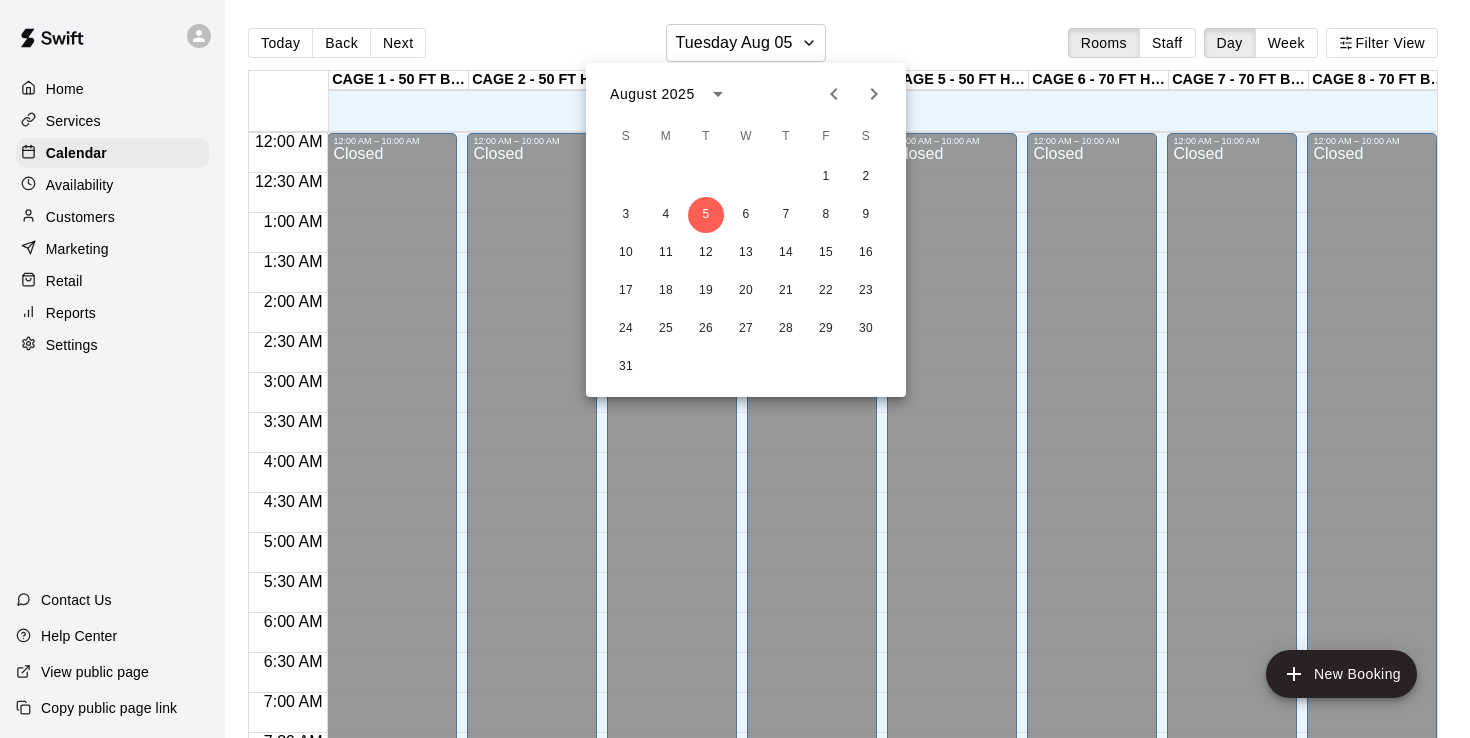scroll, scrollTop: 0, scrollLeft: 0, axis: both 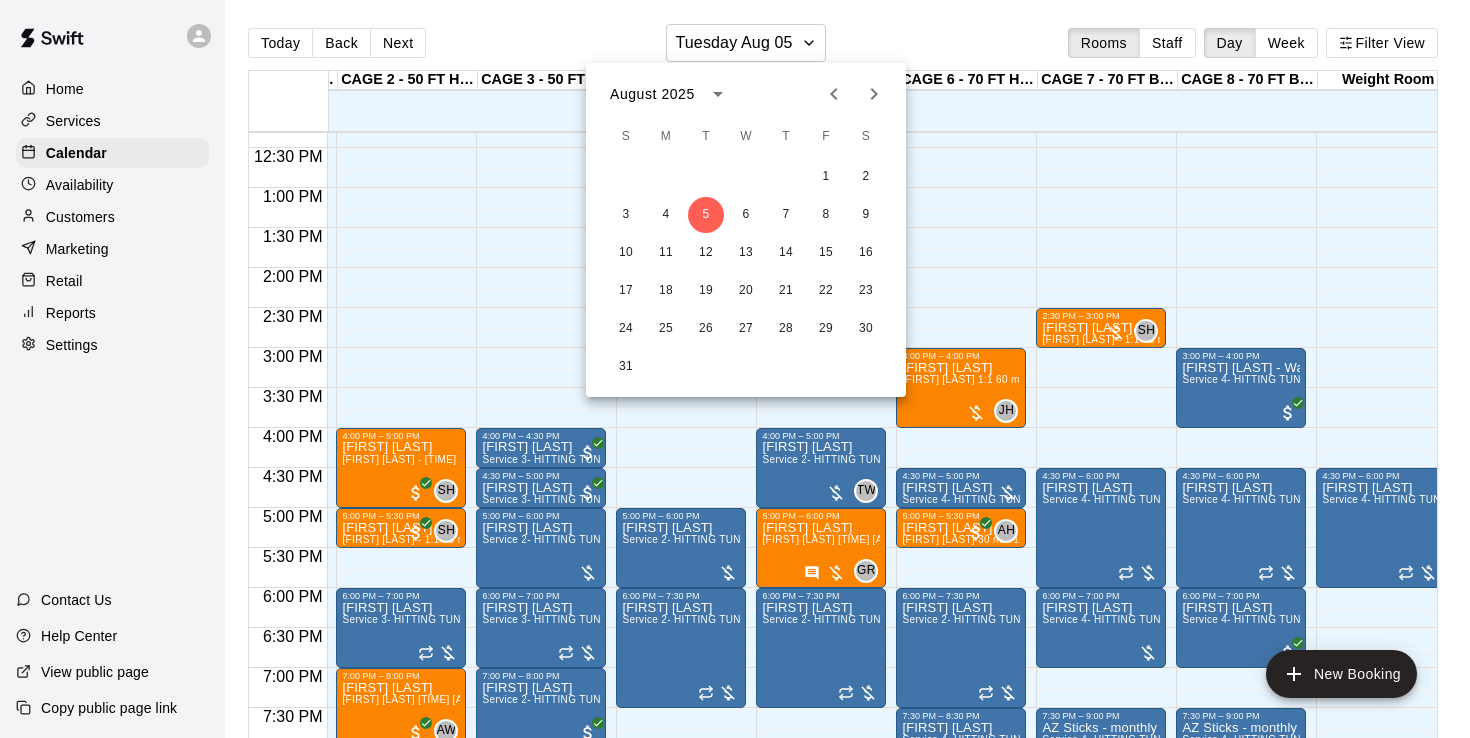 click at bounding box center (735, 369) 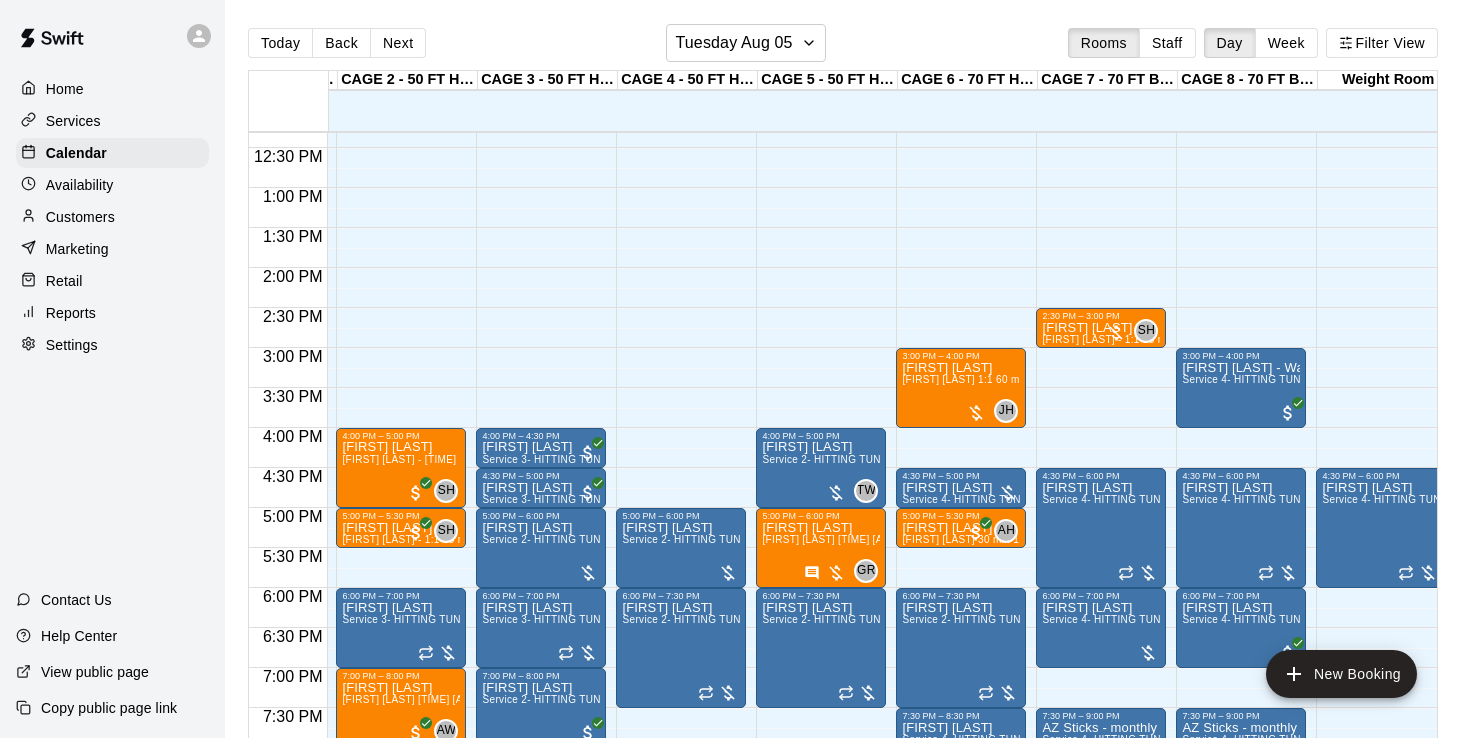 click at bounding box center (735, 369) 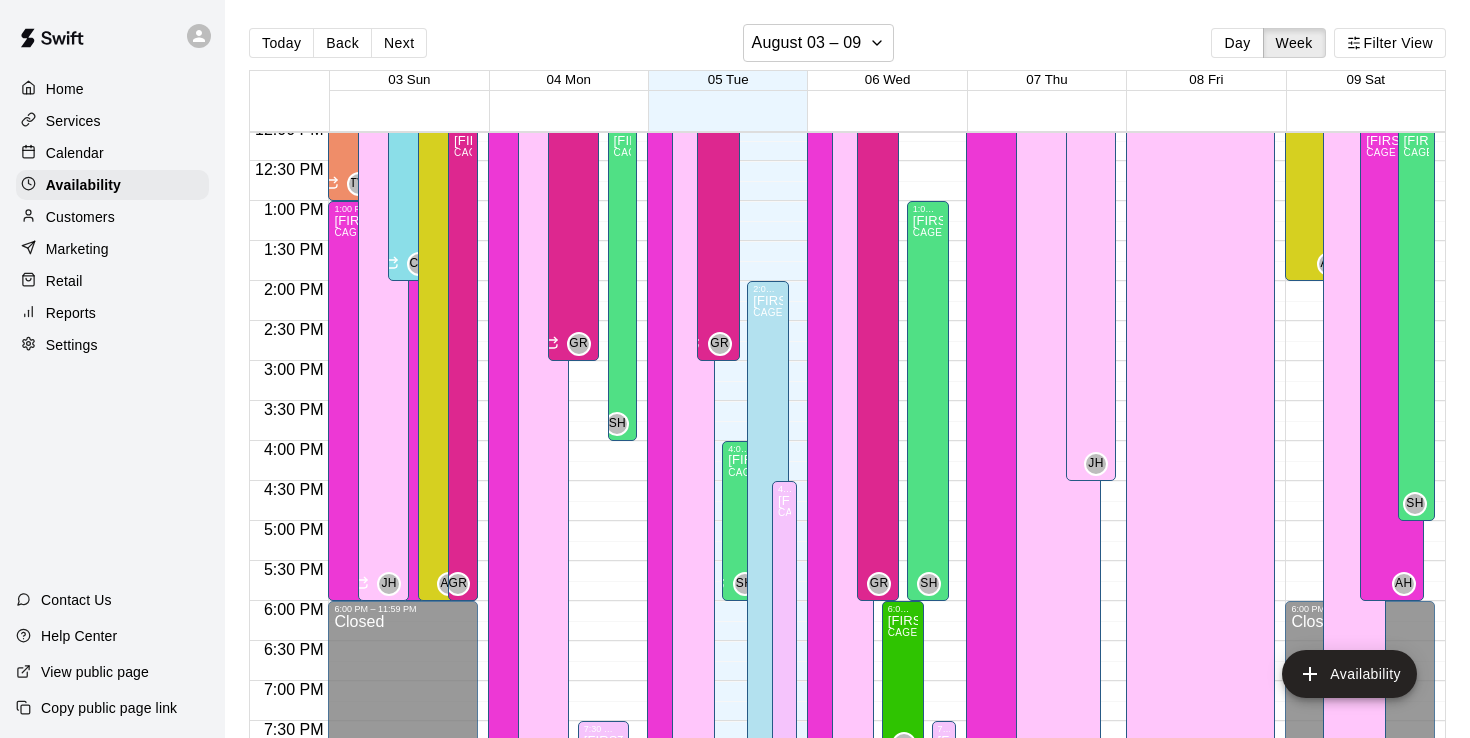 scroll, scrollTop: 941, scrollLeft: 0, axis: vertical 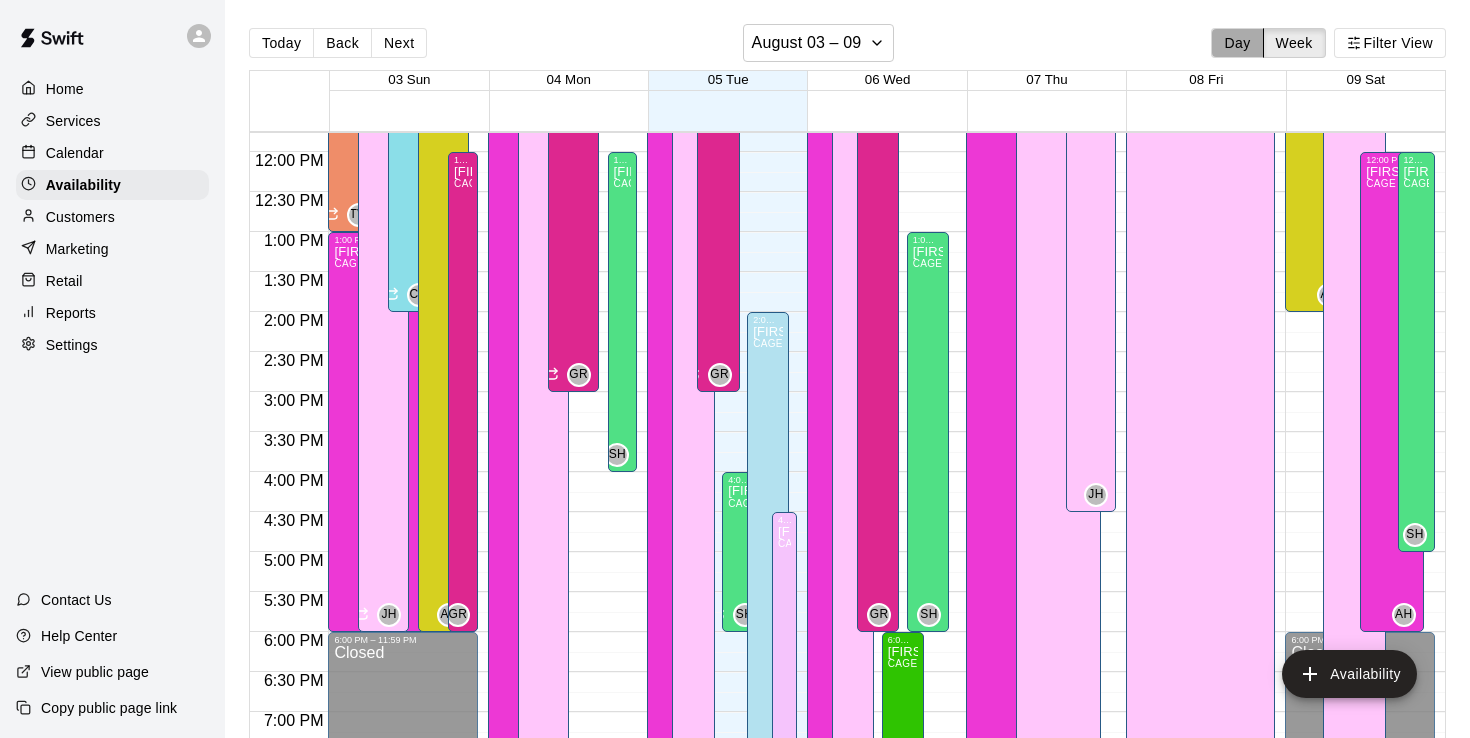 click on "Day" at bounding box center [1237, 43] 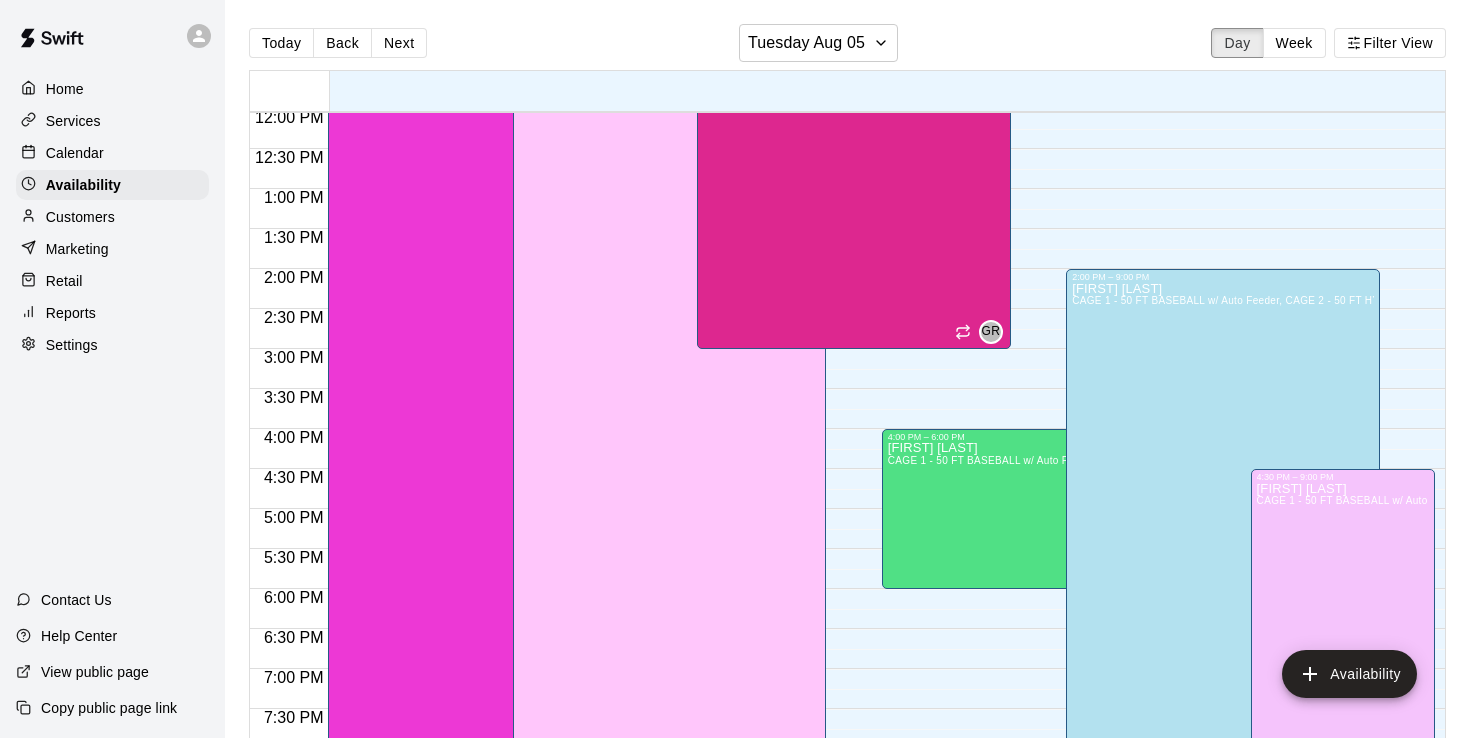 scroll, scrollTop: 963, scrollLeft: 0, axis: vertical 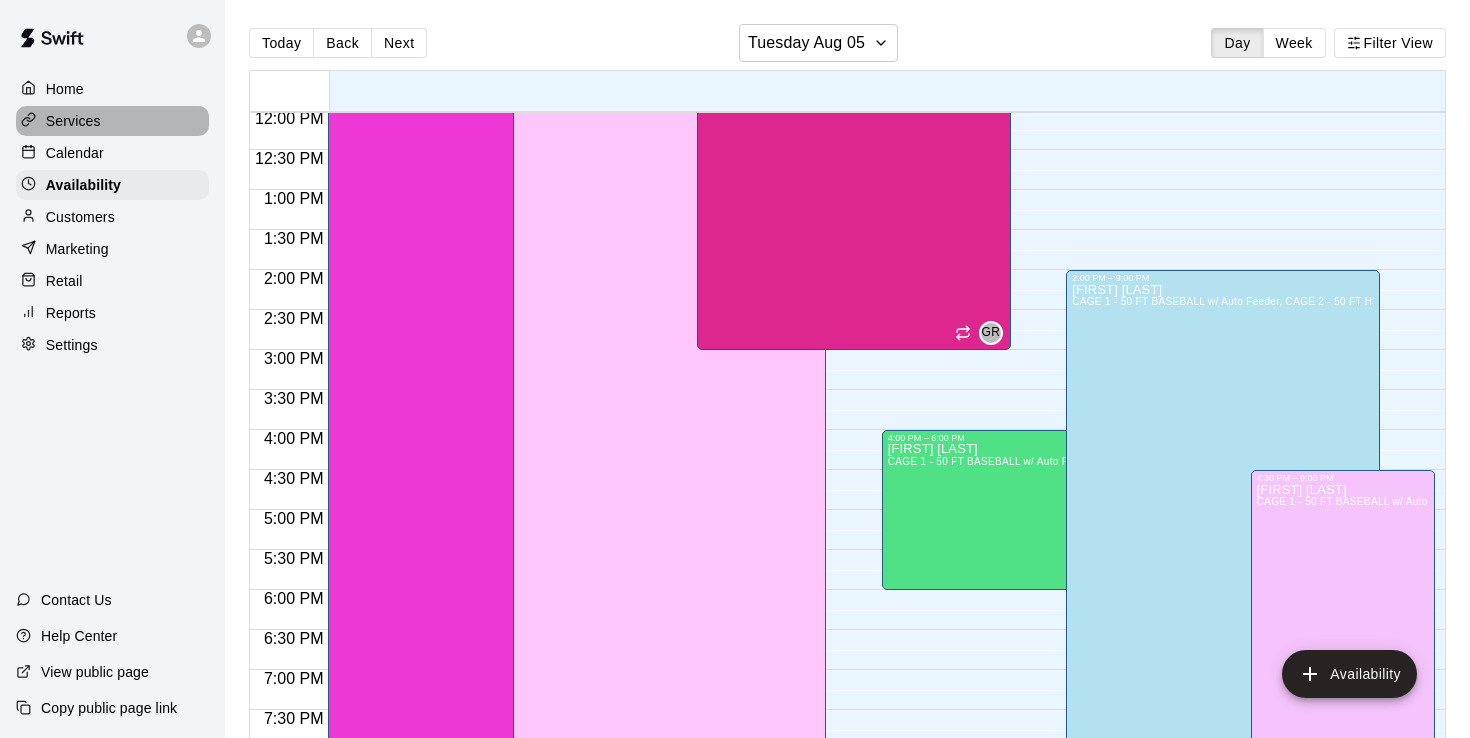 click on "Services" at bounding box center (73, 121) 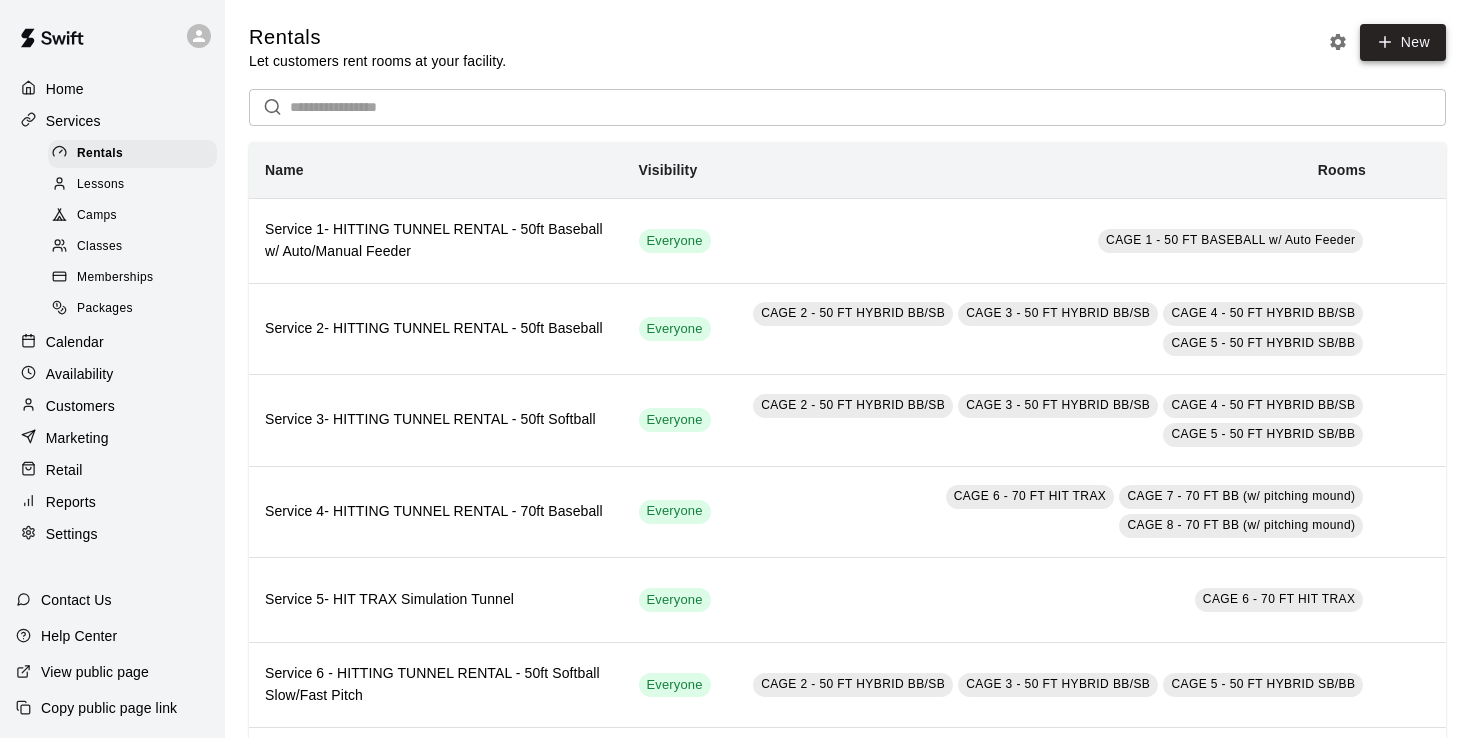 click on "New" at bounding box center [1403, 42] 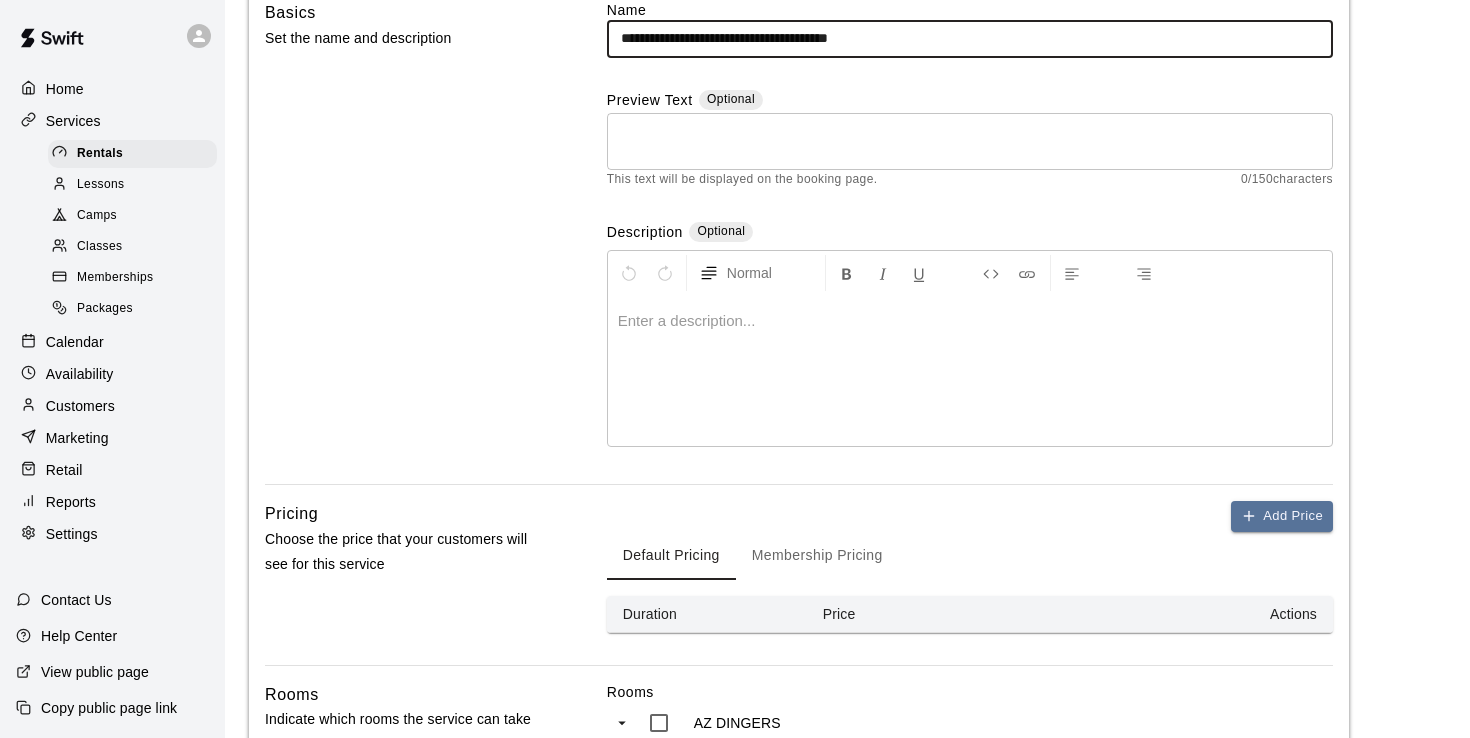 scroll, scrollTop: 178, scrollLeft: 0, axis: vertical 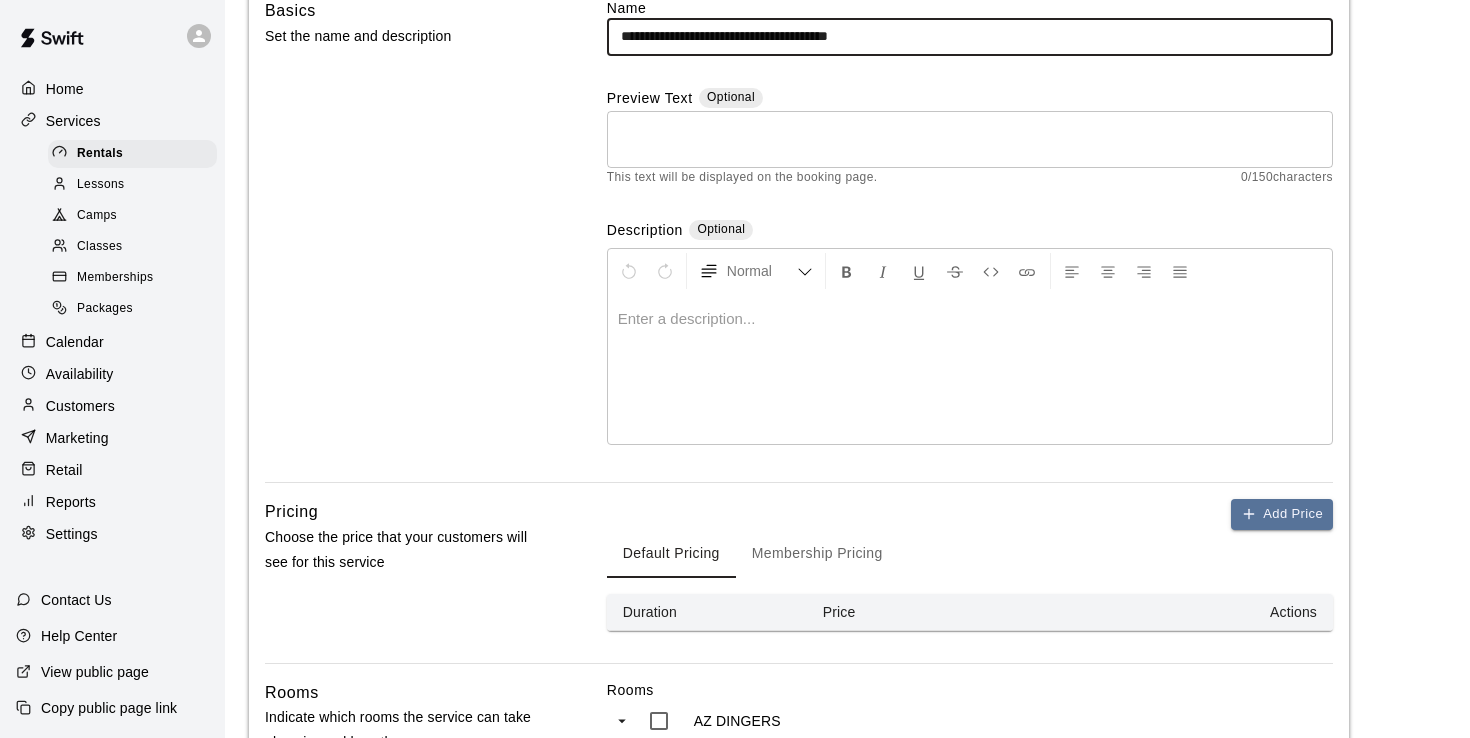 type on "**********" 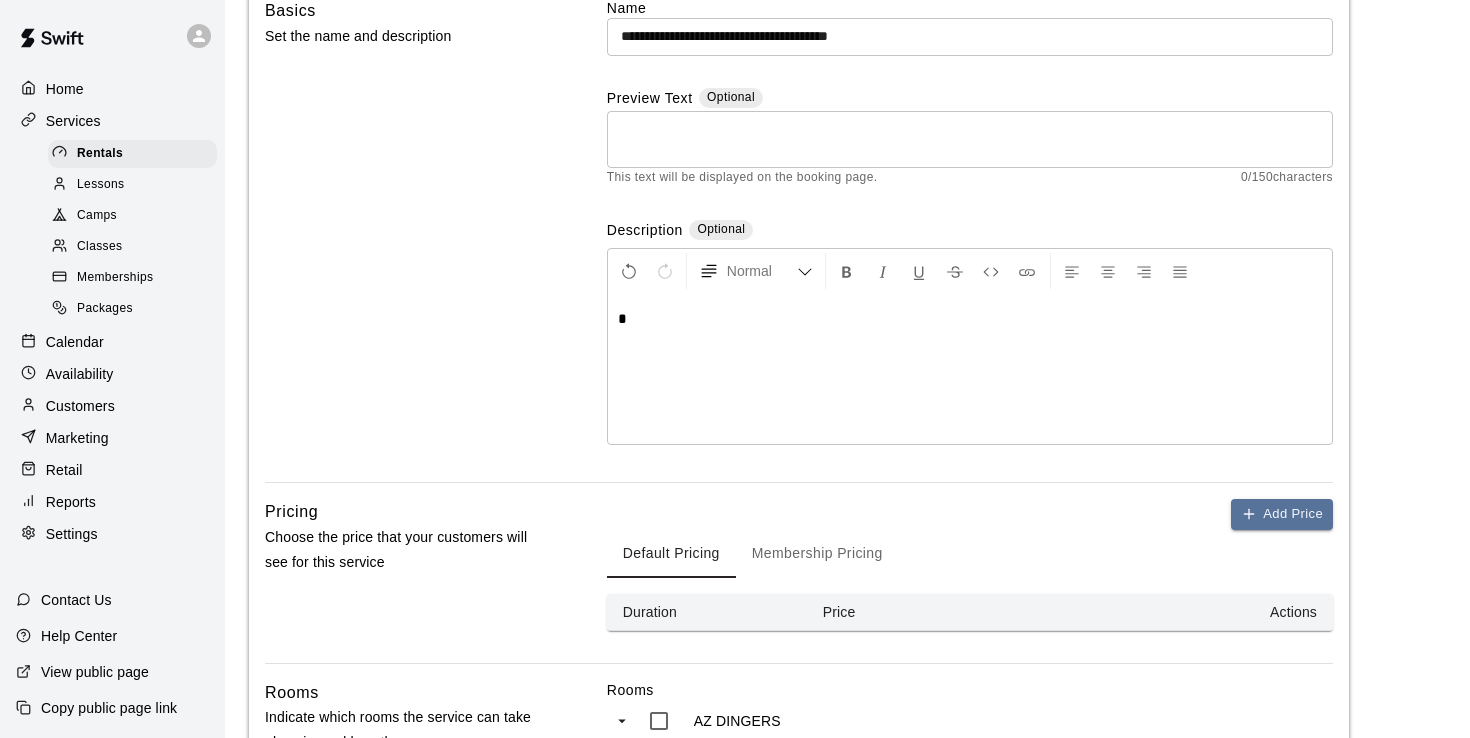 type 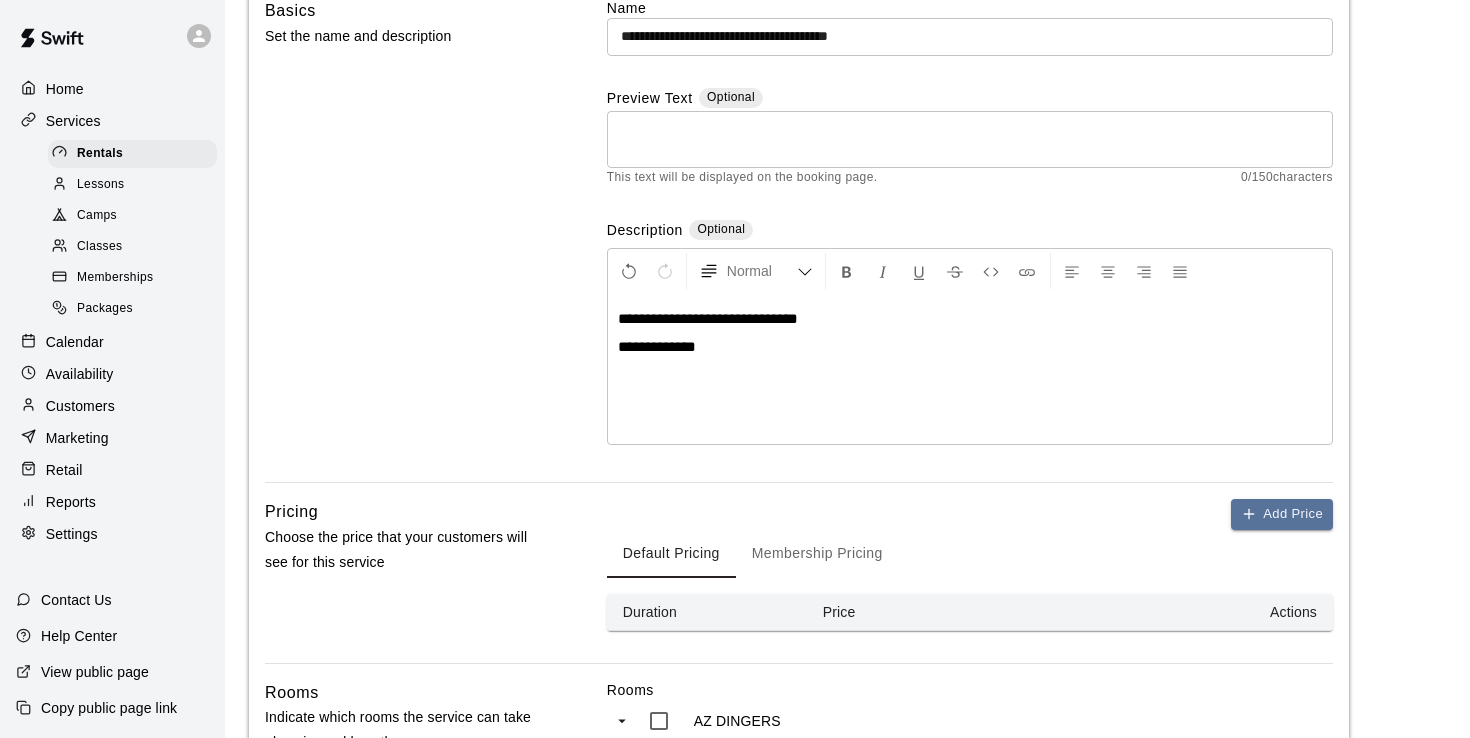click on "**********" at bounding box center (970, 369) 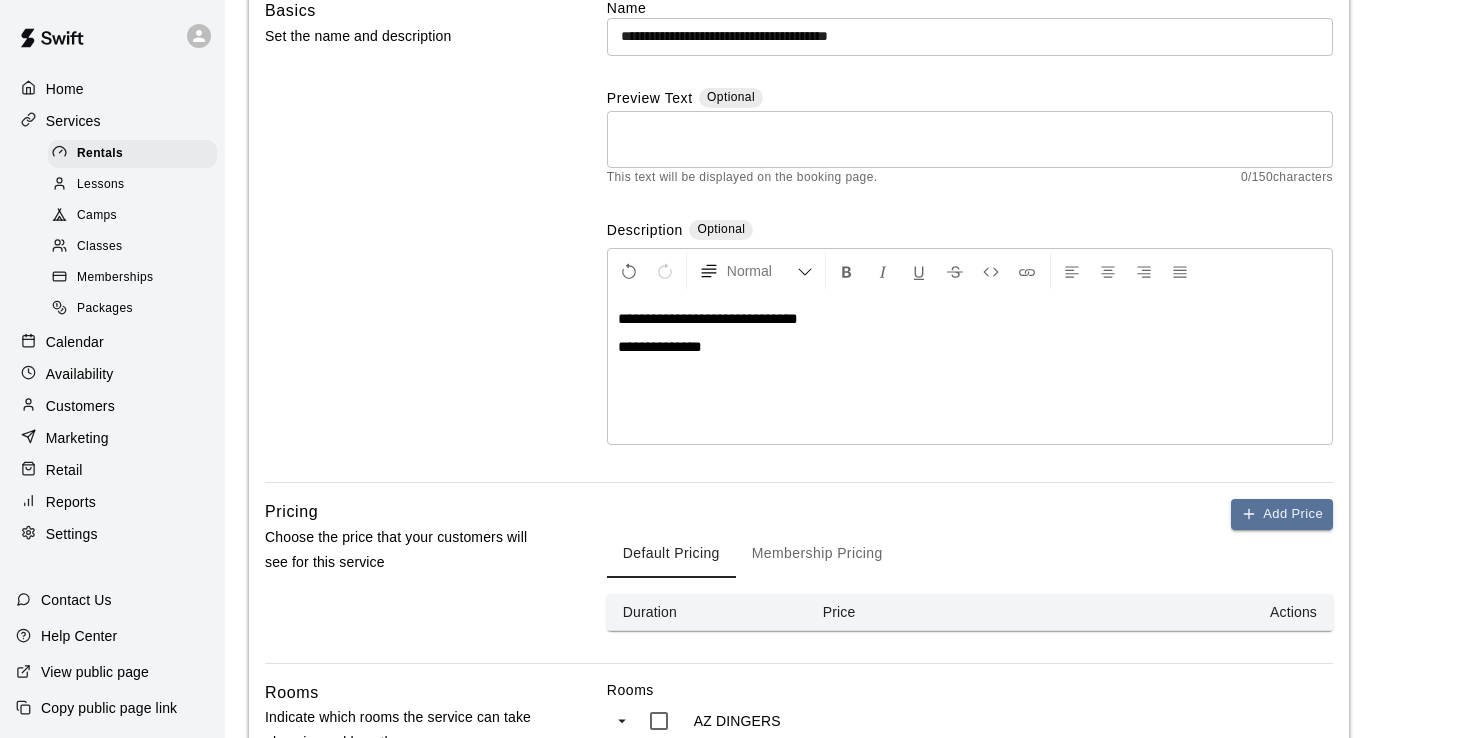 click on "**********" at bounding box center (970, 347) 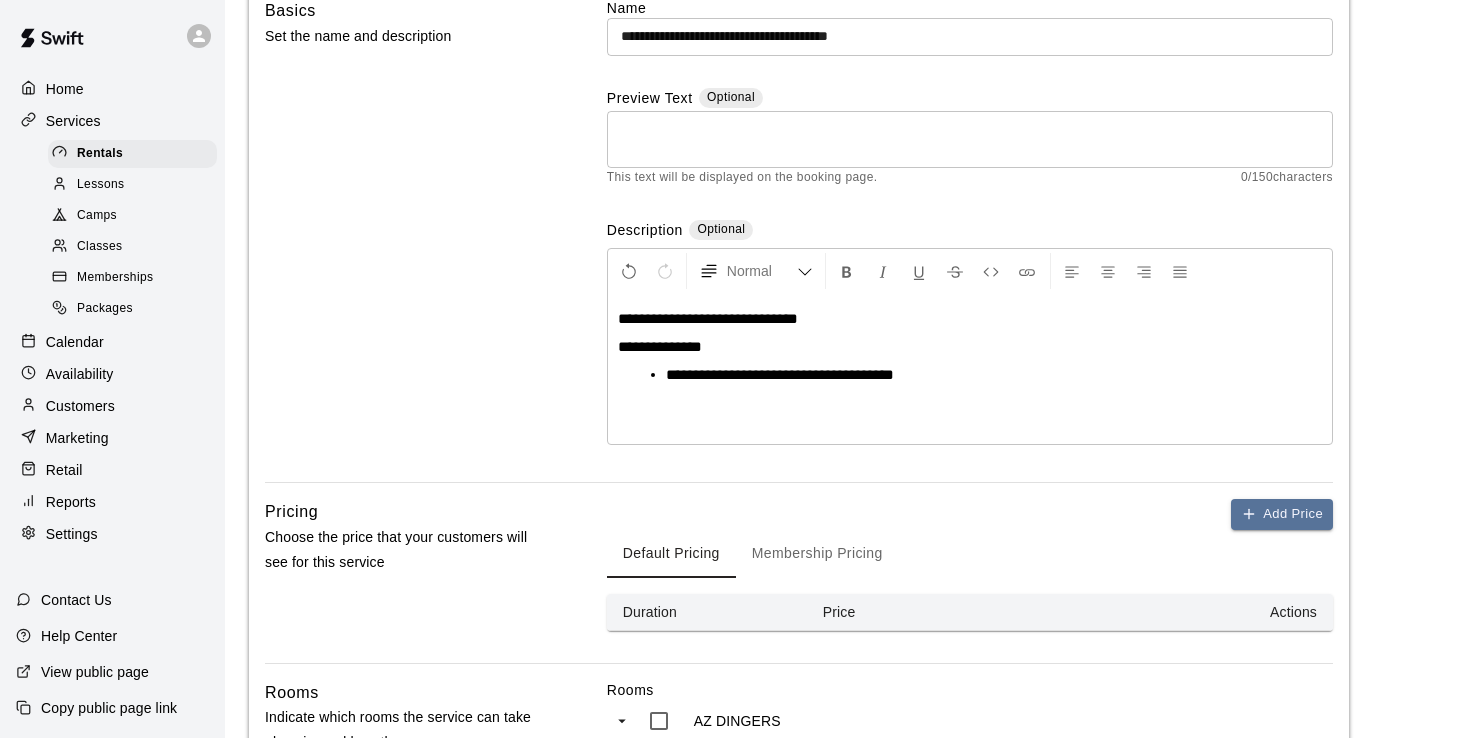 click on "**********" at bounding box center (970, 347) 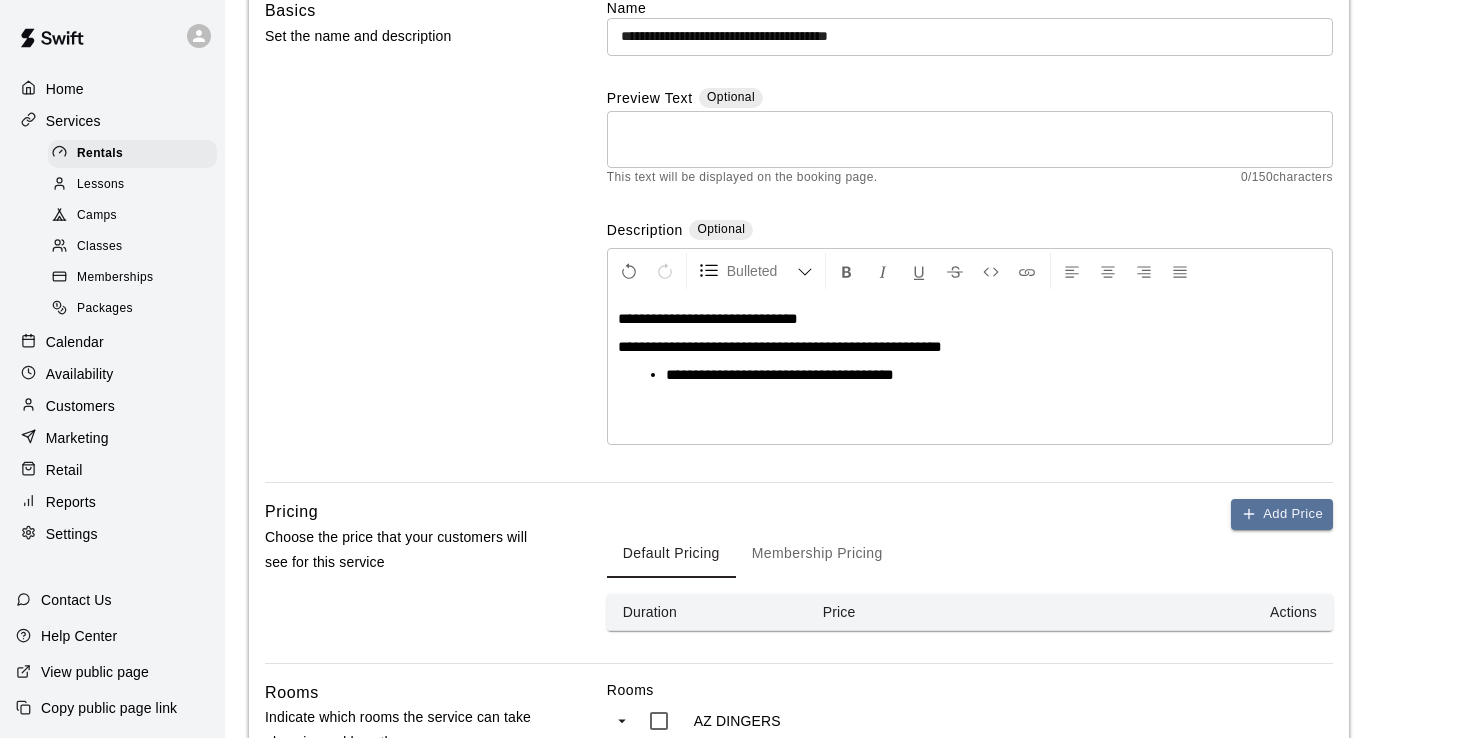 click on "**********" at bounding box center (780, 374) 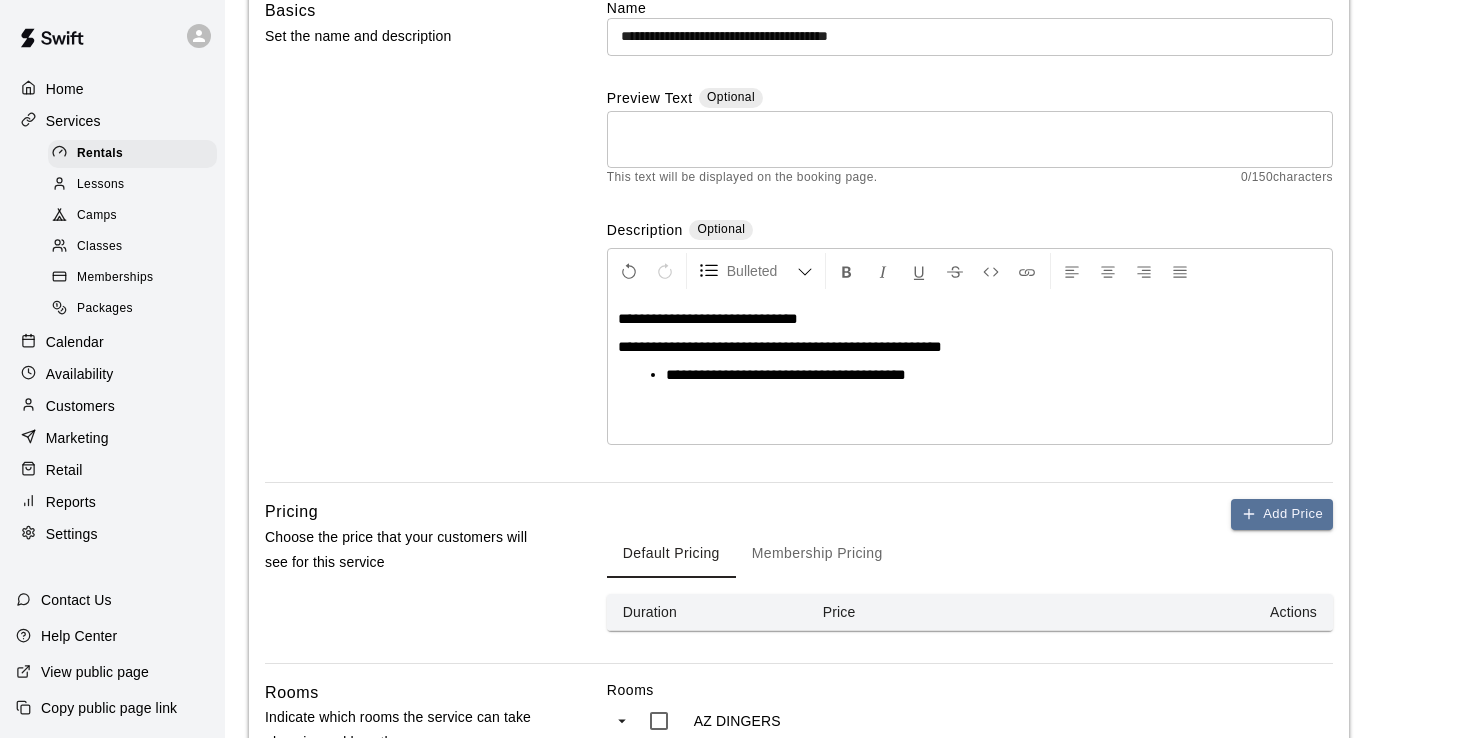 click on "**********" at bounding box center [978, 375] 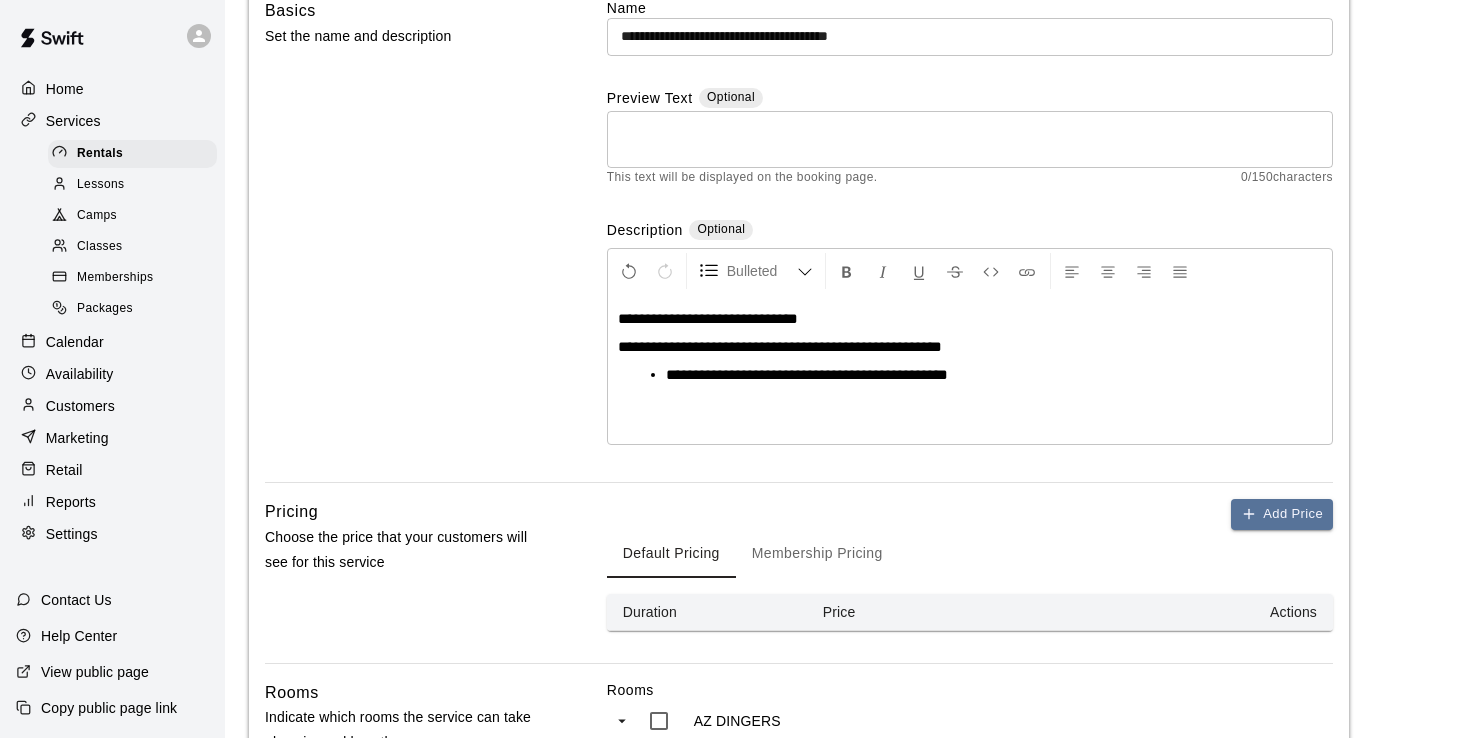 click on "**********" at bounding box center (978, 375) 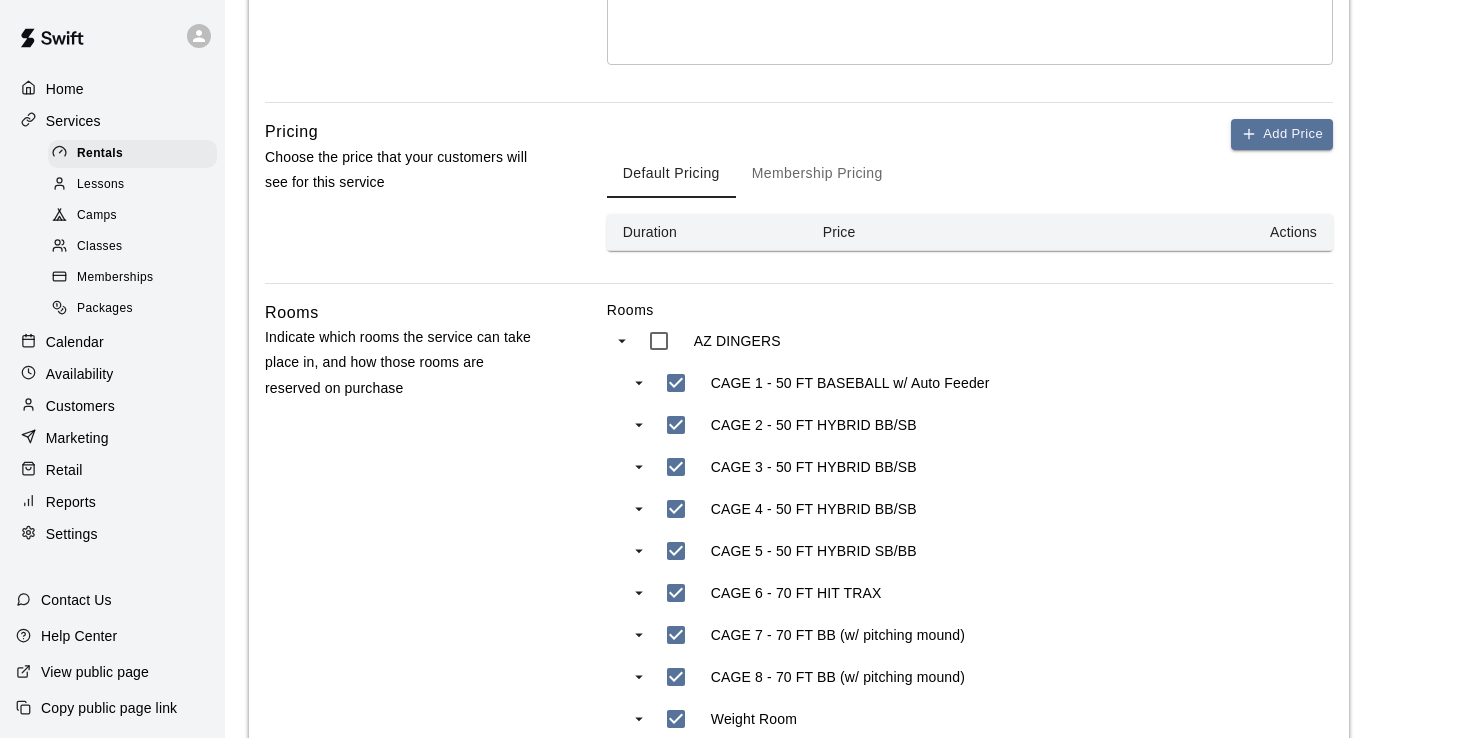 scroll, scrollTop: 667, scrollLeft: 0, axis: vertical 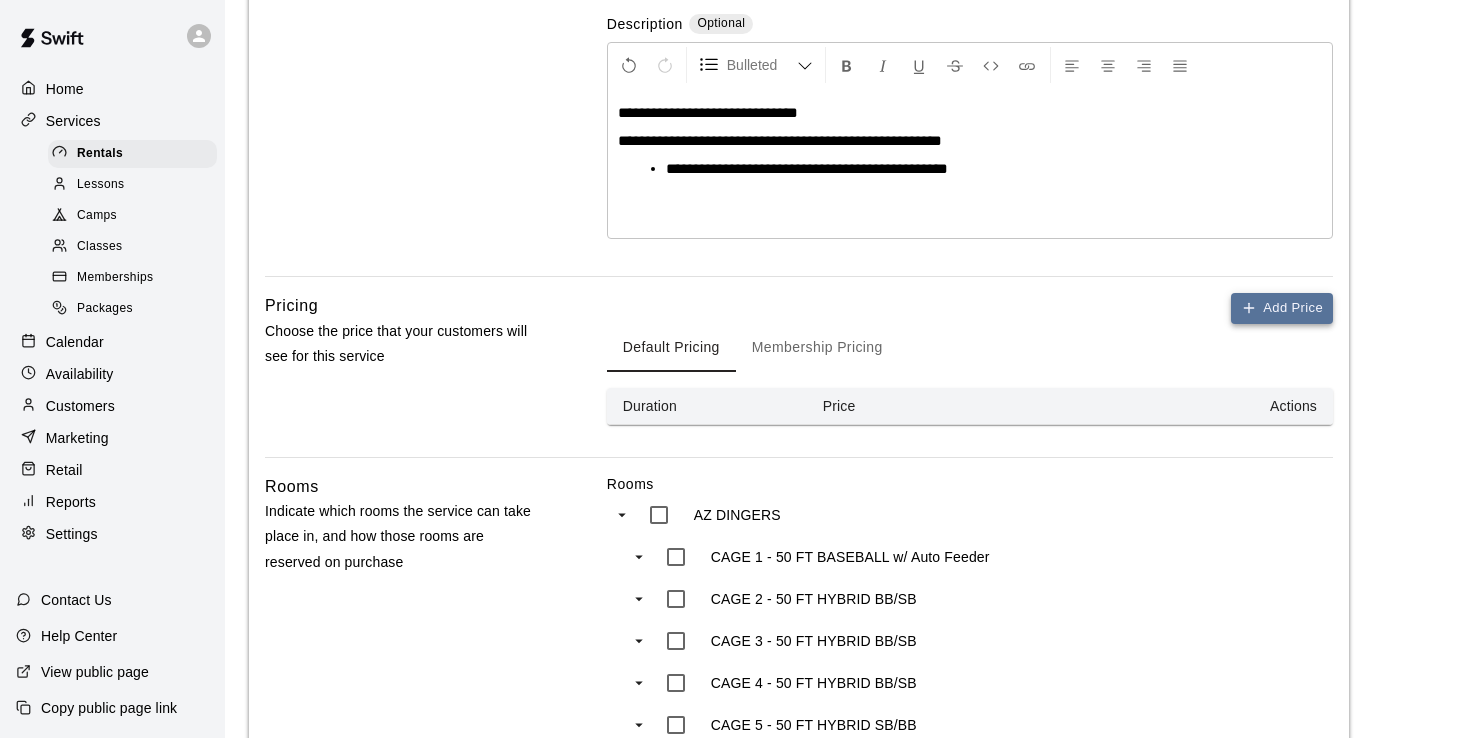 click on "Add Price" at bounding box center (1282, 308) 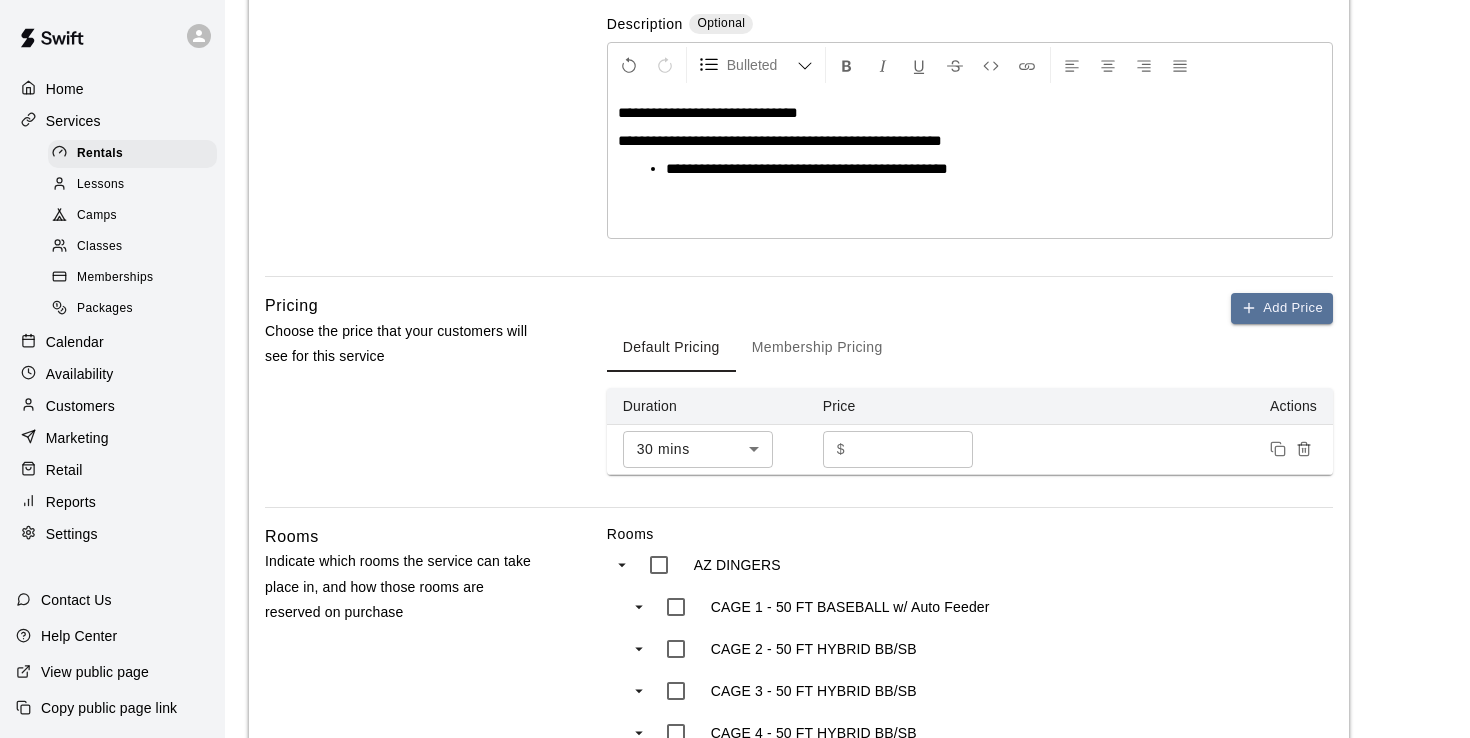 click on "**********" at bounding box center (735, 476) 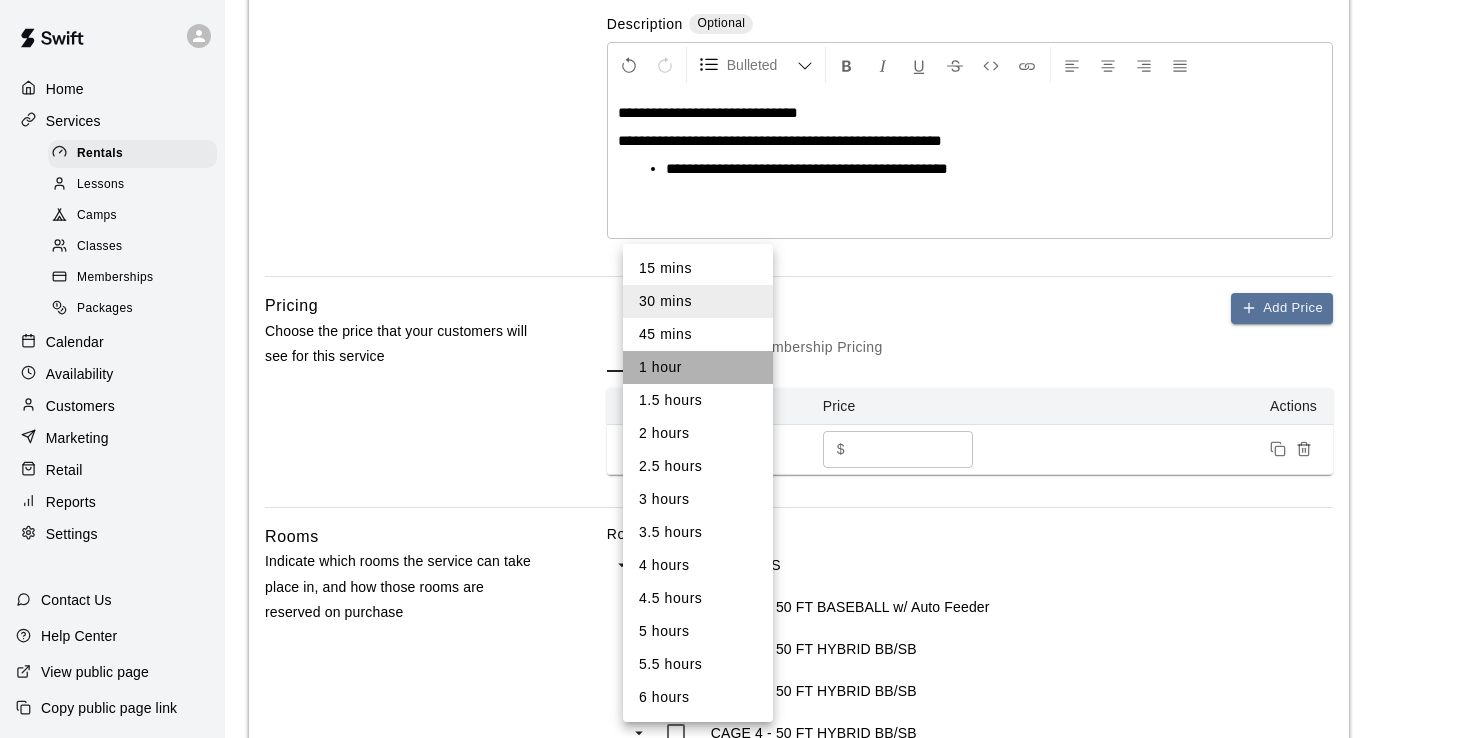 click on "1 hour" at bounding box center (698, 367) 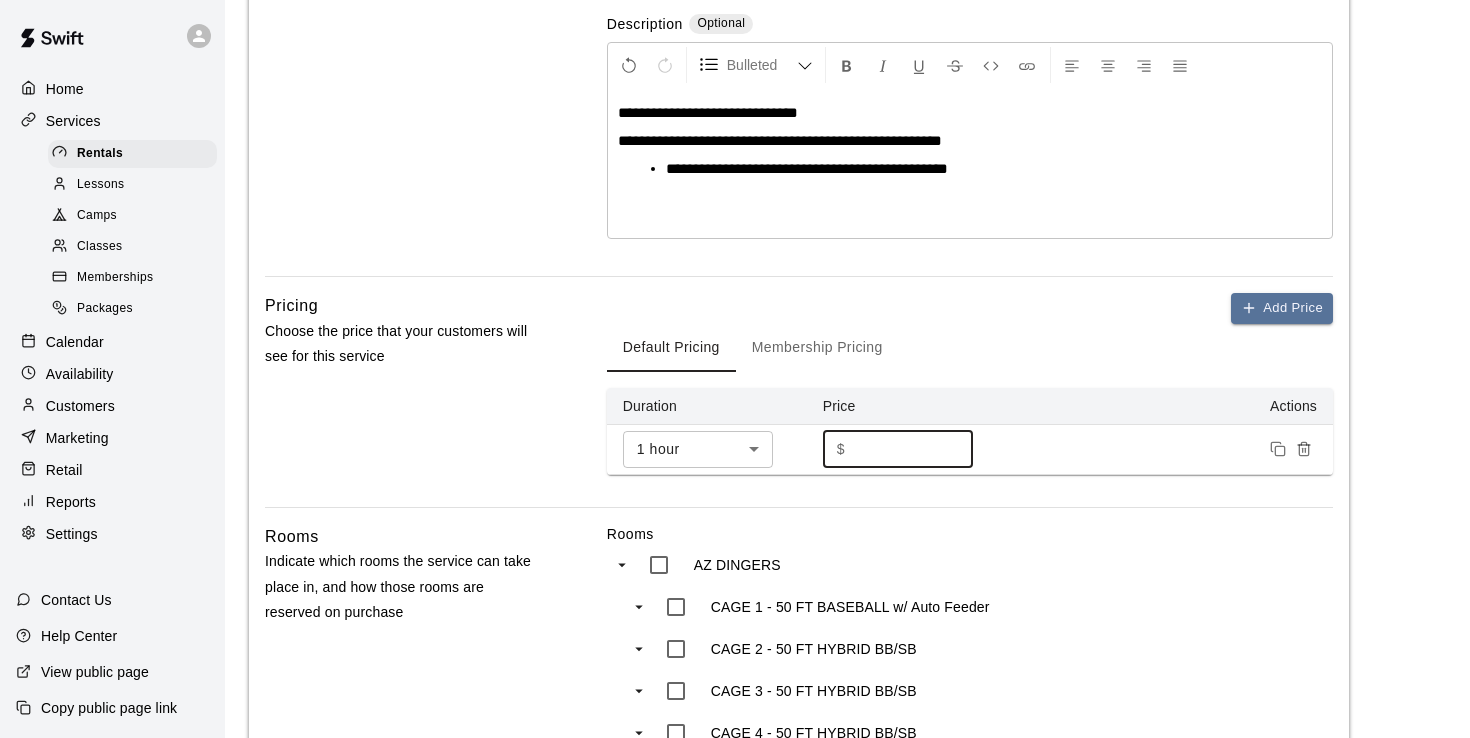 click on "*" at bounding box center [913, 449] 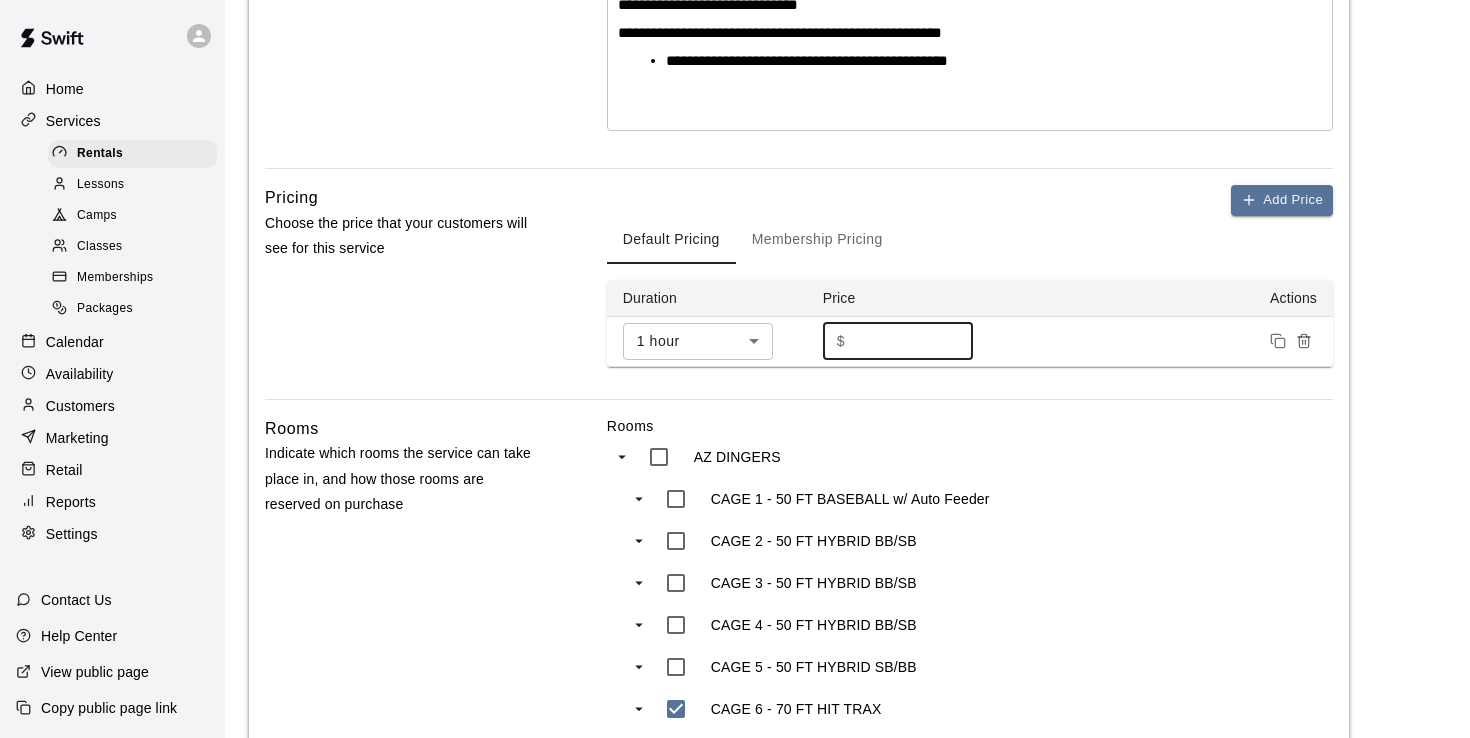 scroll, scrollTop: 490, scrollLeft: 0, axis: vertical 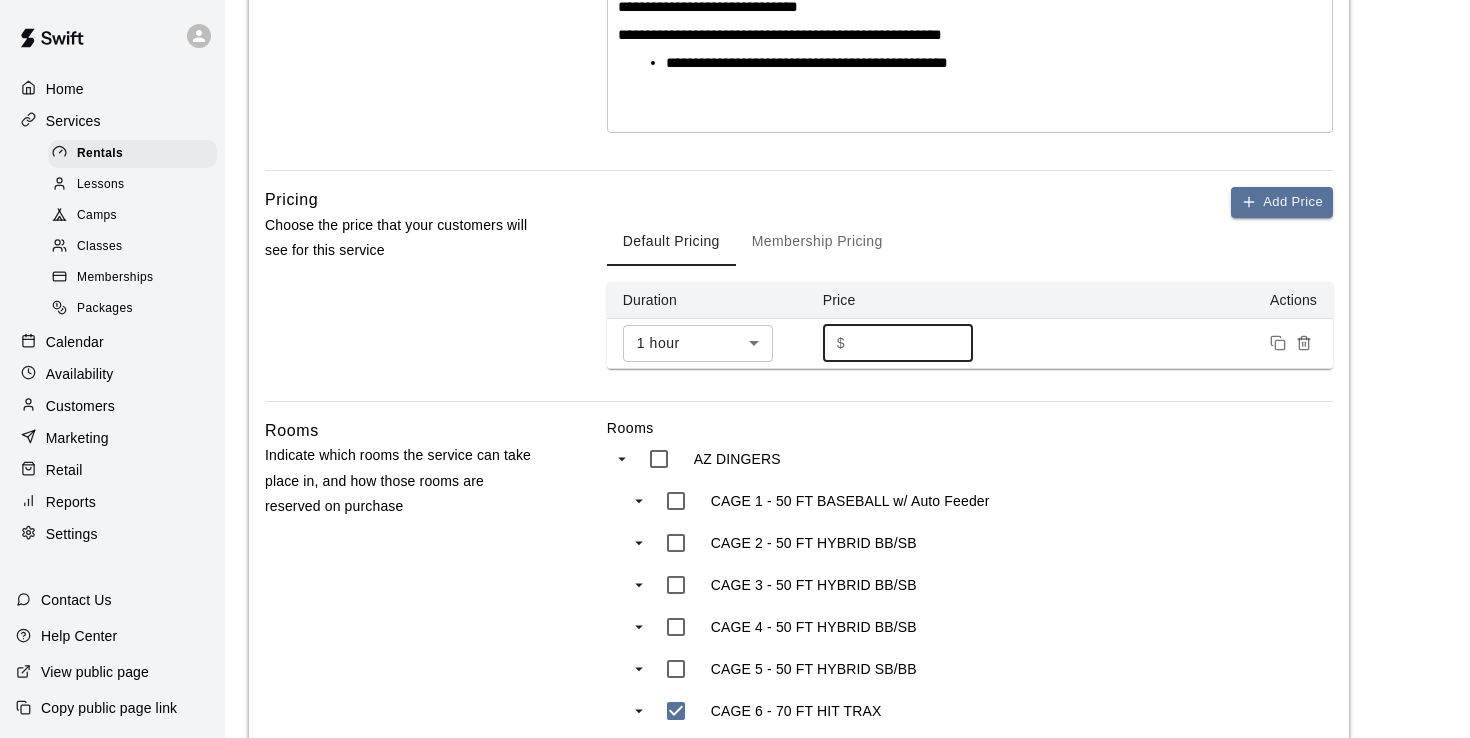 type on "***" 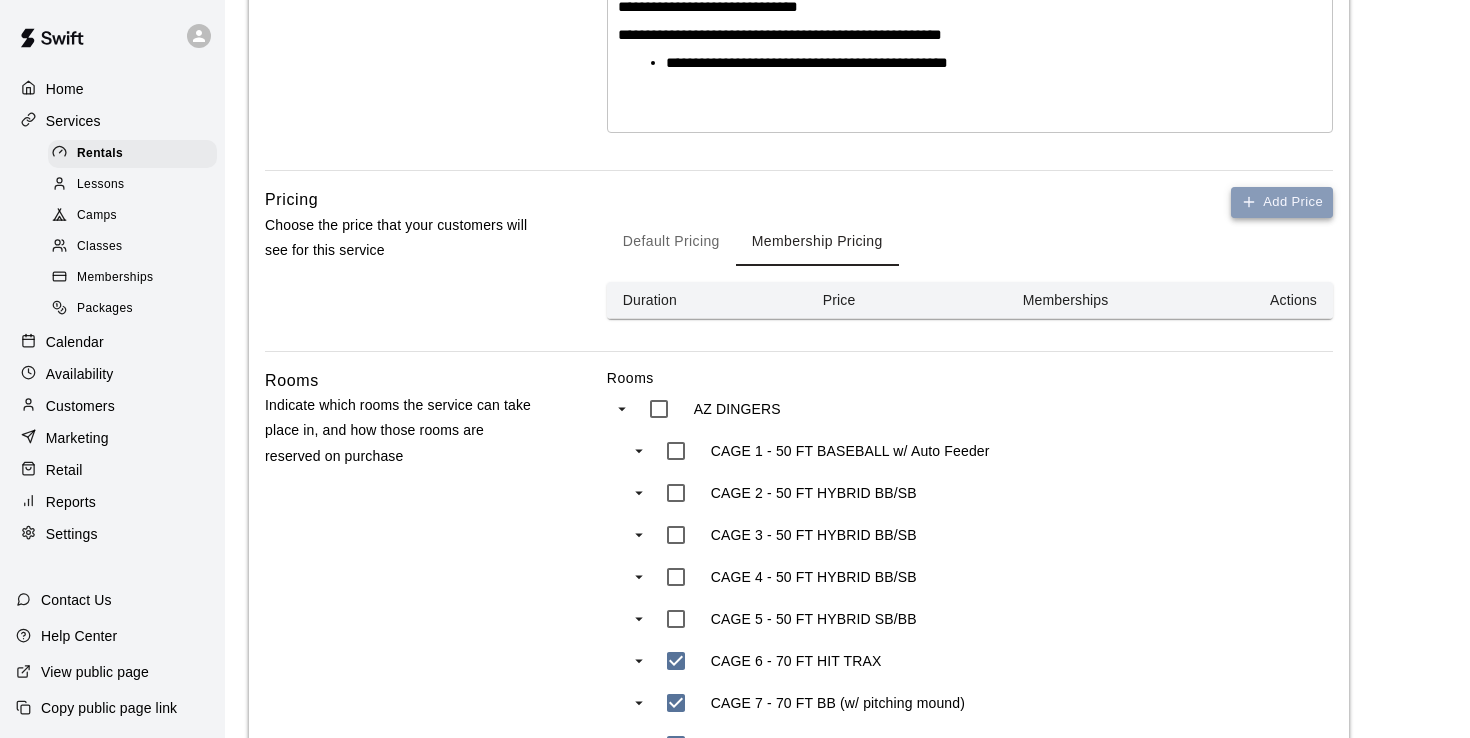 click on "Add Price" at bounding box center [1282, 202] 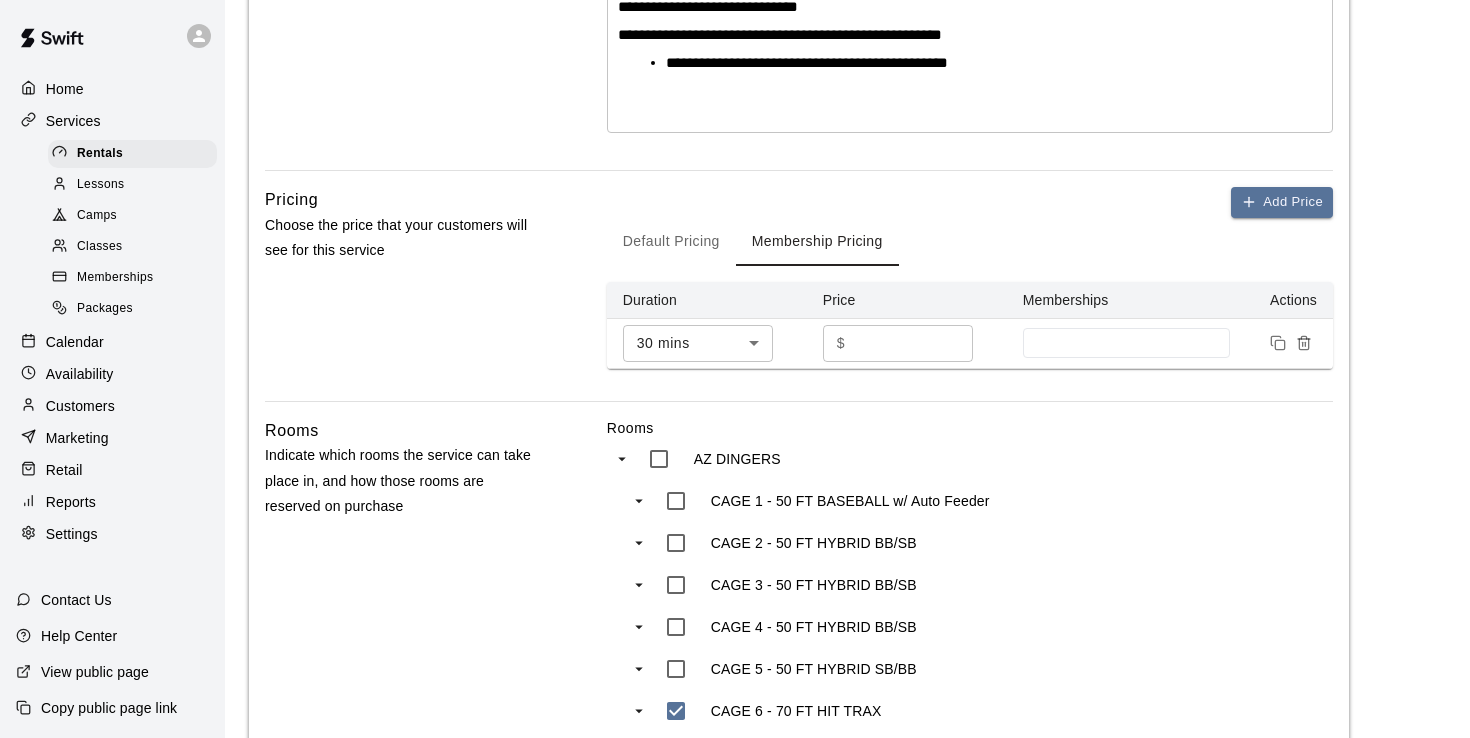 click on "**********" at bounding box center (735, 370) 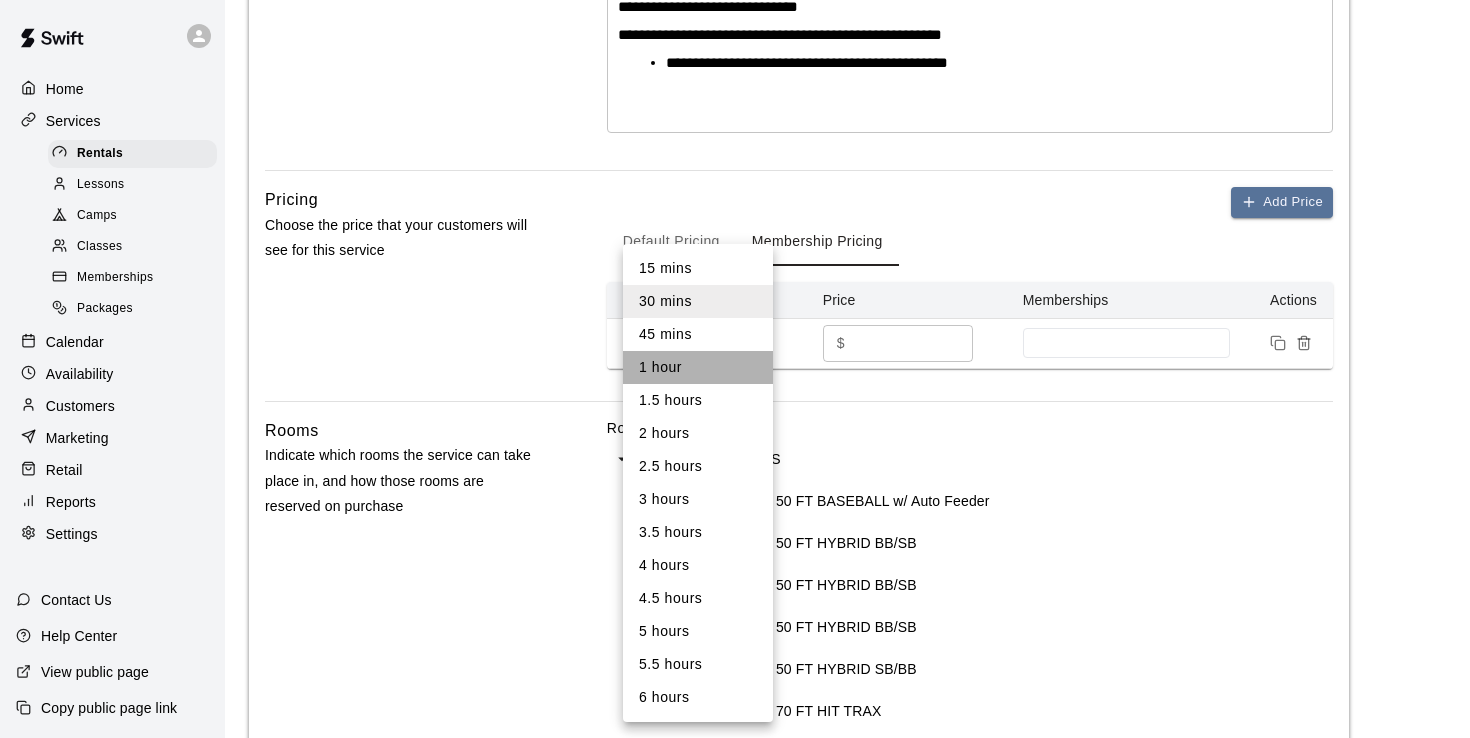 click on "1 hour" at bounding box center [698, 367] 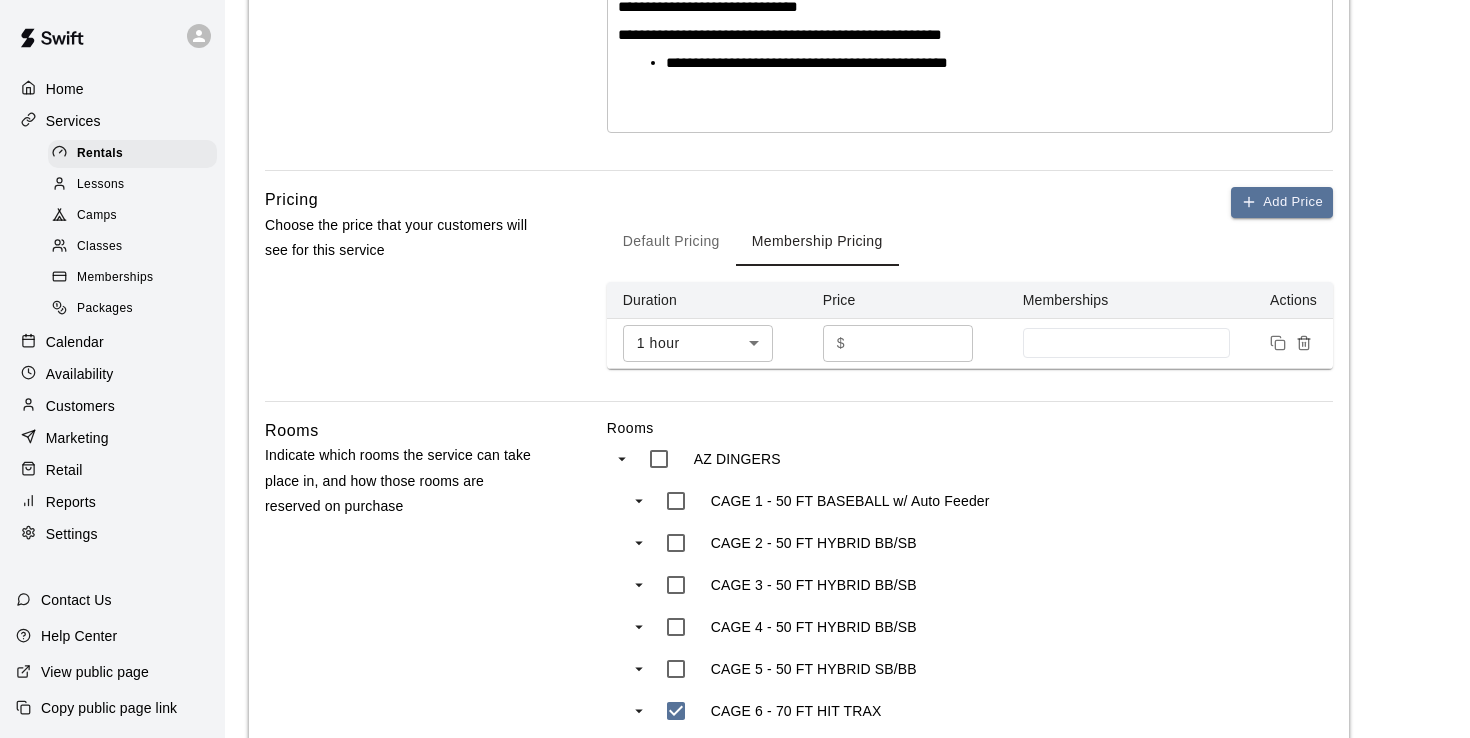 click at bounding box center (1127, 343) 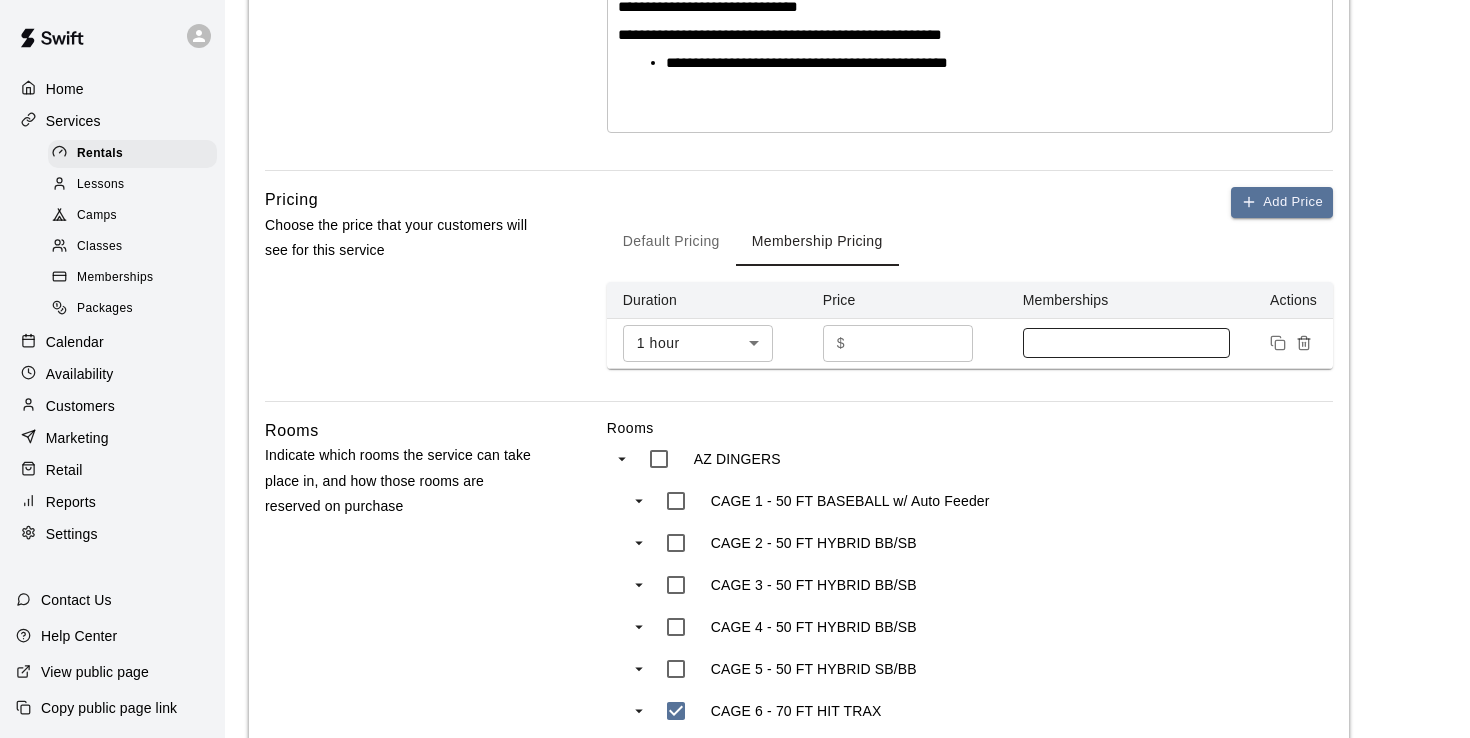 click at bounding box center (1127, 343) 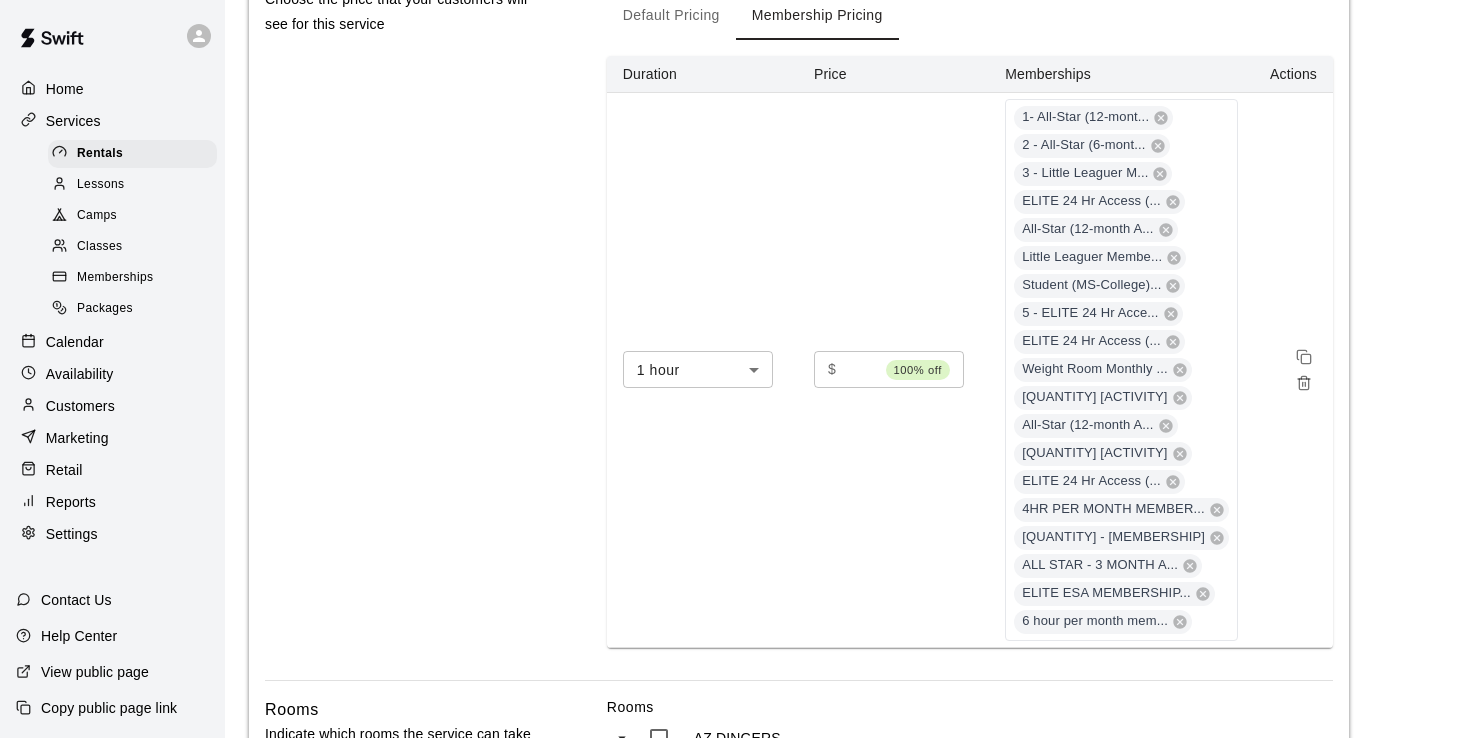 scroll, scrollTop: 722, scrollLeft: 0, axis: vertical 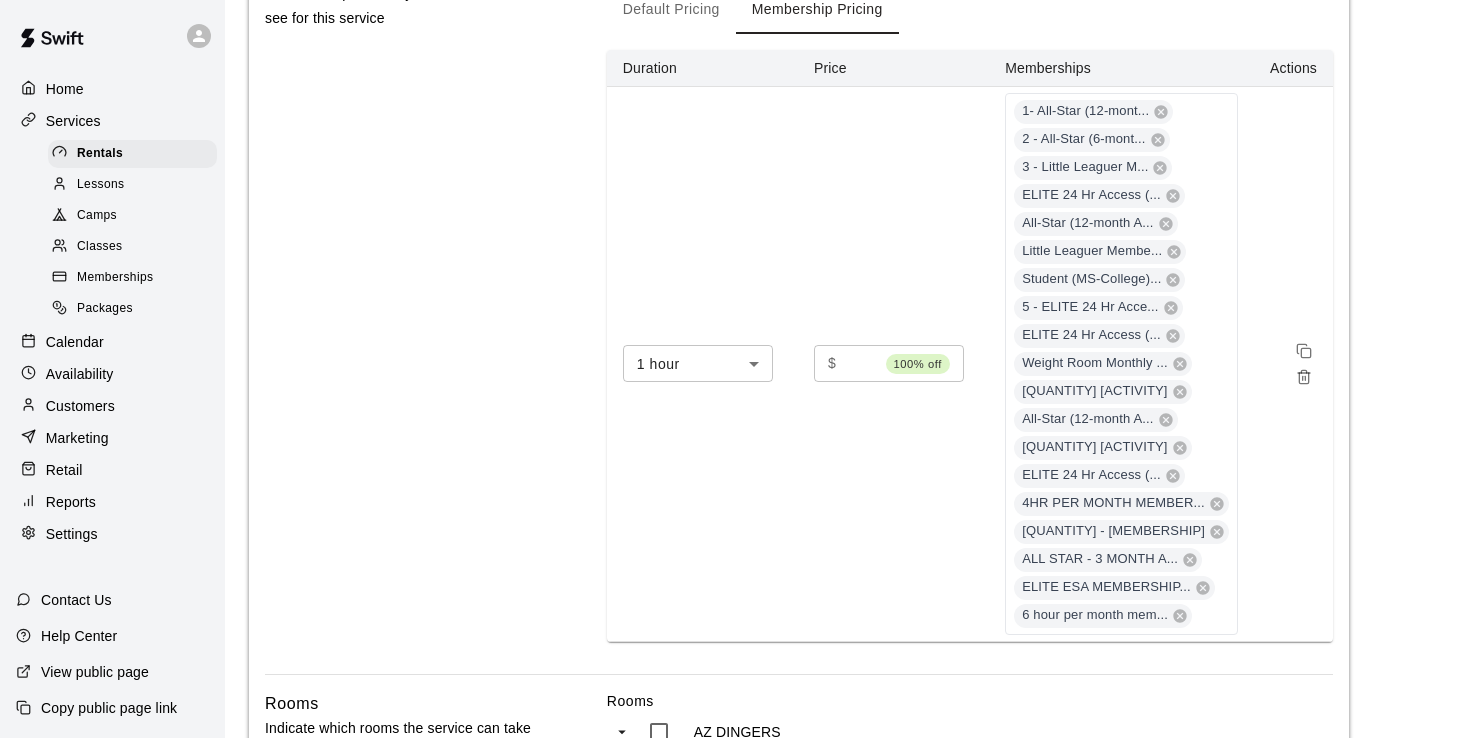 click on "*" at bounding box center [860, 363] 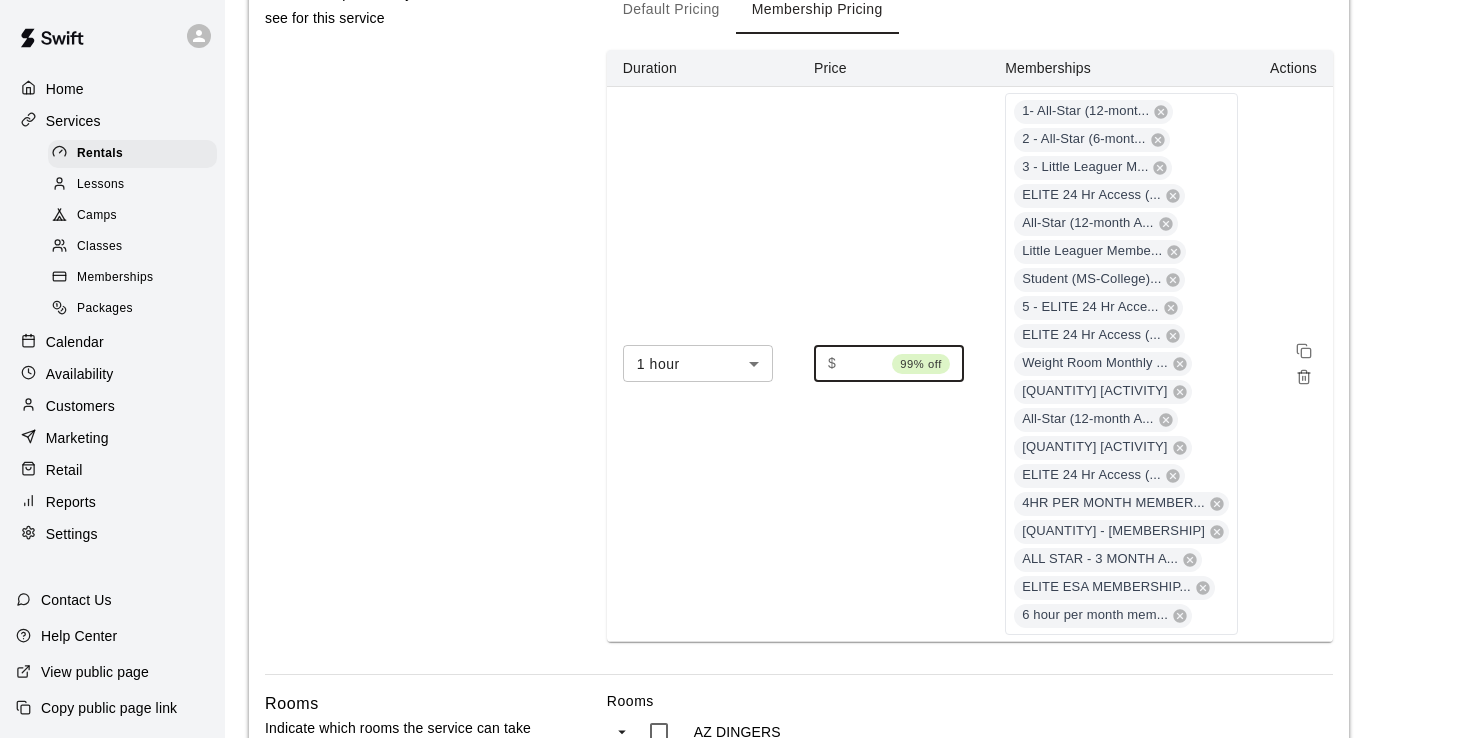 click on "*" at bounding box center (864, 363) 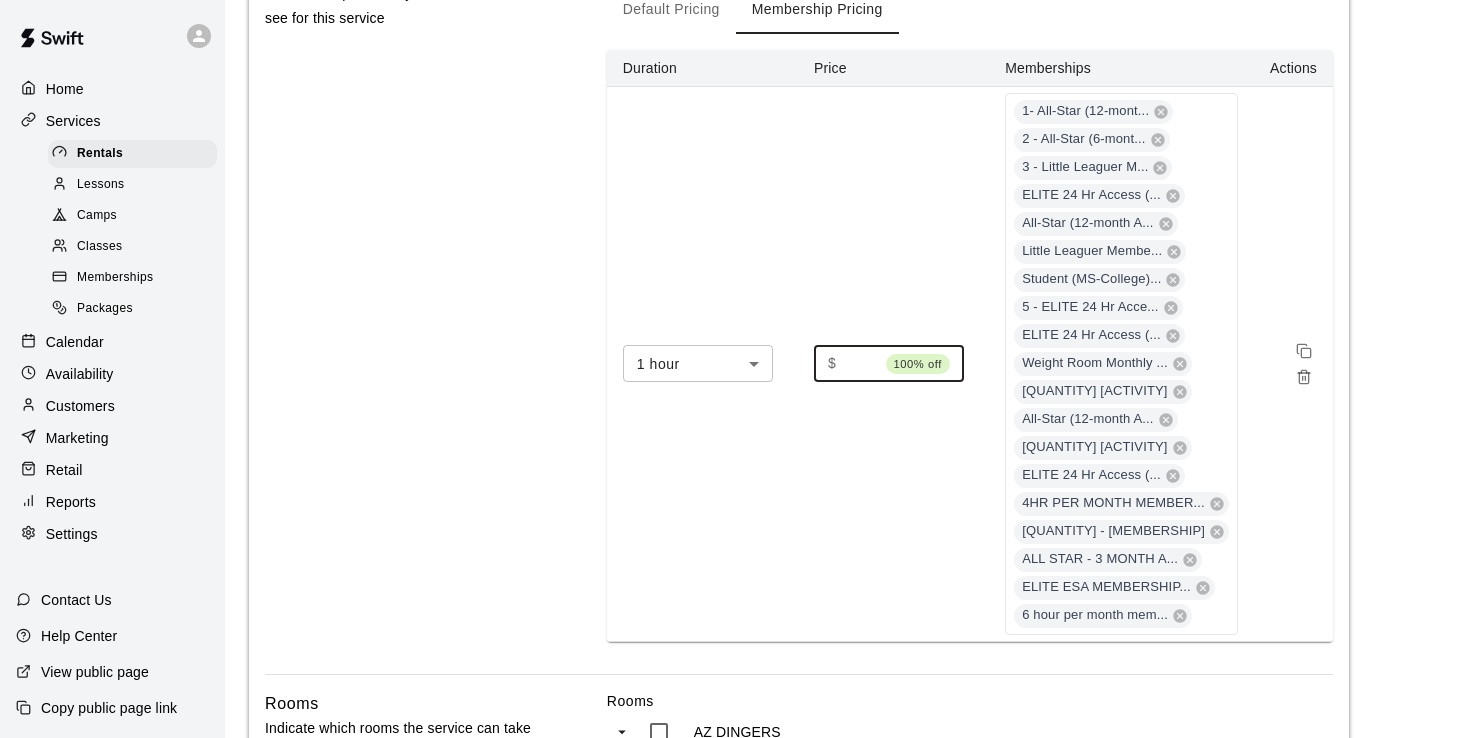 click on "*" at bounding box center (860, 363) 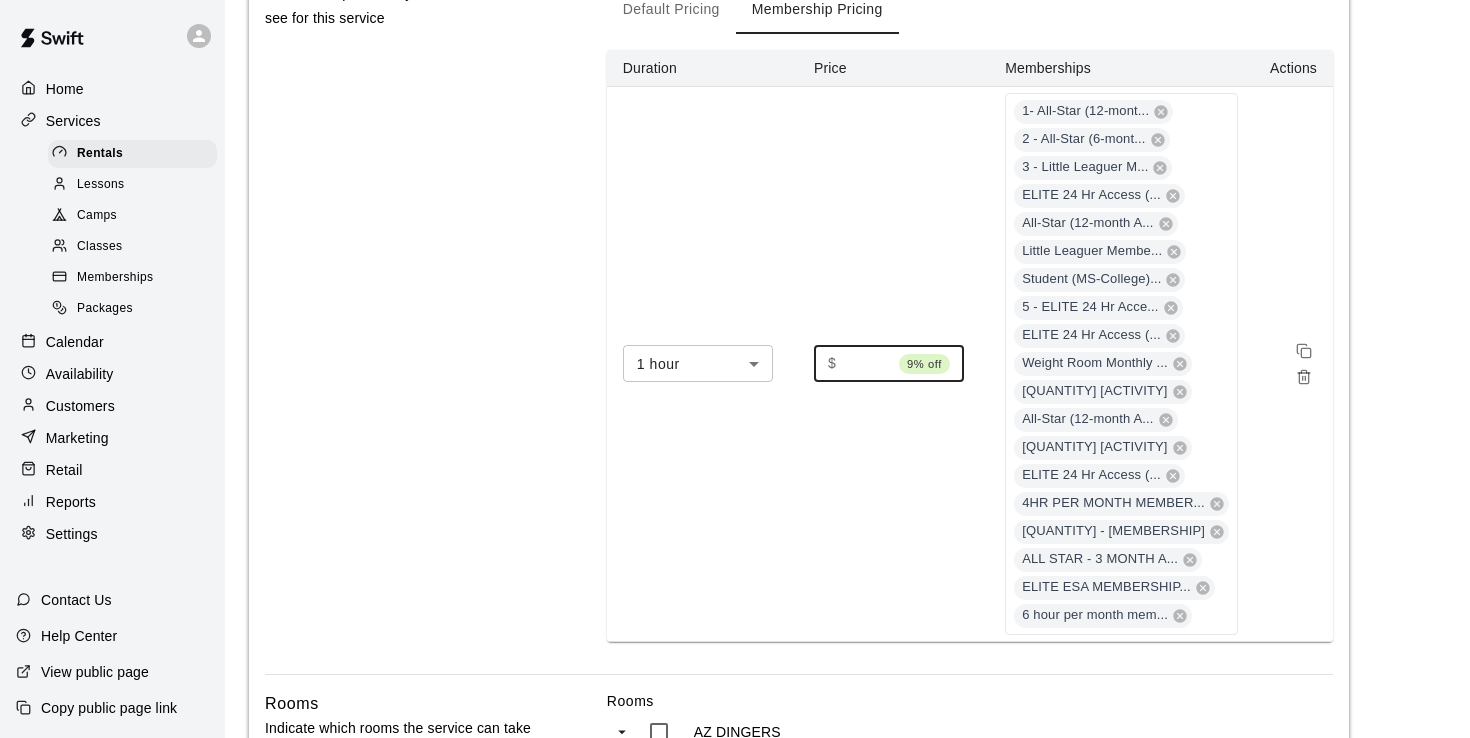 drag, startPoint x: 871, startPoint y: 356, endPoint x: 881, endPoint y: 354, distance: 10.198039 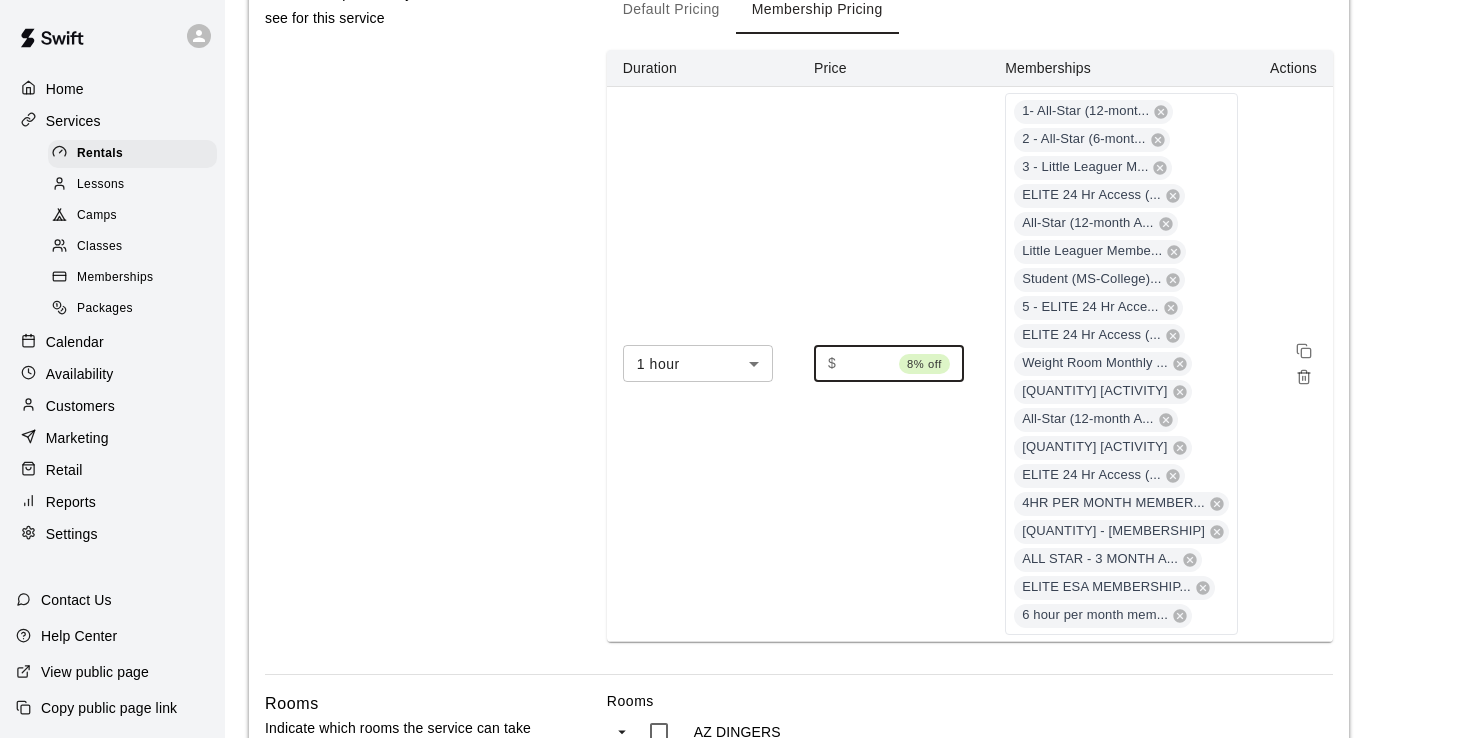 click on "**" at bounding box center [867, 363] 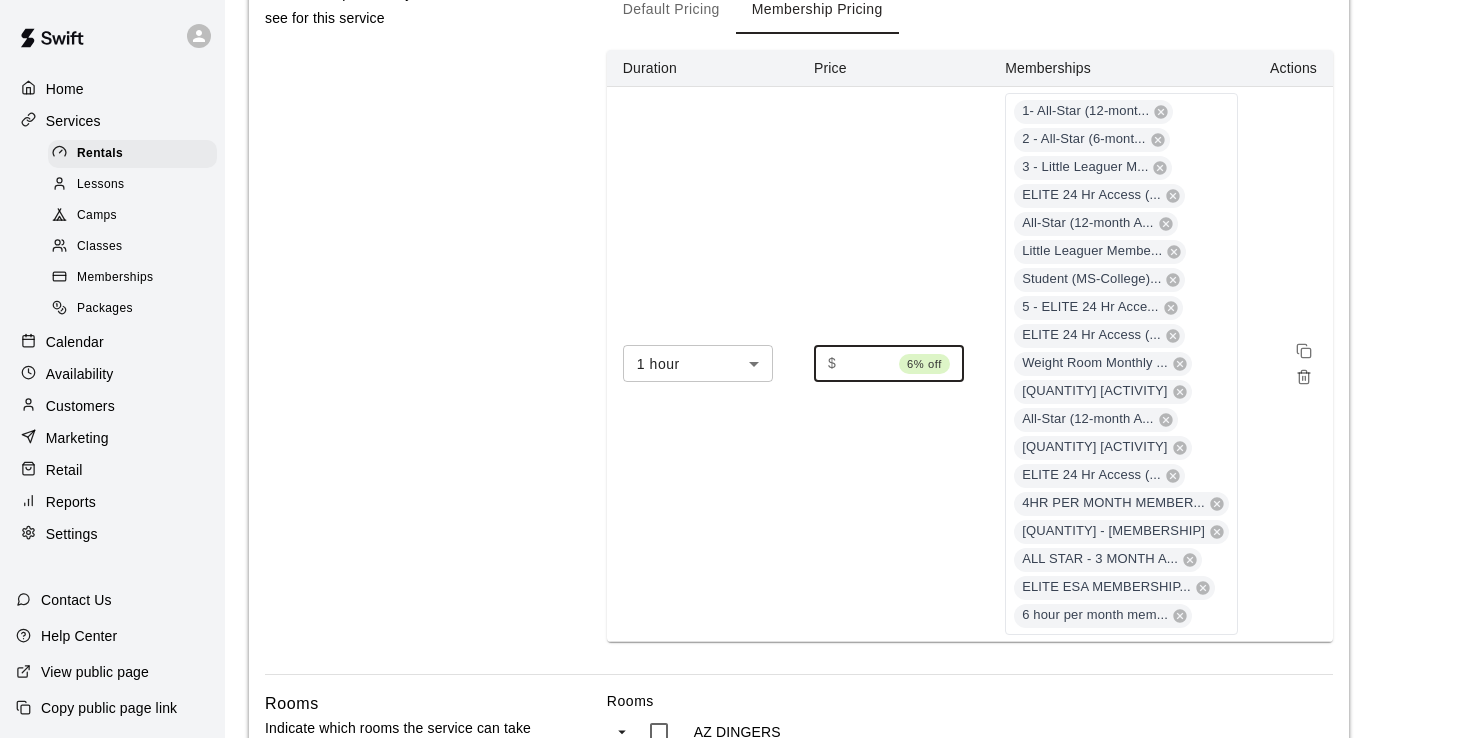 click on "**" at bounding box center [867, 363] 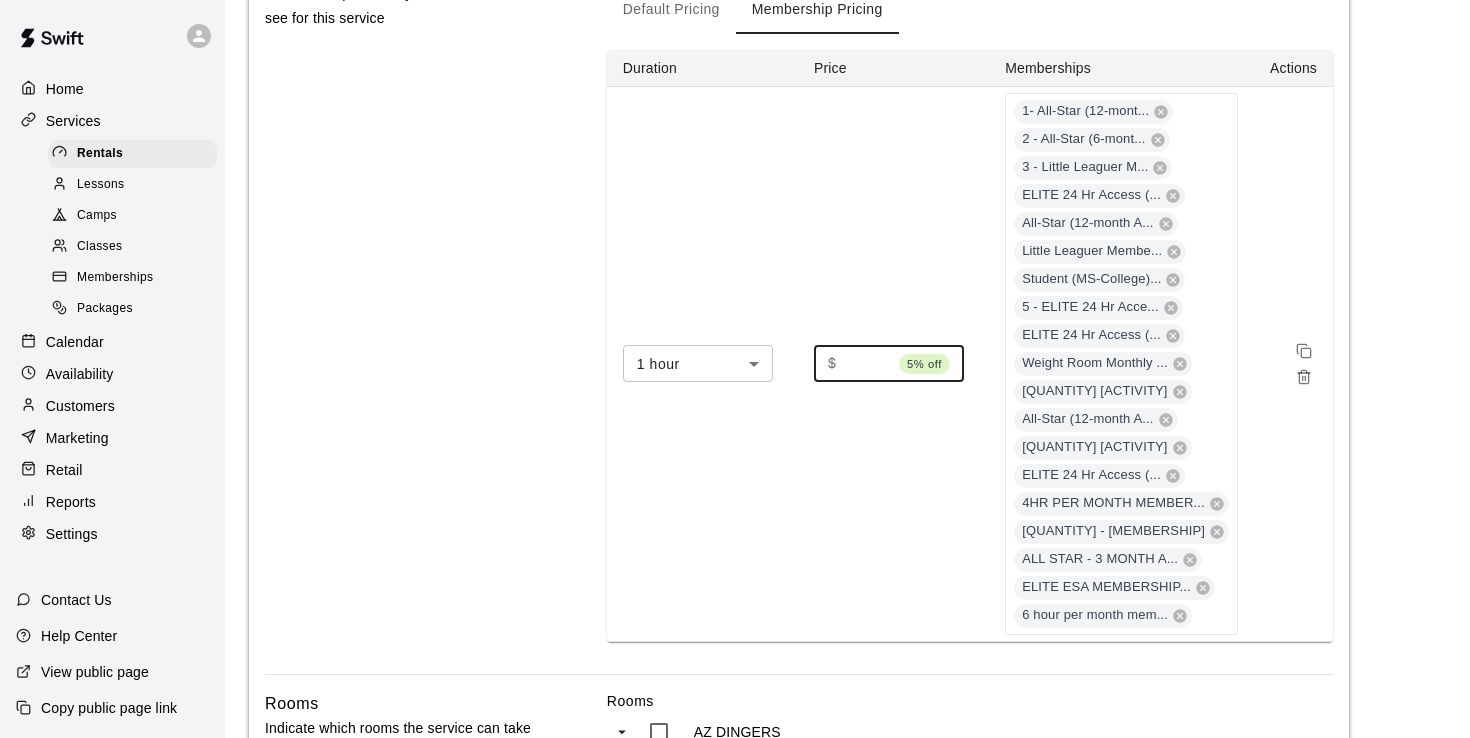 click on "***" at bounding box center (867, 363) 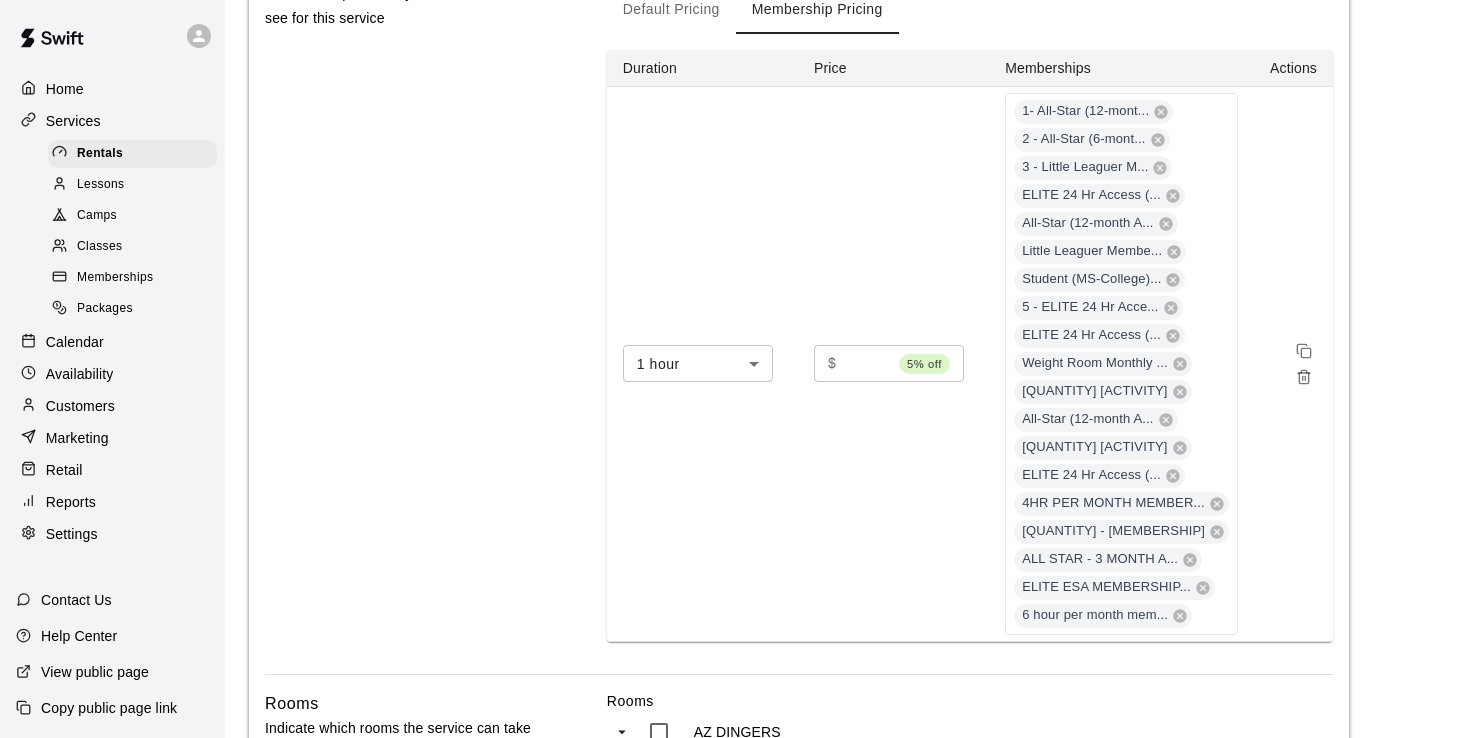 click on "$ *** 5% off ​" at bounding box center (893, 363) 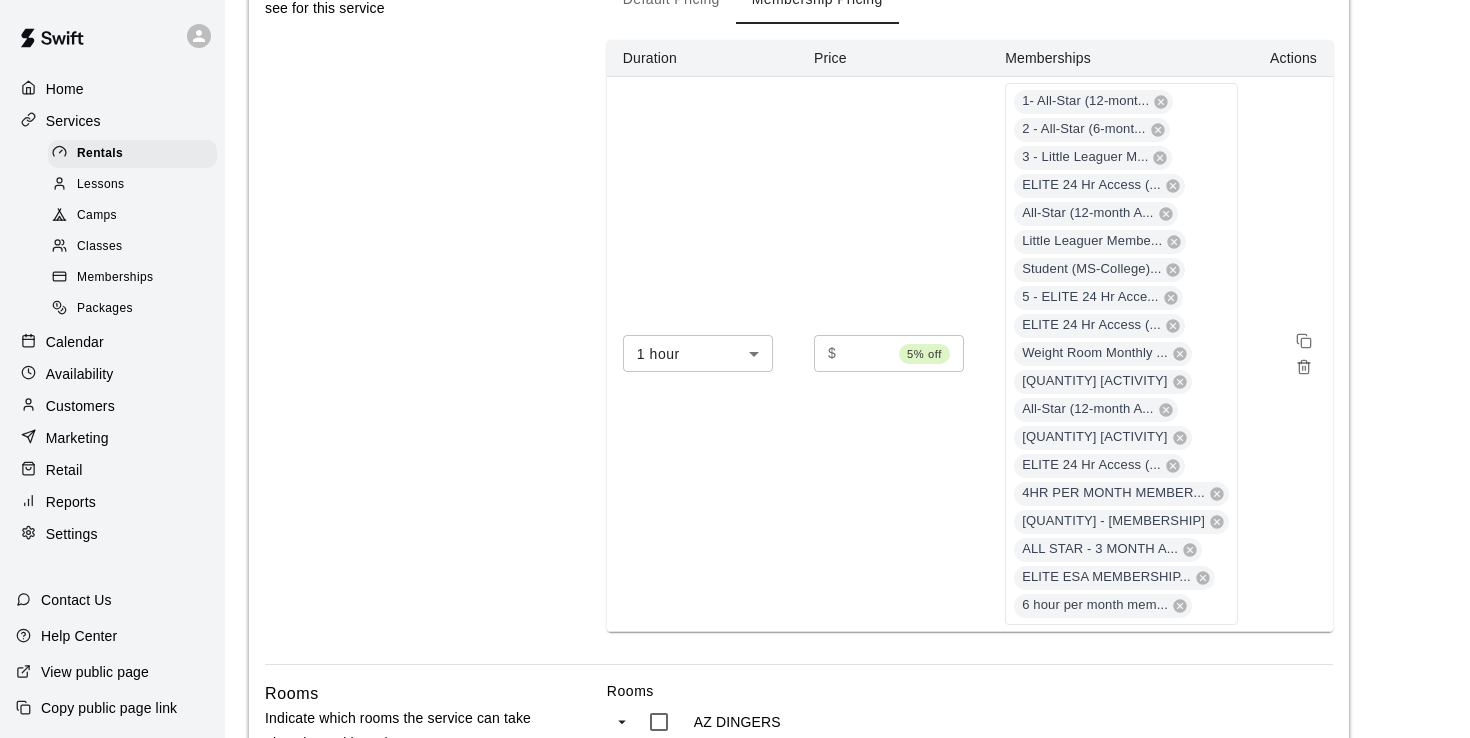 scroll, scrollTop: 731, scrollLeft: 0, axis: vertical 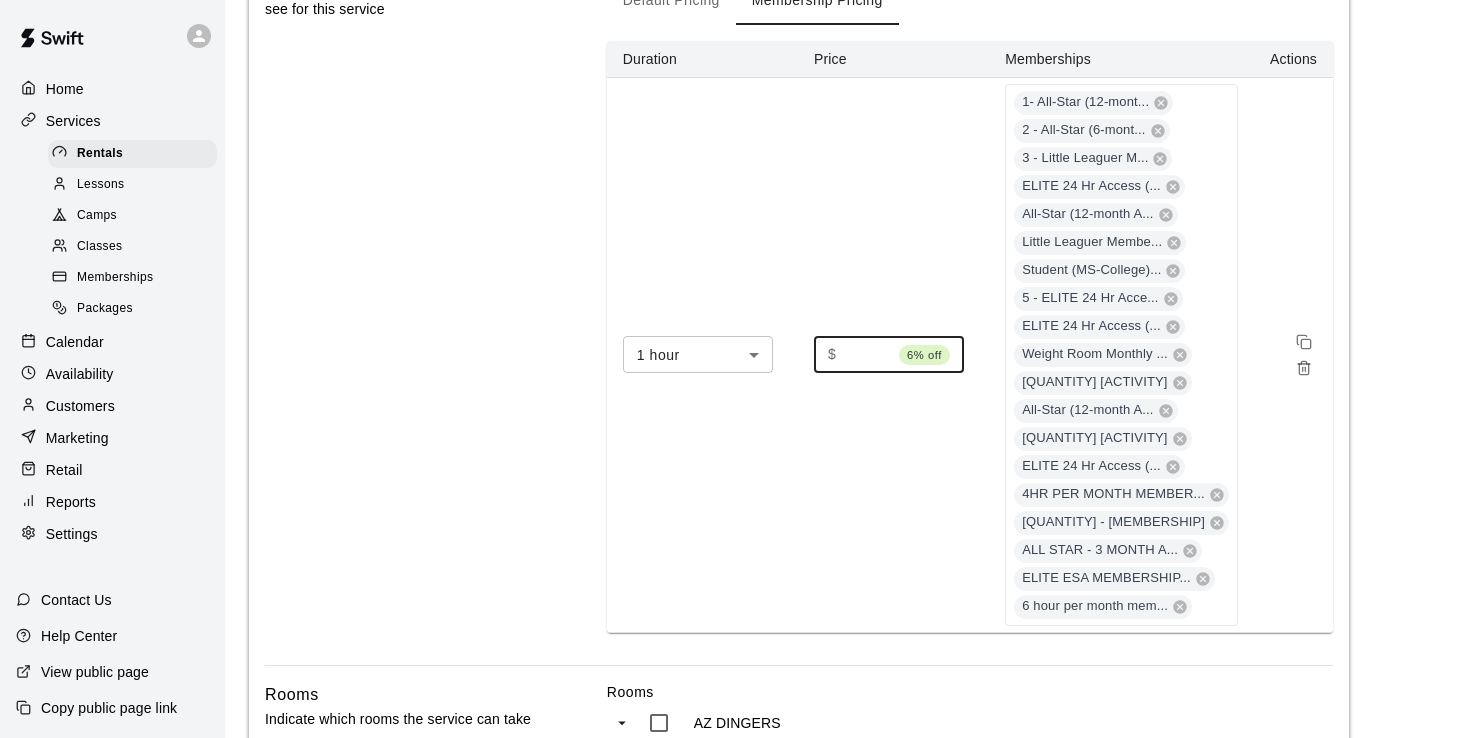 click on "**" at bounding box center [867, 354] 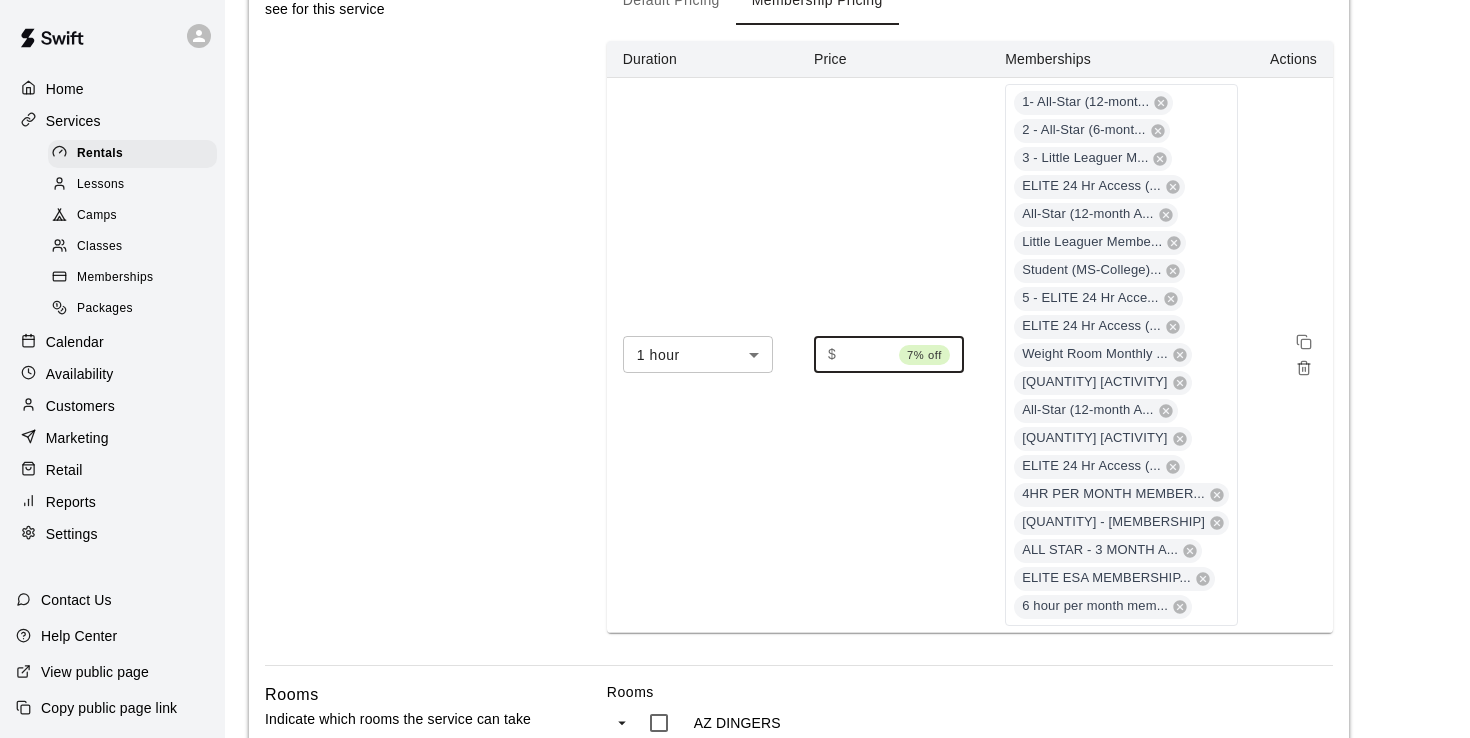 click on "**" at bounding box center [867, 354] 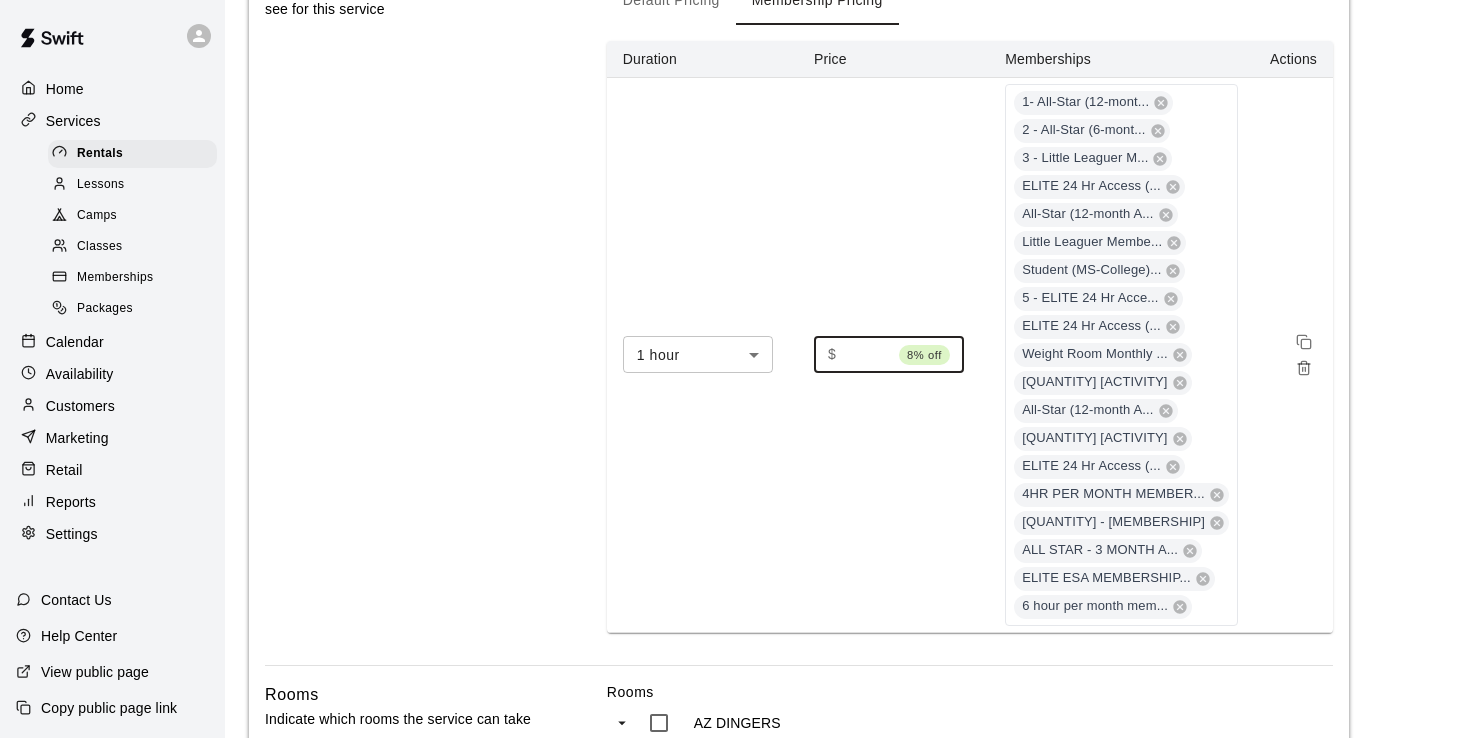 click on "**" at bounding box center (867, 354) 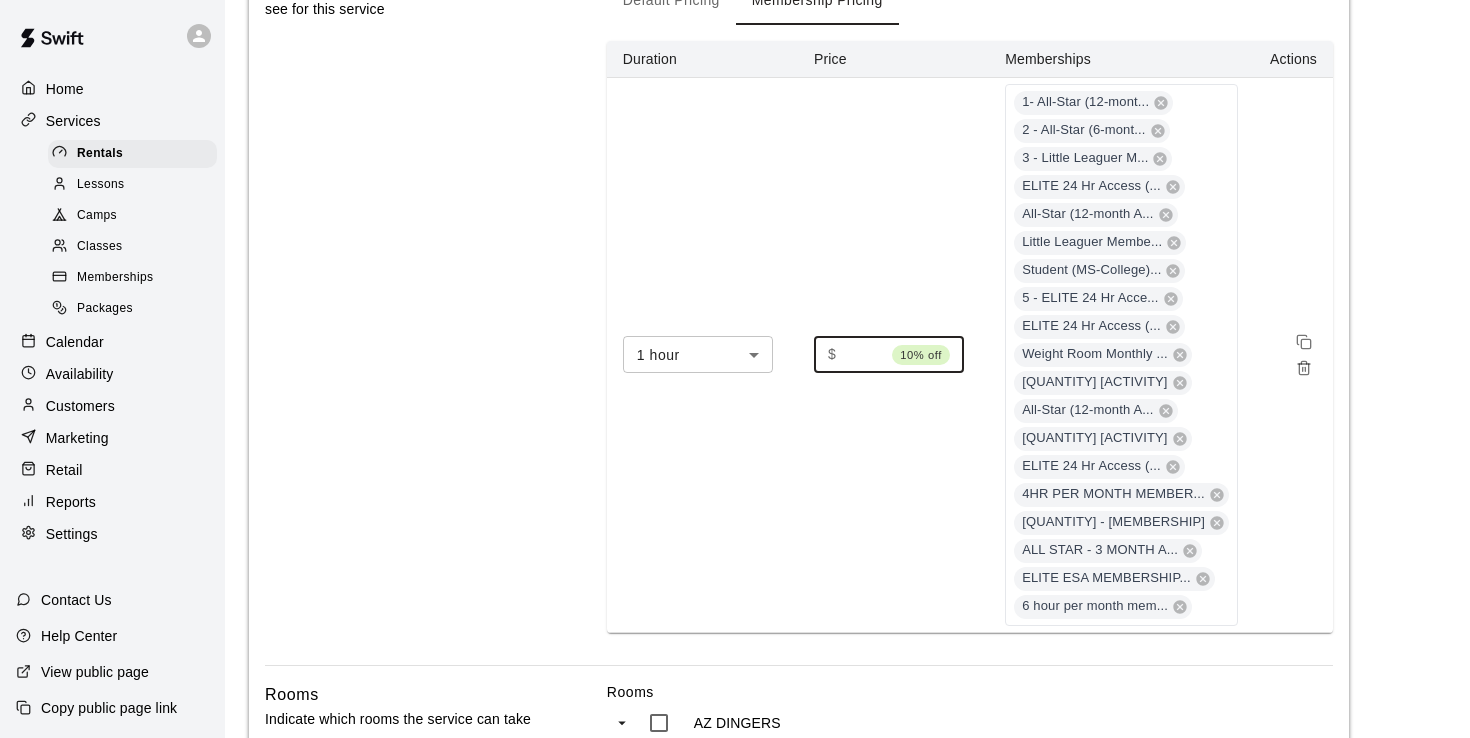 click on "**" at bounding box center [864, 354] 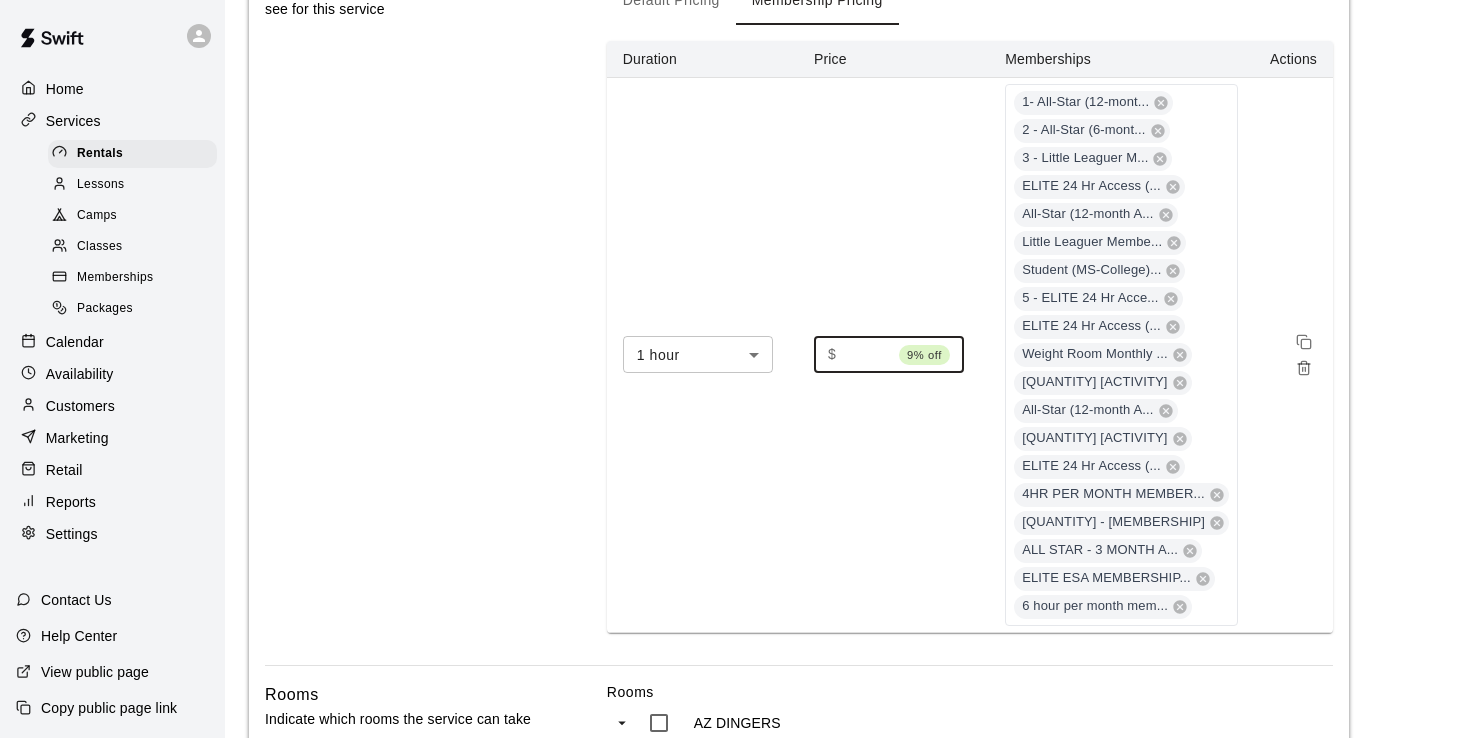 click on "**" at bounding box center [867, 354] 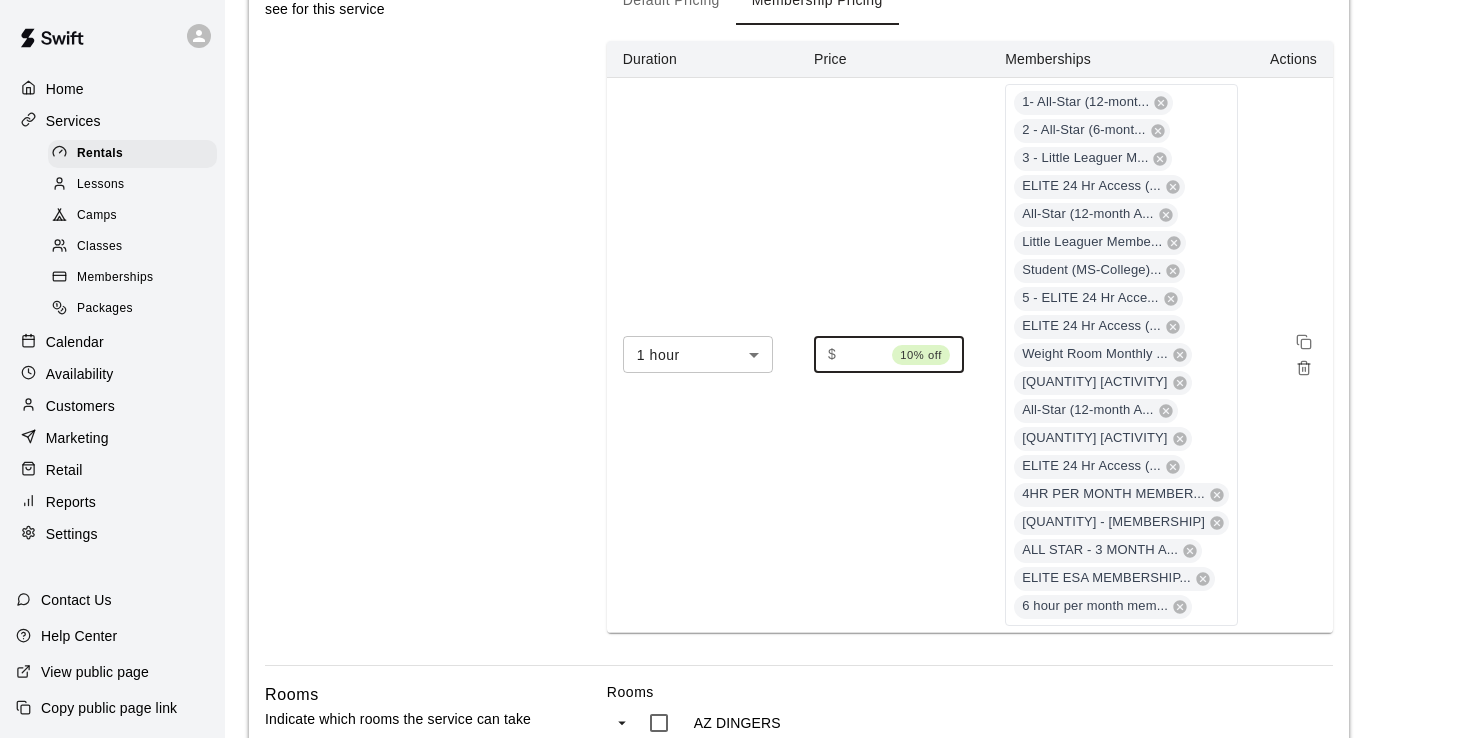 click on "**" at bounding box center [864, 354] 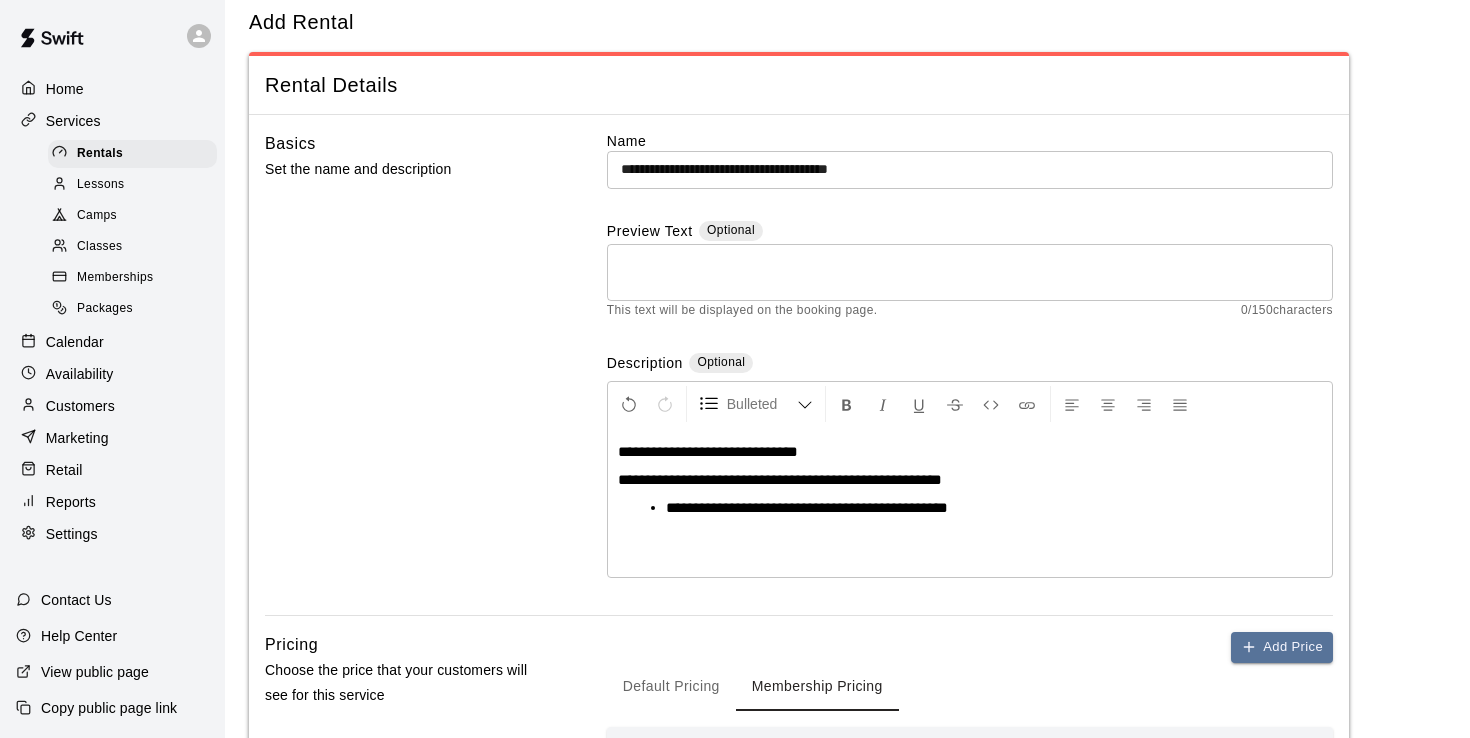 scroll, scrollTop: 46, scrollLeft: 0, axis: vertical 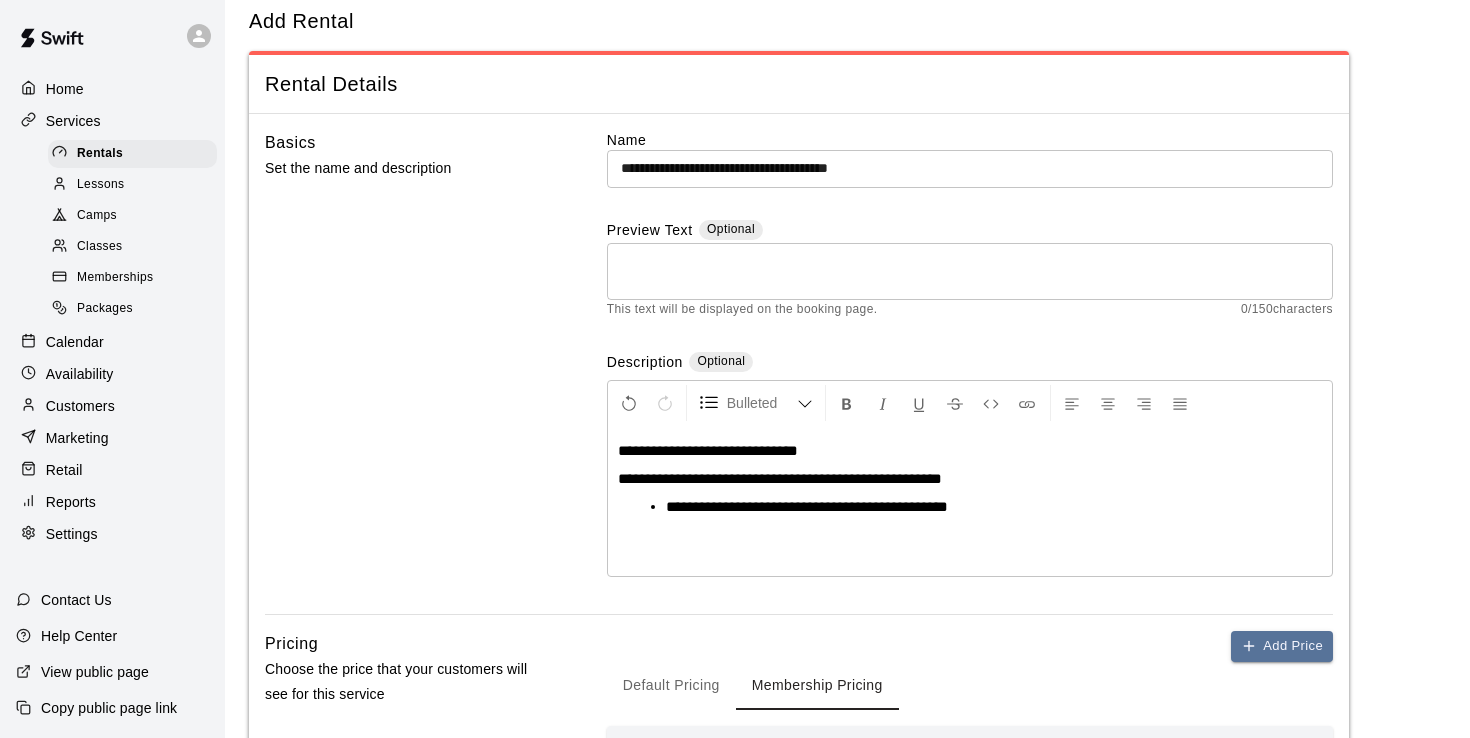 click at bounding box center [970, 271] 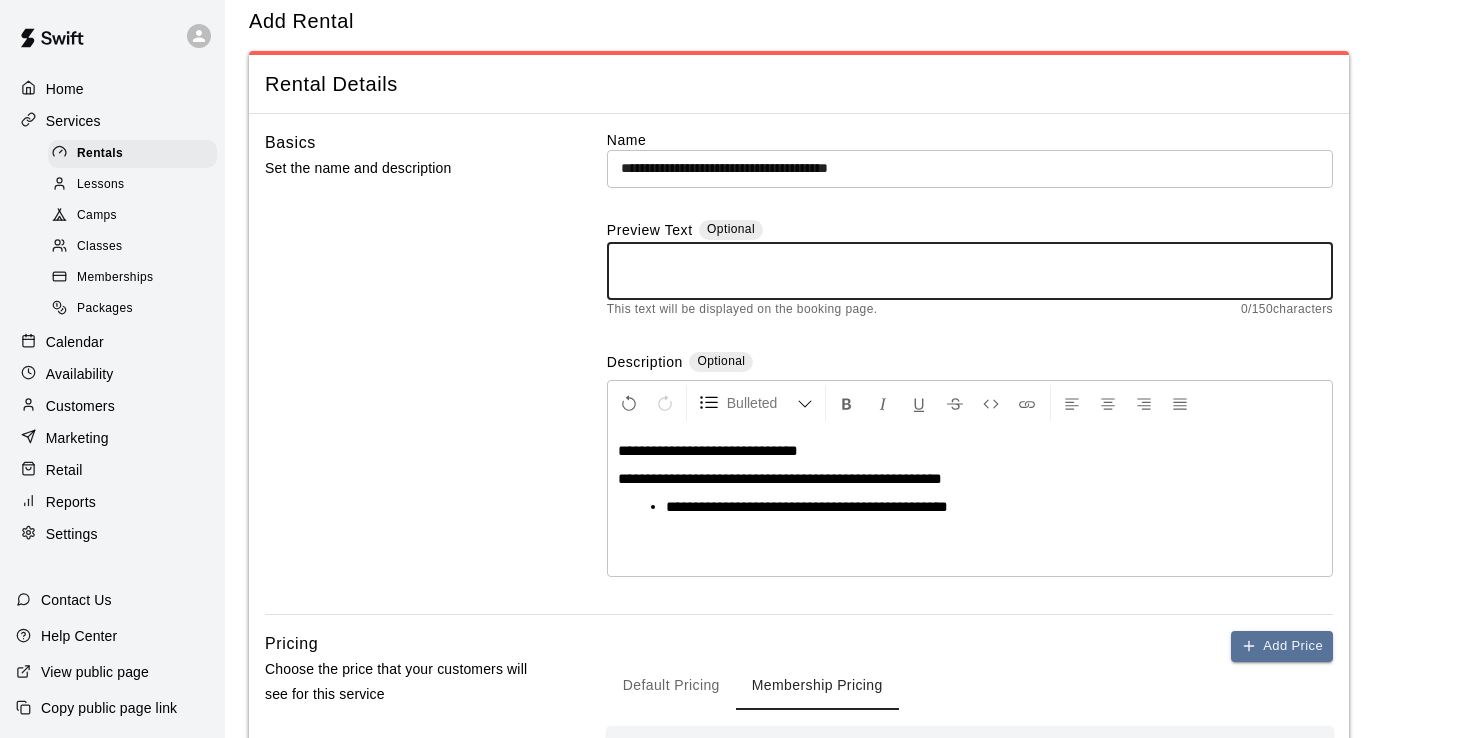 click at bounding box center (970, 271) 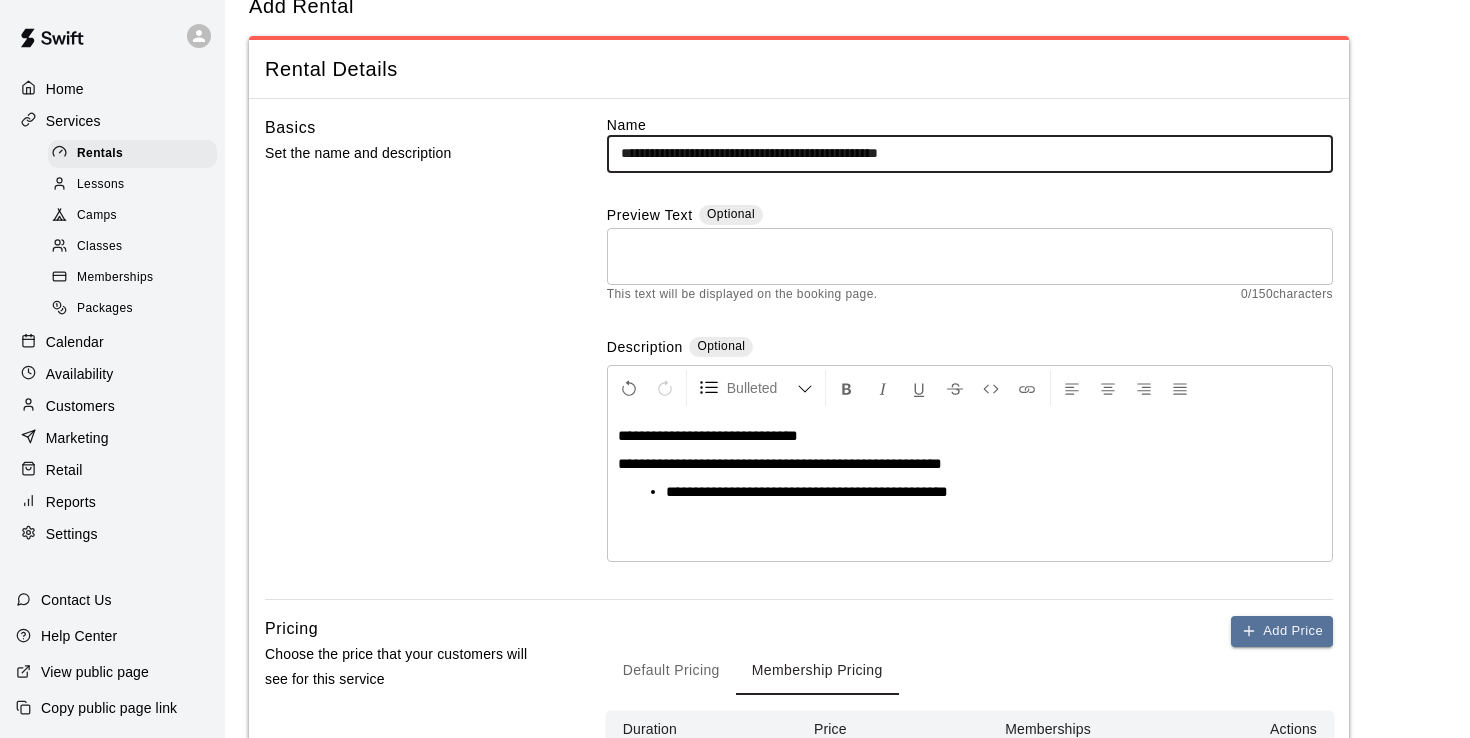 scroll, scrollTop: 48, scrollLeft: 0, axis: vertical 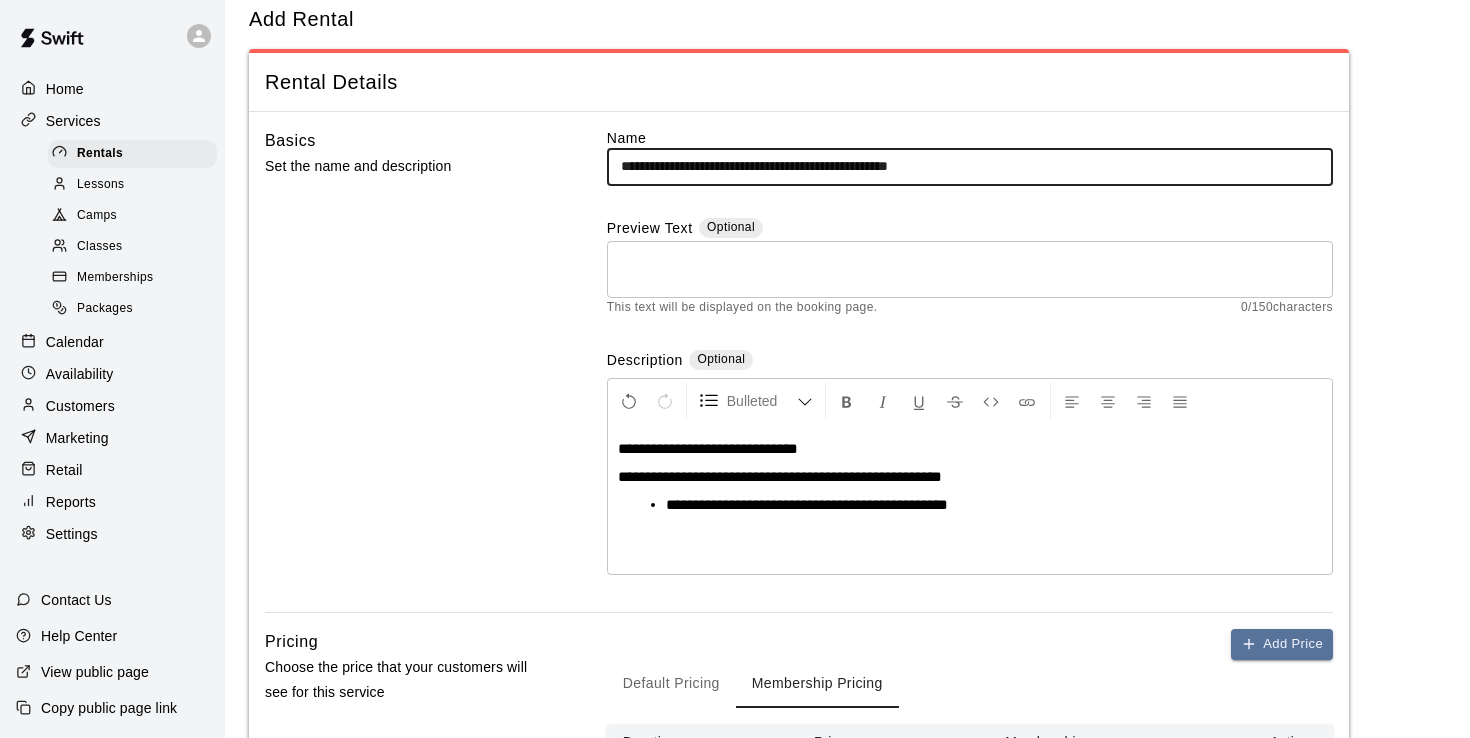 click on "**********" at bounding box center [970, 166] 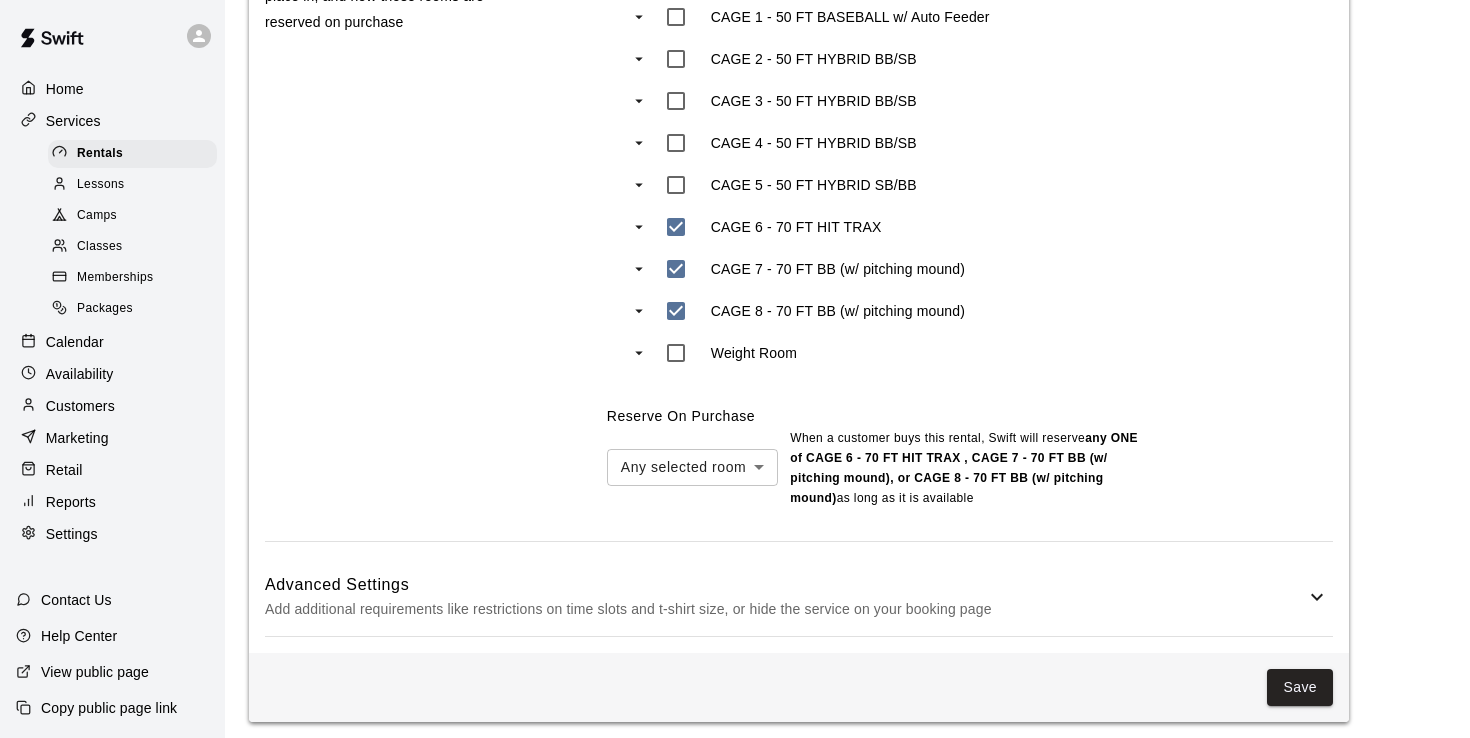 scroll, scrollTop: 1478, scrollLeft: 0, axis: vertical 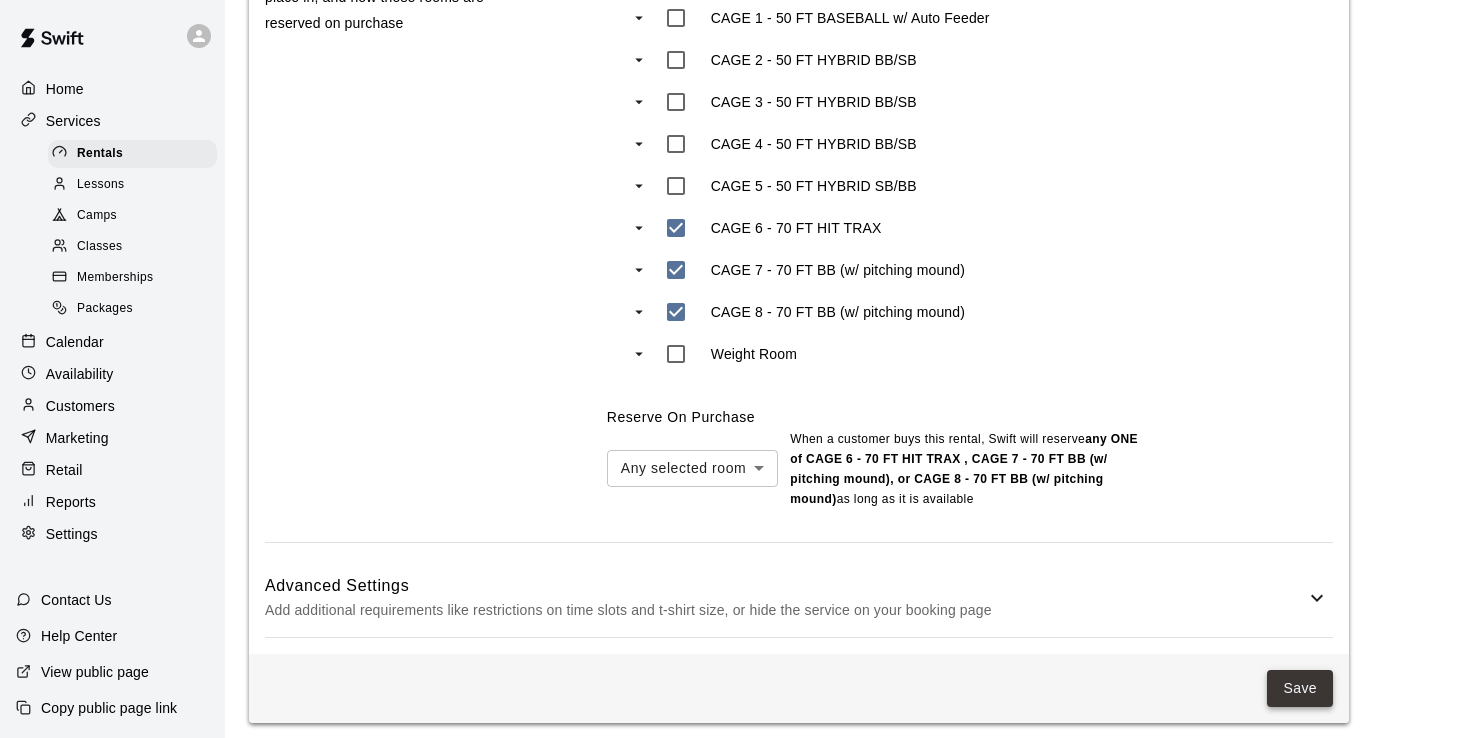 type on "**********" 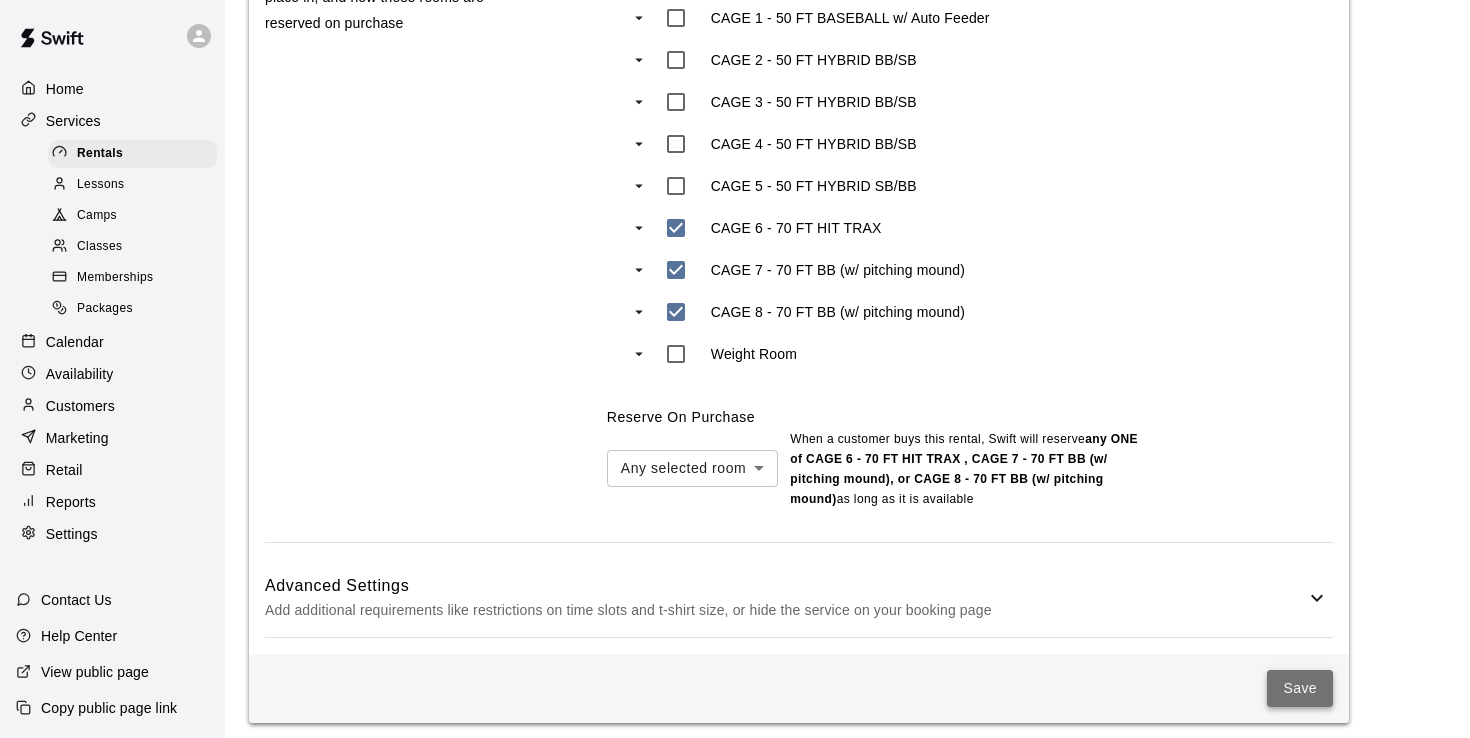 click on "Save" at bounding box center [1300, 688] 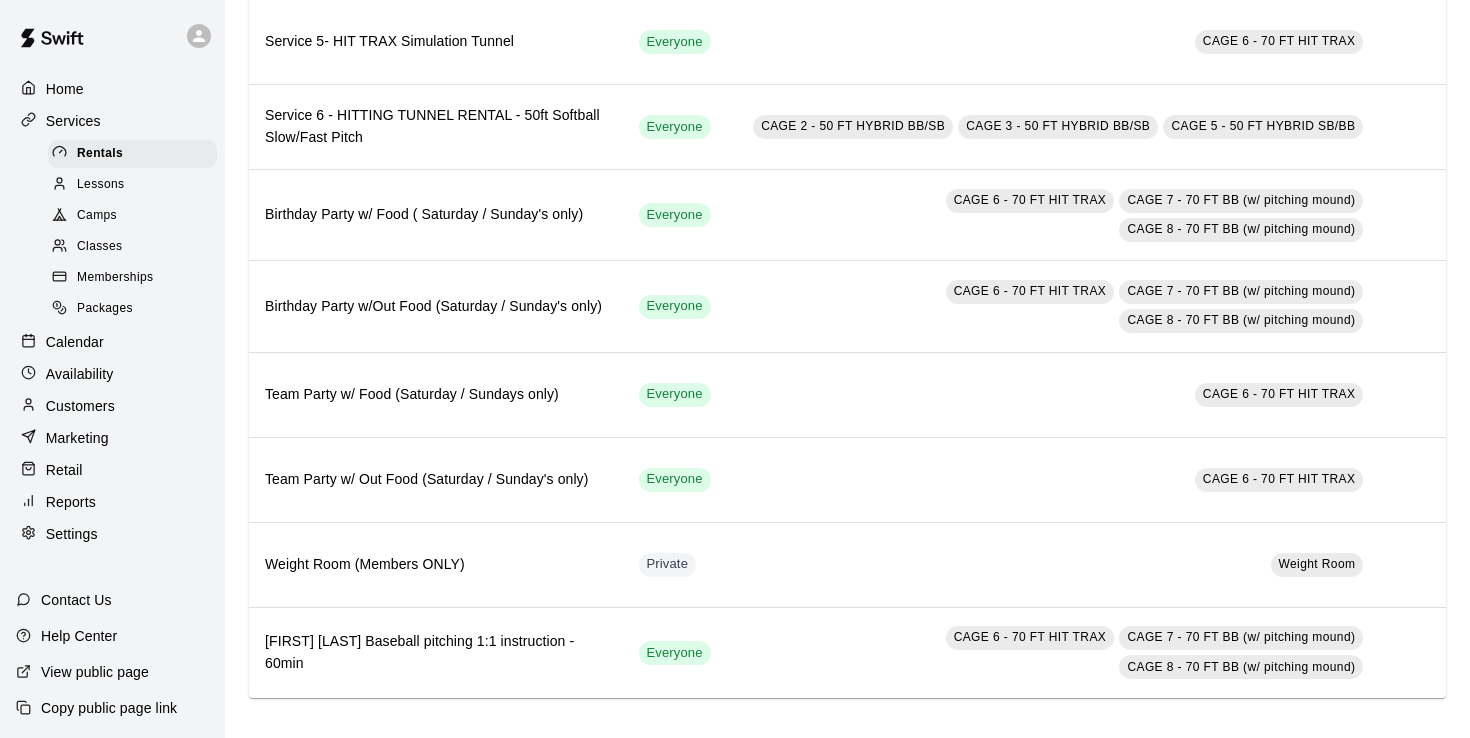 scroll, scrollTop: 564, scrollLeft: 0, axis: vertical 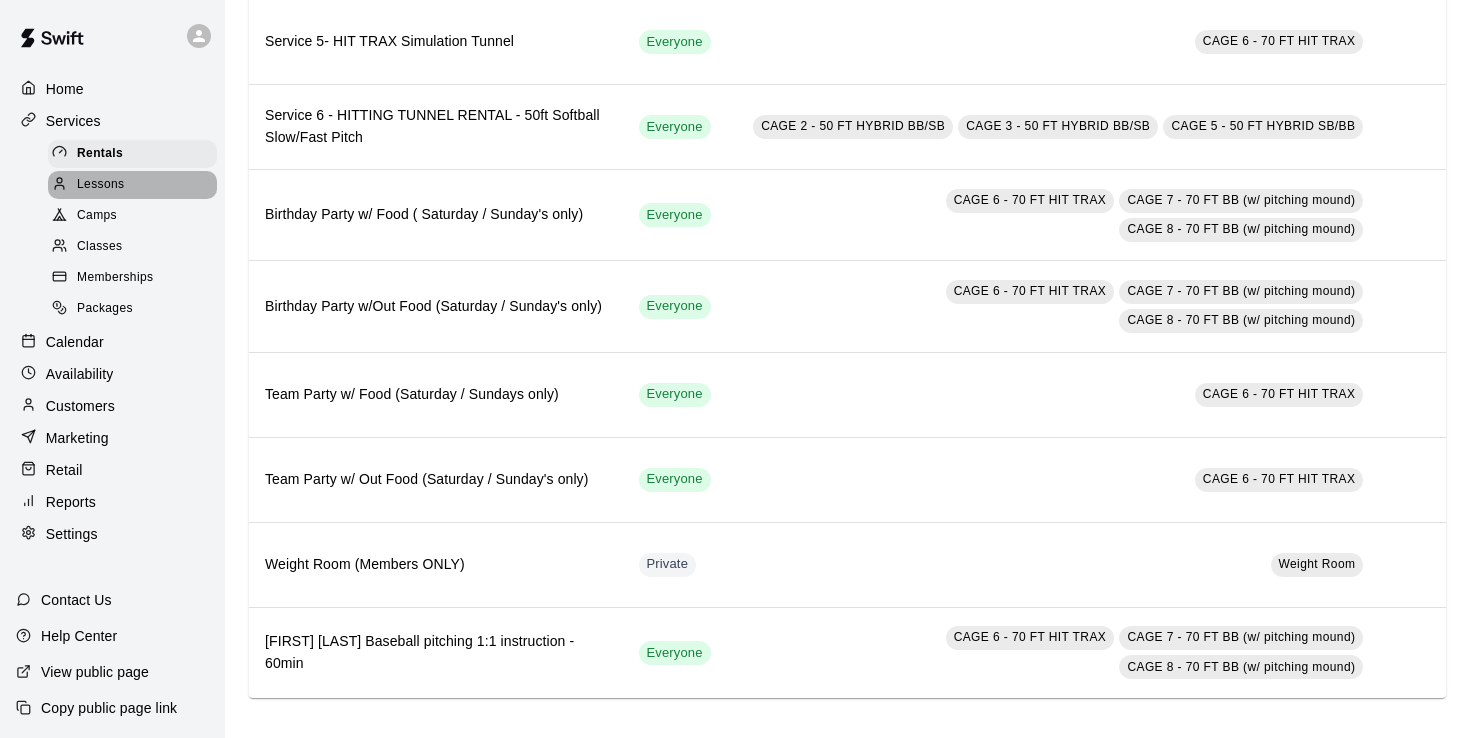 click on "Lessons" at bounding box center [101, 185] 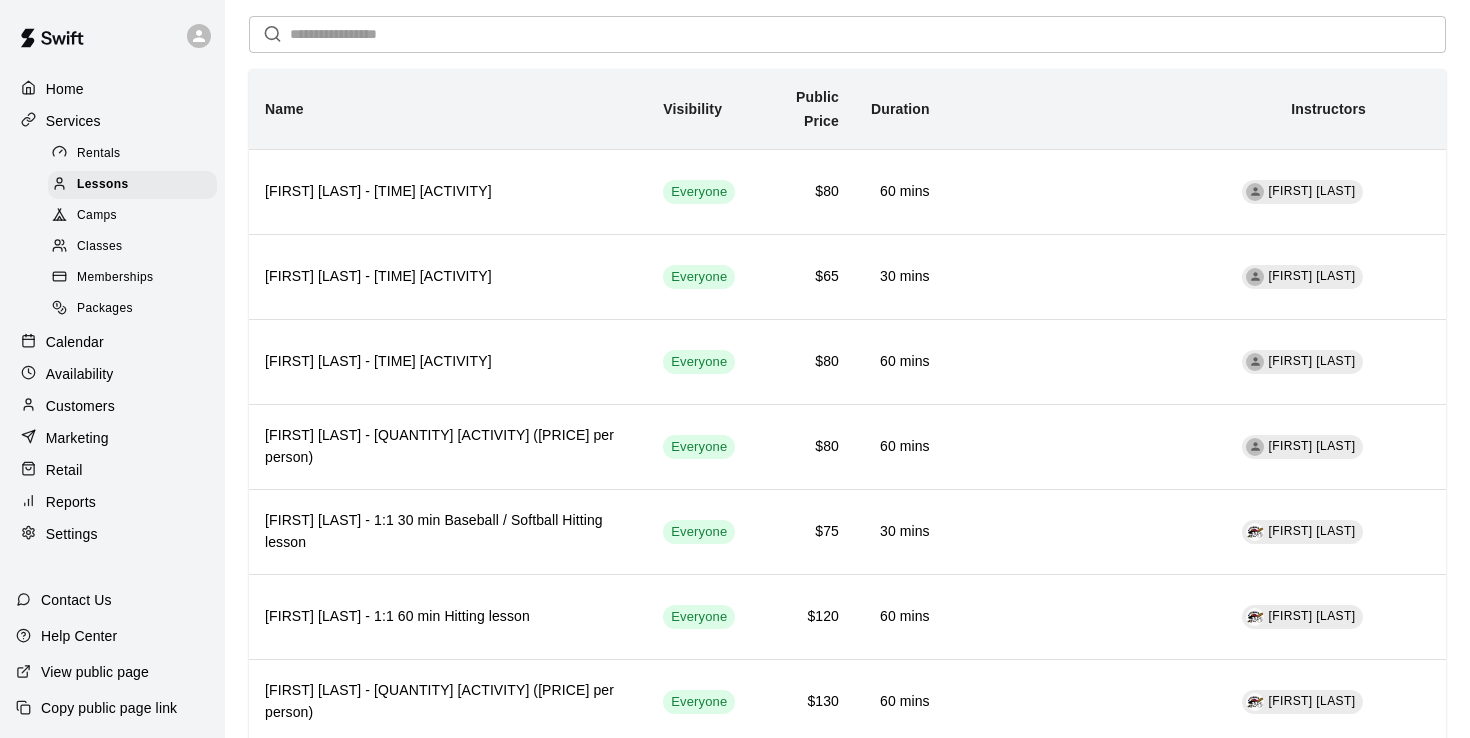 scroll, scrollTop: 72, scrollLeft: 0, axis: vertical 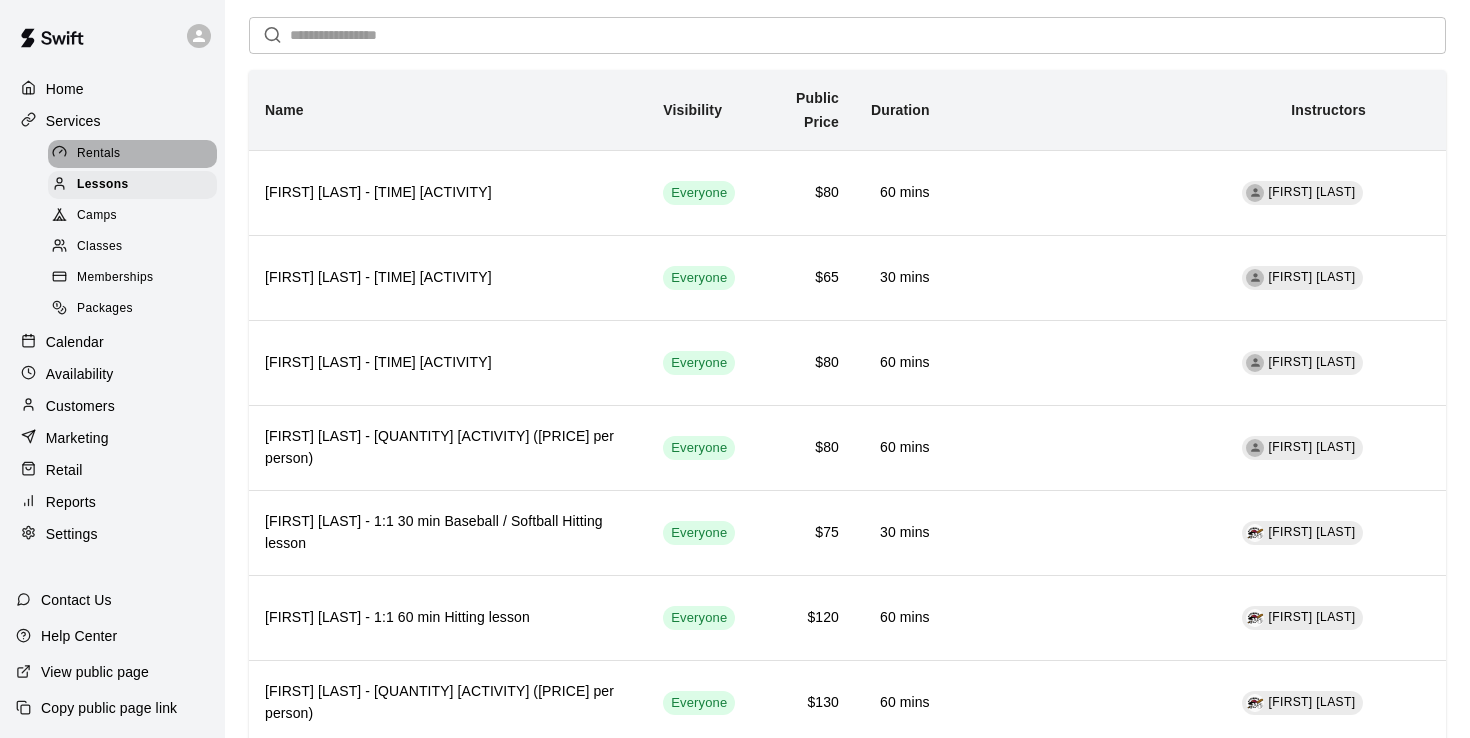 click on "Rentals" at bounding box center (132, 154) 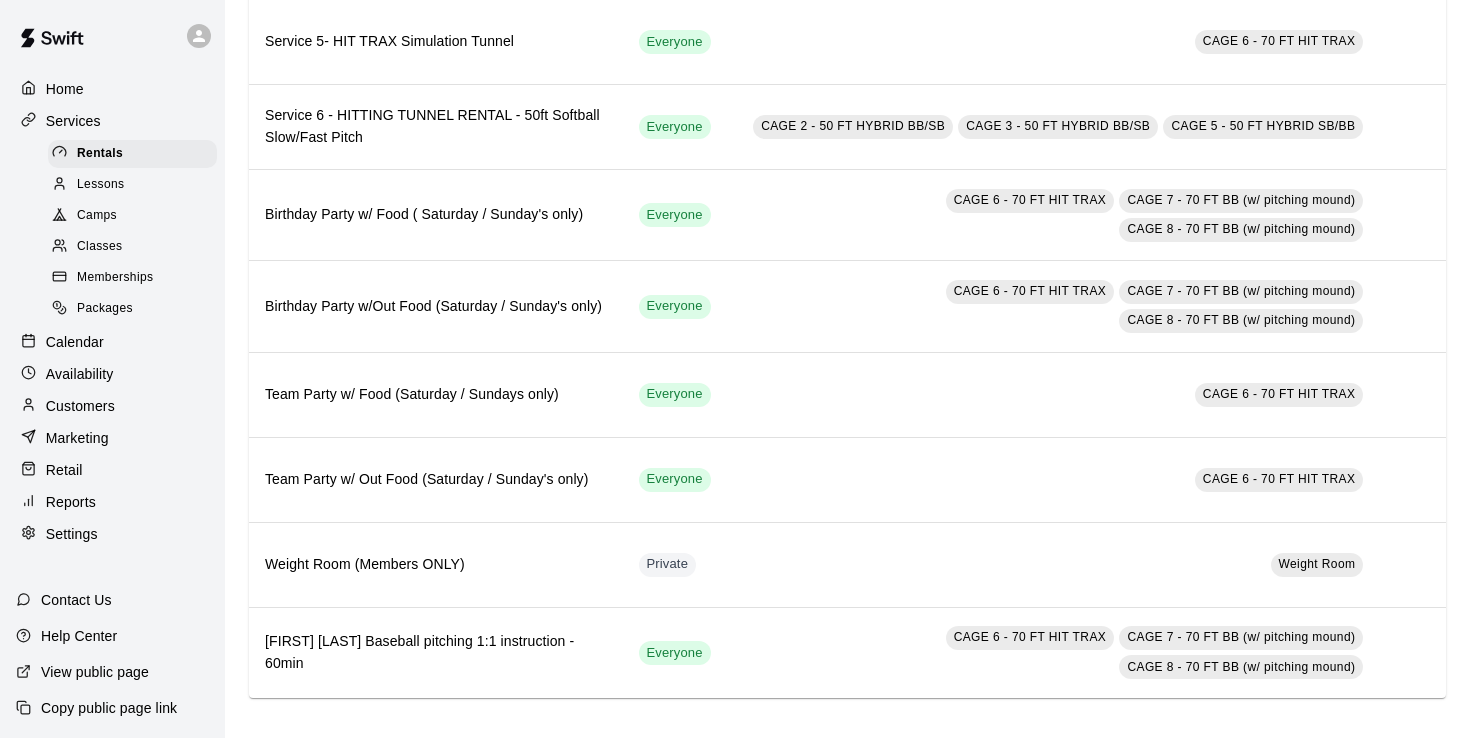 scroll, scrollTop: 564, scrollLeft: 0, axis: vertical 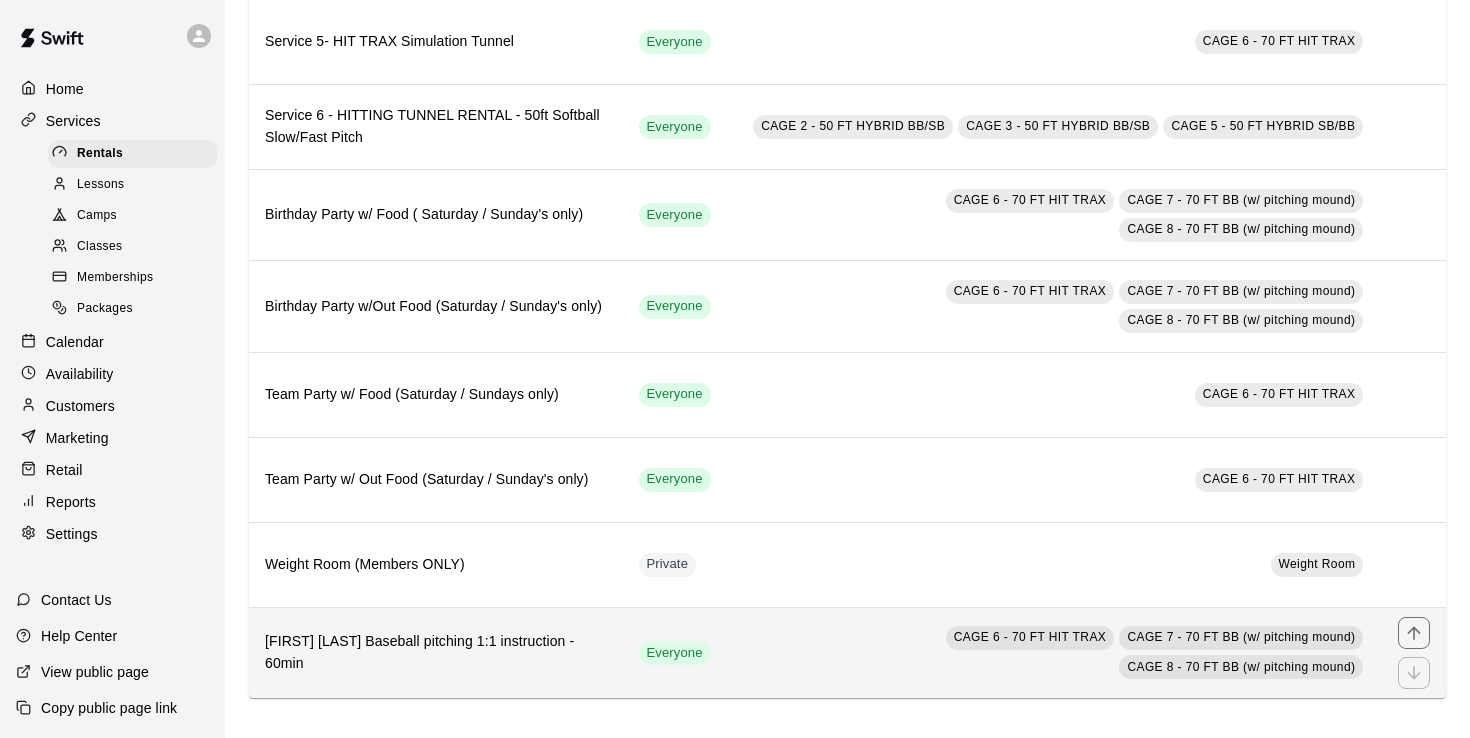 click on "[FIRST] [LAST] Baseball pitching 1:1 instruction - 60min" at bounding box center (436, 653) 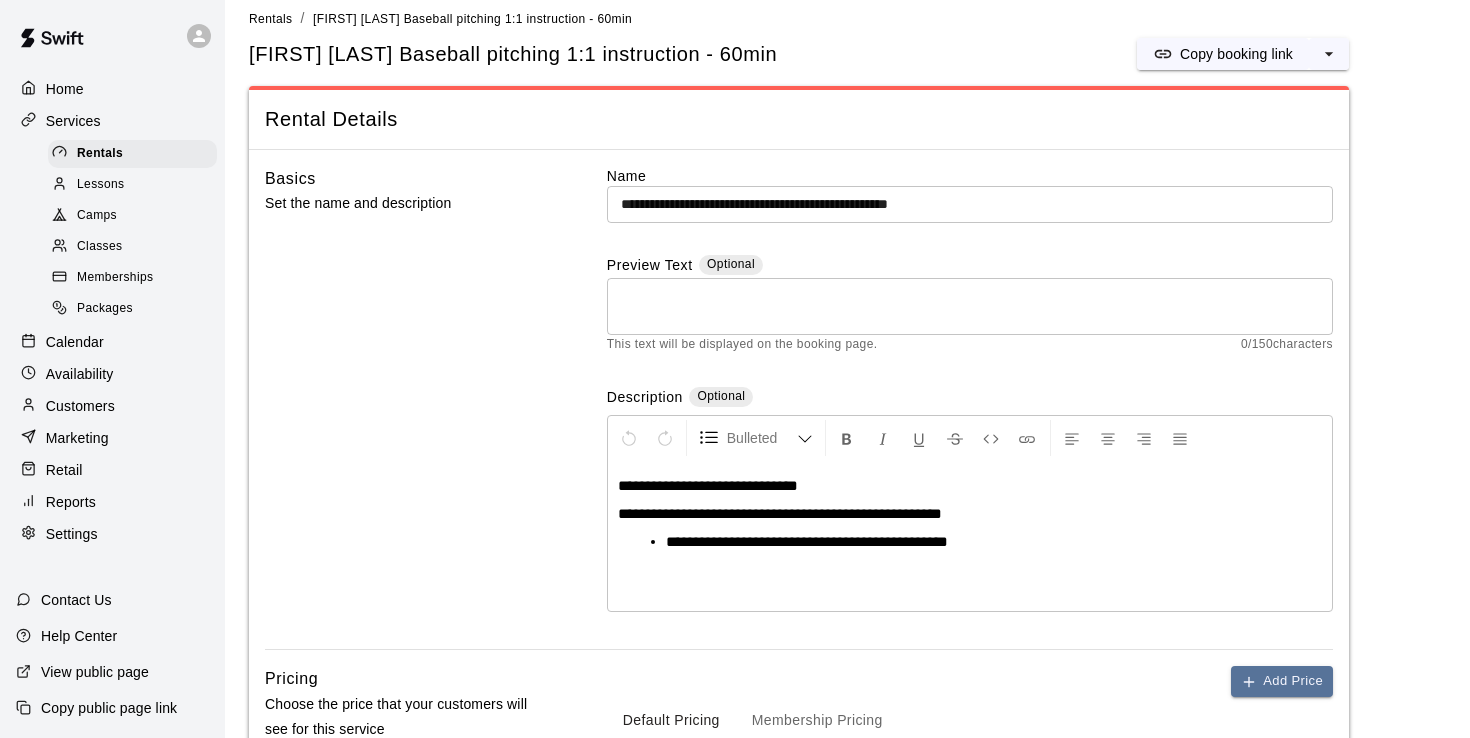 scroll, scrollTop: 19, scrollLeft: 0, axis: vertical 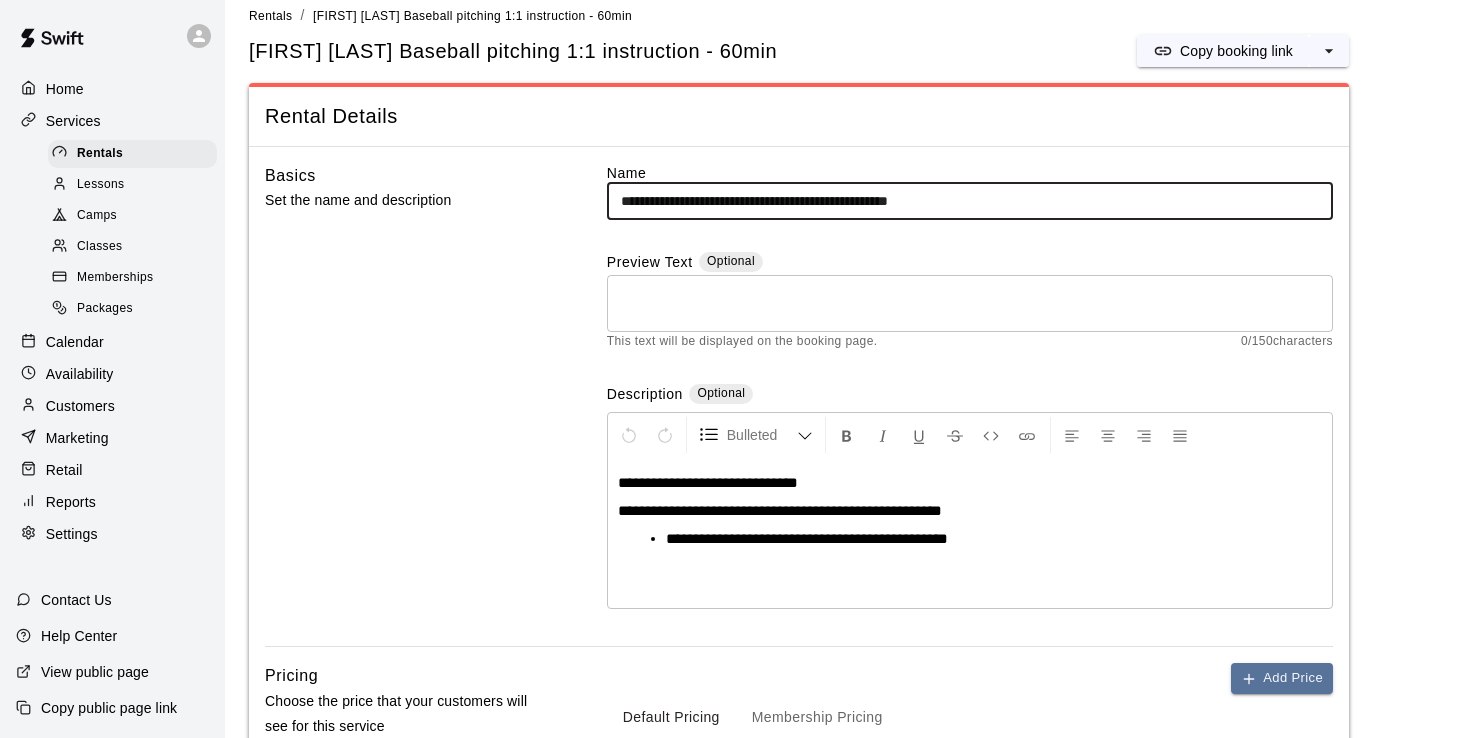 drag, startPoint x: 984, startPoint y: 200, endPoint x: 614, endPoint y: 186, distance: 370.26477 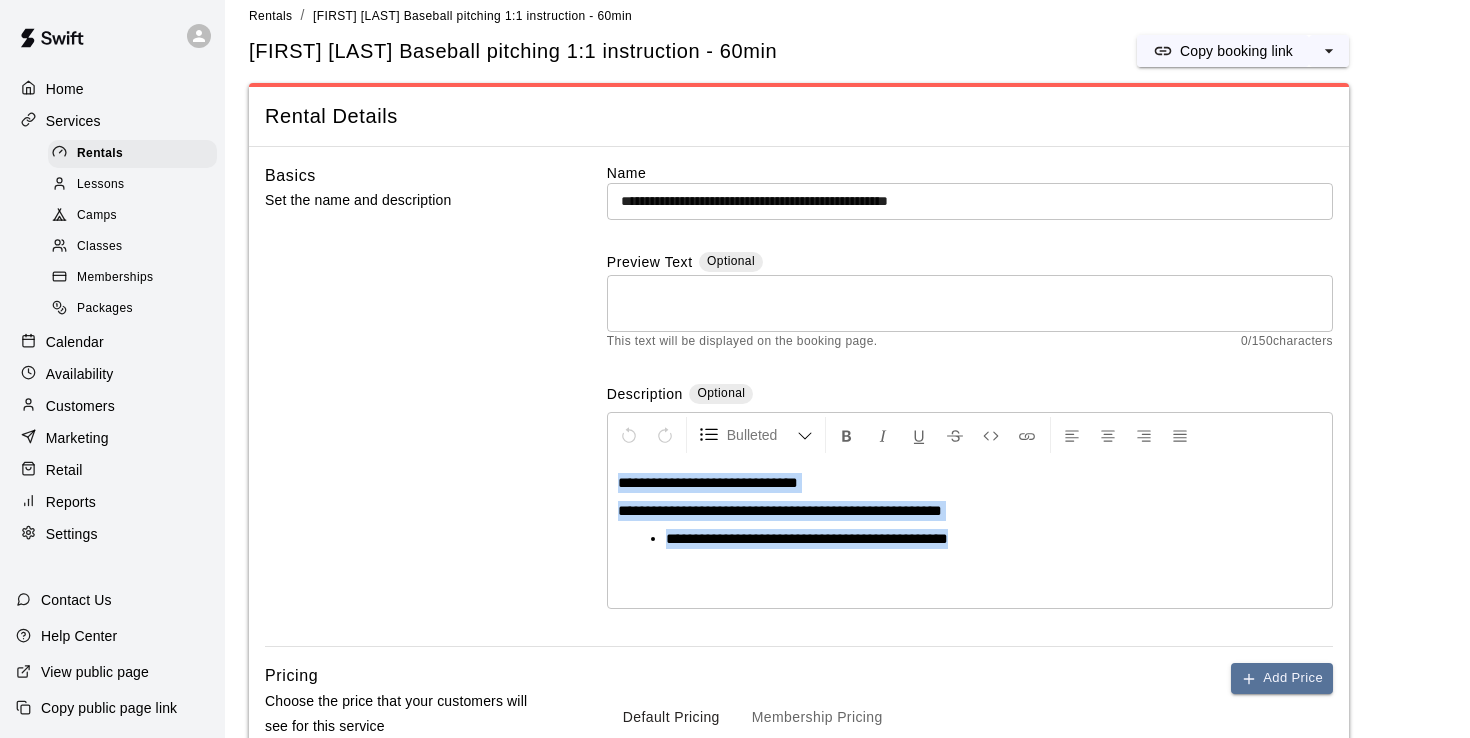 drag, startPoint x: 988, startPoint y: 542, endPoint x: 606, endPoint y: 454, distance: 392.0051 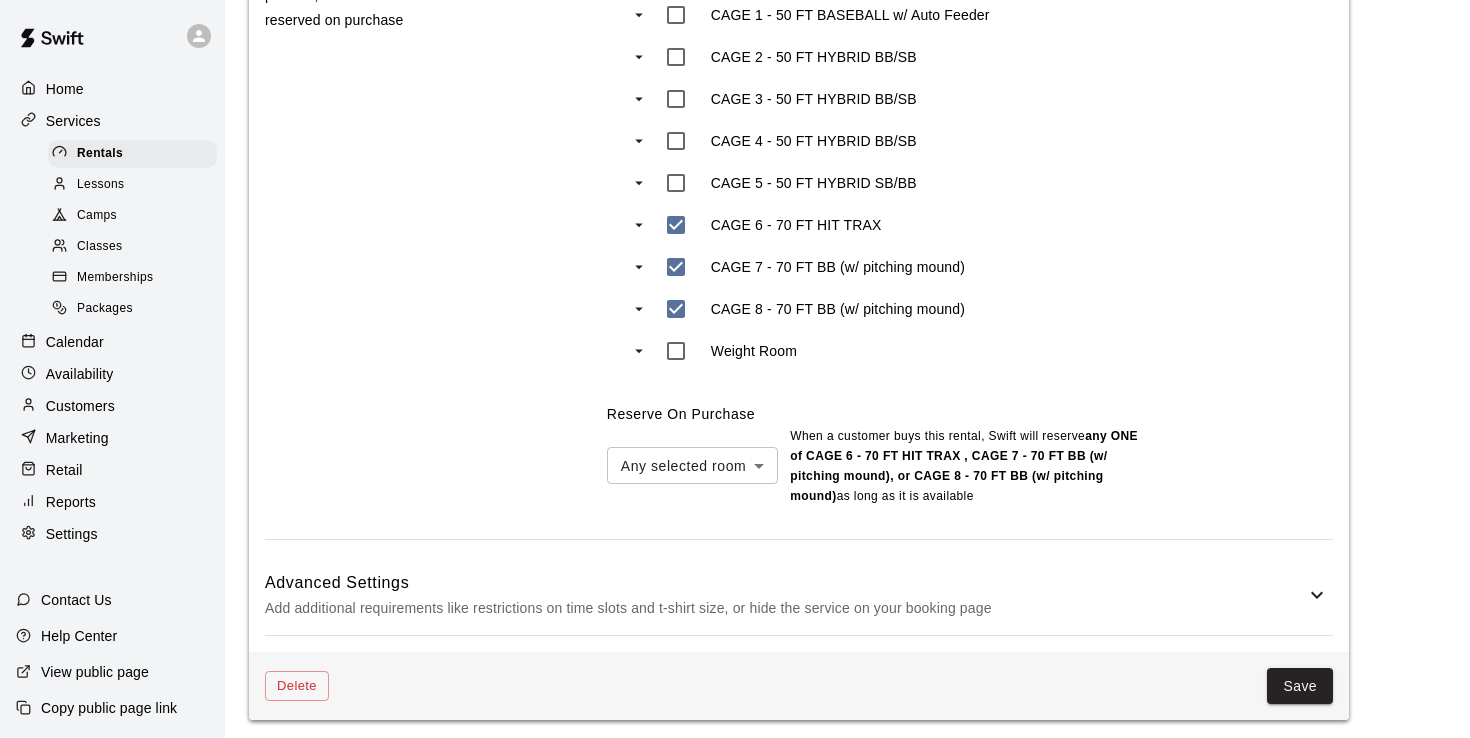 scroll, scrollTop: 979, scrollLeft: 0, axis: vertical 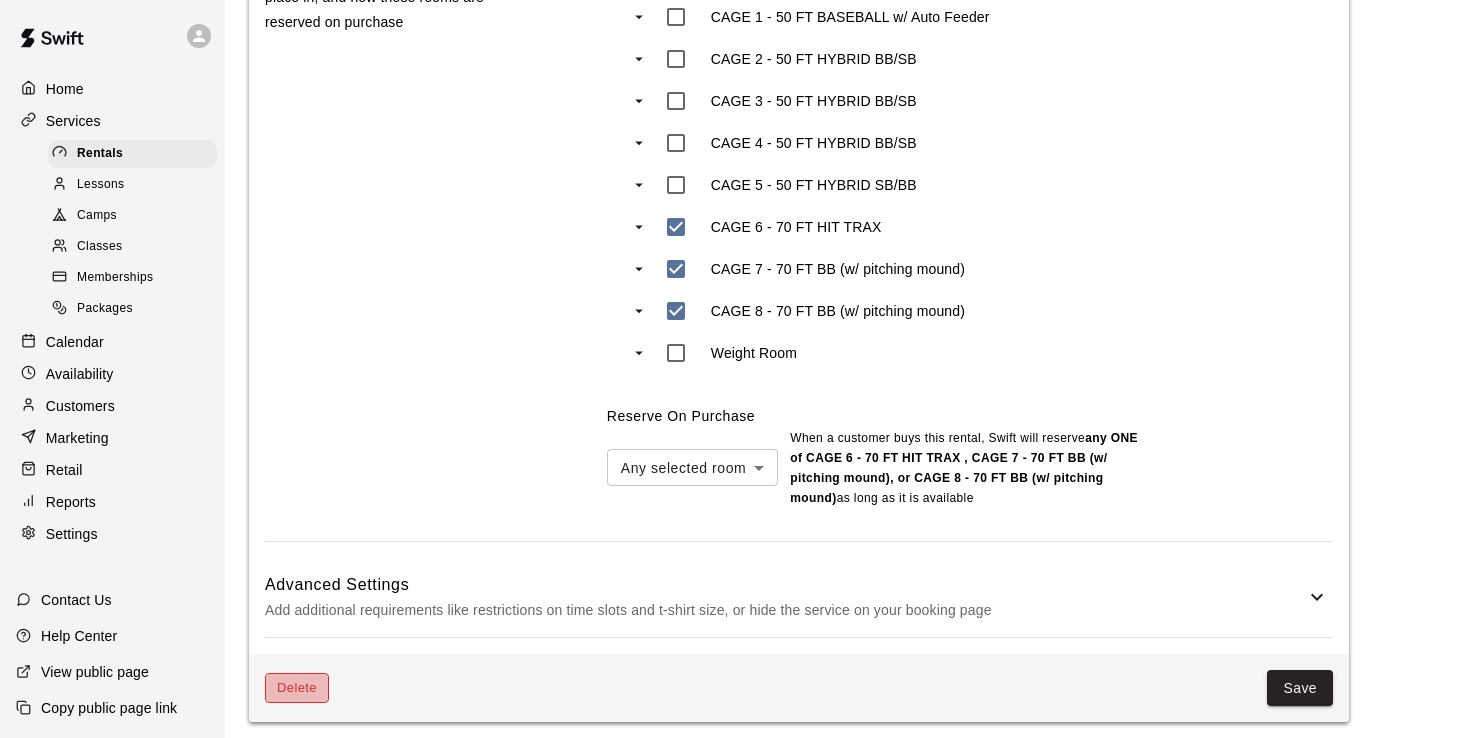 click on "Delete" at bounding box center [297, 688] 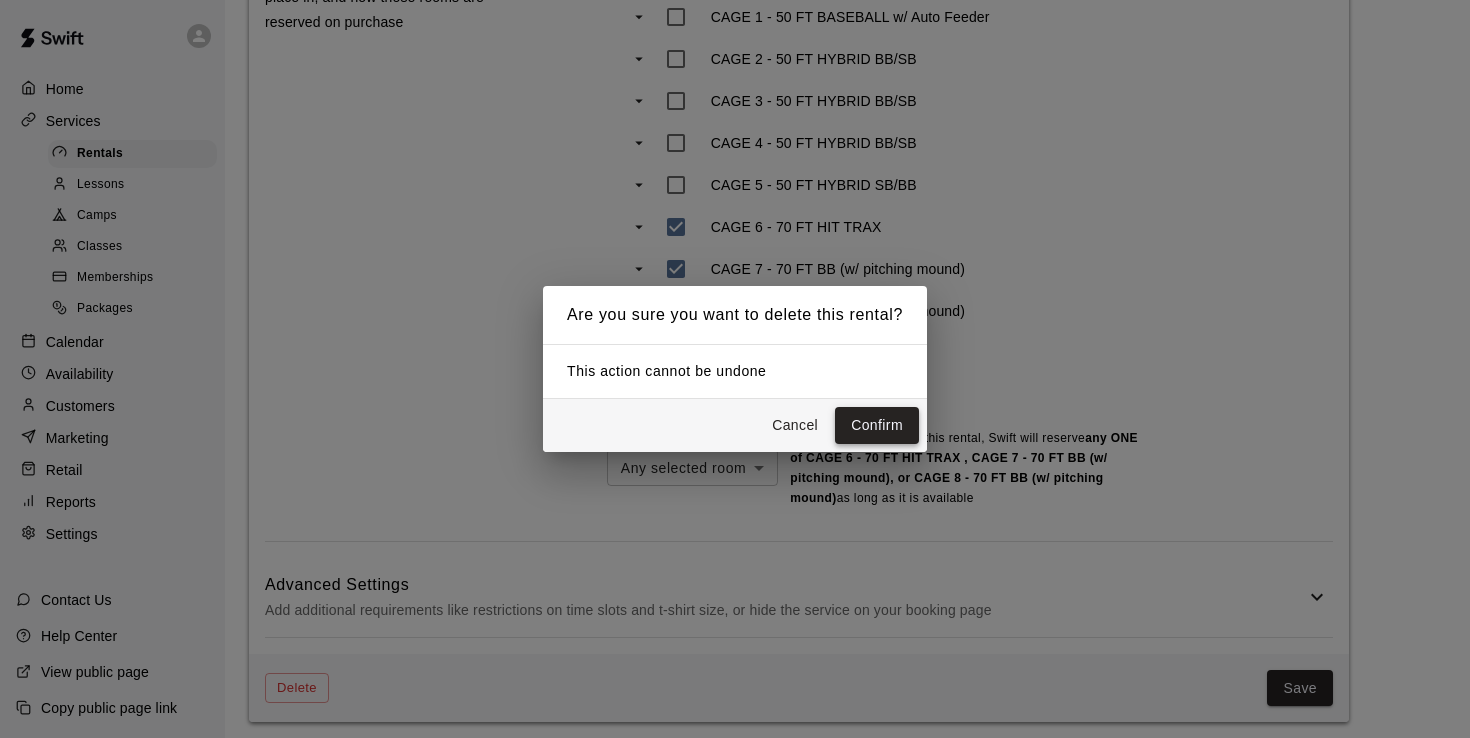 click on "Confirm" at bounding box center (877, 425) 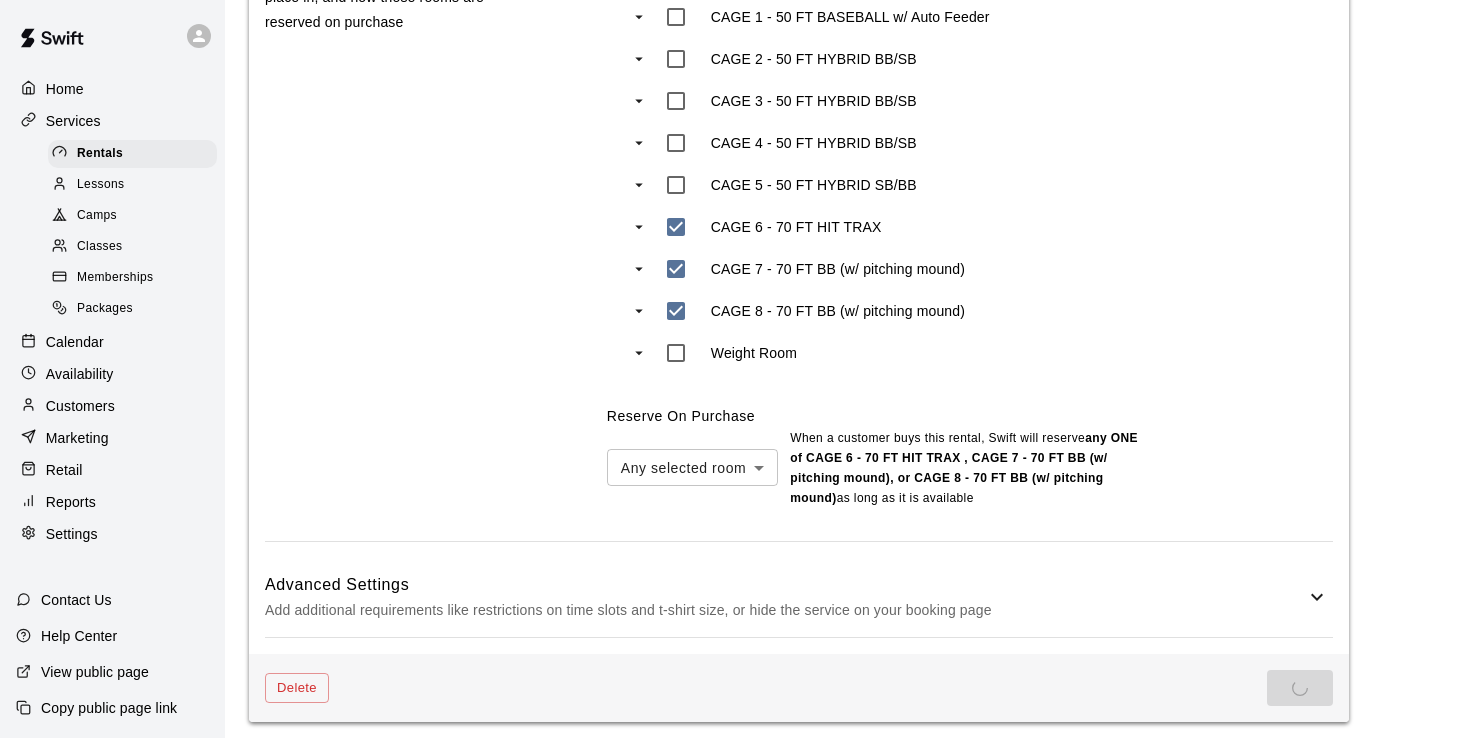 scroll, scrollTop: 0, scrollLeft: 0, axis: both 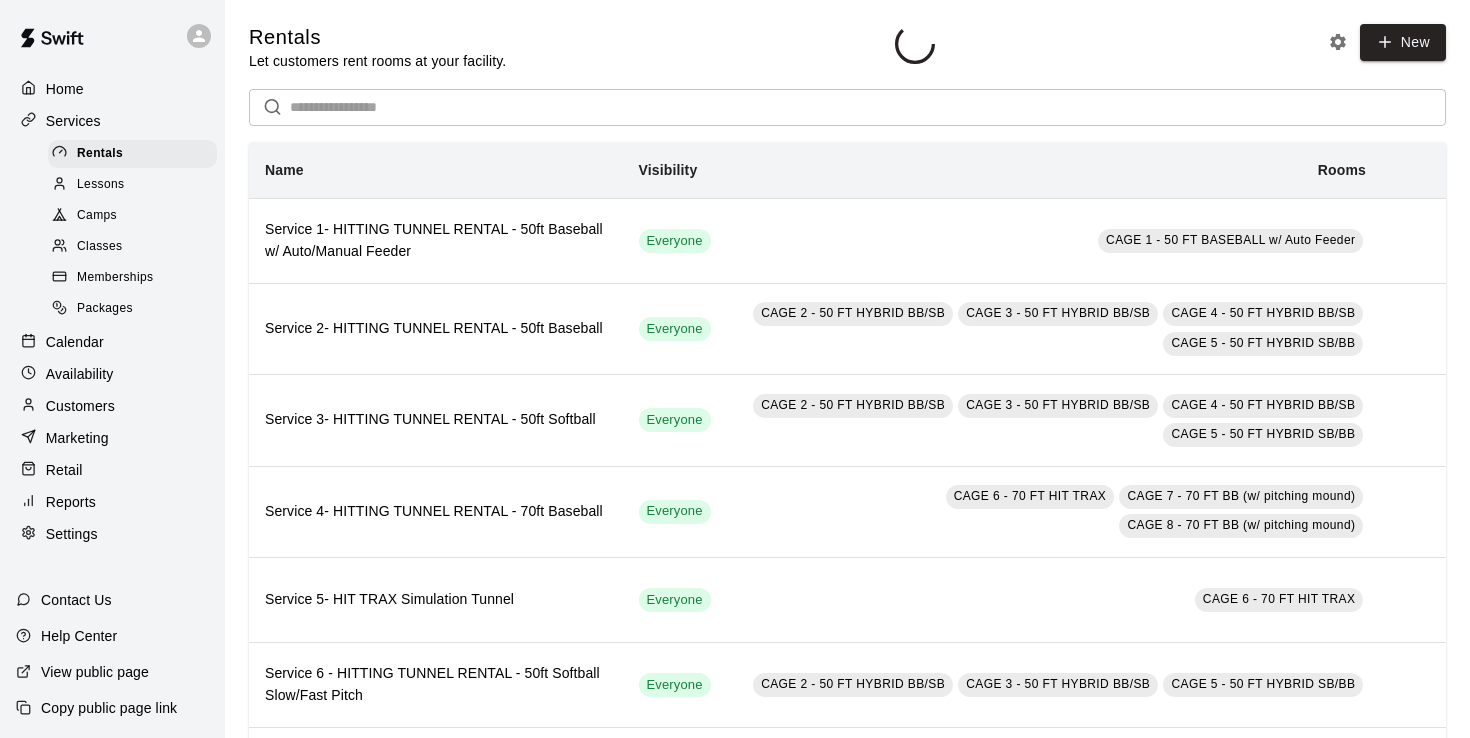 click on "Lessons" at bounding box center [101, 185] 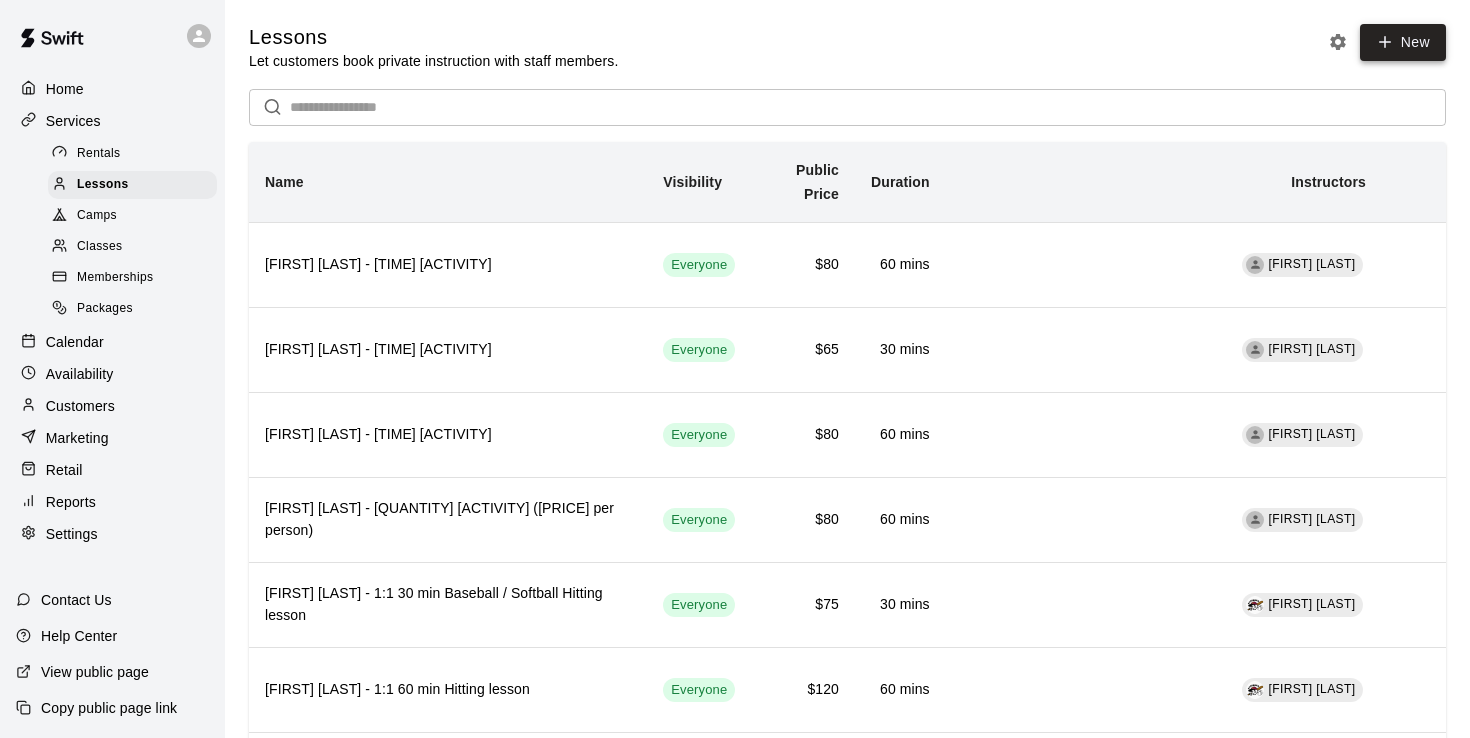 click 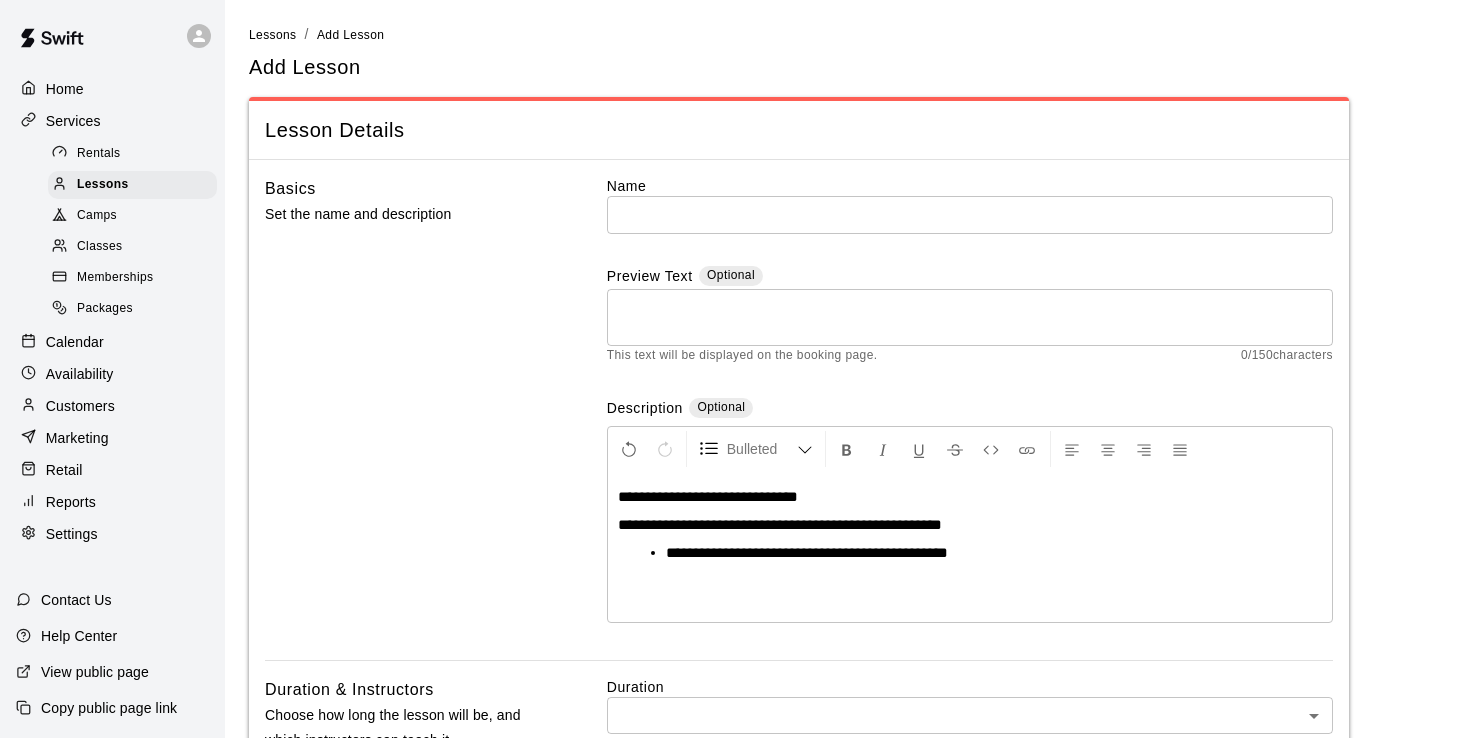 click at bounding box center [970, 214] 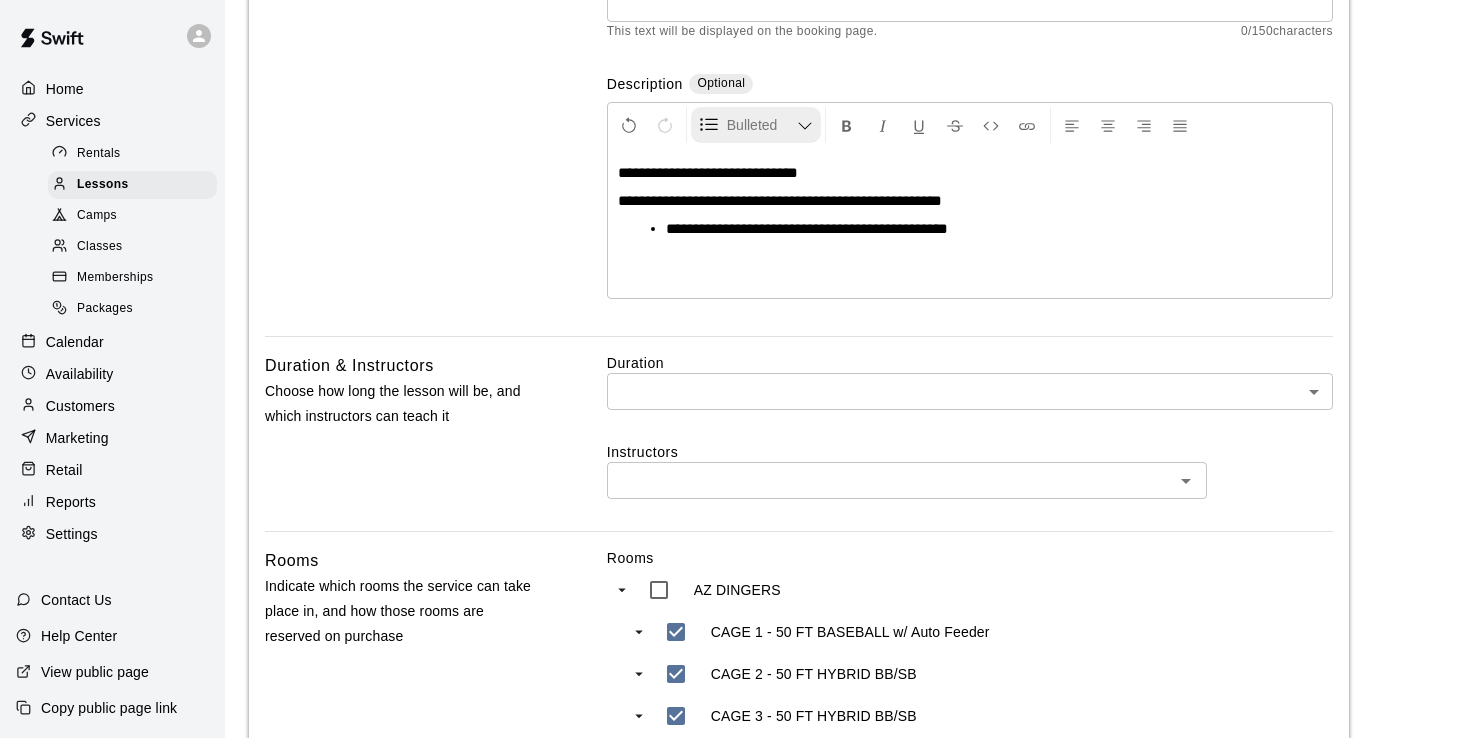 scroll, scrollTop: 398, scrollLeft: 0, axis: vertical 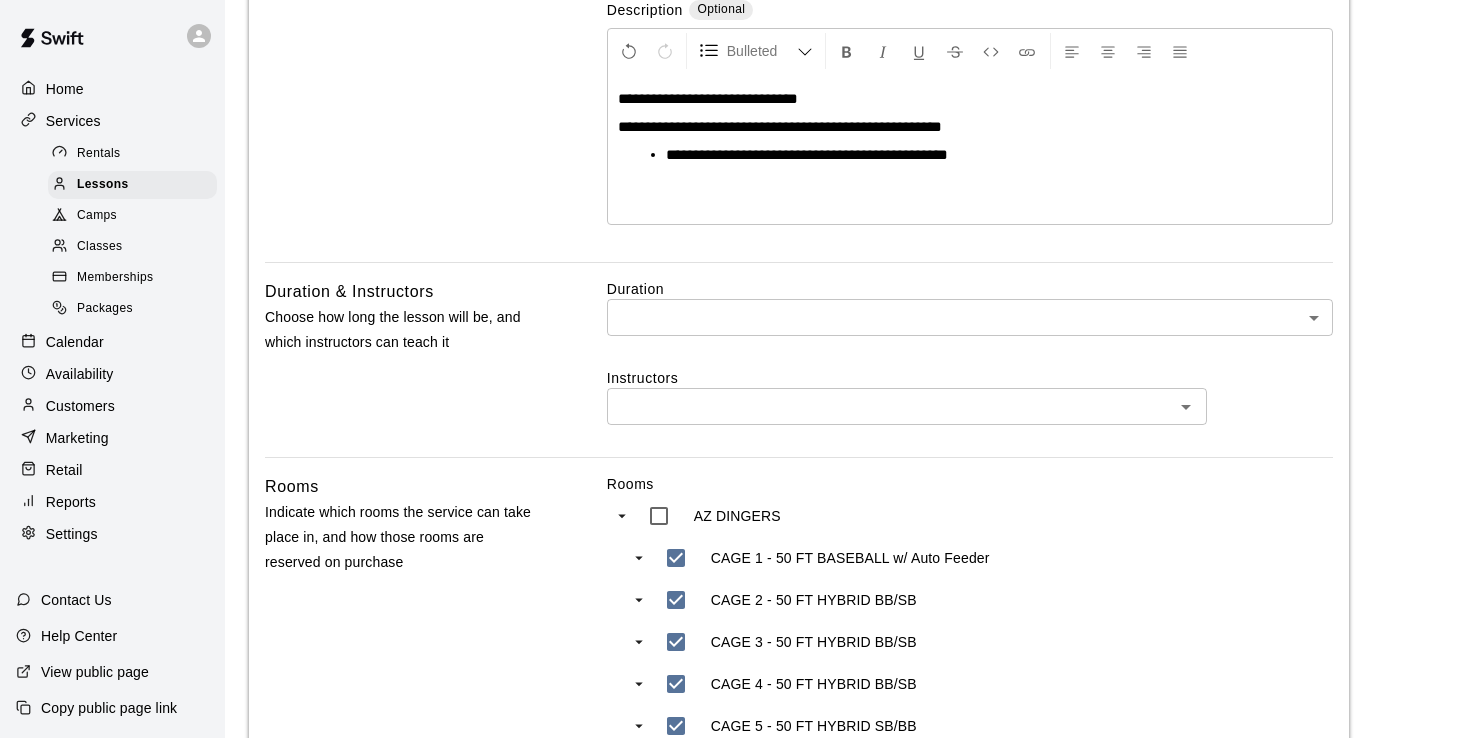 type on "**********" 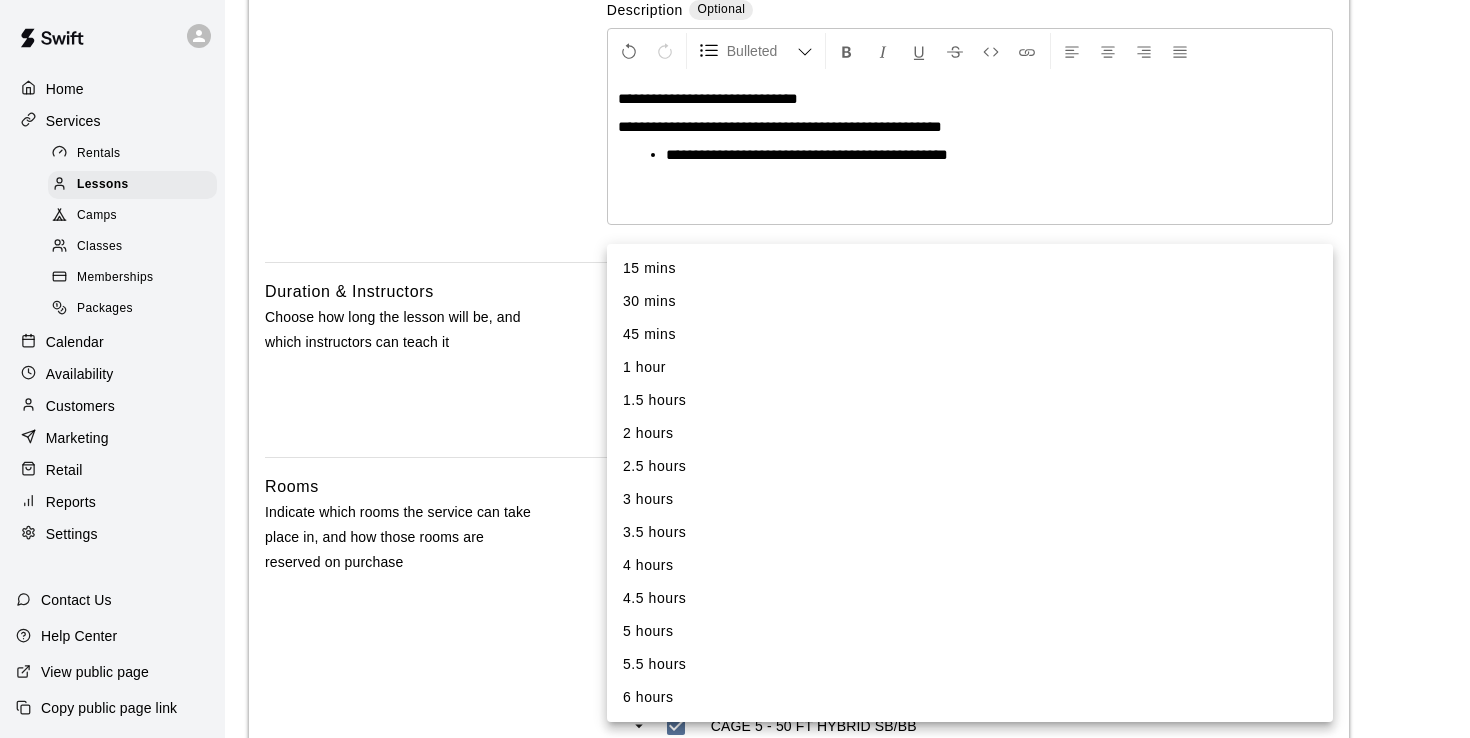 click on "**********" at bounding box center (735, 564) 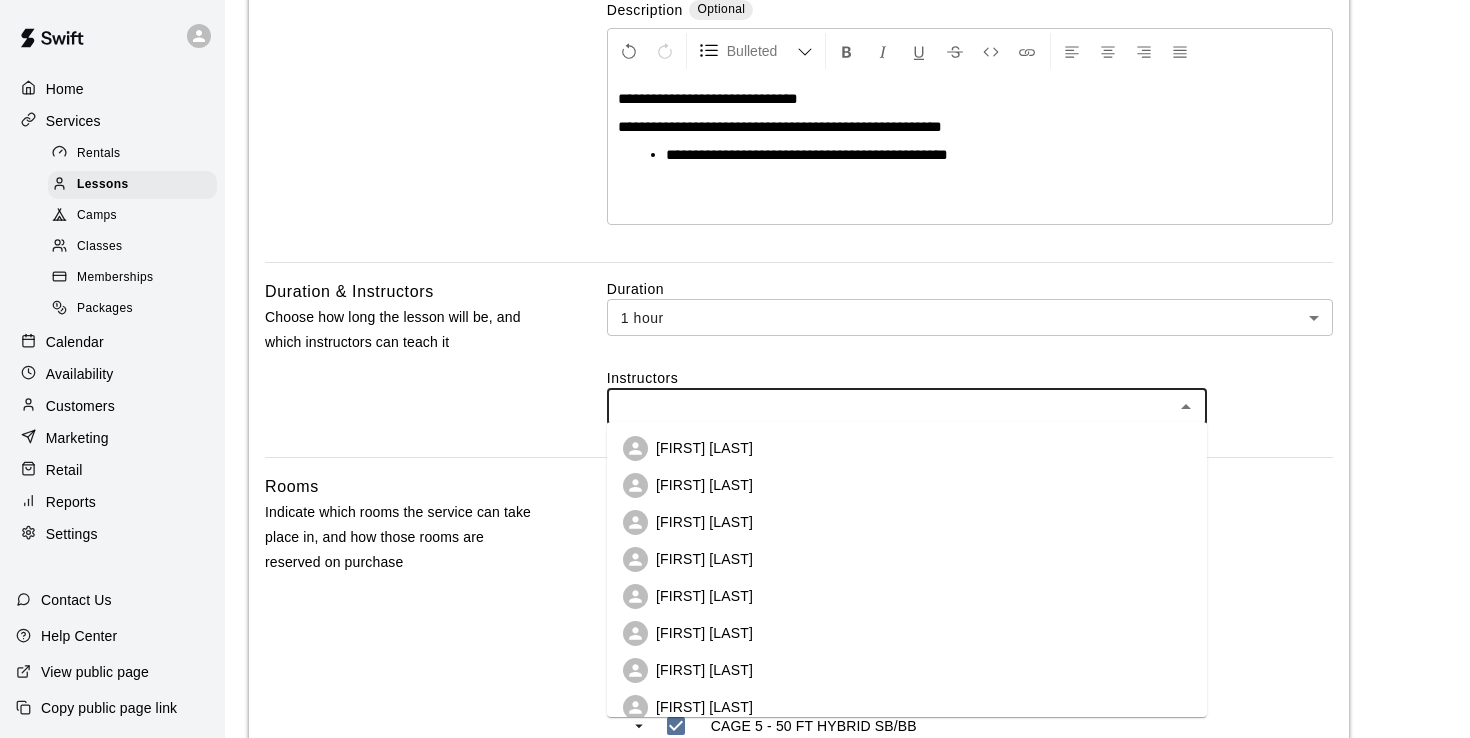 click at bounding box center (890, 406) 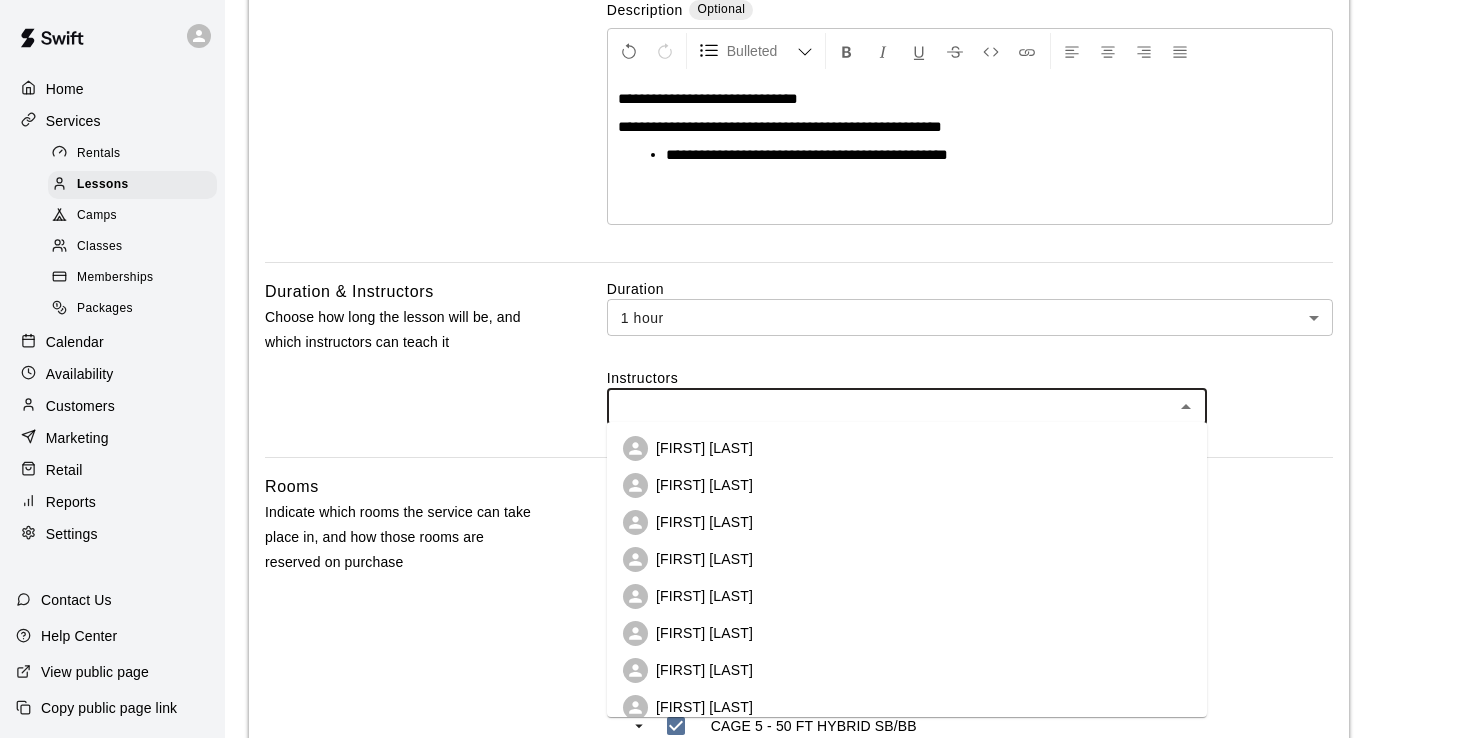 click on "[FIRST] [LAST]" at bounding box center [907, 448] 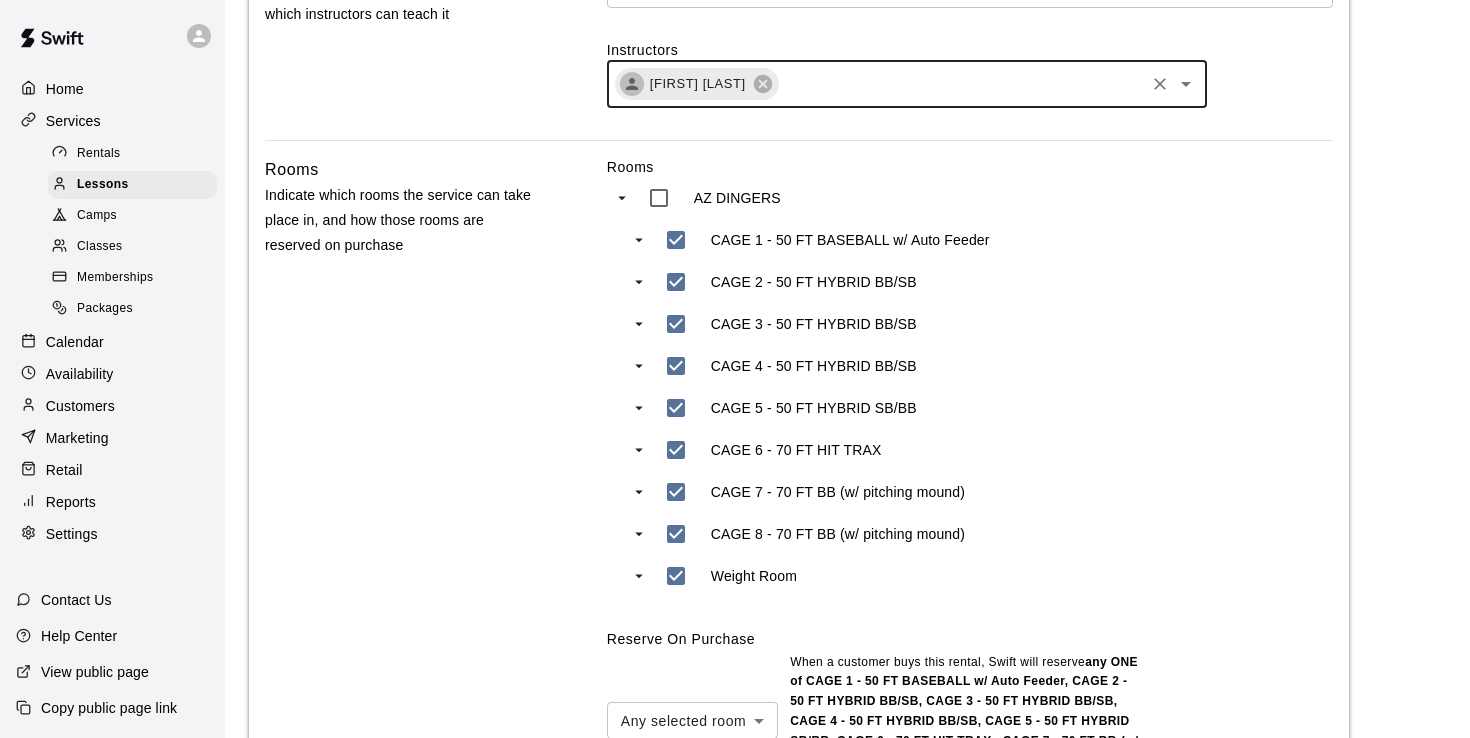 scroll, scrollTop: 755, scrollLeft: 0, axis: vertical 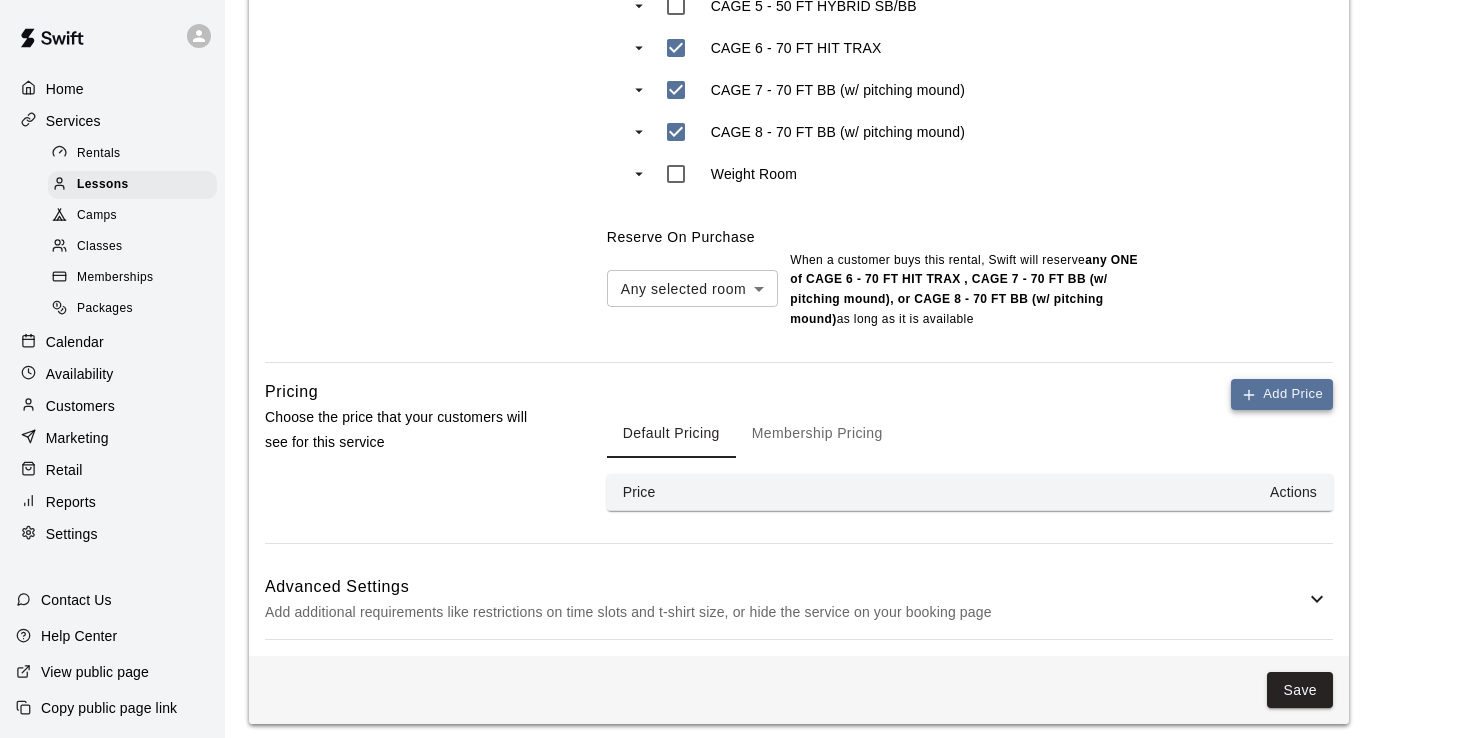 click on "Add Price" at bounding box center (1282, 394) 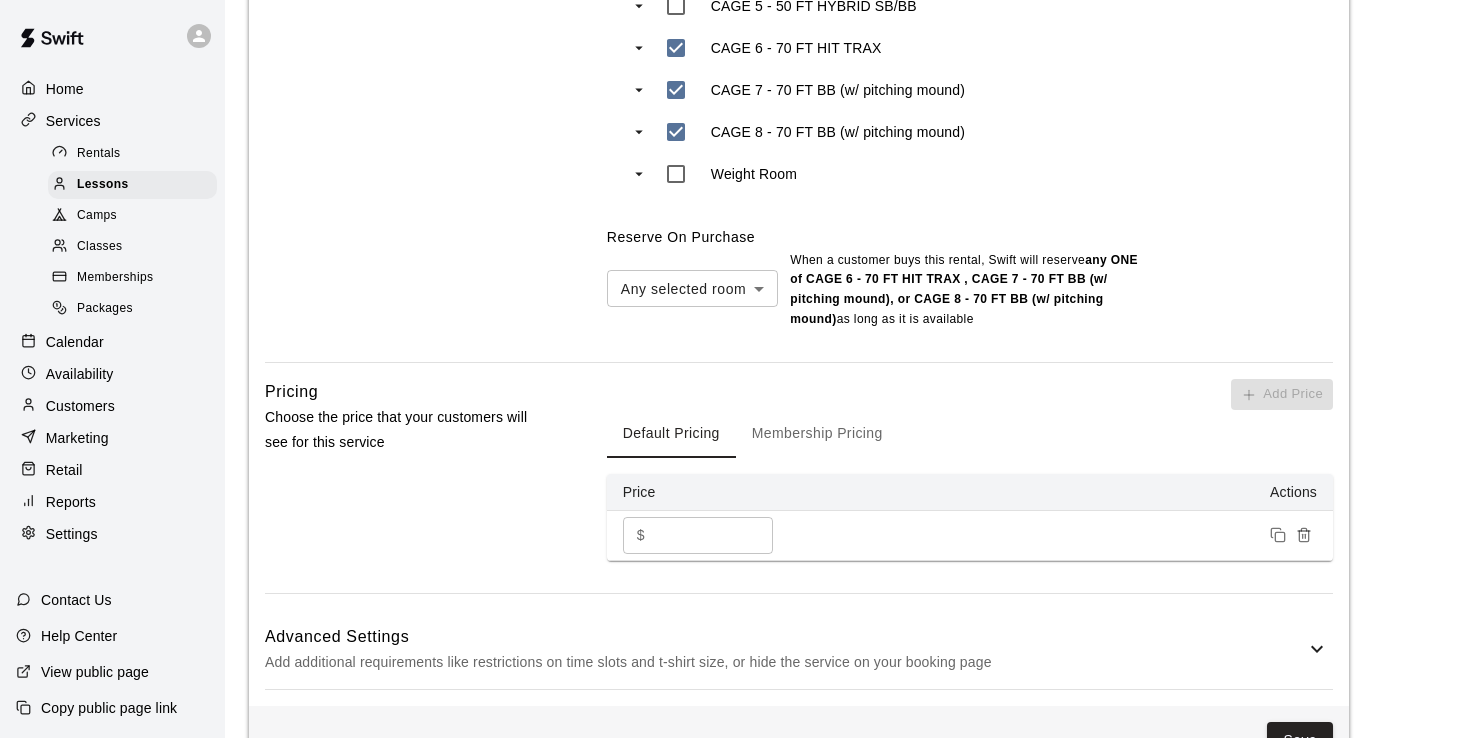 click on "*" at bounding box center [713, 535] 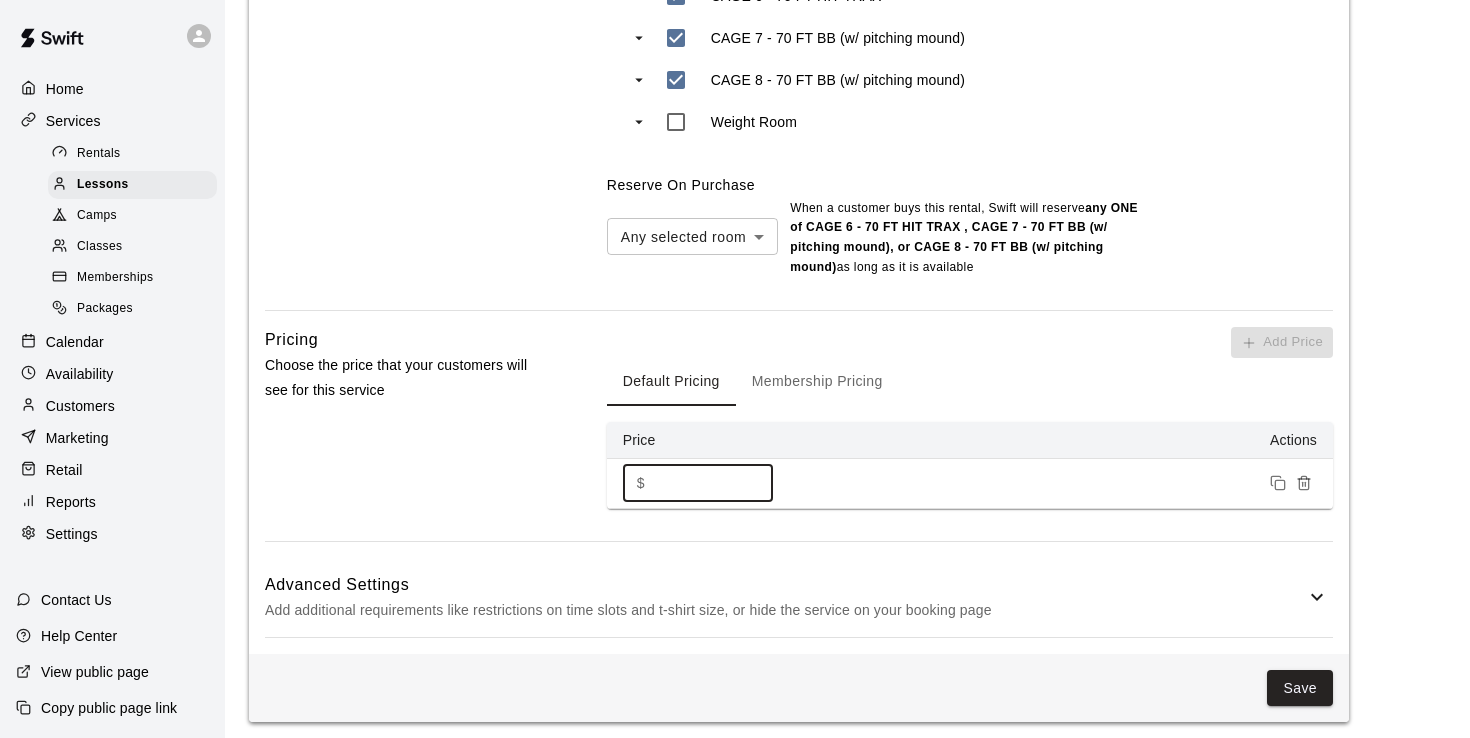 scroll, scrollTop: 1179, scrollLeft: 0, axis: vertical 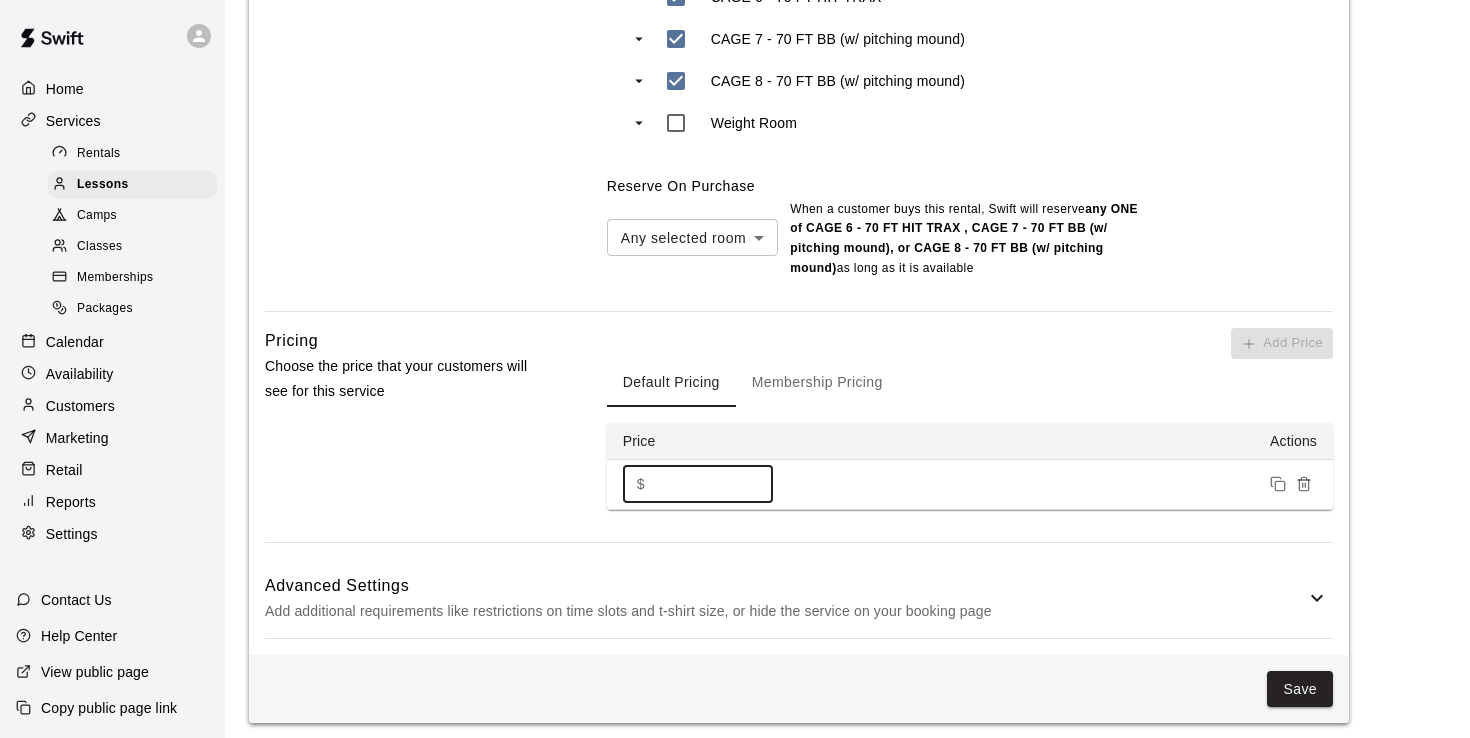 type on "***" 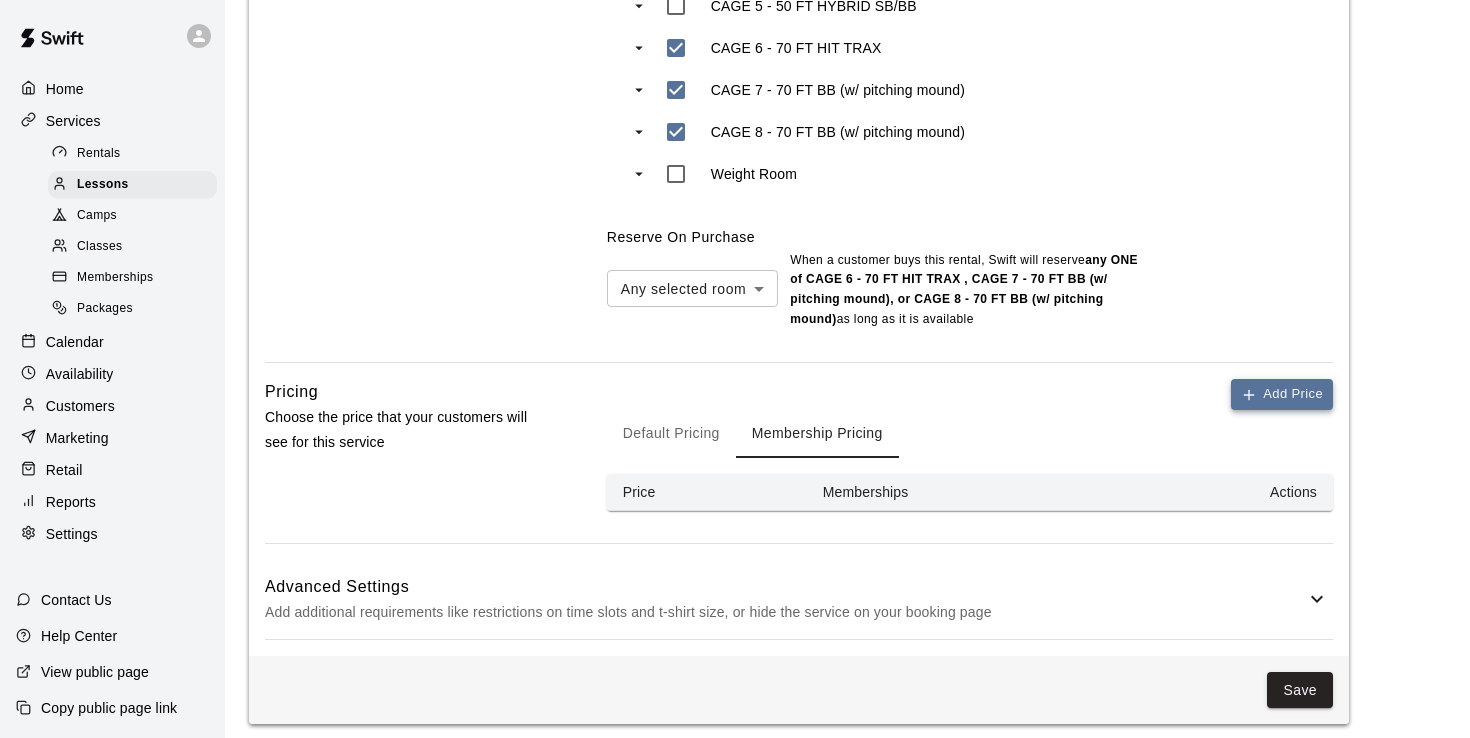 click on "Add Price" at bounding box center (1282, 394) 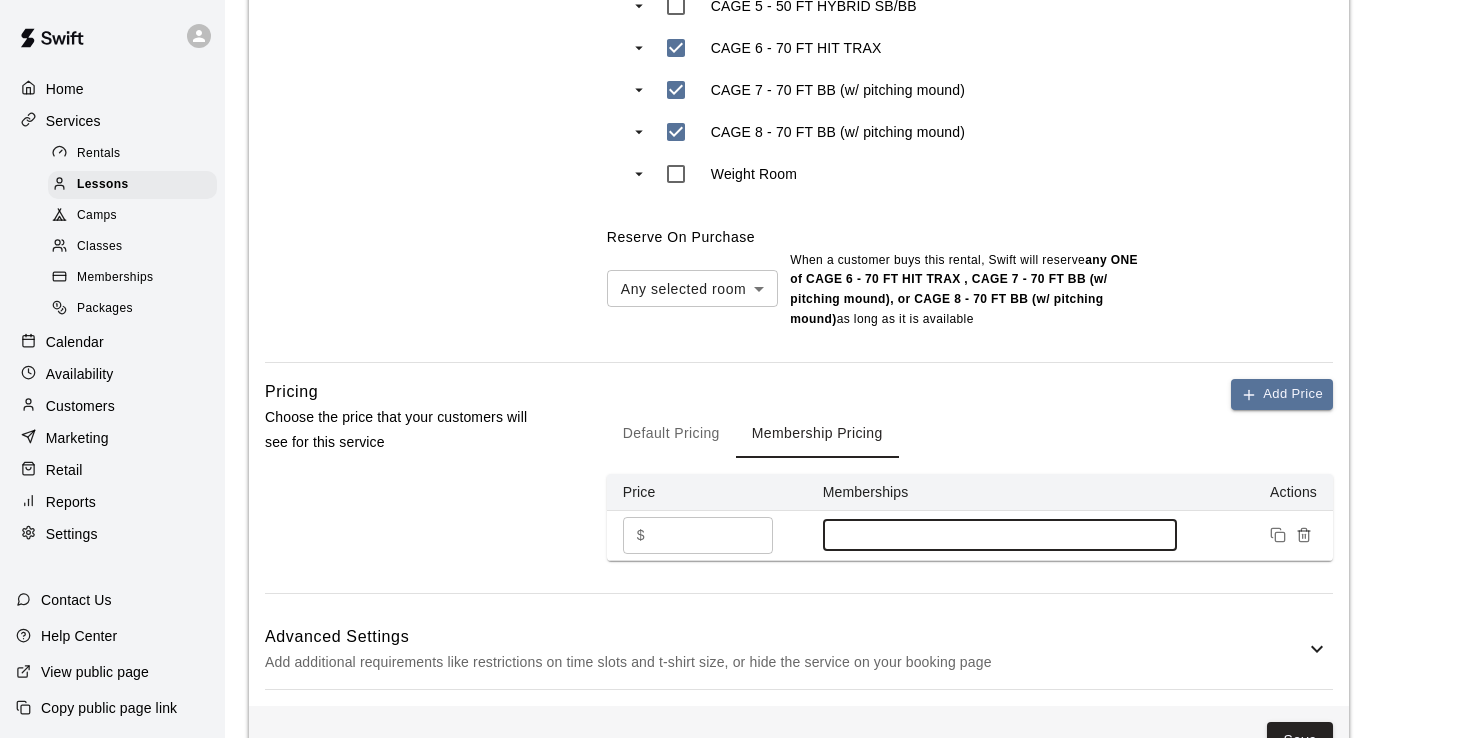 click at bounding box center [1000, 535] 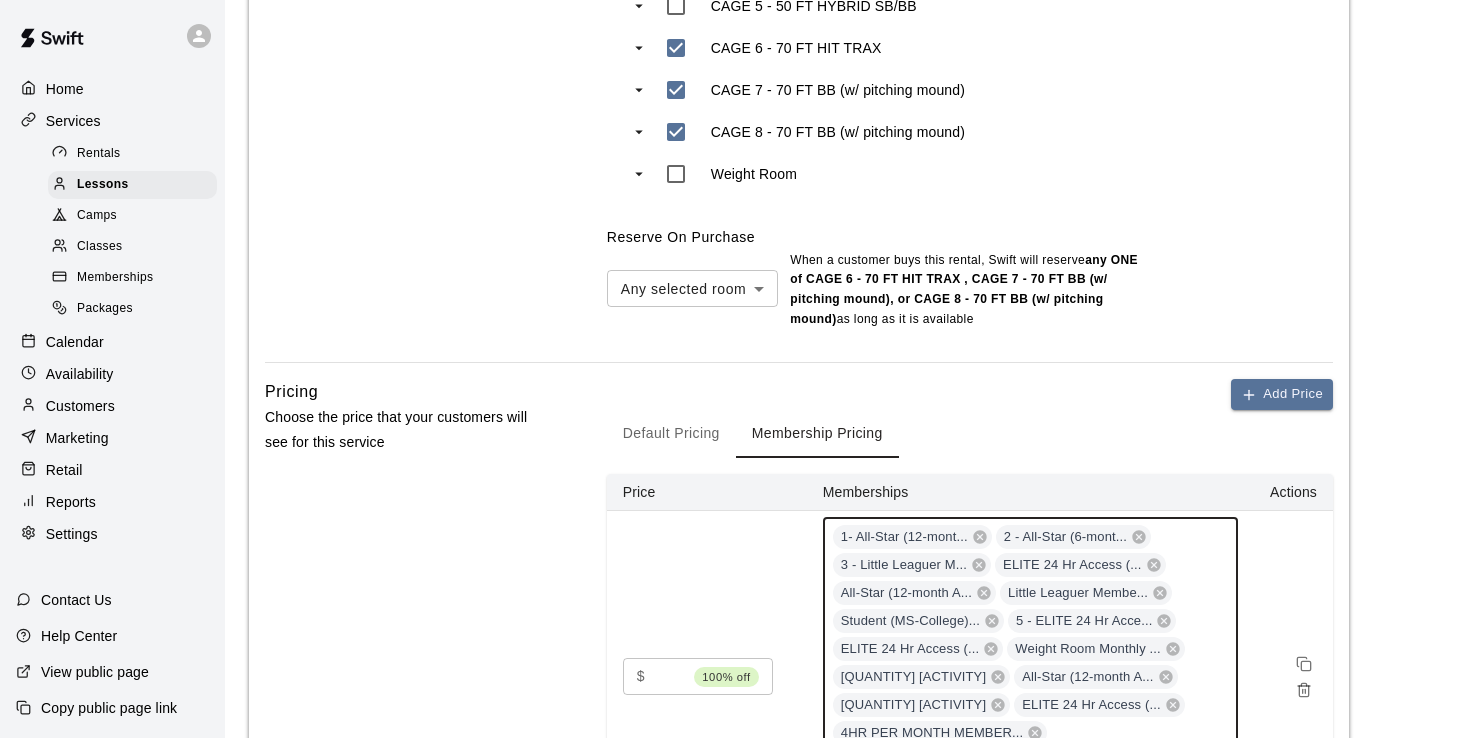 scroll, scrollTop: 1434, scrollLeft: 0, axis: vertical 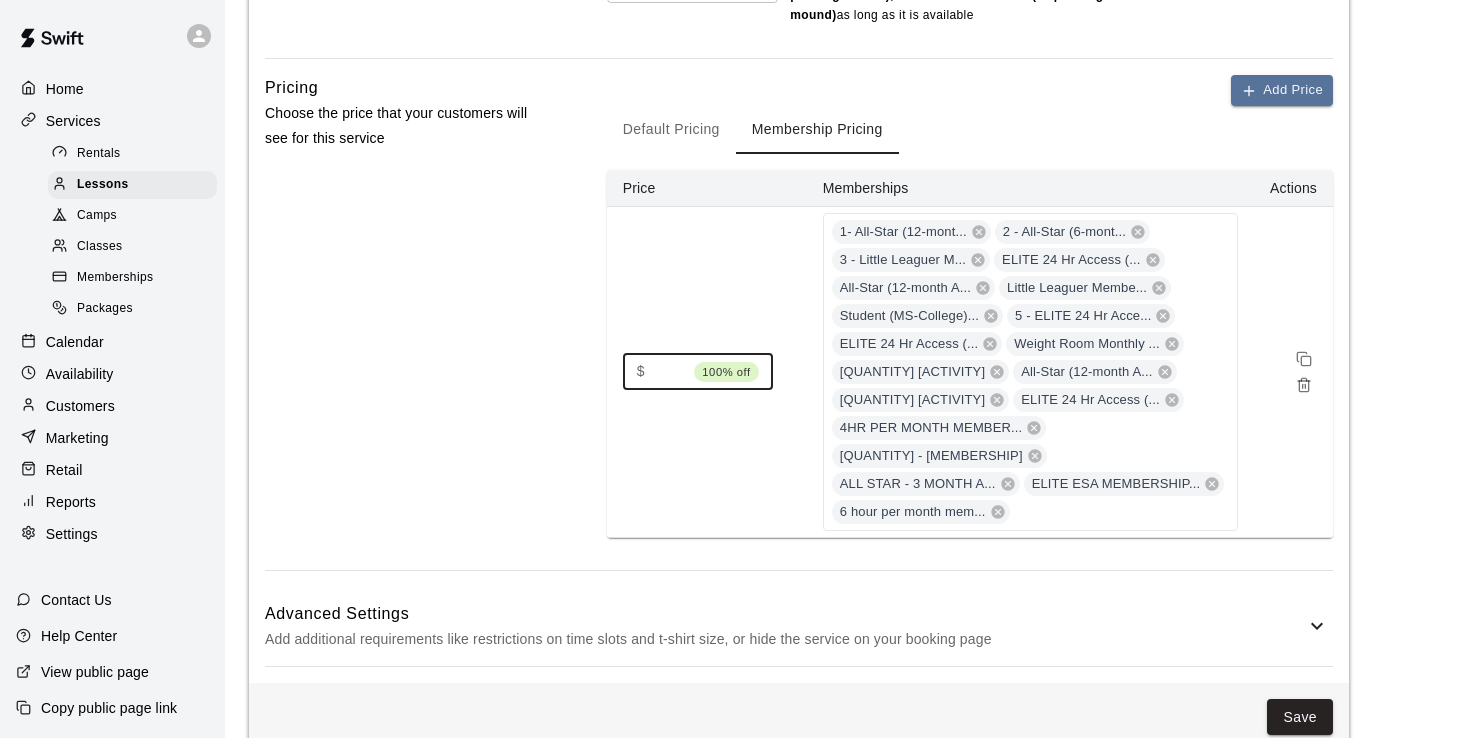 click on "*" at bounding box center (669, 371) 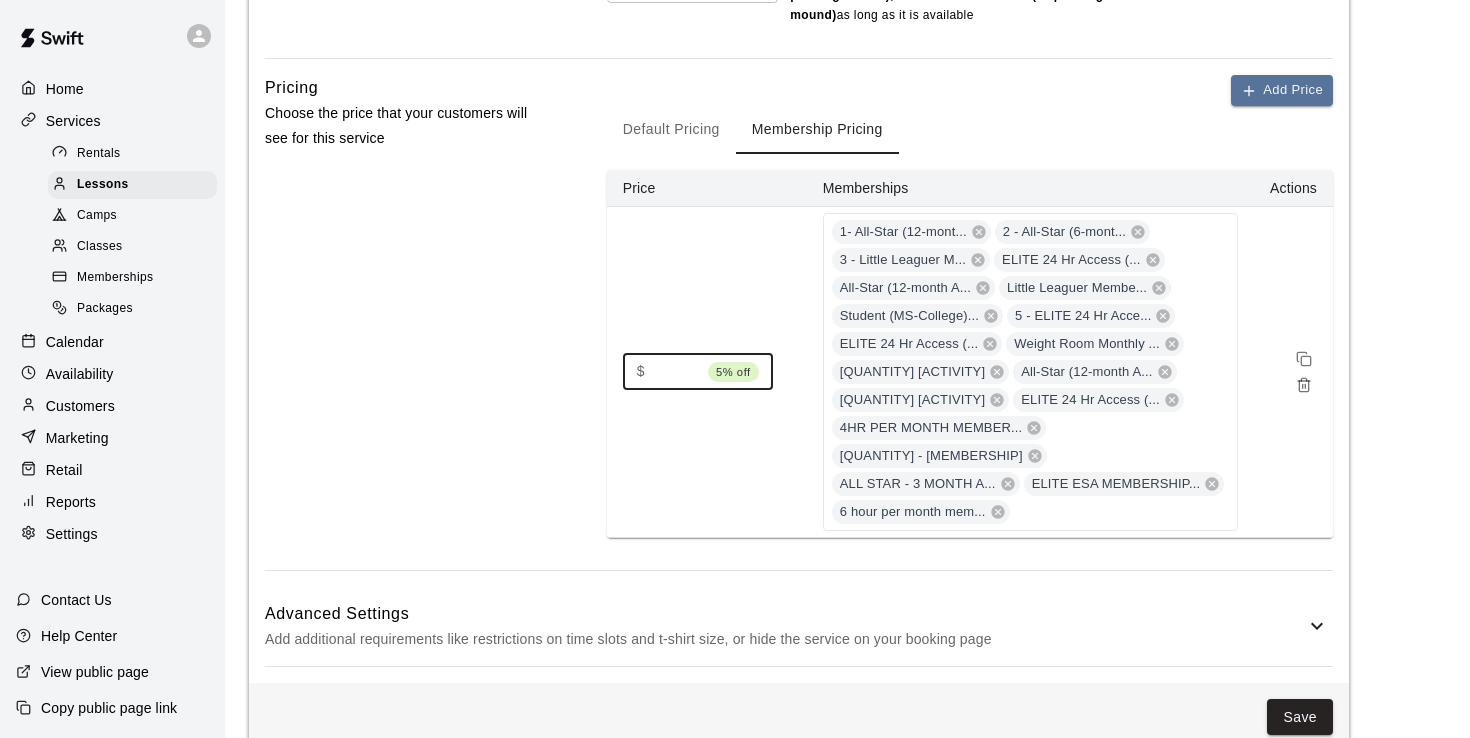 type on "***" 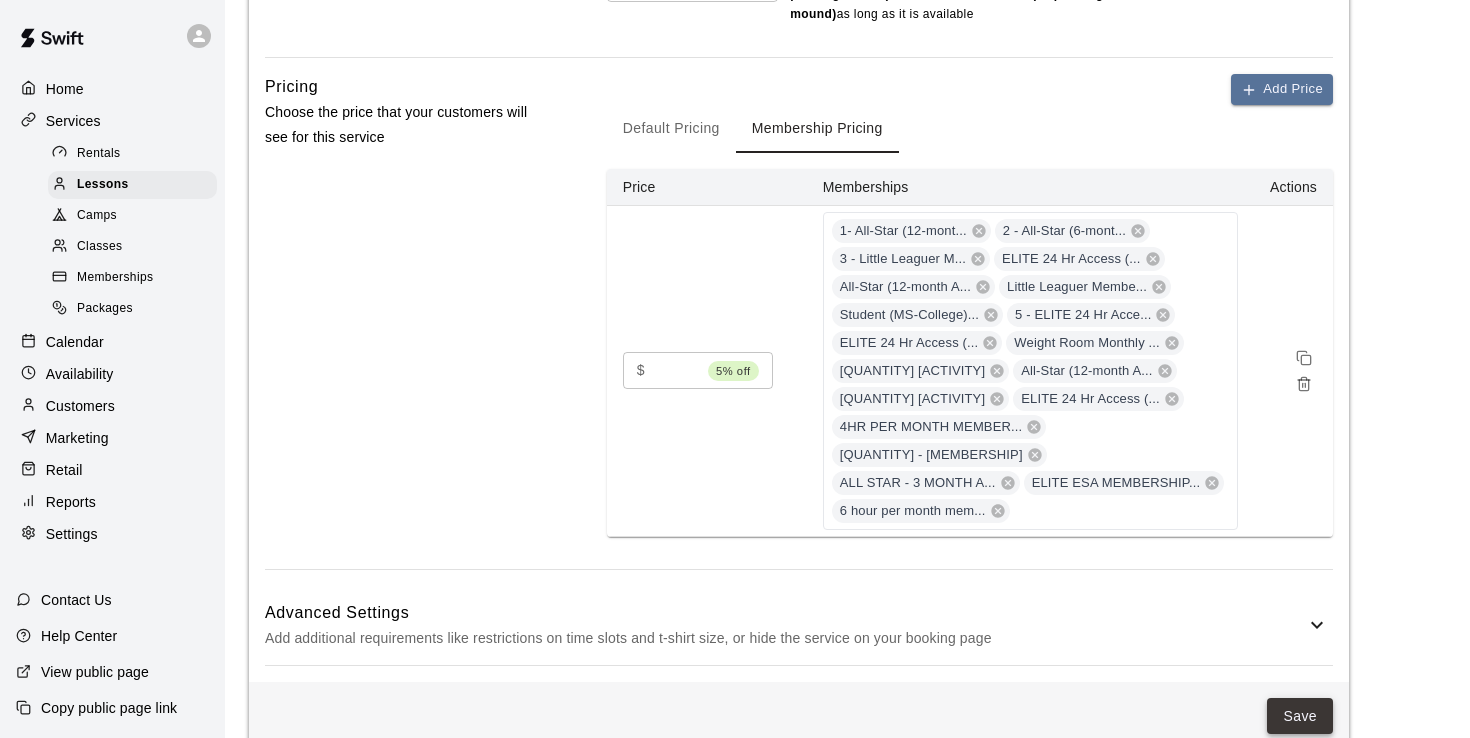 scroll, scrollTop: 1432, scrollLeft: 0, axis: vertical 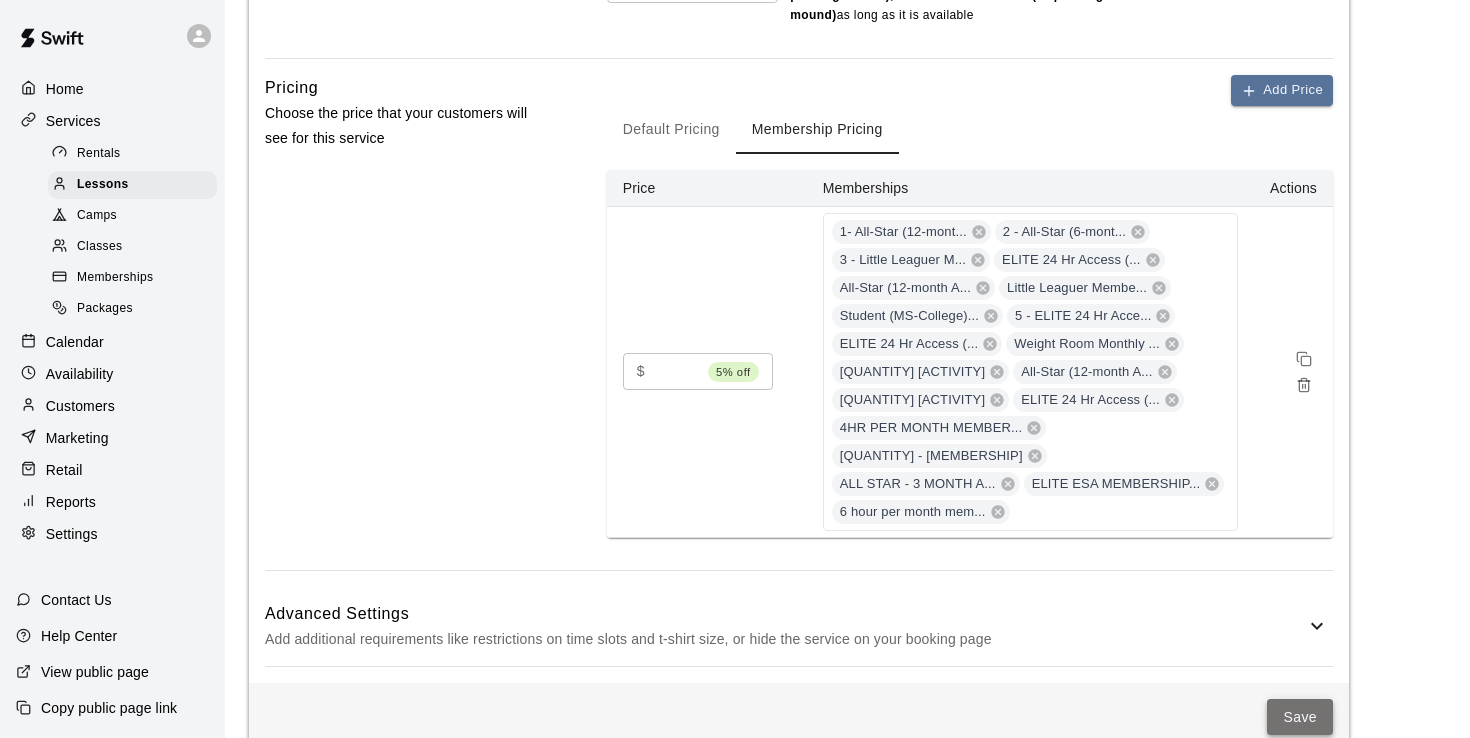 click on "Save" at bounding box center [1300, 717] 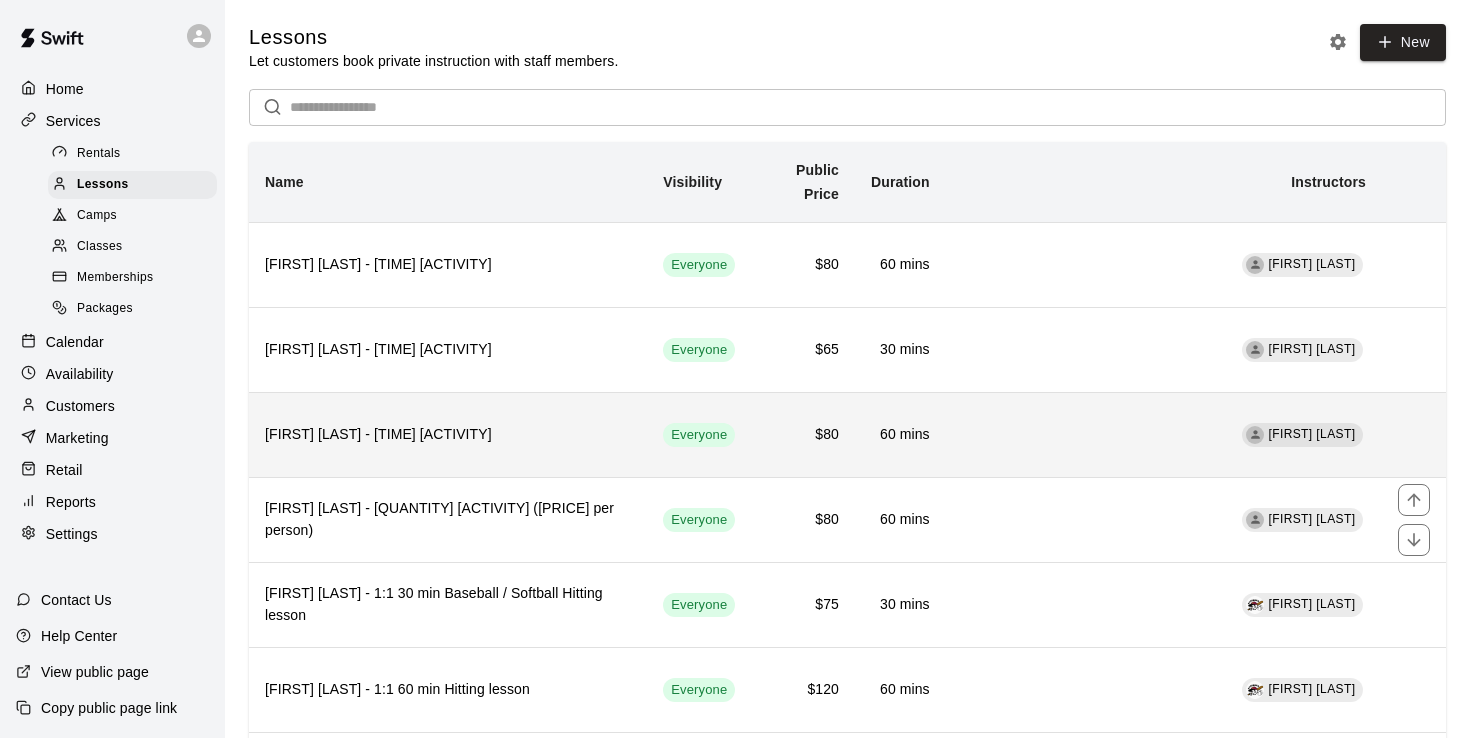 scroll, scrollTop: 0, scrollLeft: 0, axis: both 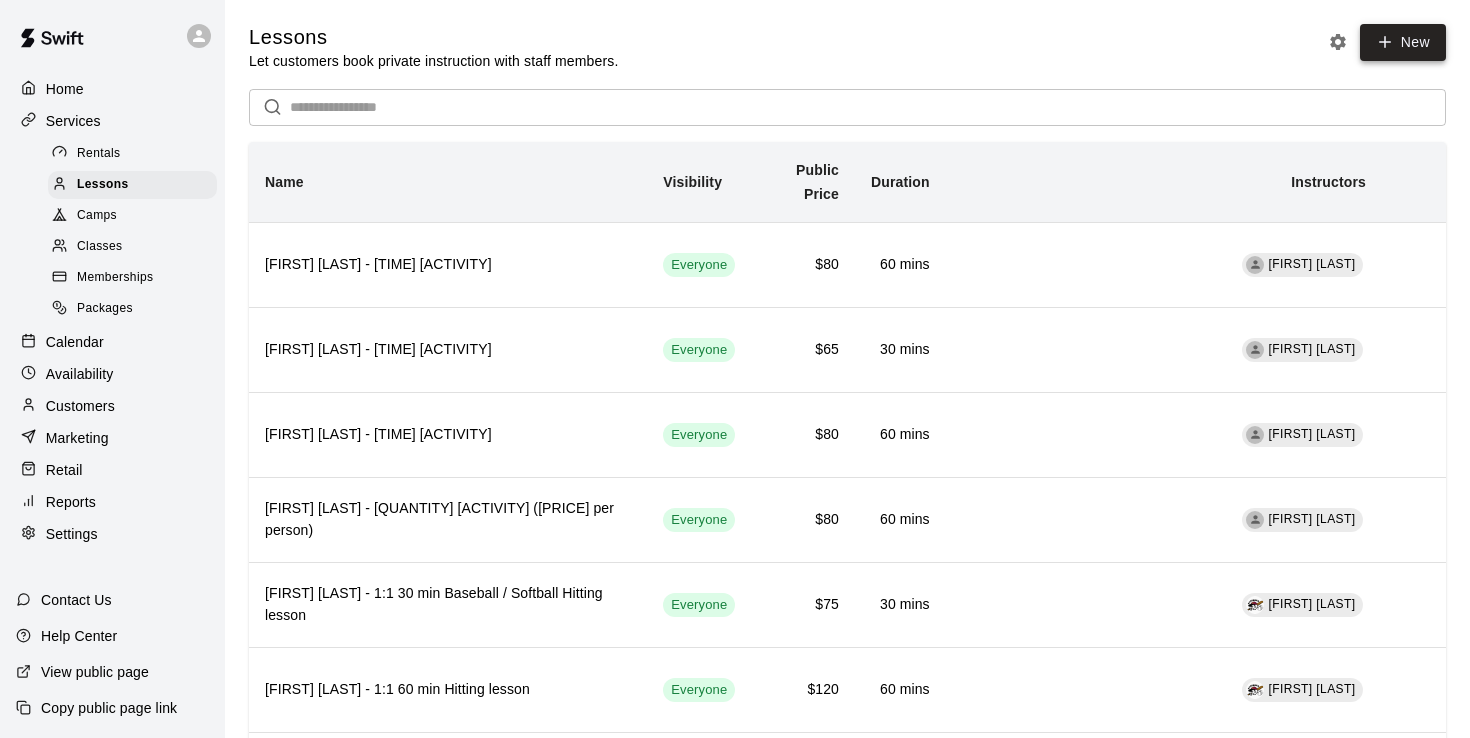 click on "New" at bounding box center [1403, 42] 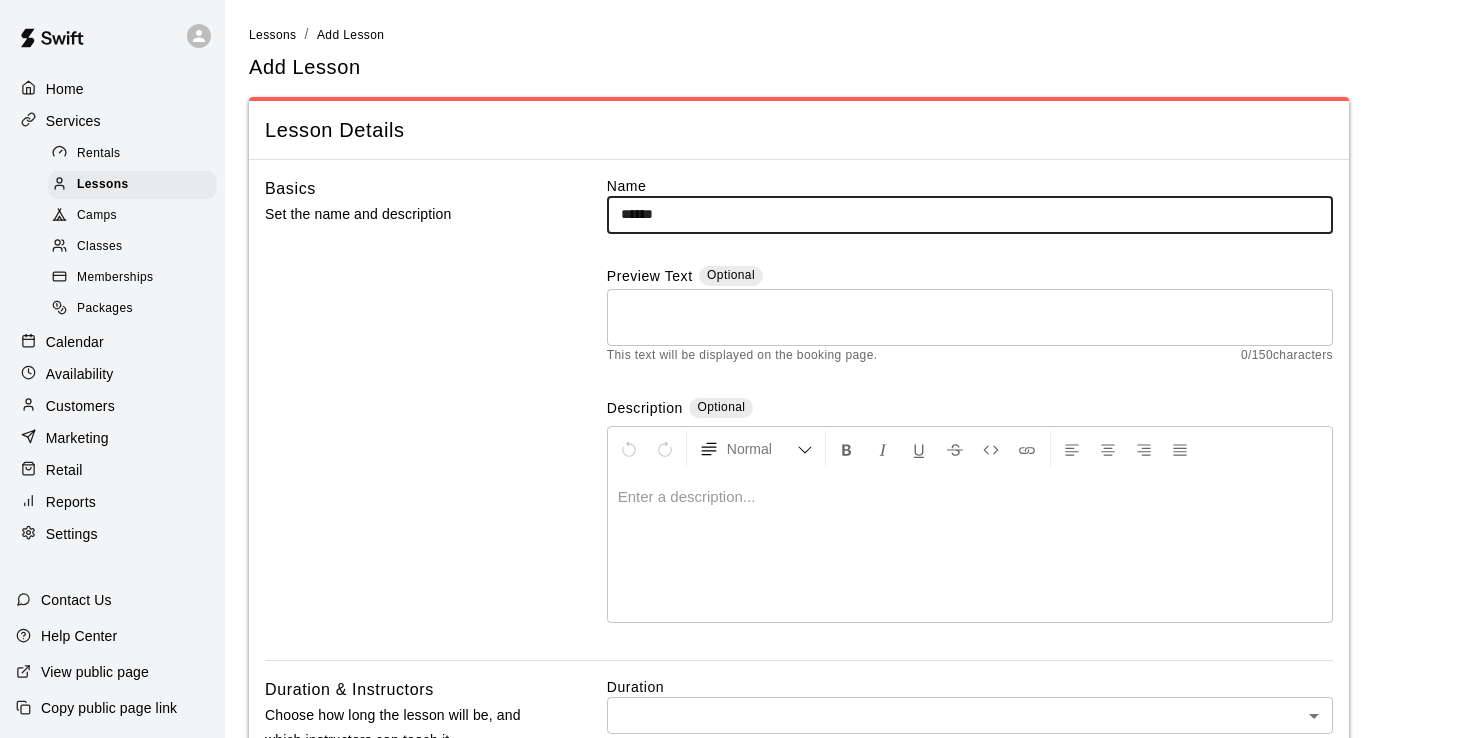 click on "******" at bounding box center [970, 214] 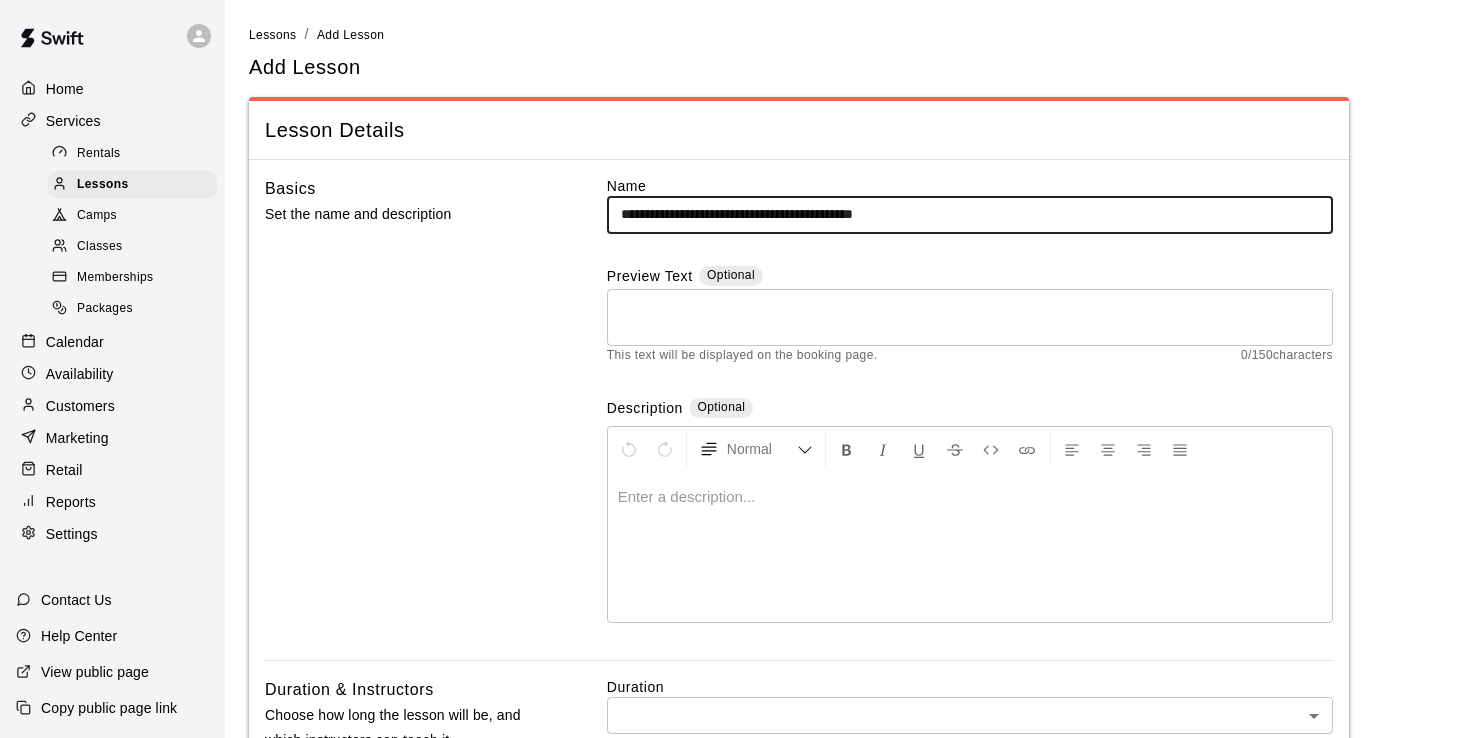 click on "**********" at bounding box center (970, 214) 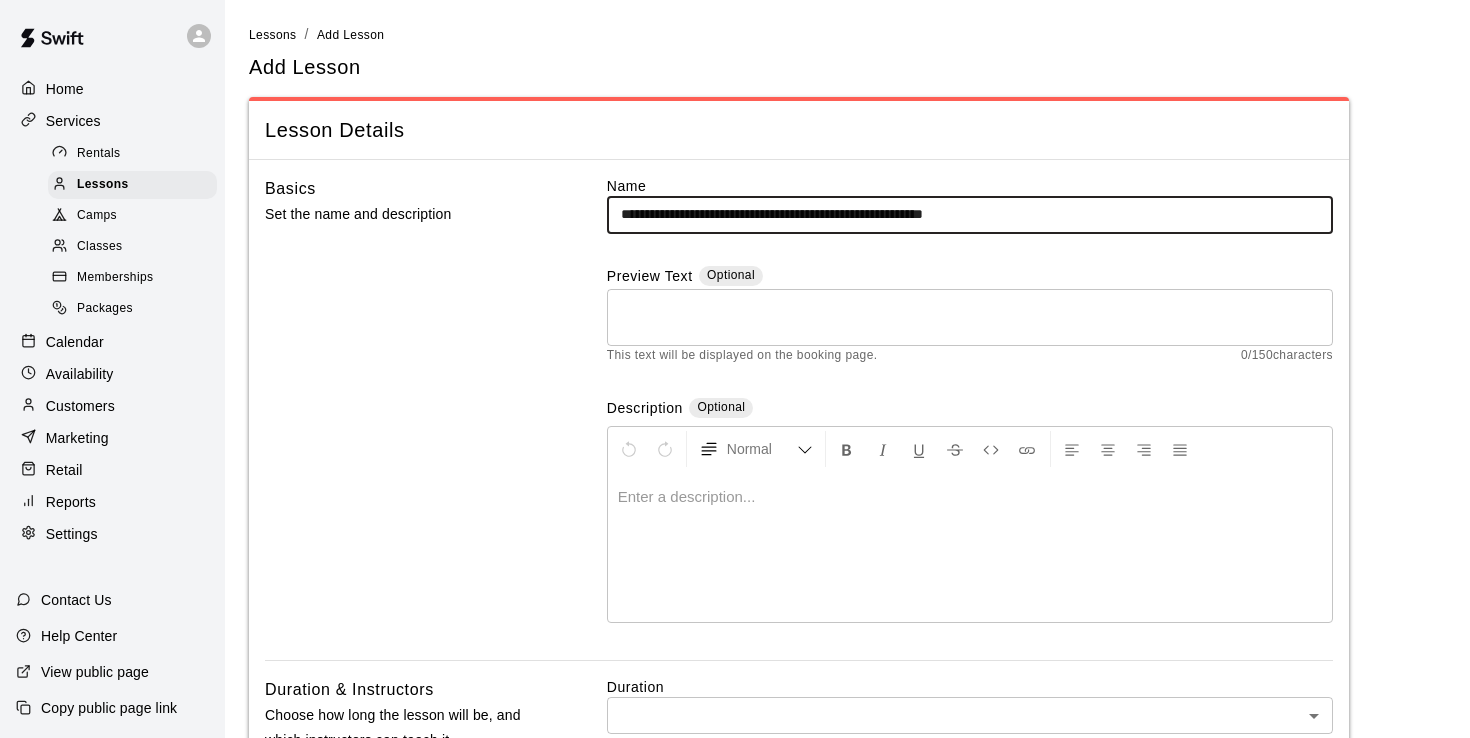 type on "**********" 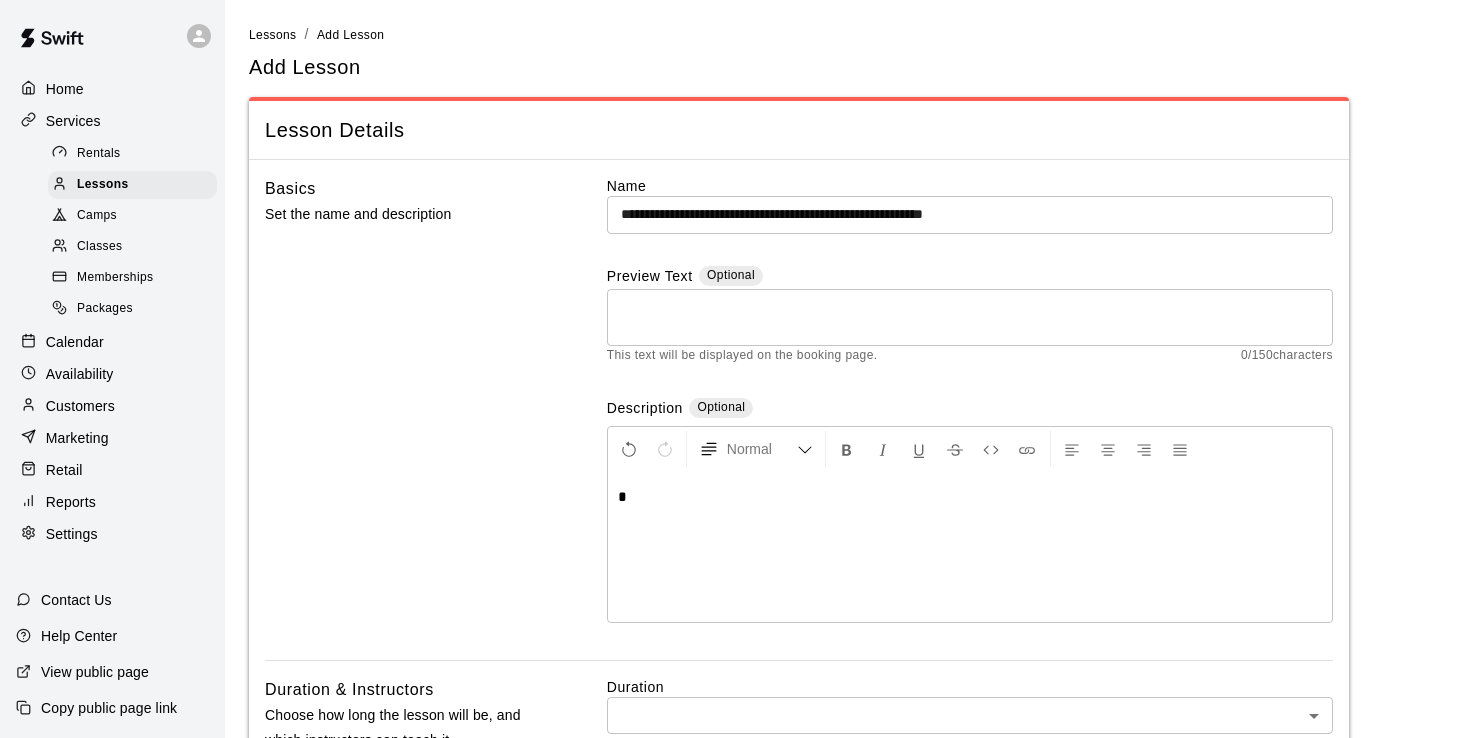 type 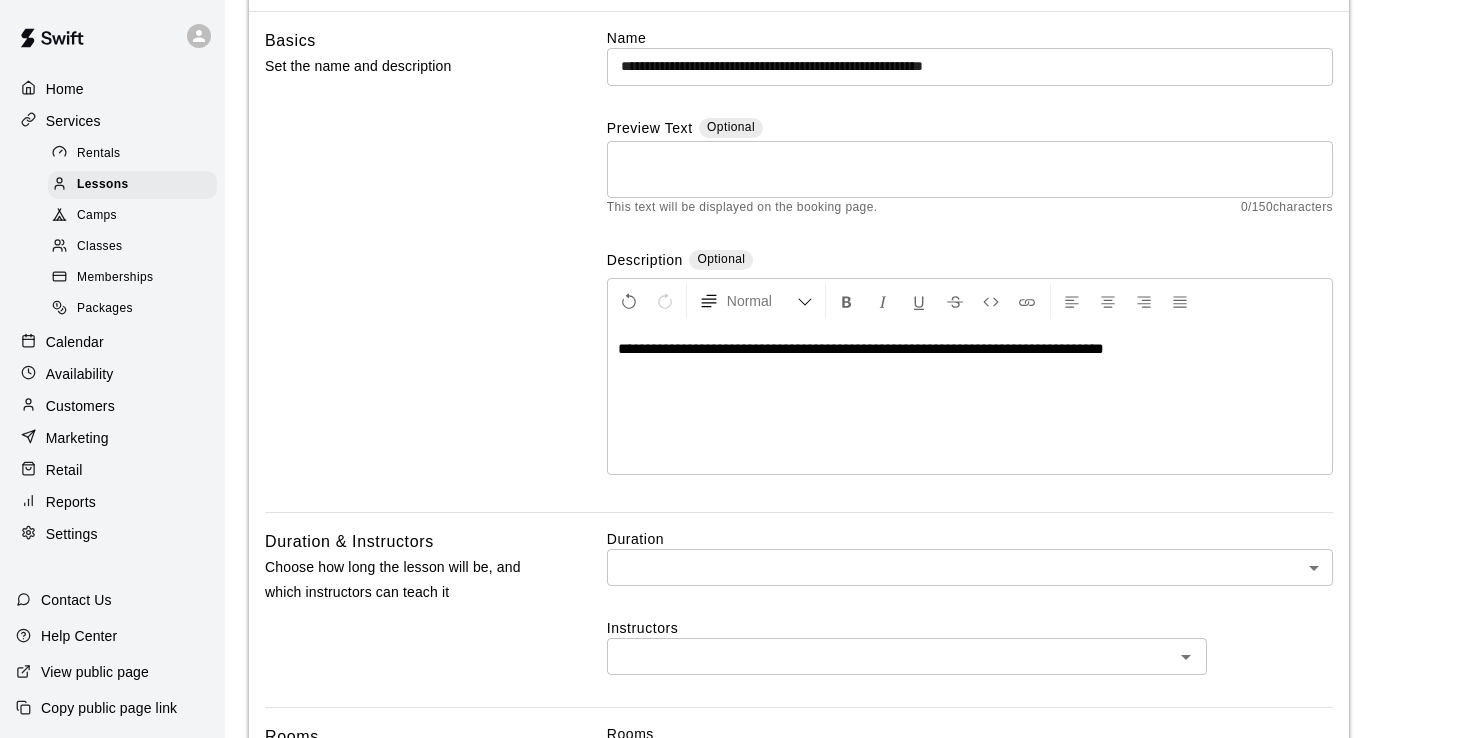 scroll, scrollTop: 203, scrollLeft: 0, axis: vertical 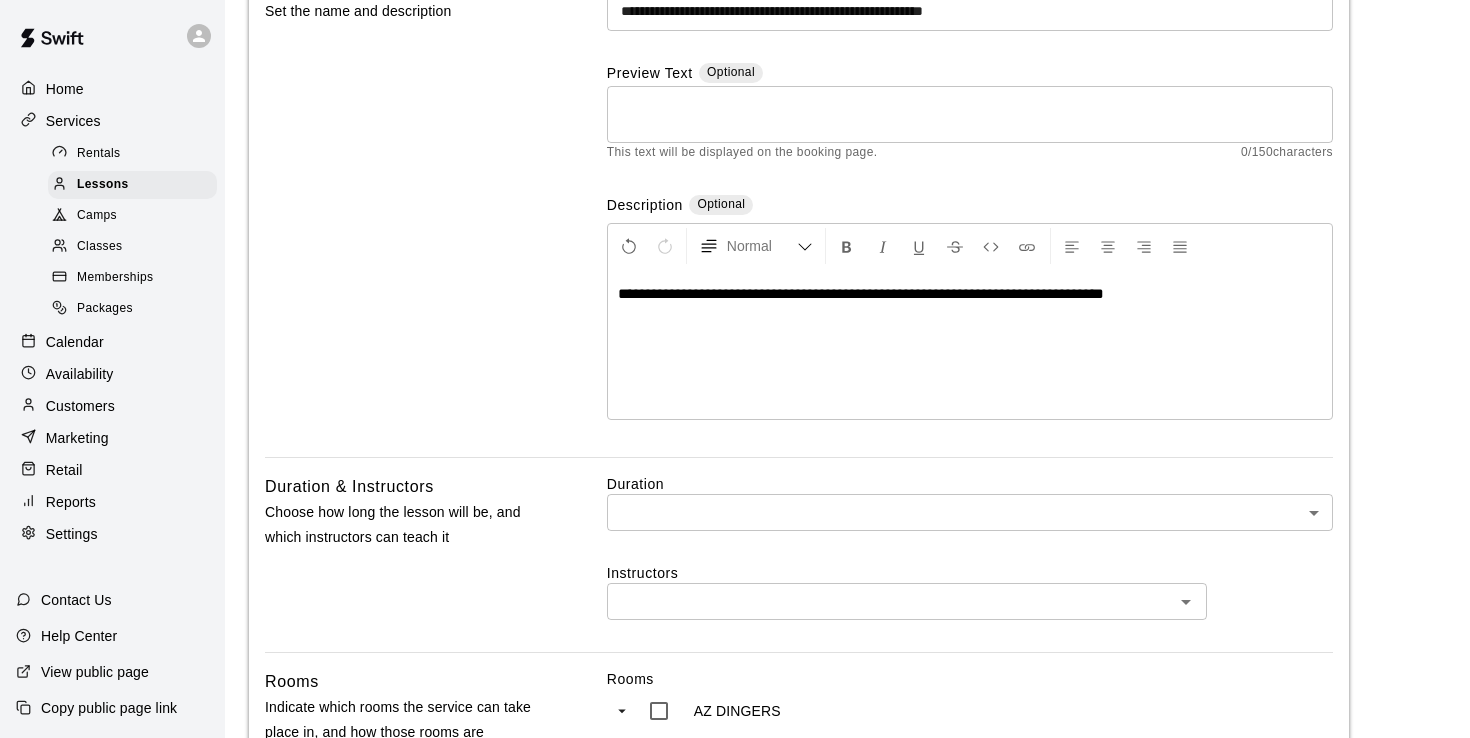 click on "**********" at bounding box center (735, 759) 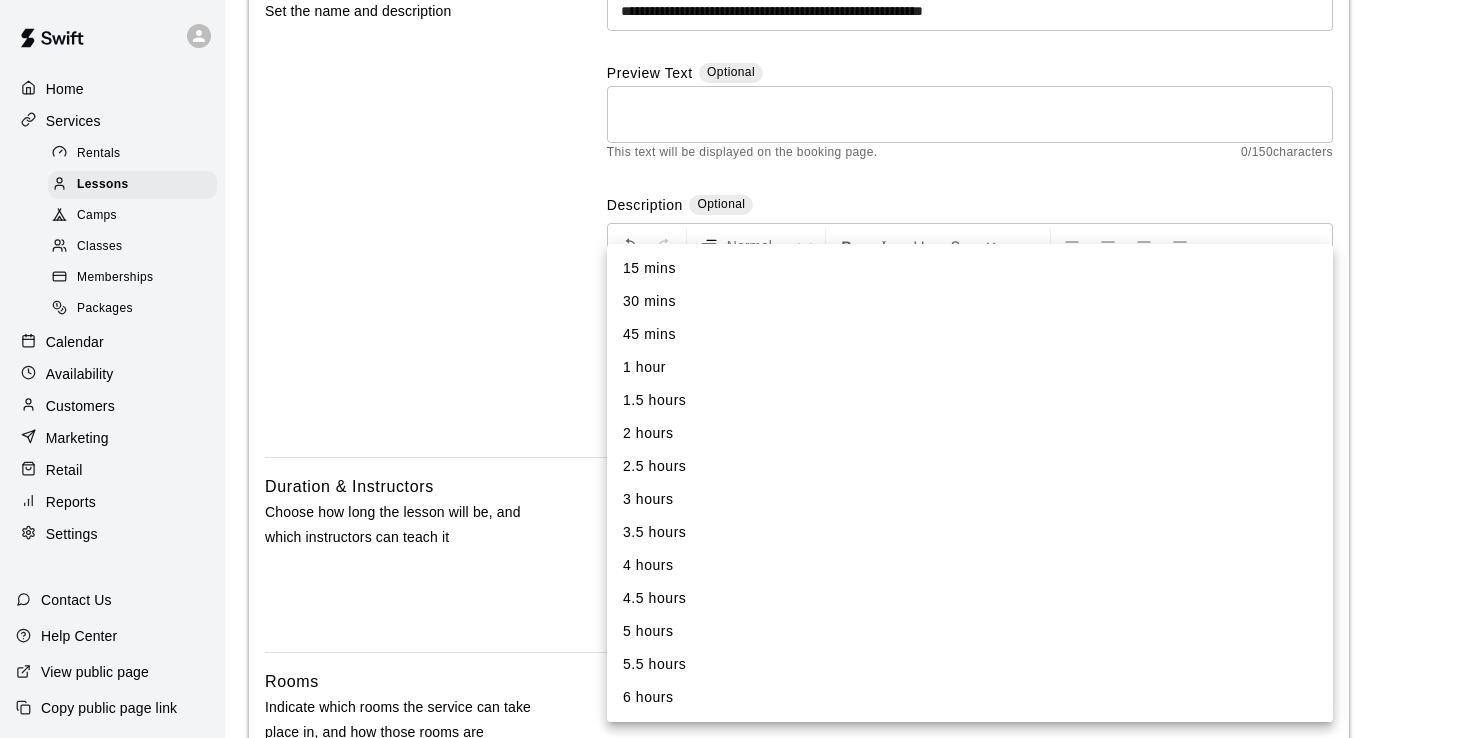 click on "30 mins" at bounding box center (970, 301) 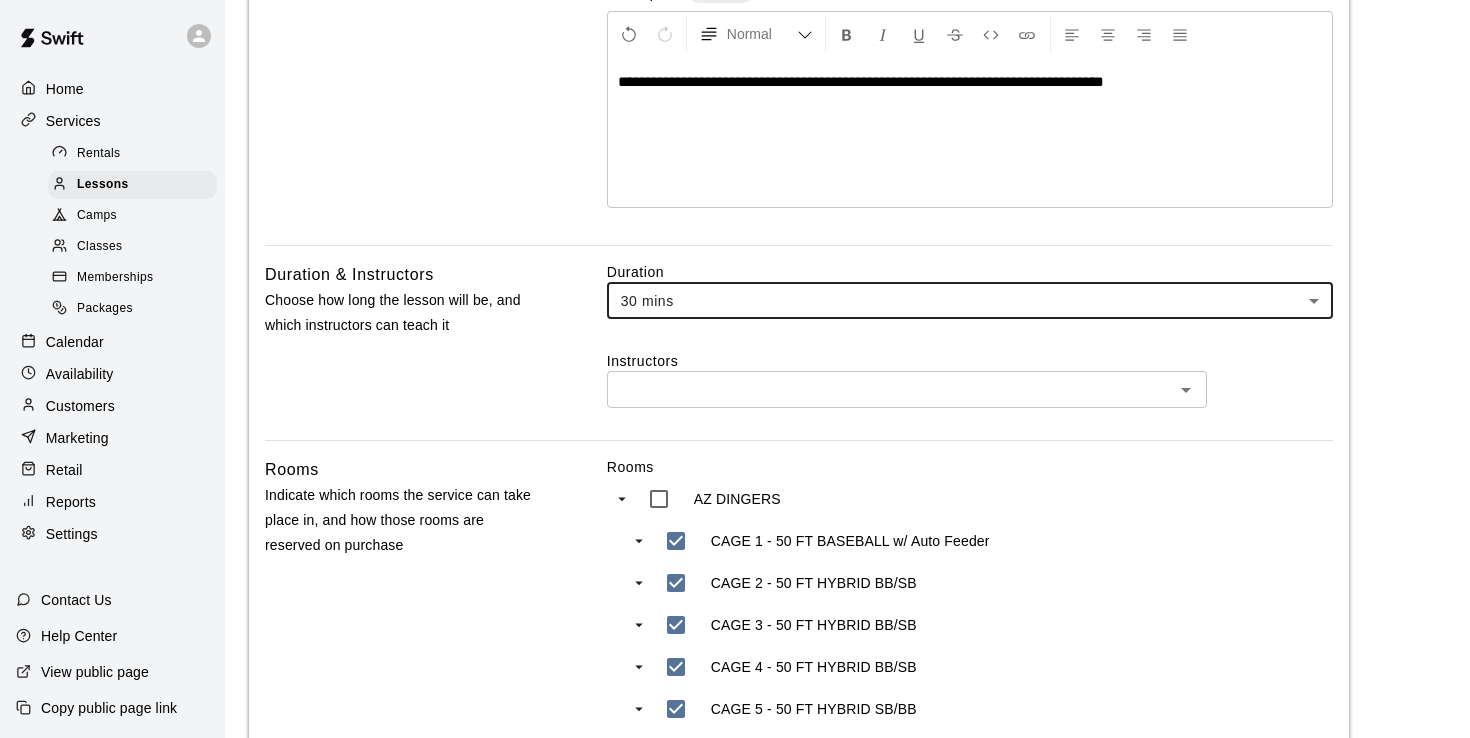 scroll, scrollTop: 423, scrollLeft: 0, axis: vertical 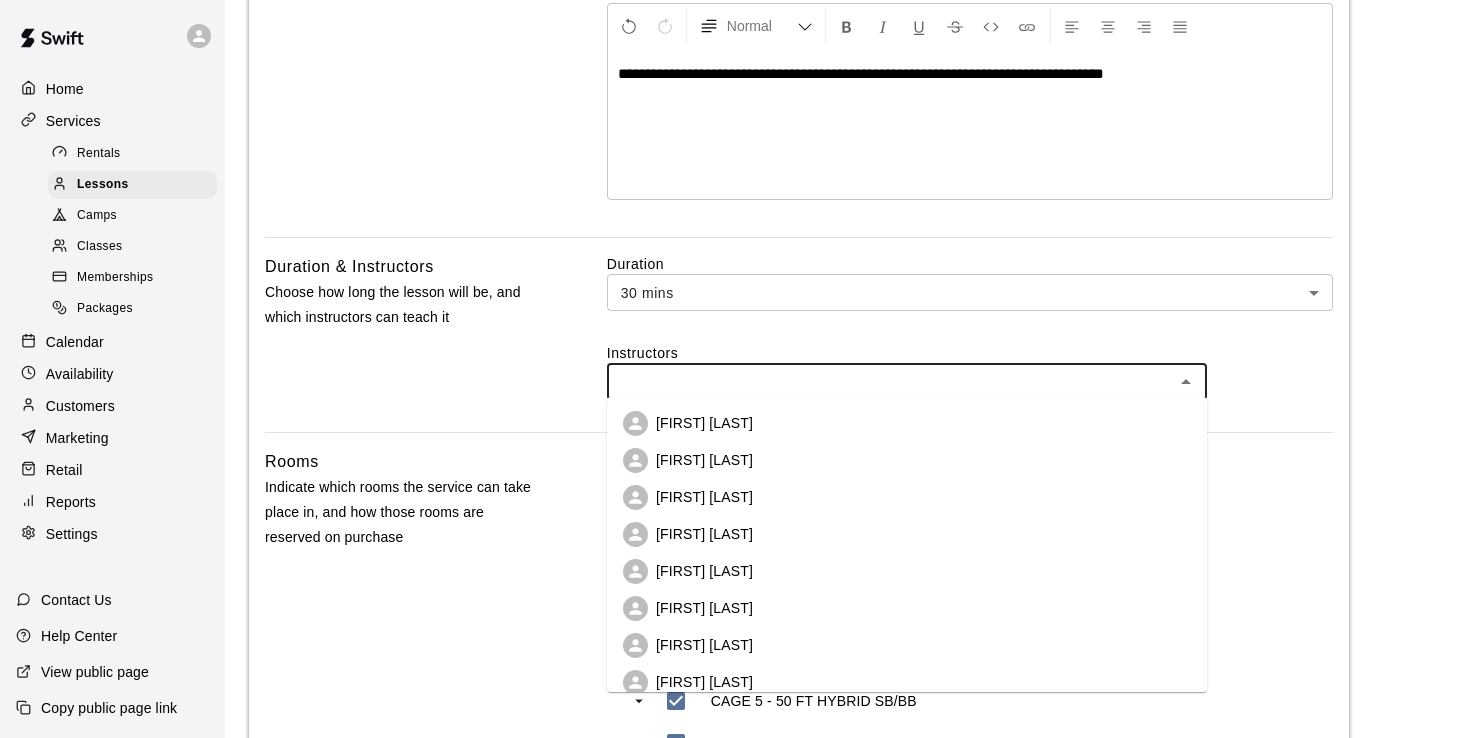 click at bounding box center (890, 381) 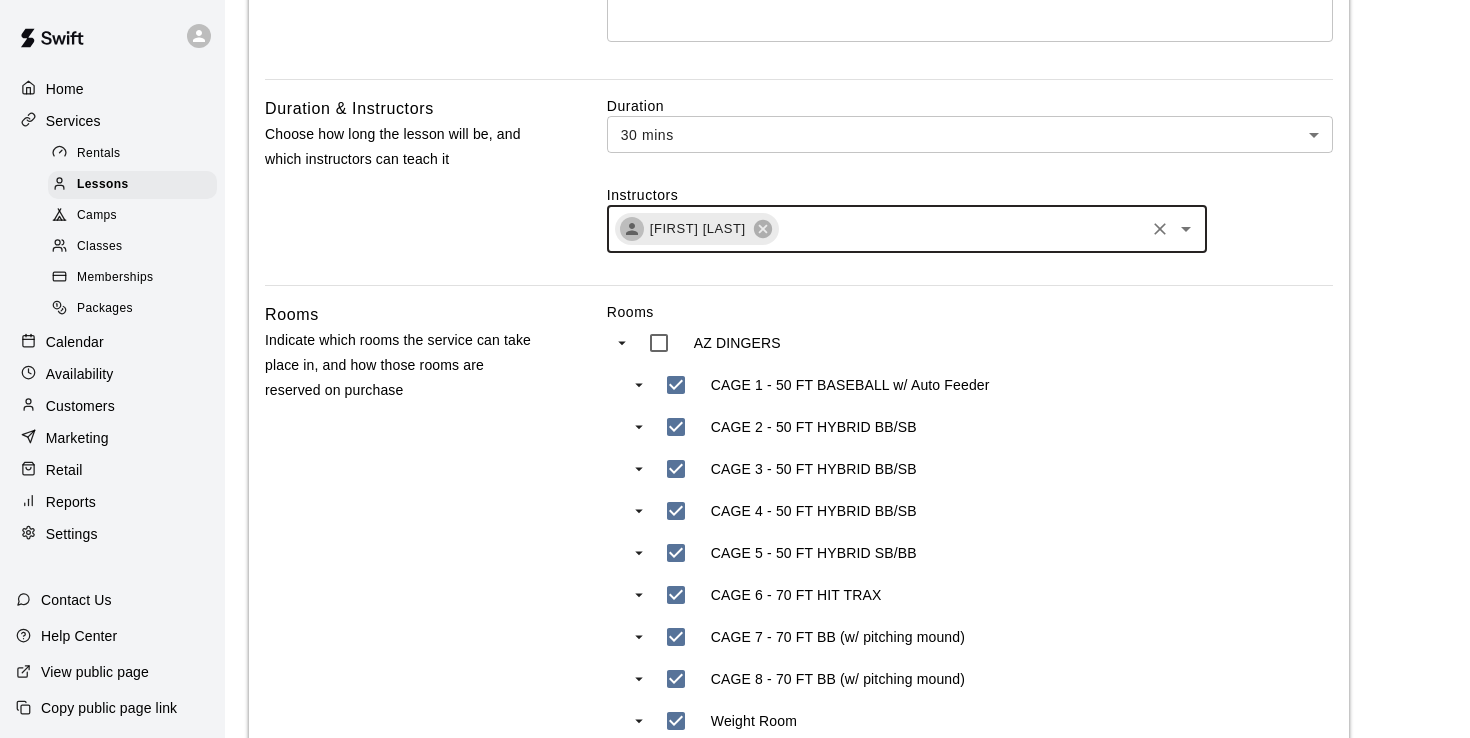scroll, scrollTop: 590, scrollLeft: 0, axis: vertical 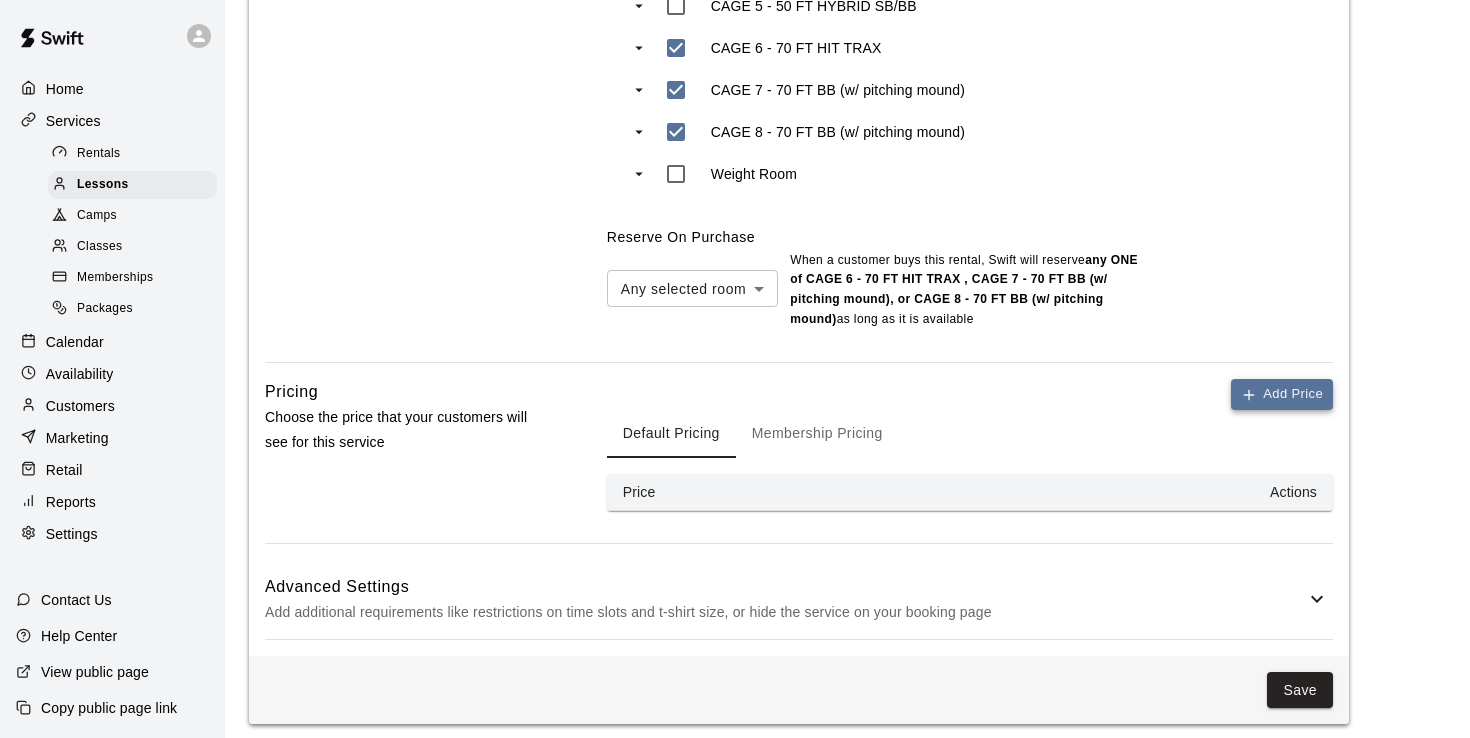 click on "Add Price" at bounding box center [1282, 394] 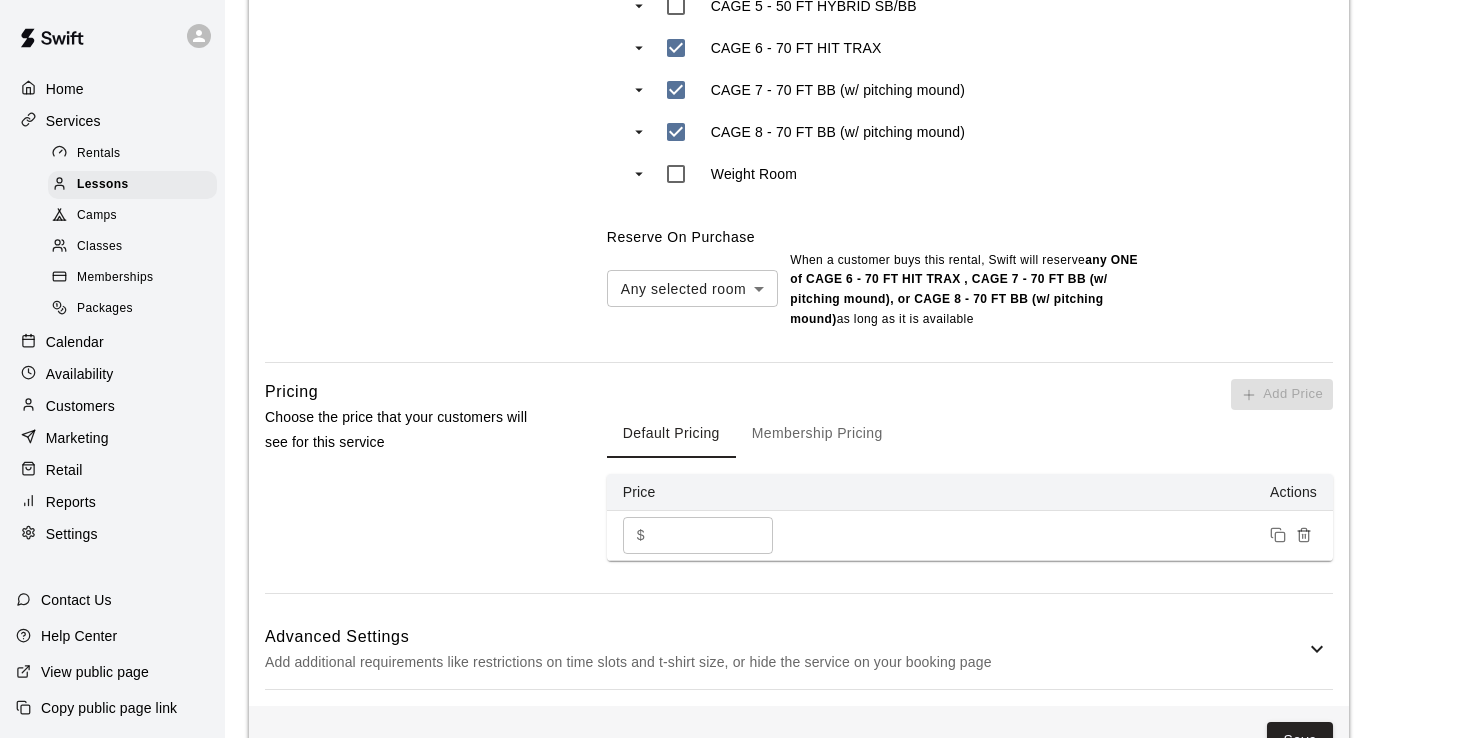click on "*" at bounding box center [713, 535] 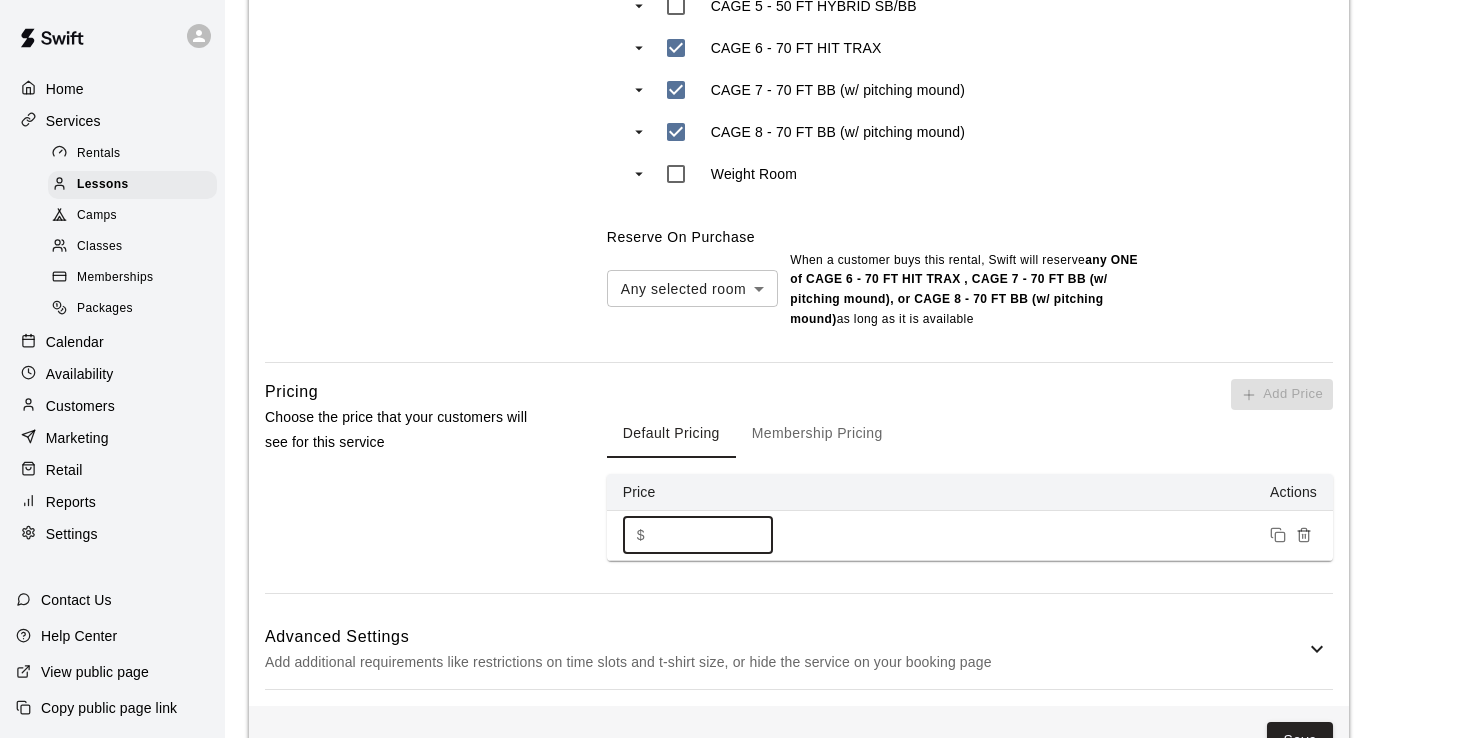 click on "*" at bounding box center [713, 535] 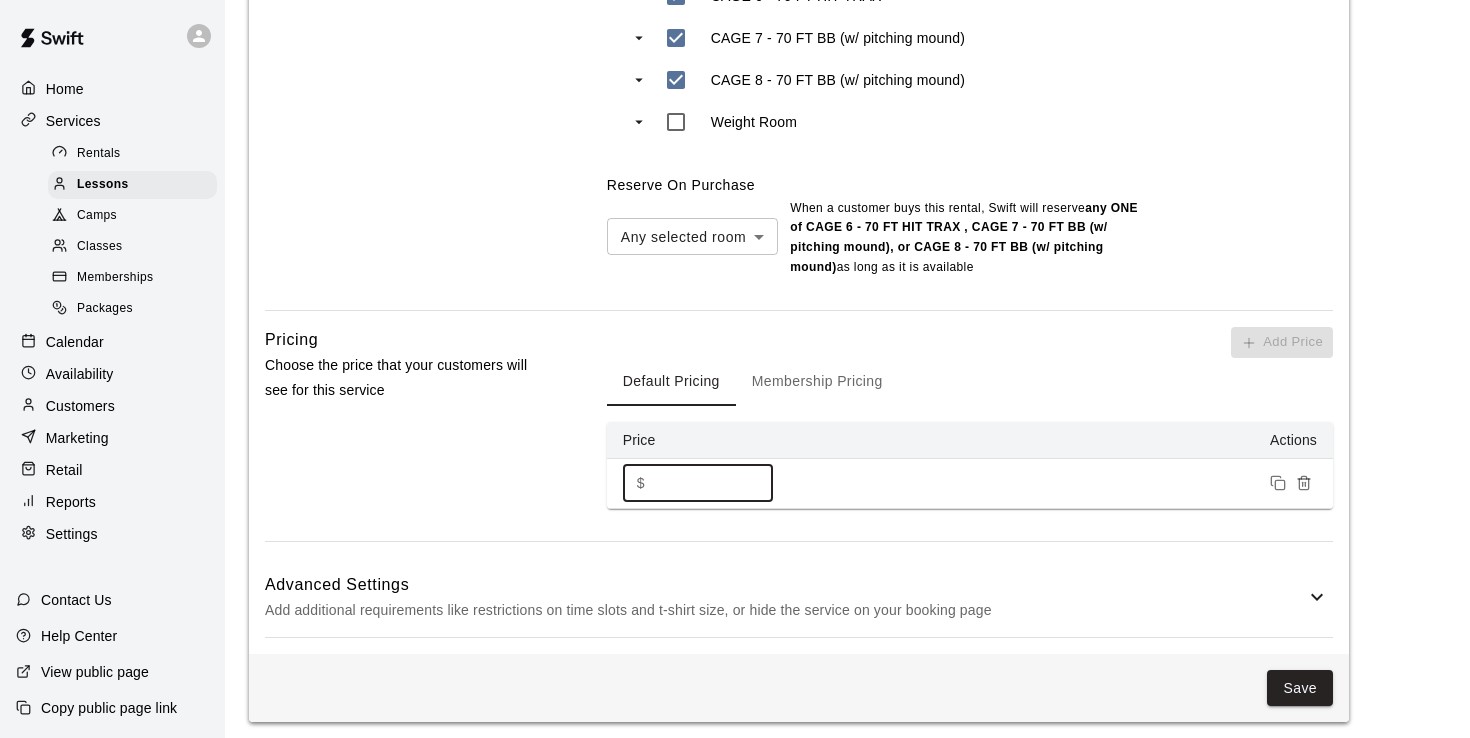 scroll, scrollTop: 1179, scrollLeft: 0, axis: vertical 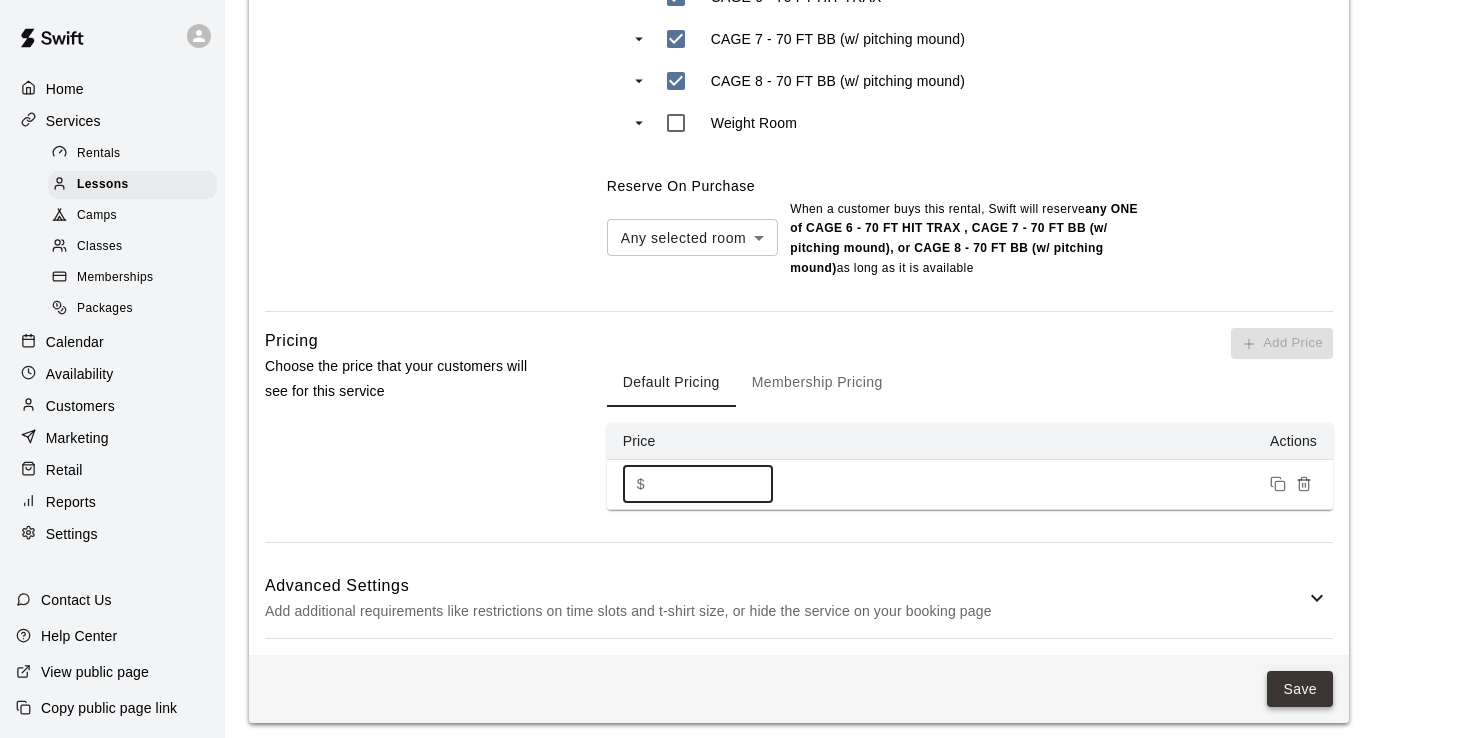 click on "Save" at bounding box center [1300, 689] 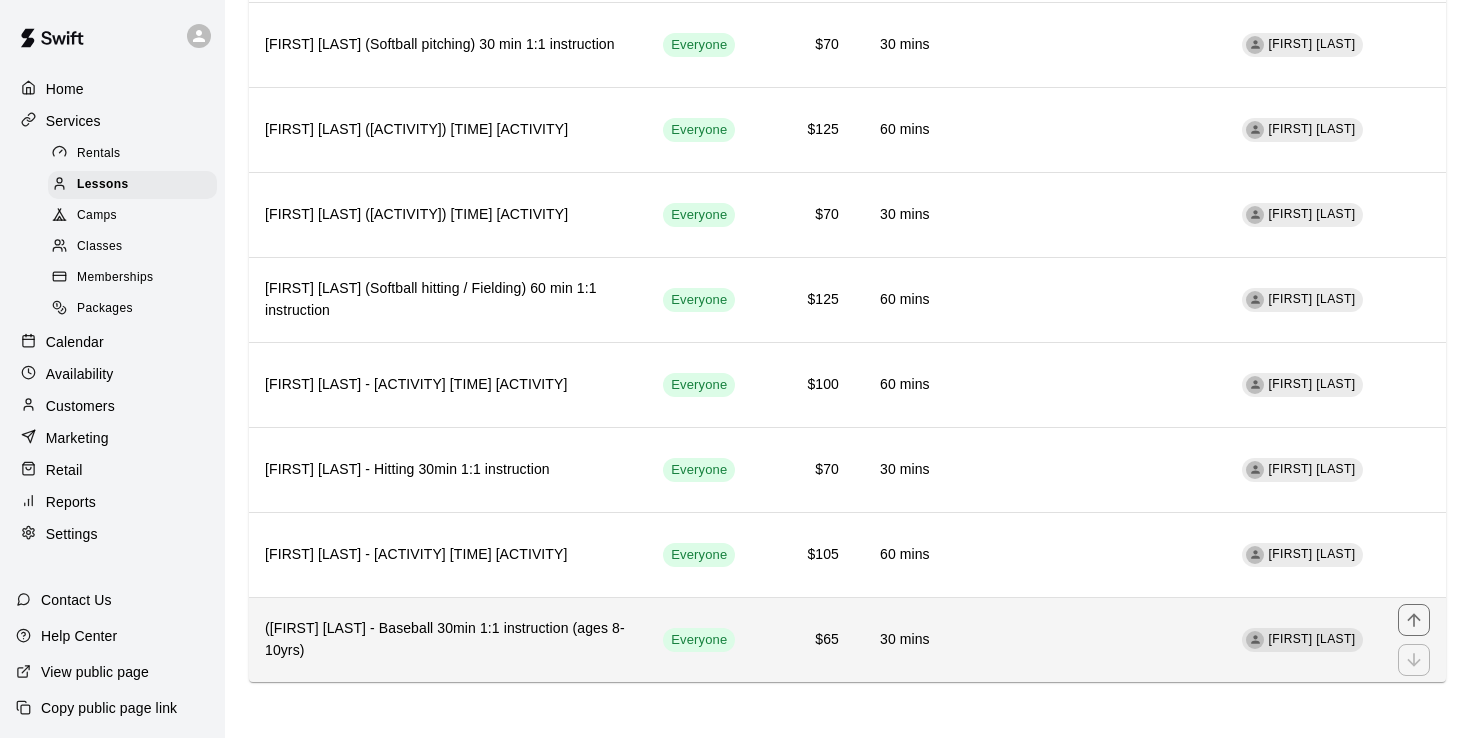 scroll, scrollTop: 3116, scrollLeft: 0, axis: vertical 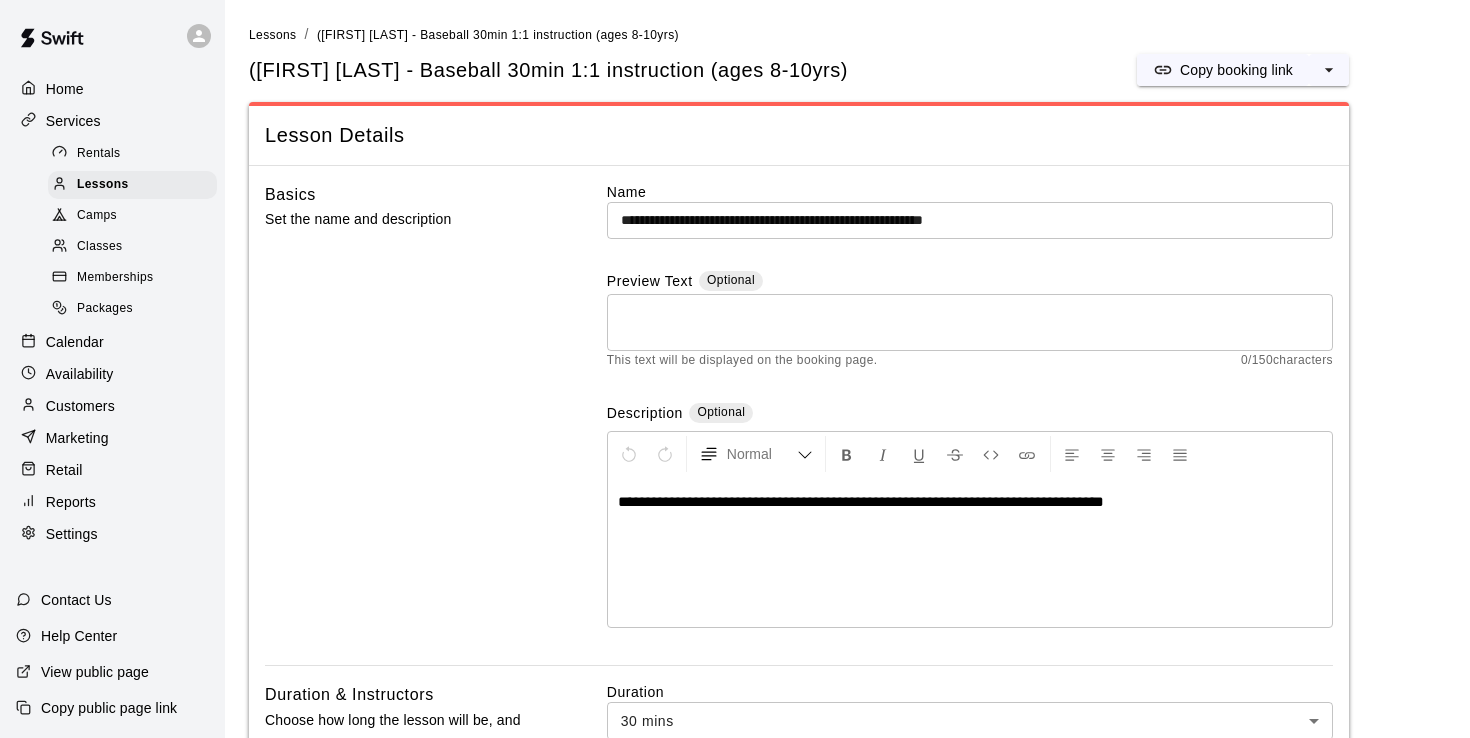click on "**********" at bounding box center [970, 220] 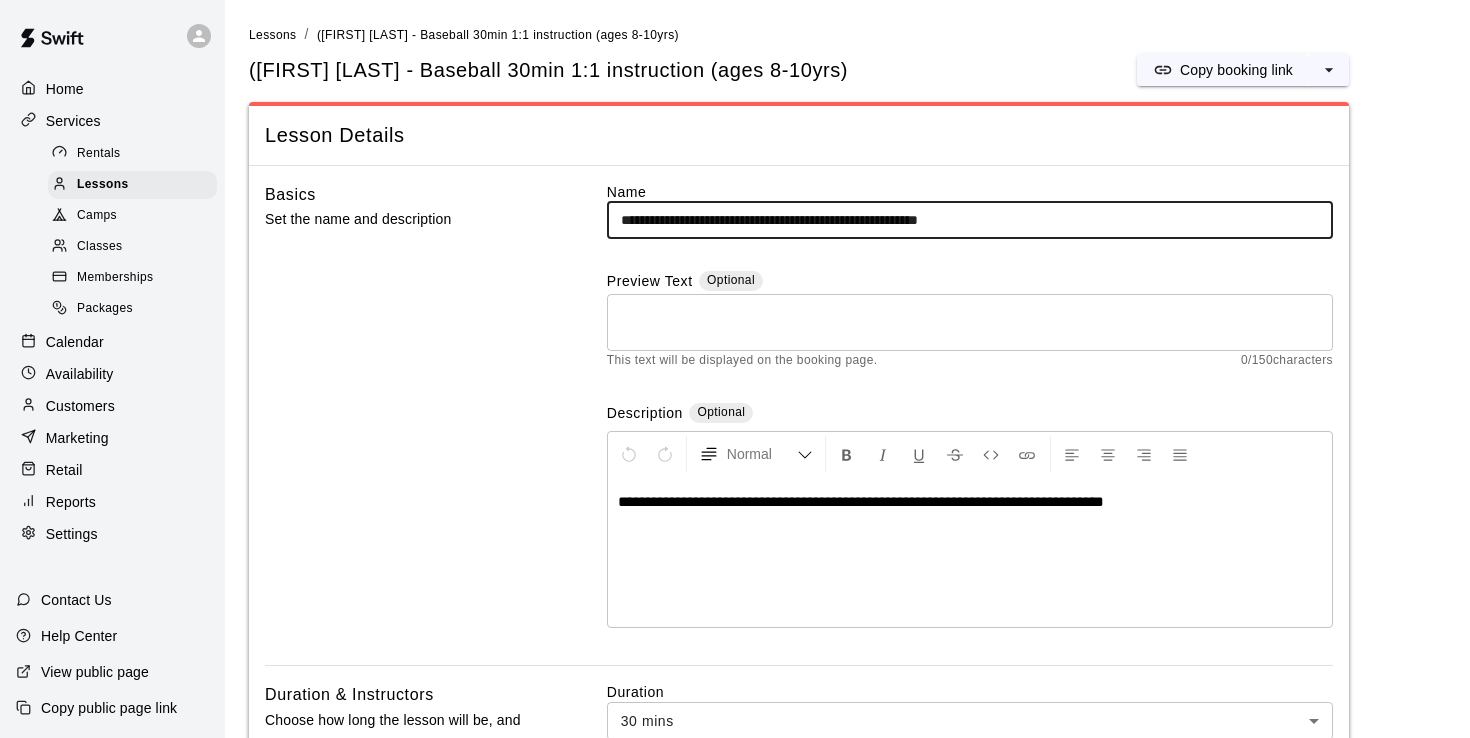 click on "**********" at bounding box center [970, 220] 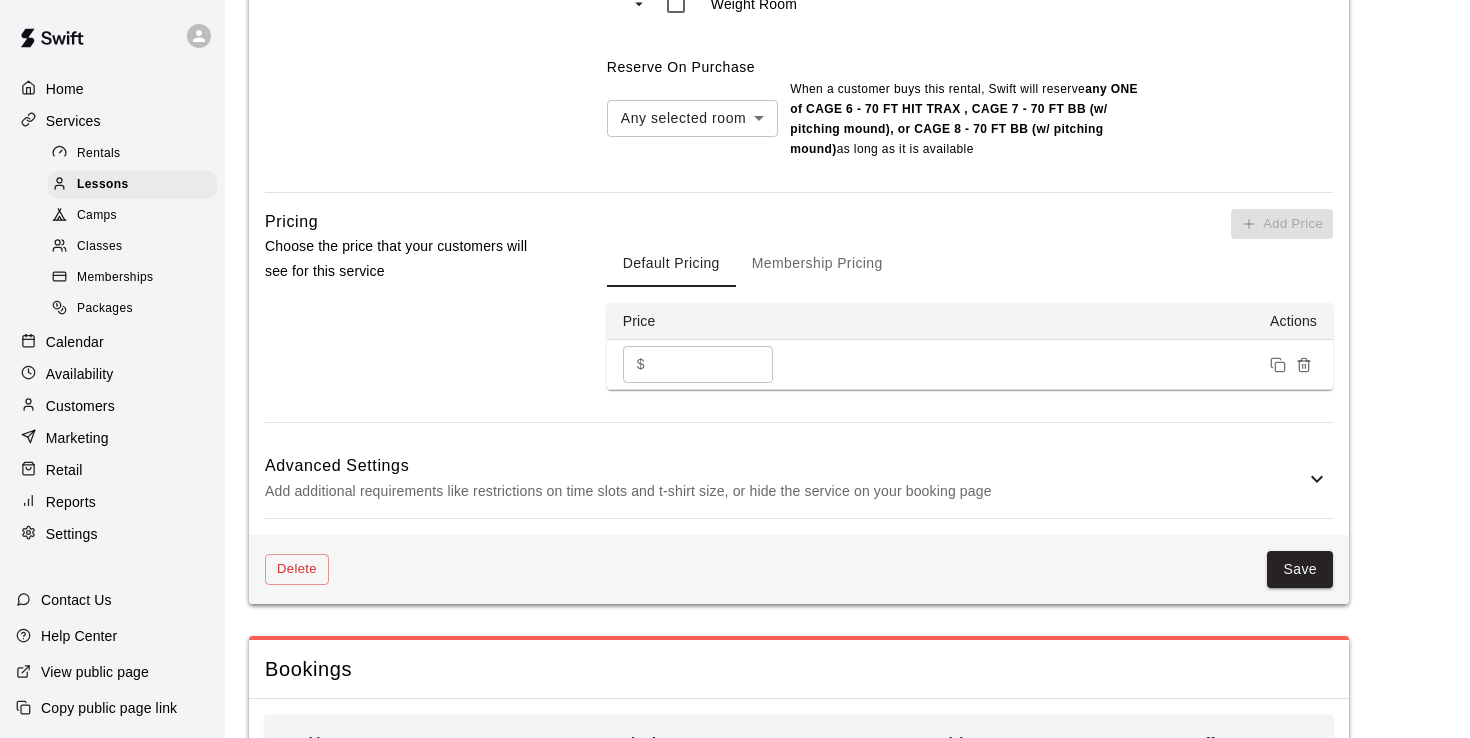 scroll, scrollTop: 1315, scrollLeft: 0, axis: vertical 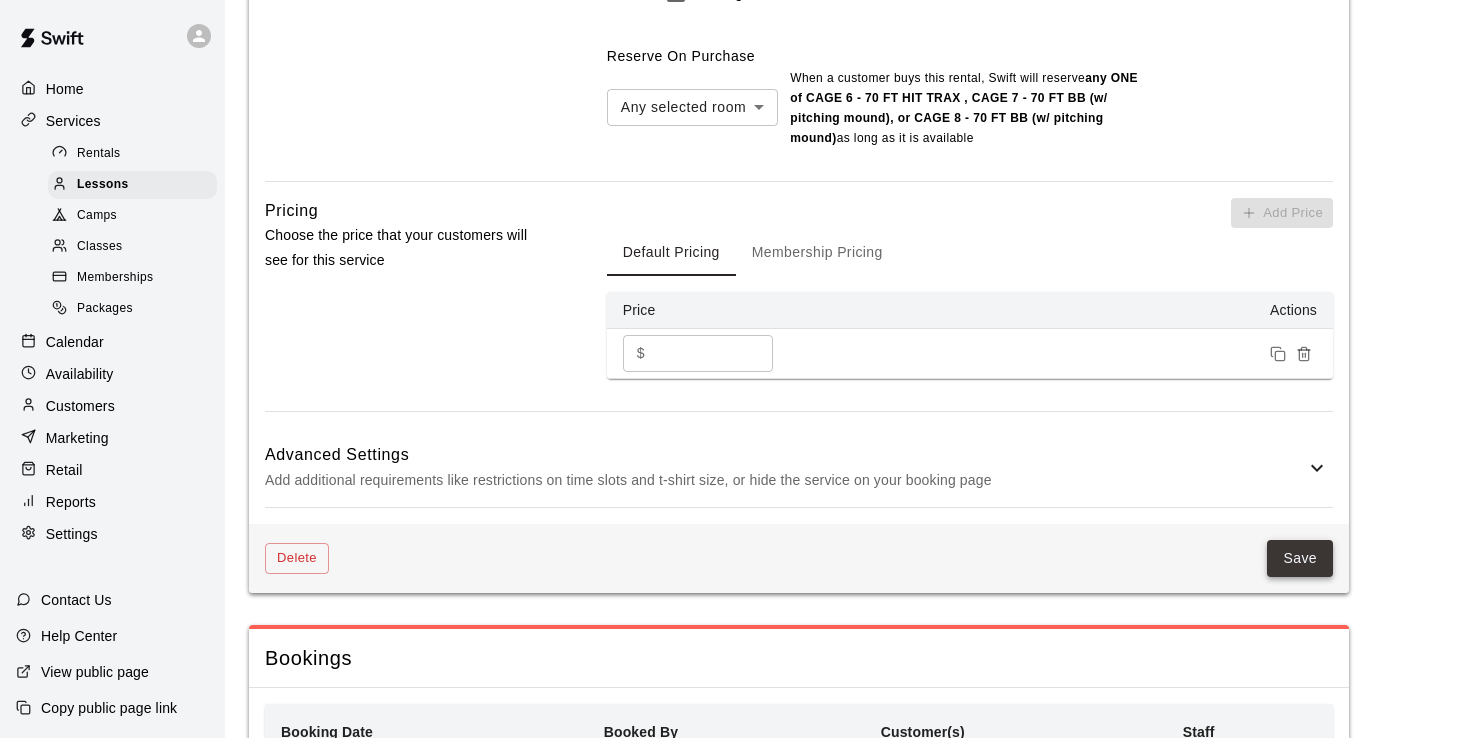 type on "**********" 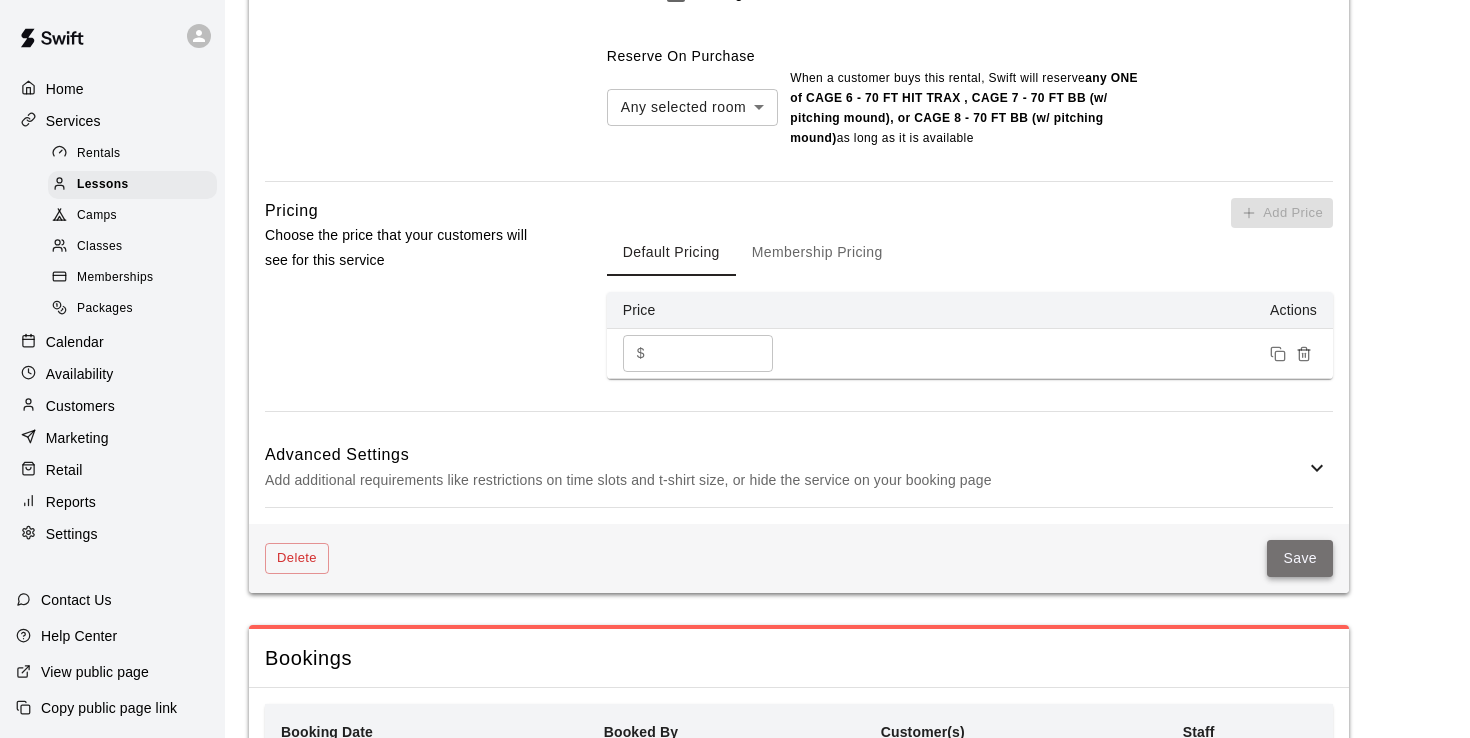 click on "Save" at bounding box center [1300, 558] 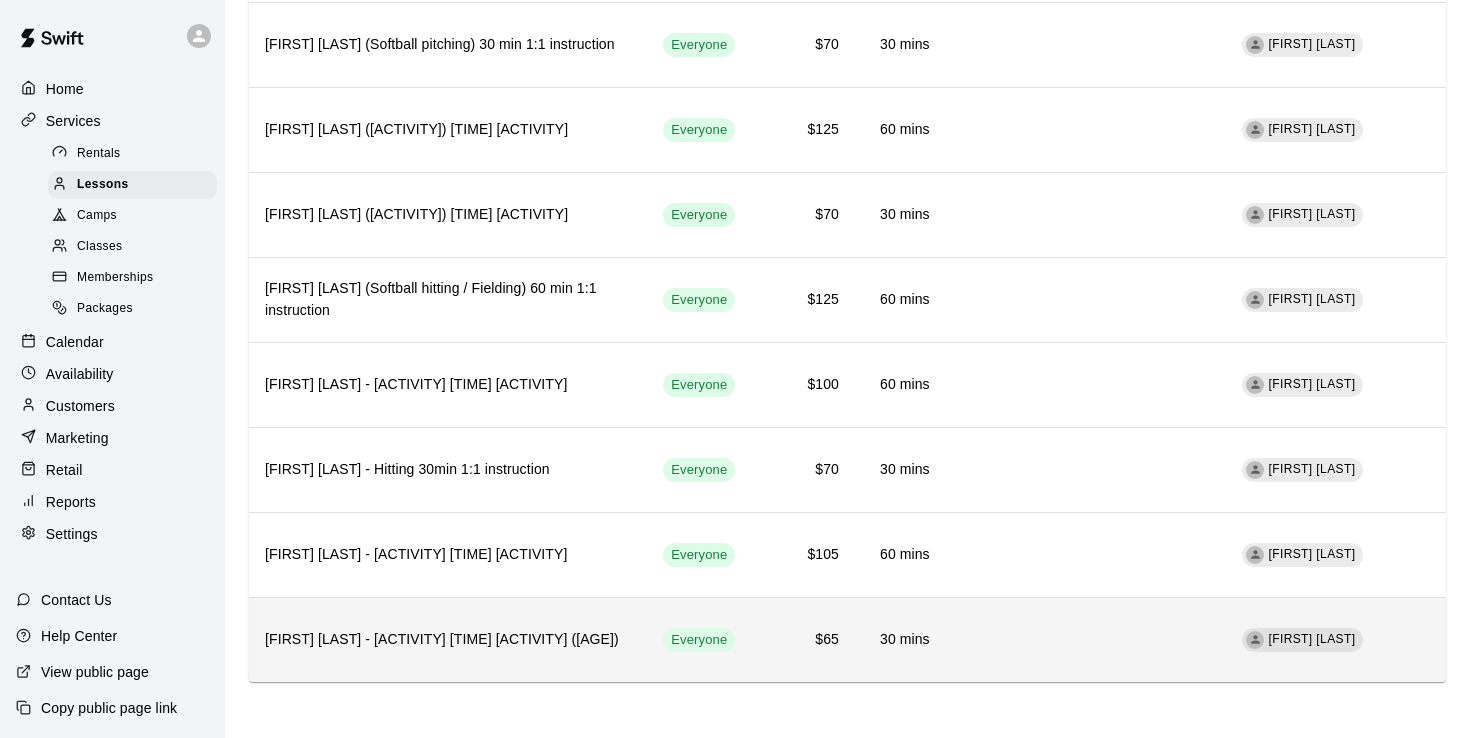 scroll, scrollTop: 3116, scrollLeft: 0, axis: vertical 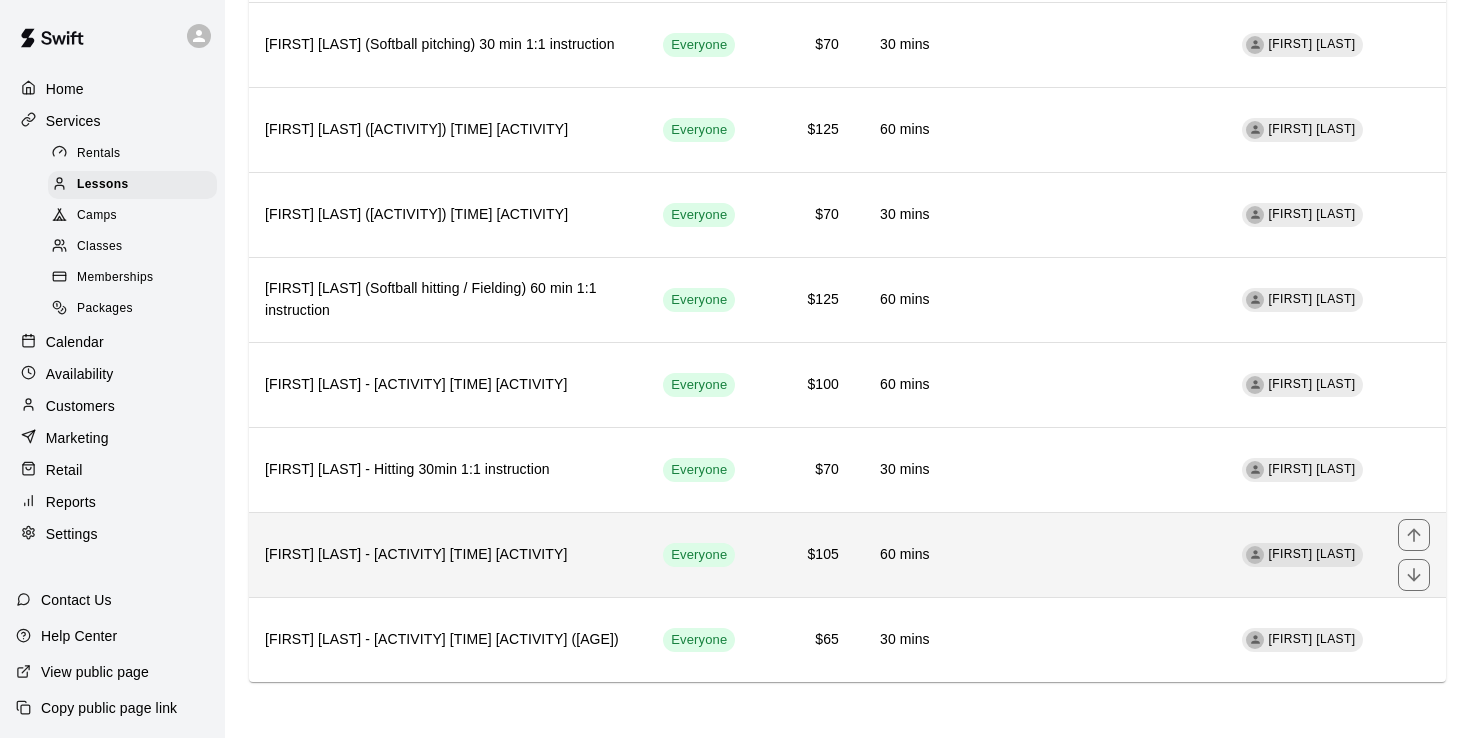 click on "[FIRST] [LAST] - [ACTIVITY] [TIME] [ACTIVITY]" at bounding box center (448, 555) 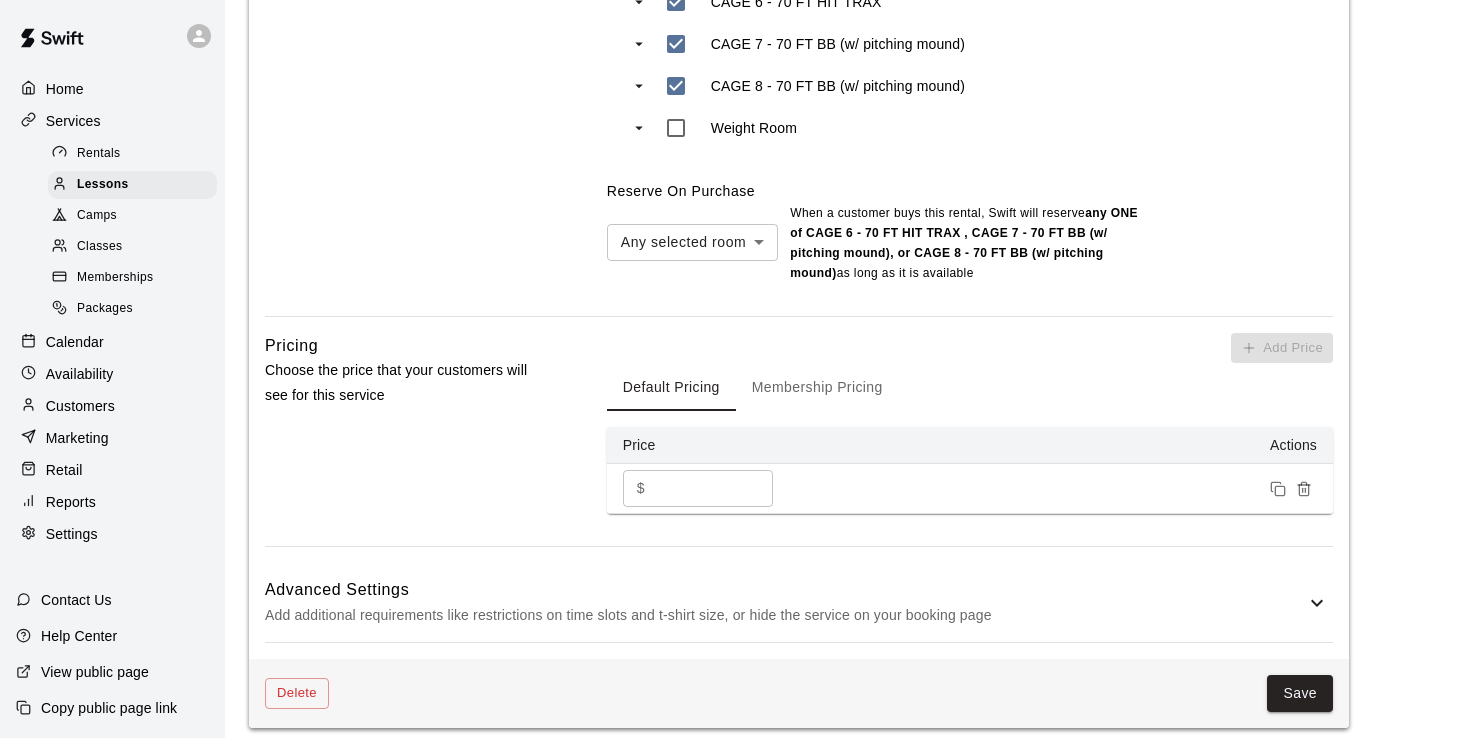 scroll, scrollTop: 1184, scrollLeft: 0, axis: vertical 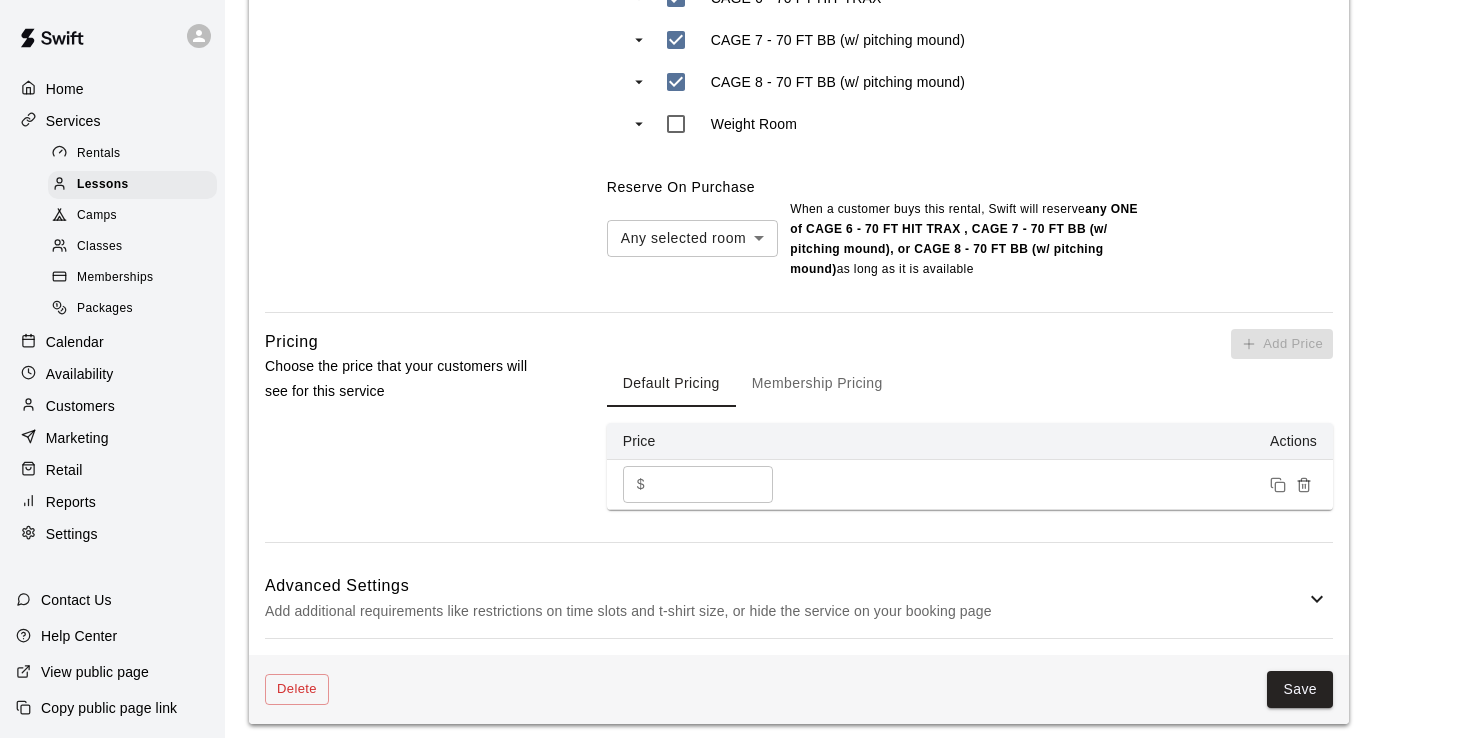 click on "***" at bounding box center (713, 484) 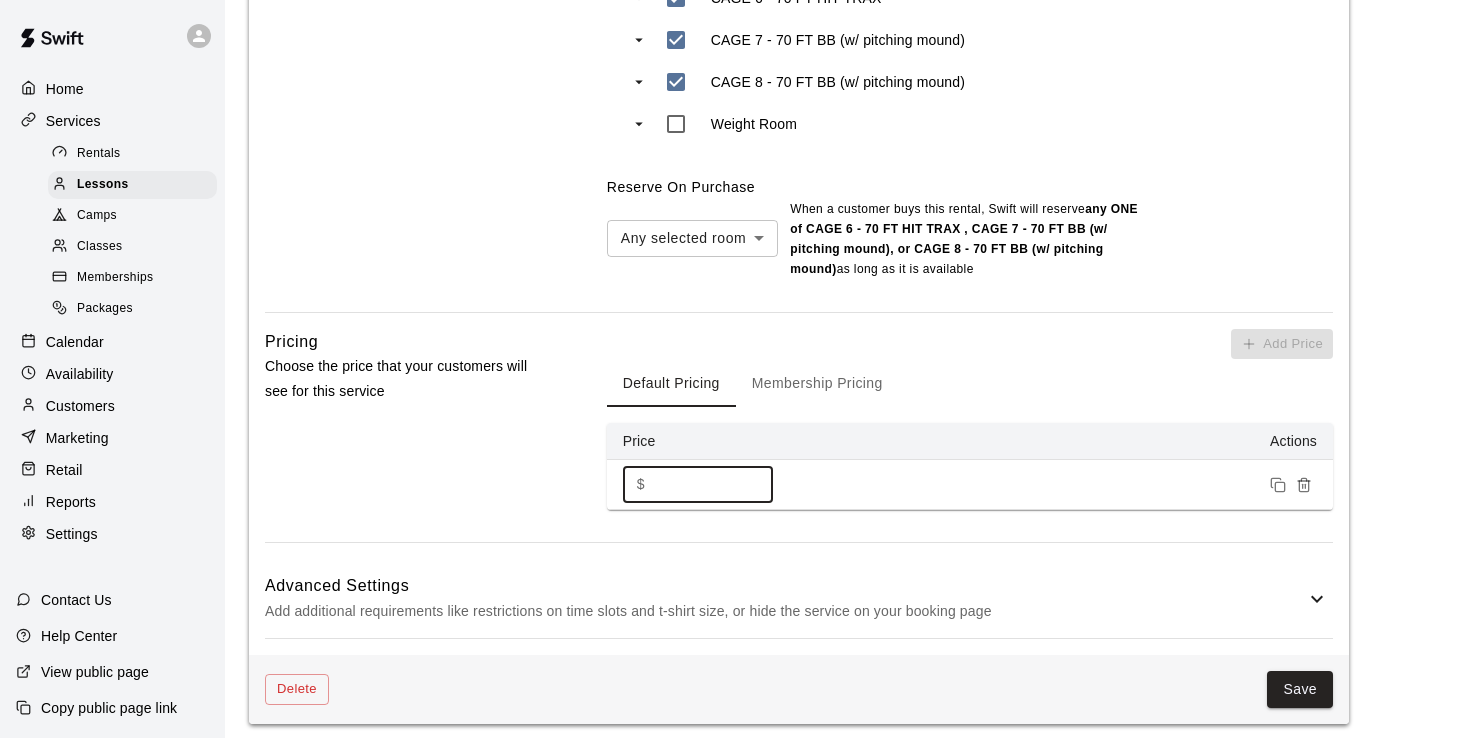 type on "***" 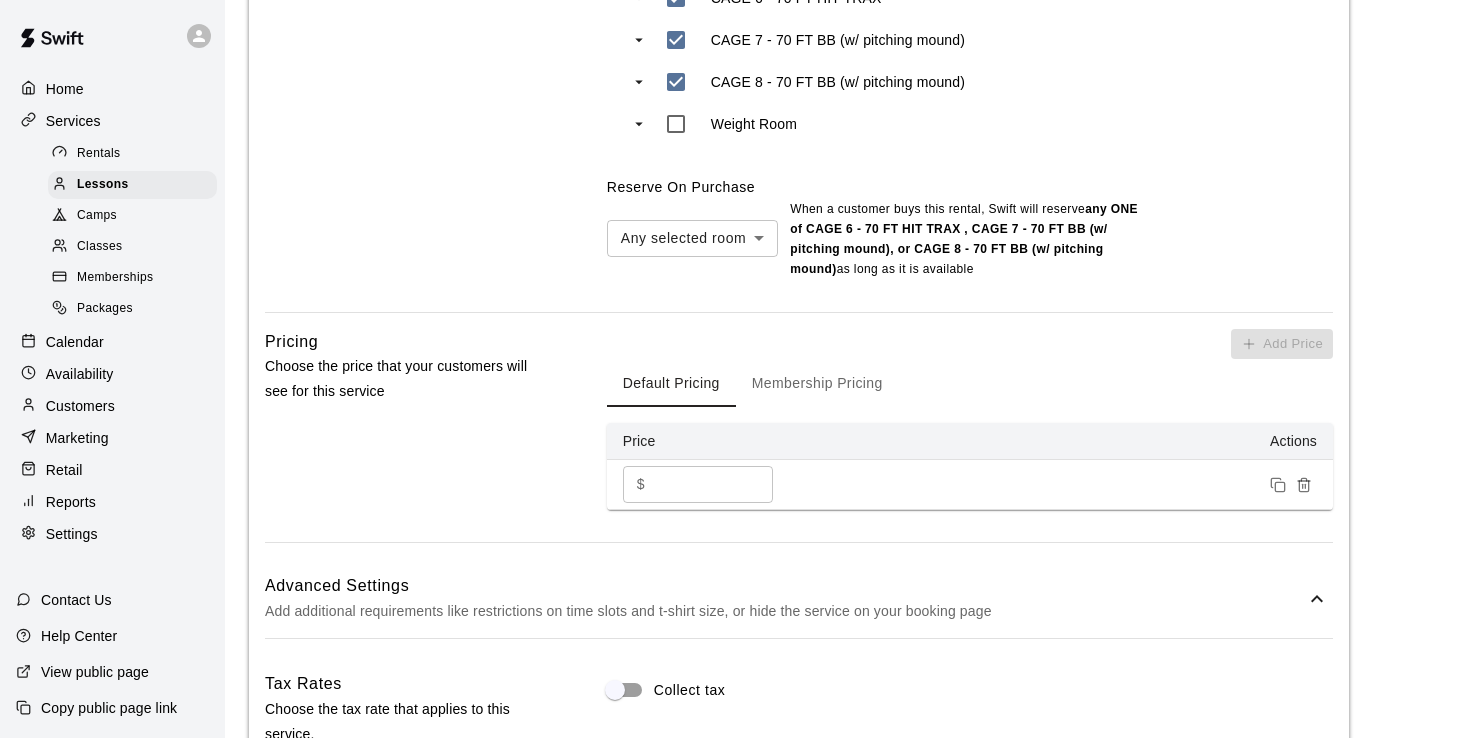 click on "Membership Pricing" at bounding box center (817, 383) 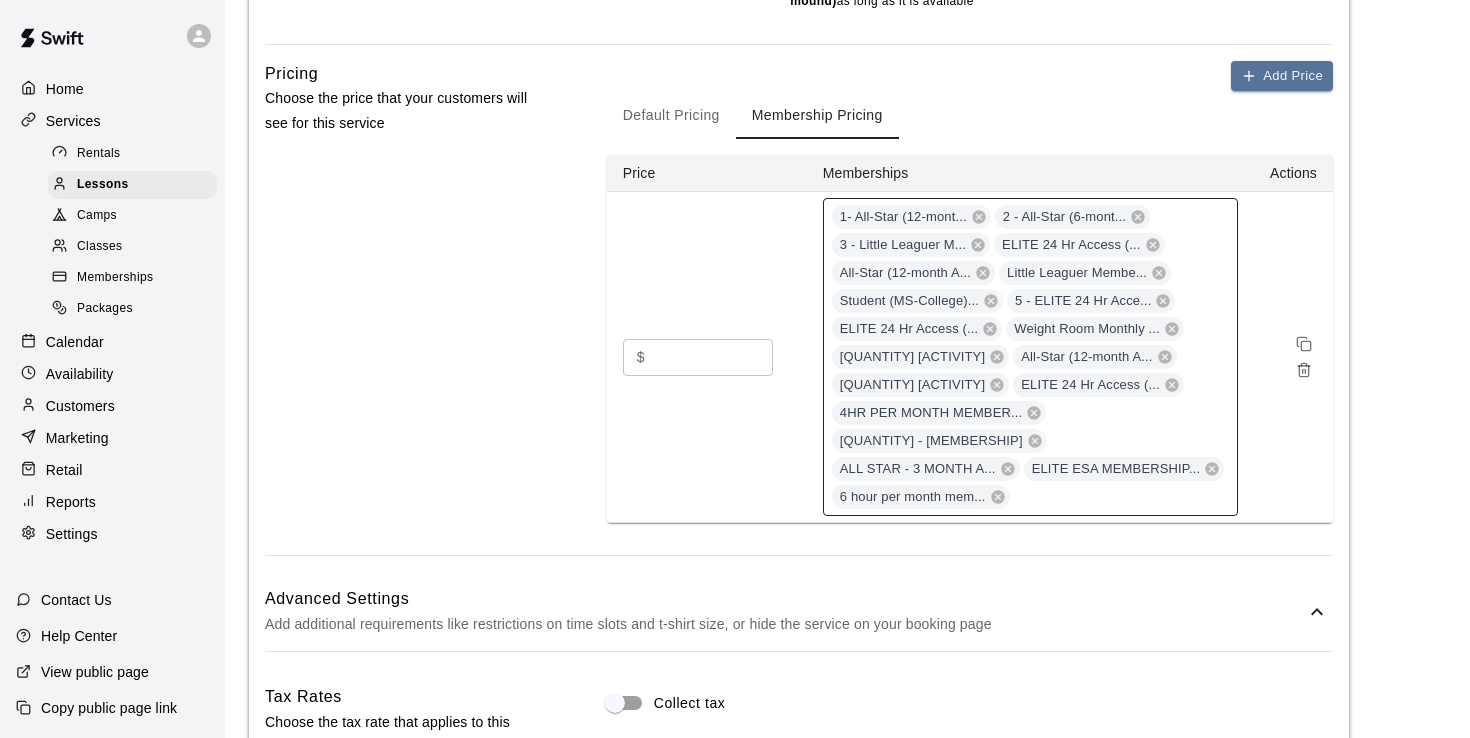 scroll, scrollTop: 1440, scrollLeft: 0, axis: vertical 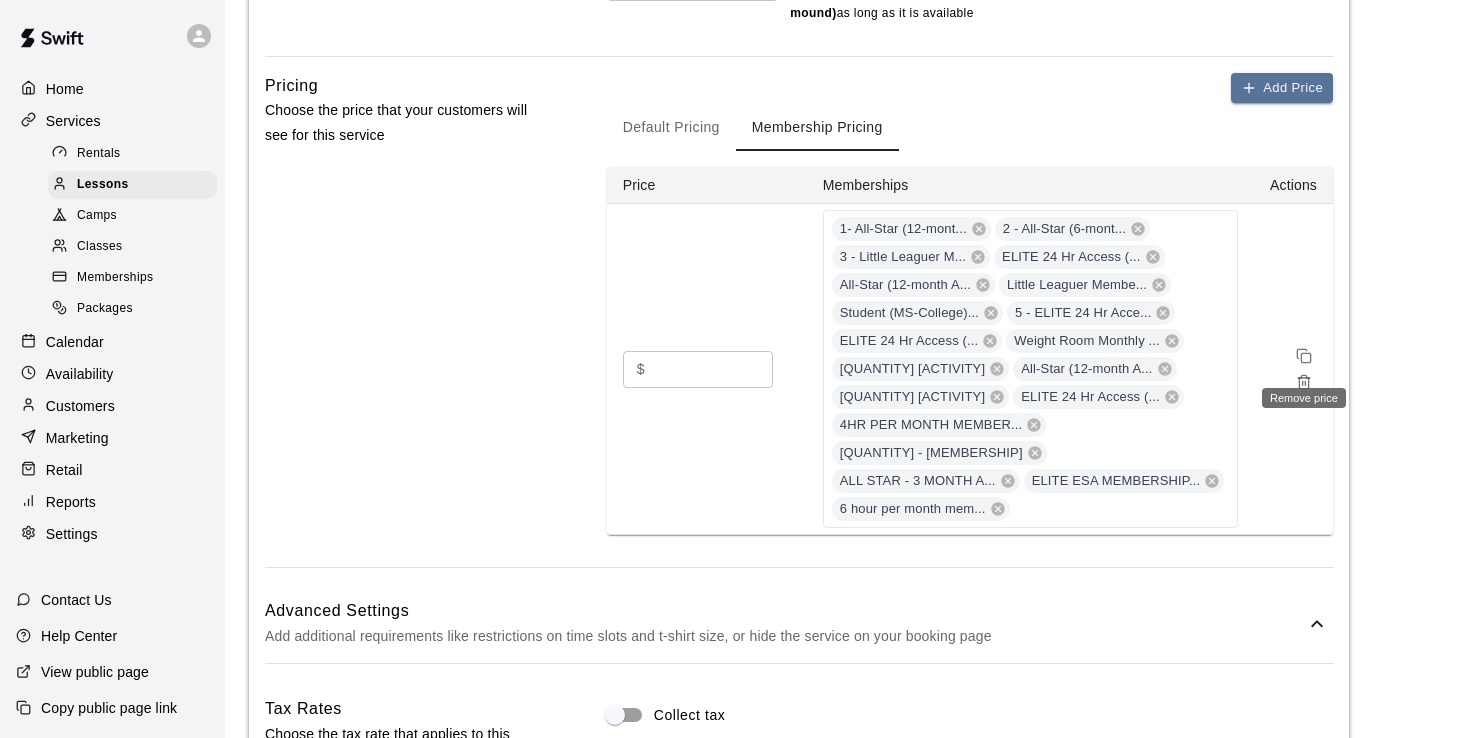 click 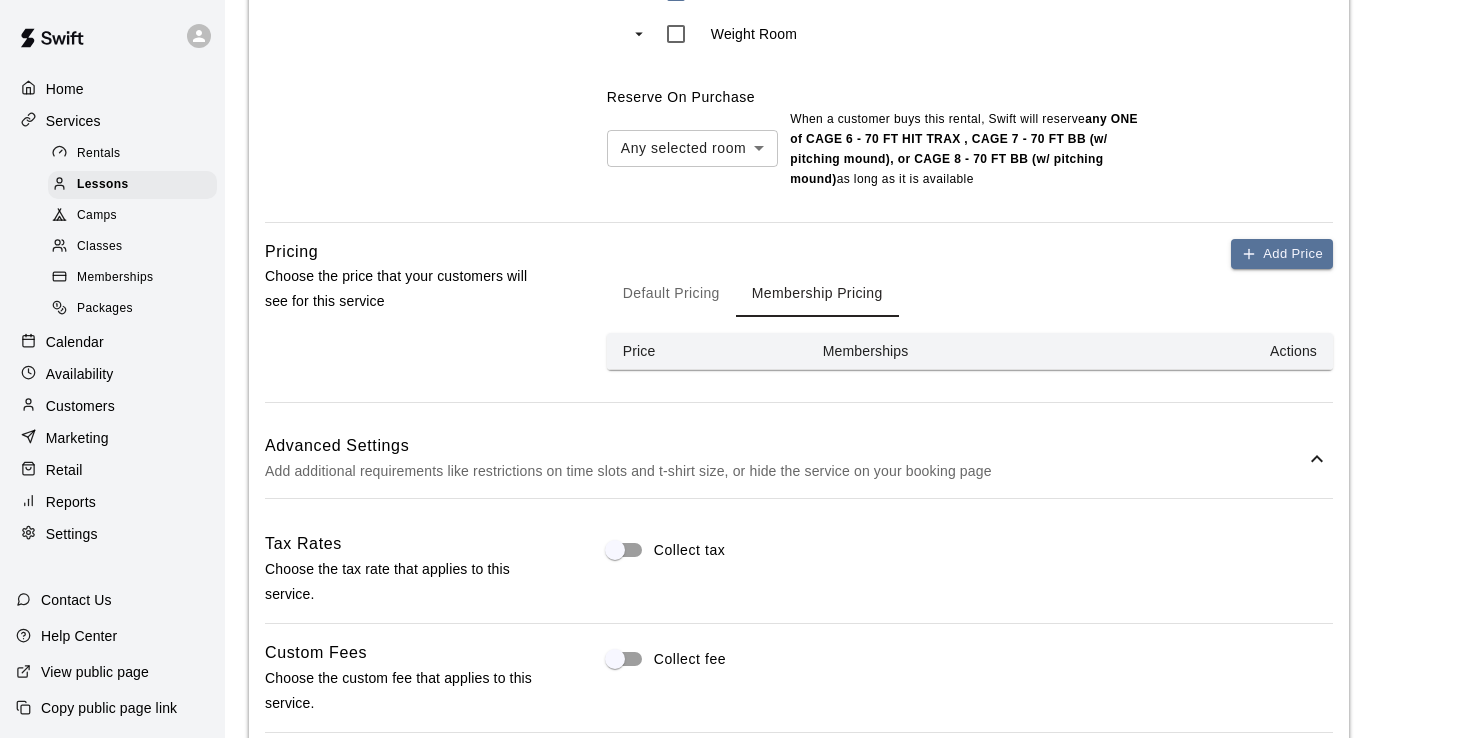 scroll, scrollTop: 1193, scrollLeft: 0, axis: vertical 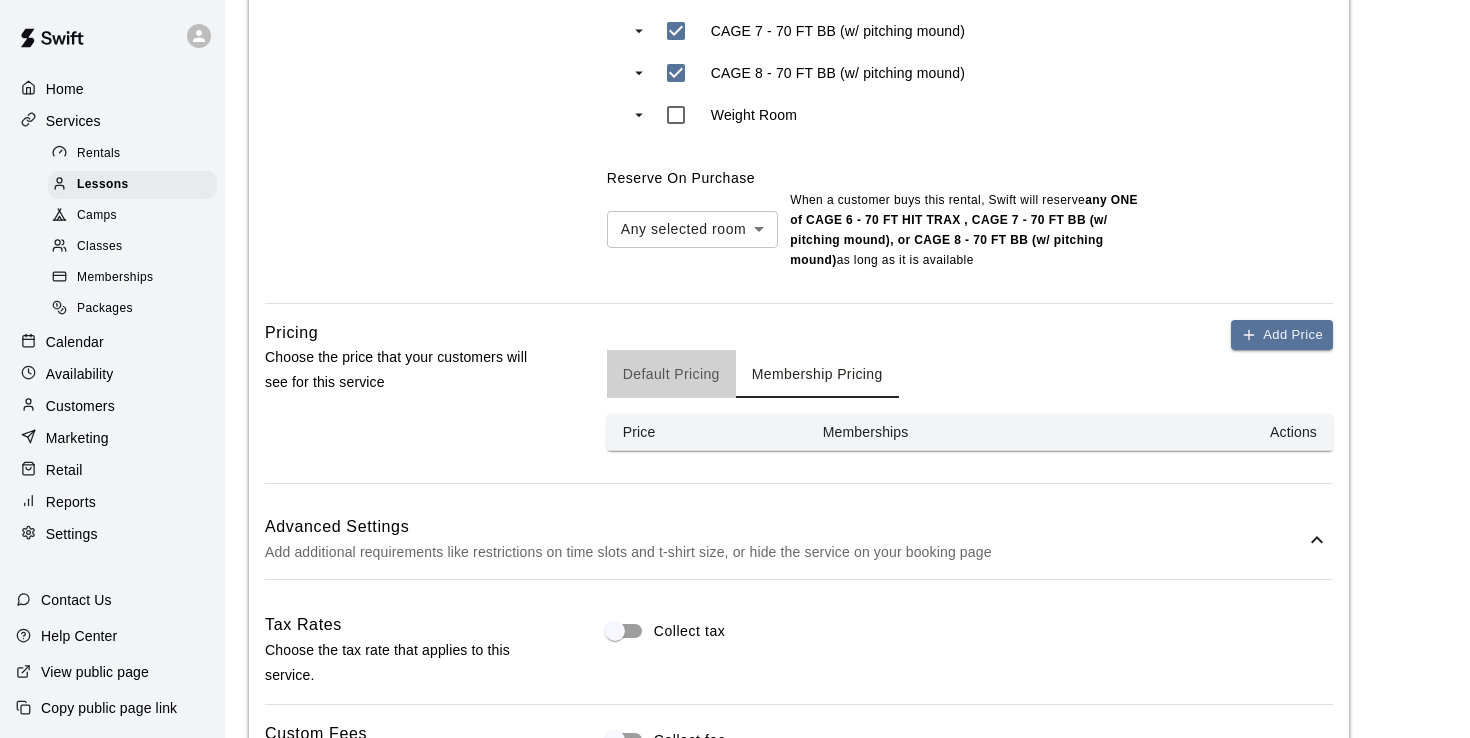 click on "Default Pricing" at bounding box center [671, 374] 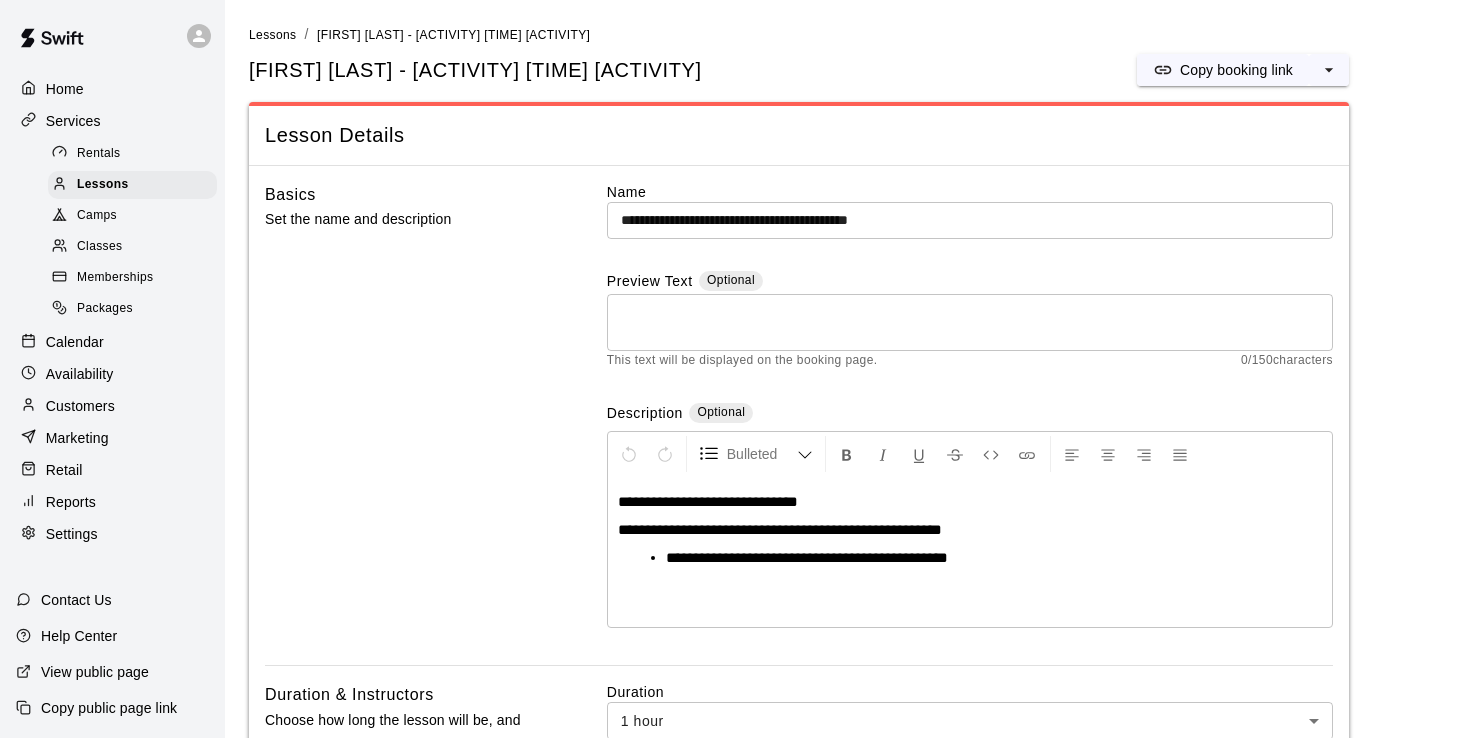 scroll, scrollTop: 0, scrollLeft: 0, axis: both 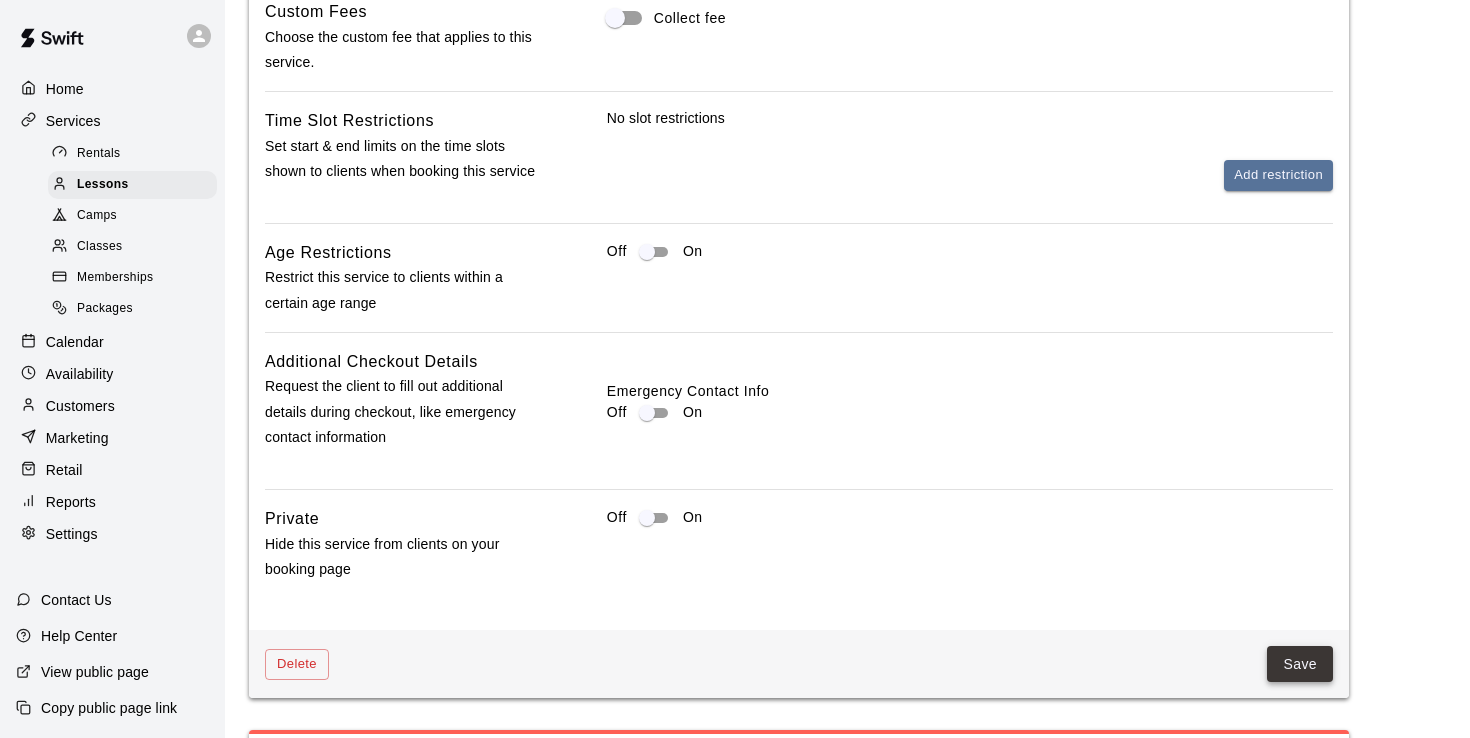 type on "**********" 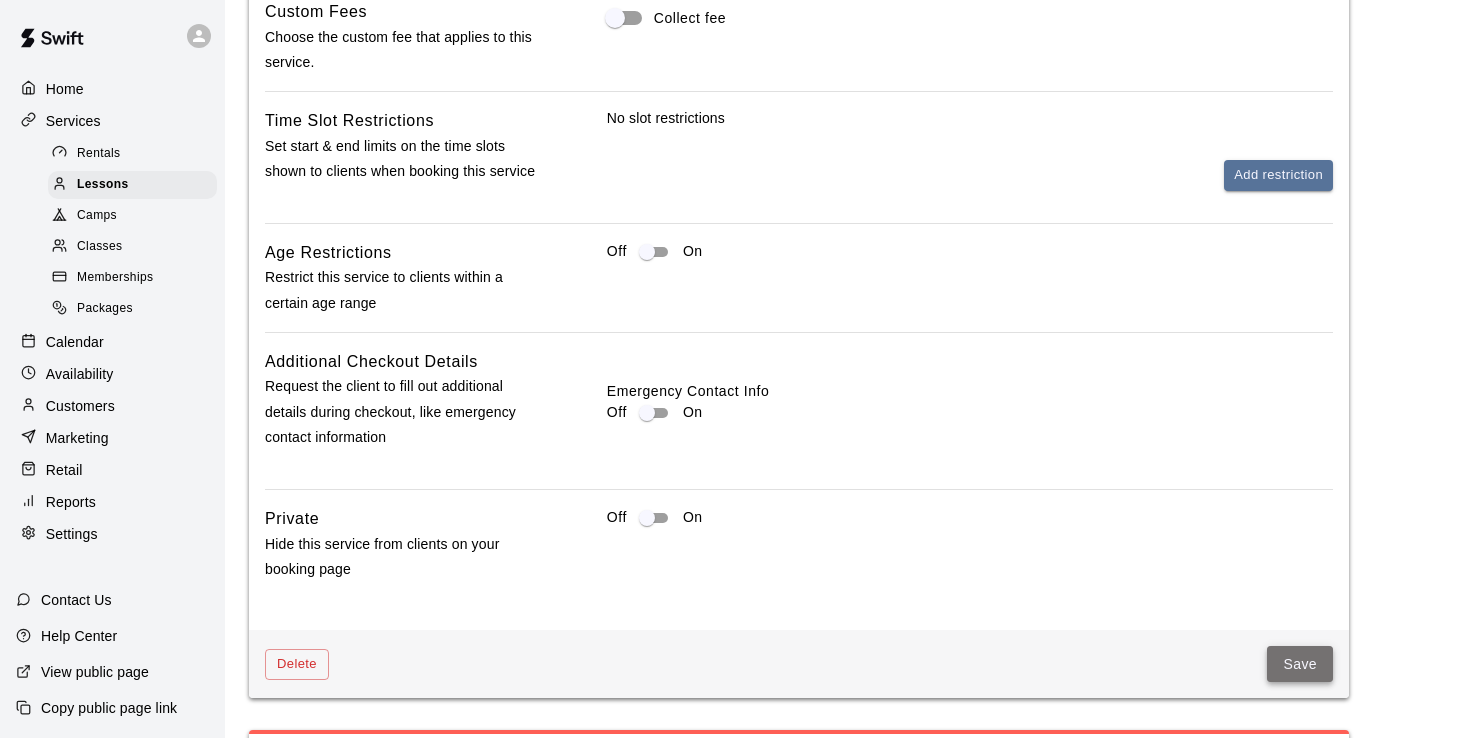click on "Save" at bounding box center (1300, 664) 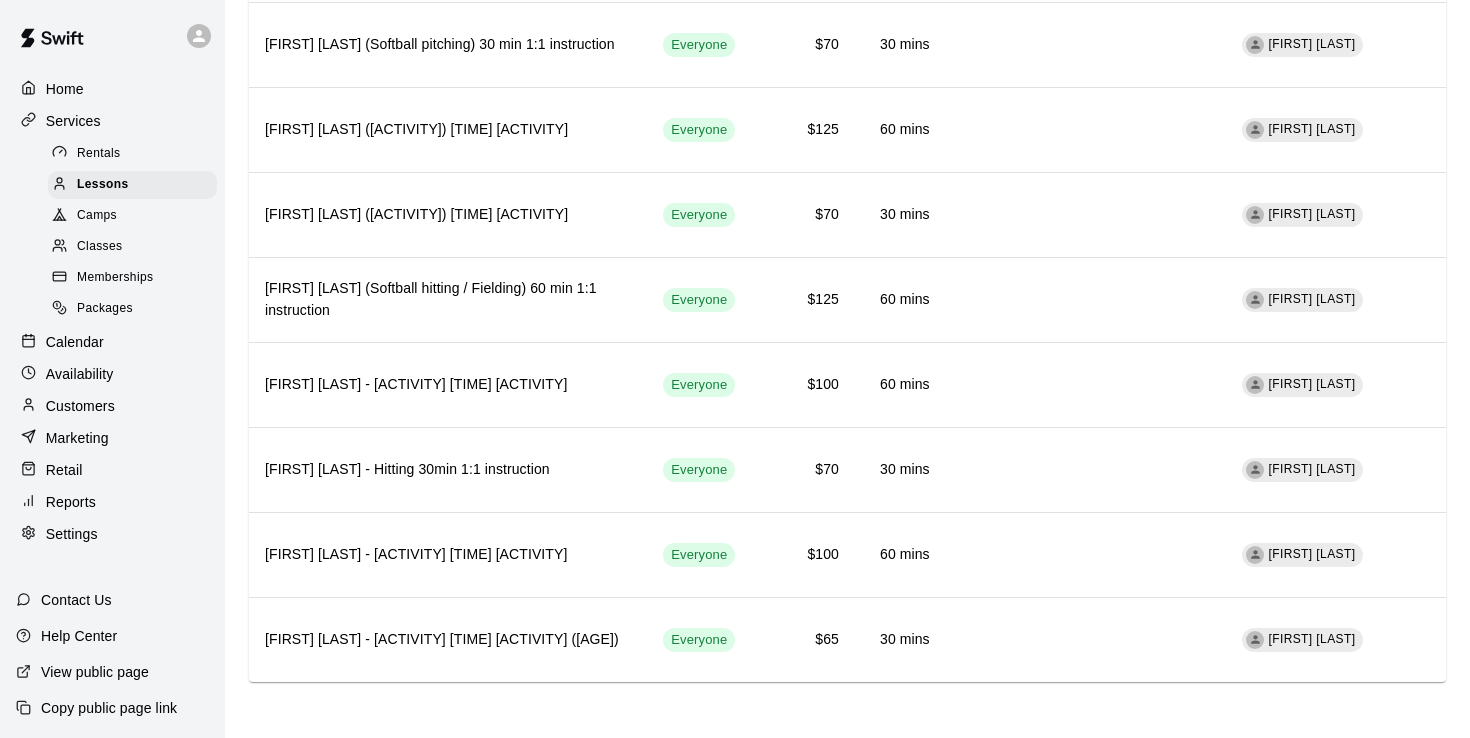 scroll, scrollTop: 3116, scrollLeft: 0, axis: vertical 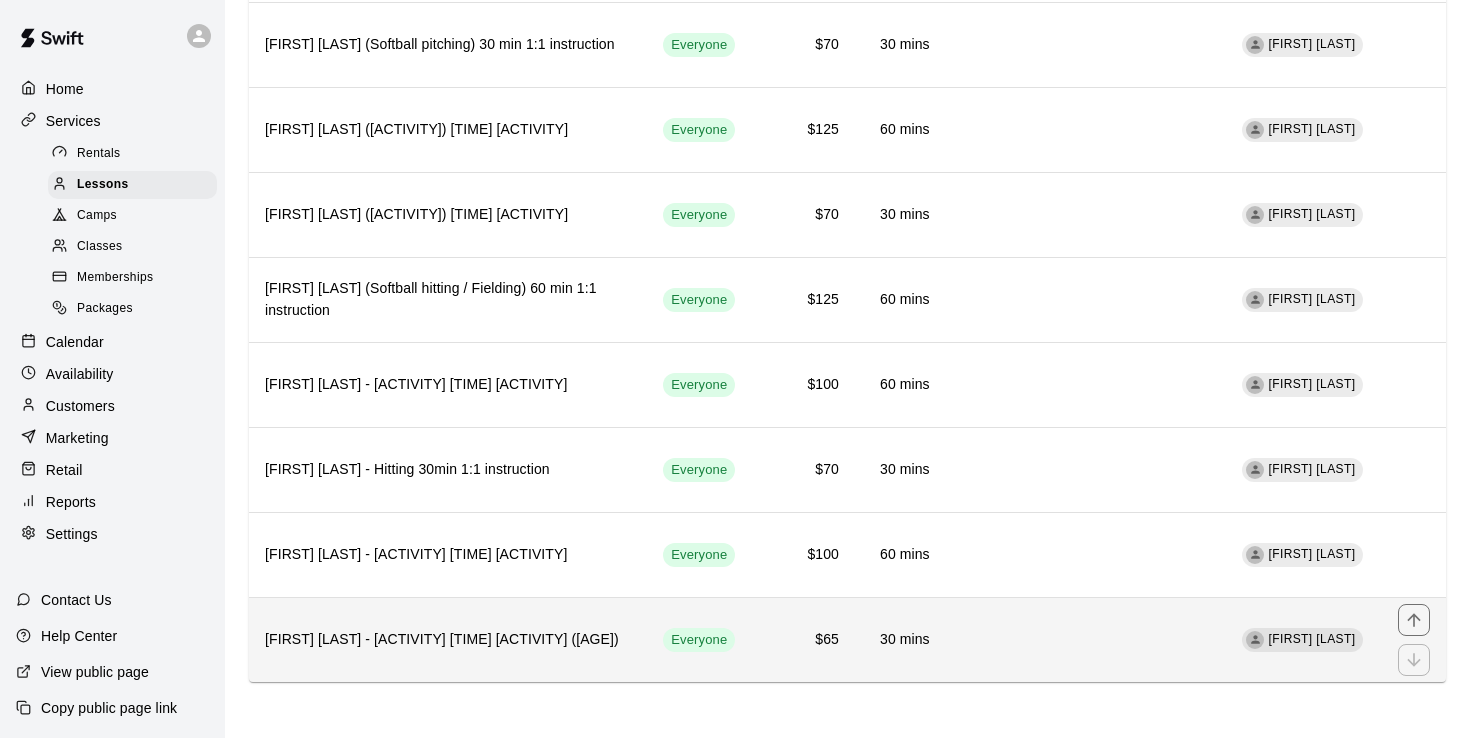 click on "[FIRST] [LAST] - [ACTIVITY] [TIME] [ACTIVITY] ([AGE])" at bounding box center [448, 640] 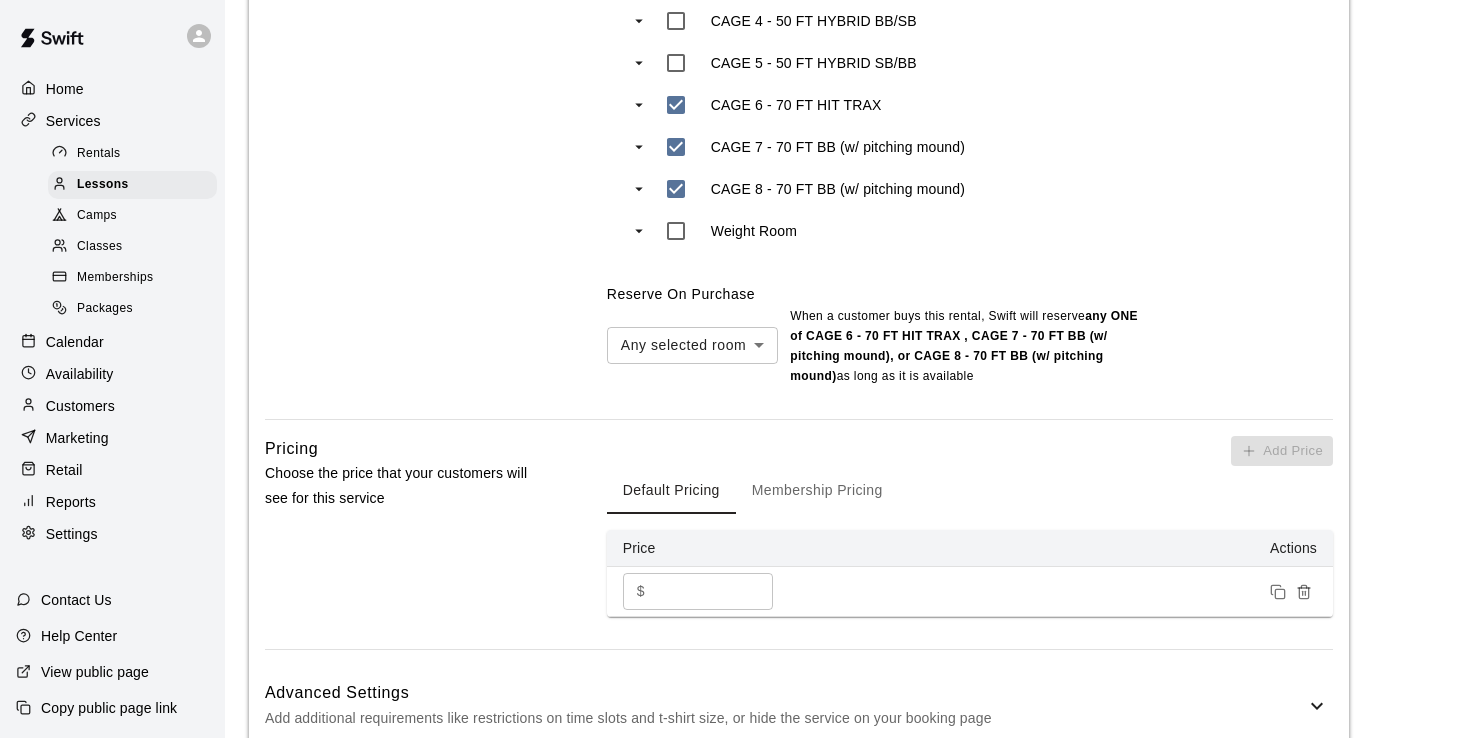 scroll, scrollTop: 1078, scrollLeft: 0, axis: vertical 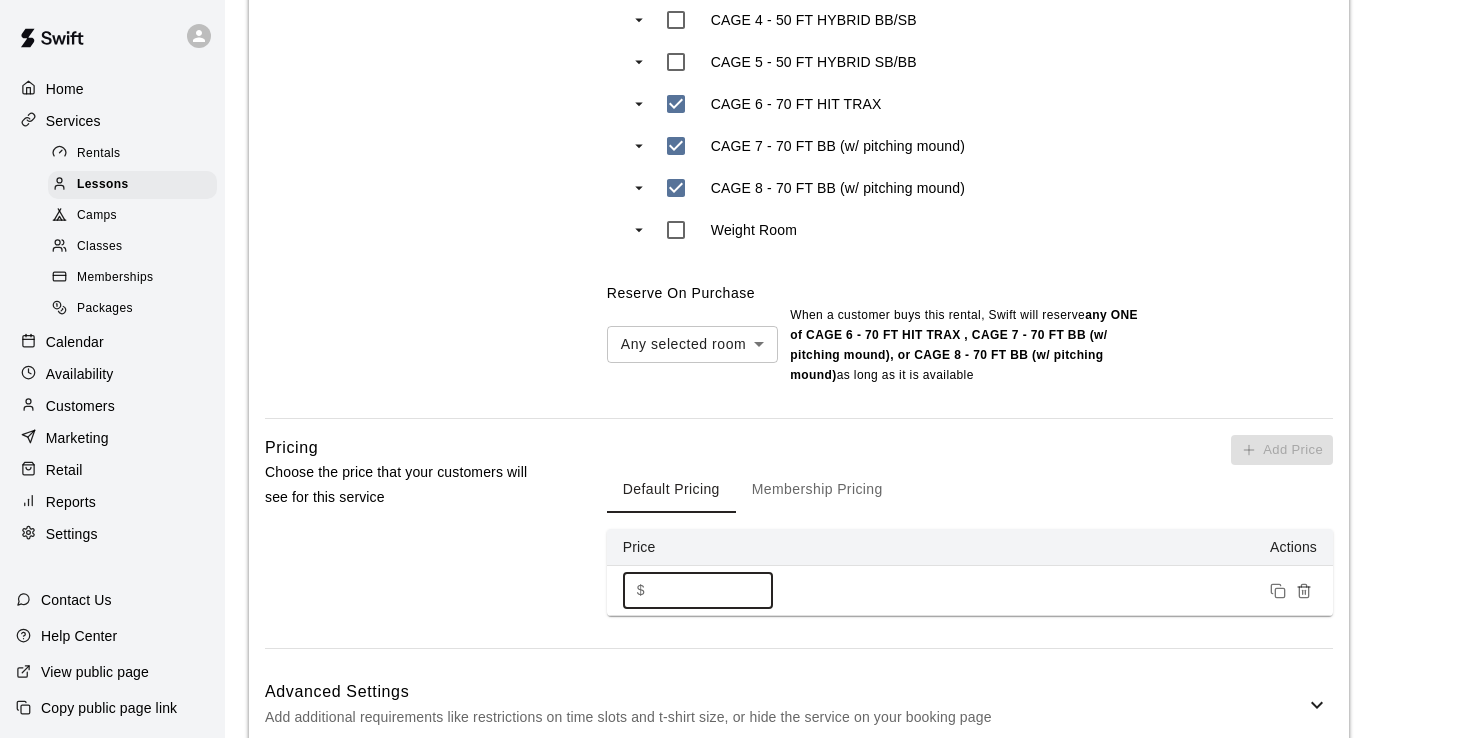 click on "**" at bounding box center (713, 590) 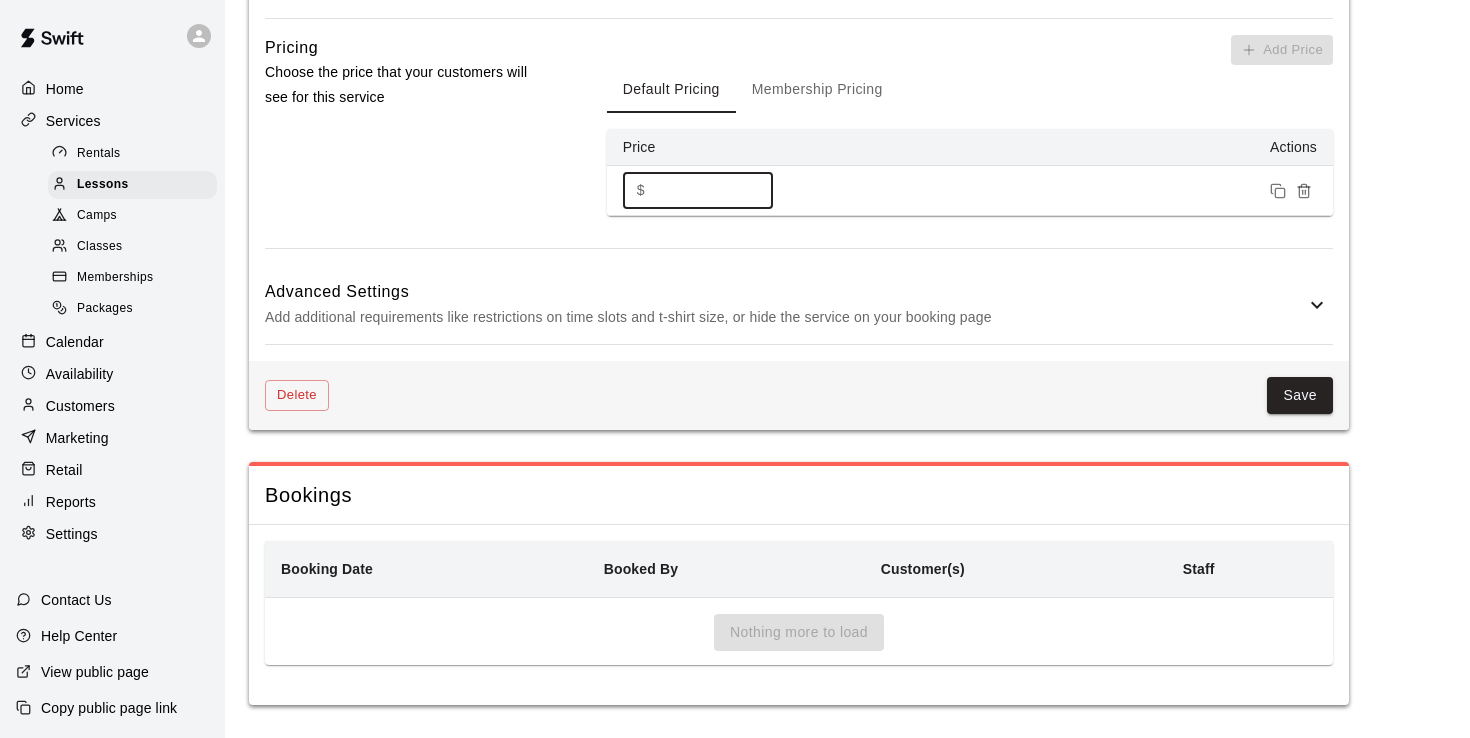 scroll, scrollTop: 1474, scrollLeft: 0, axis: vertical 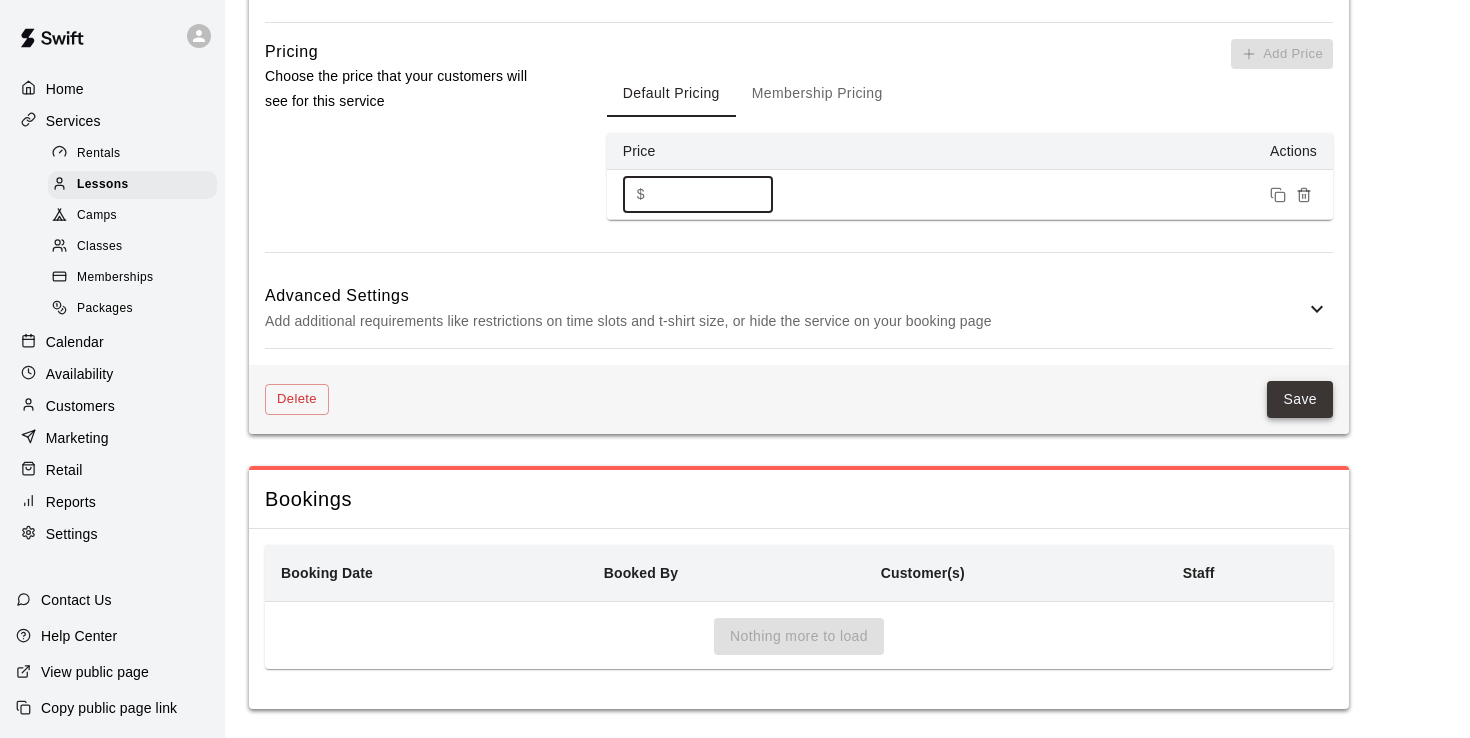 type on "**" 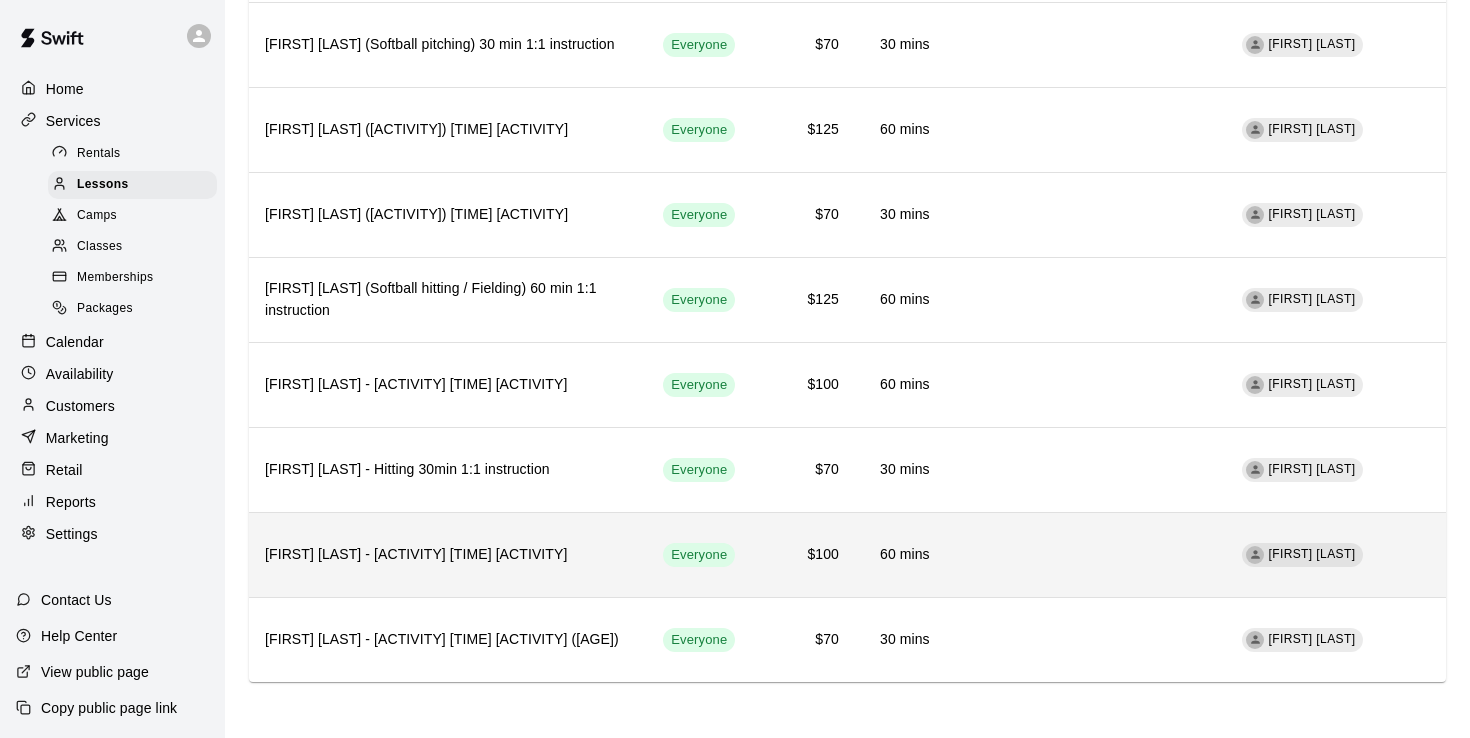 scroll, scrollTop: 3116, scrollLeft: 0, axis: vertical 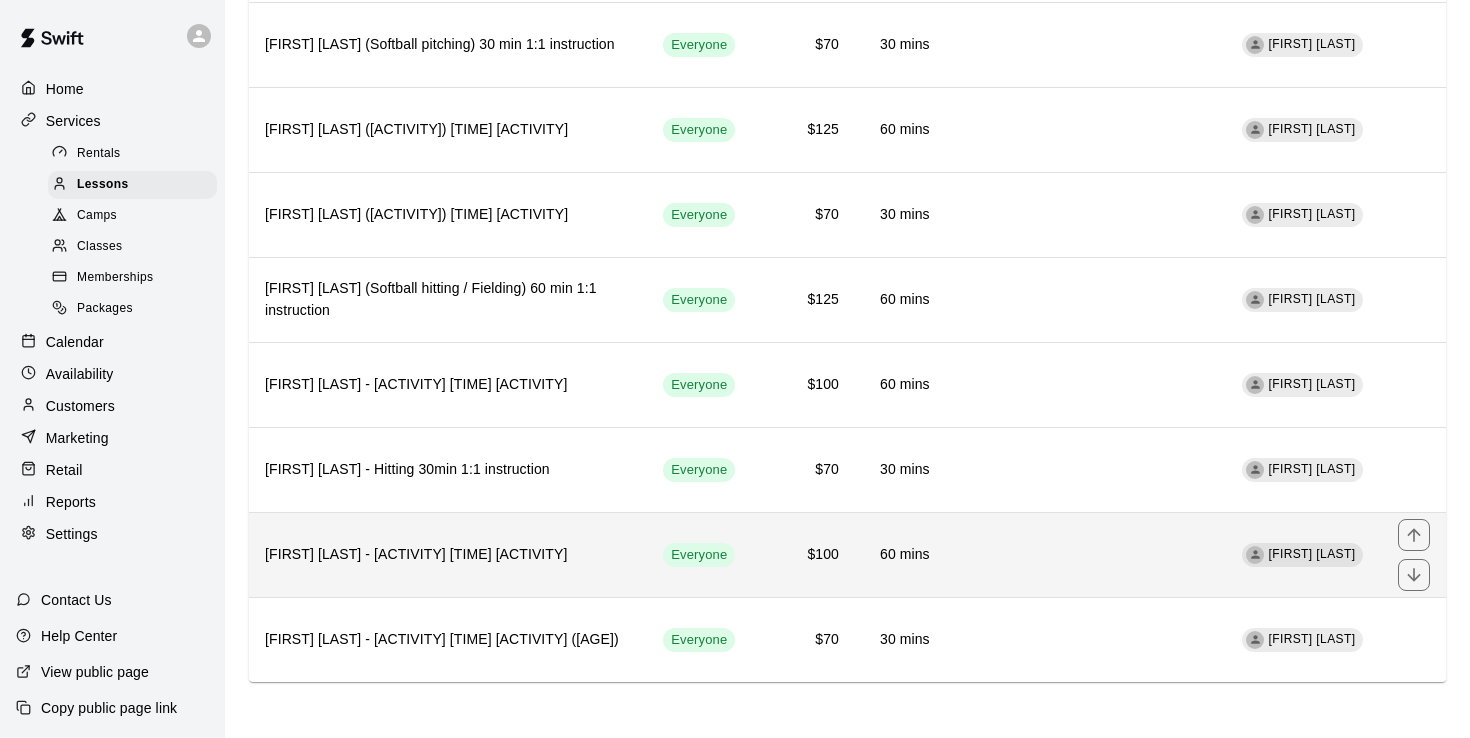 click on "[FIRST] [LAST] - [ACTIVITY] [TIME] [ACTIVITY]" at bounding box center [448, 555] 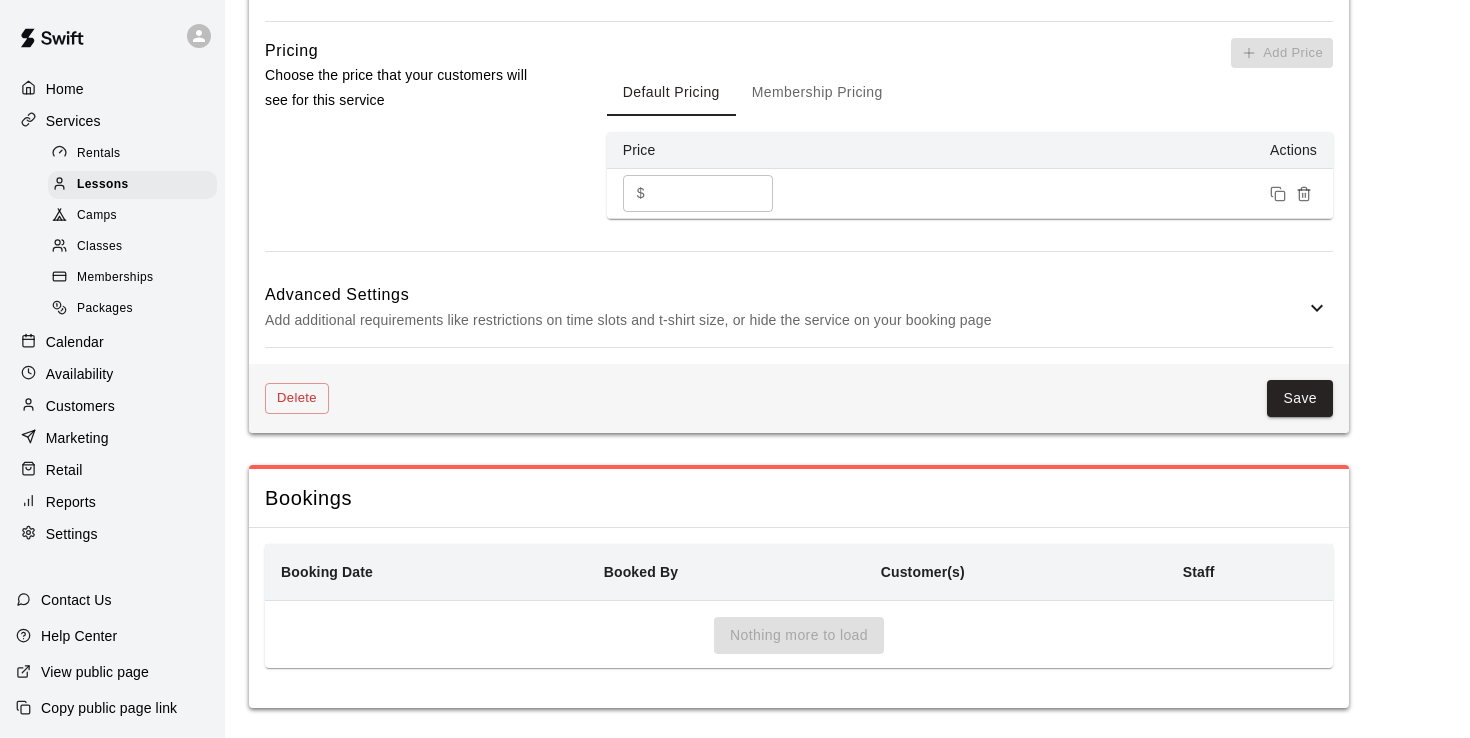 scroll, scrollTop: 1474, scrollLeft: 0, axis: vertical 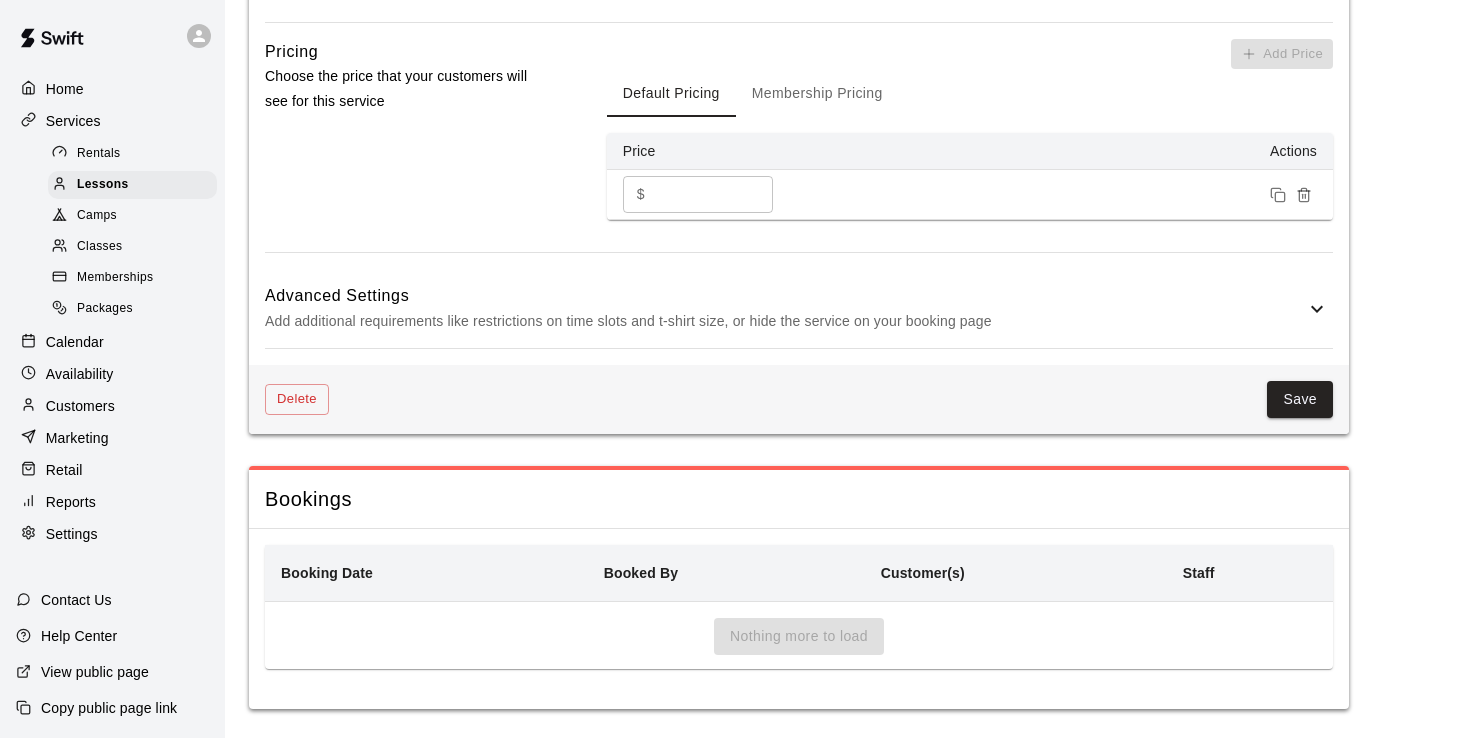 click on "***" at bounding box center (713, 194) 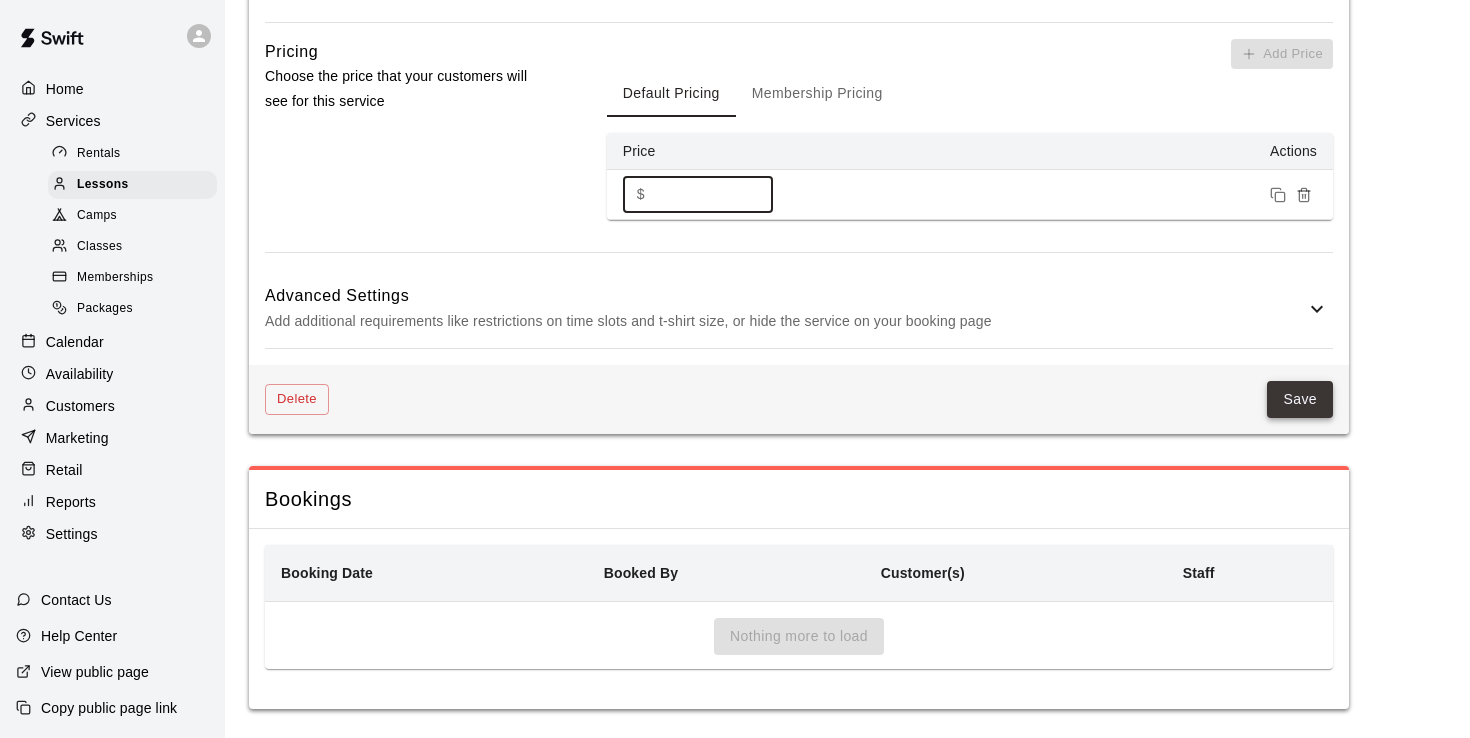 type on "***" 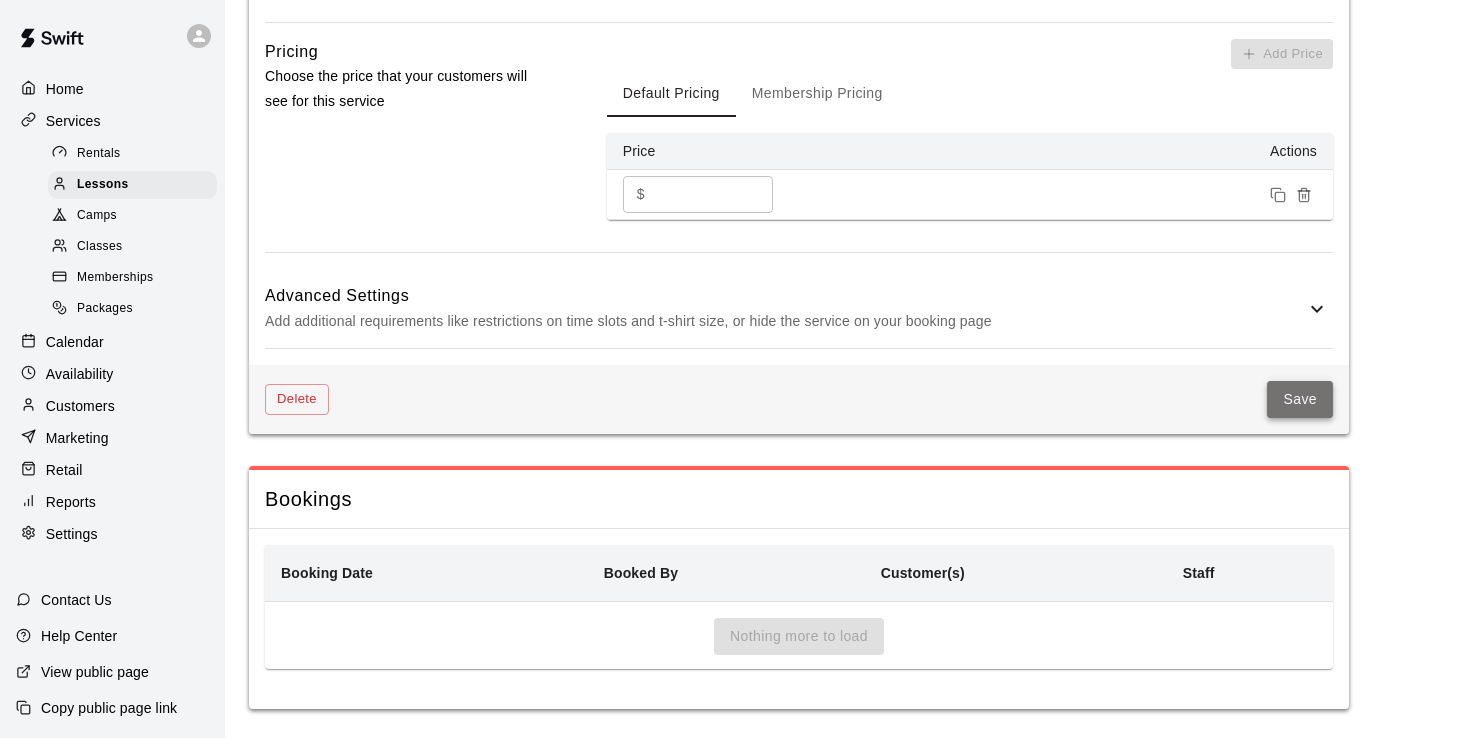 click on "Save" at bounding box center [1300, 399] 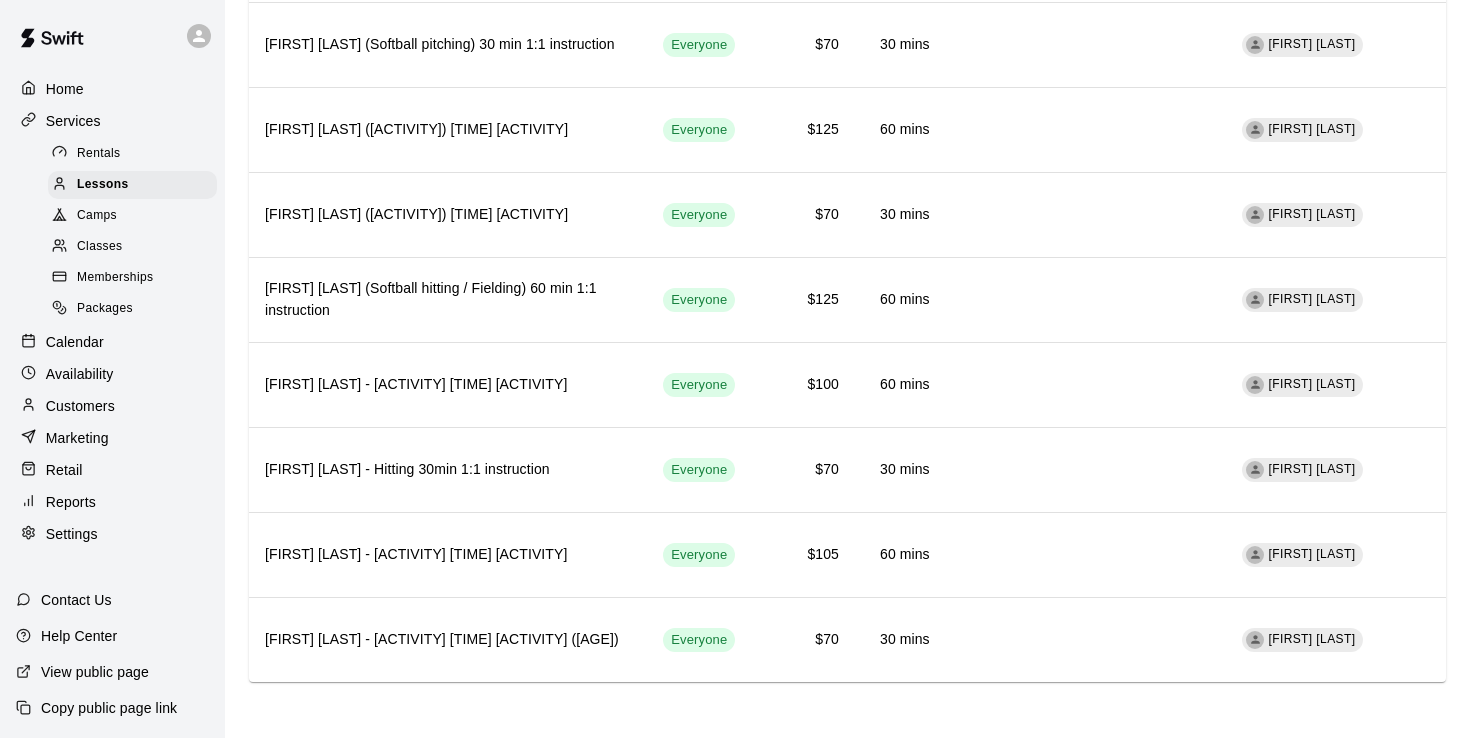 scroll, scrollTop: 3116, scrollLeft: 0, axis: vertical 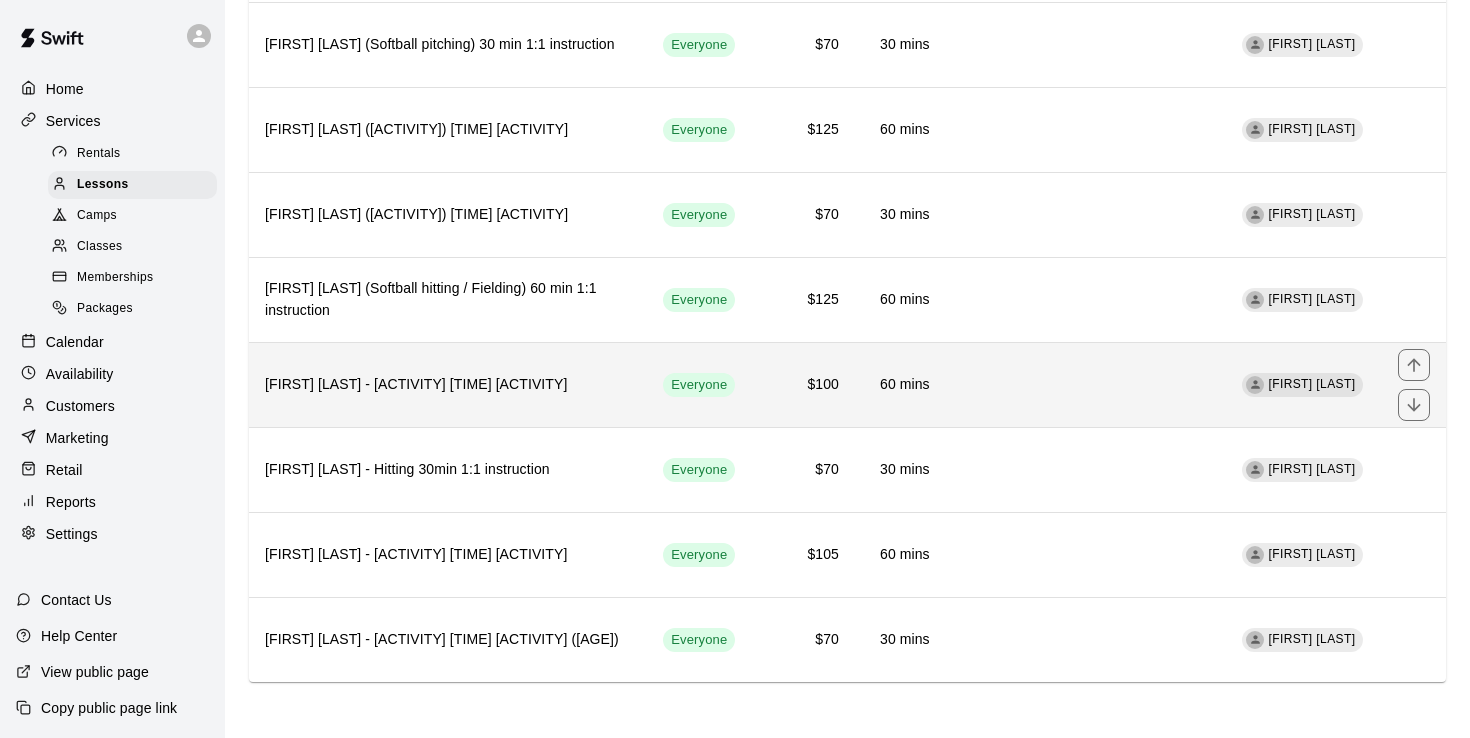click on "[FIRST] [LAST] - [ACTIVITY] [TIME] [ACTIVITY]" at bounding box center (448, 385) 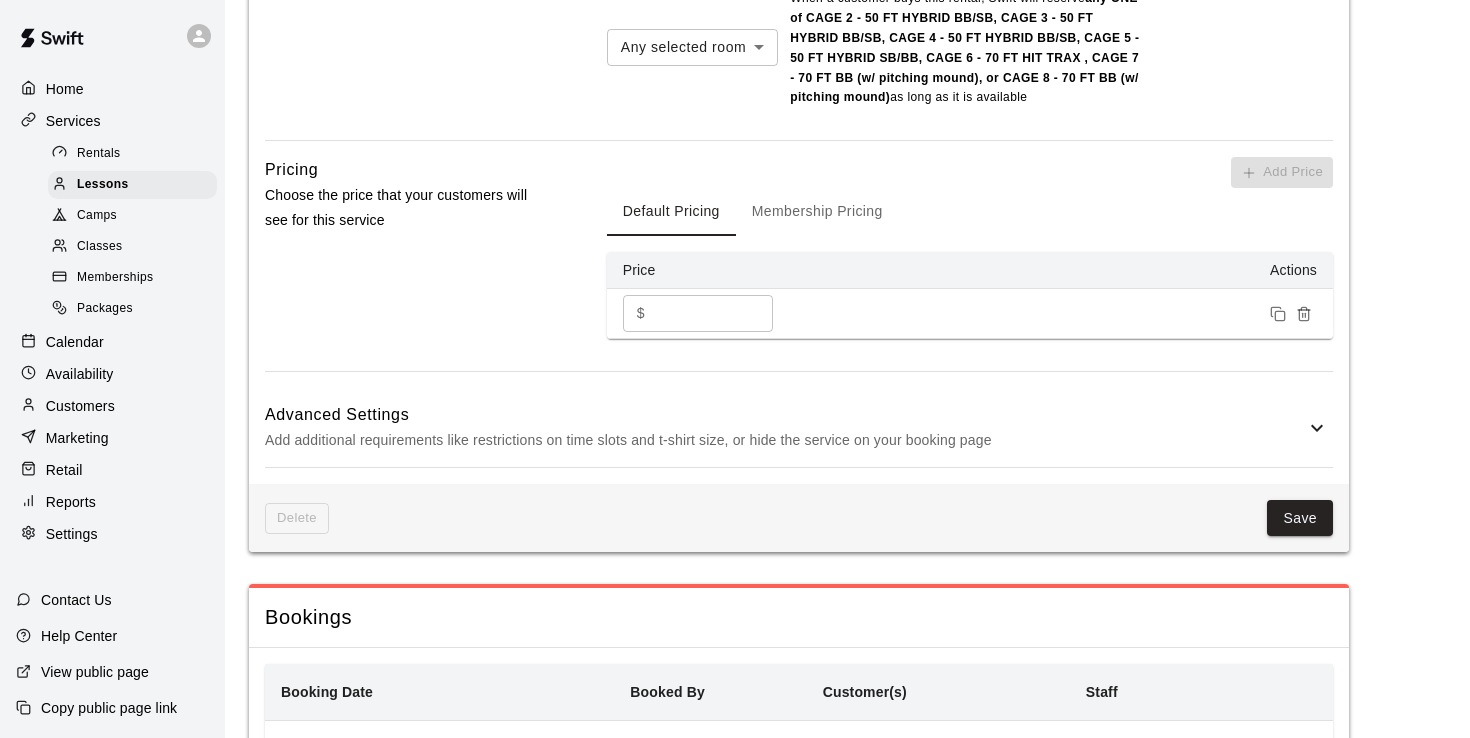 scroll, scrollTop: 1417, scrollLeft: 0, axis: vertical 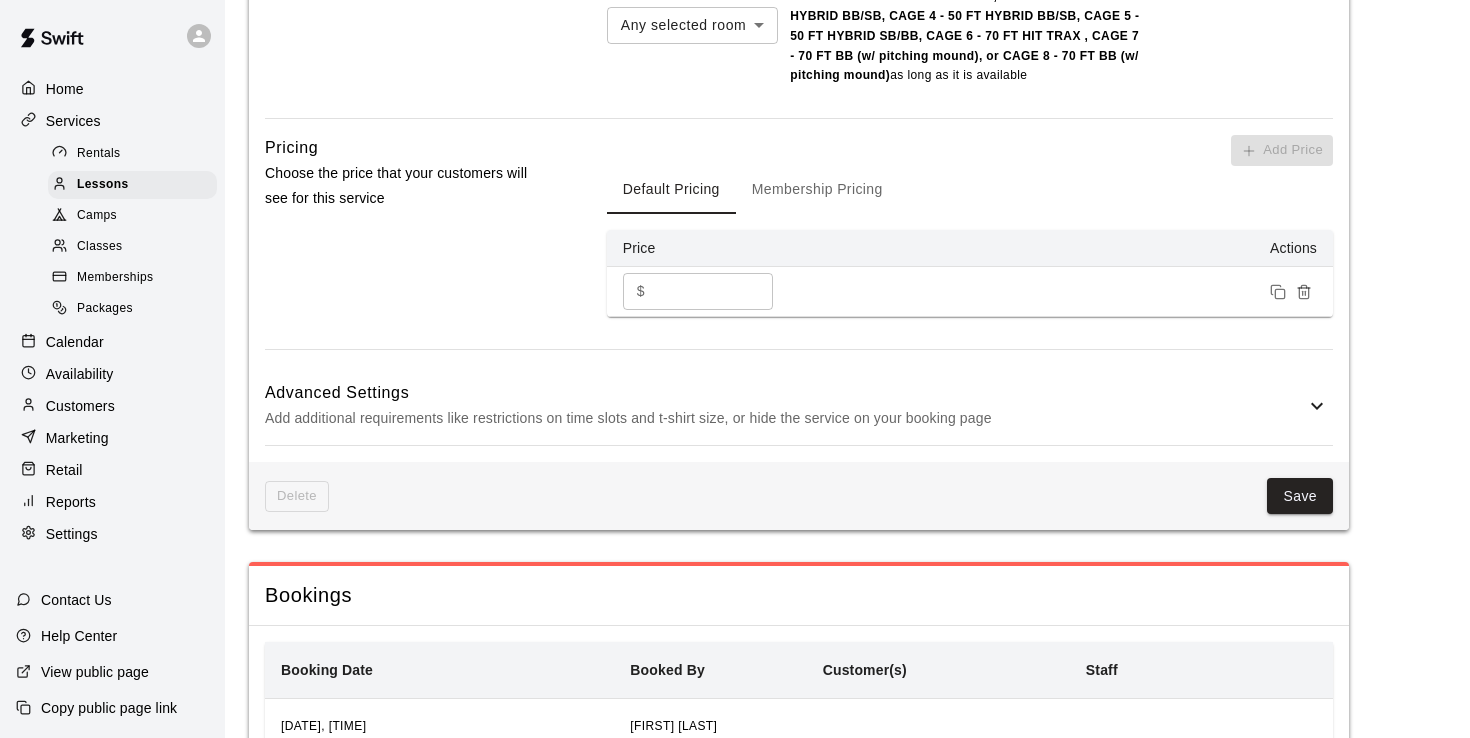 click on "***" at bounding box center [713, 291] 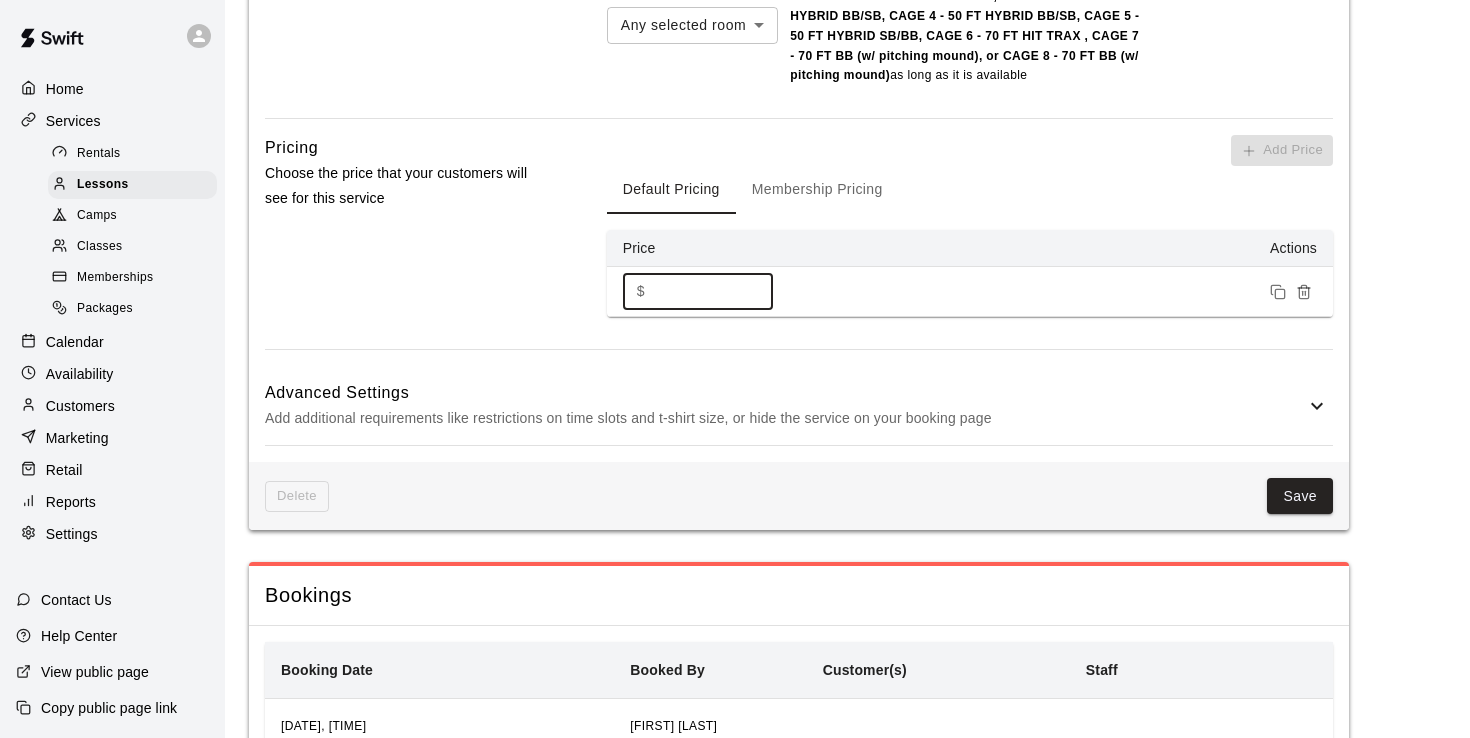 click on "***" at bounding box center [713, 291] 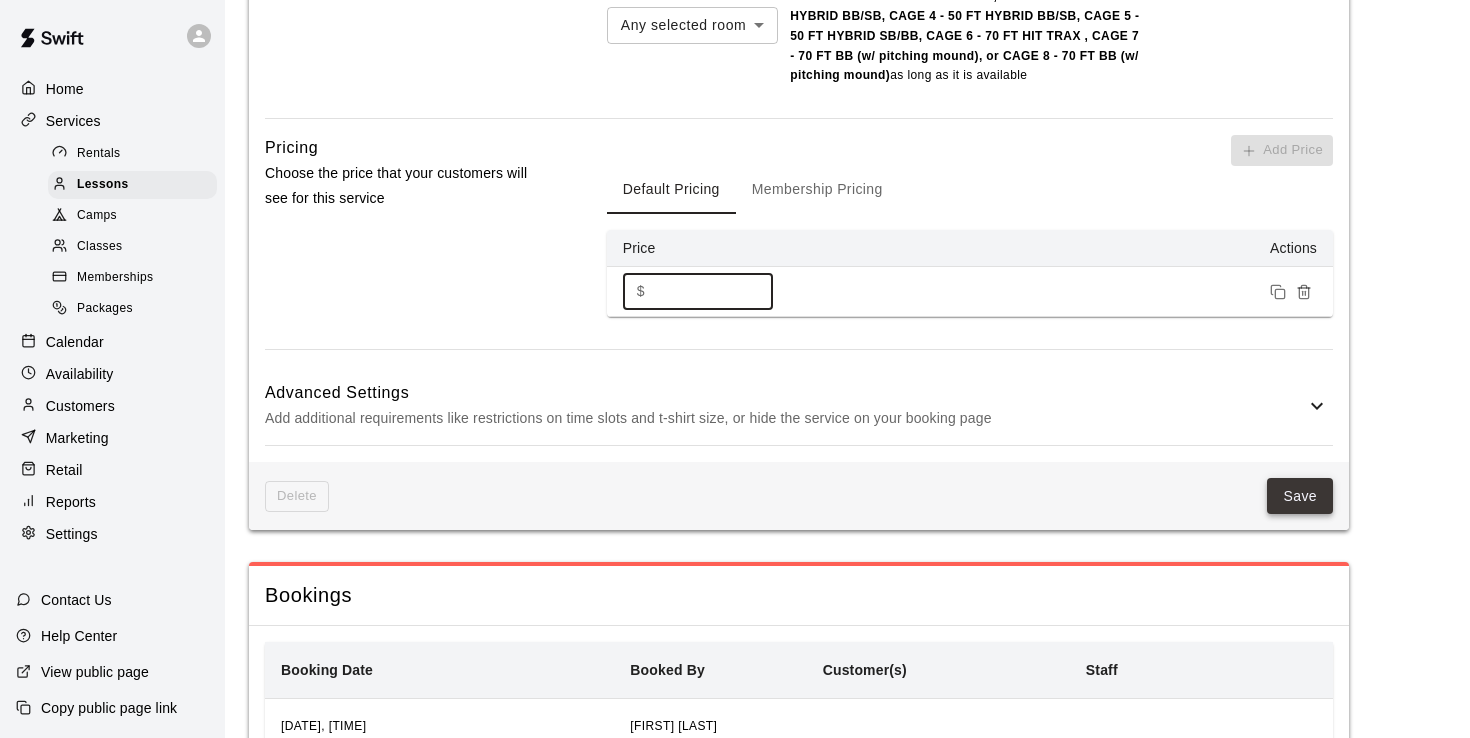 type on "***" 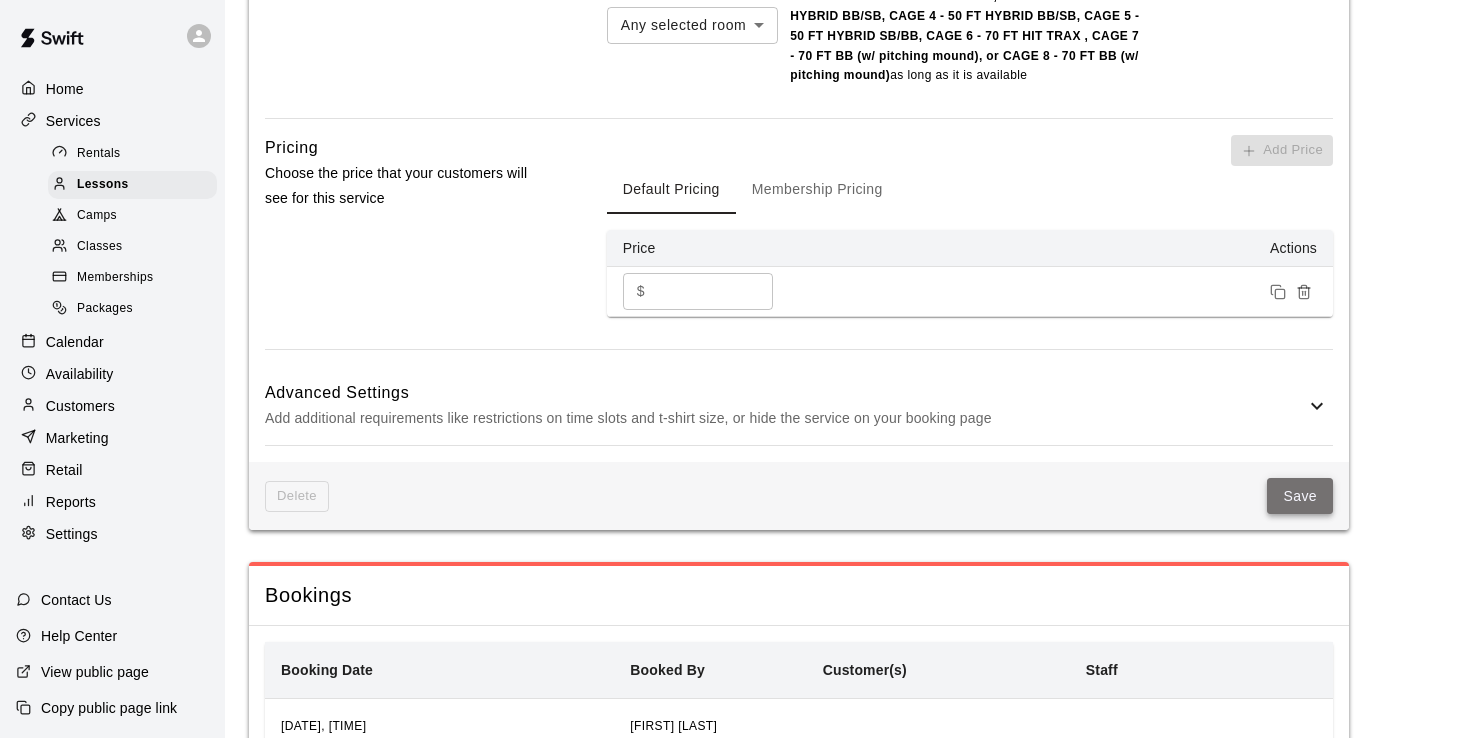 click on "Save" at bounding box center (1300, 496) 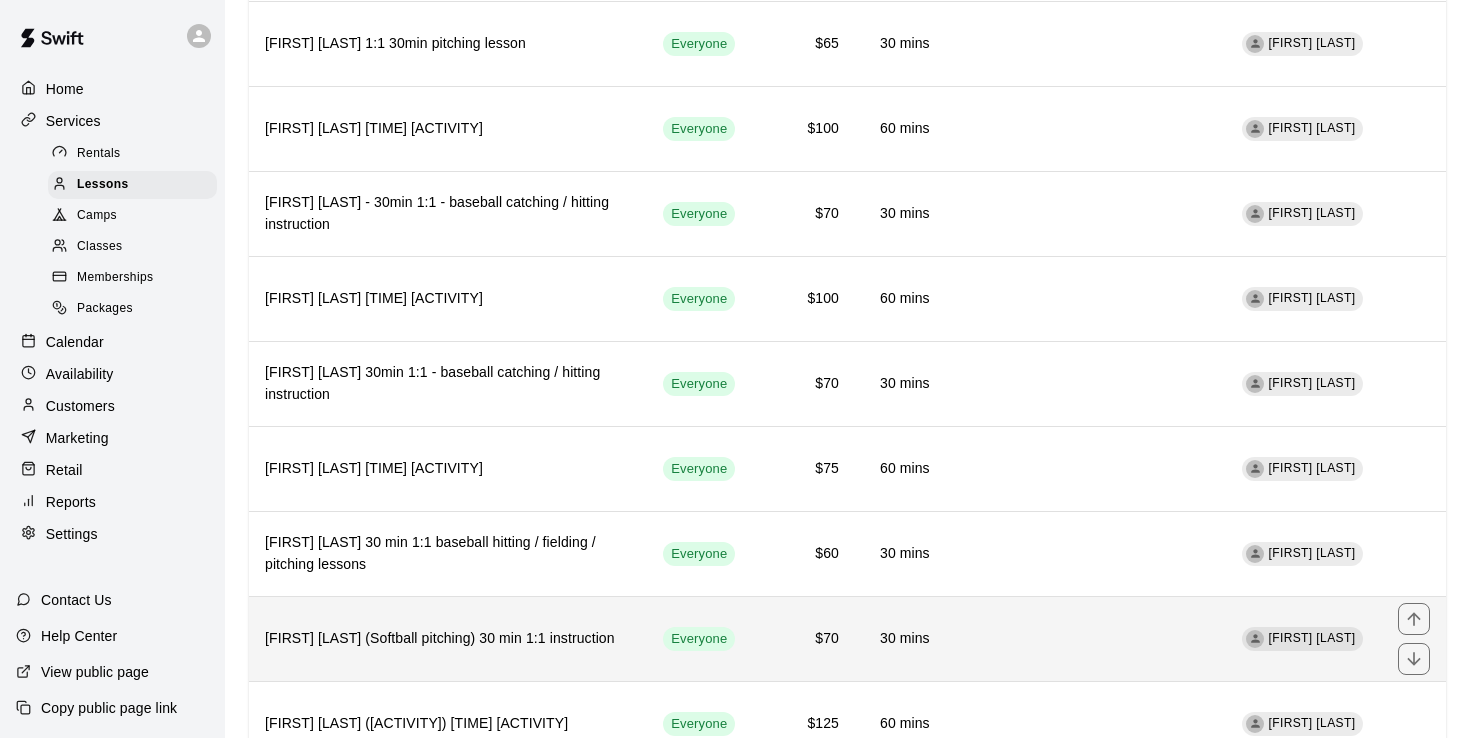 scroll, scrollTop: 2516, scrollLeft: 0, axis: vertical 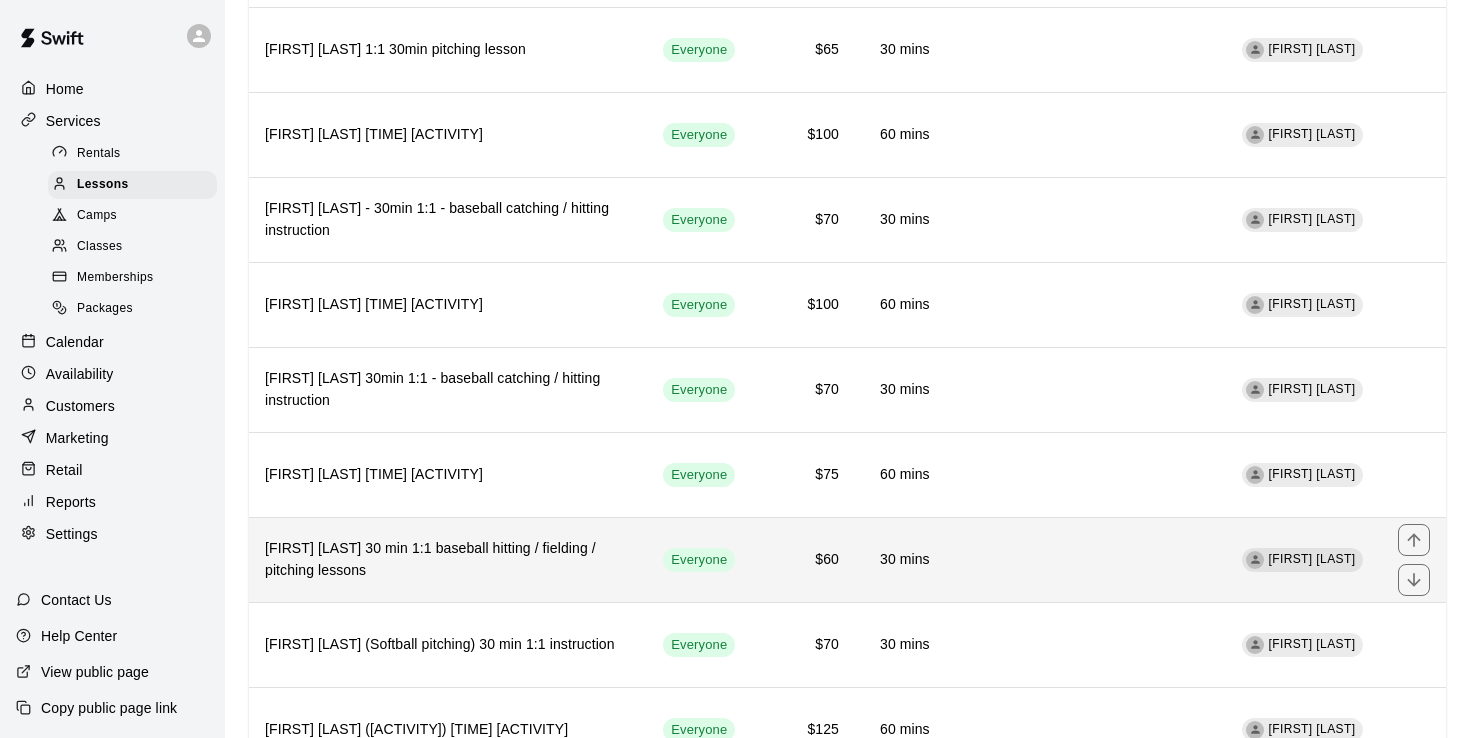 click on "$60" at bounding box center (803, 560) 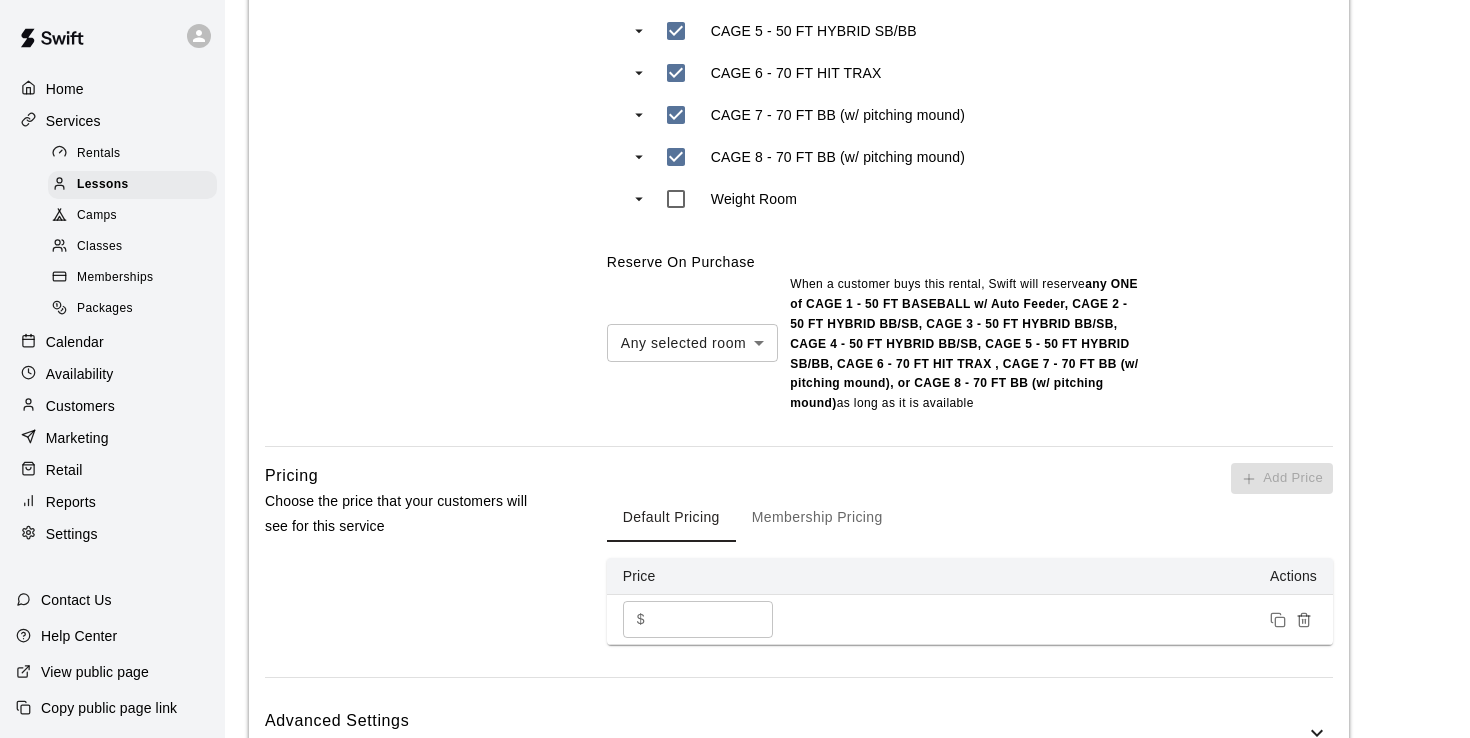 scroll, scrollTop: 1121, scrollLeft: 0, axis: vertical 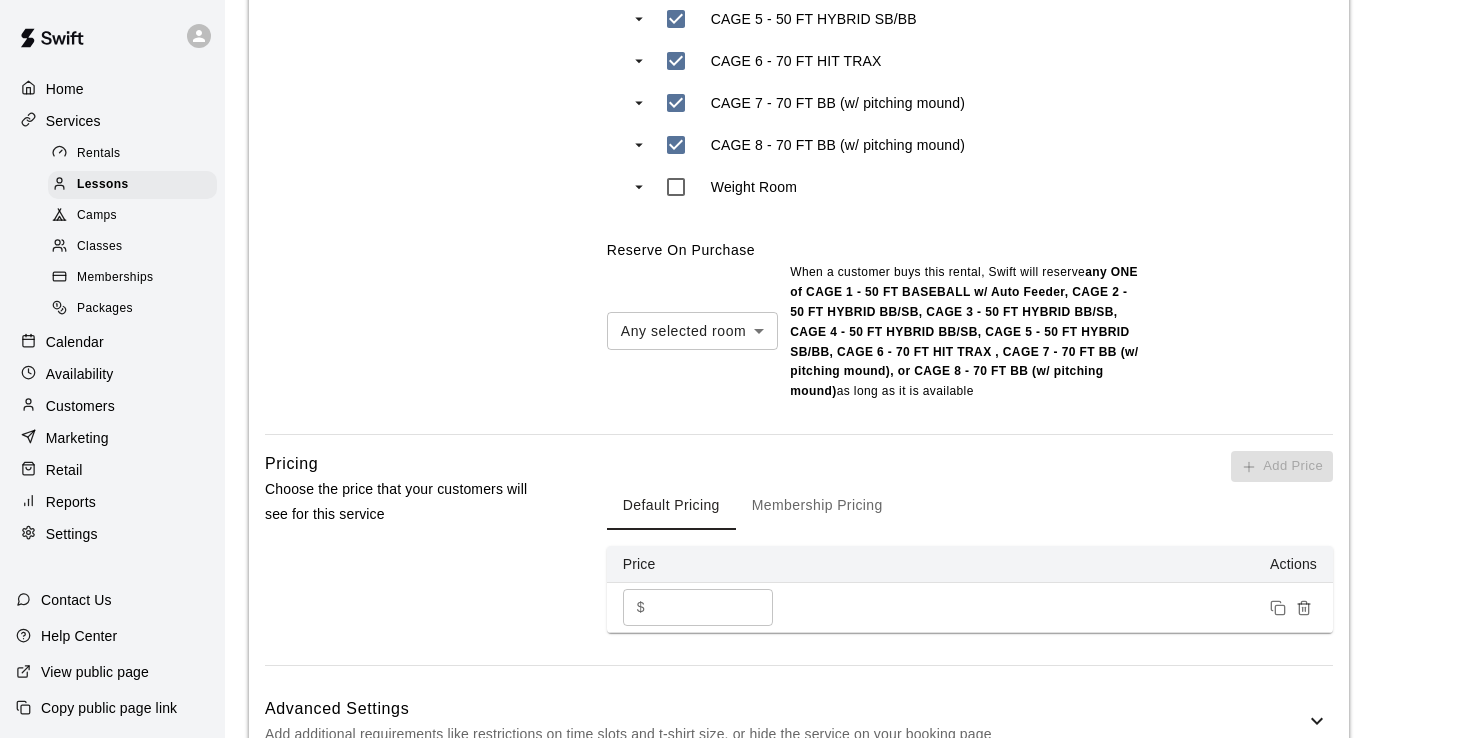 click on "**" at bounding box center (713, 607) 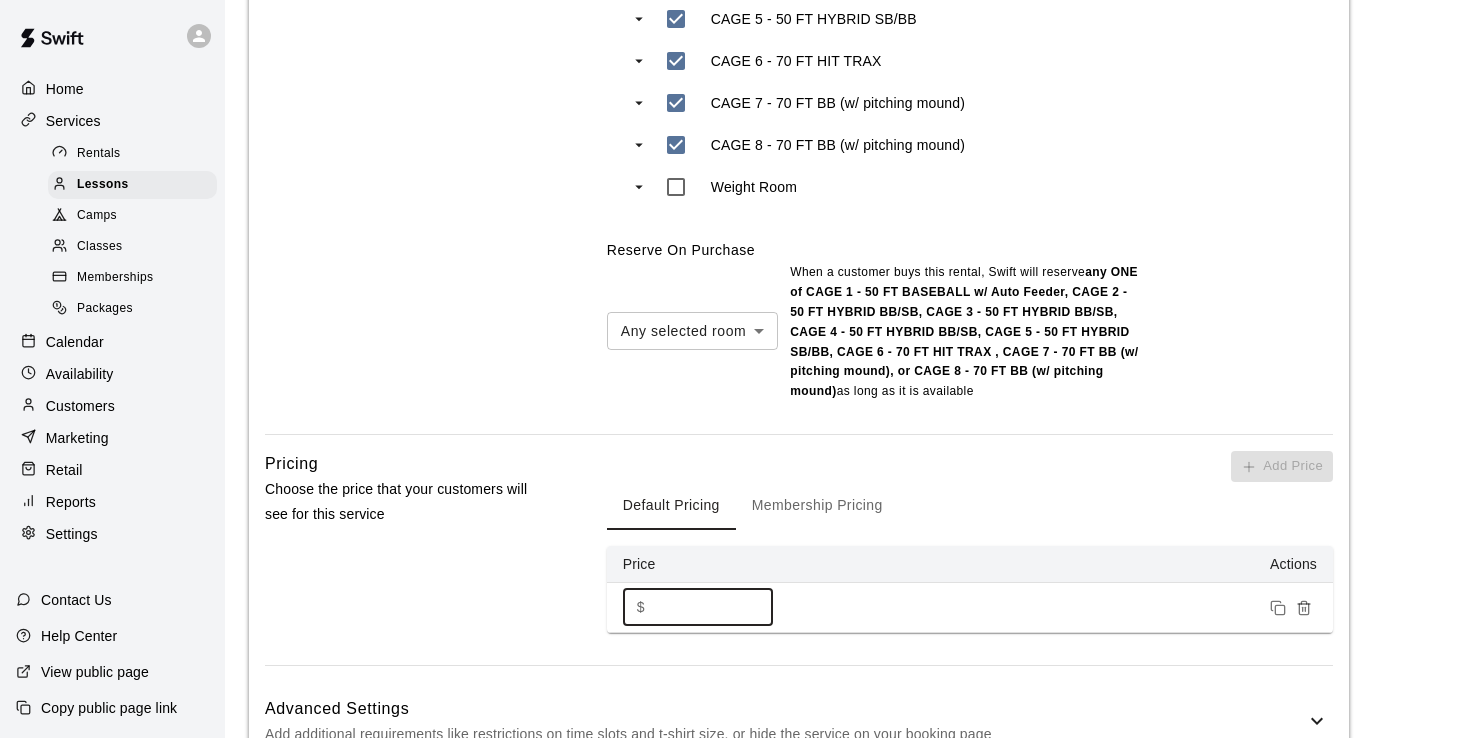 type on "**" 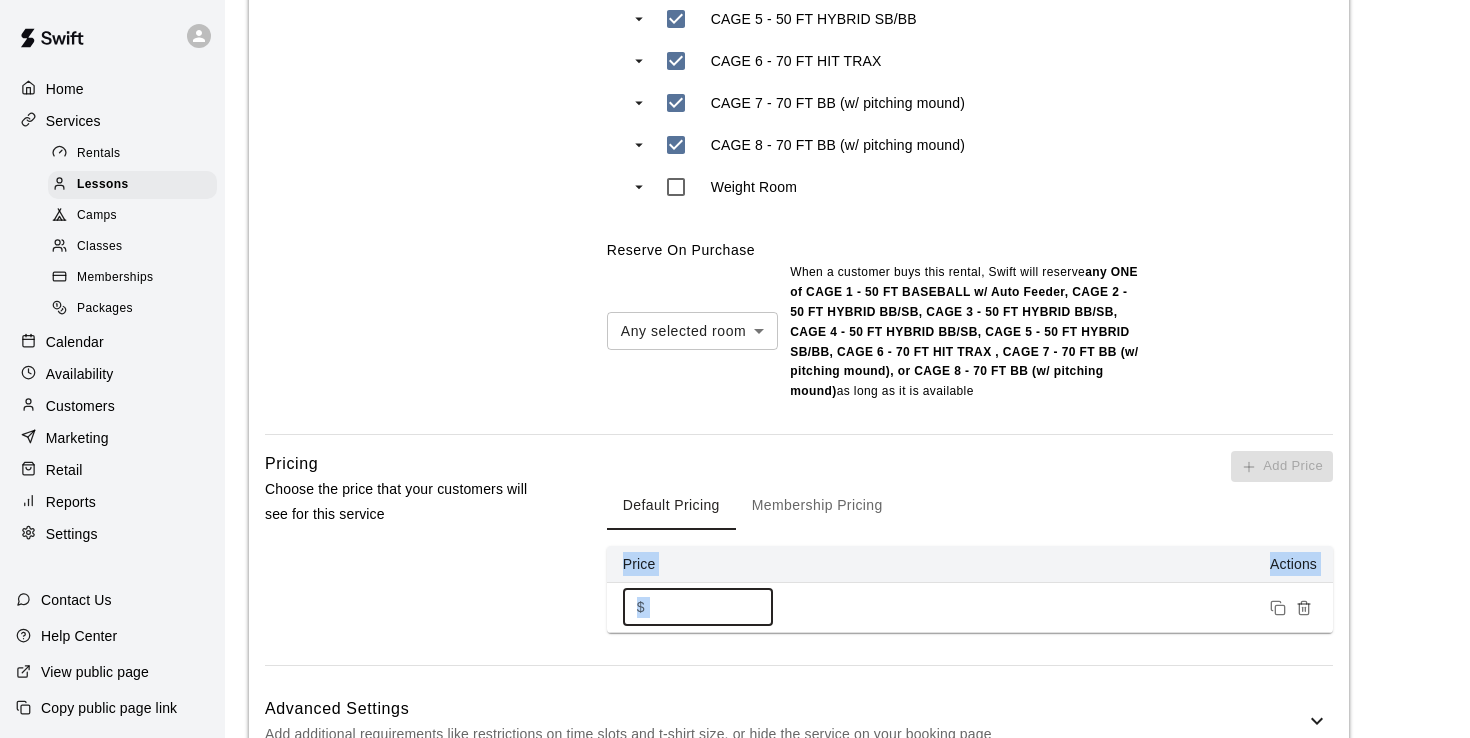 drag, startPoint x: 1352, startPoint y: 656, endPoint x: 1352, endPoint y: 537, distance: 119 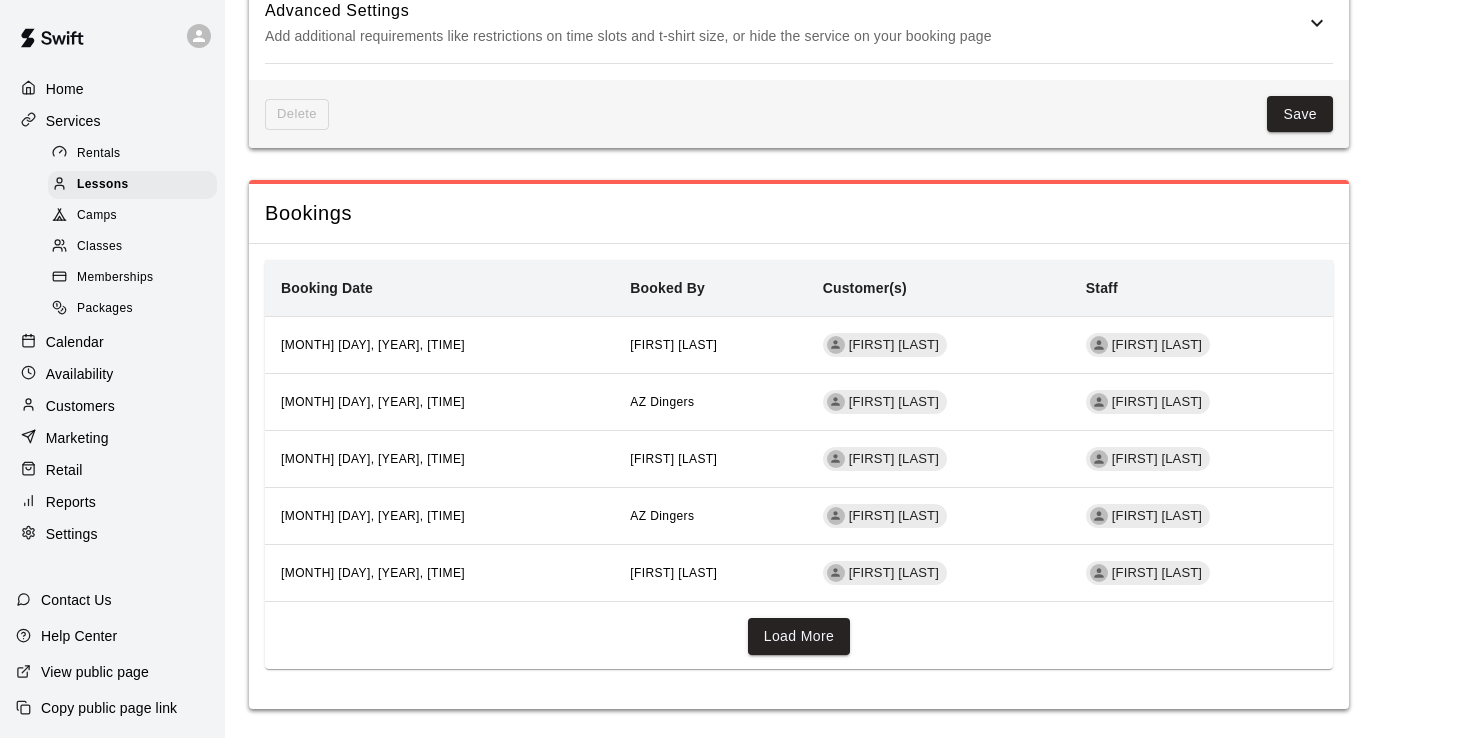 scroll, scrollTop: 1817, scrollLeft: 0, axis: vertical 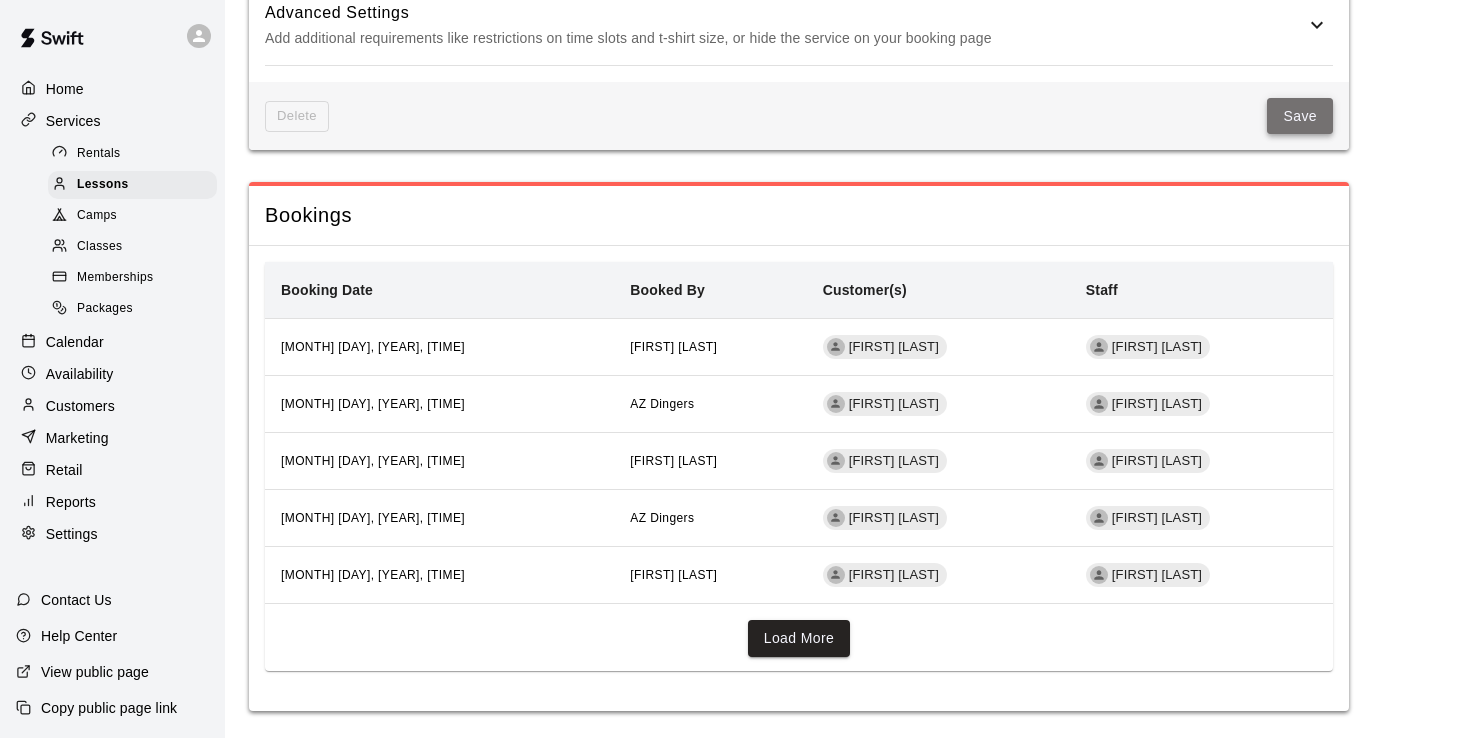 click on "Save" at bounding box center [1300, 116] 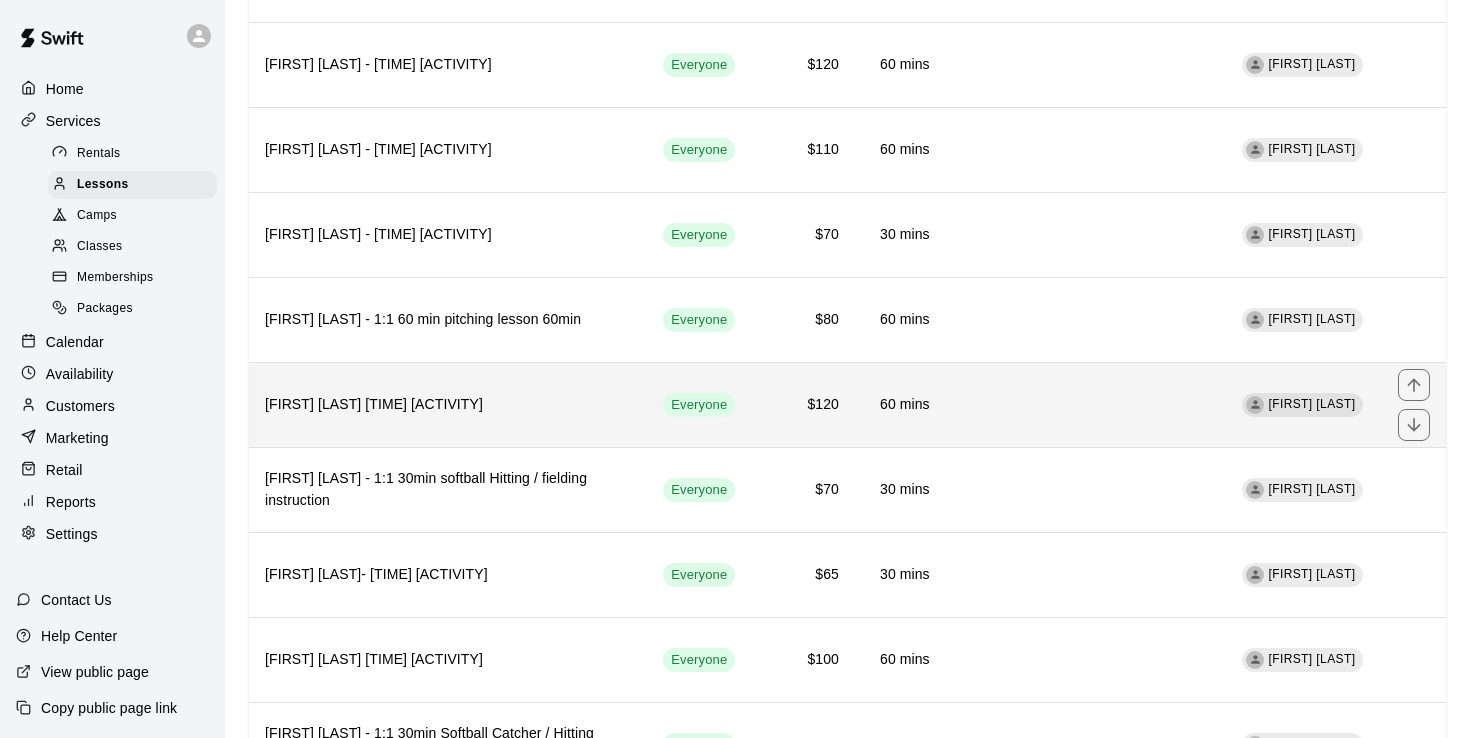 scroll, scrollTop: 1312, scrollLeft: 0, axis: vertical 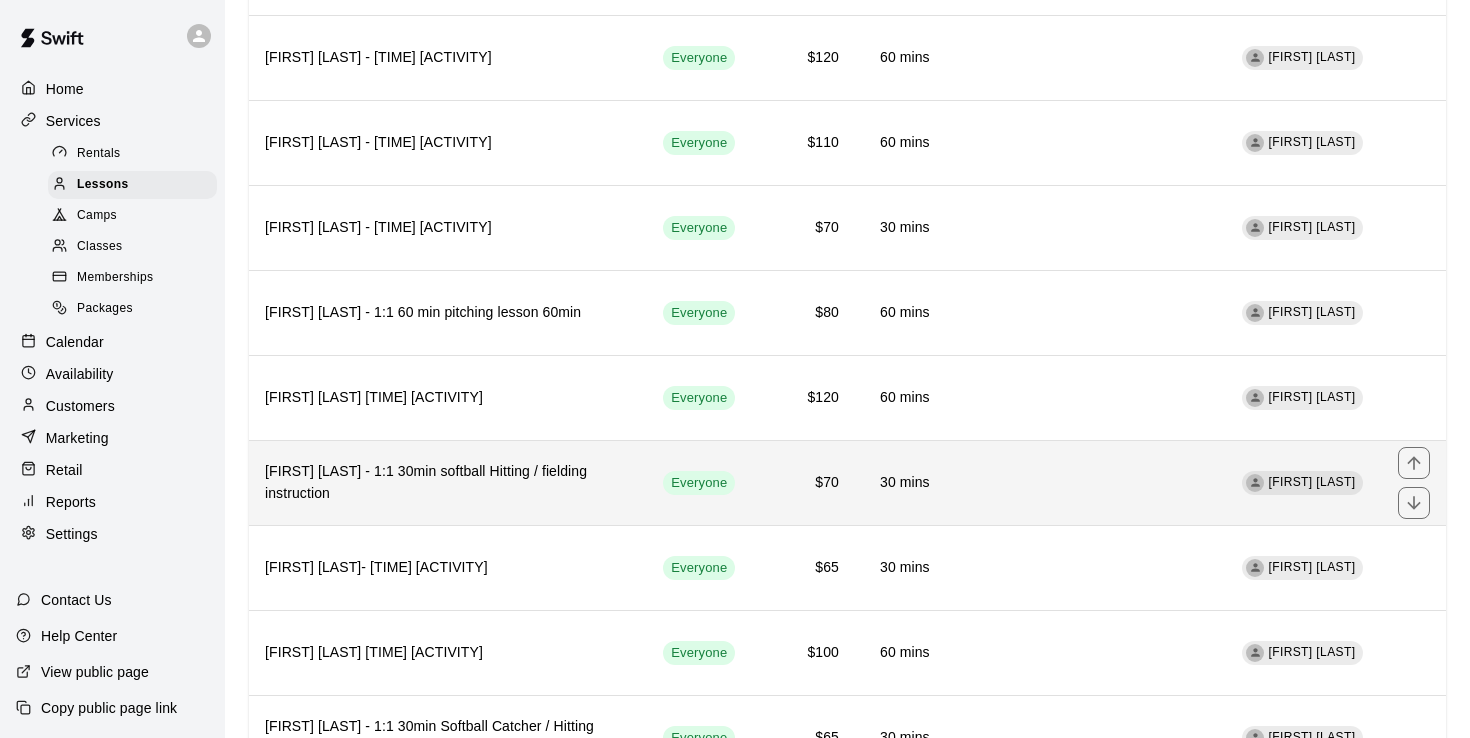 click on "$70" at bounding box center [803, 482] 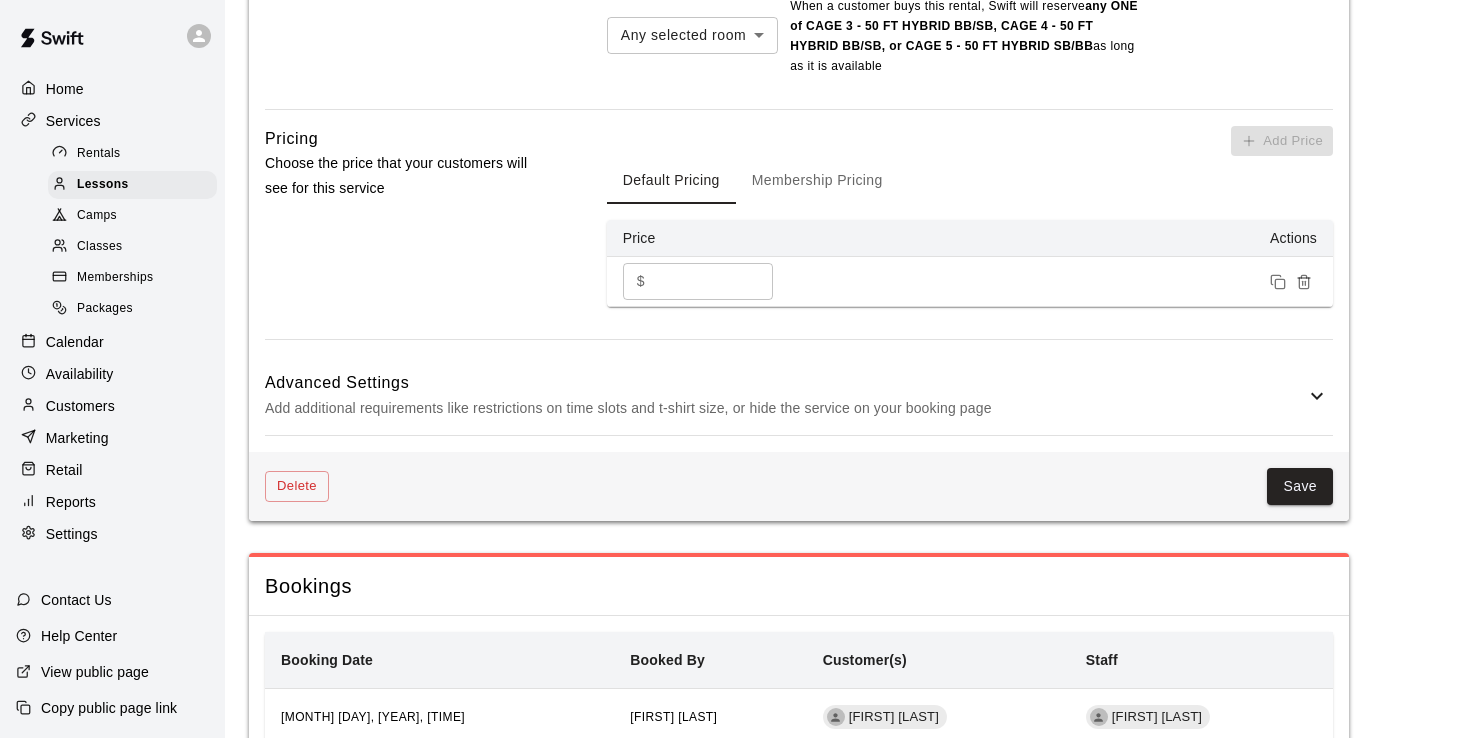 scroll, scrollTop: 1392, scrollLeft: 0, axis: vertical 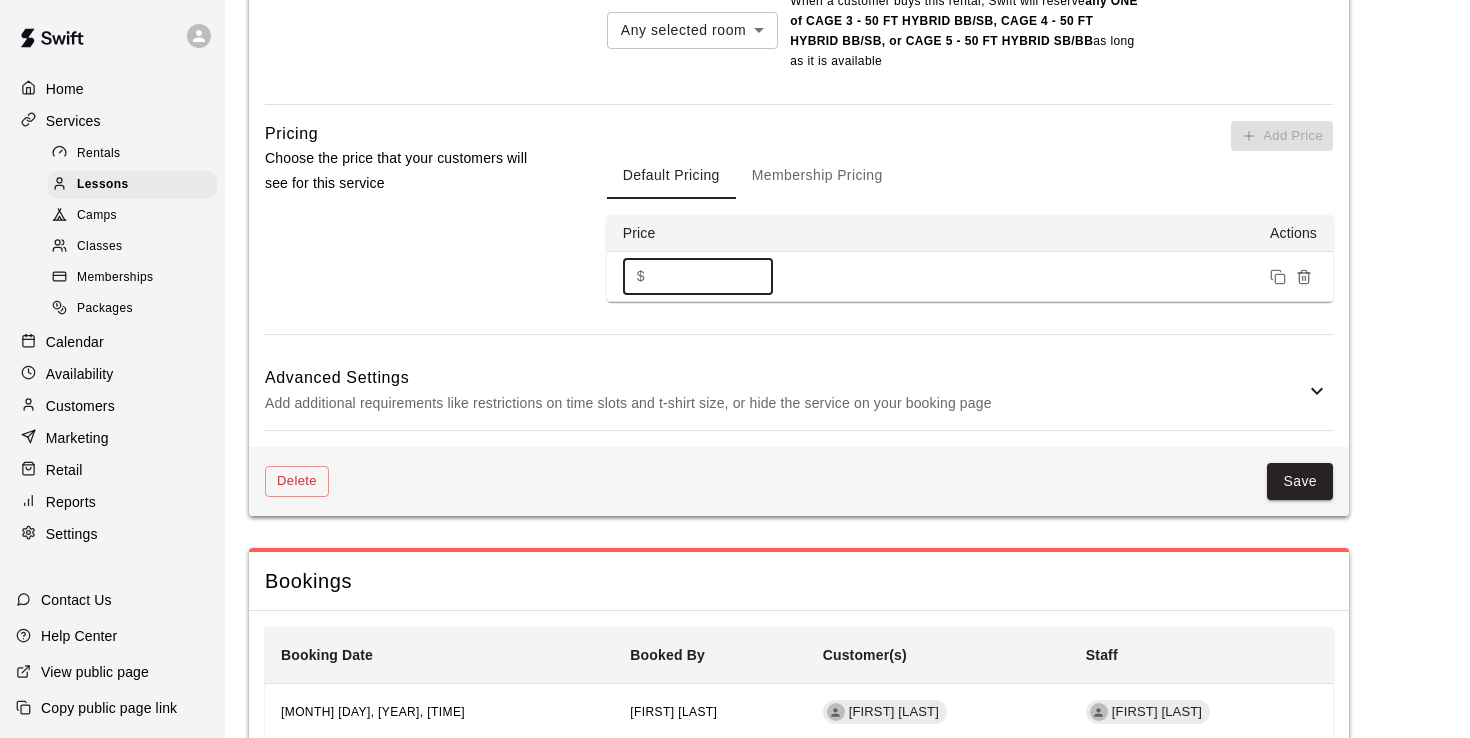click on "**" at bounding box center (713, 276) 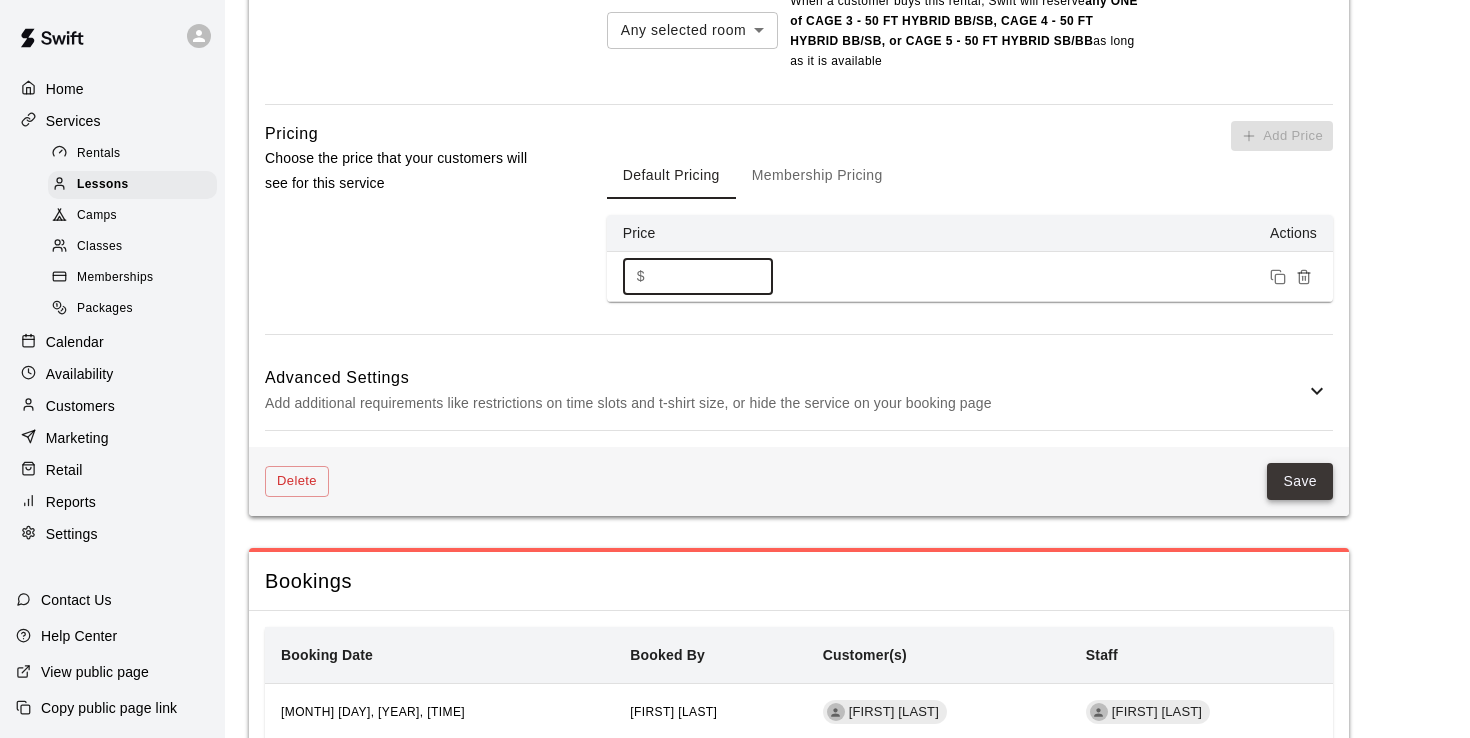 type on "**" 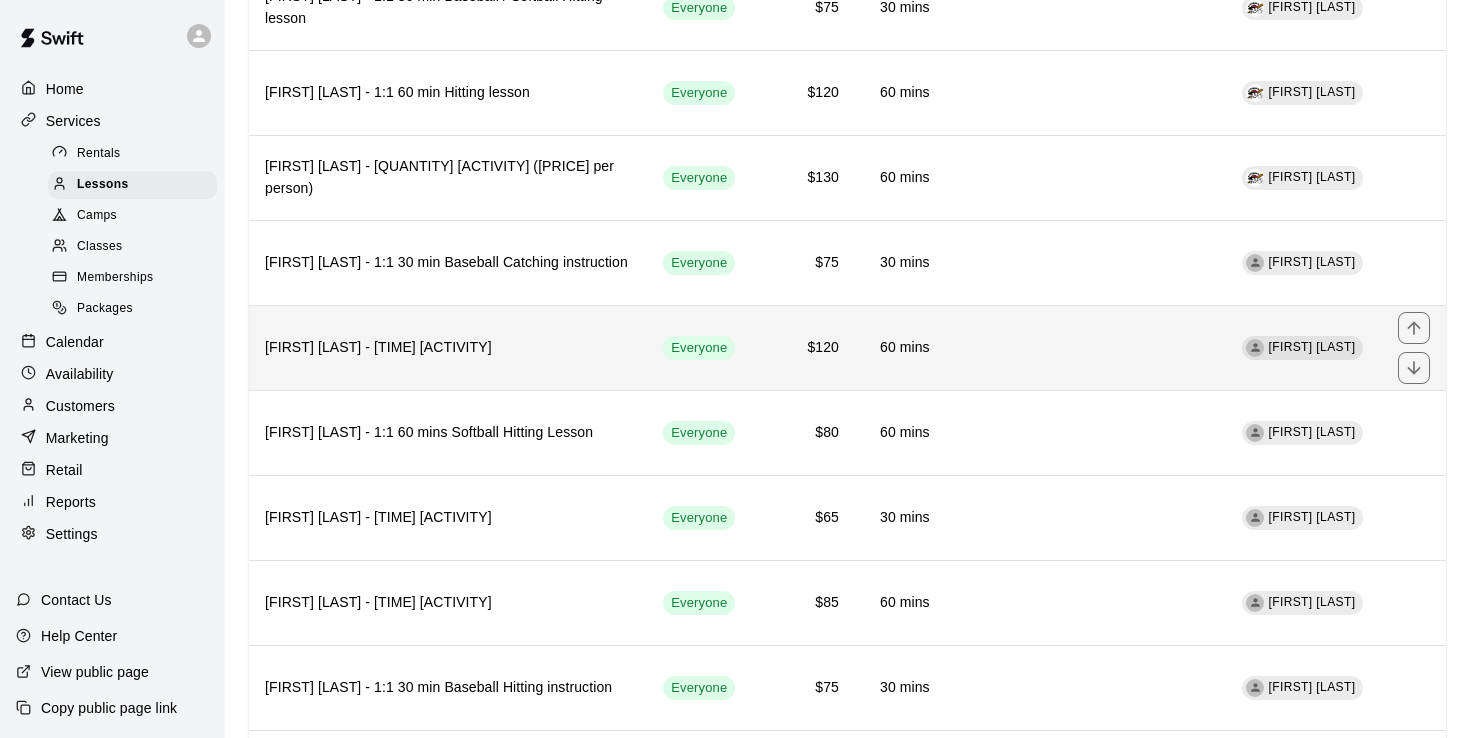scroll, scrollTop: 596, scrollLeft: 0, axis: vertical 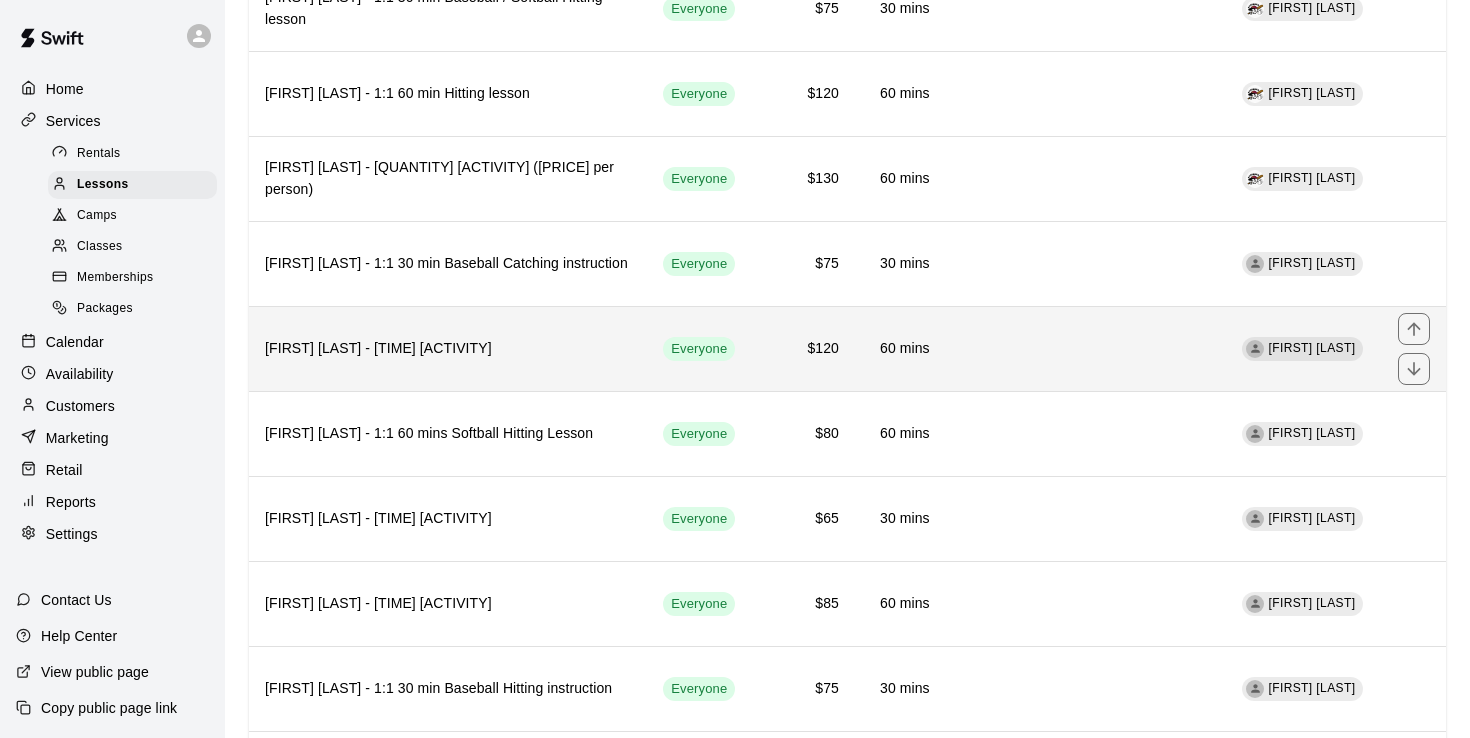 click on "$120" at bounding box center (803, 349) 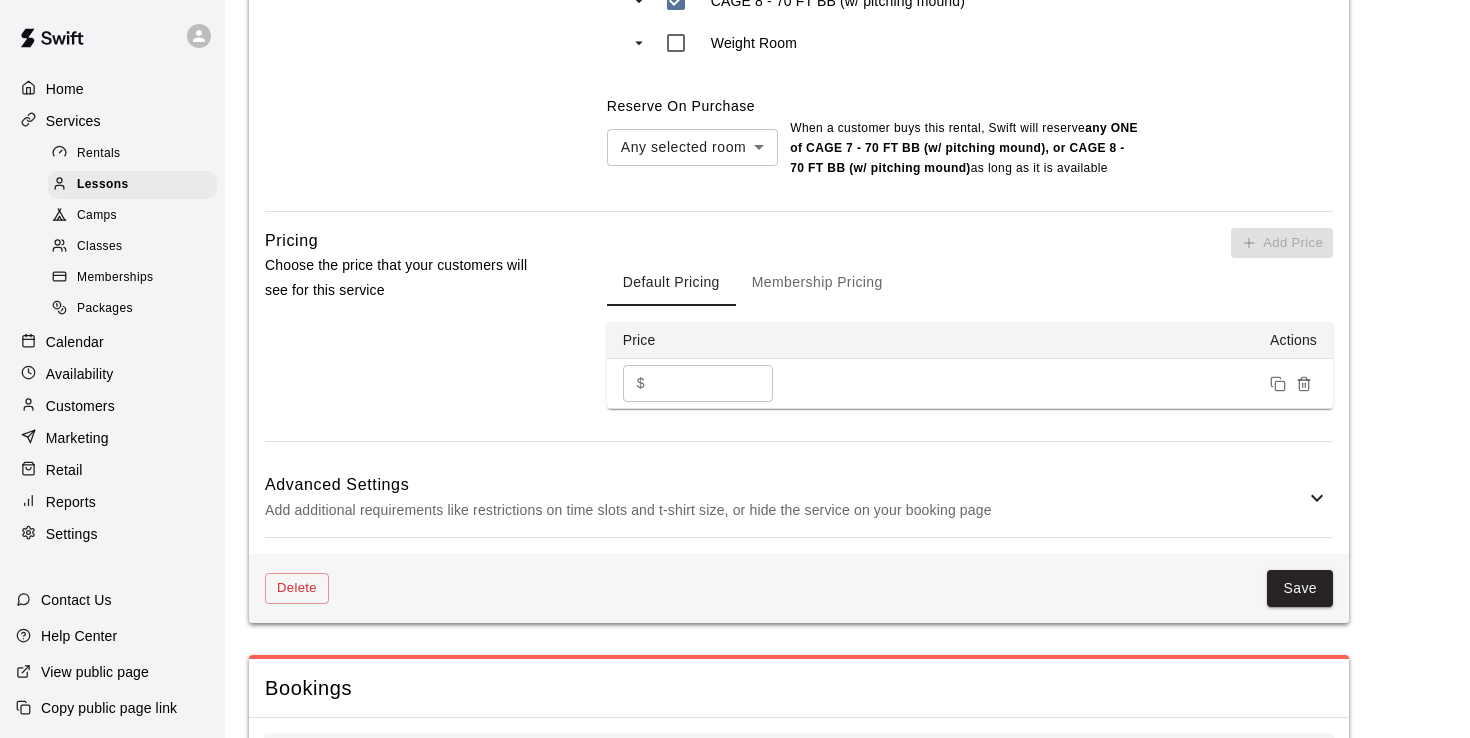 scroll, scrollTop: 1422, scrollLeft: 0, axis: vertical 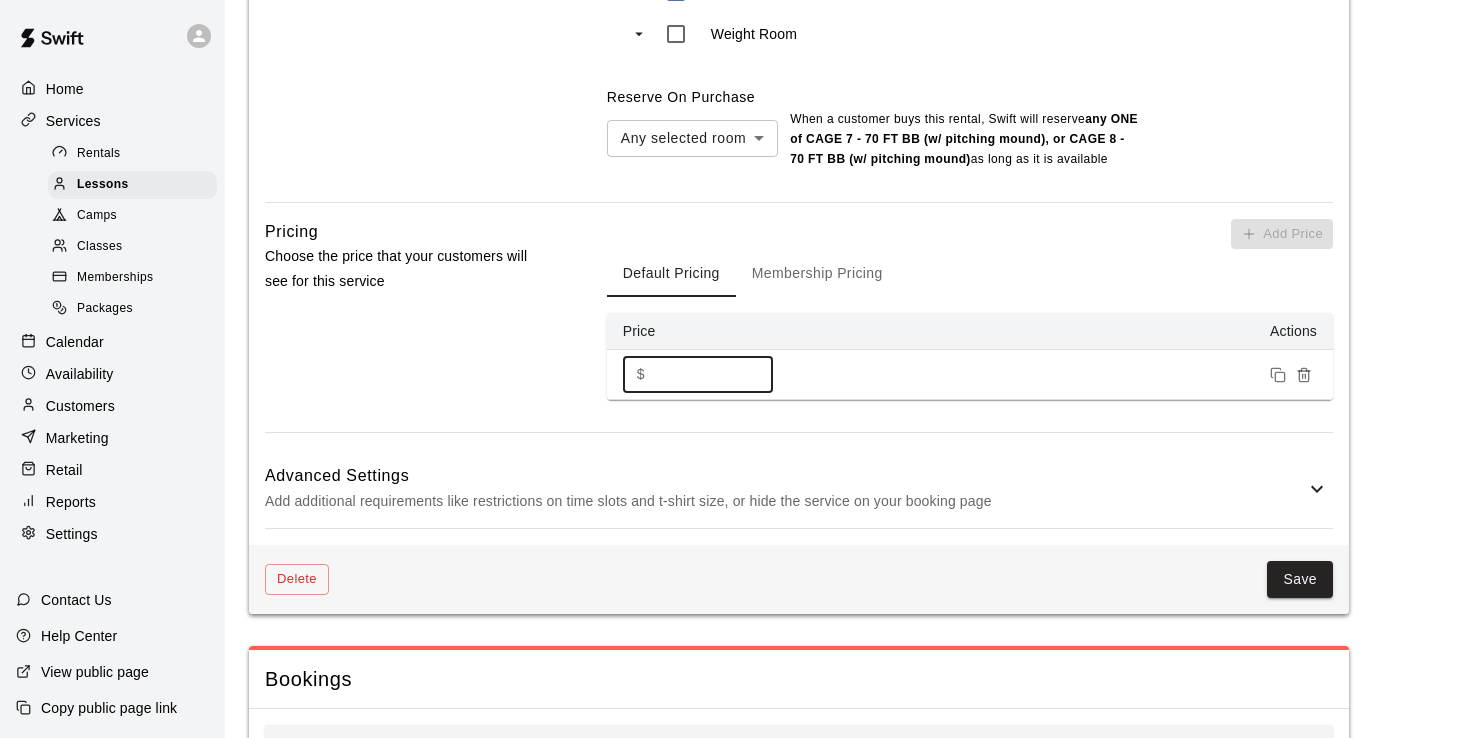 click on "***" at bounding box center (713, 374) 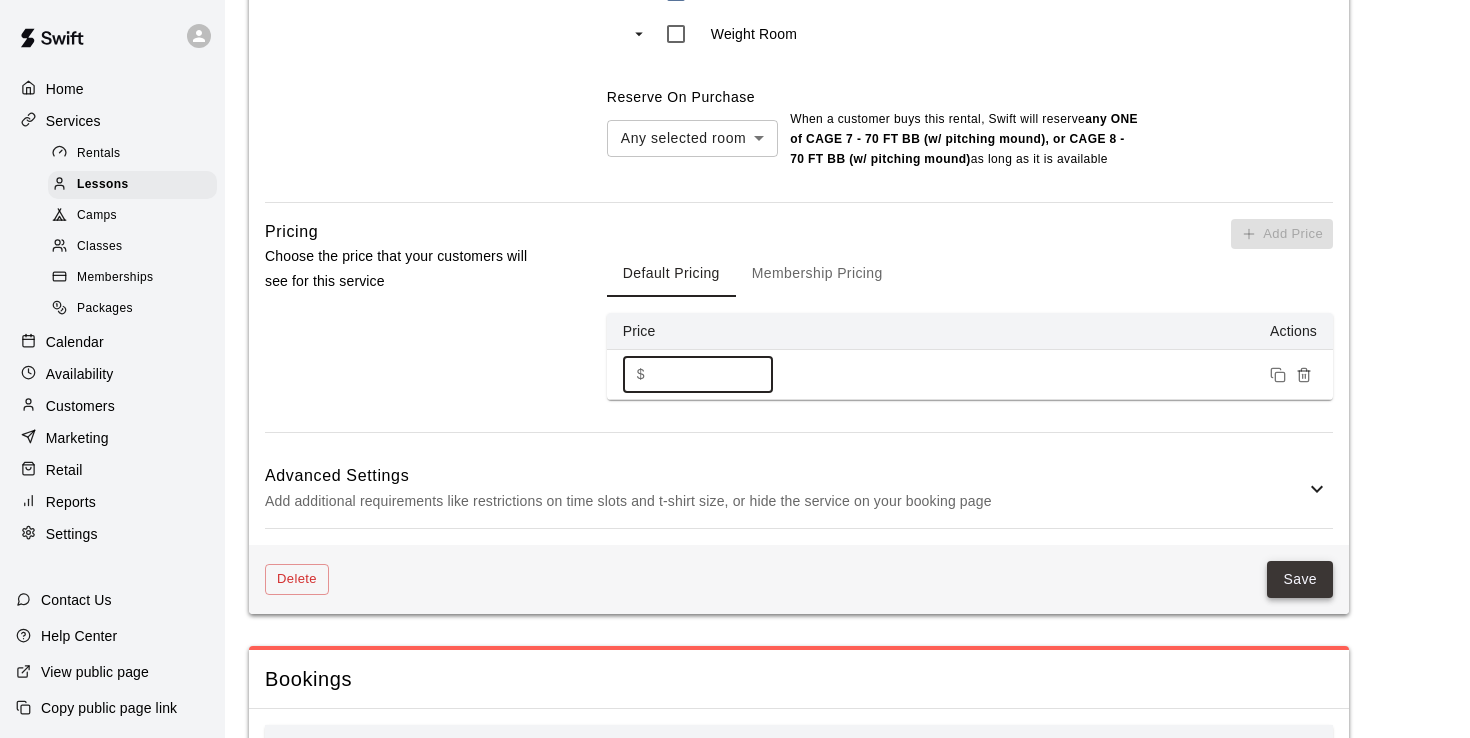 type on "***" 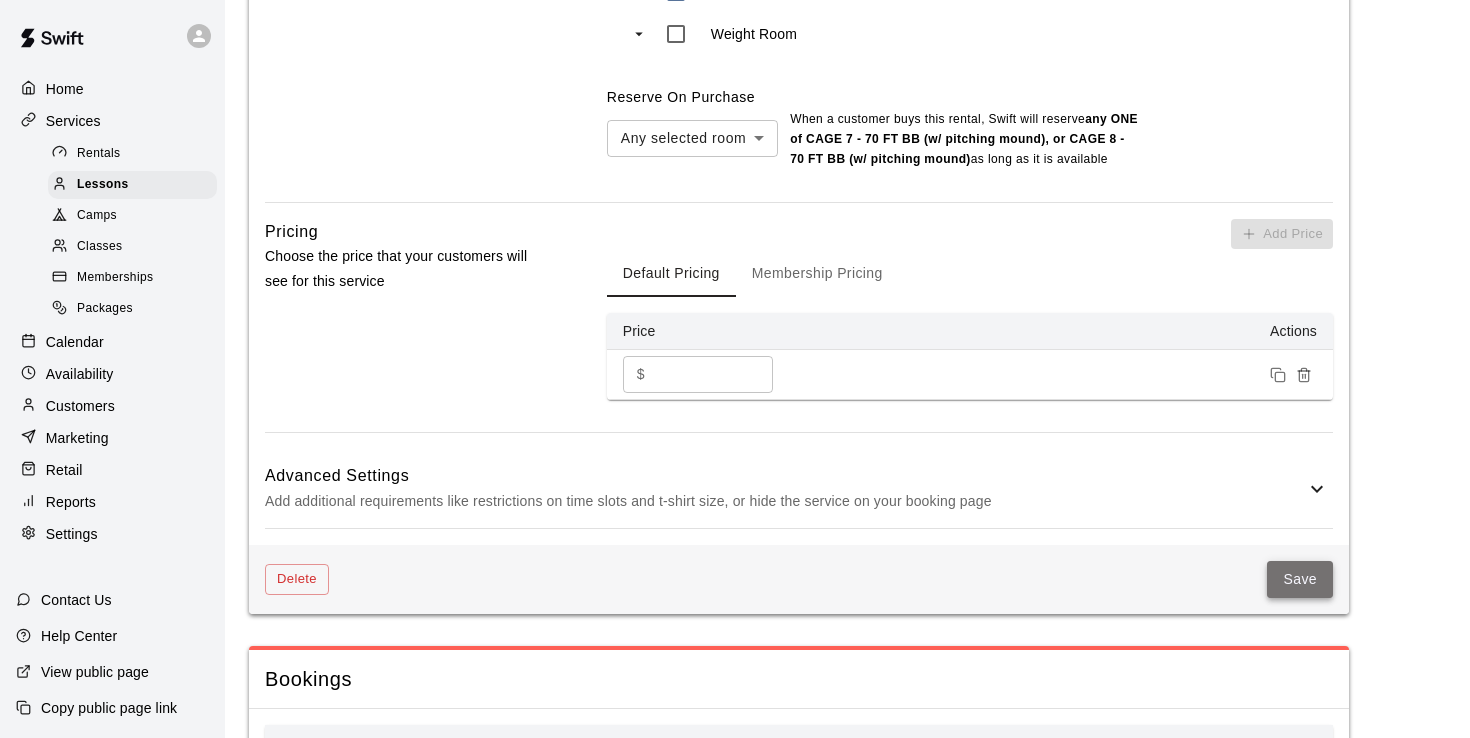 click on "Save" at bounding box center [1300, 579] 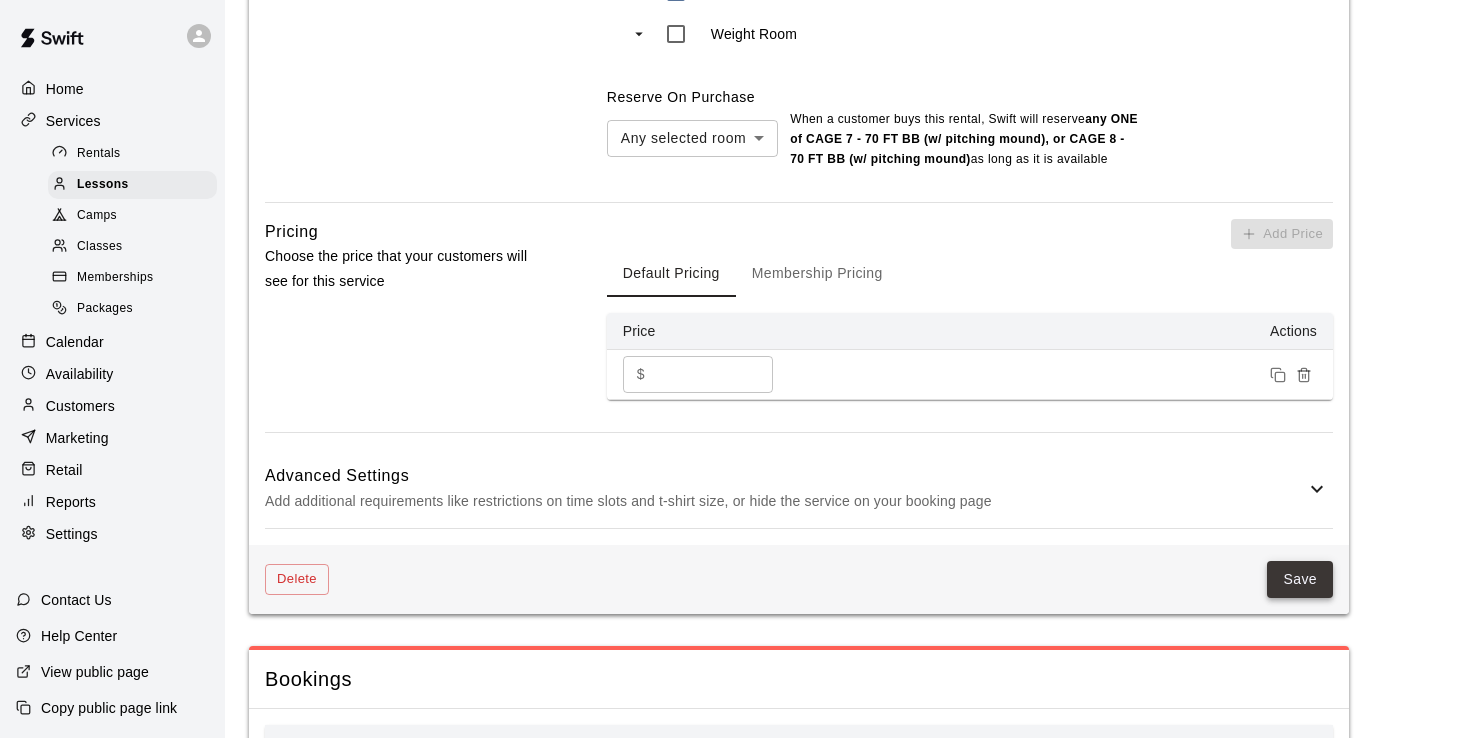 scroll, scrollTop: 0, scrollLeft: 0, axis: both 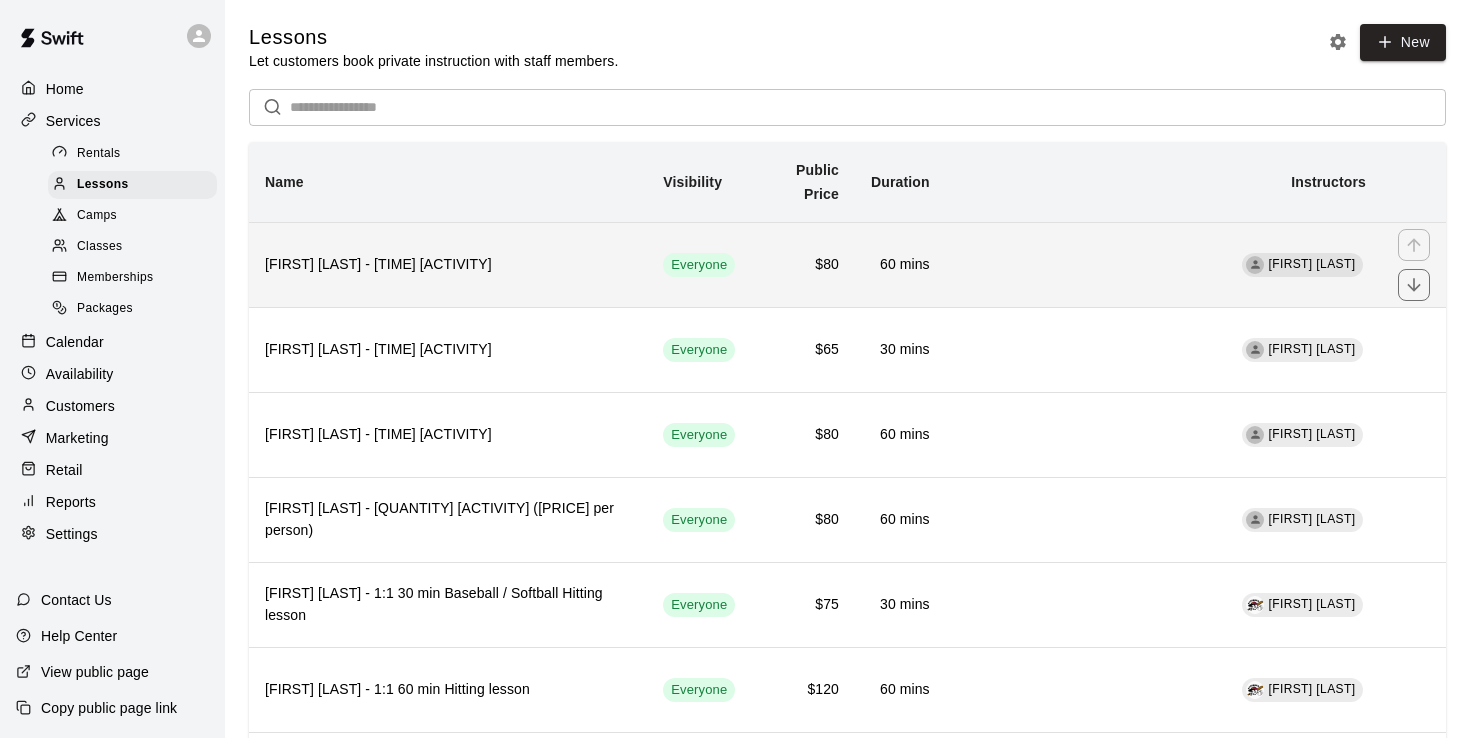 click on "$80" at bounding box center (803, 265) 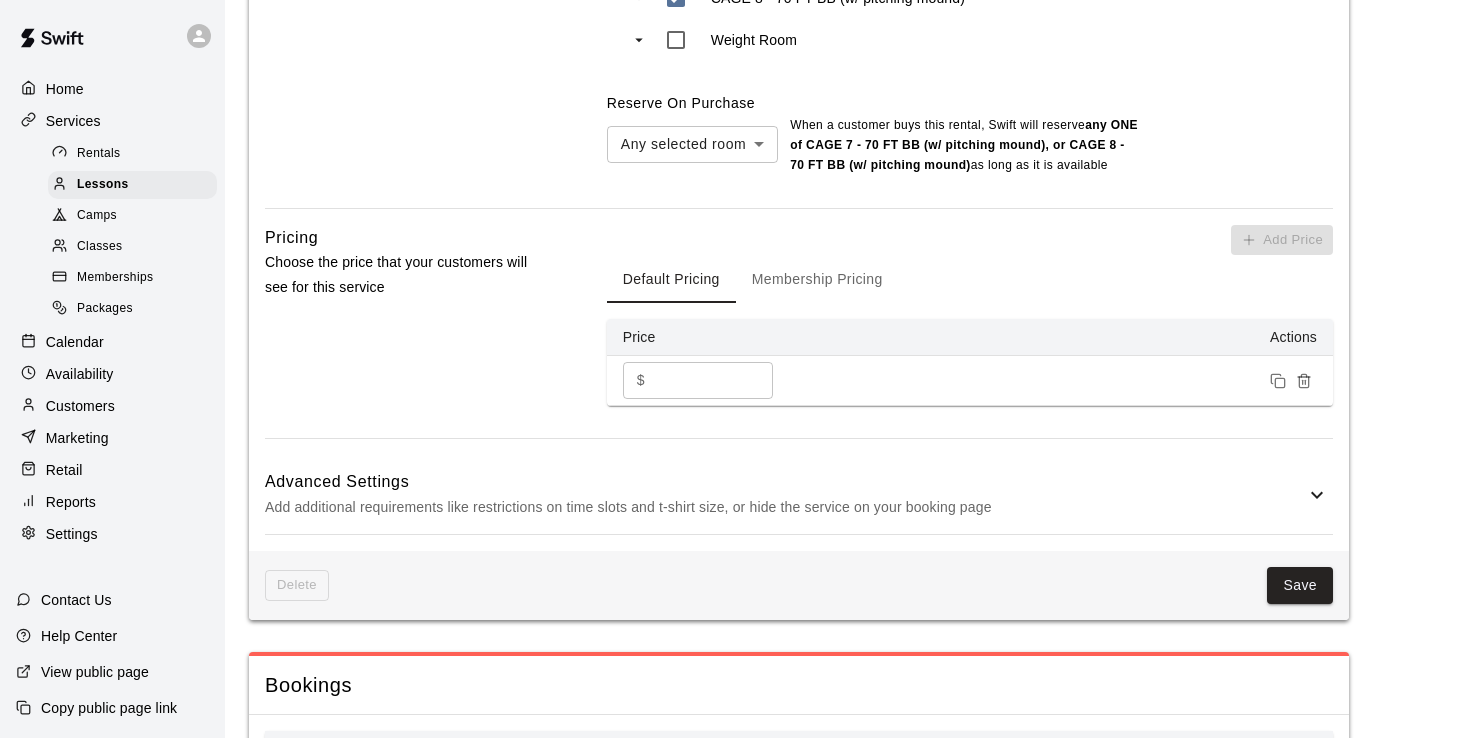scroll, scrollTop: 1360, scrollLeft: 0, axis: vertical 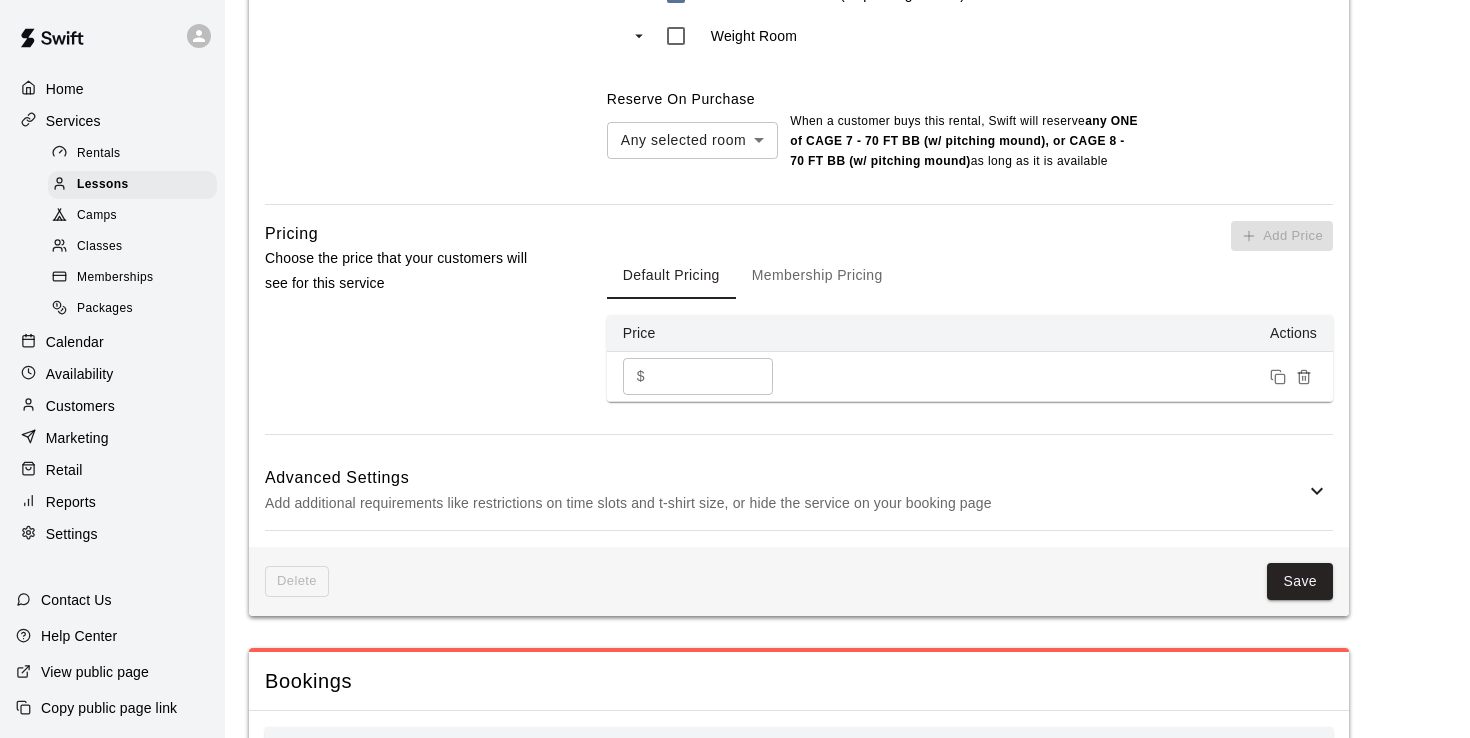 click on "**" at bounding box center [713, 376] 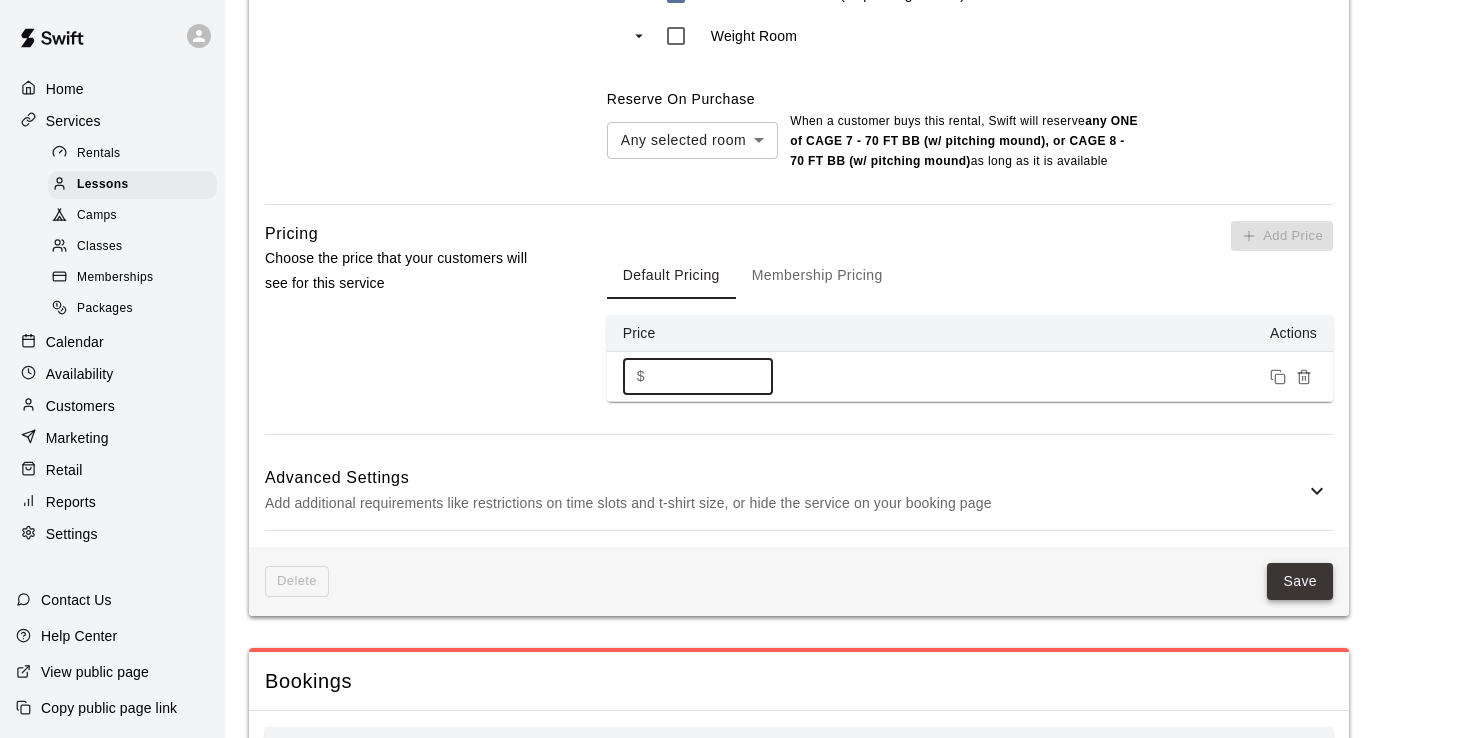 type on "**" 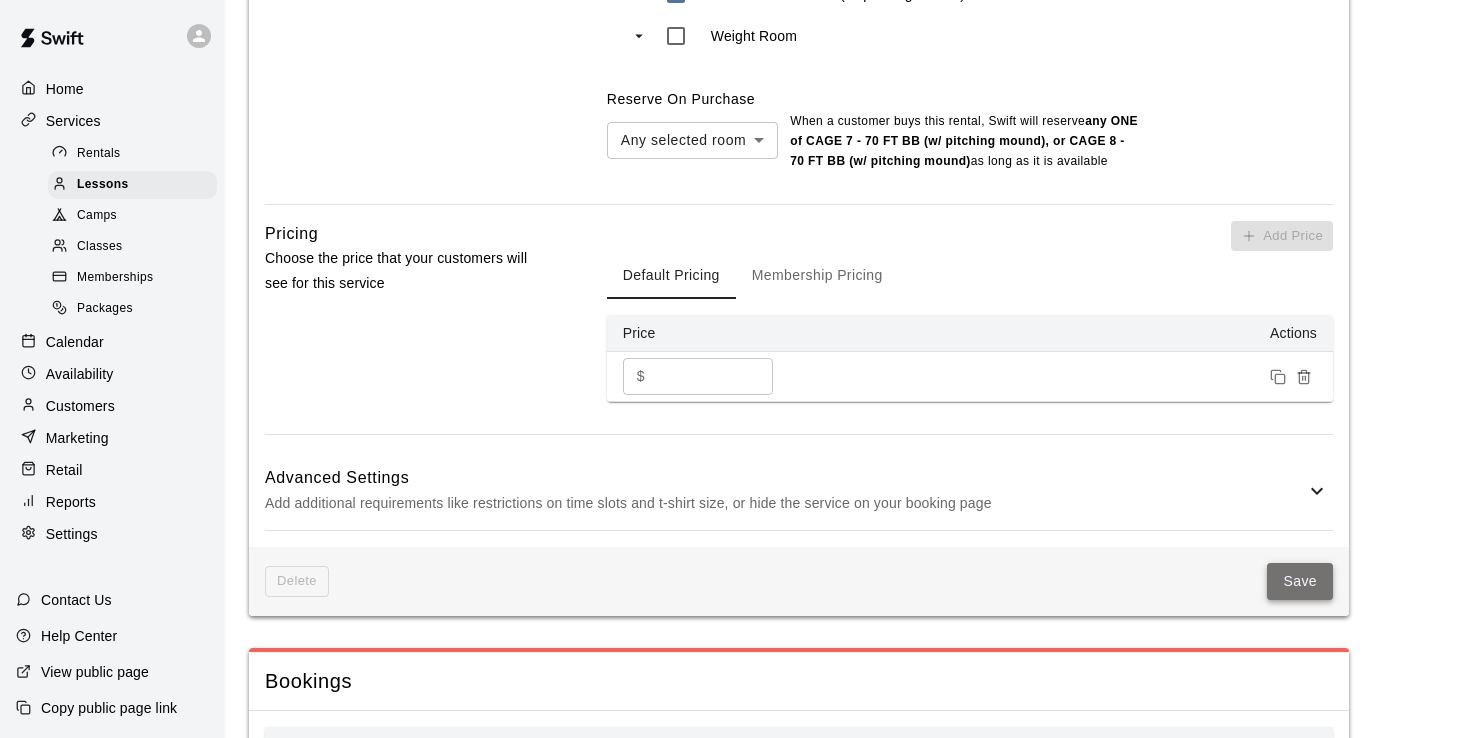 click on "Save" at bounding box center (1300, 581) 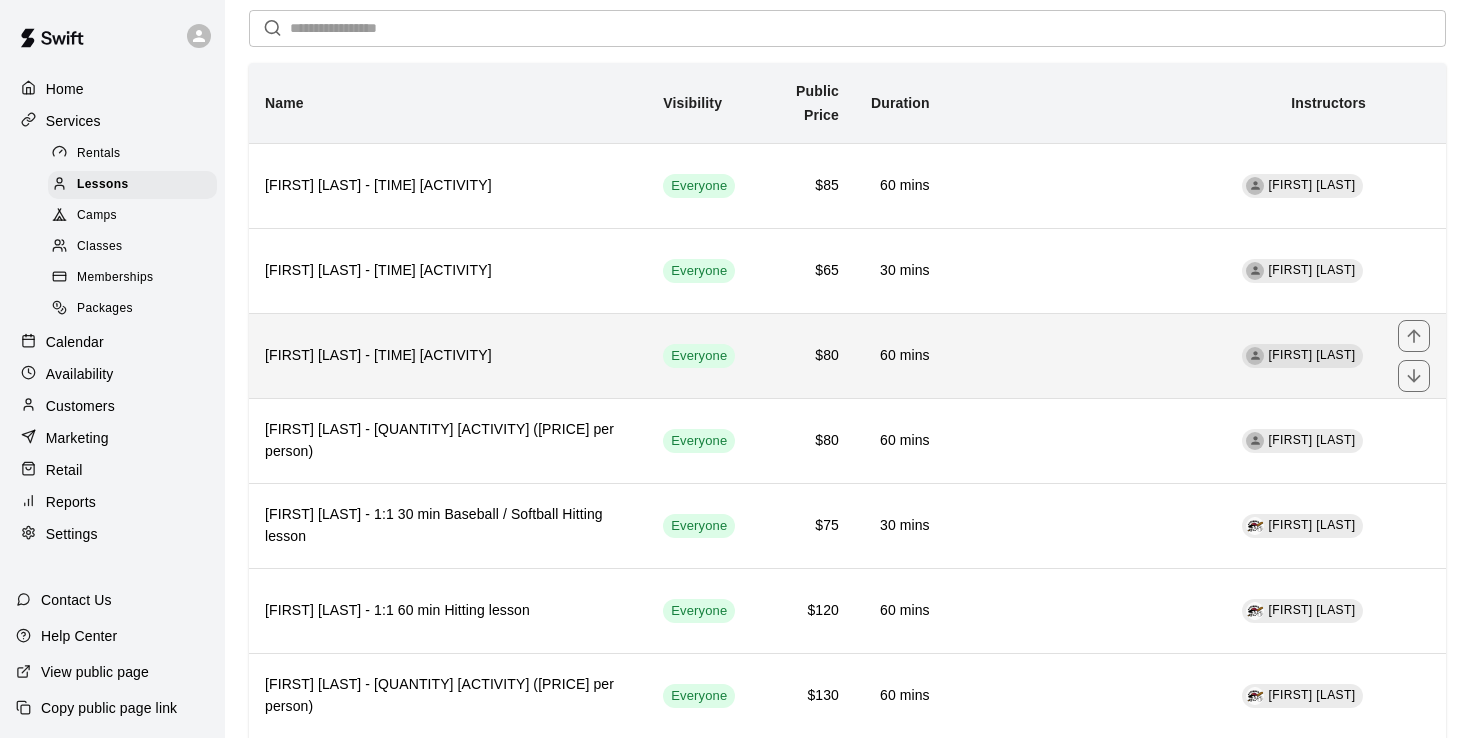scroll, scrollTop: 80, scrollLeft: 0, axis: vertical 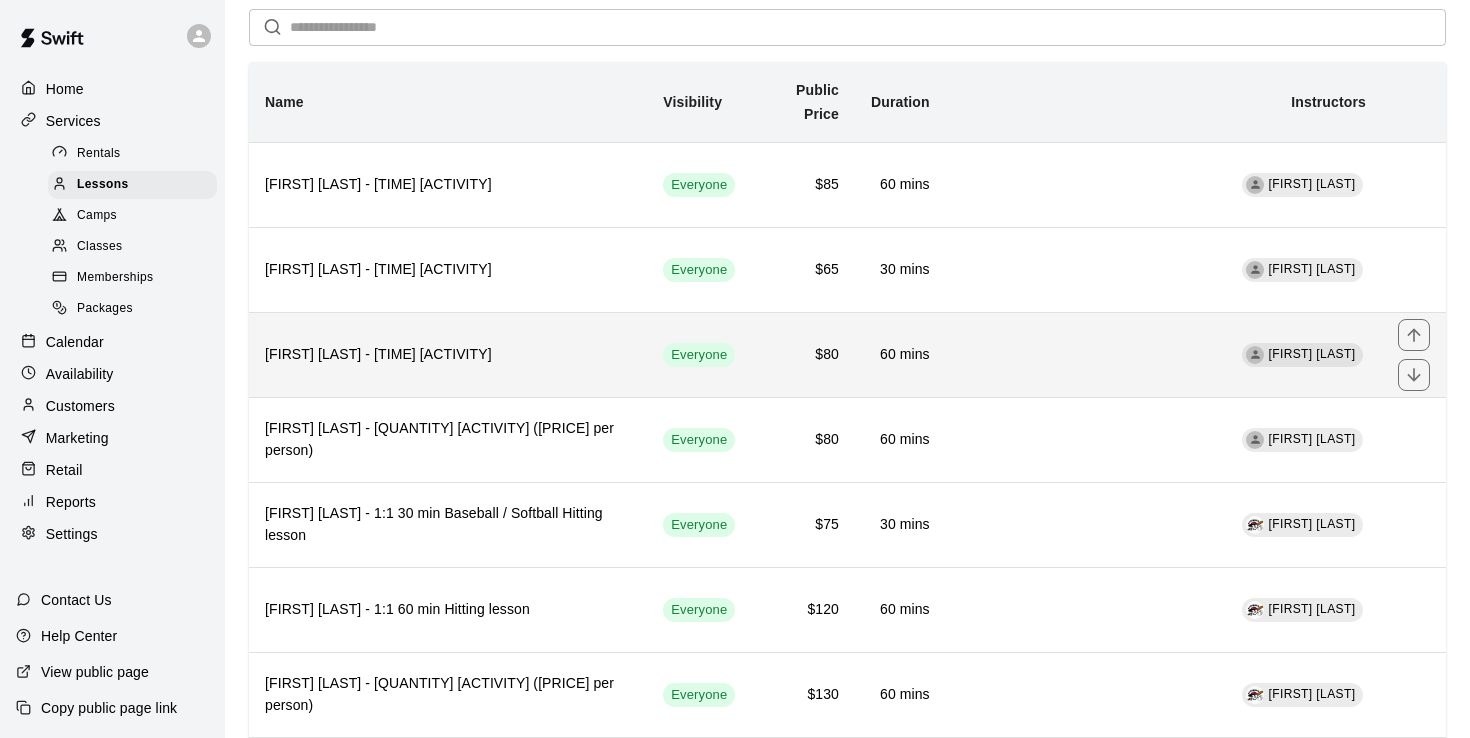 click on "$80" at bounding box center (803, 355) 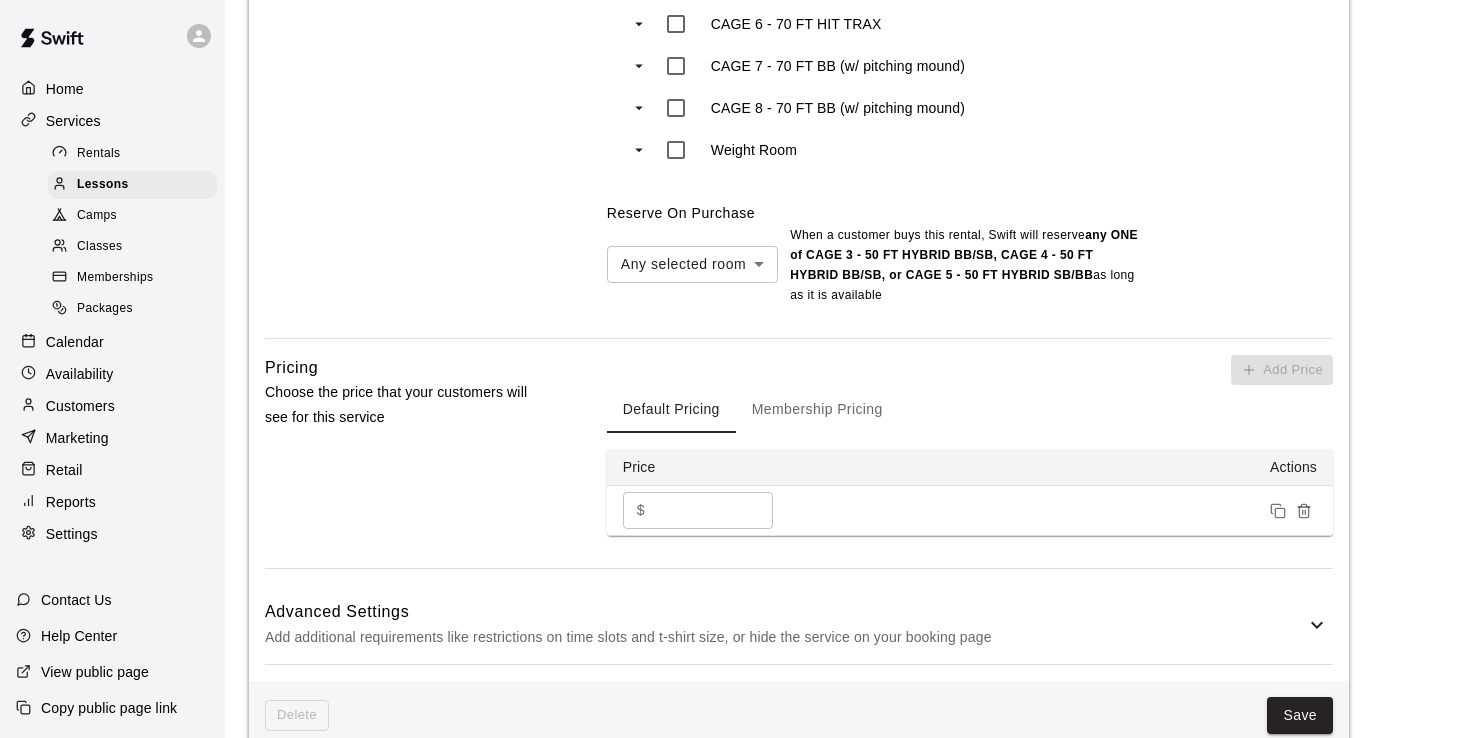 scroll, scrollTop: 1163, scrollLeft: 0, axis: vertical 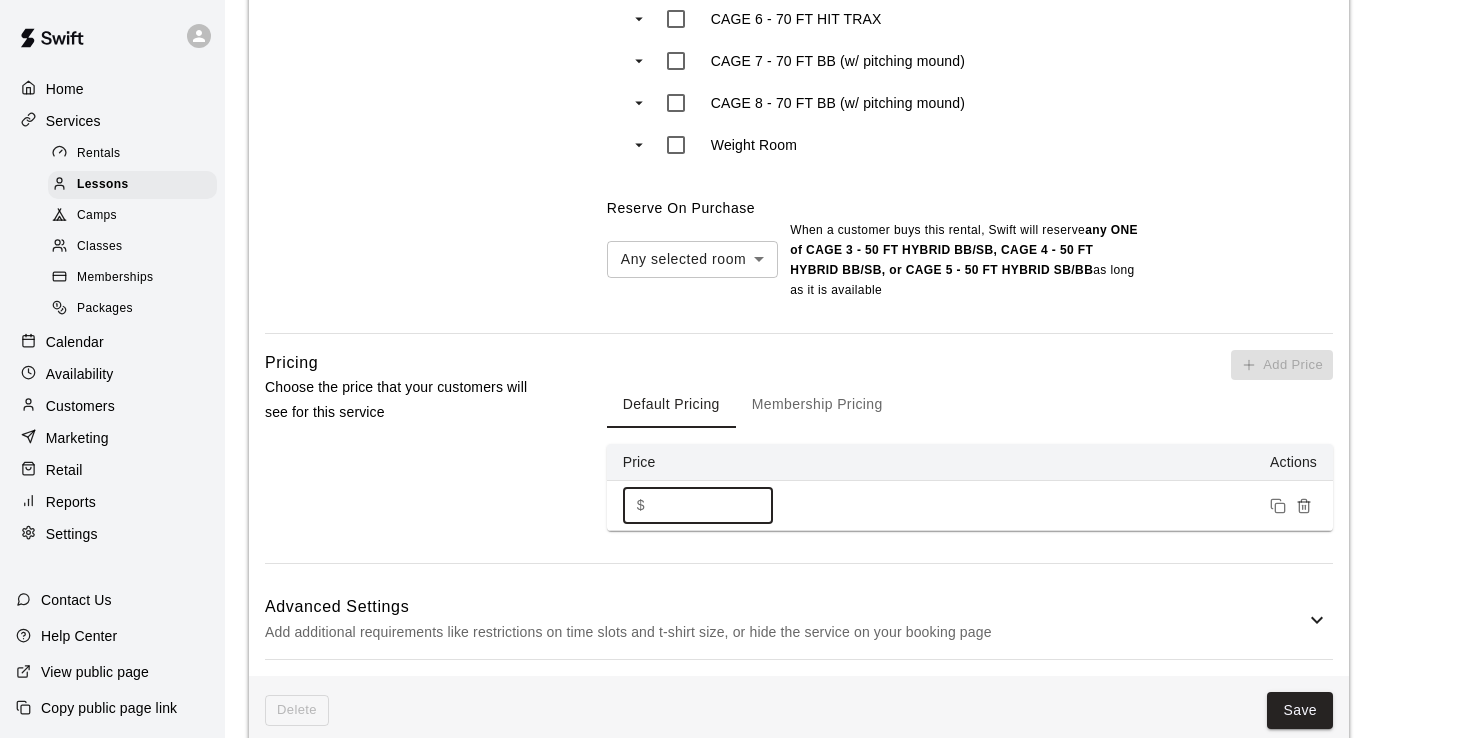 click on "**" at bounding box center [713, 505] 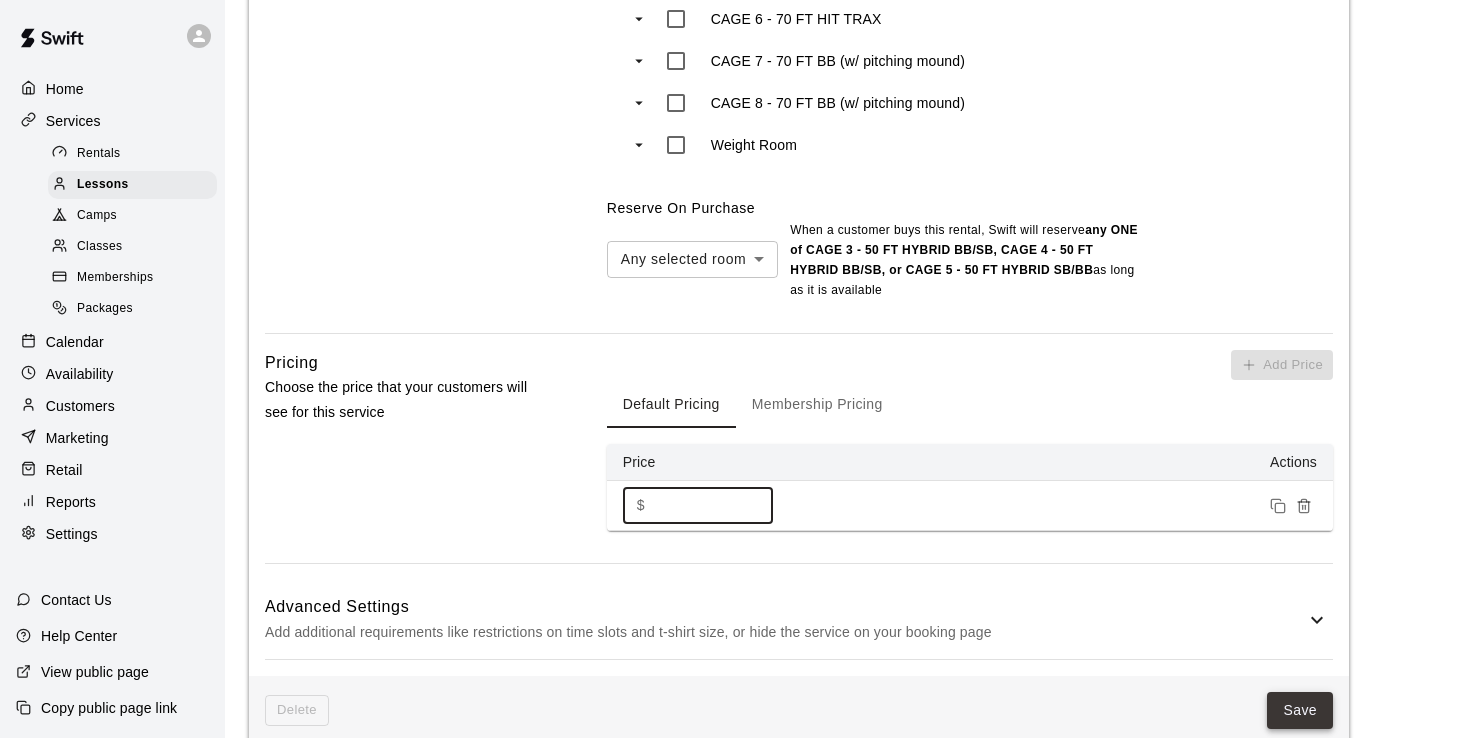 type on "**" 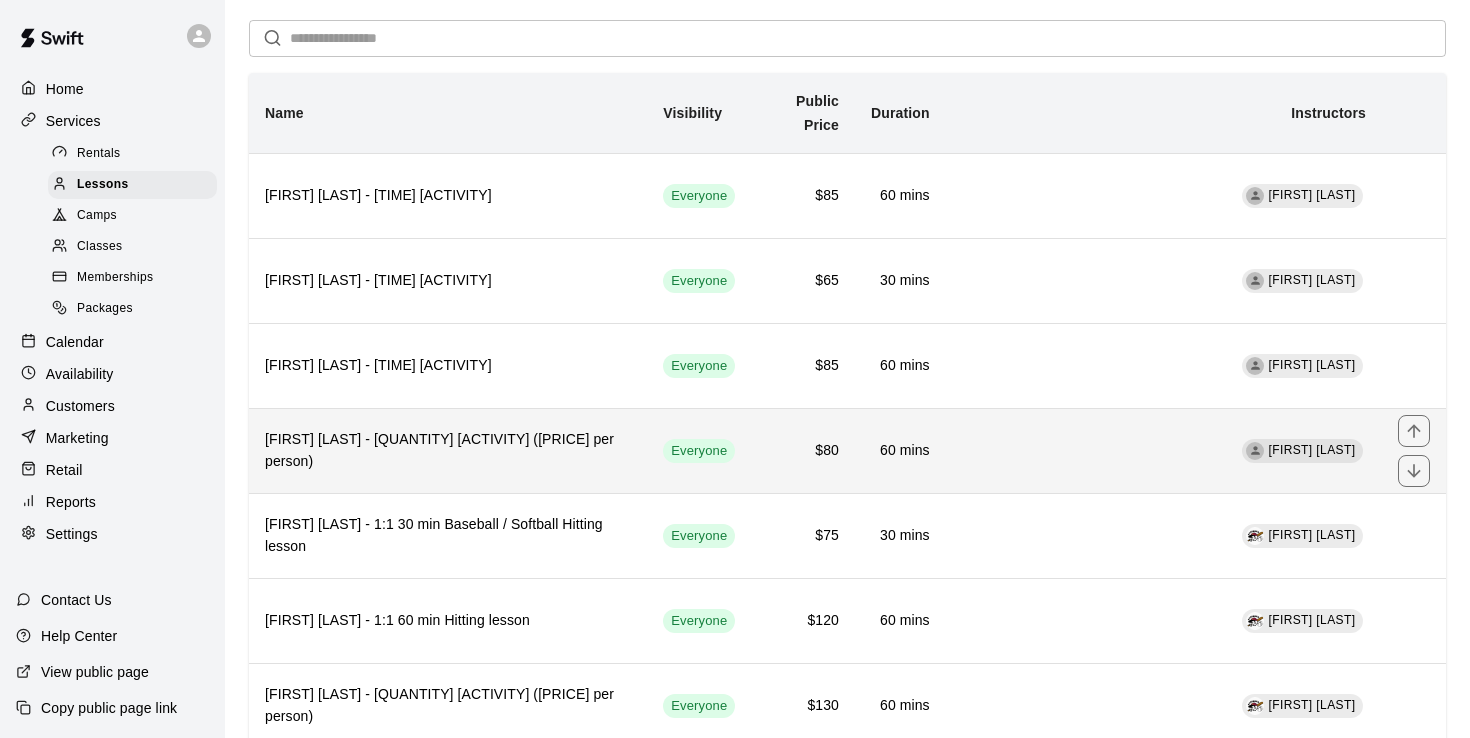 scroll, scrollTop: 70, scrollLeft: 0, axis: vertical 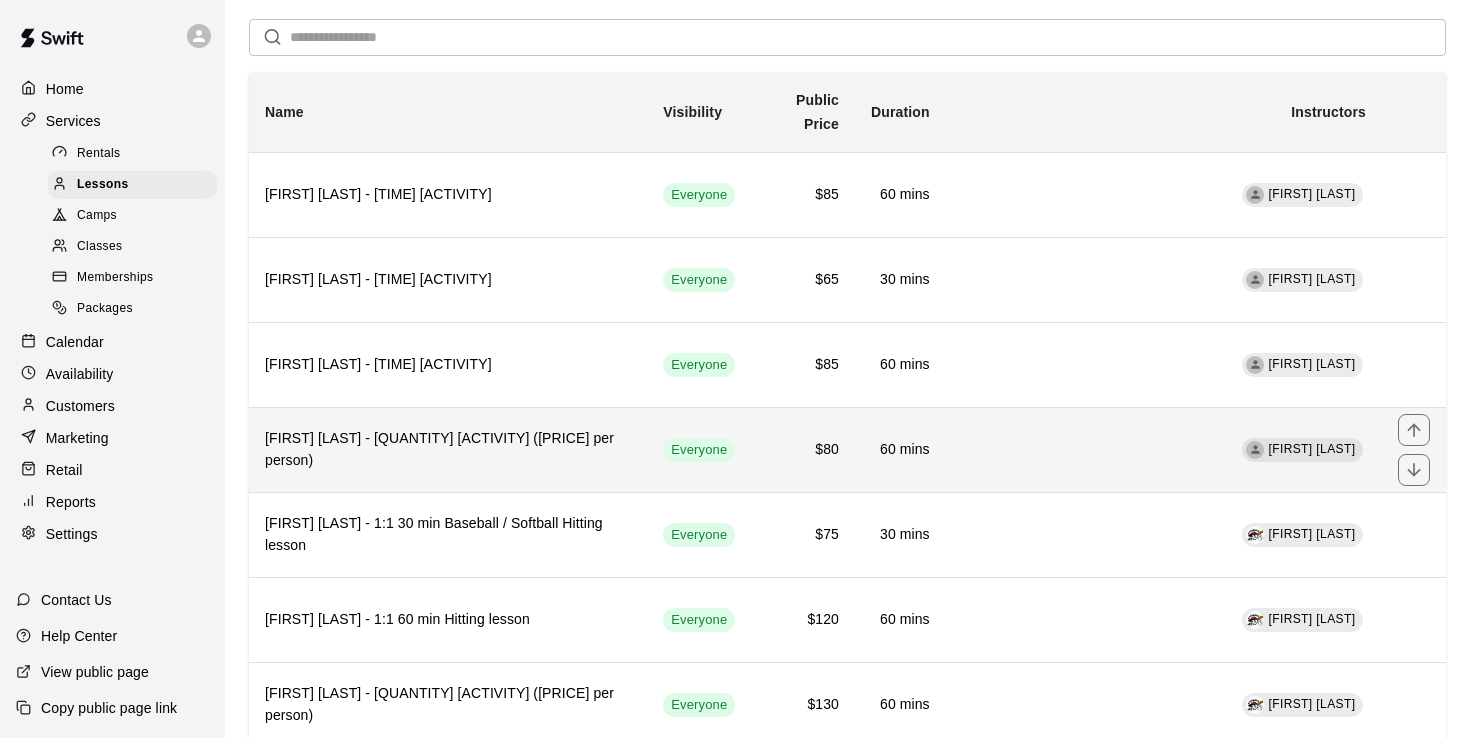 click on "$80" at bounding box center [803, 450] 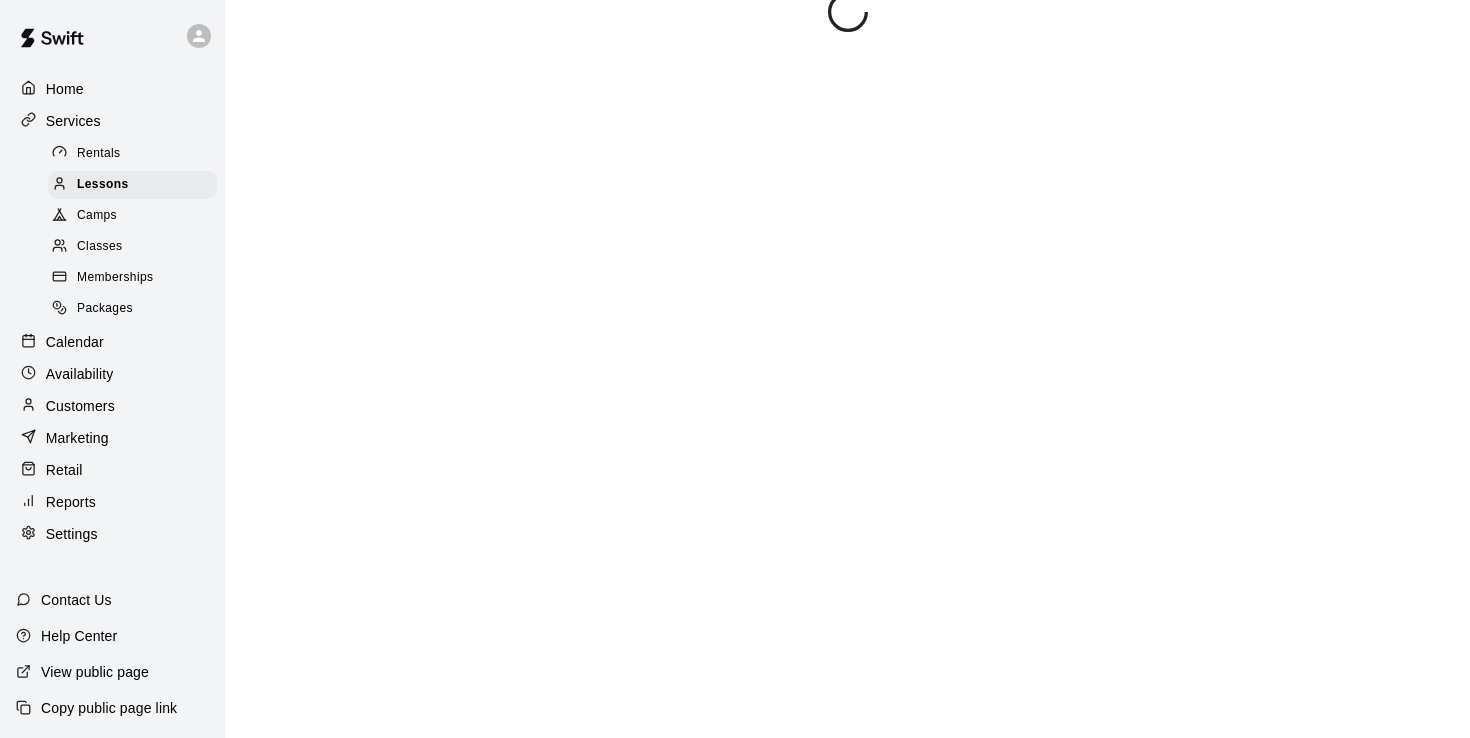 scroll, scrollTop: 0, scrollLeft: 0, axis: both 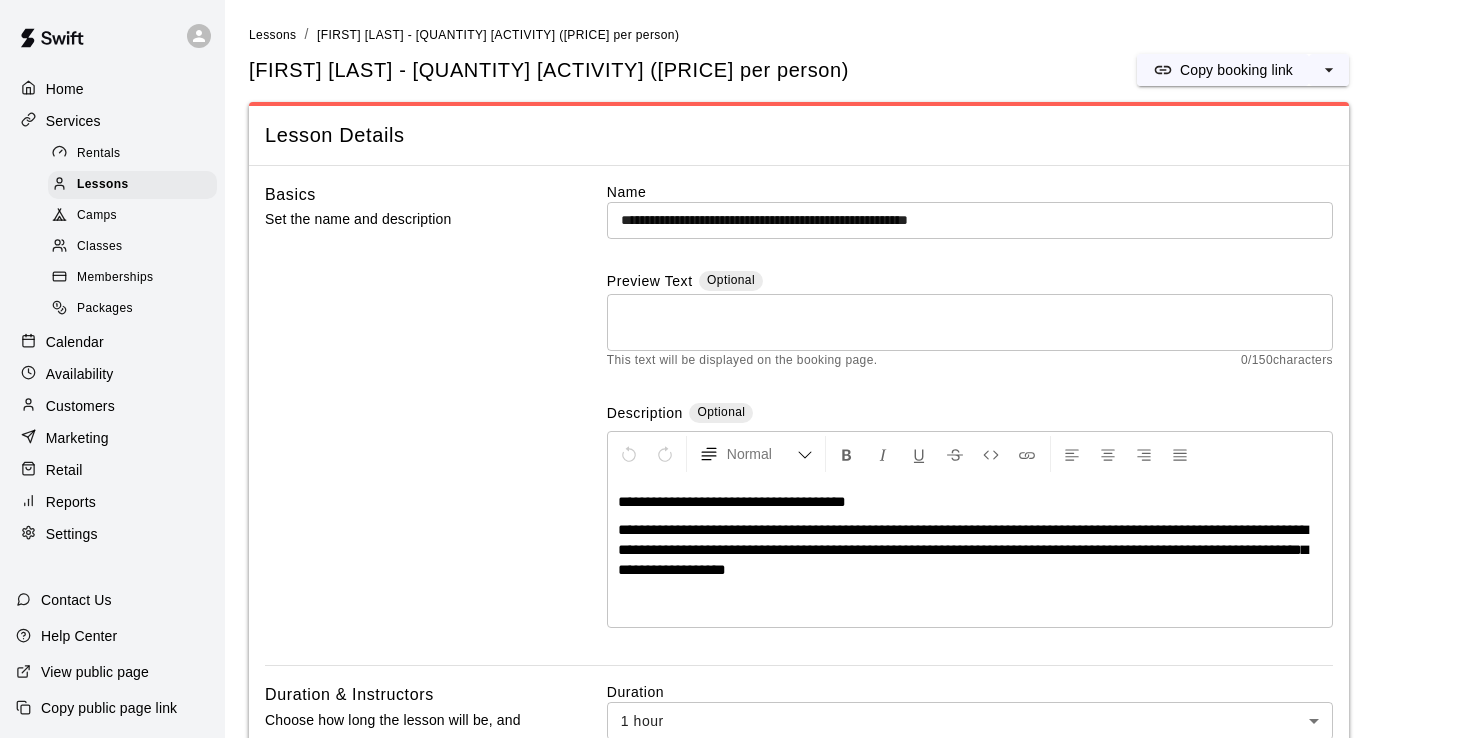 click on "**********" at bounding box center [970, 220] 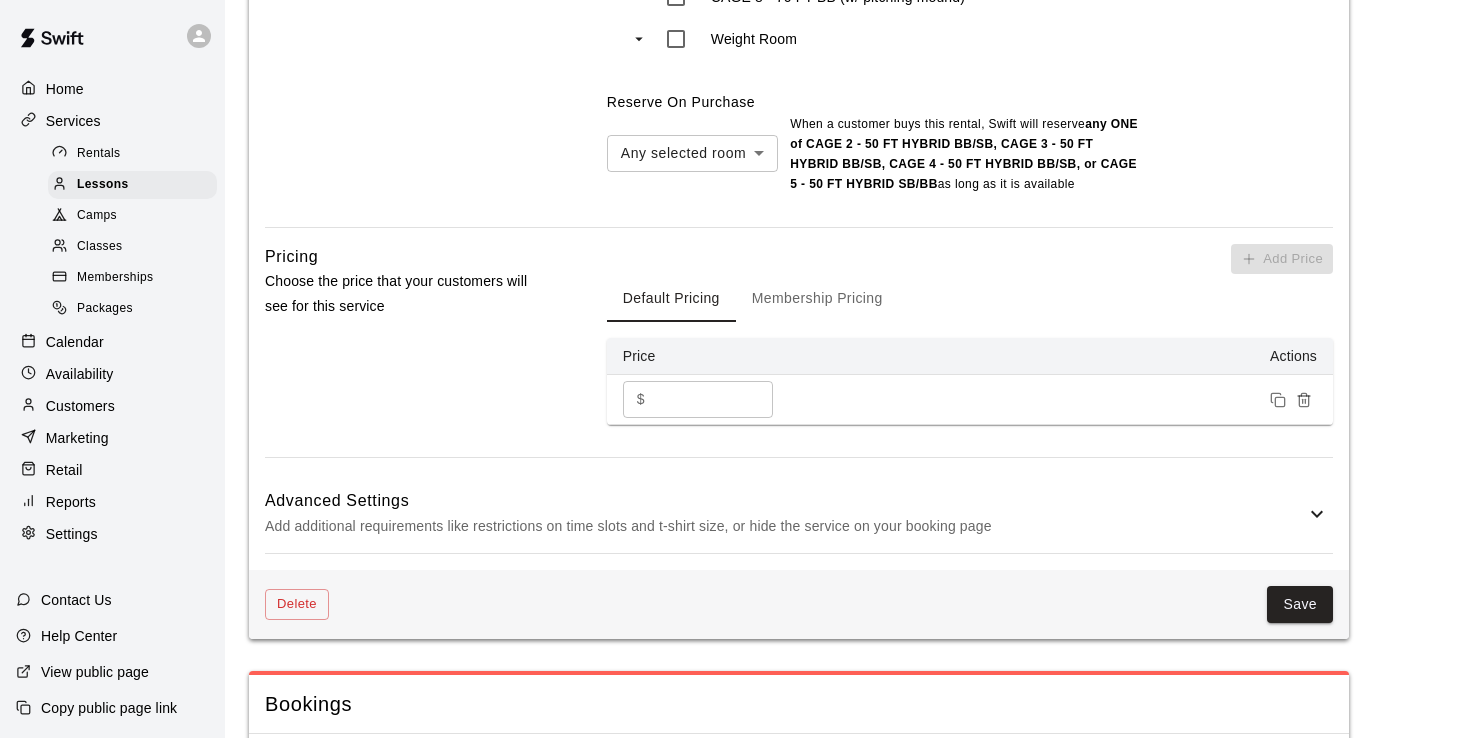 scroll, scrollTop: 1276, scrollLeft: 0, axis: vertical 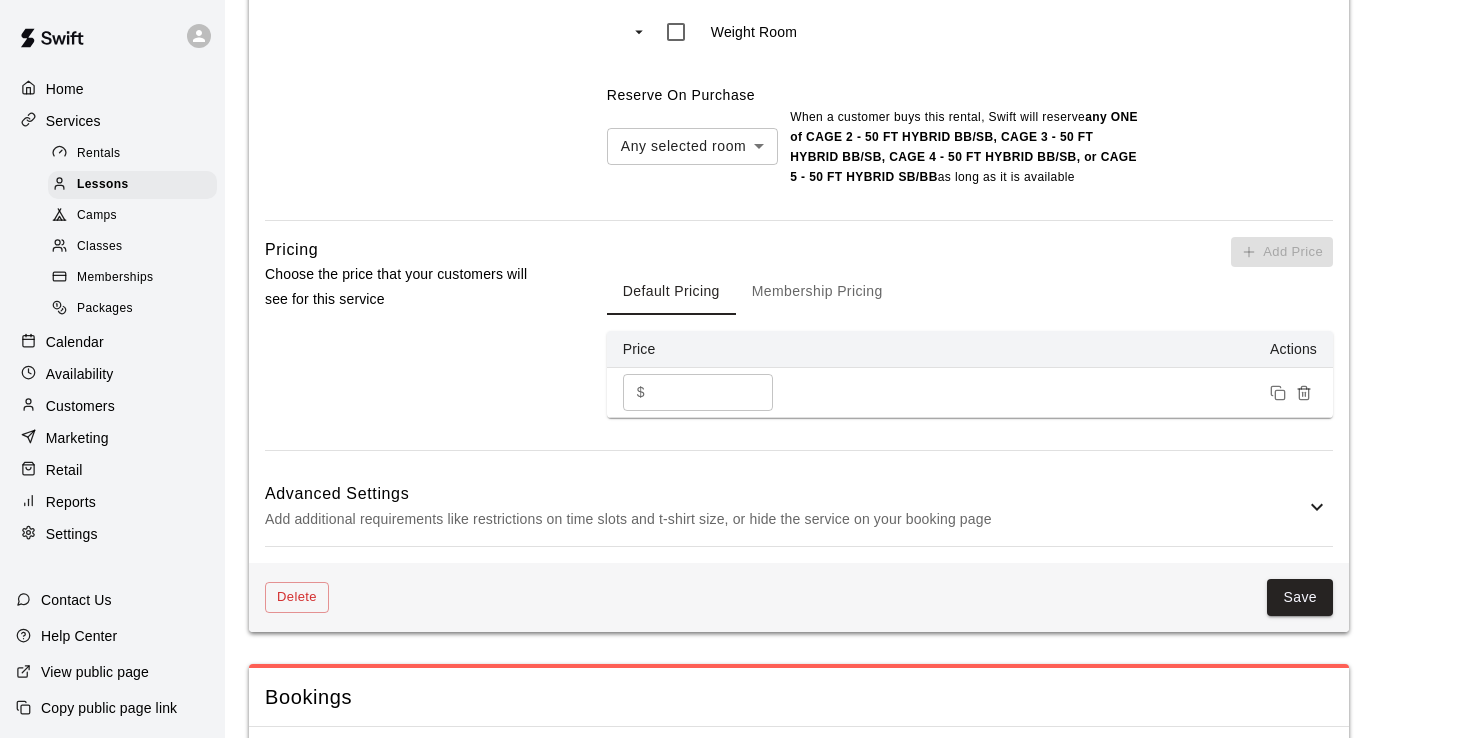 type on "**********" 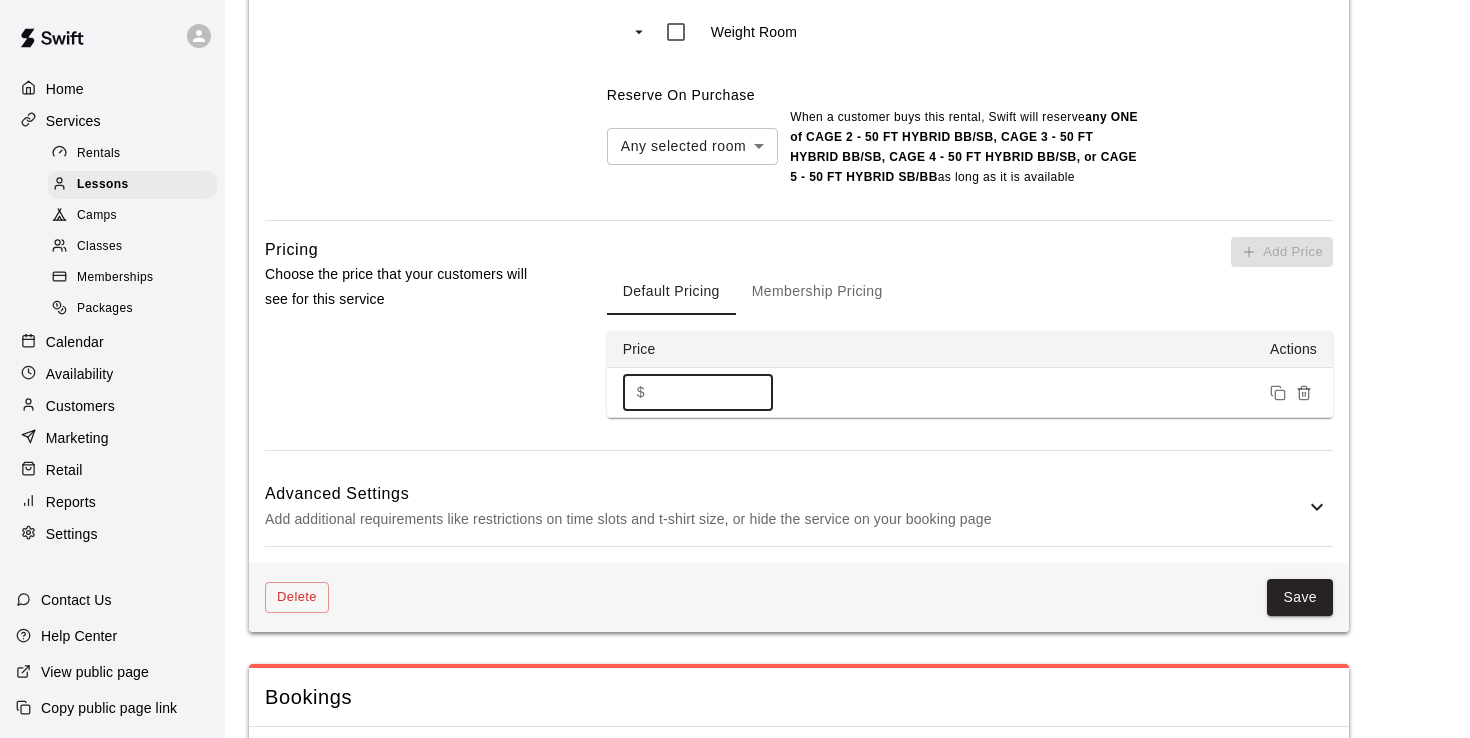 type on "*" 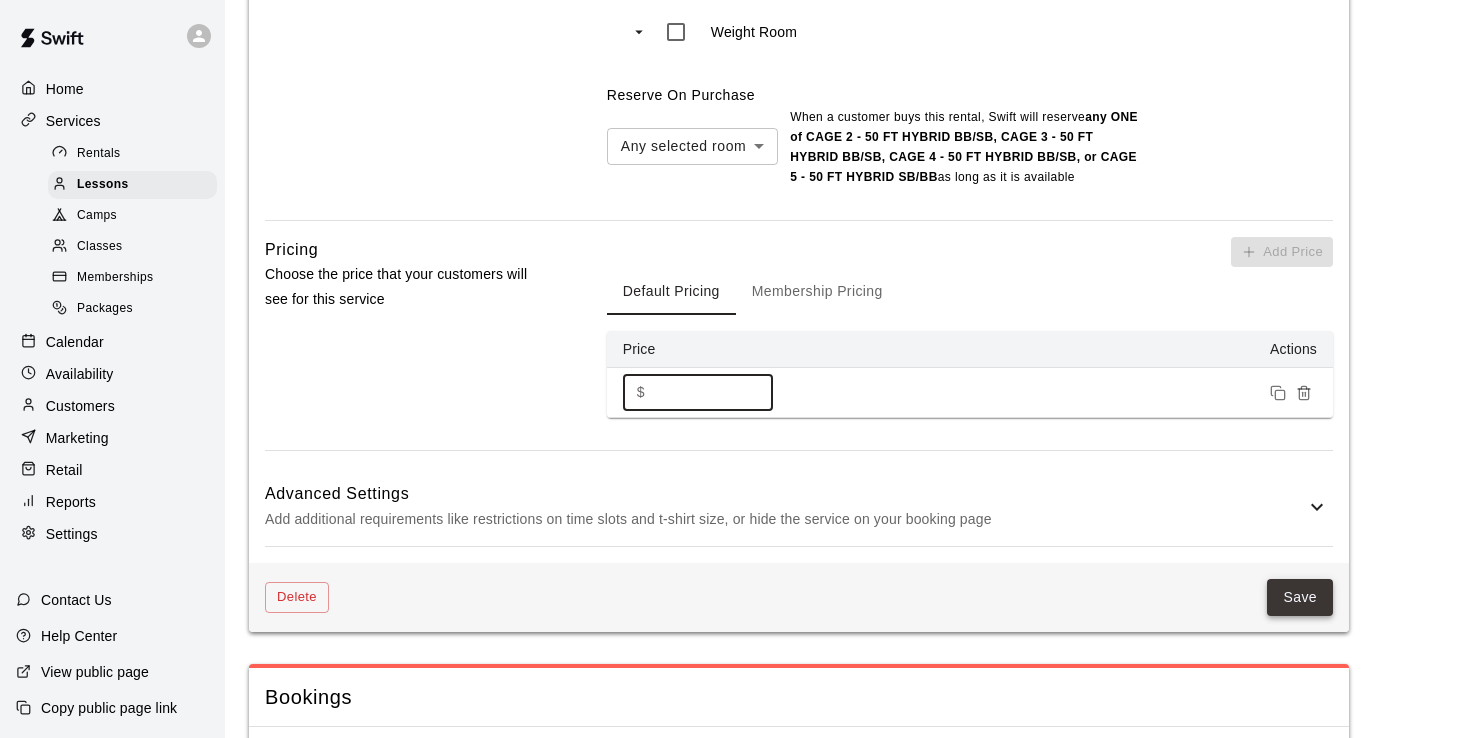 type on "**" 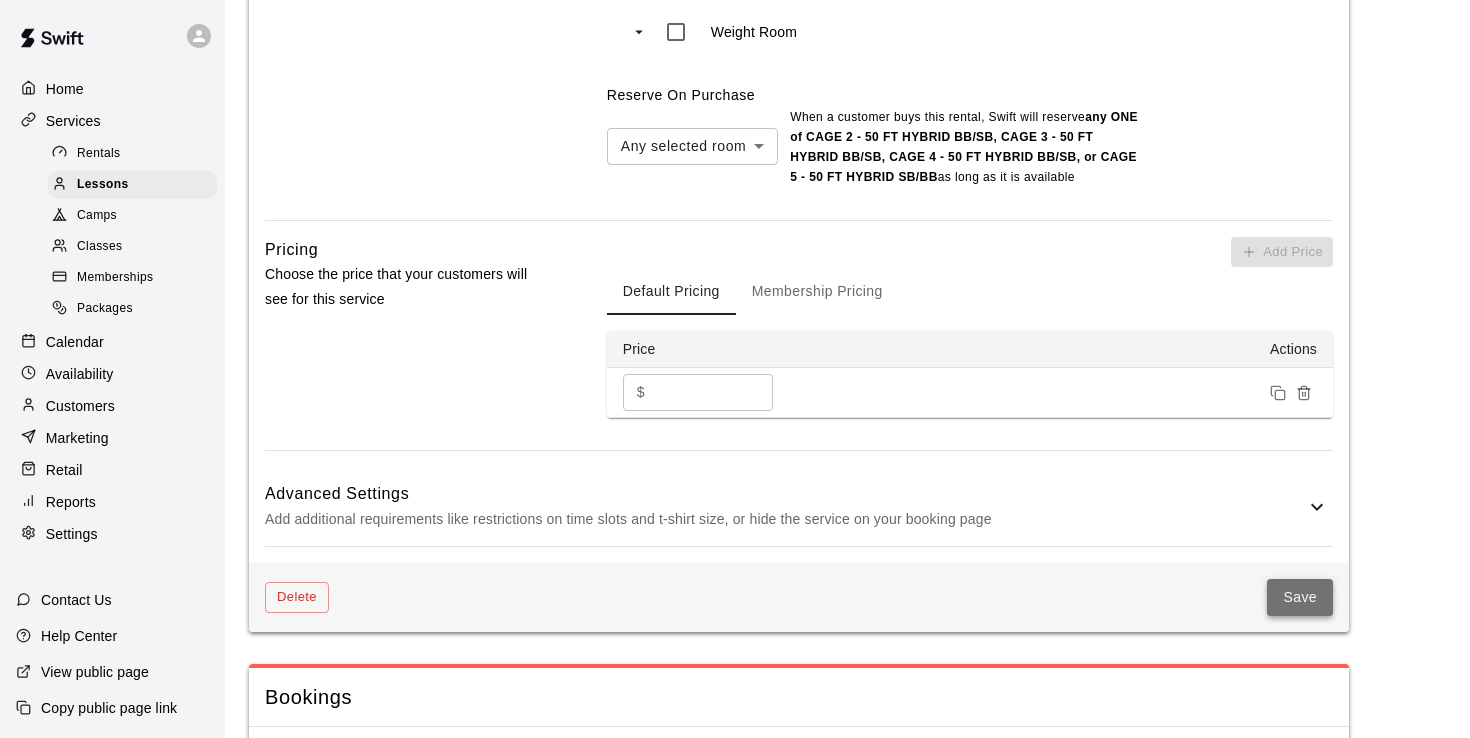 click on "Save" at bounding box center (1300, 597) 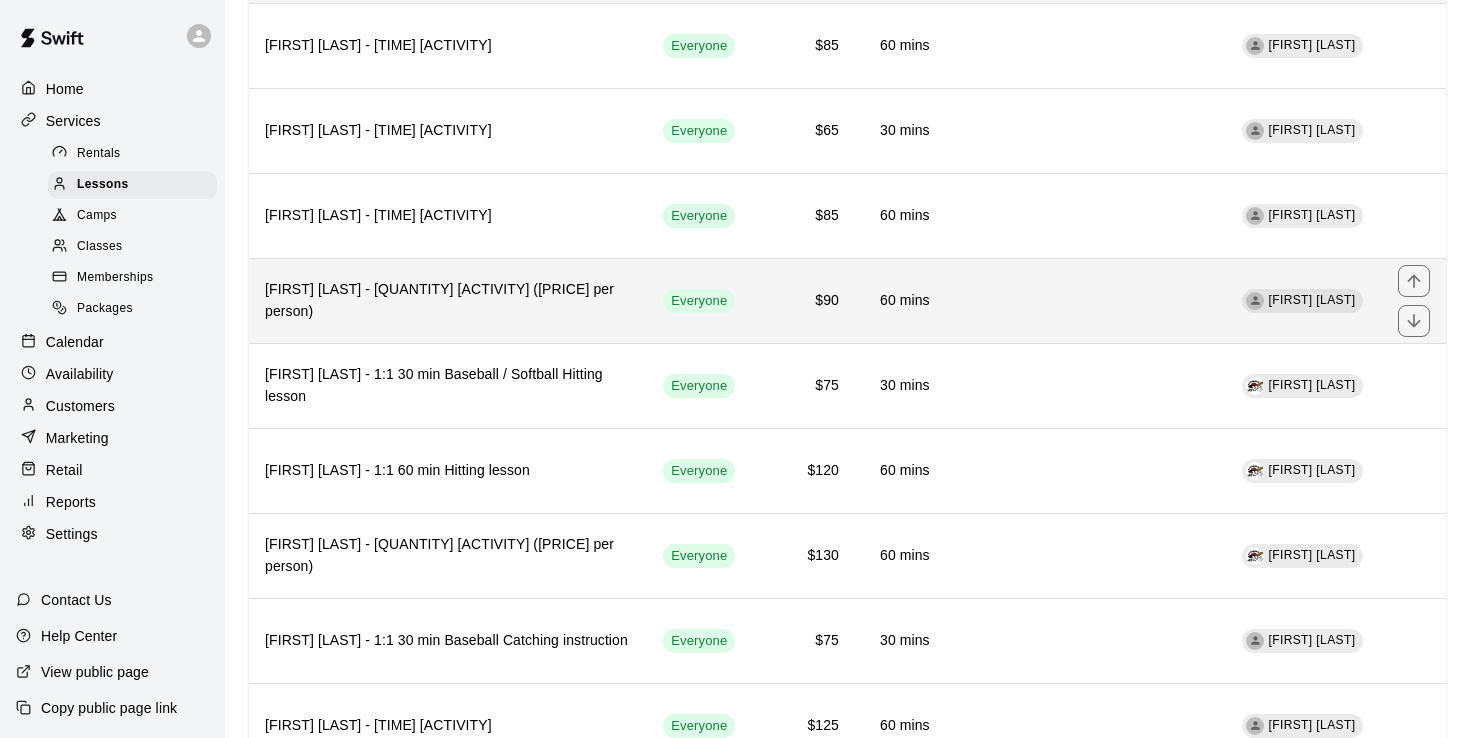 scroll, scrollTop: 244, scrollLeft: 0, axis: vertical 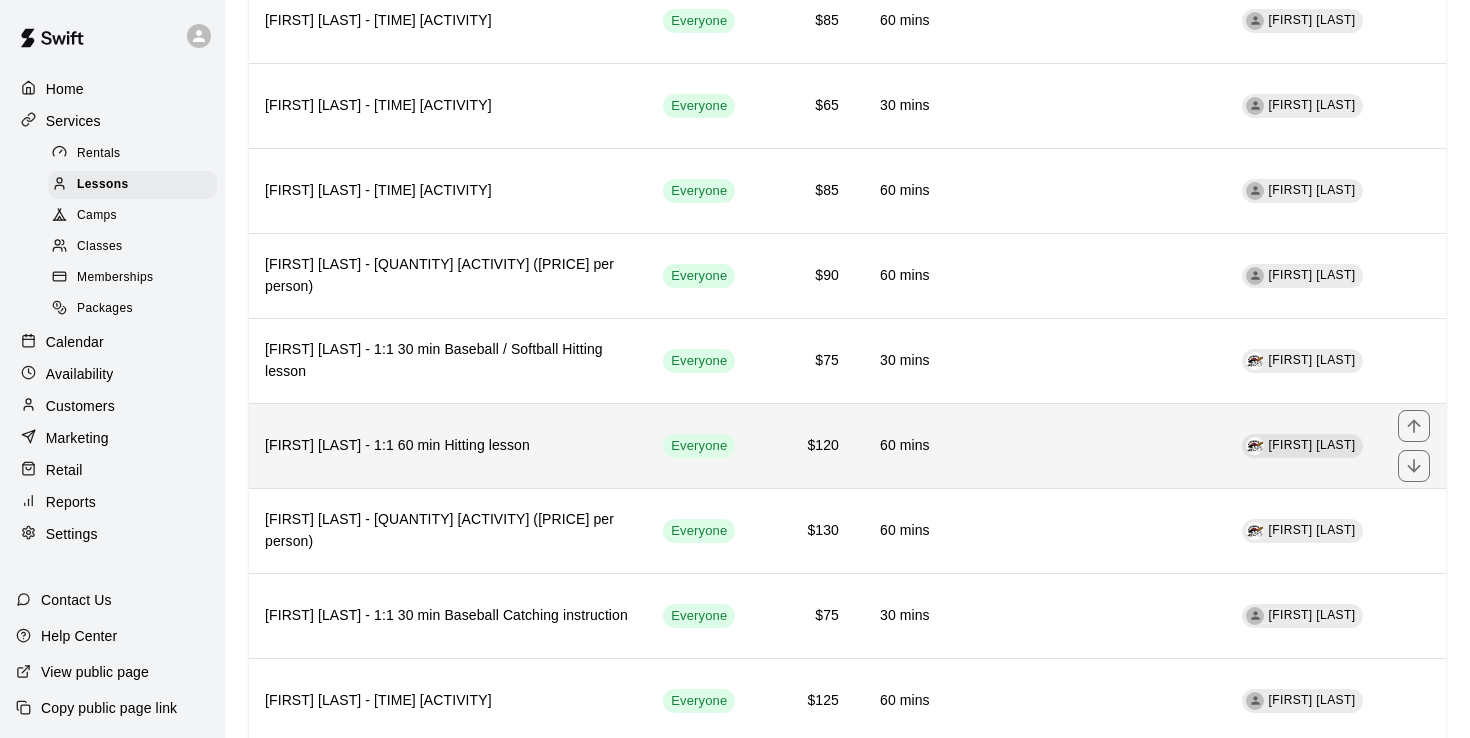 click on "$120" at bounding box center (803, 445) 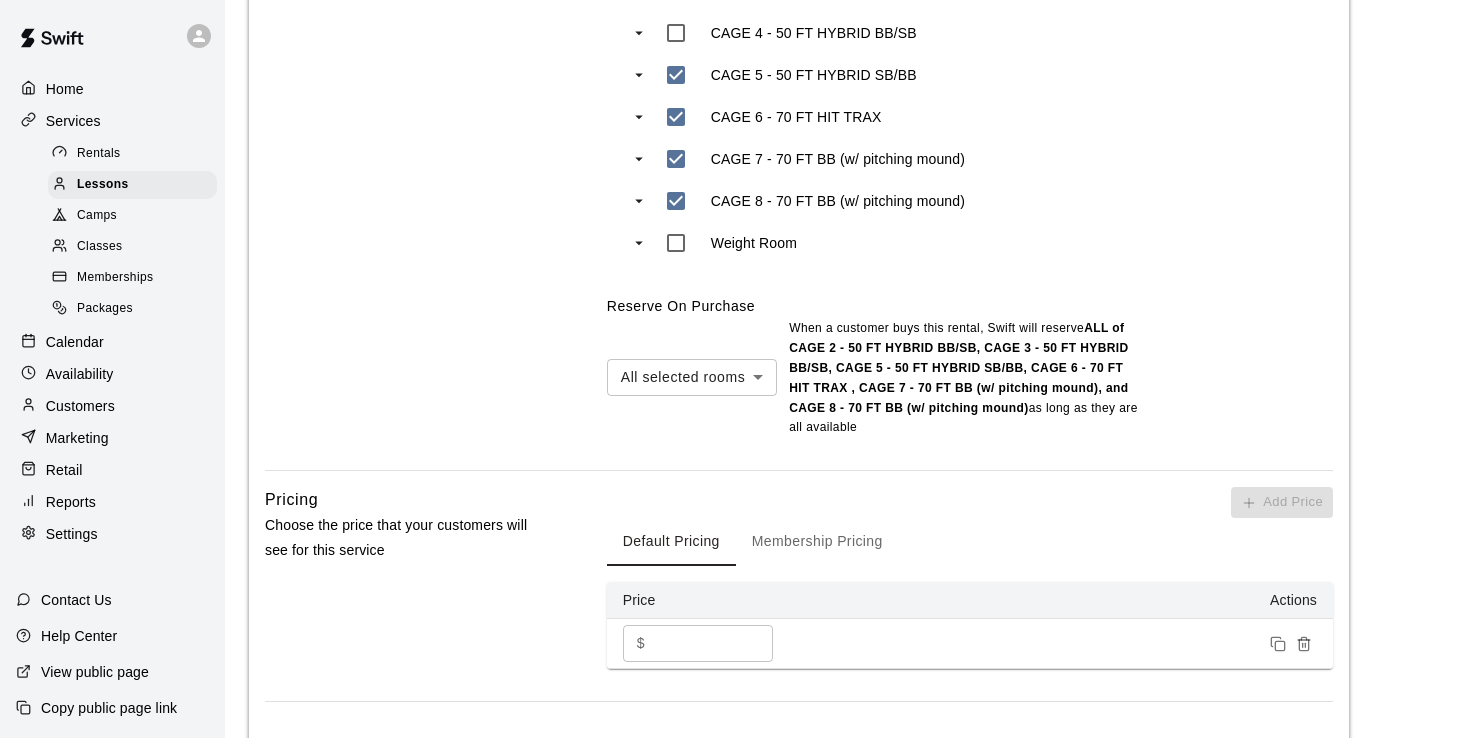 scroll, scrollTop: 1079, scrollLeft: 0, axis: vertical 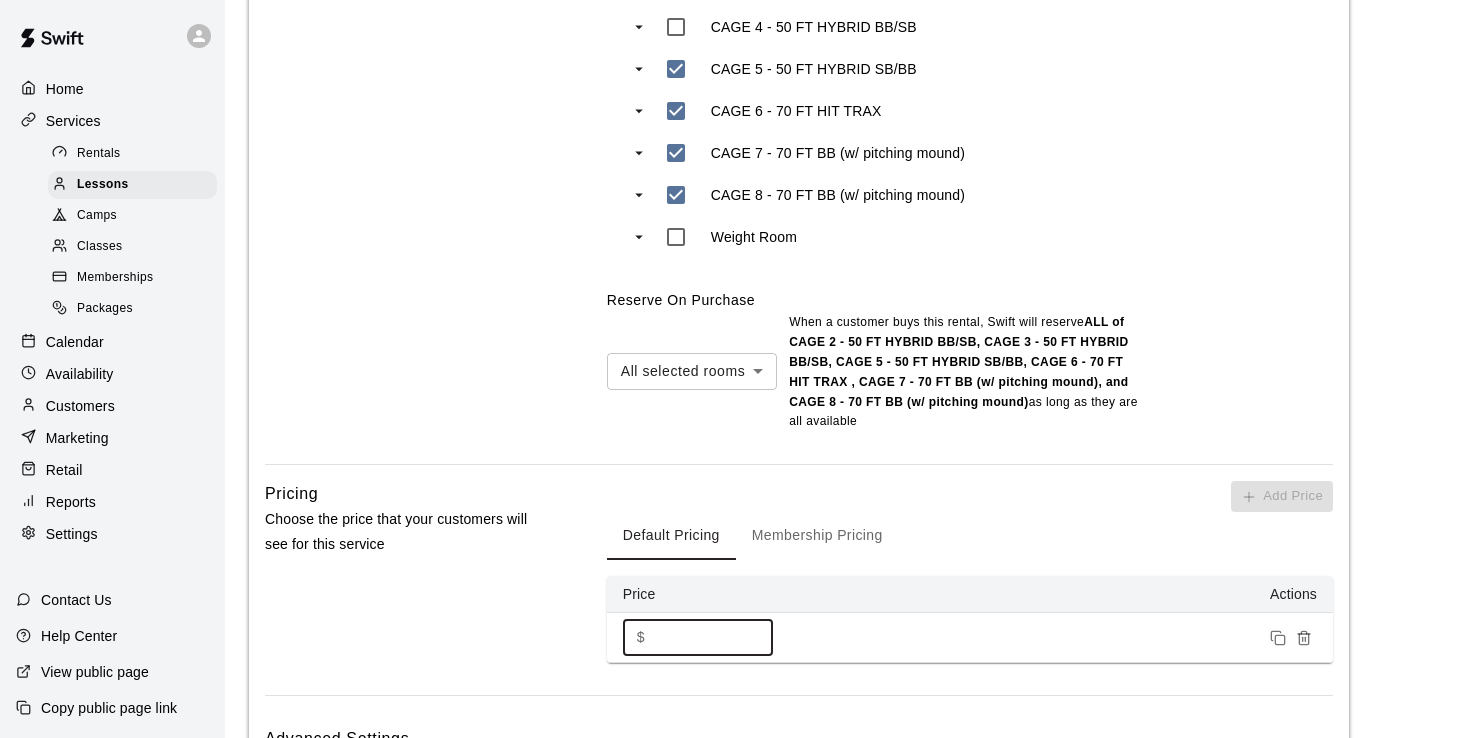 click on "***" at bounding box center (713, 637) 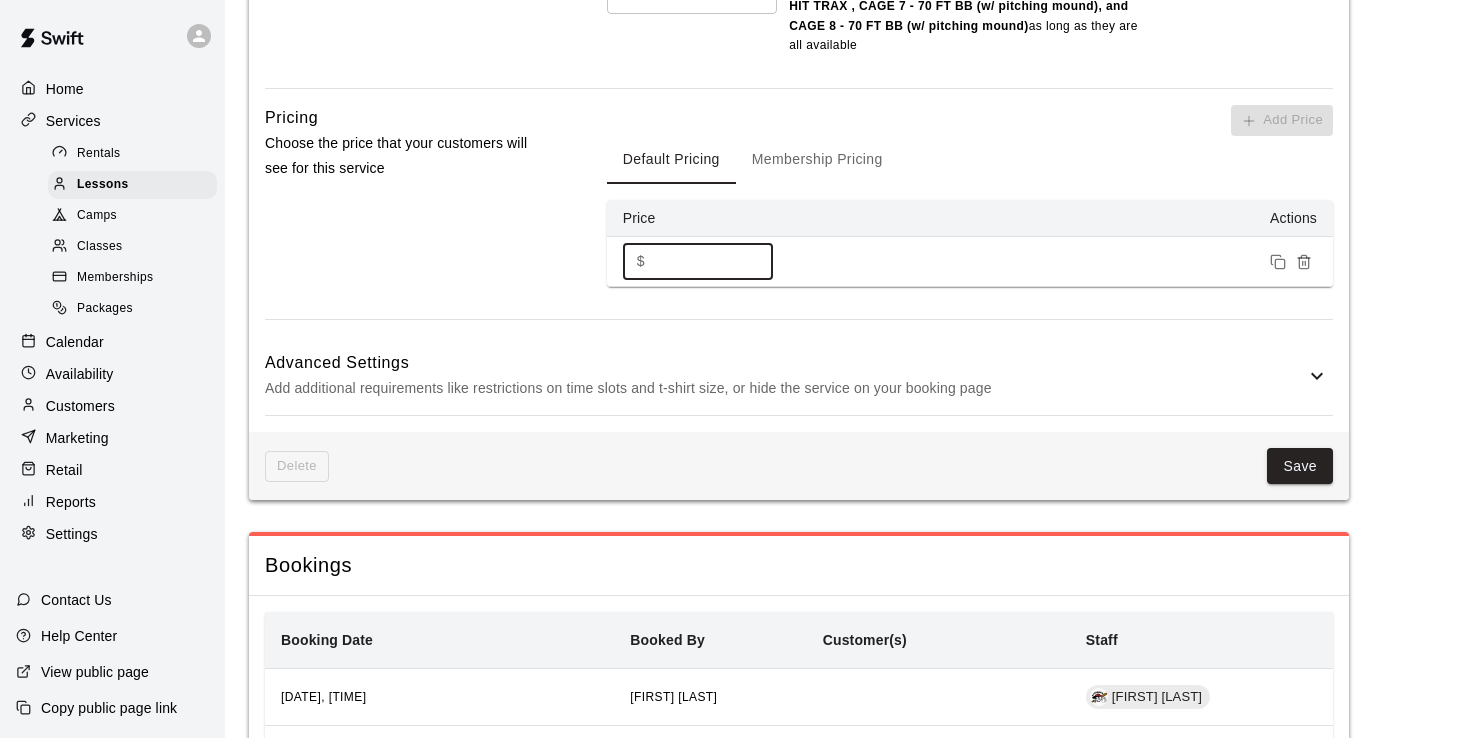 scroll, scrollTop: 1484, scrollLeft: 0, axis: vertical 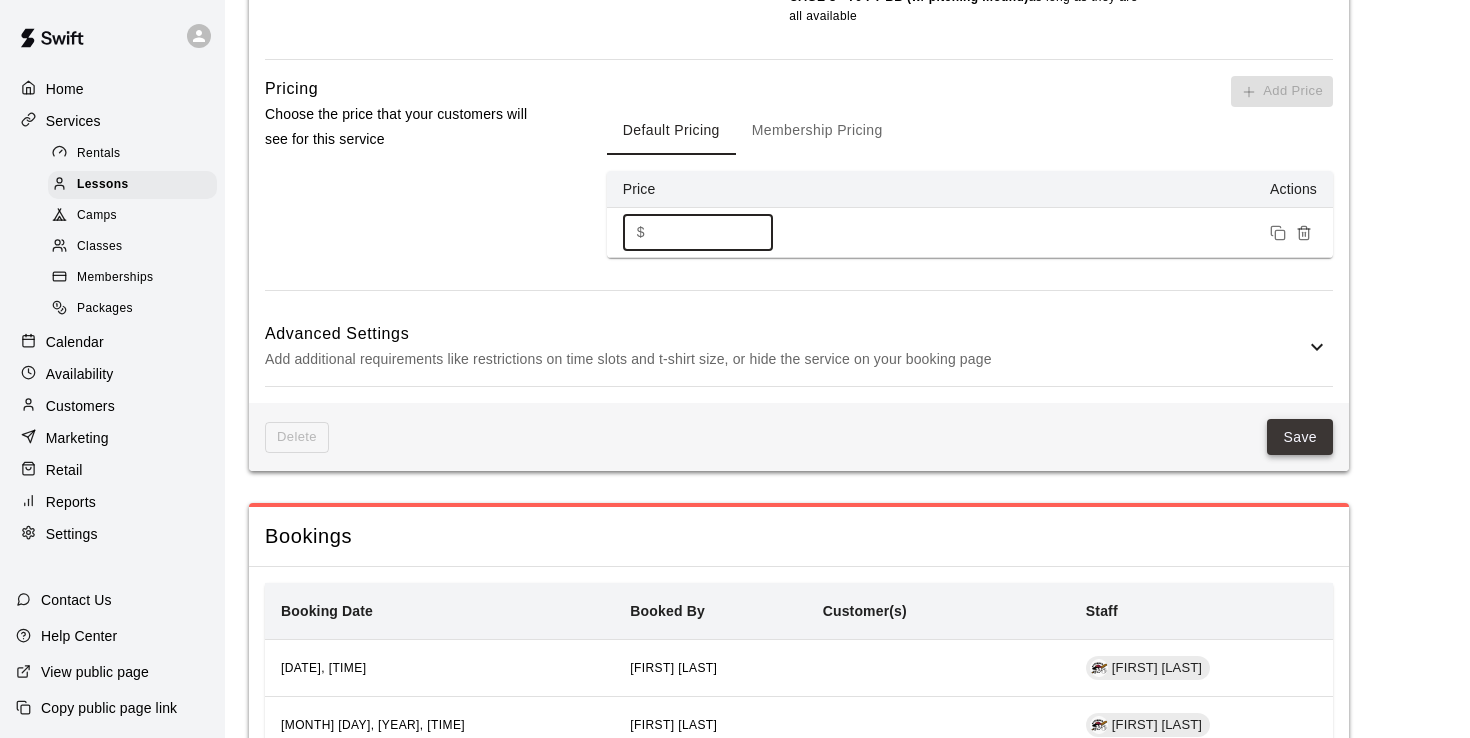 type on "***" 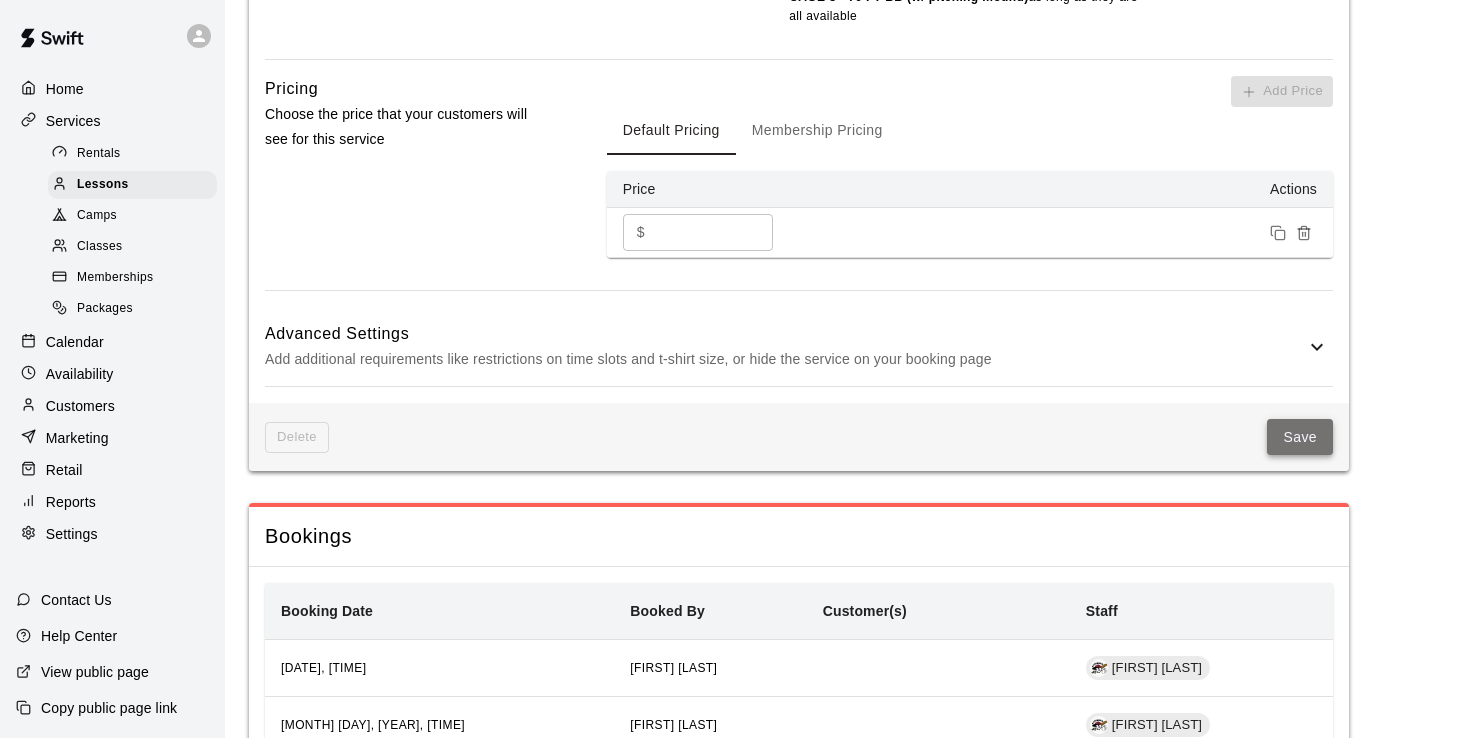 click on "Save" at bounding box center (1300, 437) 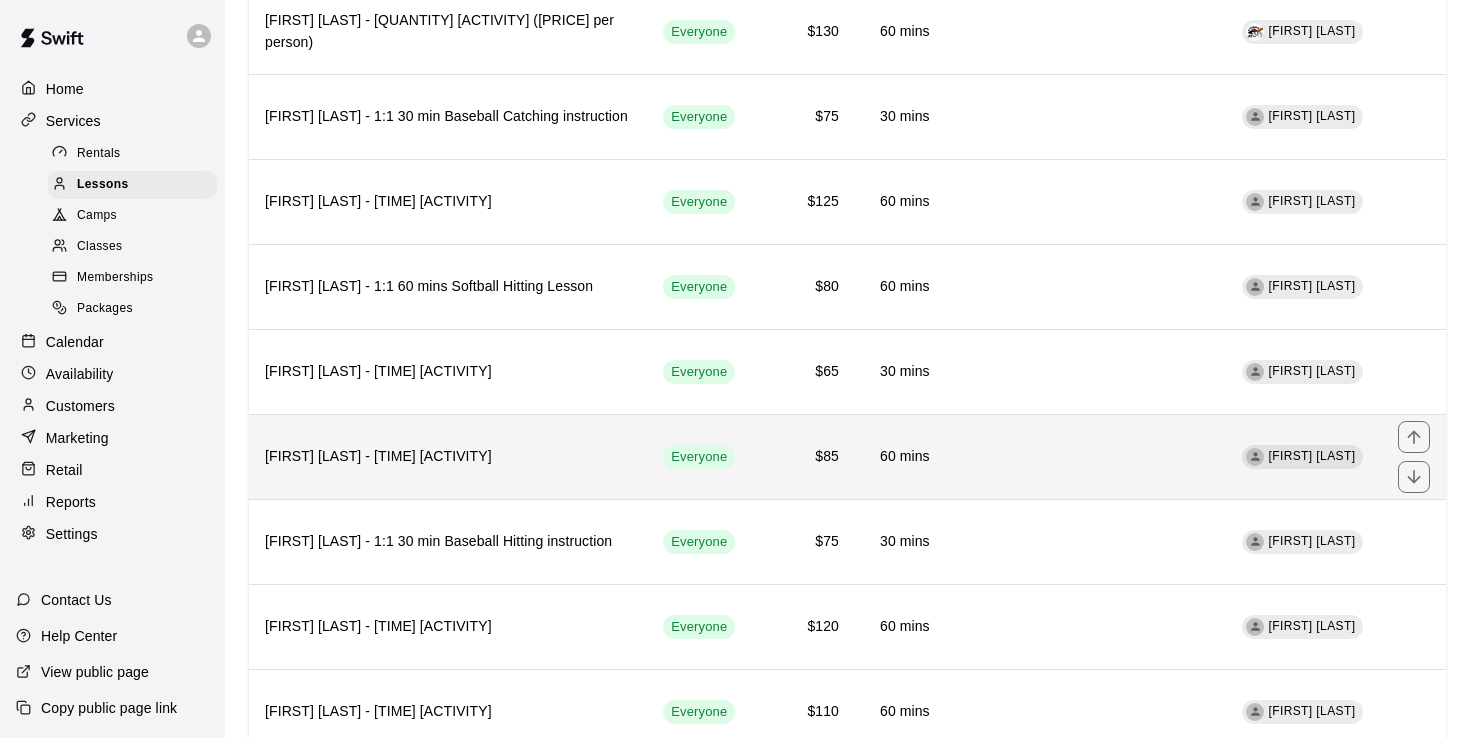 scroll, scrollTop: 753, scrollLeft: 0, axis: vertical 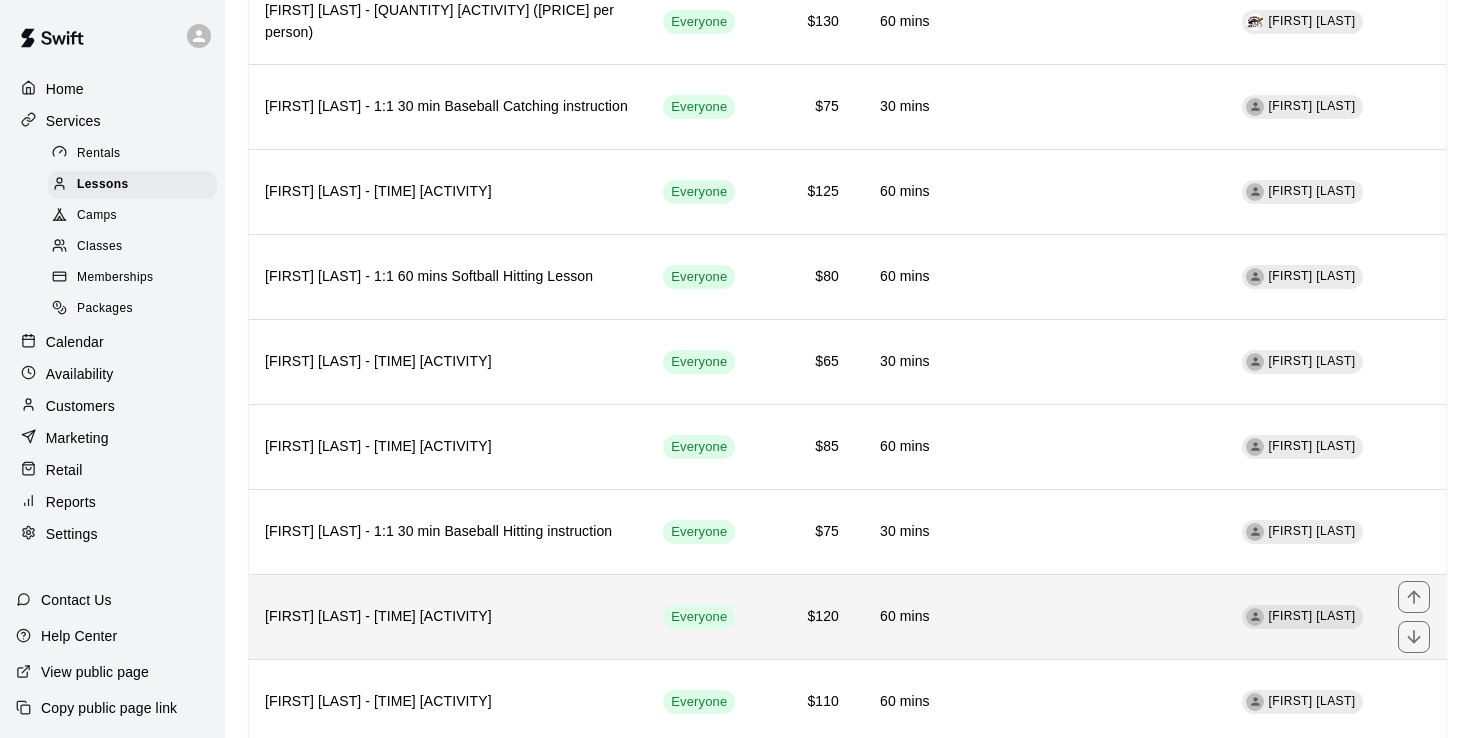 click on "60 mins" at bounding box center (900, 617) 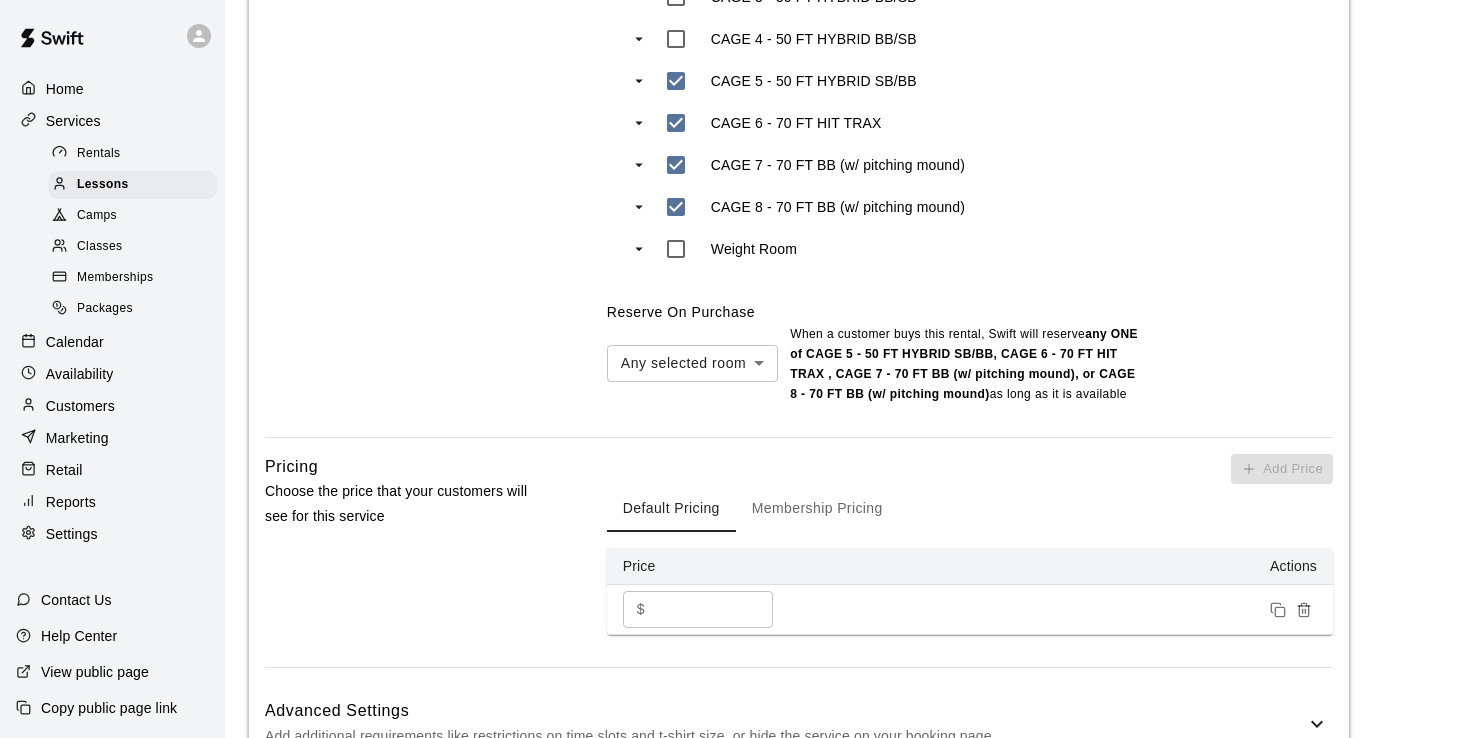 scroll, scrollTop: 1304, scrollLeft: 0, axis: vertical 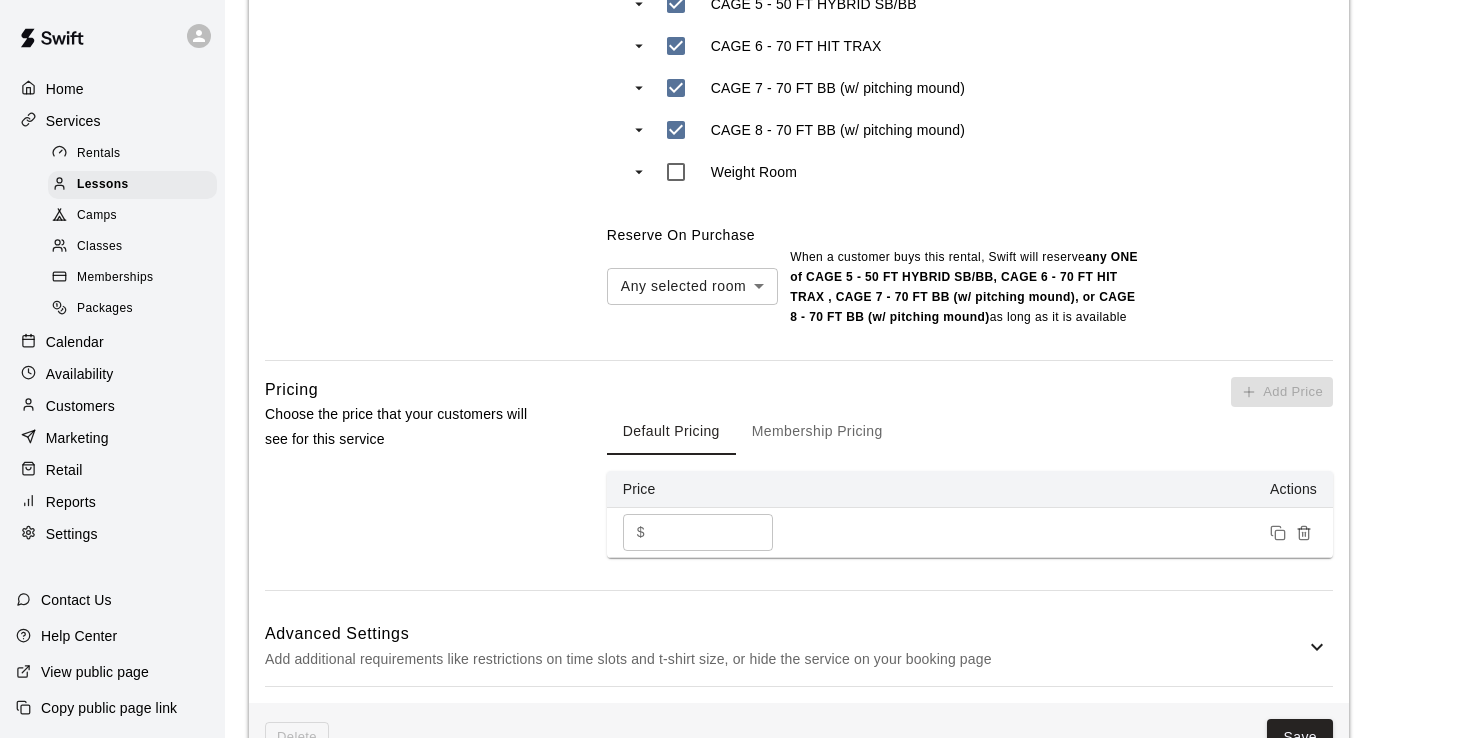 click on "***" at bounding box center [713, 532] 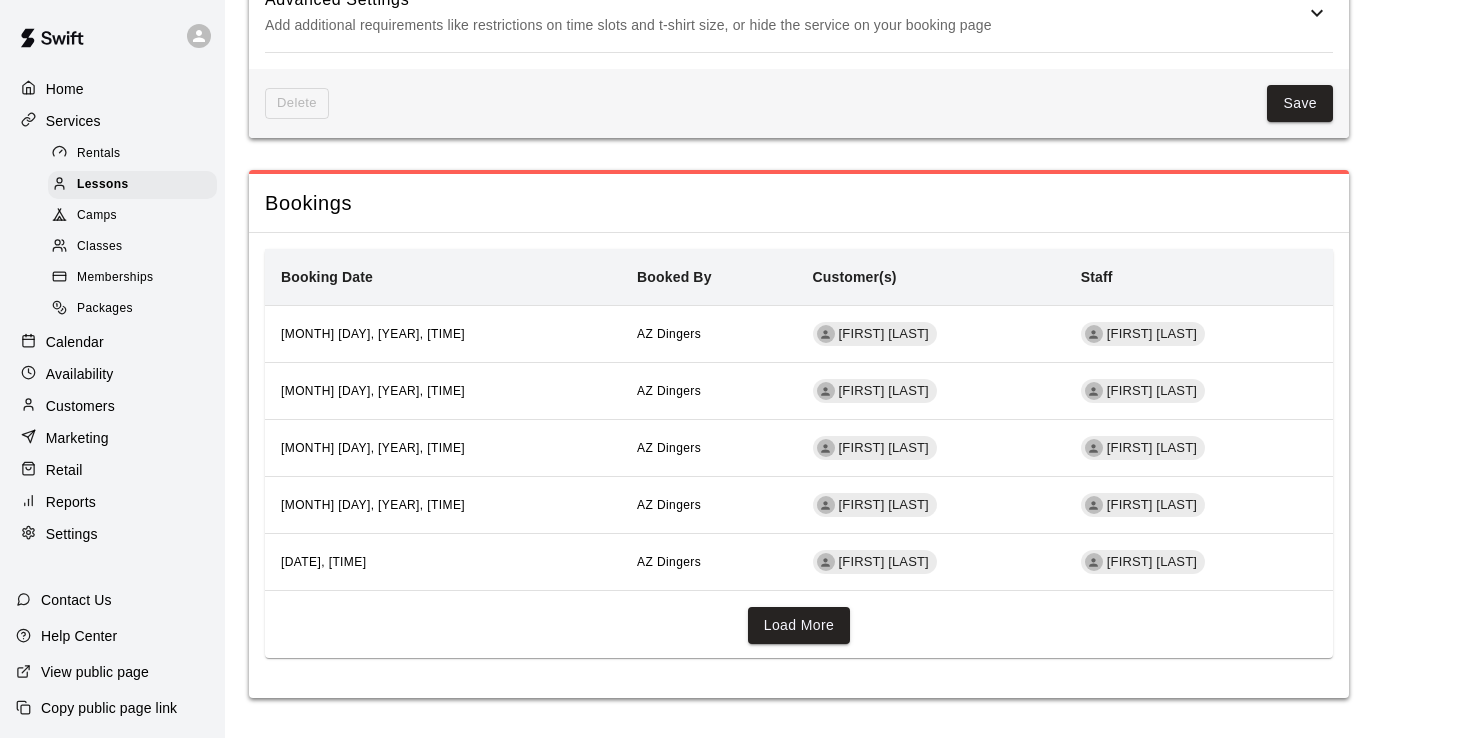 scroll, scrollTop: 1987, scrollLeft: 0, axis: vertical 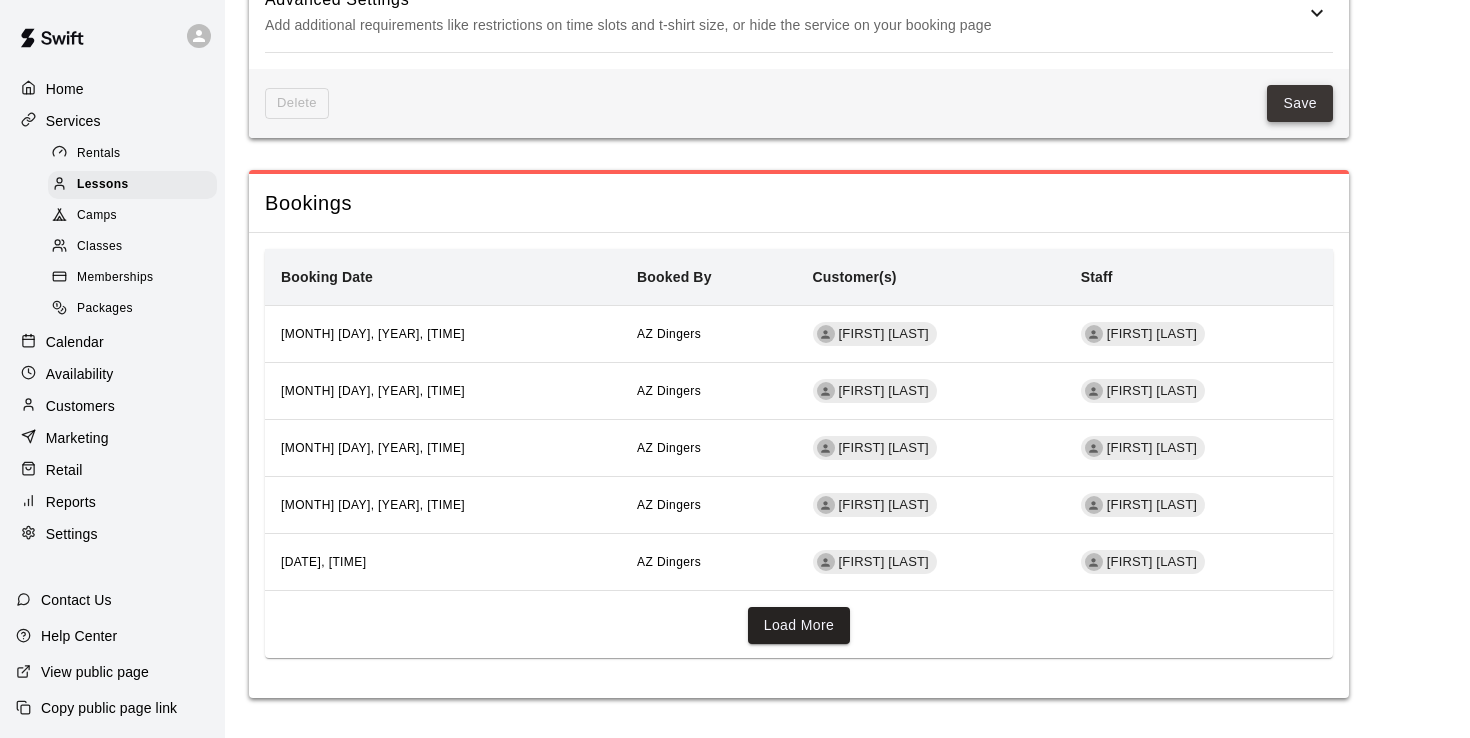 type on "***" 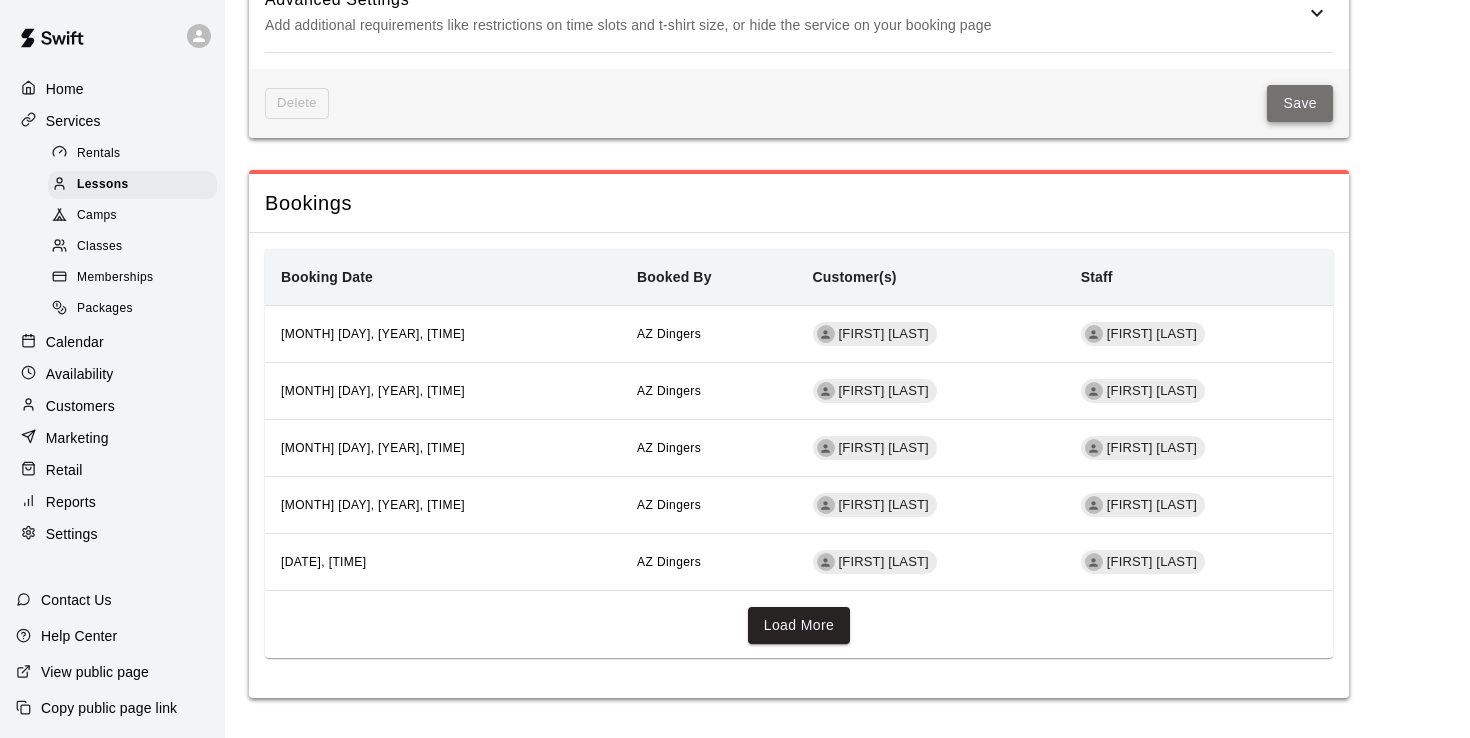 click on "Save" at bounding box center (1300, 103) 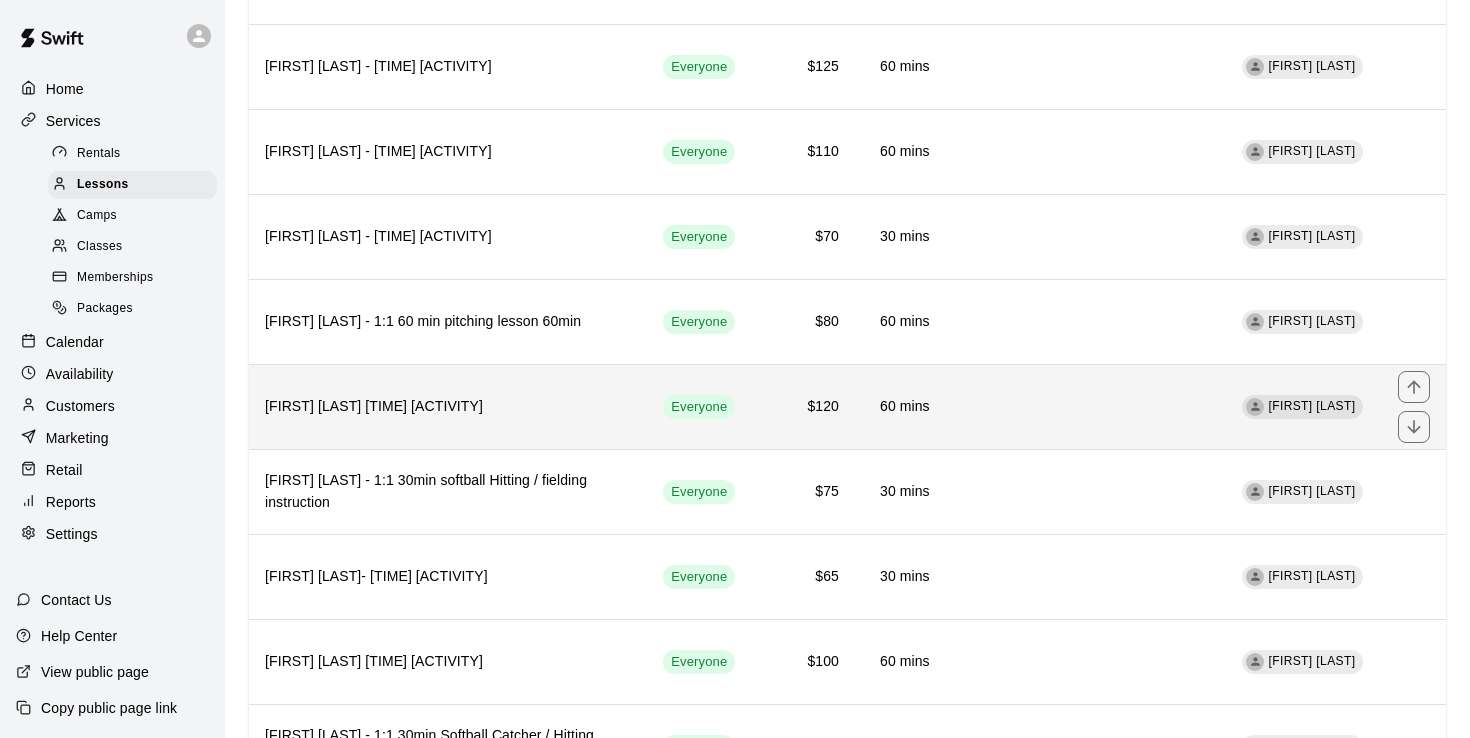 scroll, scrollTop: 1307, scrollLeft: 0, axis: vertical 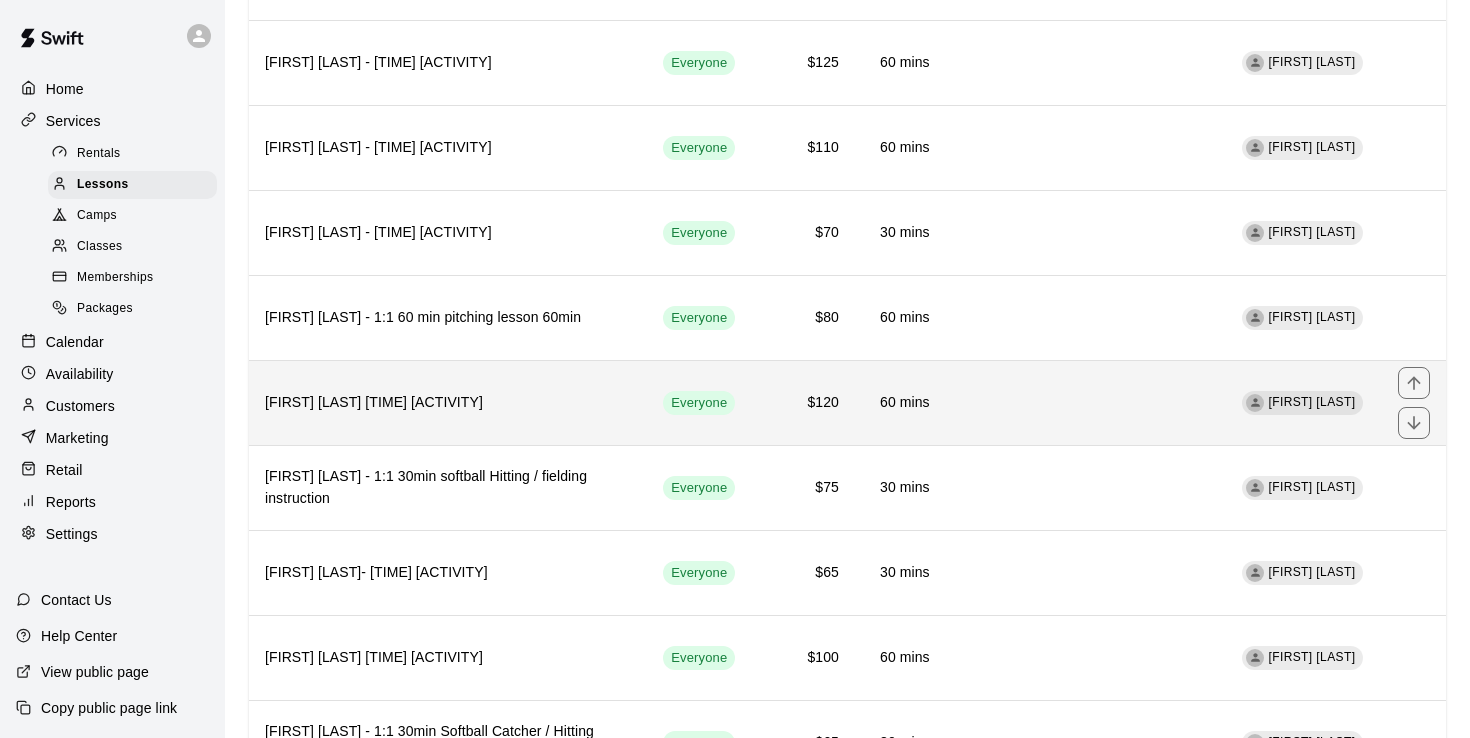 click on "$120" at bounding box center [803, 402] 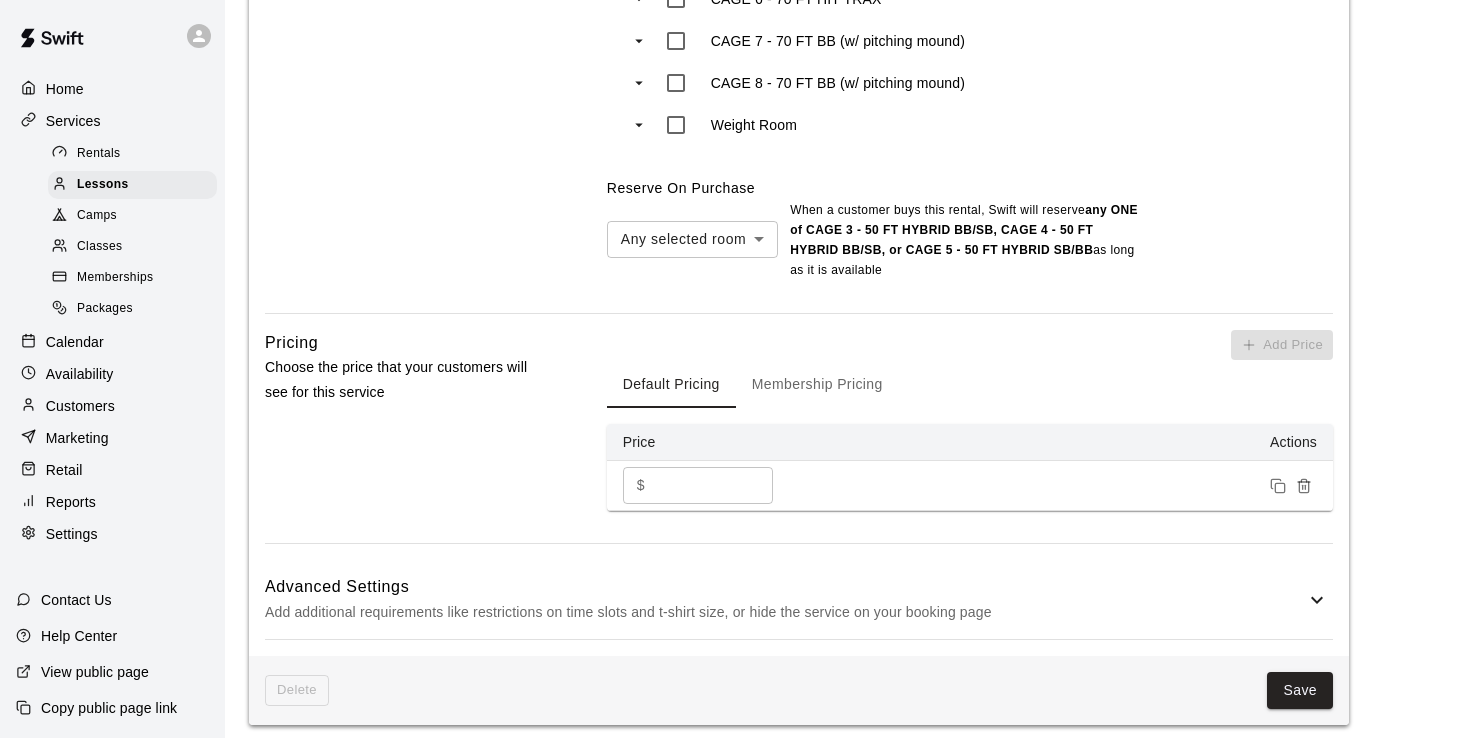 scroll, scrollTop: 1193, scrollLeft: 0, axis: vertical 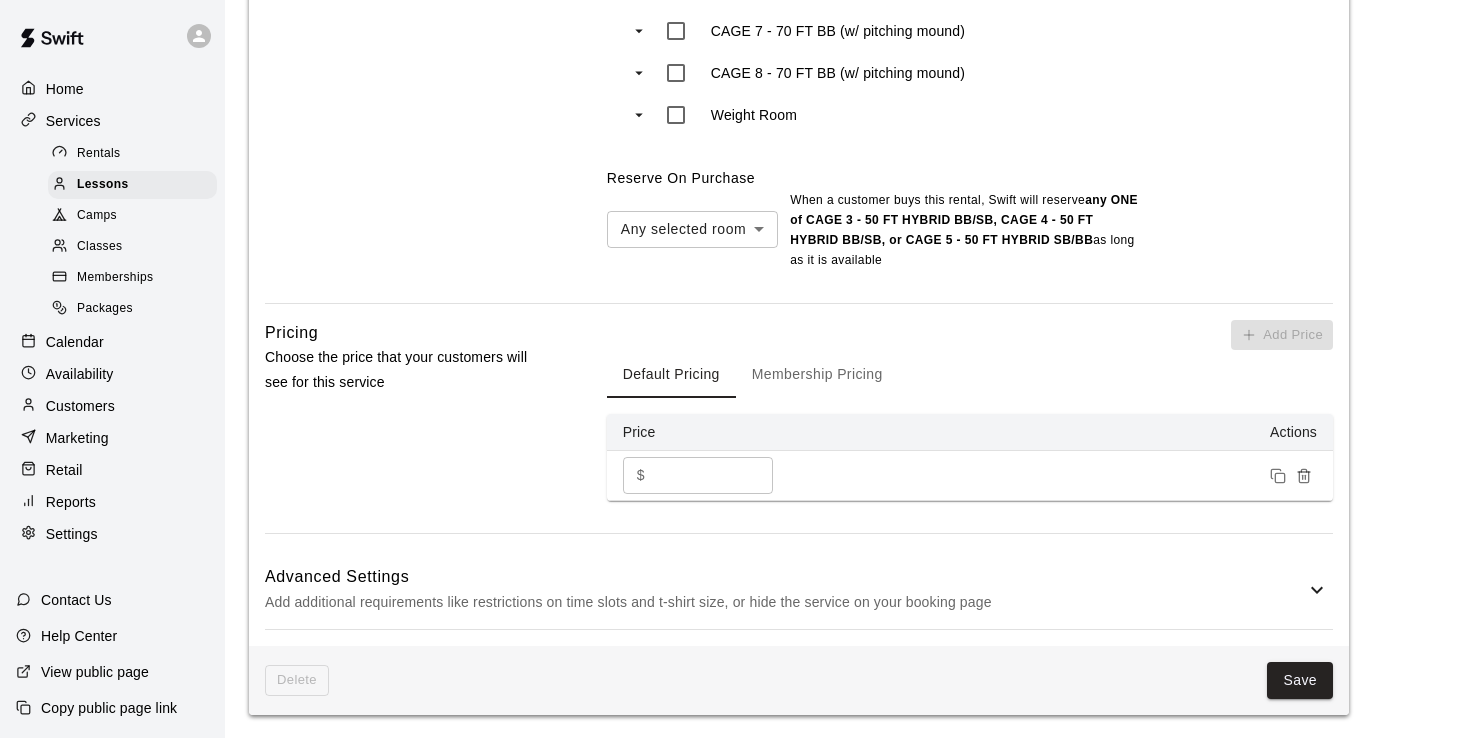 click on "***" at bounding box center [713, 475] 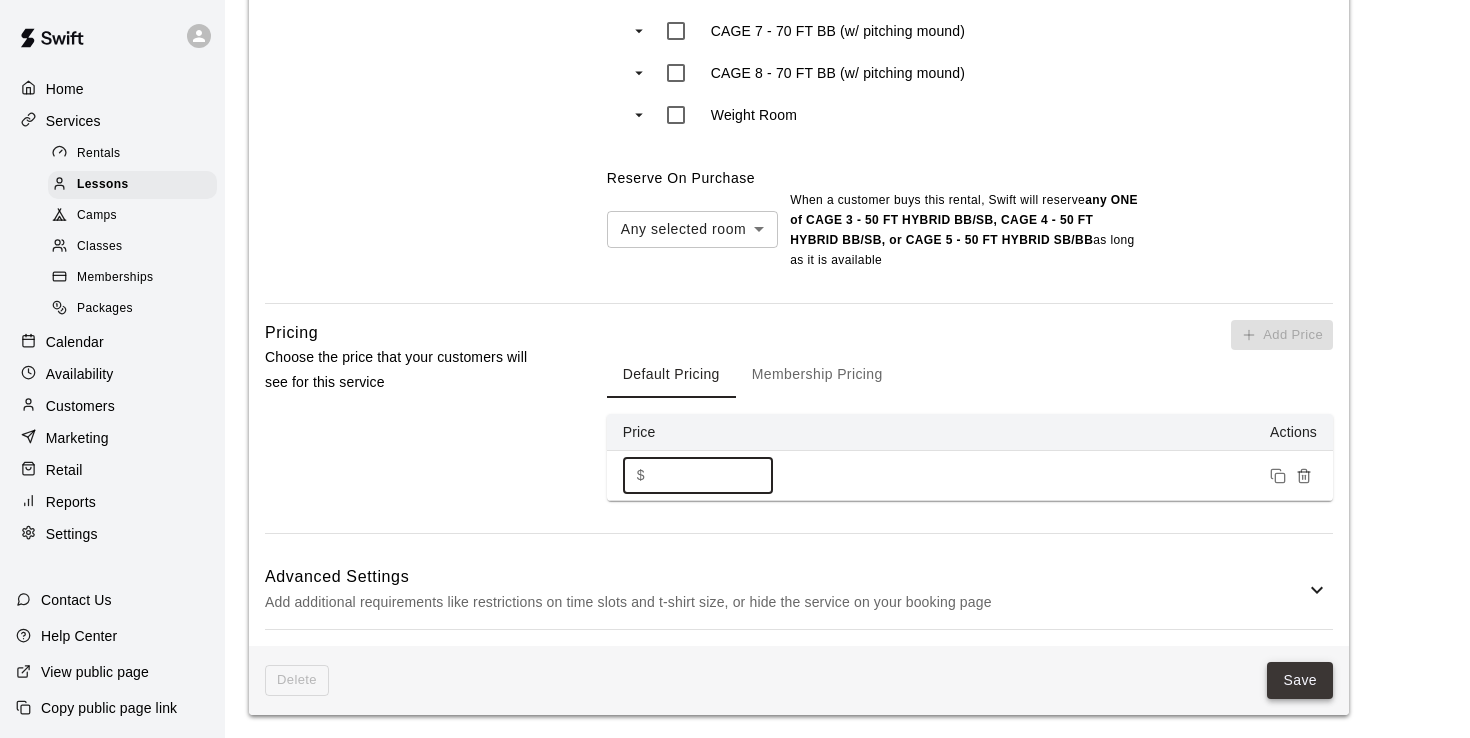 type on "***" 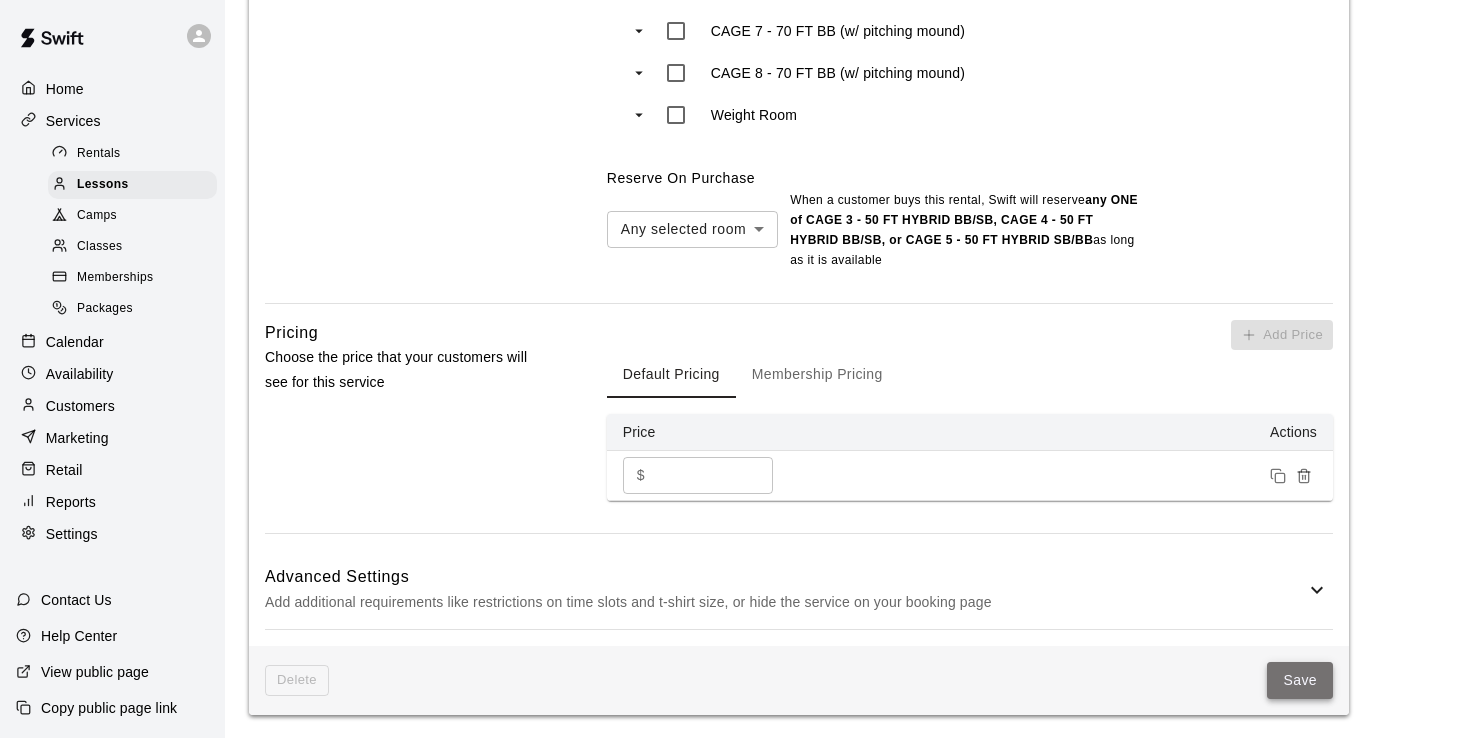 click on "Save" at bounding box center [1300, 680] 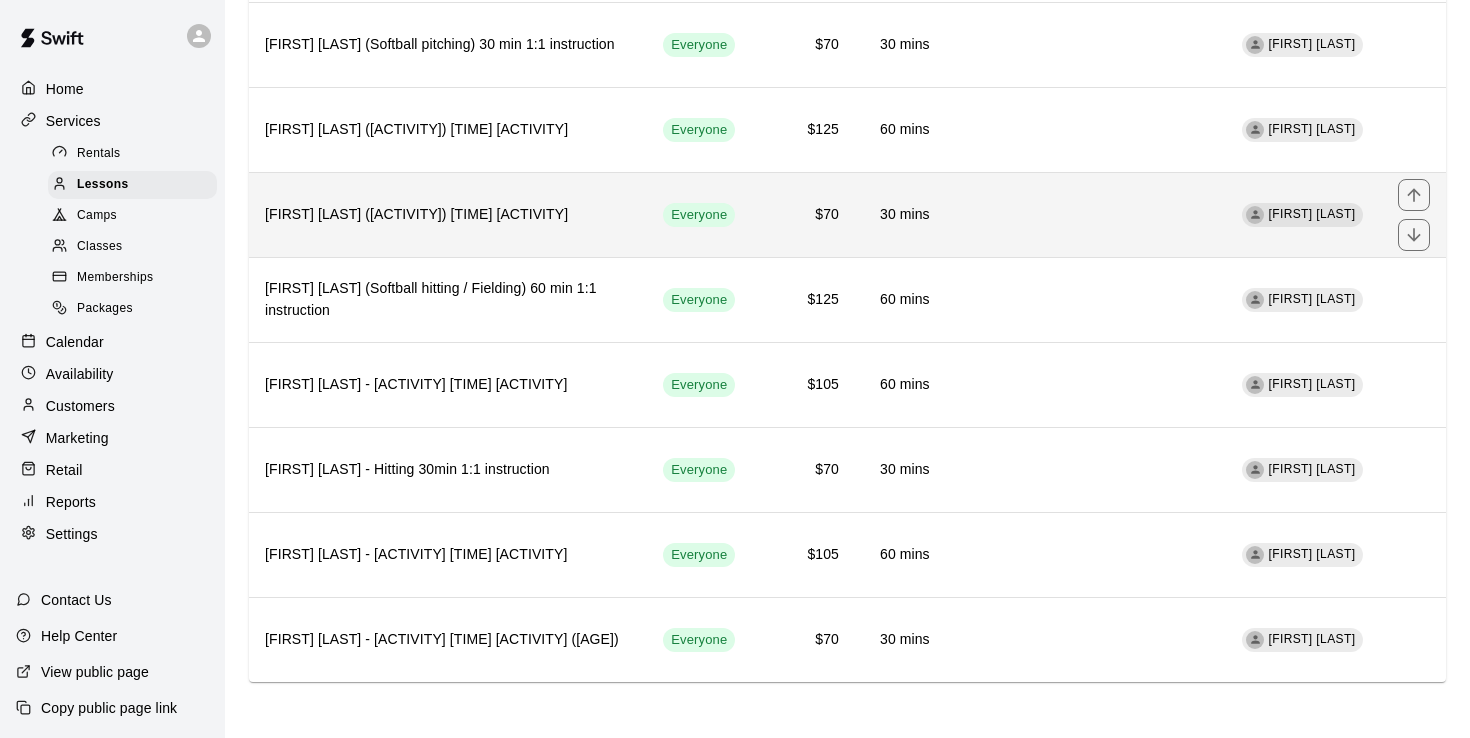 scroll, scrollTop: 3116, scrollLeft: 0, axis: vertical 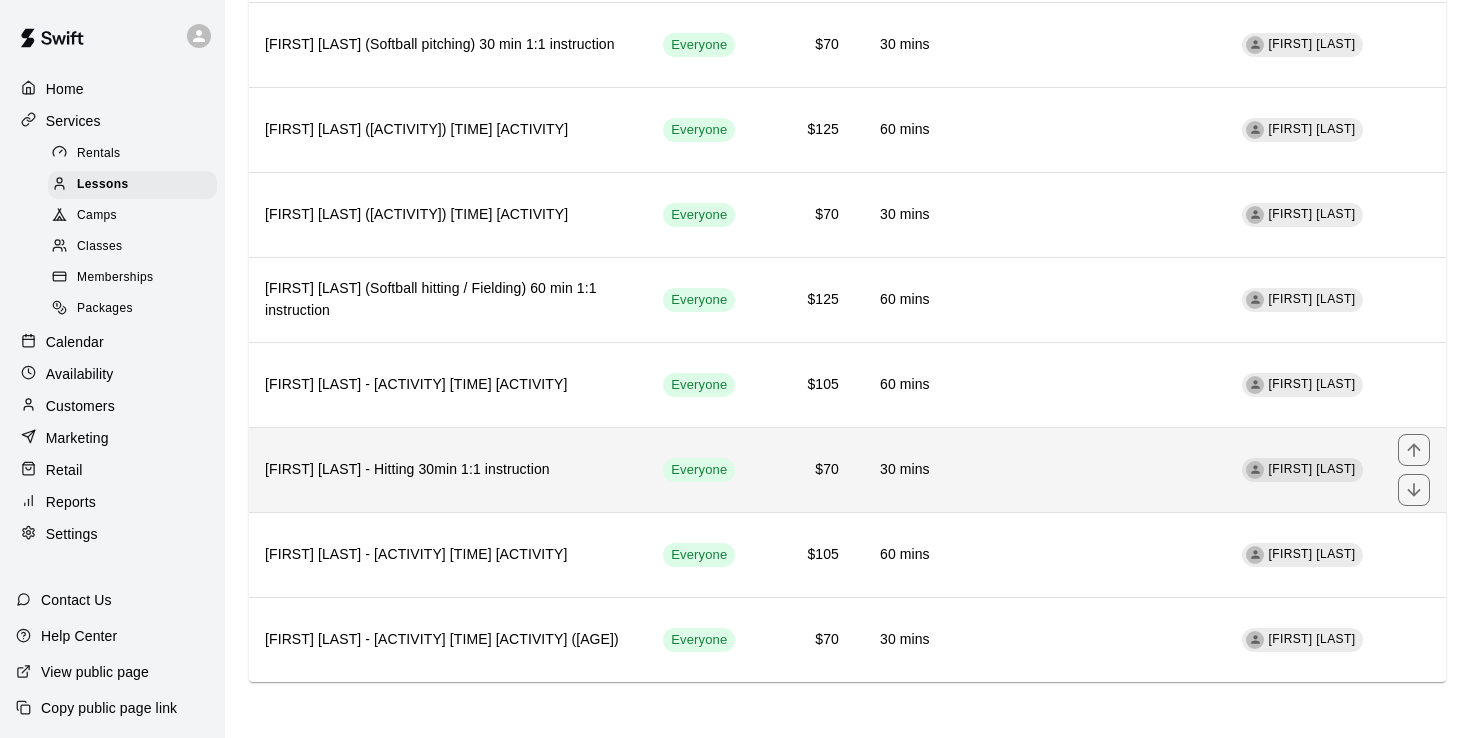 click on "$70" at bounding box center [803, 470] 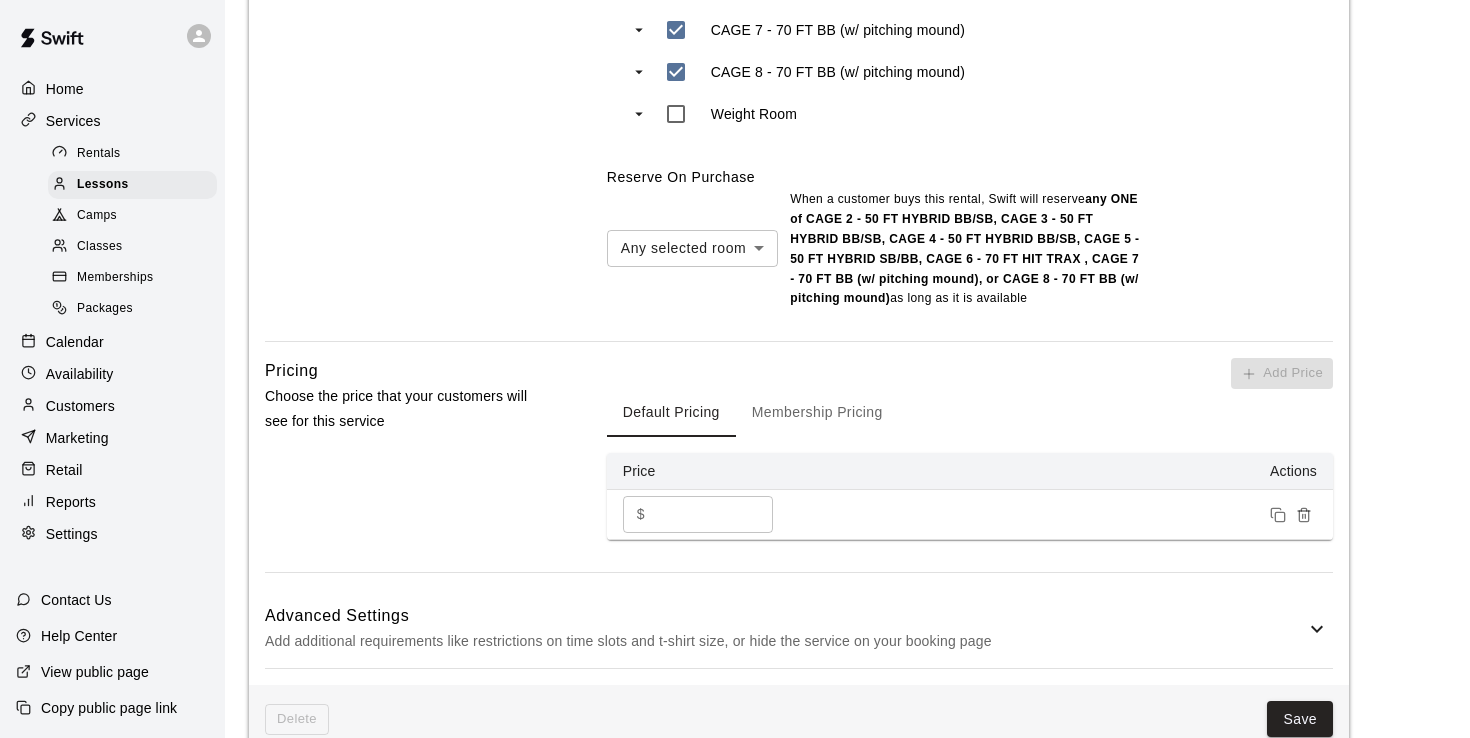 scroll, scrollTop: 1195, scrollLeft: 0, axis: vertical 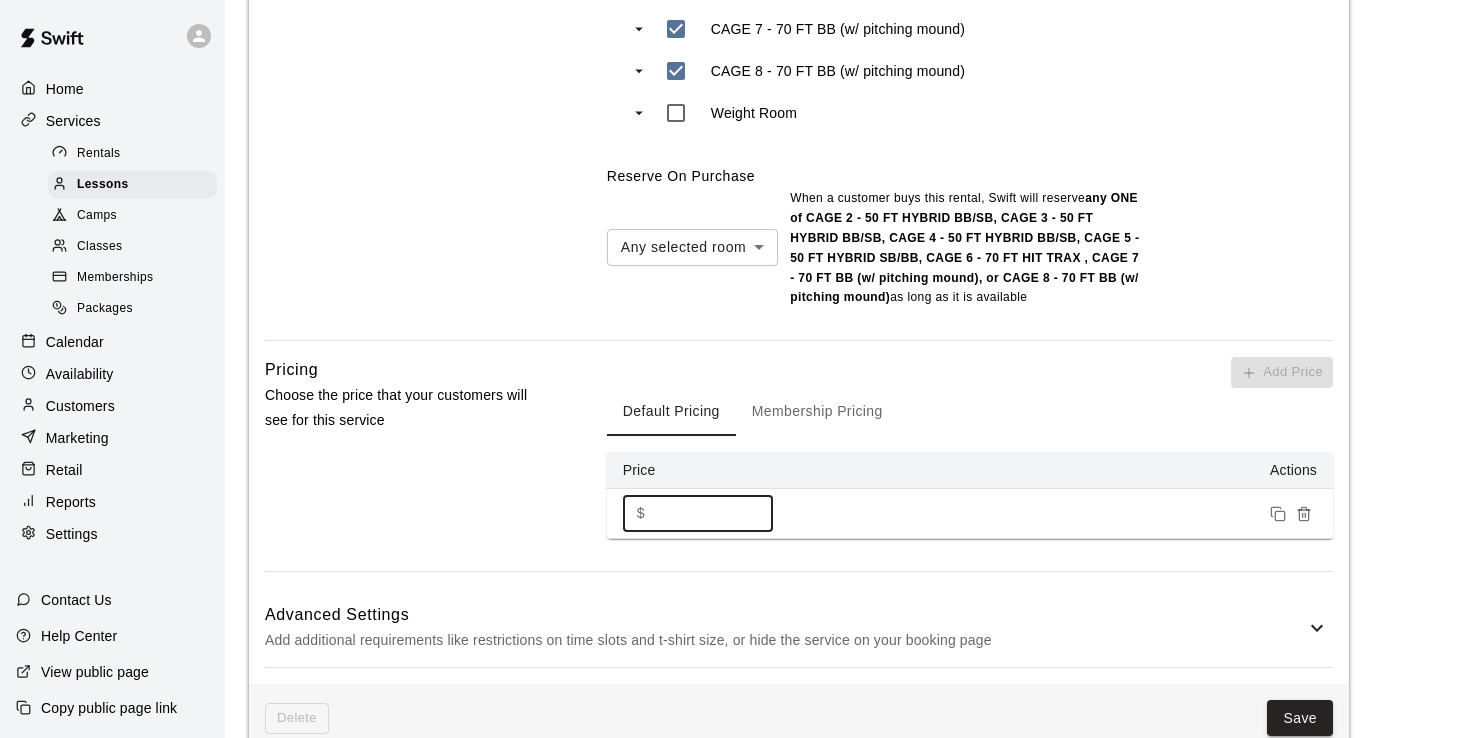 click on "**" at bounding box center [713, 513] 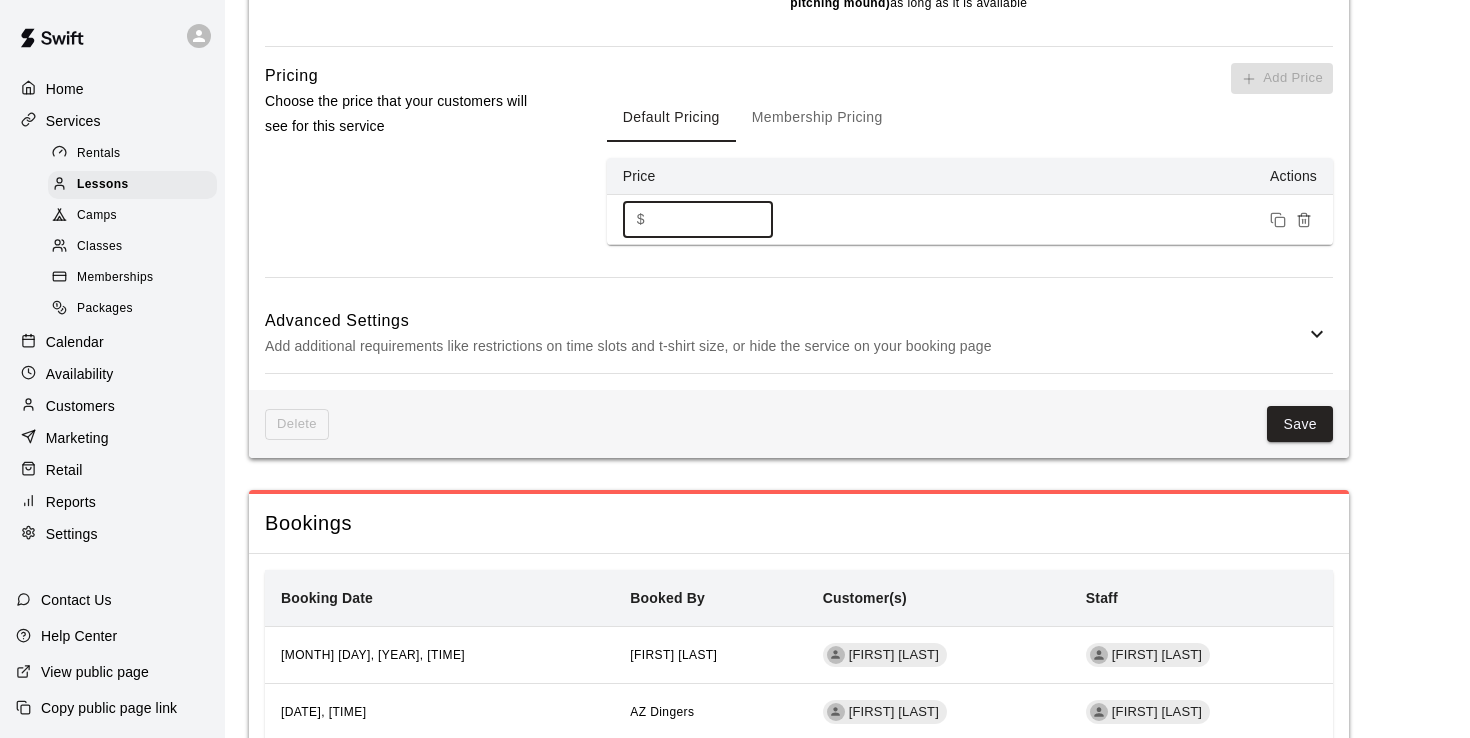 scroll, scrollTop: 1495, scrollLeft: 0, axis: vertical 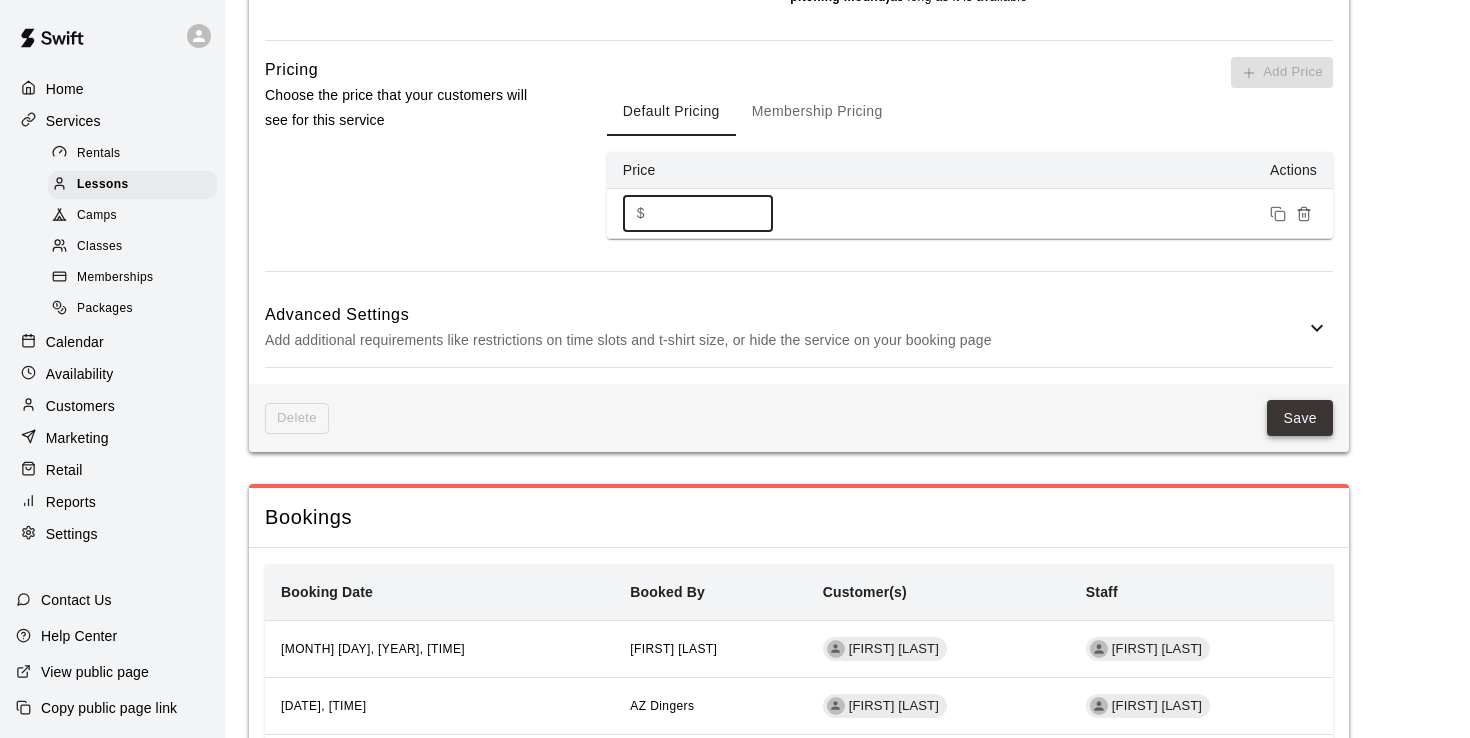 click on "Save" at bounding box center [1300, 418] 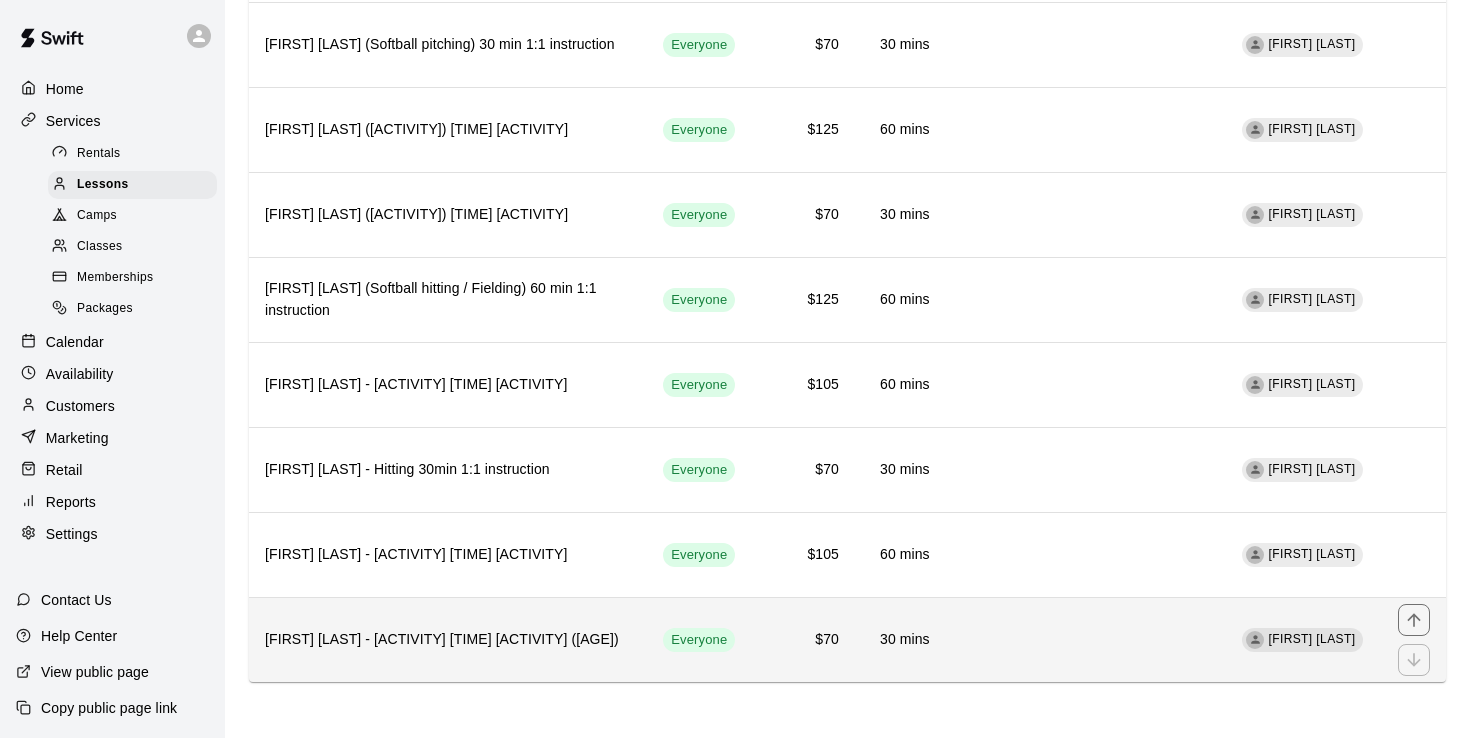scroll, scrollTop: 3116, scrollLeft: 0, axis: vertical 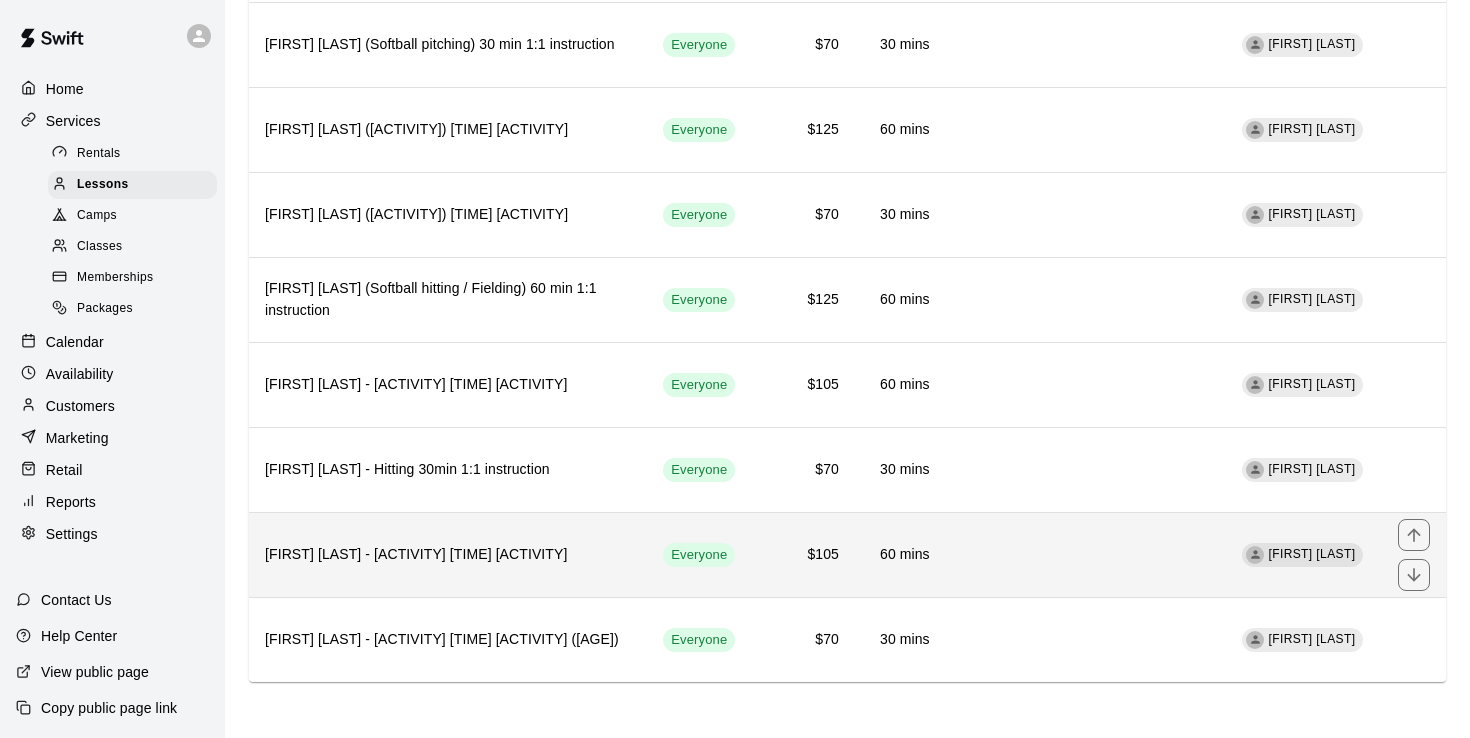click on "$105" at bounding box center (803, 555) 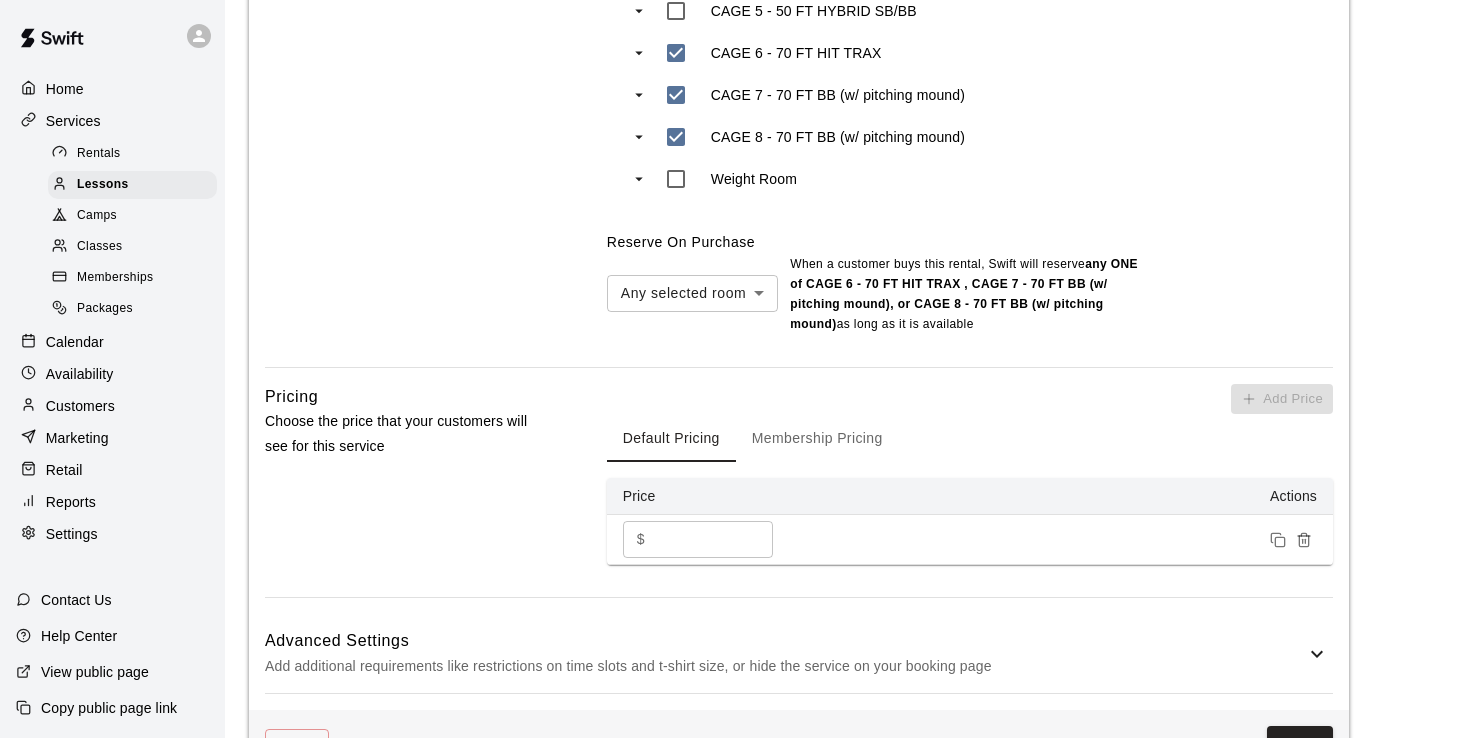 scroll, scrollTop: 1143, scrollLeft: 0, axis: vertical 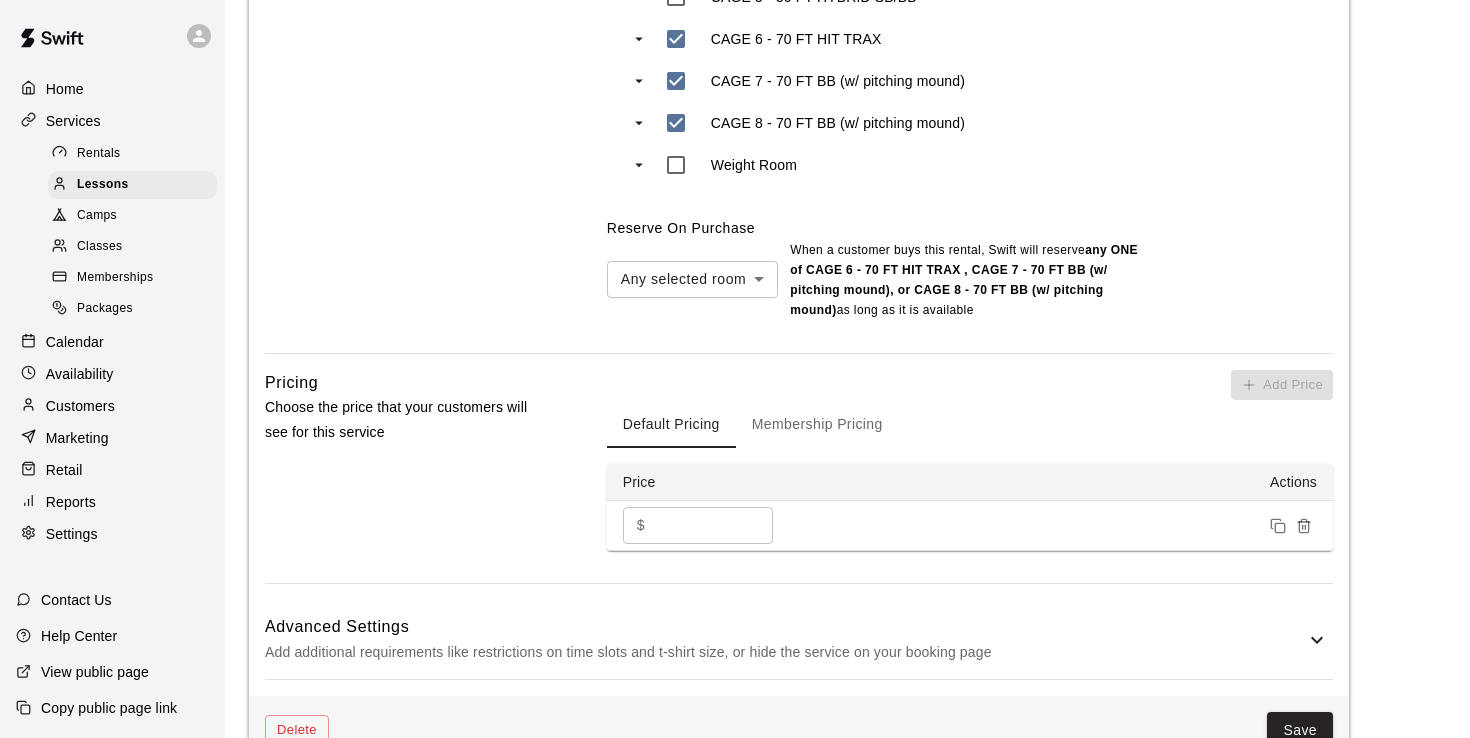 click on "***" at bounding box center [713, 525] 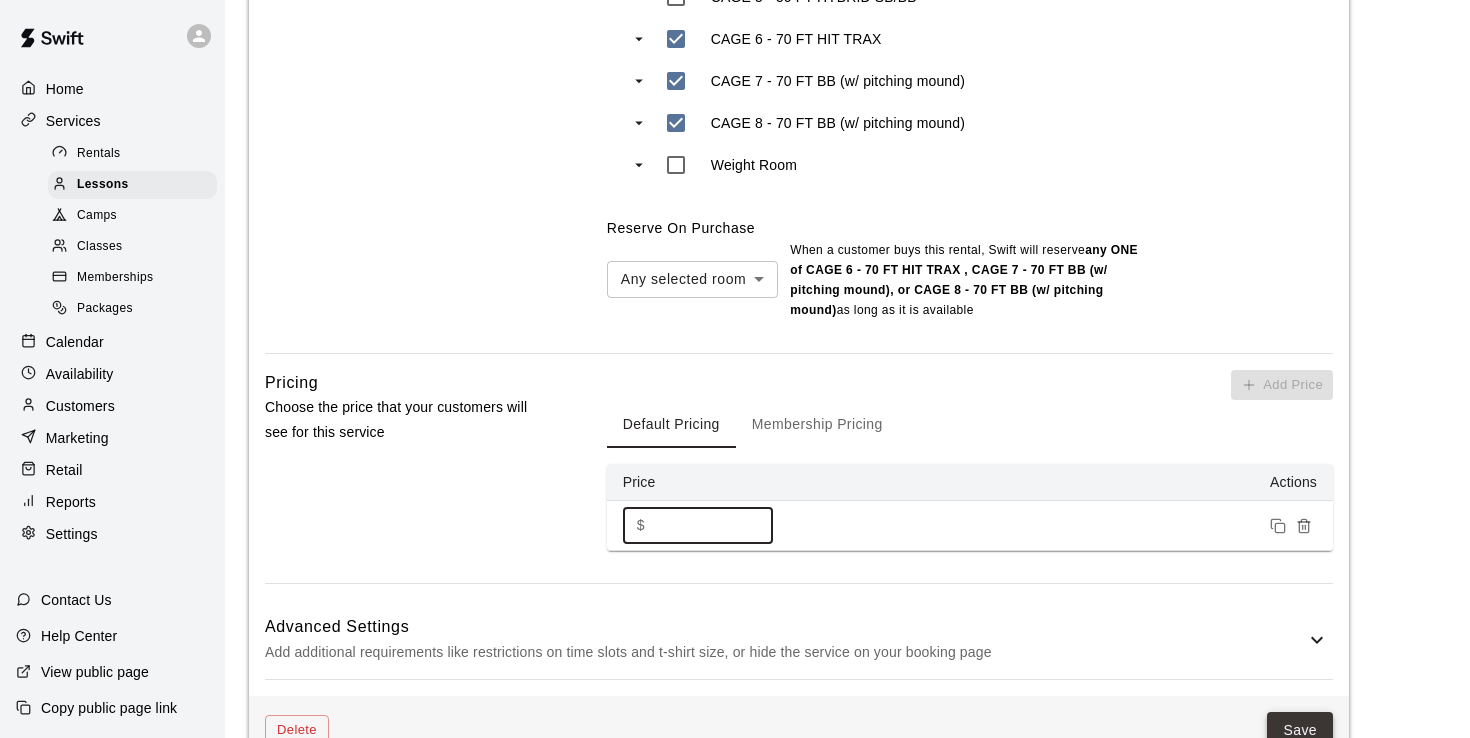 type on "***" 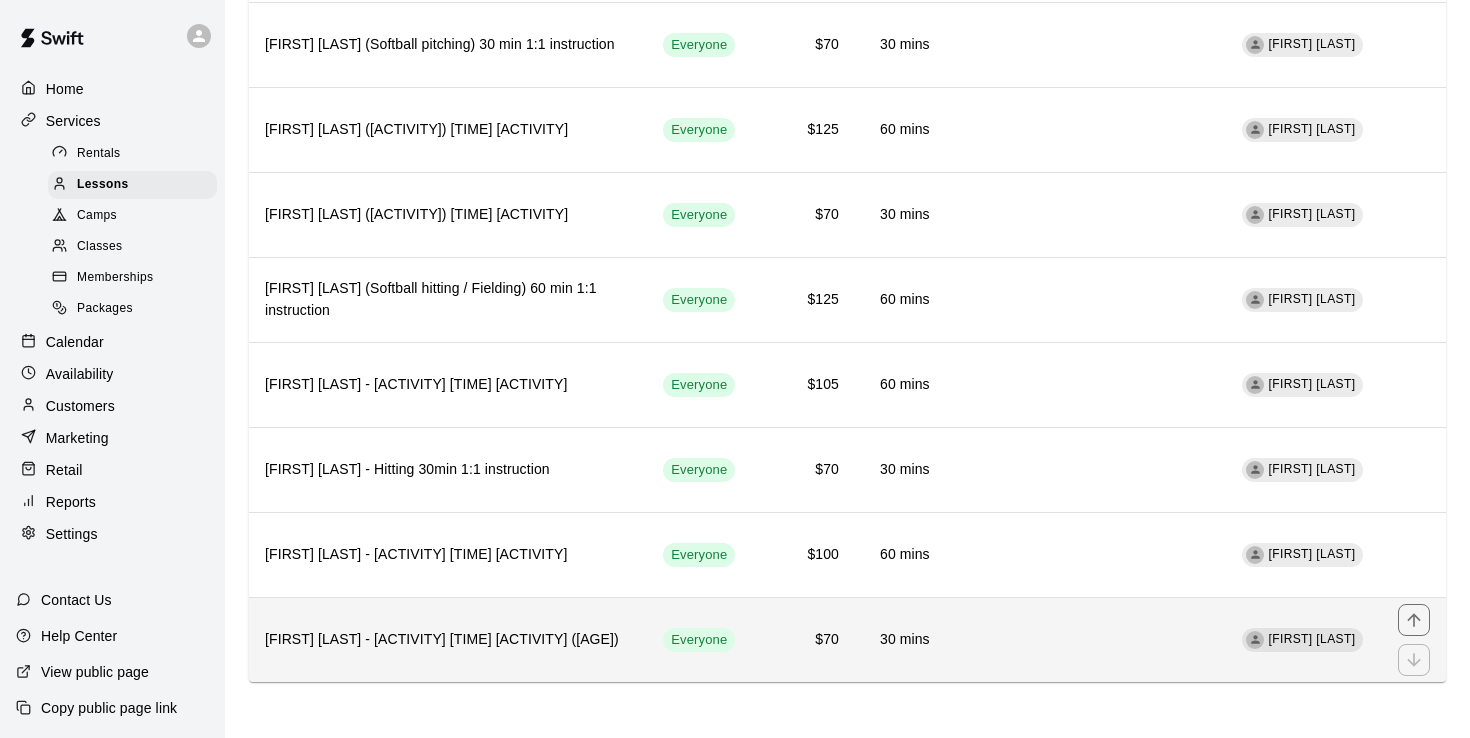 scroll, scrollTop: 3116, scrollLeft: 0, axis: vertical 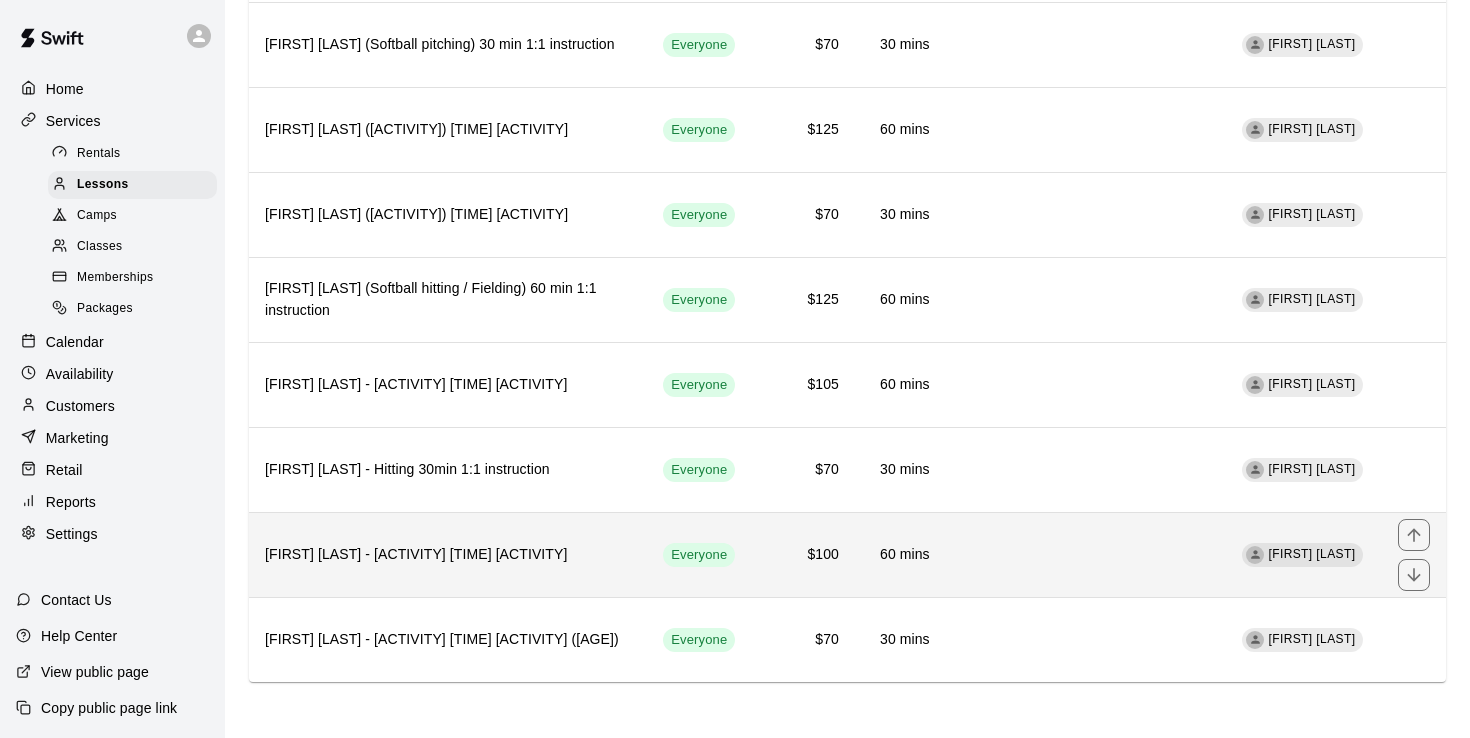 click on "$100" at bounding box center (803, 555) 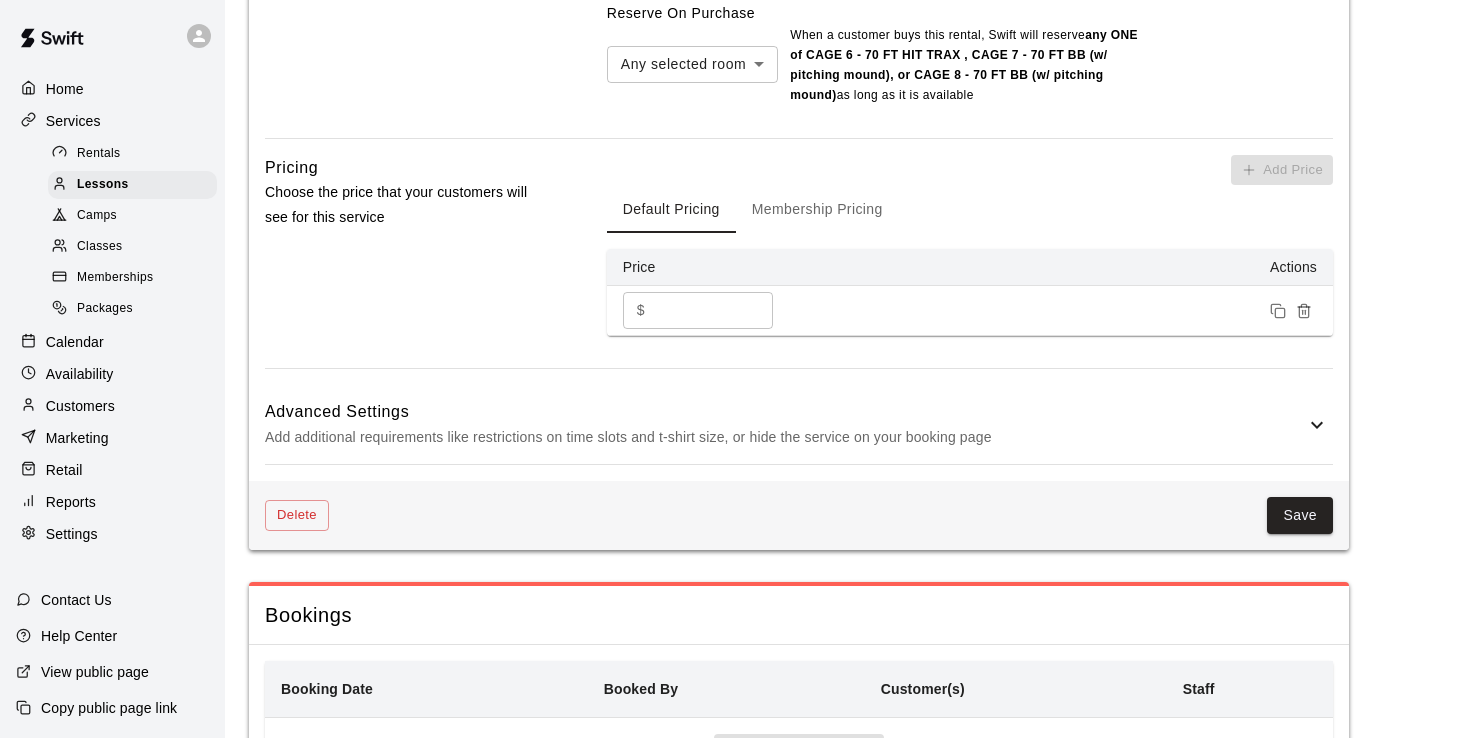 scroll, scrollTop: 1362, scrollLeft: 0, axis: vertical 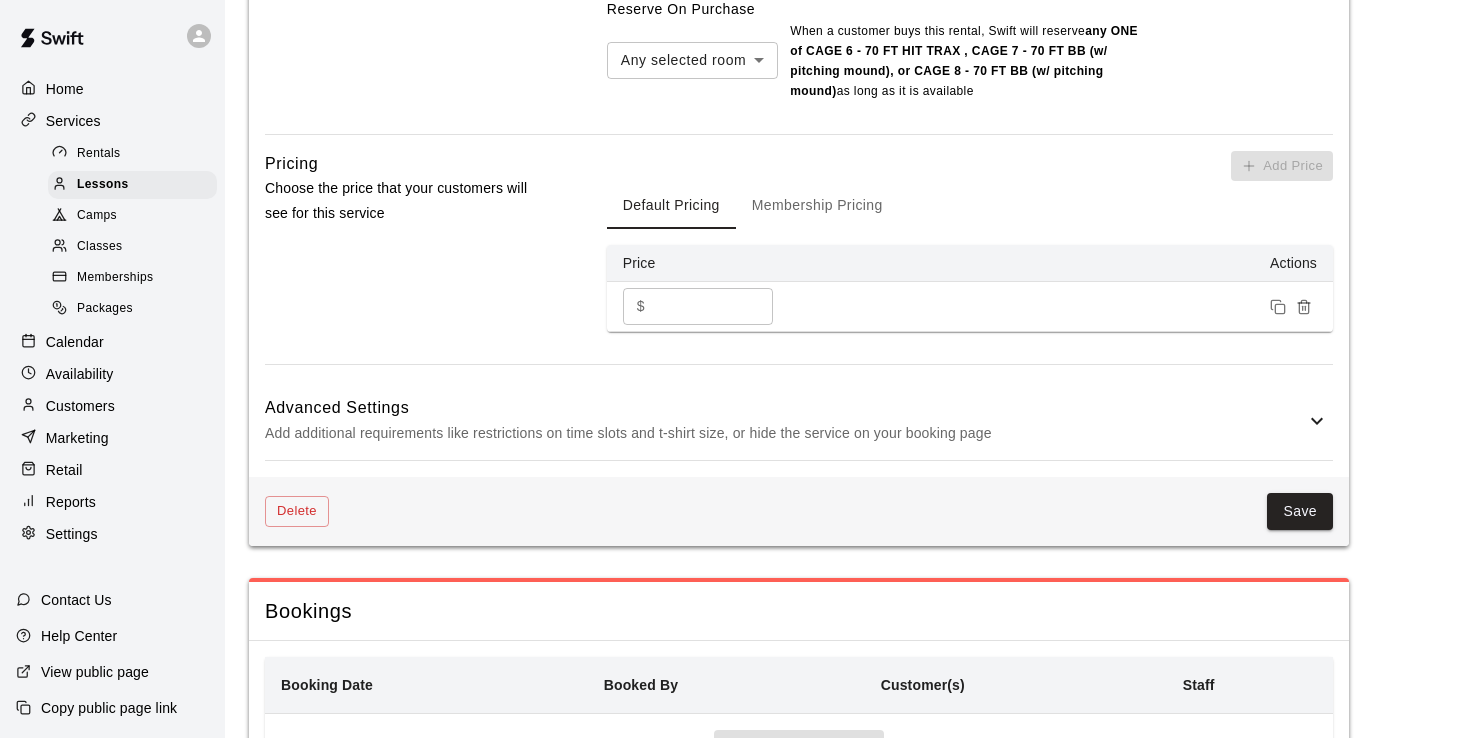 click on "***" at bounding box center (713, 306) 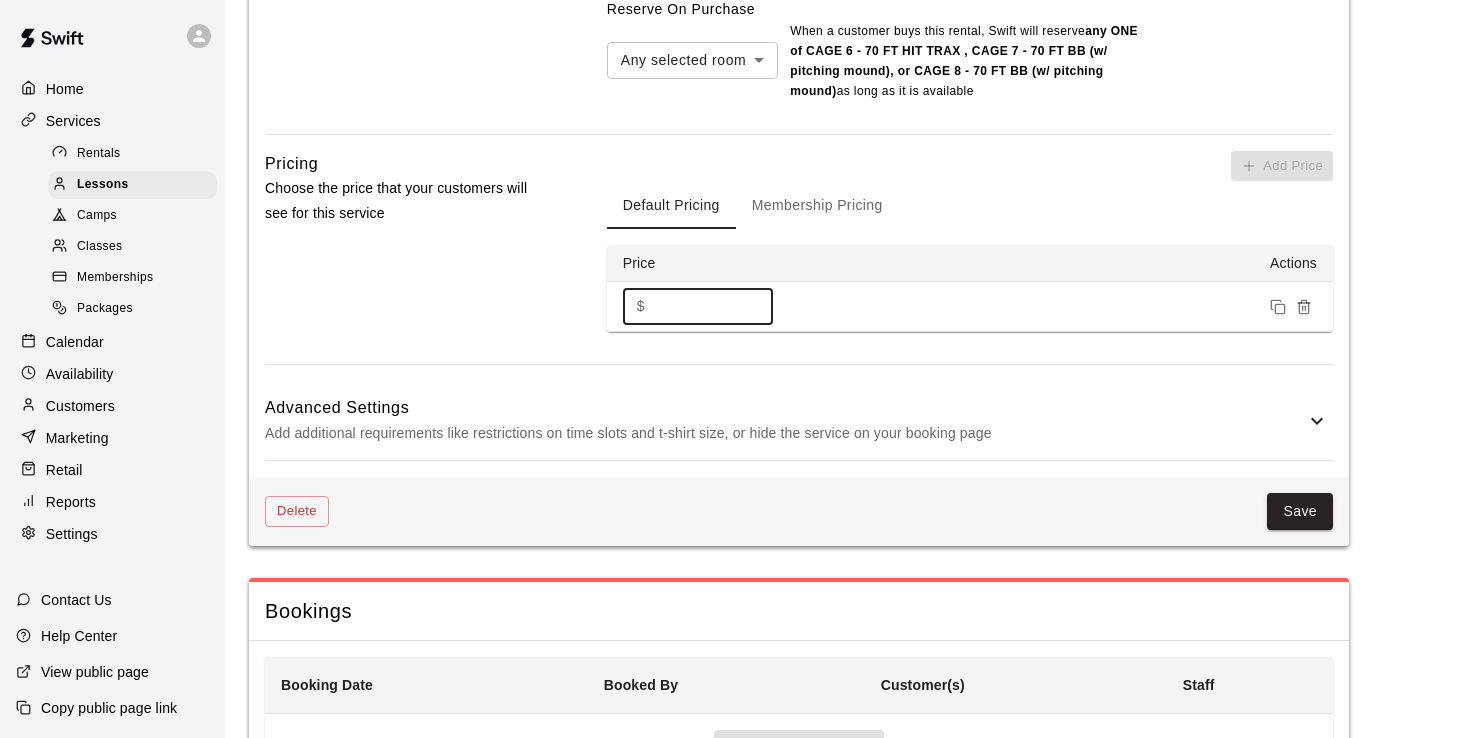type on "*" 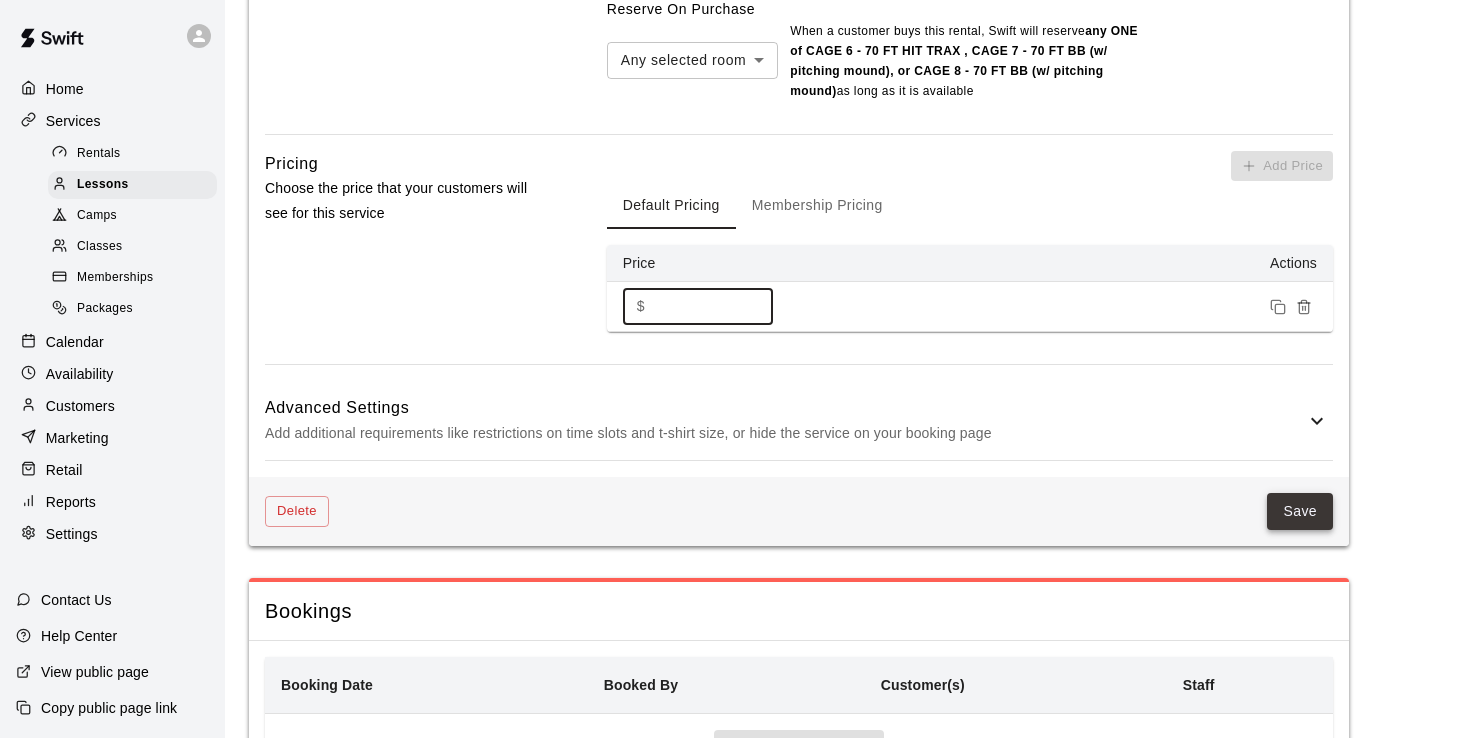type on "**" 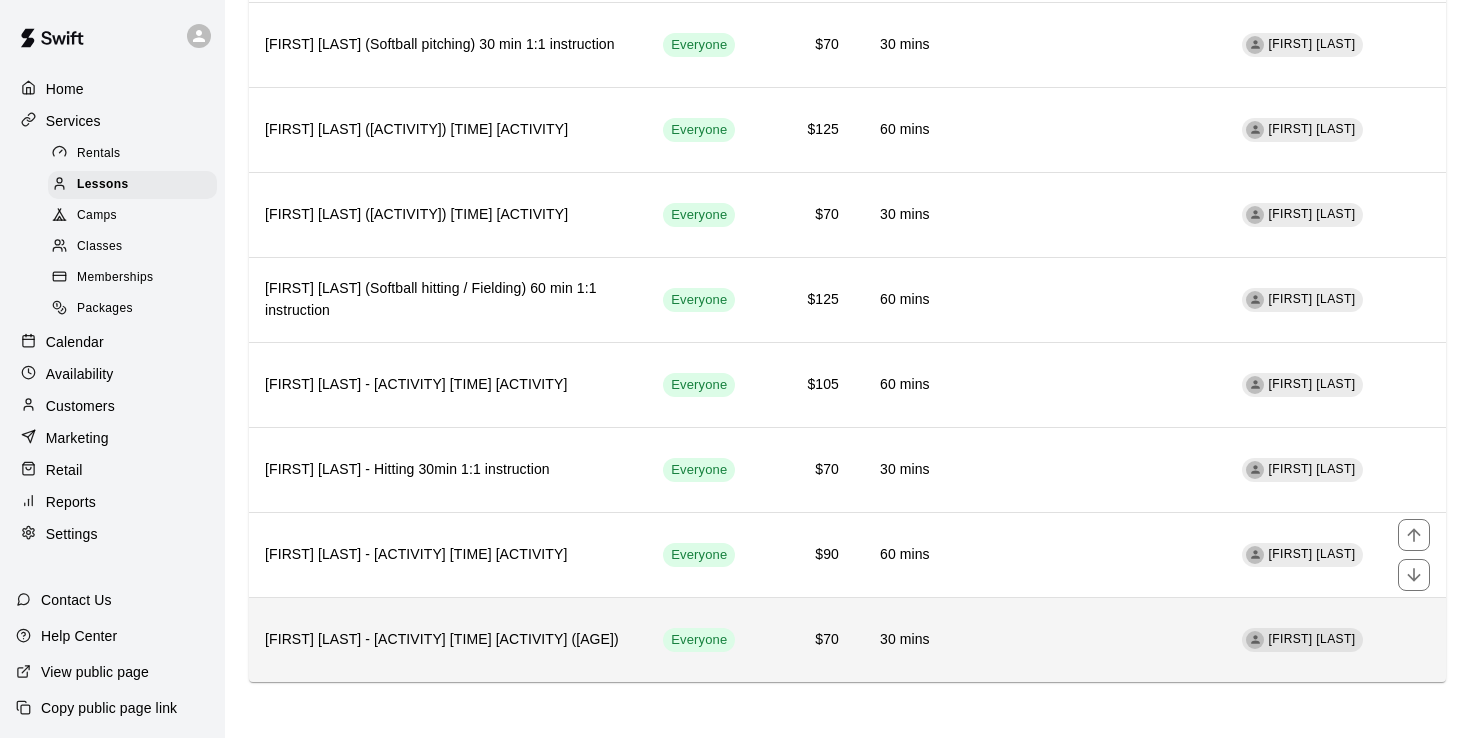 scroll, scrollTop: 3116, scrollLeft: 0, axis: vertical 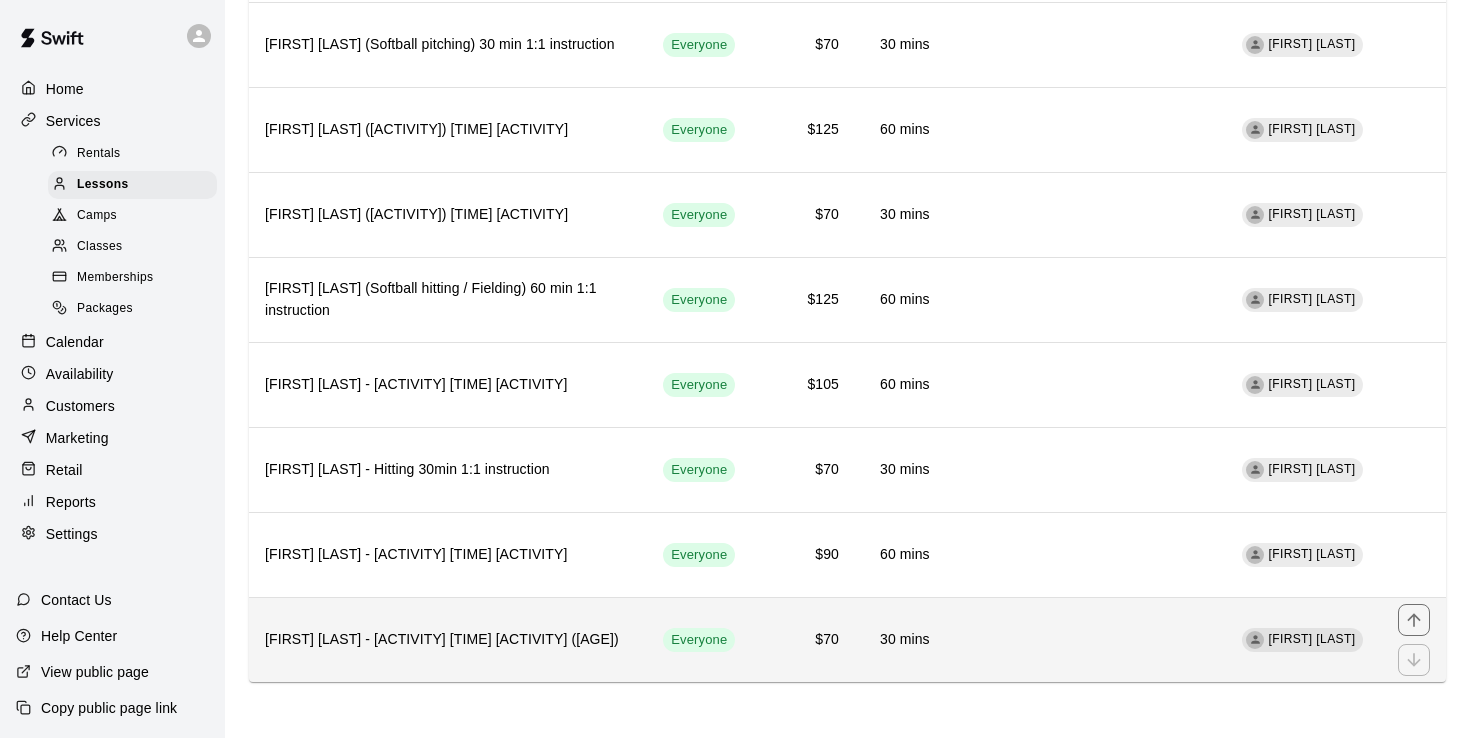 click on "$70" at bounding box center [803, 640] 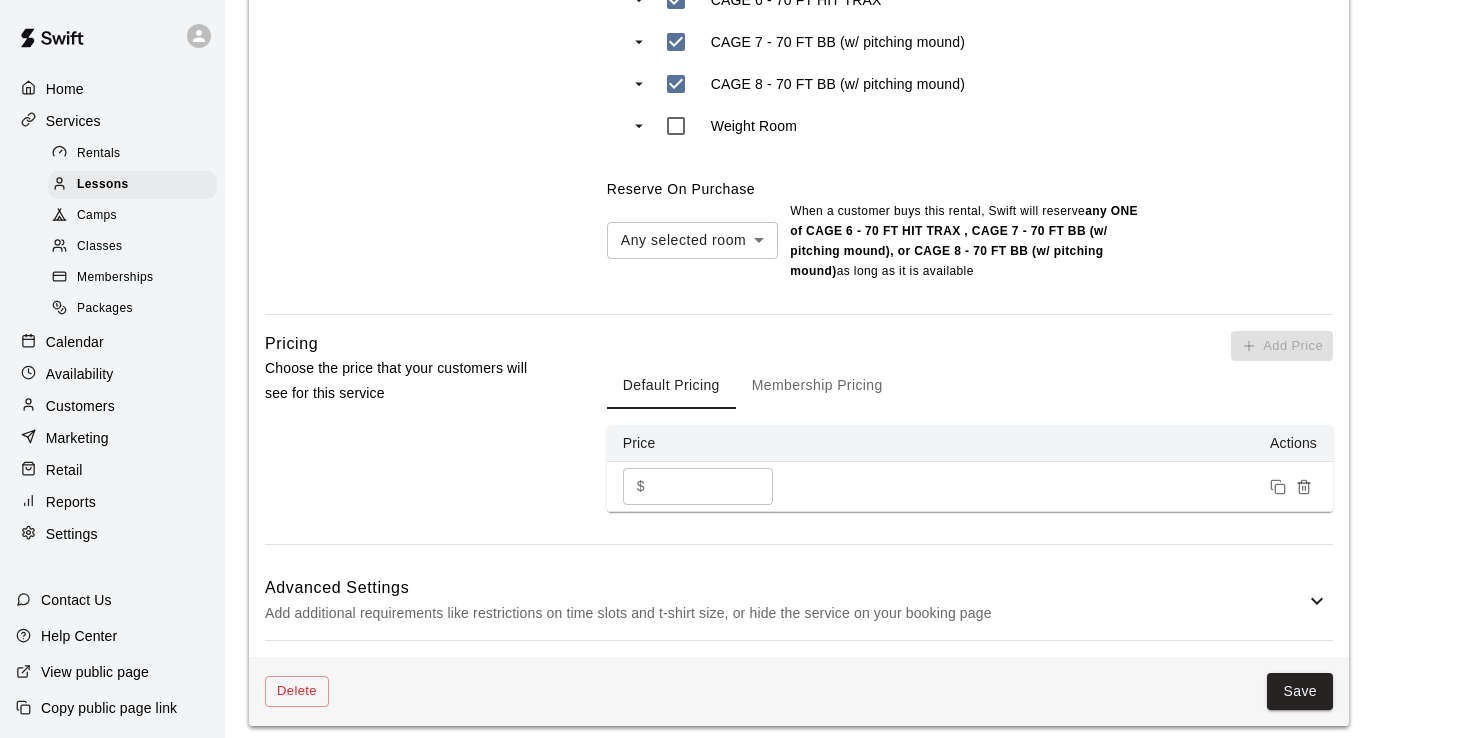 scroll, scrollTop: 1186, scrollLeft: 0, axis: vertical 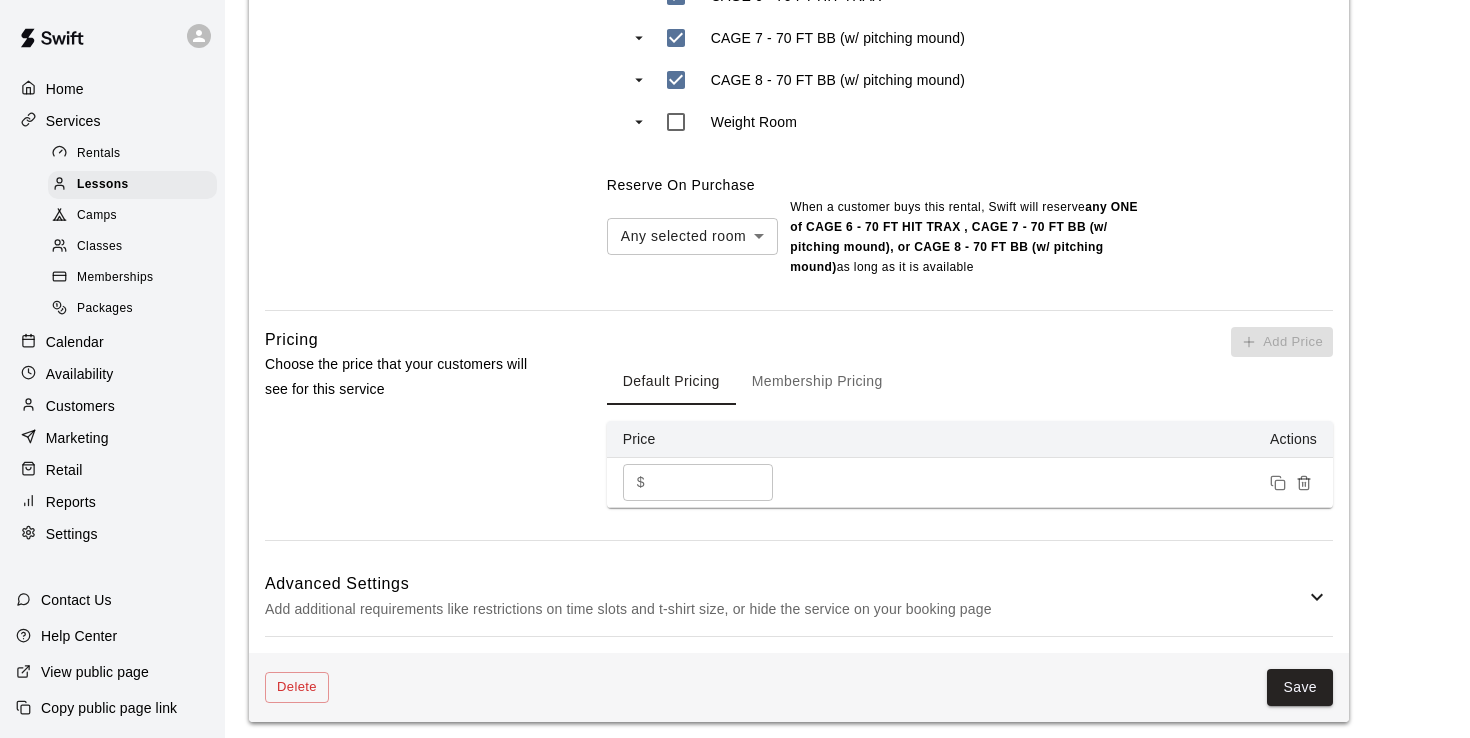click on "**" at bounding box center [713, 482] 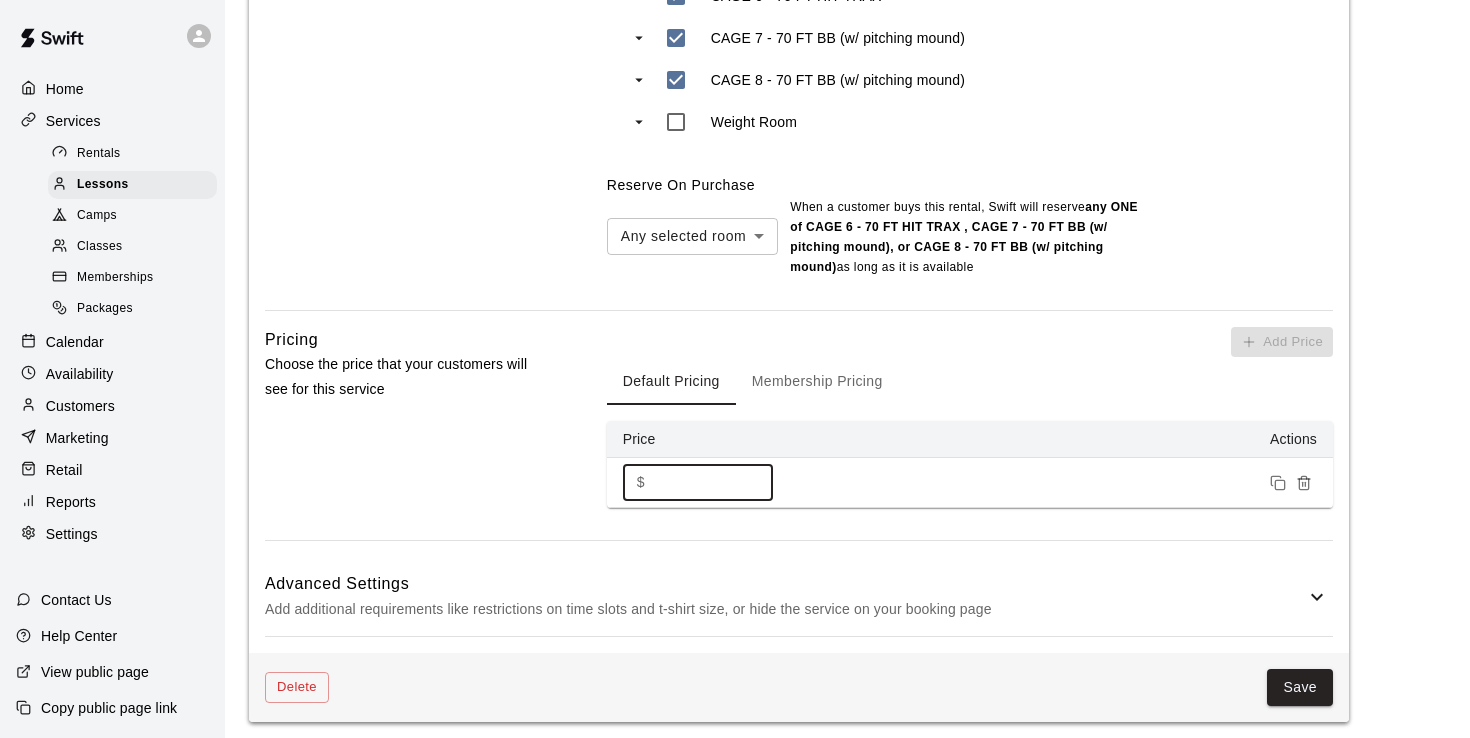 type on "*" 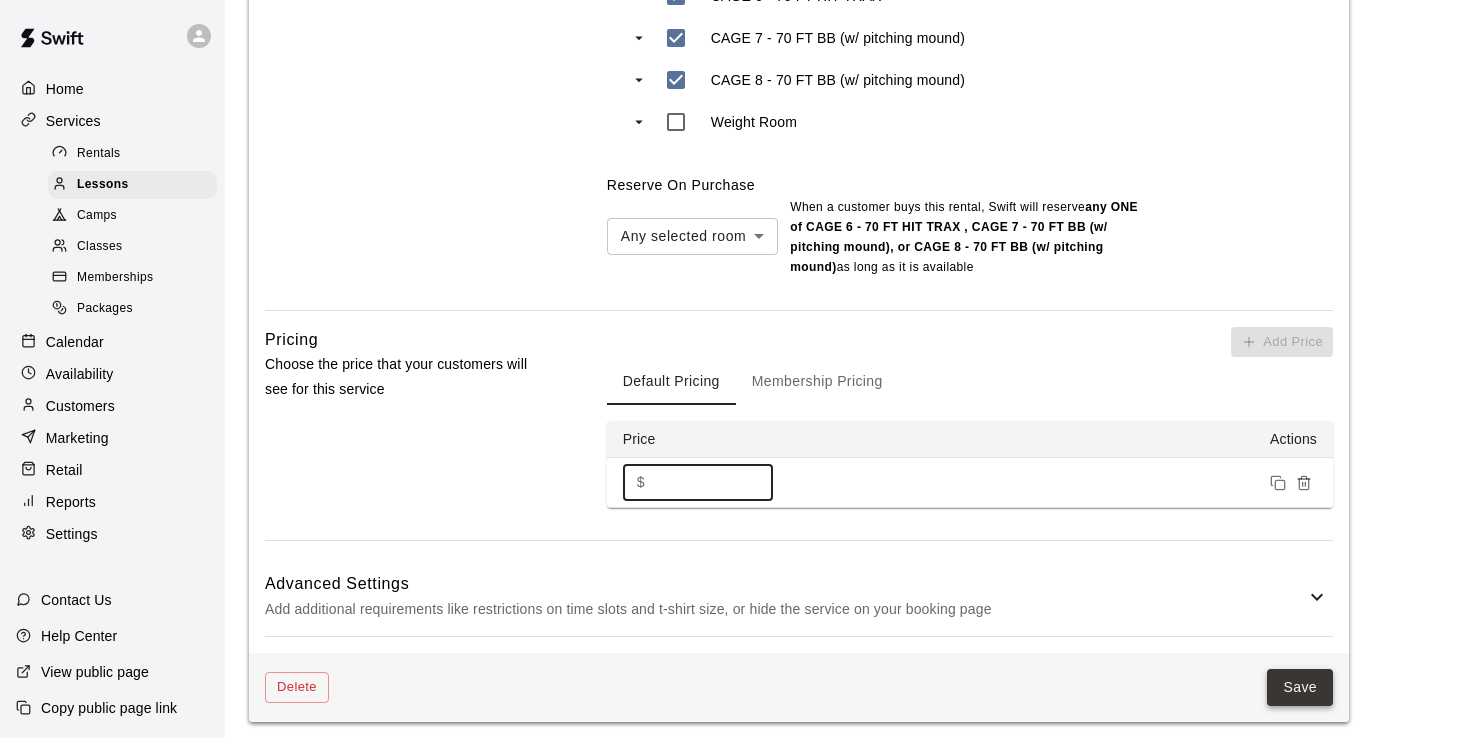 type on "*" 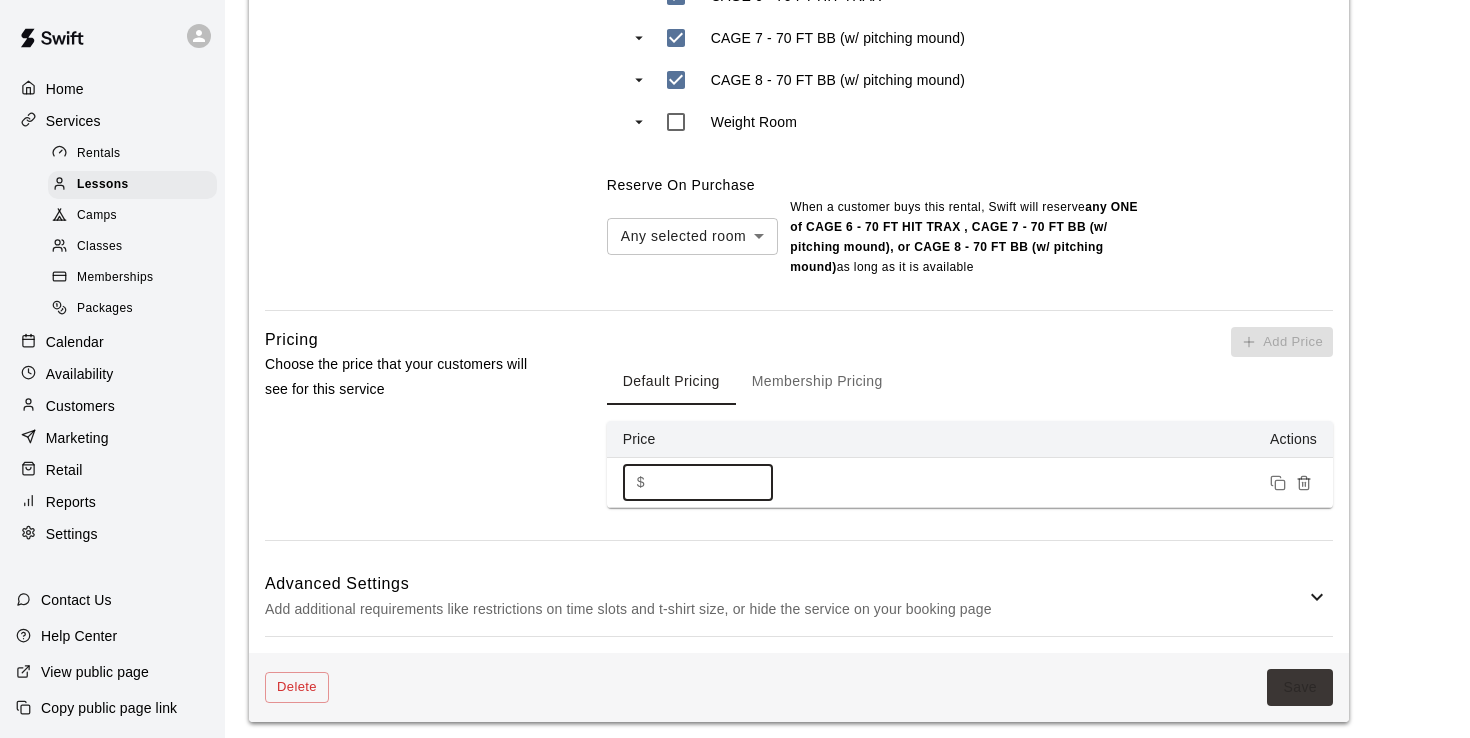 type on "*" 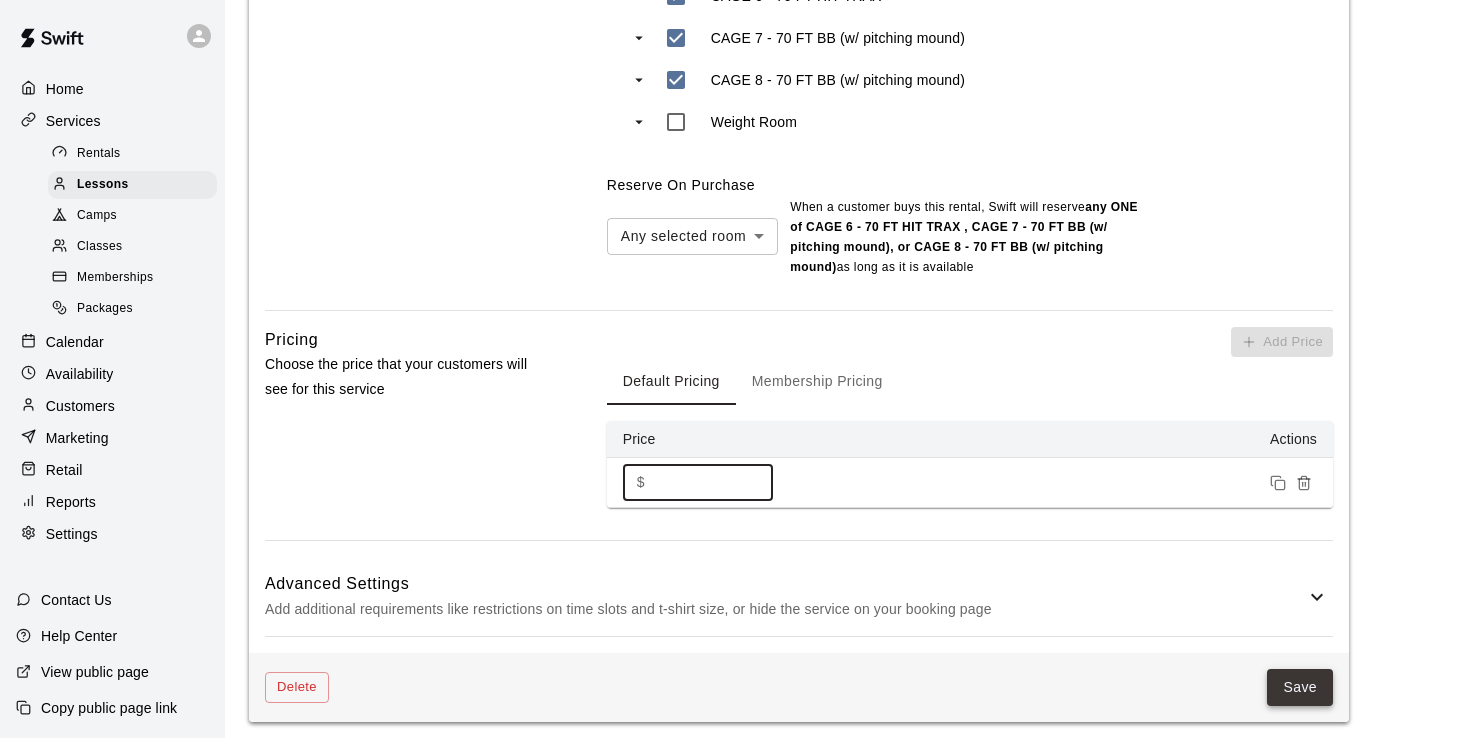 type on "**" 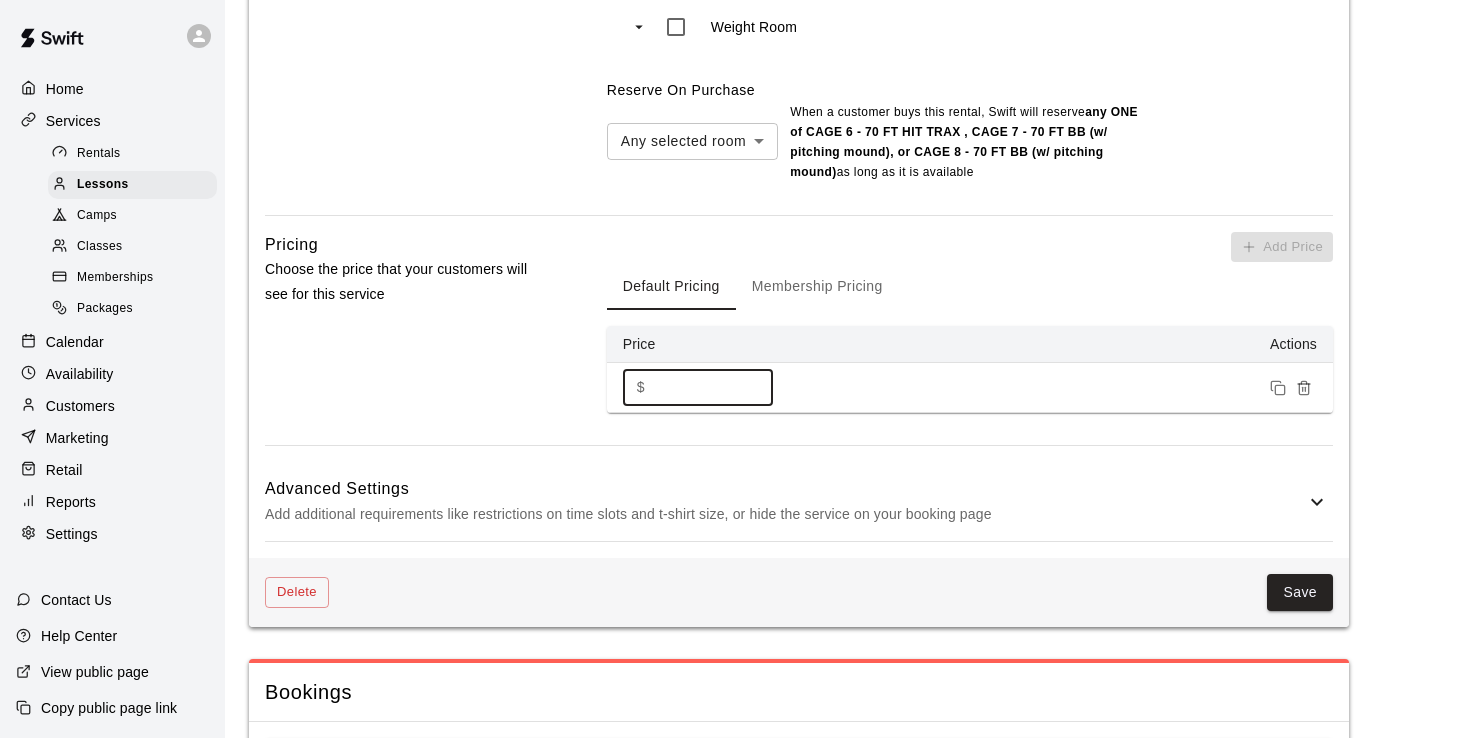 scroll, scrollTop: 1280, scrollLeft: 0, axis: vertical 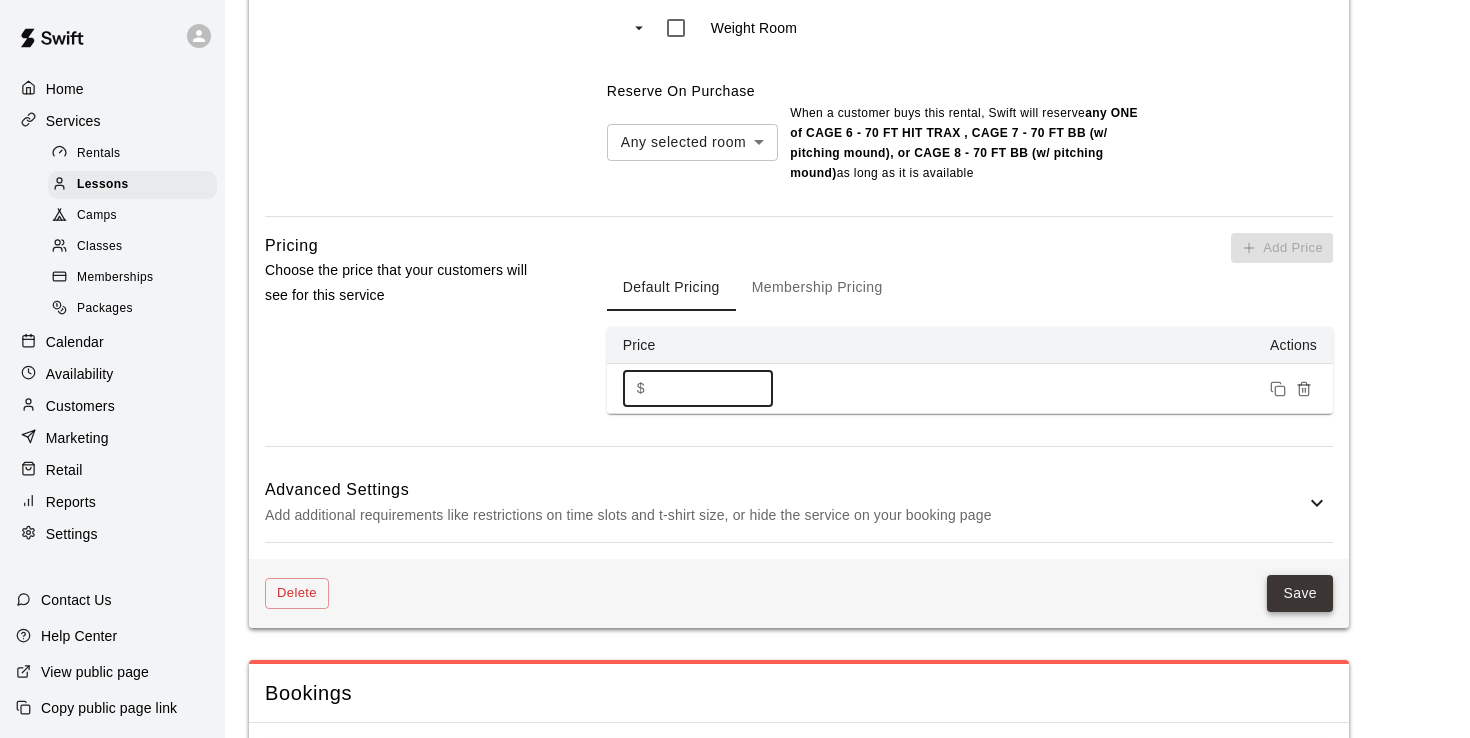 click on "Save" at bounding box center [1300, 593] 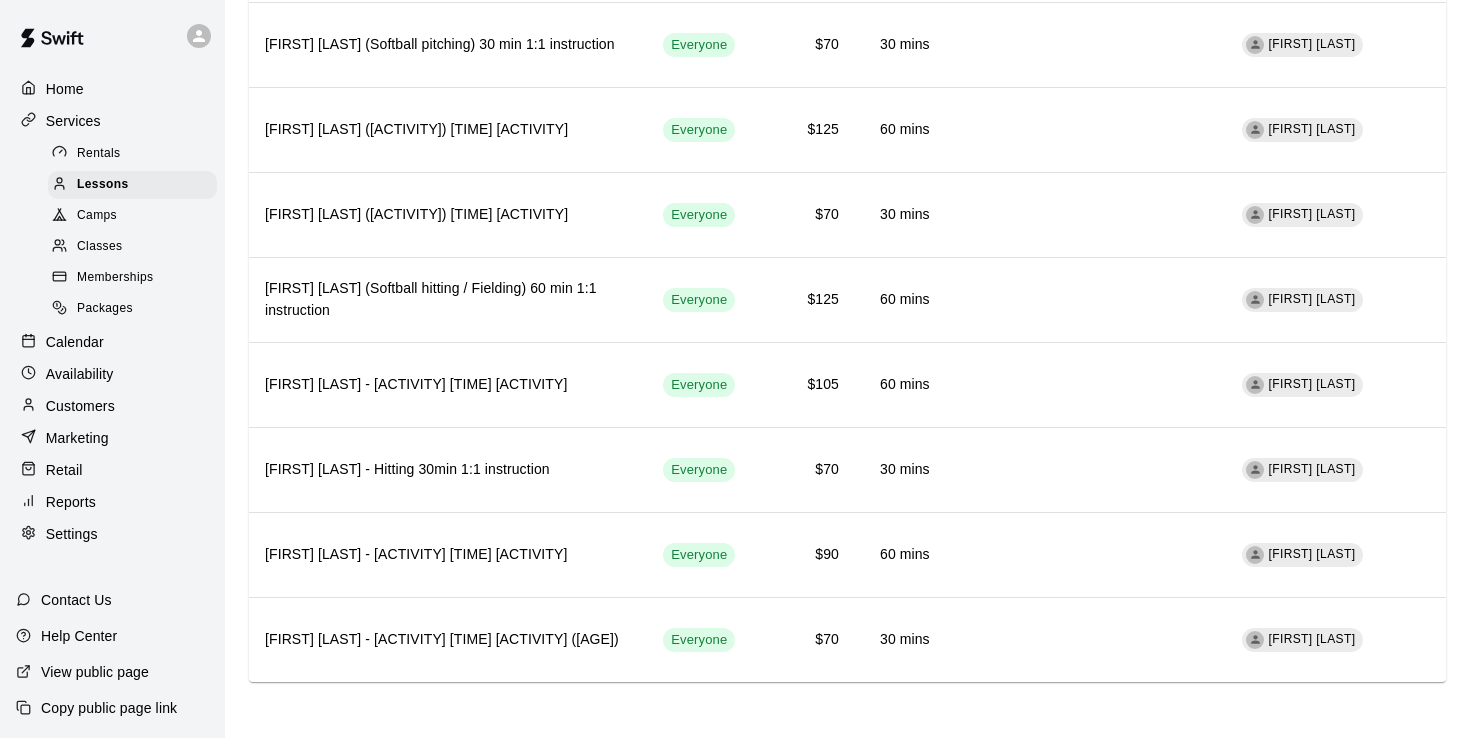 scroll, scrollTop: 3116, scrollLeft: 0, axis: vertical 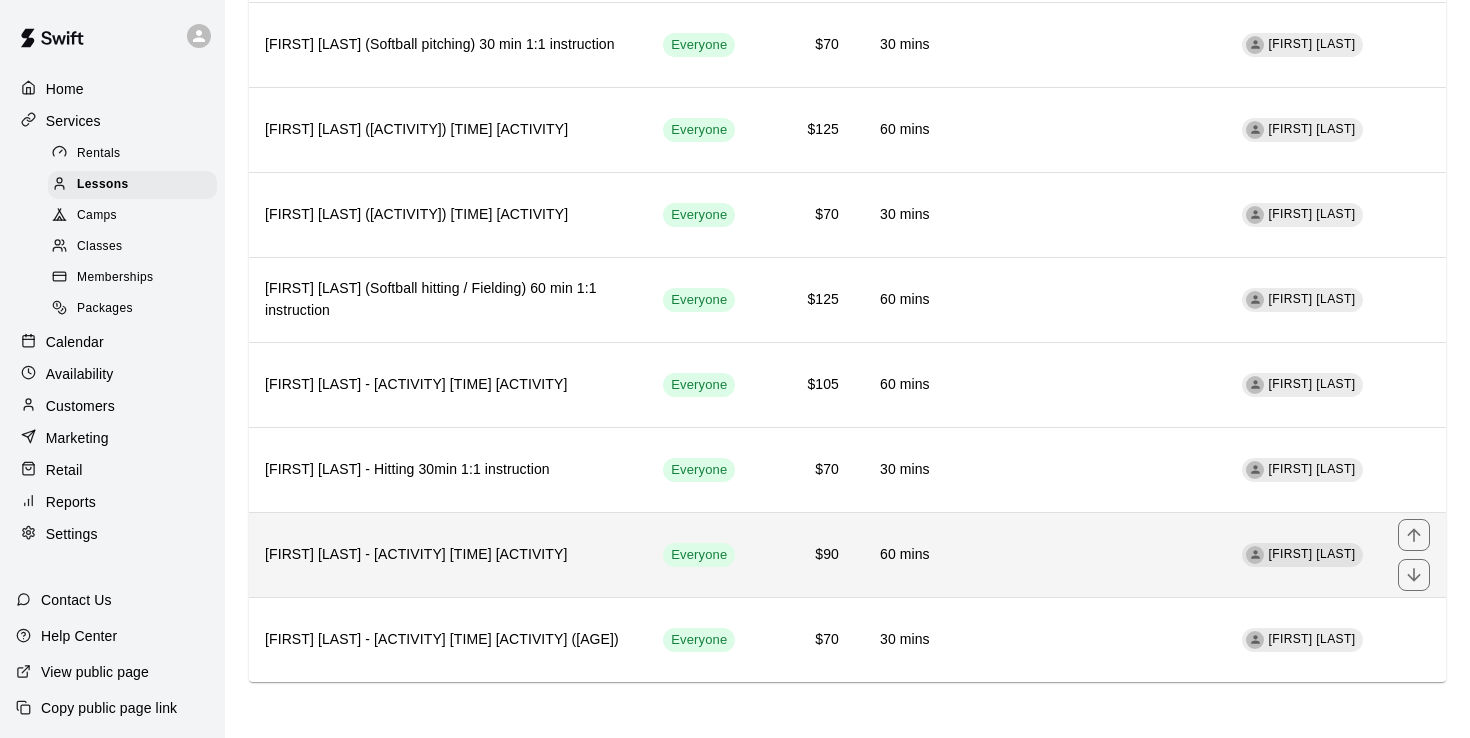 click on "$90" at bounding box center (803, 555) 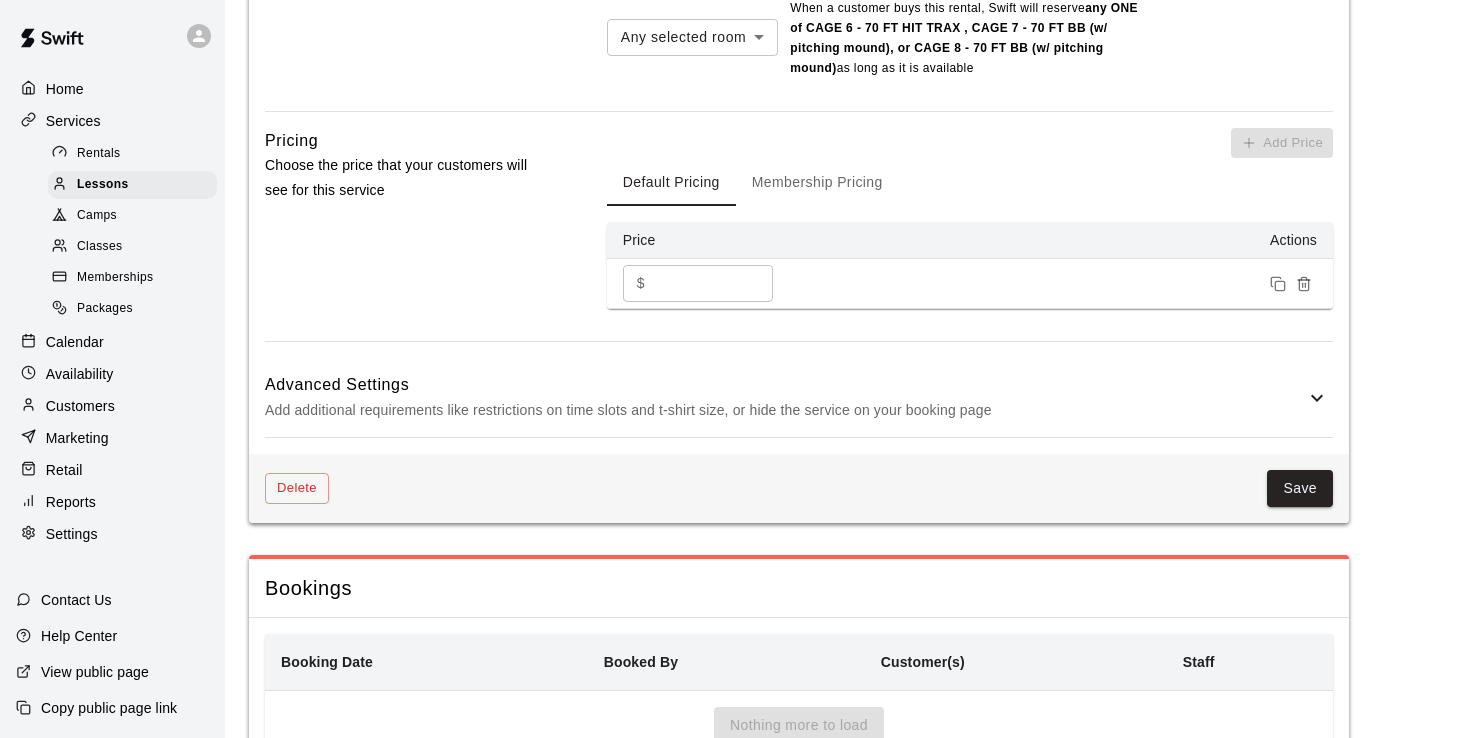 scroll, scrollTop: 1382, scrollLeft: 0, axis: vertical 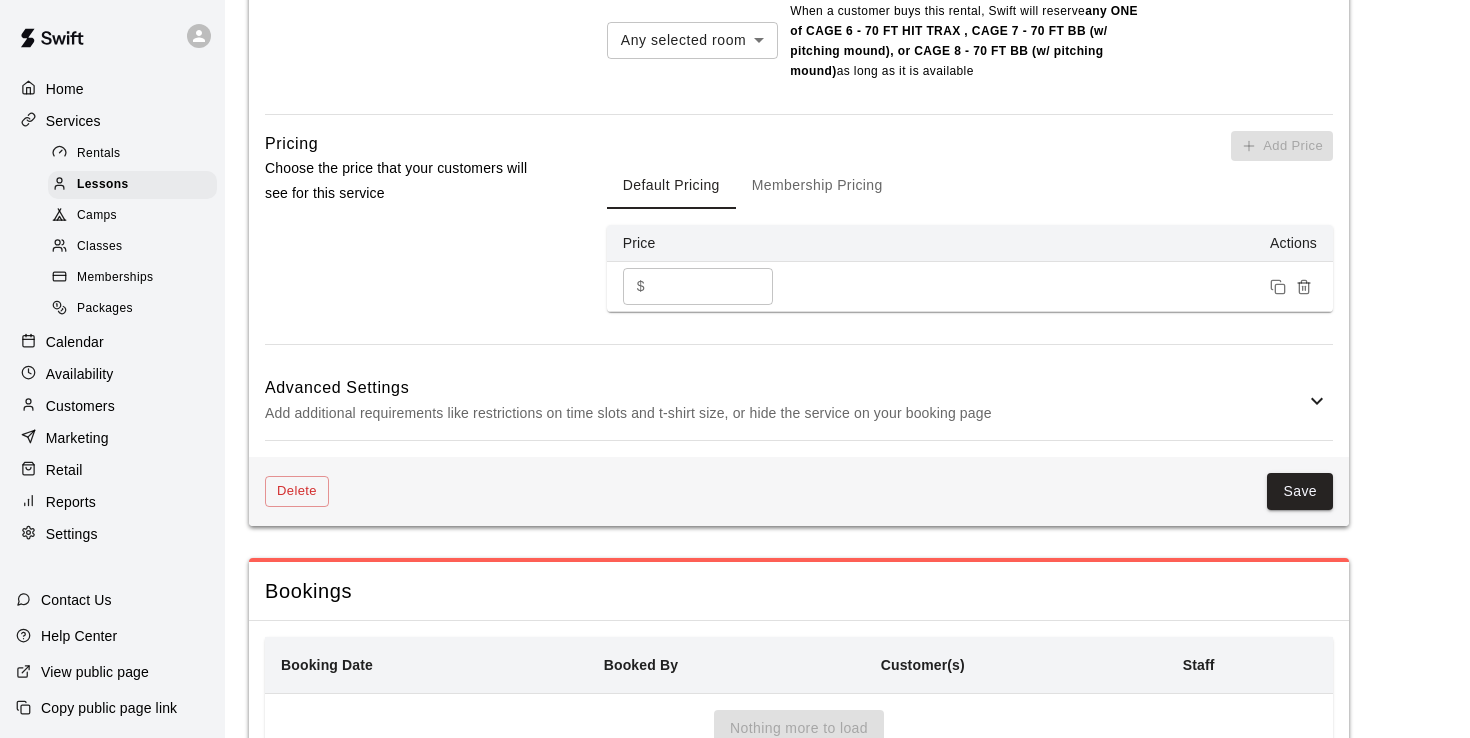 click on "**" at bounding box center (713, 286) 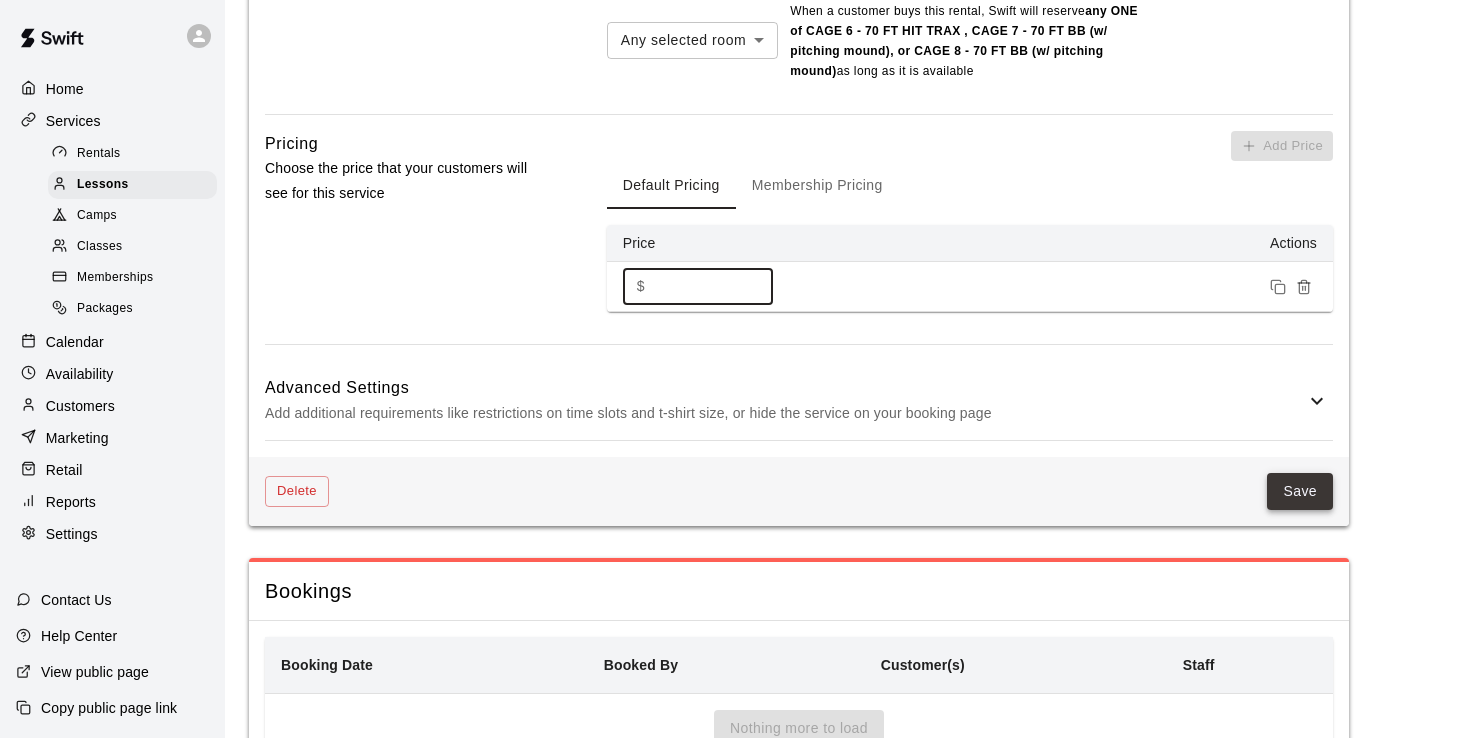 type on "**" 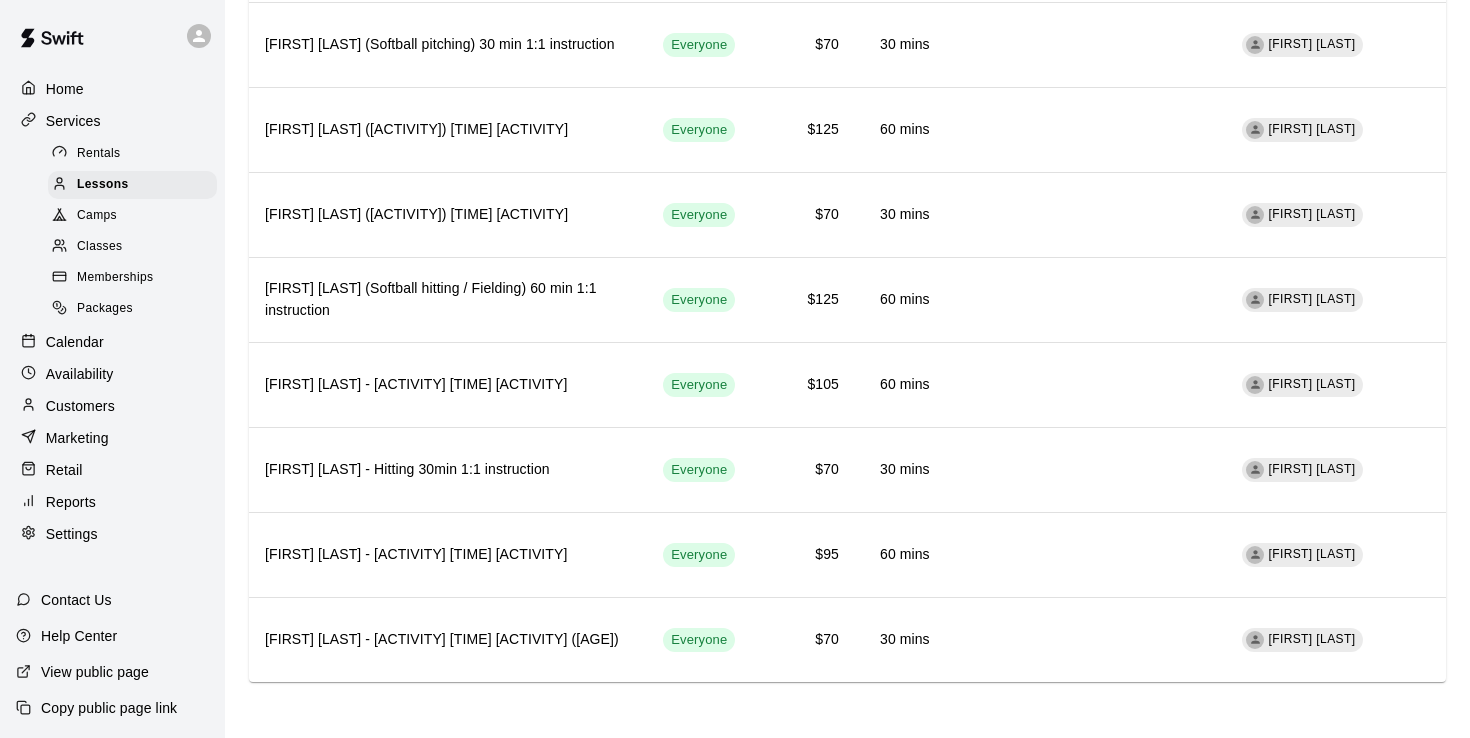 scroll, scrollTop: 3116, scrollLeft: 0, axis: vertical 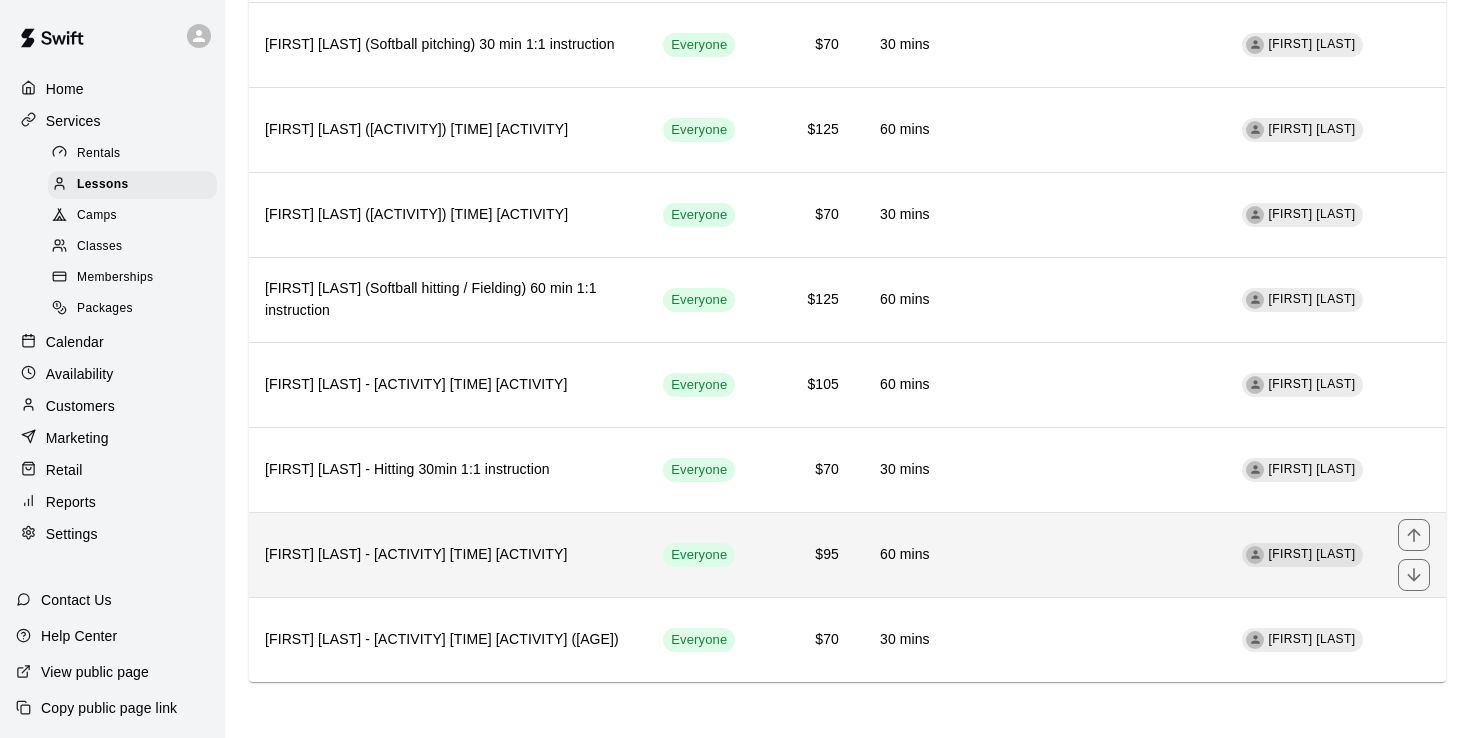 click on "[FIRST] [LAST] - [ACTIVITY] [TIME] [ACTIVITY]" at bounding box center [448, 555] 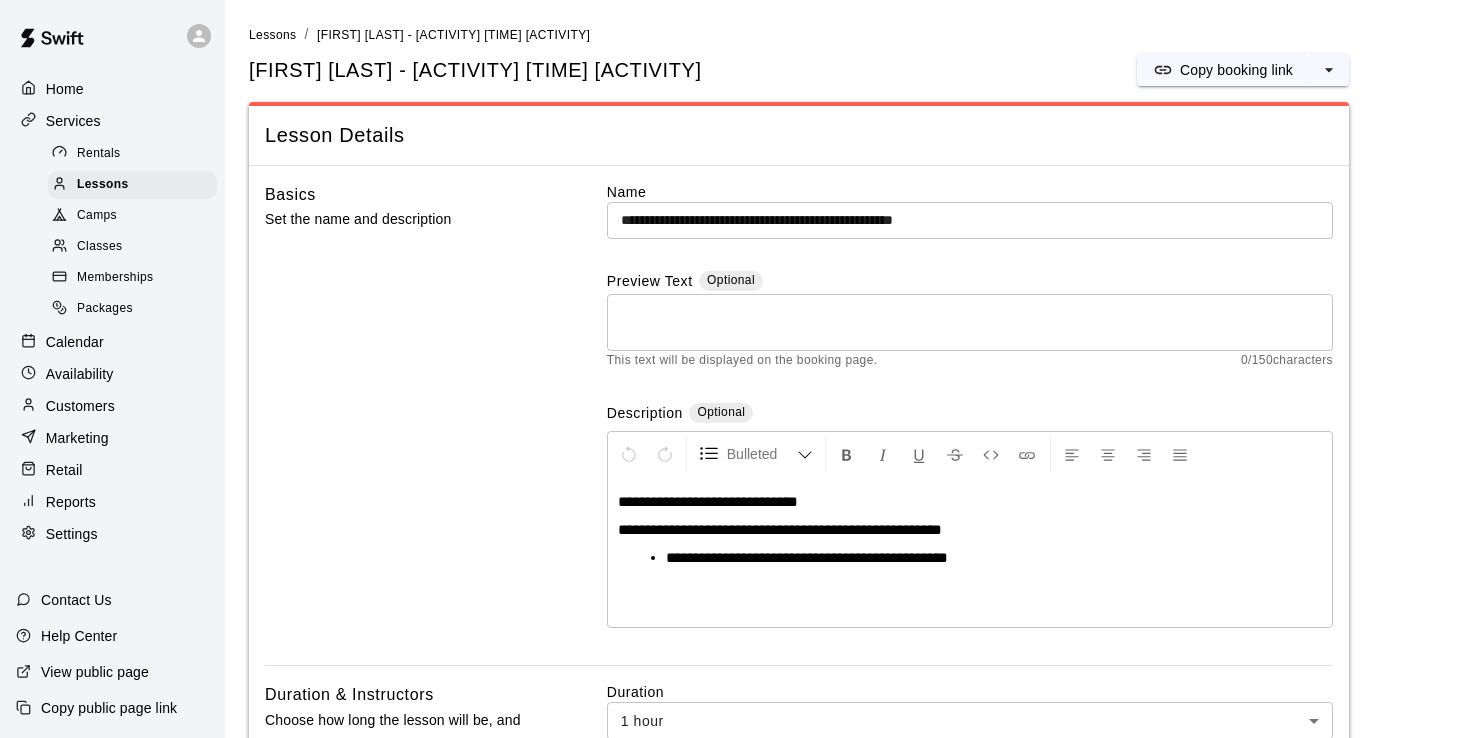 click on "**********" at bounding box center [970, 220] 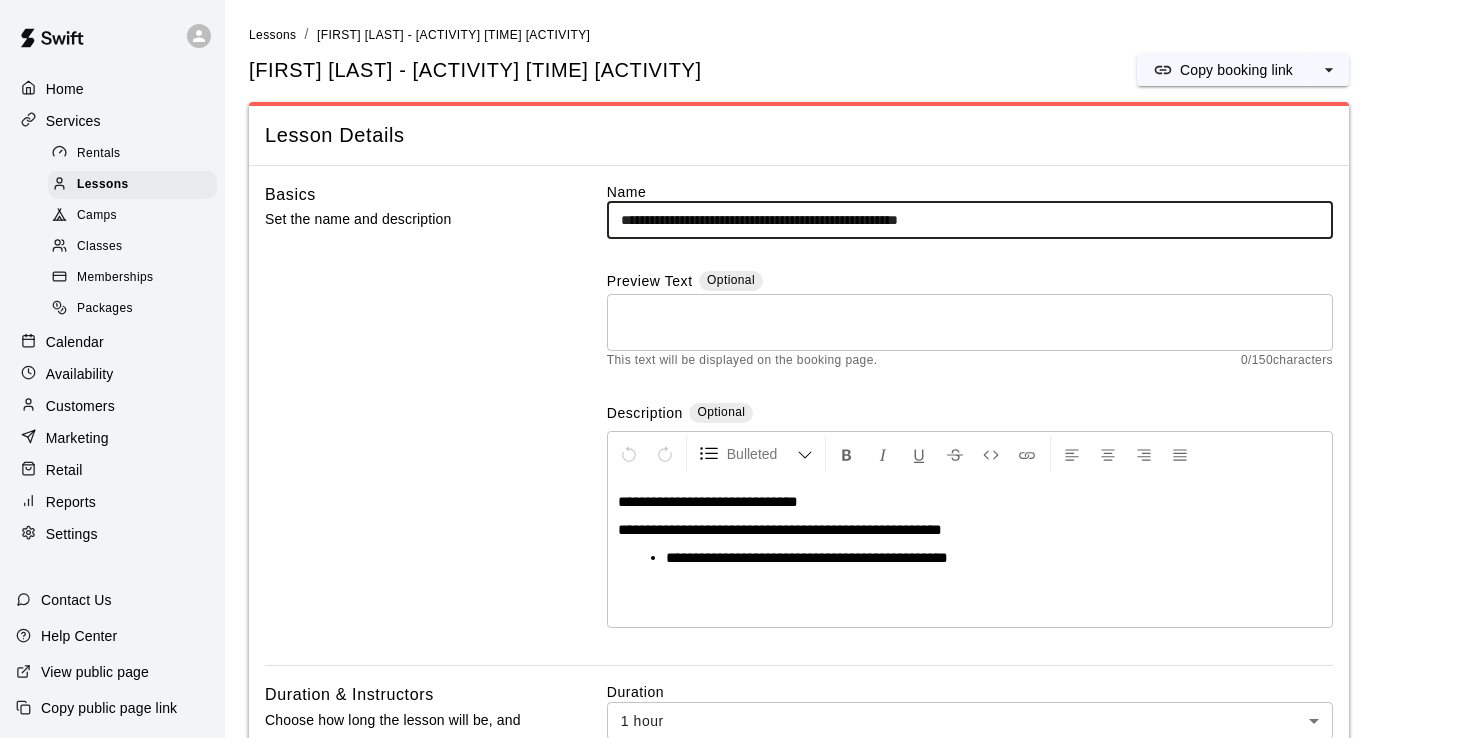 click on "**********" at bounding box center [970, 220] 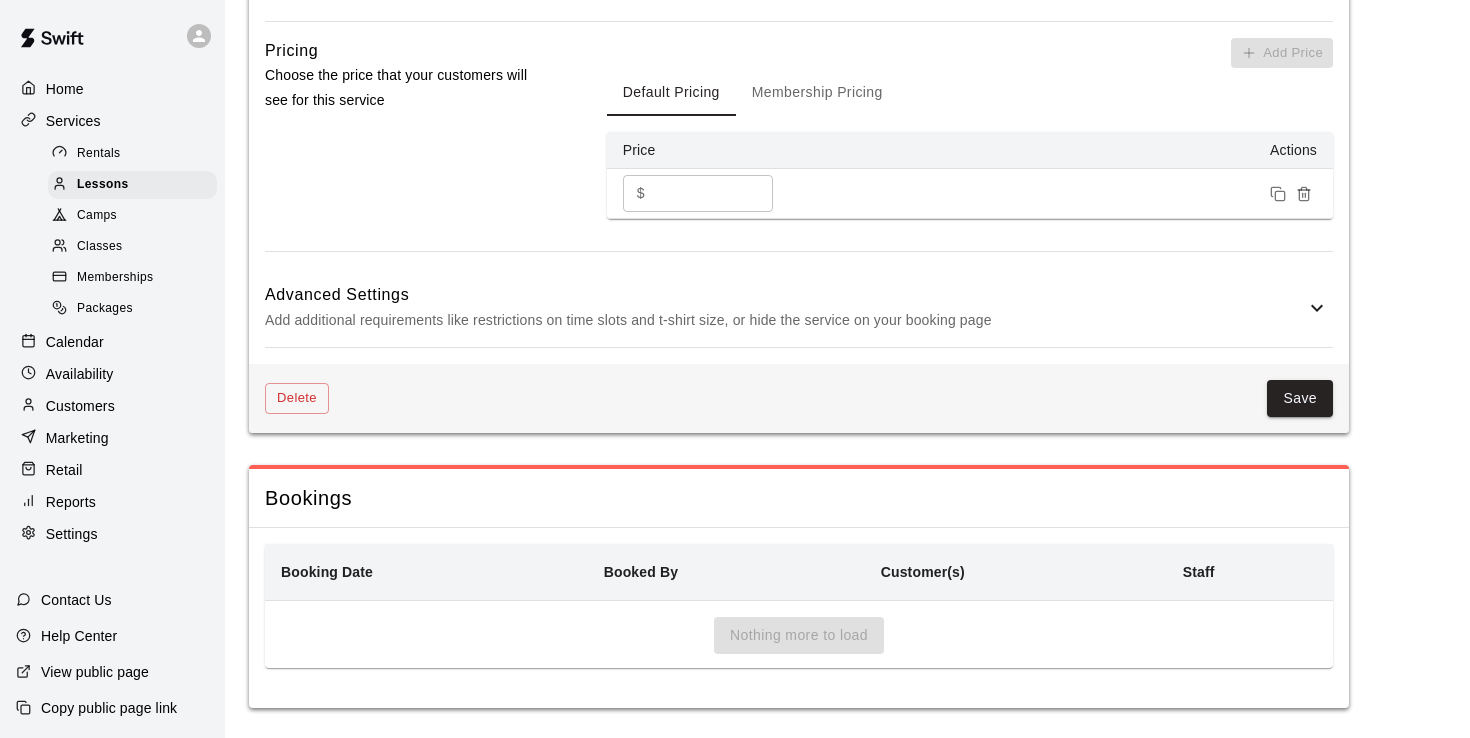 scroll, scrollTop: 1474, scrollLeft: 0, axis: vertical 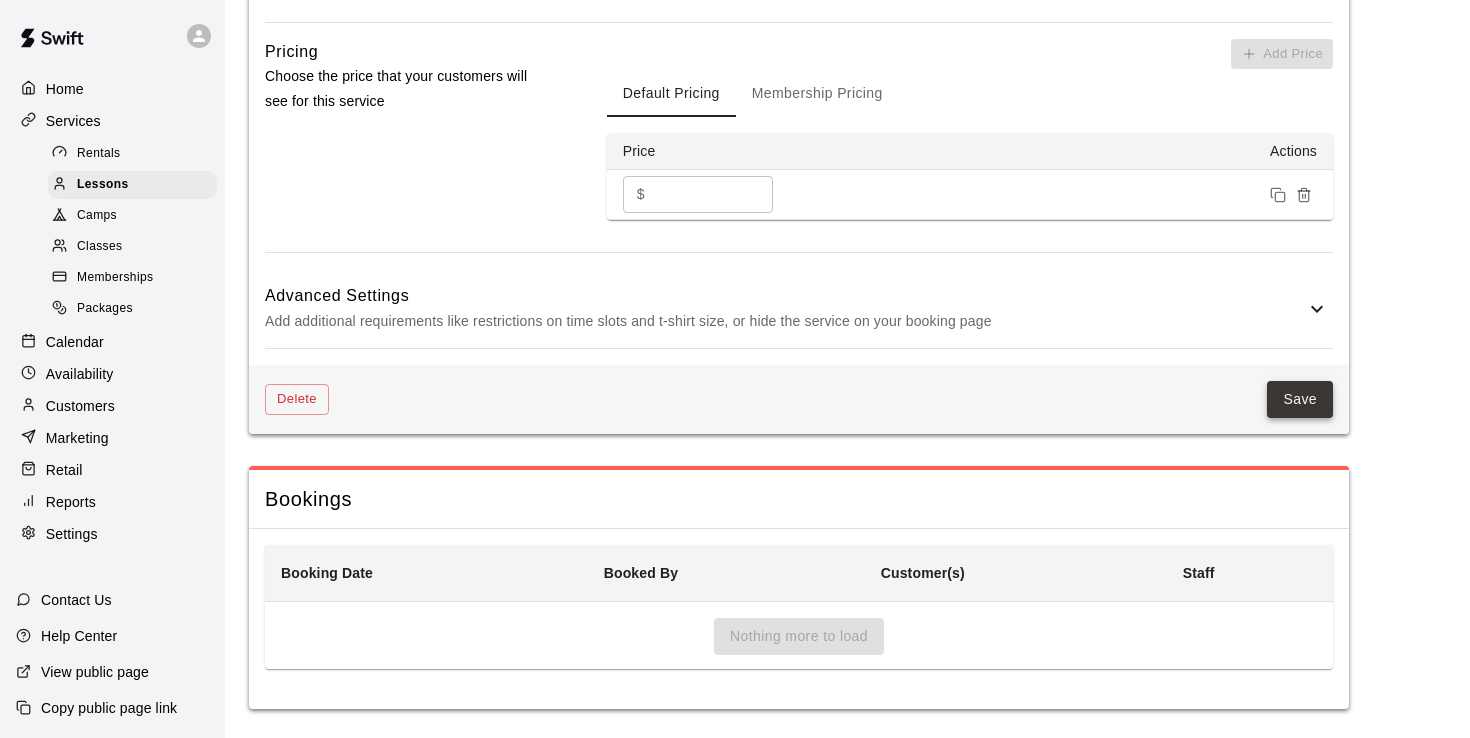 type on "**********" 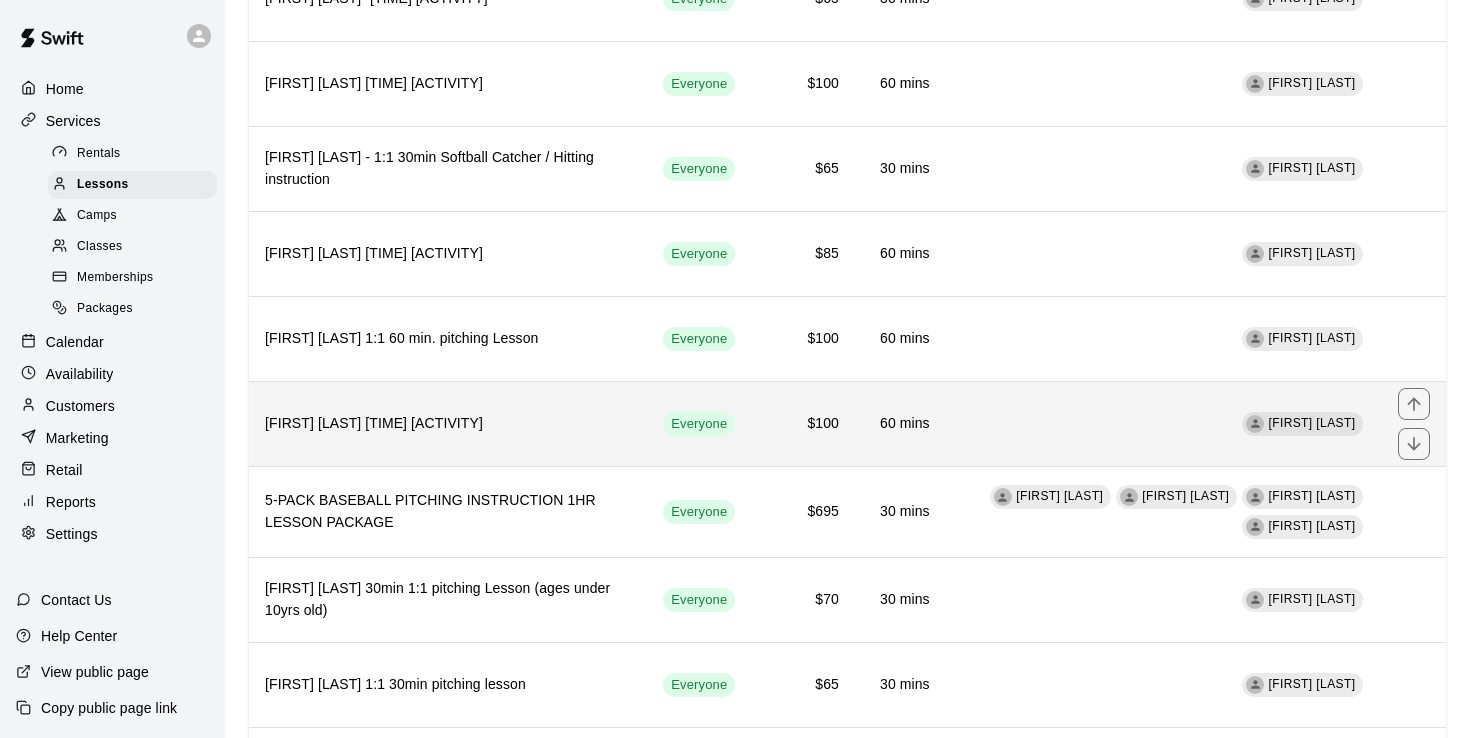 scroll, scrollTop: 1883, scrollLeft: 0, axis: vertical 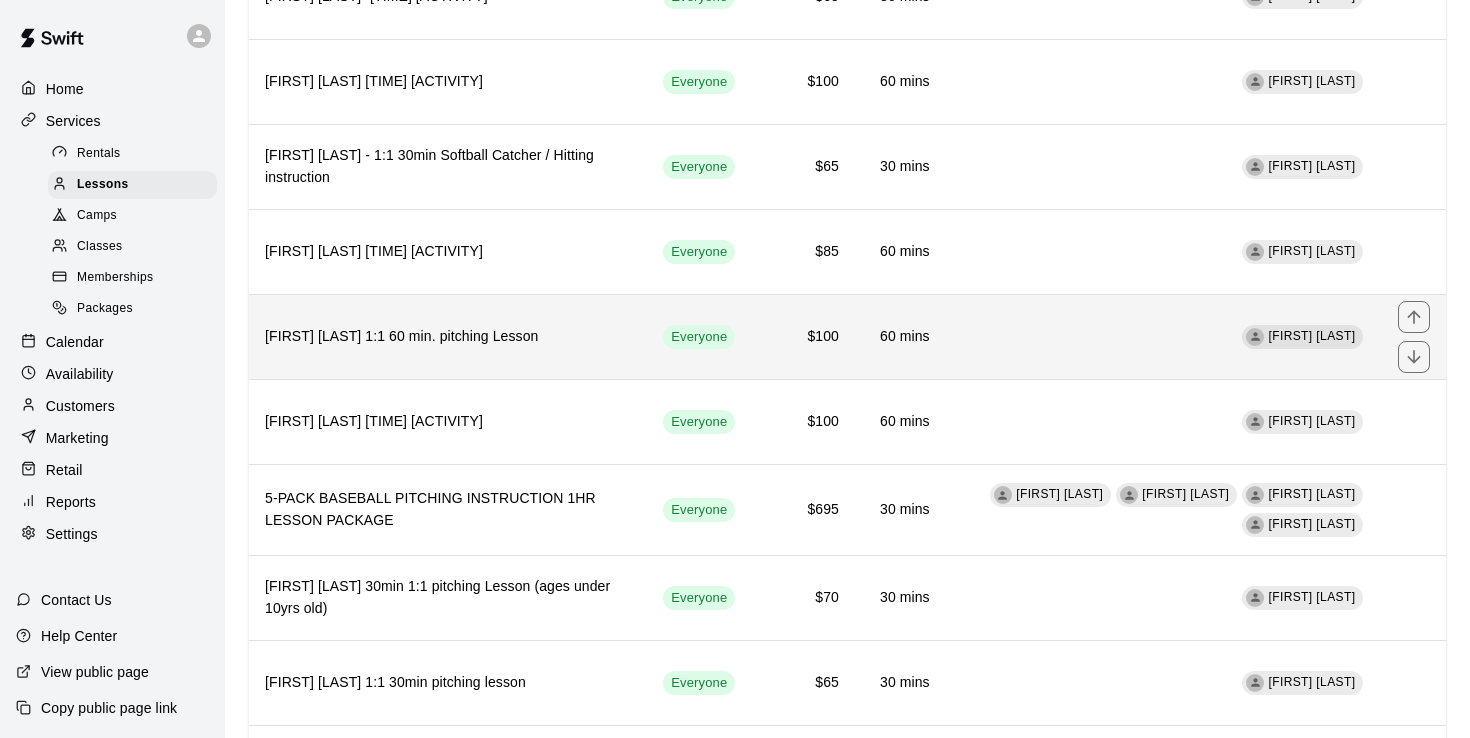 click on "$100" at bounding box center (803, 337) 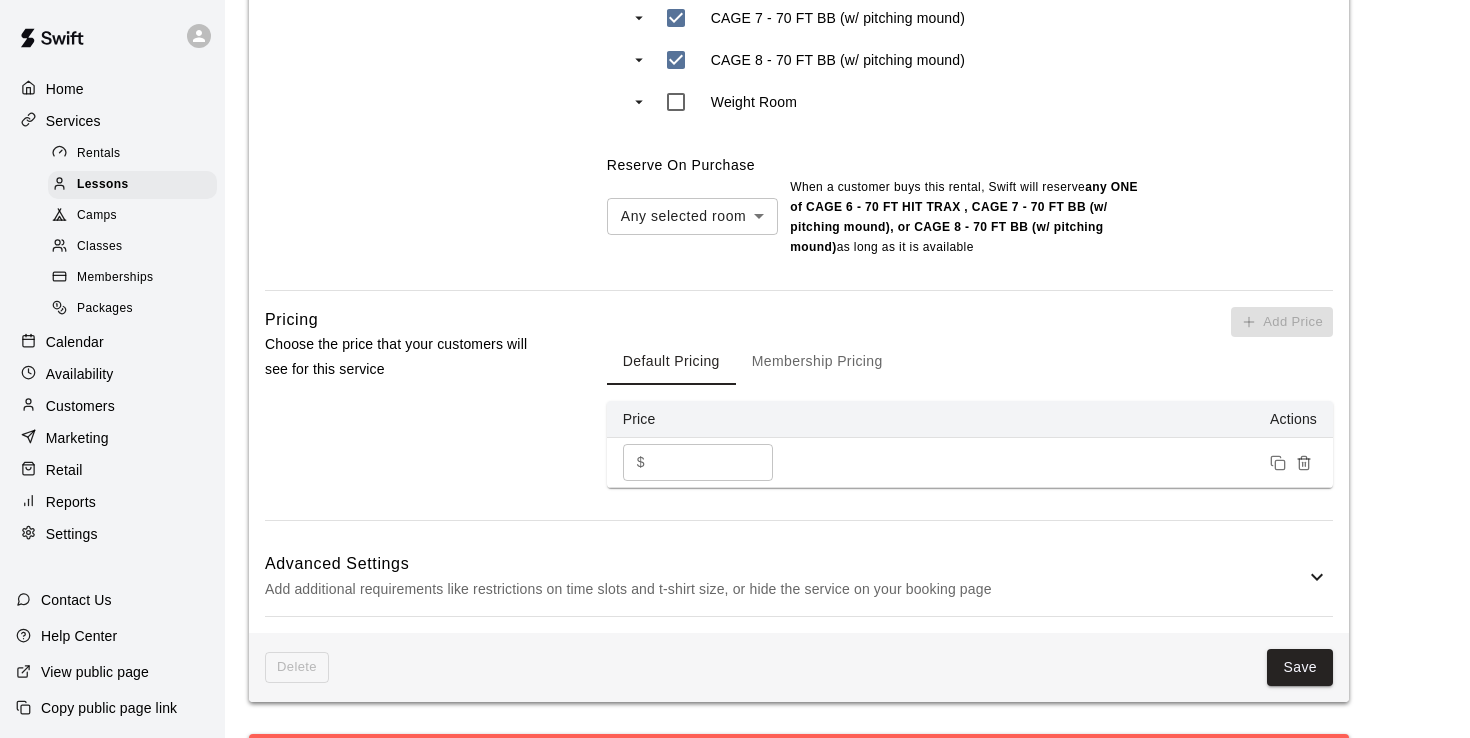 scroll, scrollTop: 1208, scrollLeft: 0, axis: vertical 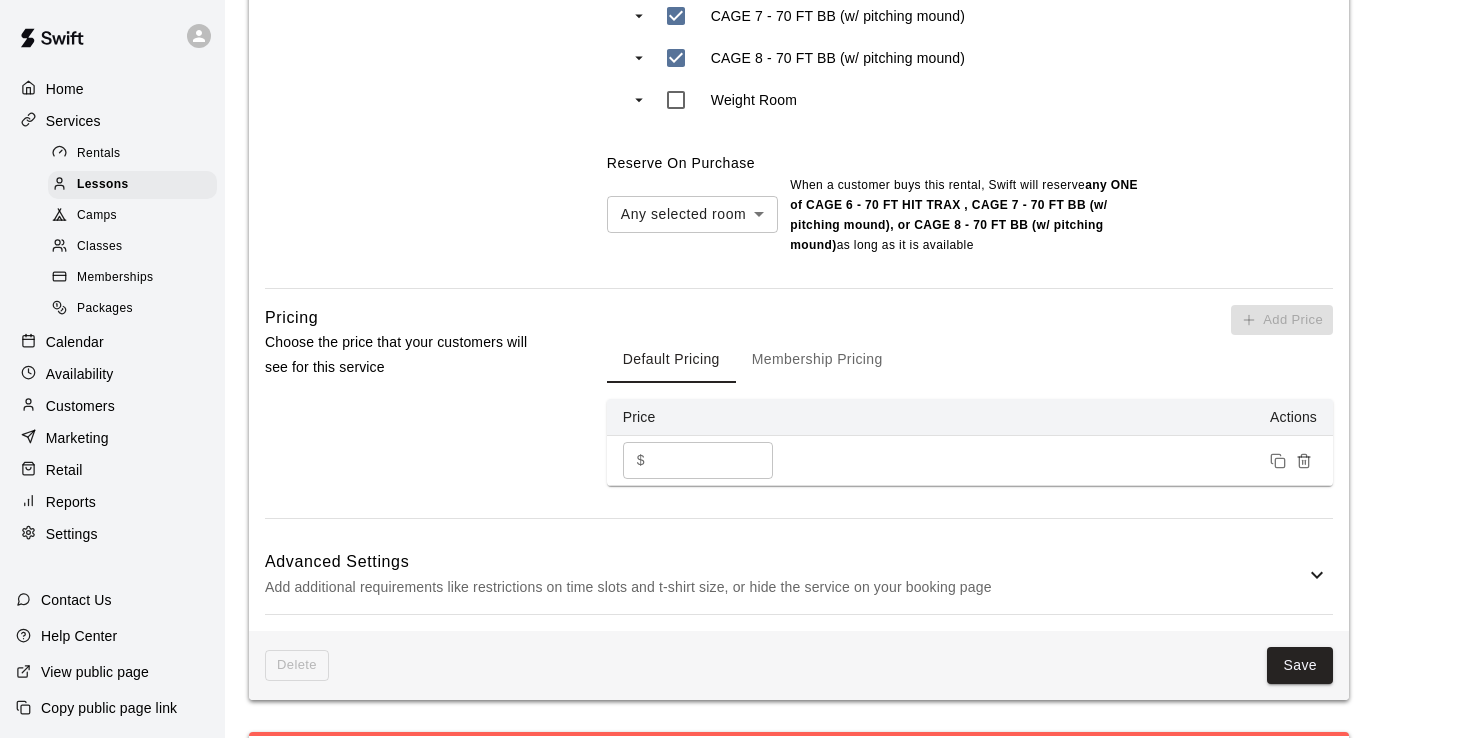 click on "***" at bounding box center (713, 460) 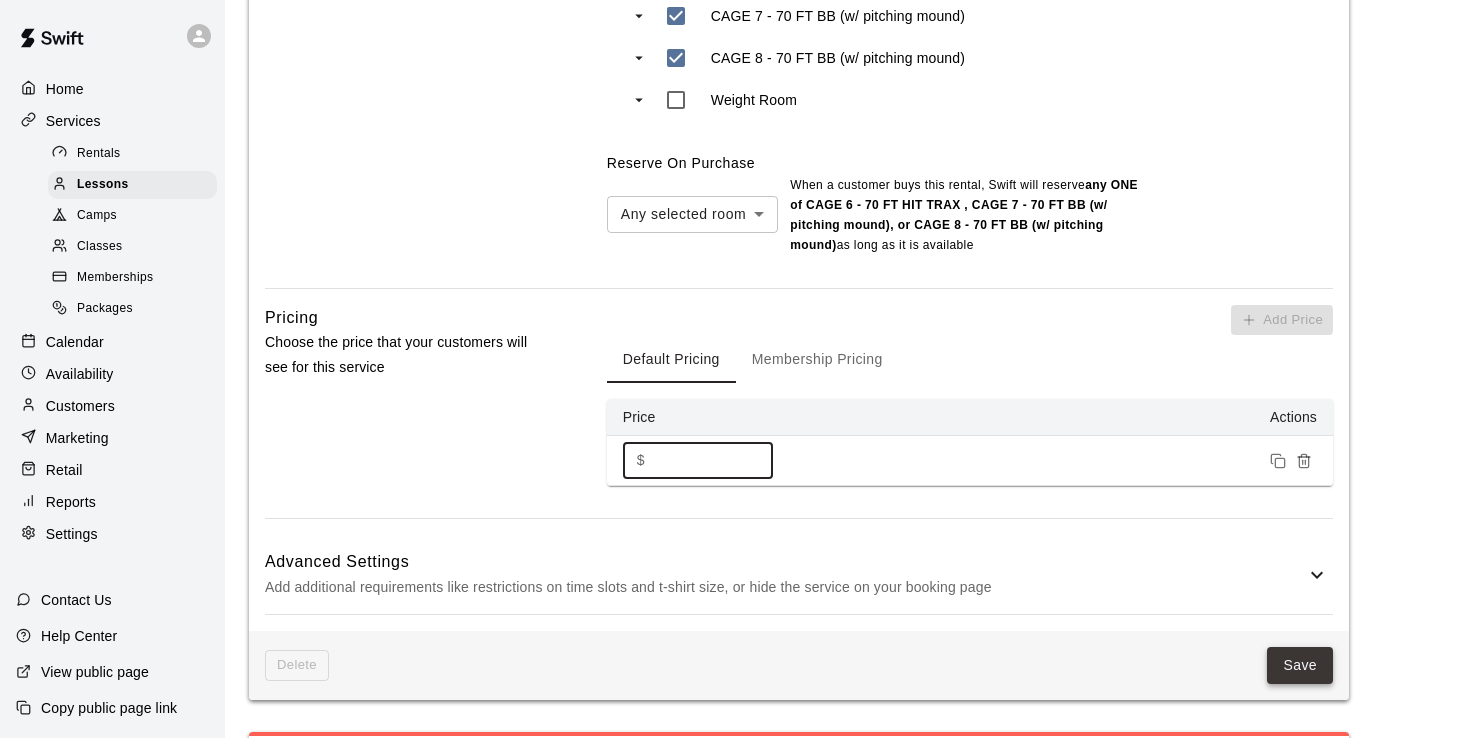 type on "***" 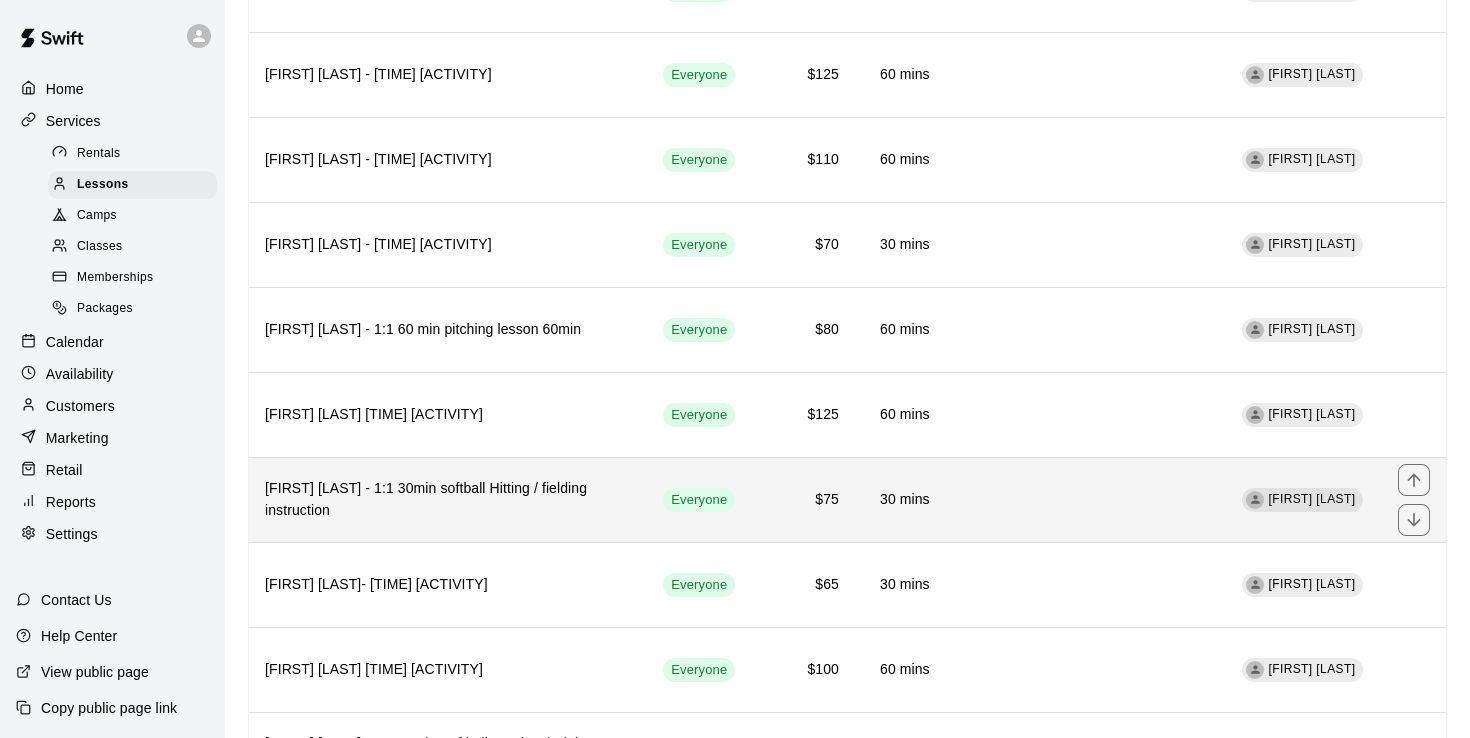scroll, scrollTop: 1348, scrollLeft: 0, axis: vertical 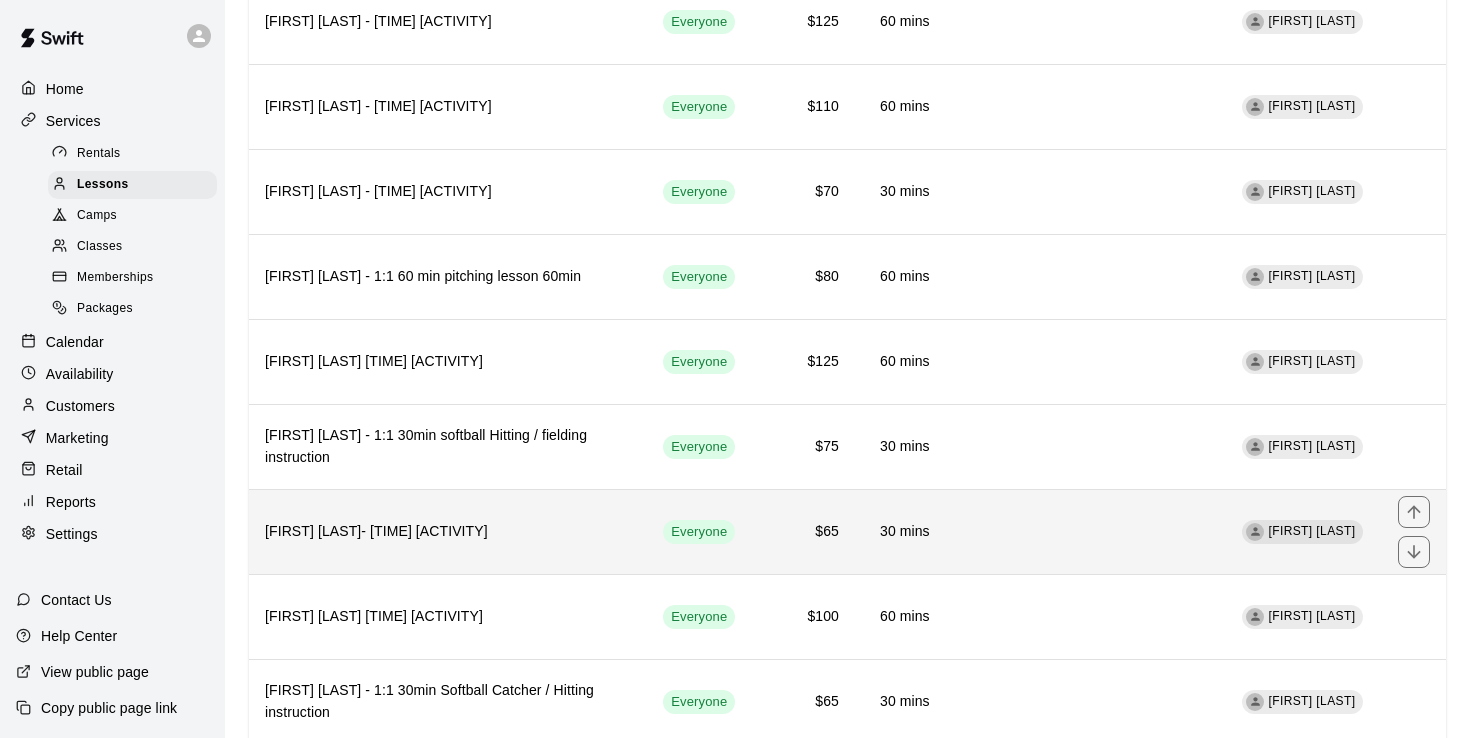 click on "$65" at bounding box center [803, 532] 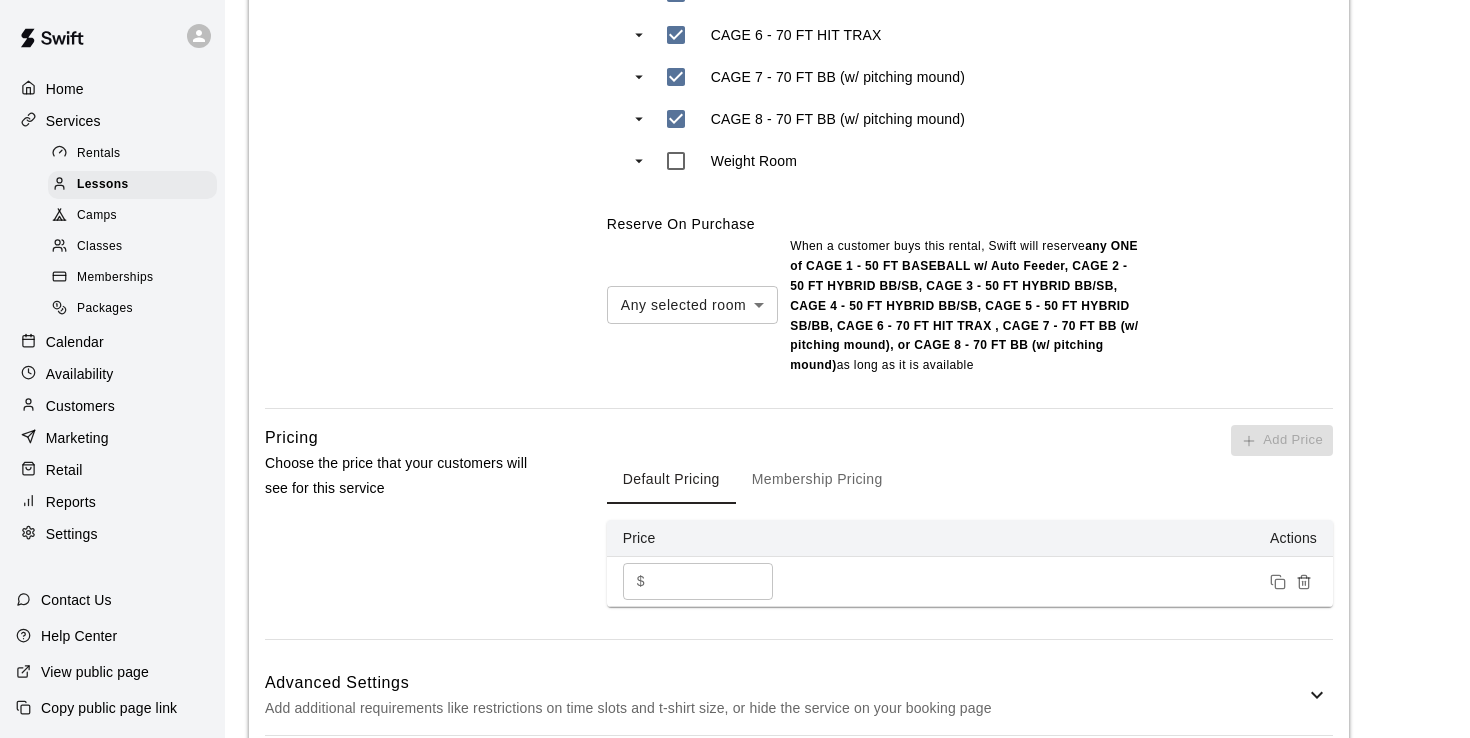 scroll, scrollTop: 1152, scrollLeft: 0, axis: vertical 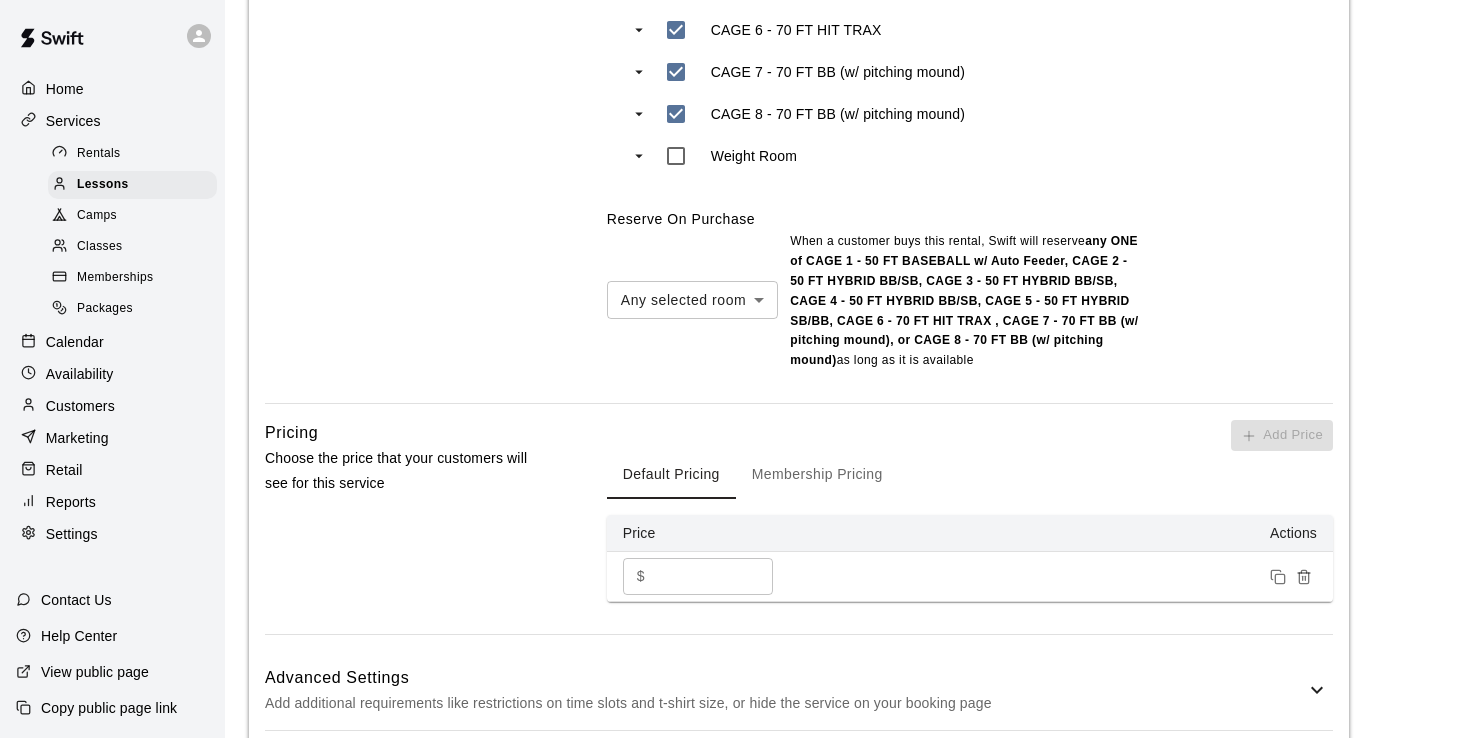 click on "**" at bounding box center (713, 576) 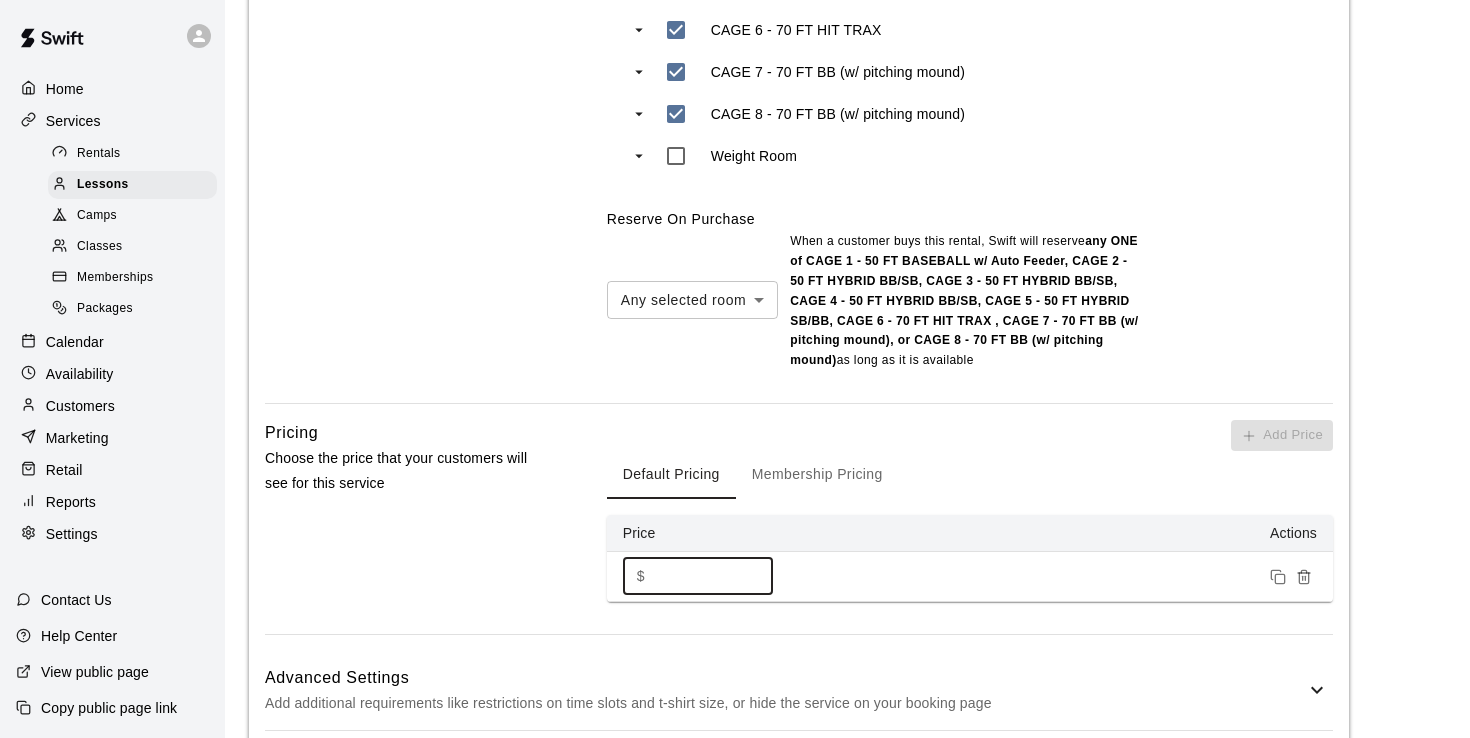 type on "*" 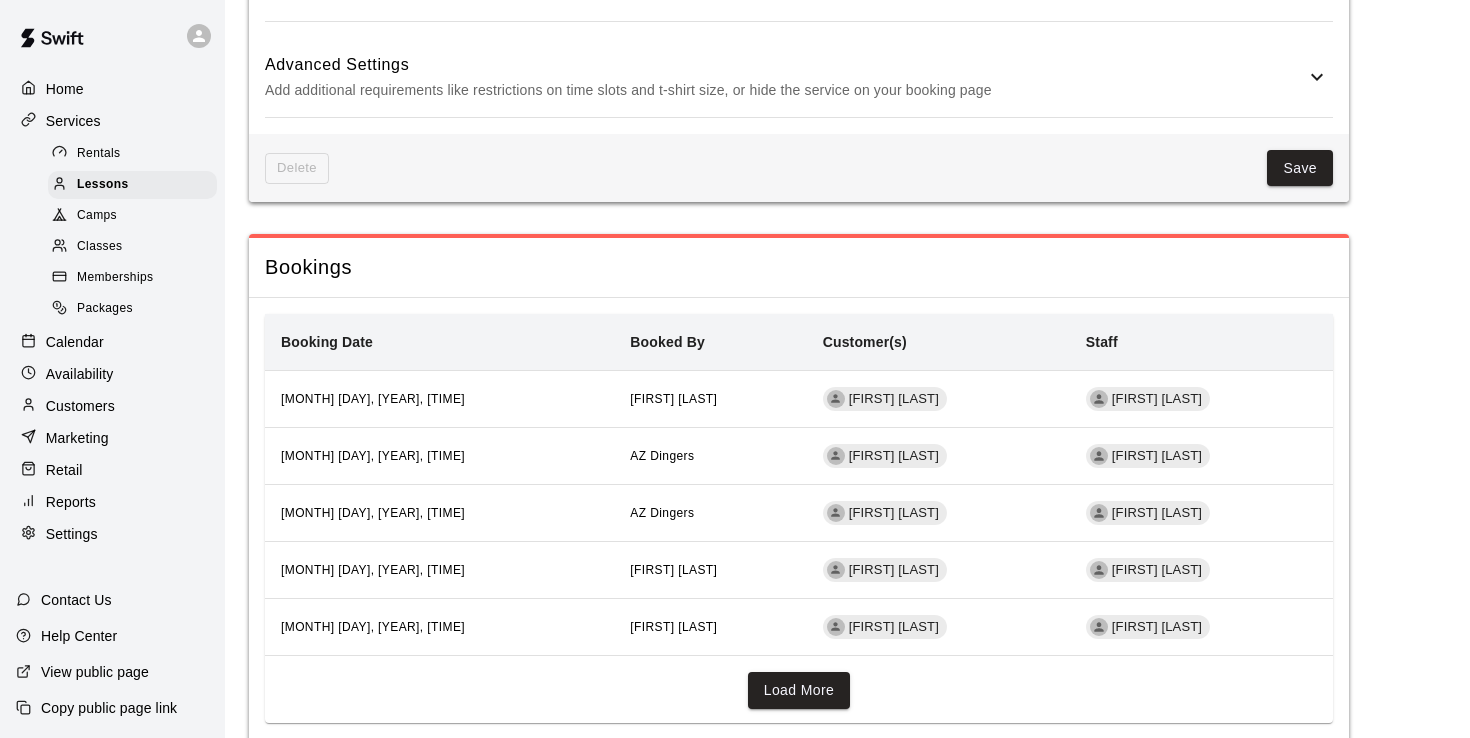 scroll, scrollTop: 1776, scrollLeft: 0, axis: vertical 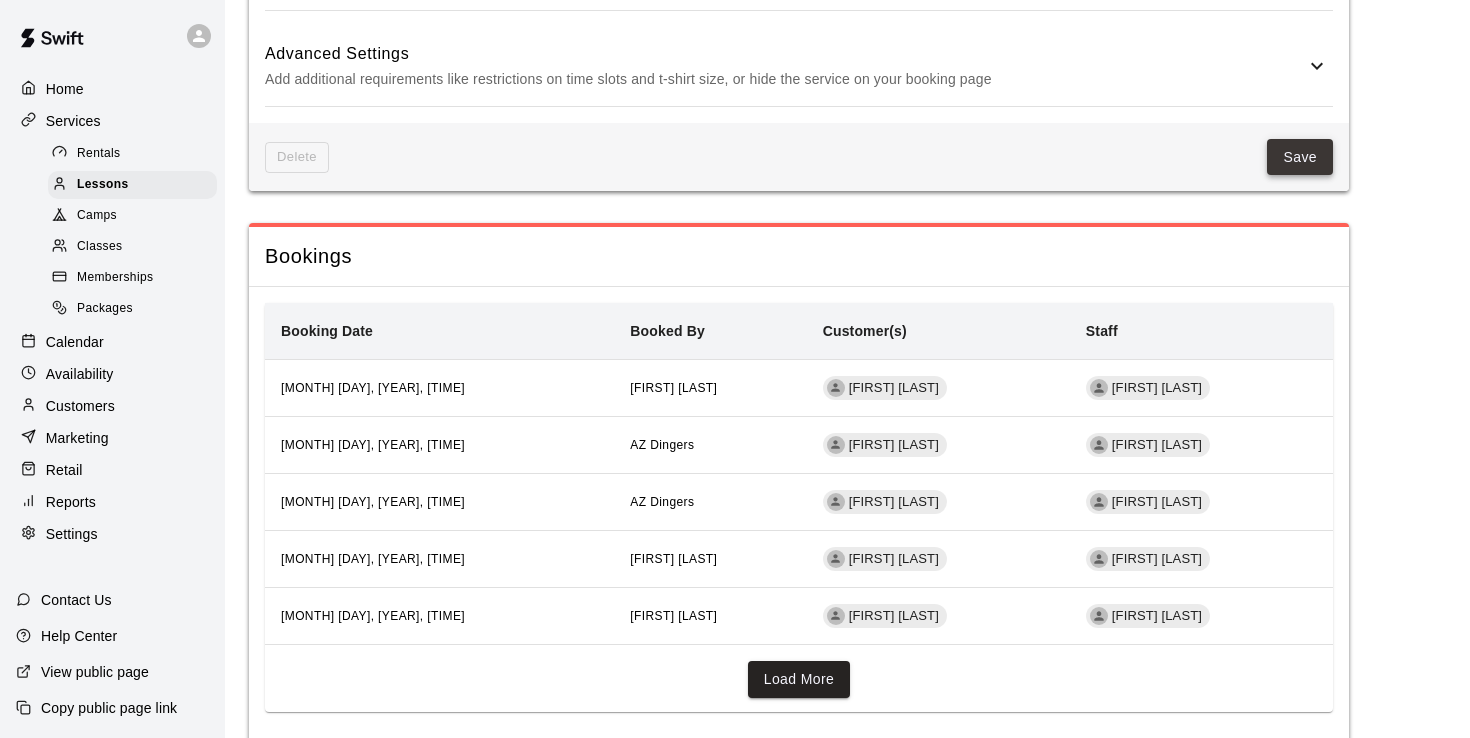 click on "Save" at bounding box center [1300, 157] 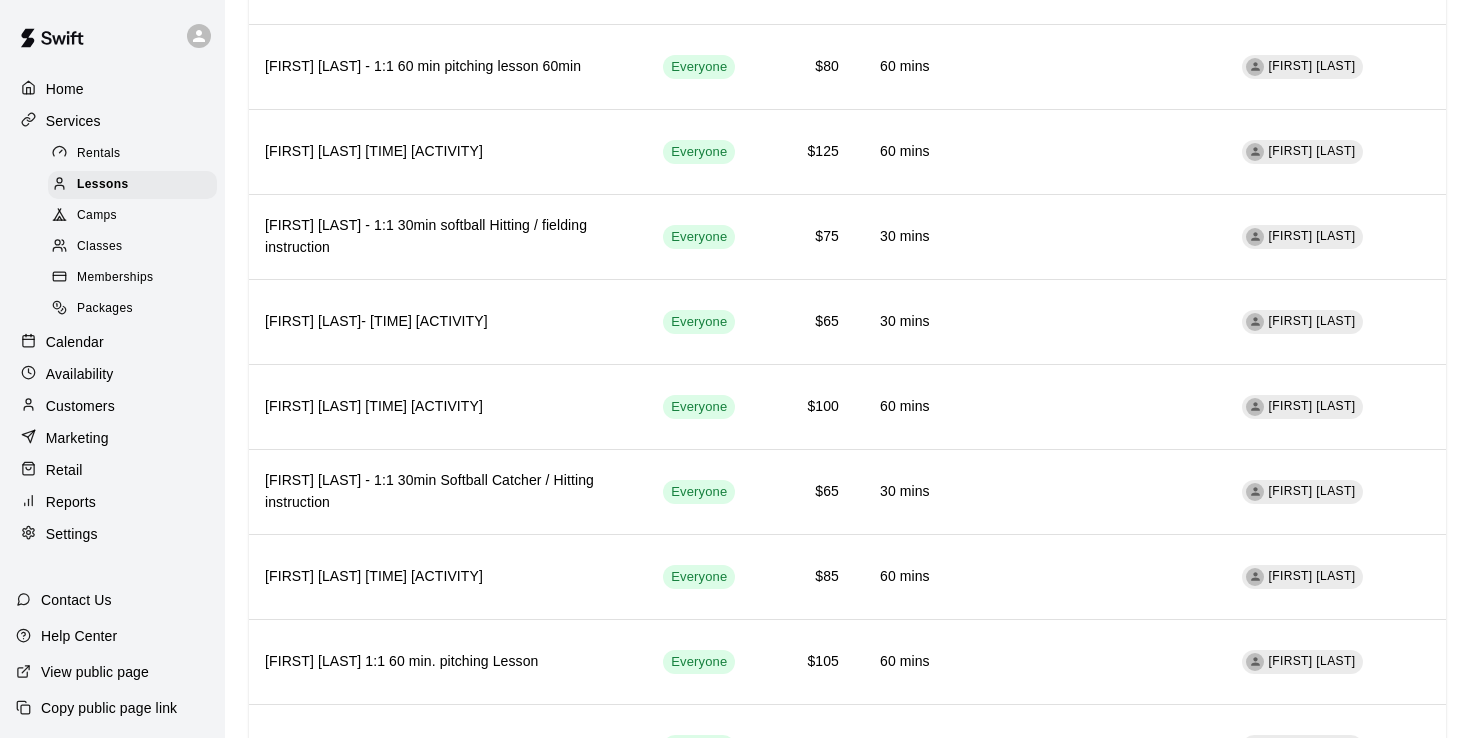scroll, scrollTop: 1560, scrollLeft: 0, axis: vertical 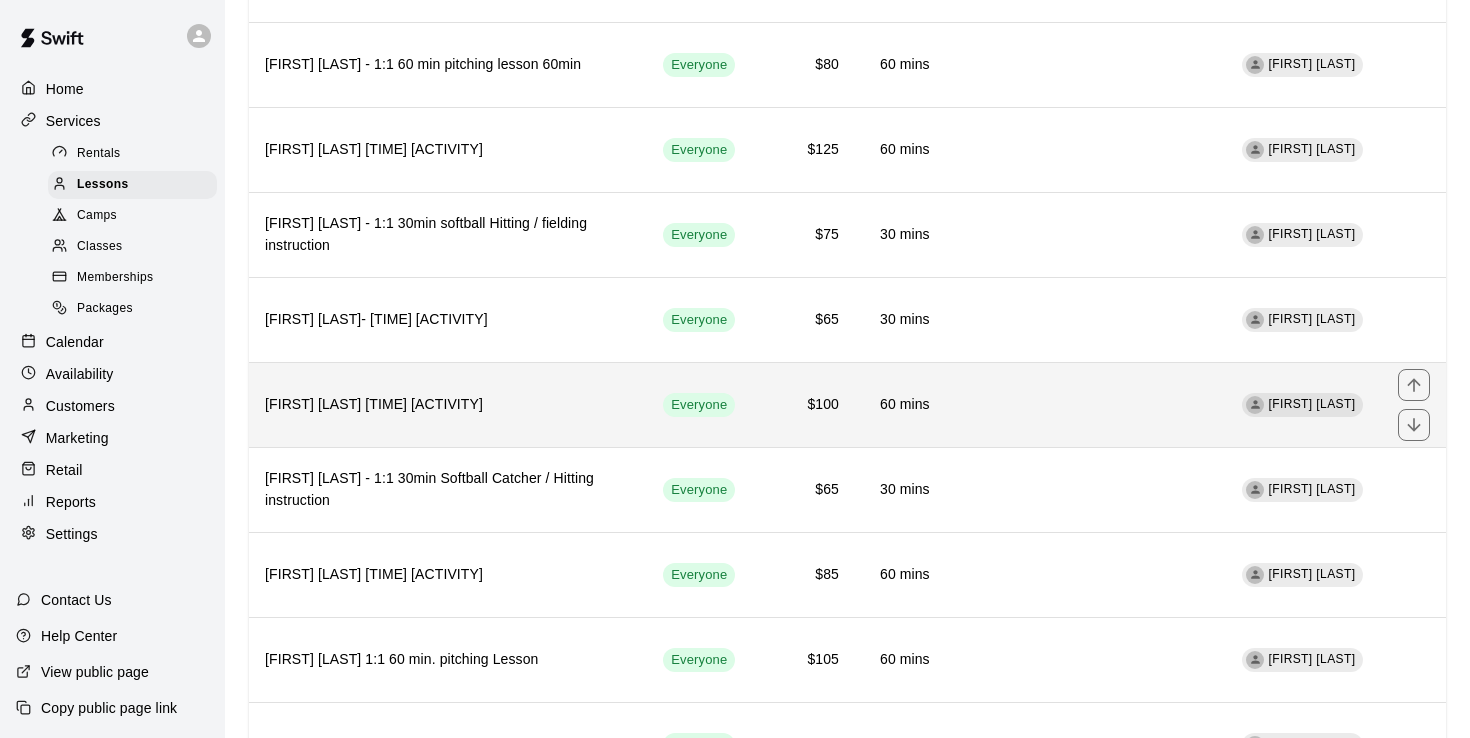 click on "60 mins" at bounding box center [900, 404] 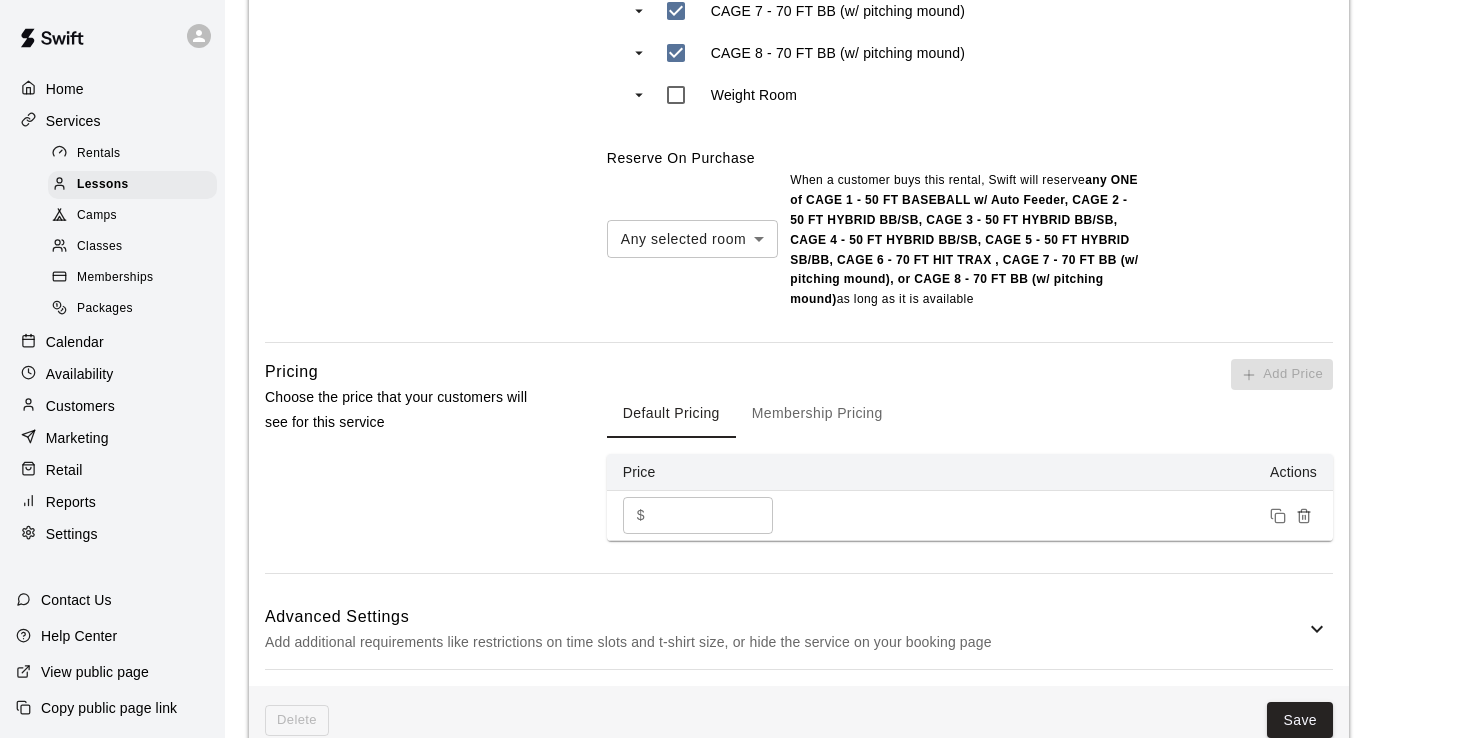 scroll, scrollTop: 1215, scrollLeft: 0, axis: vertical 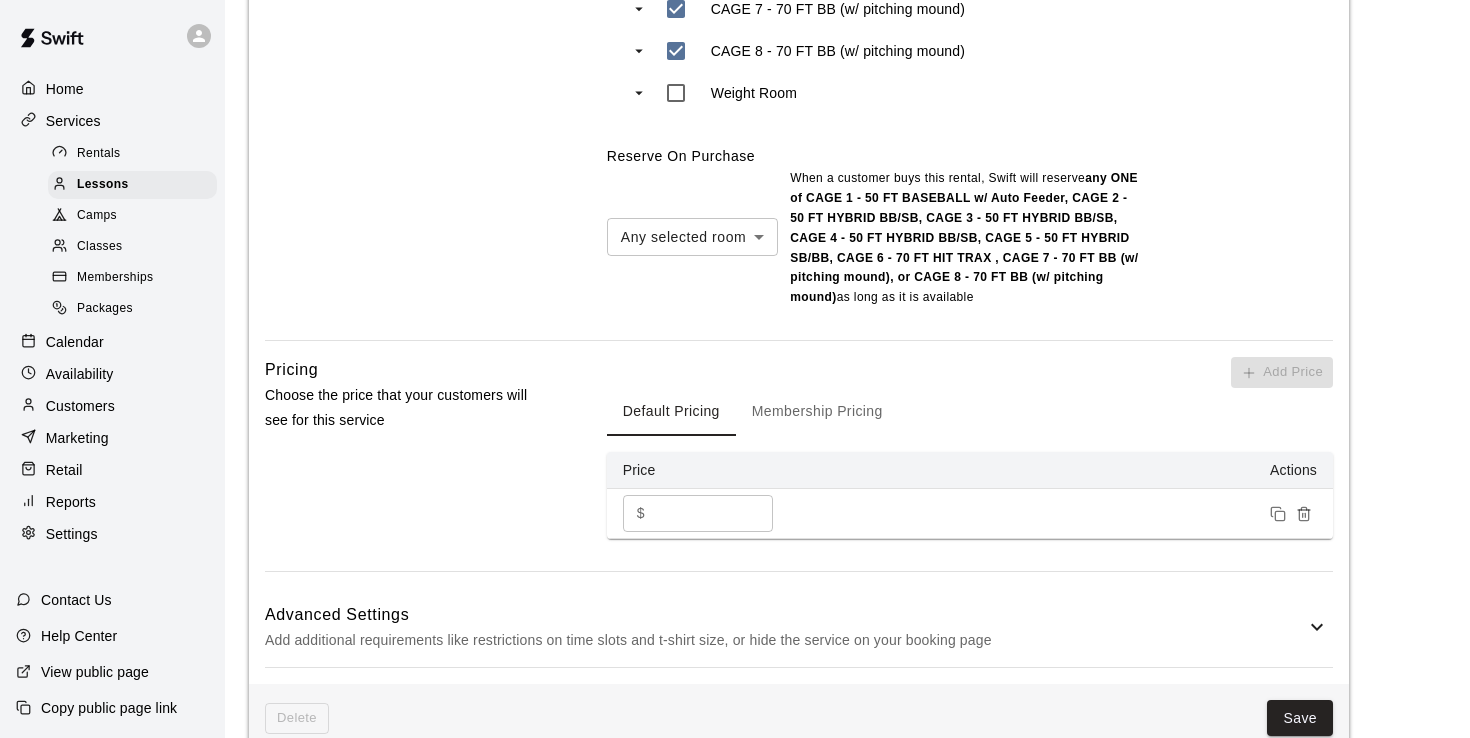 click on "***" at bounding box center (713, 513) 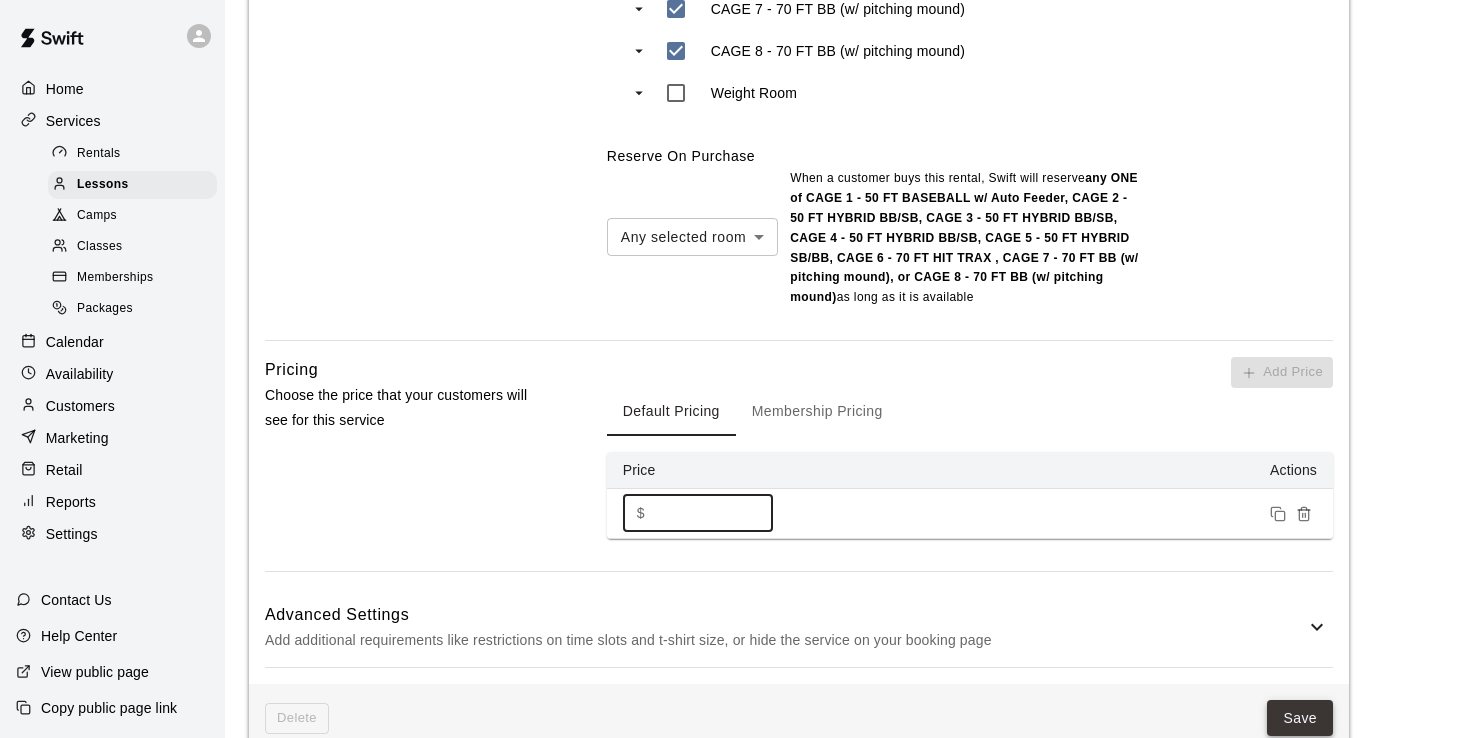 type on "***" 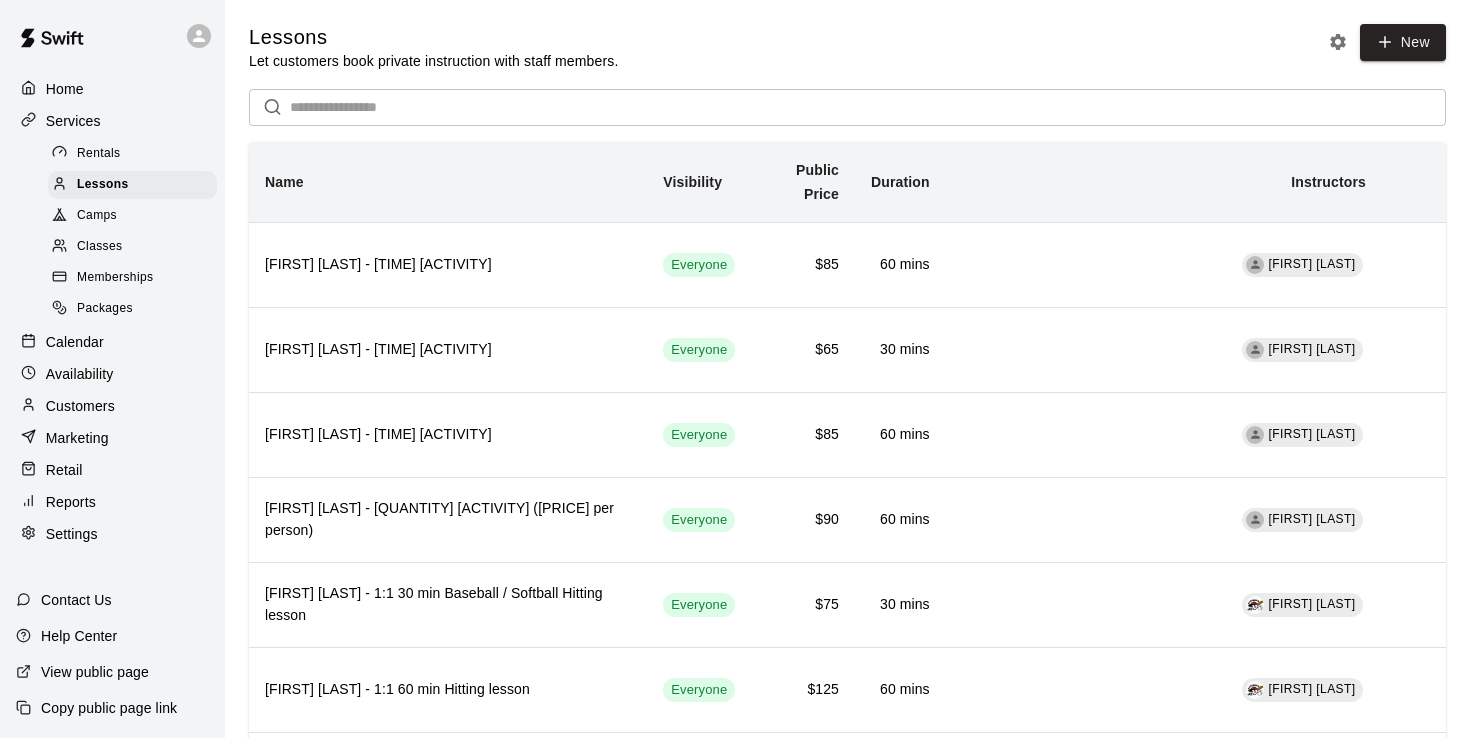 scroll, scrollTop: 0, scrollLeft: 0, axis: both 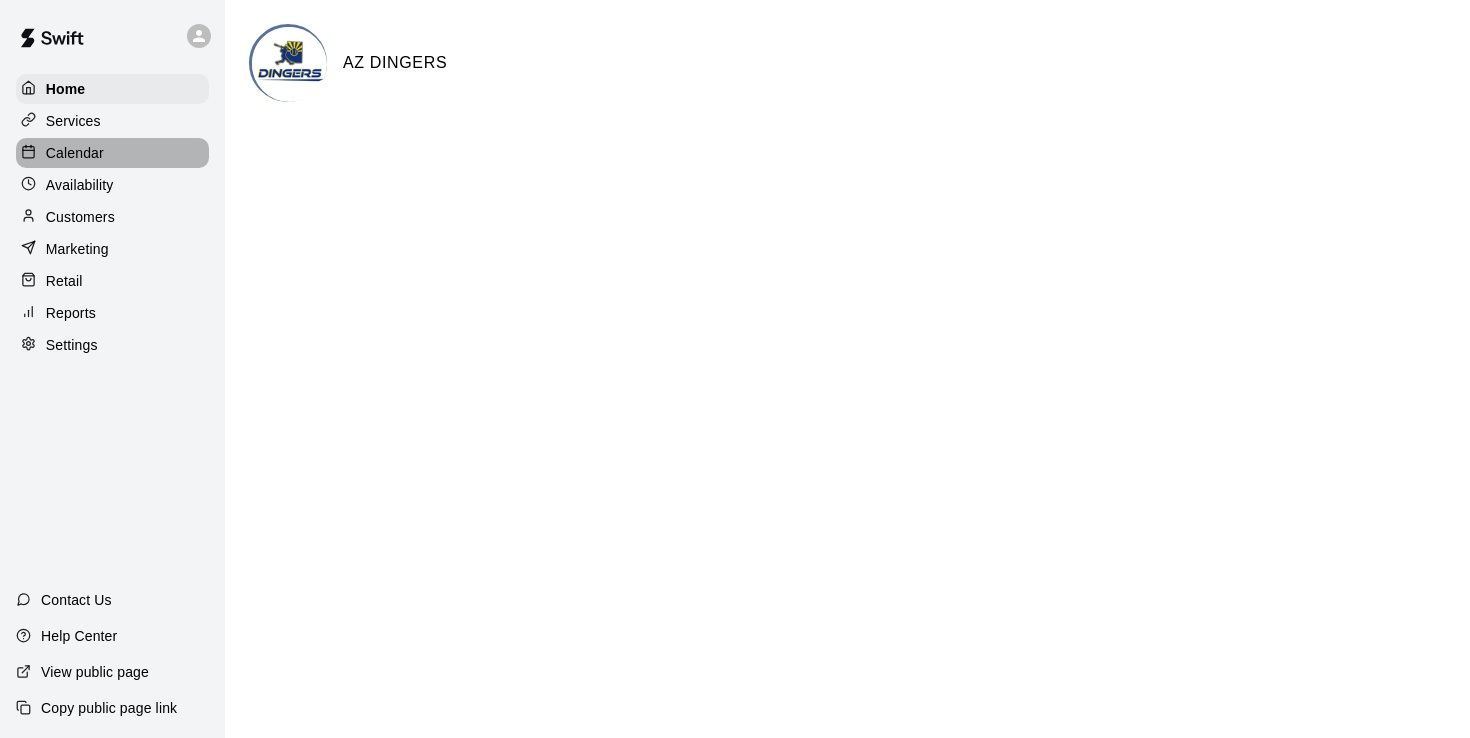 click on "Calendar" at bounding box center (75, 153) 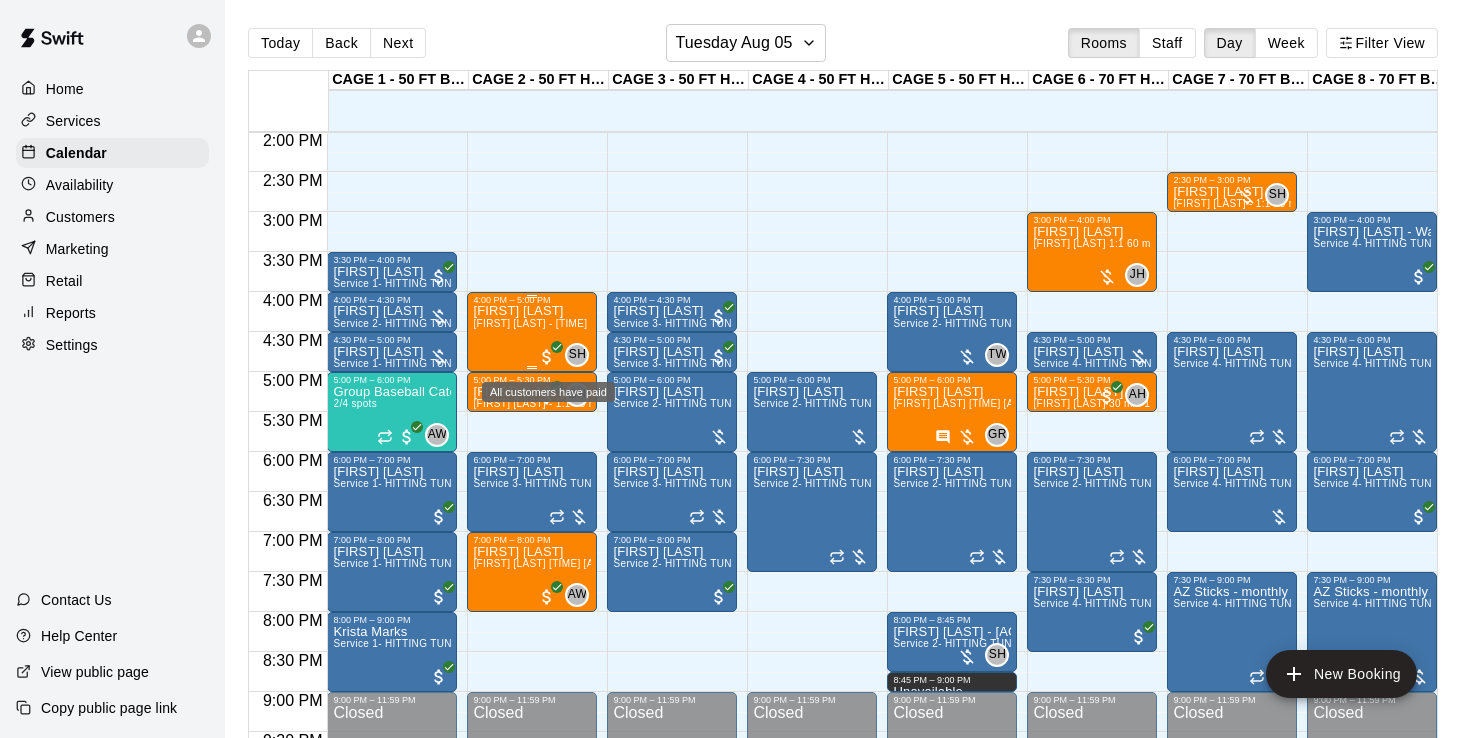 scroll, scrollTop: 1122, scrollLeft: 3, axis: both 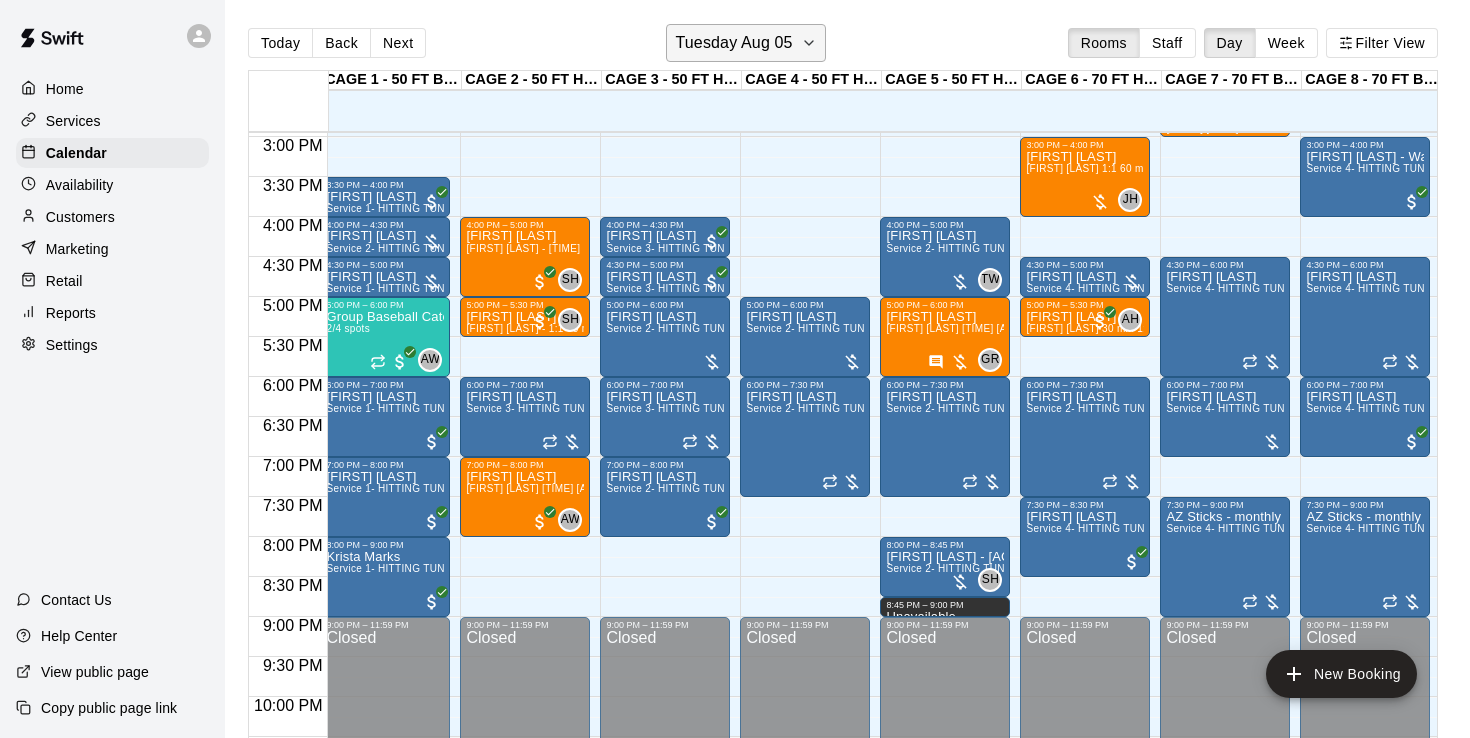 click on "Tuesday Aug 05" at bounding box center (733, 43) 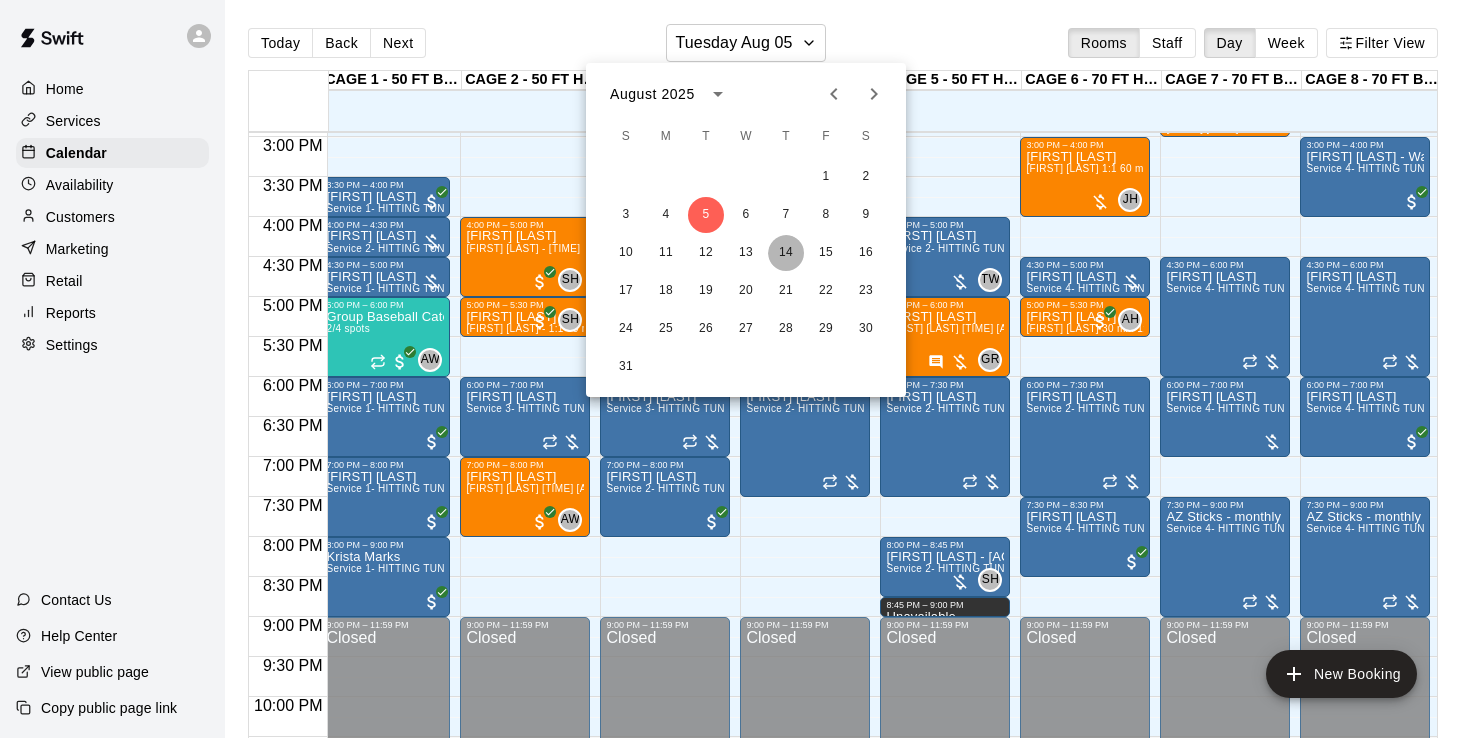 click on "14" at bounding box center (786, 253) 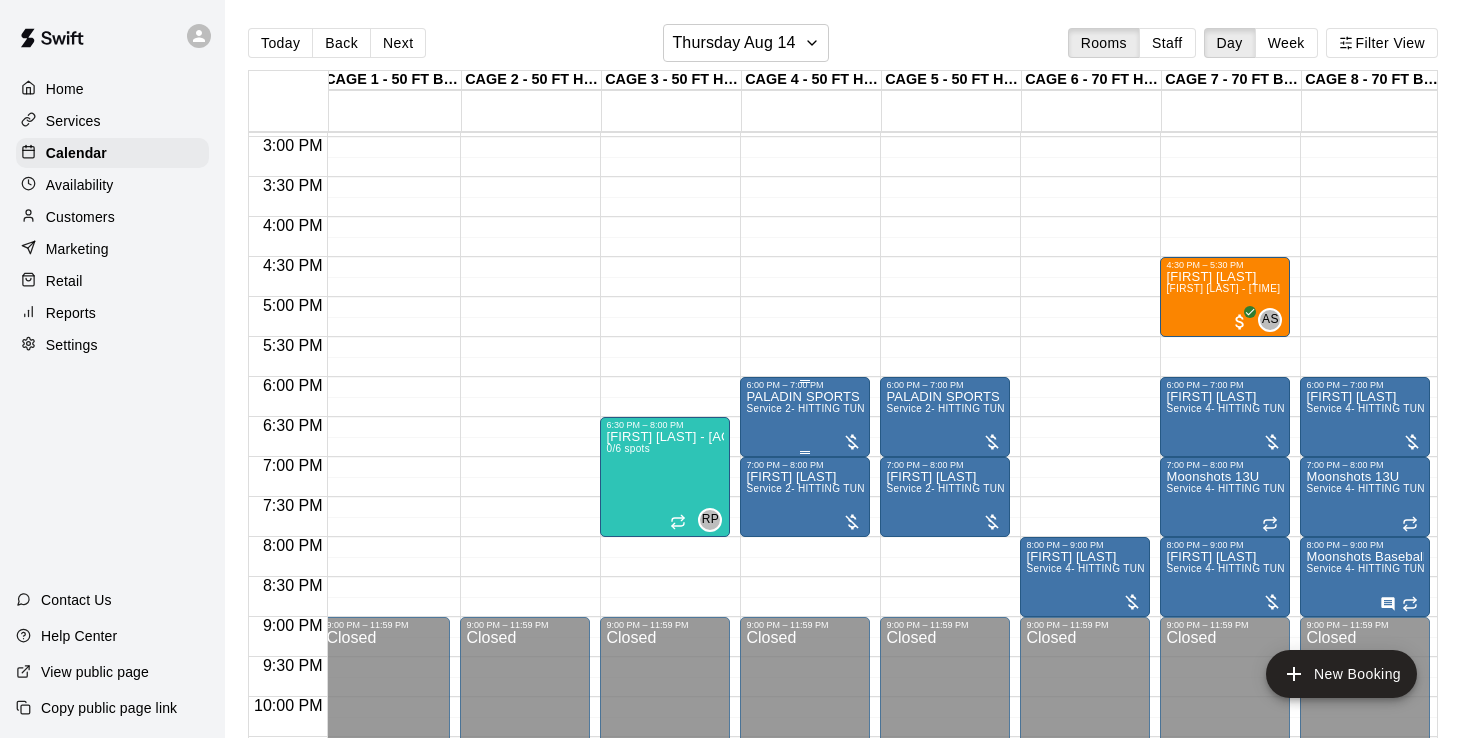 click on "PALADIN SPORTS OUTREACH BASEBALL TEAMS & 1 other Service 2- HITTING TUNNEL RENTAL - 50ft Baseball" at bounding box center (805, 759) 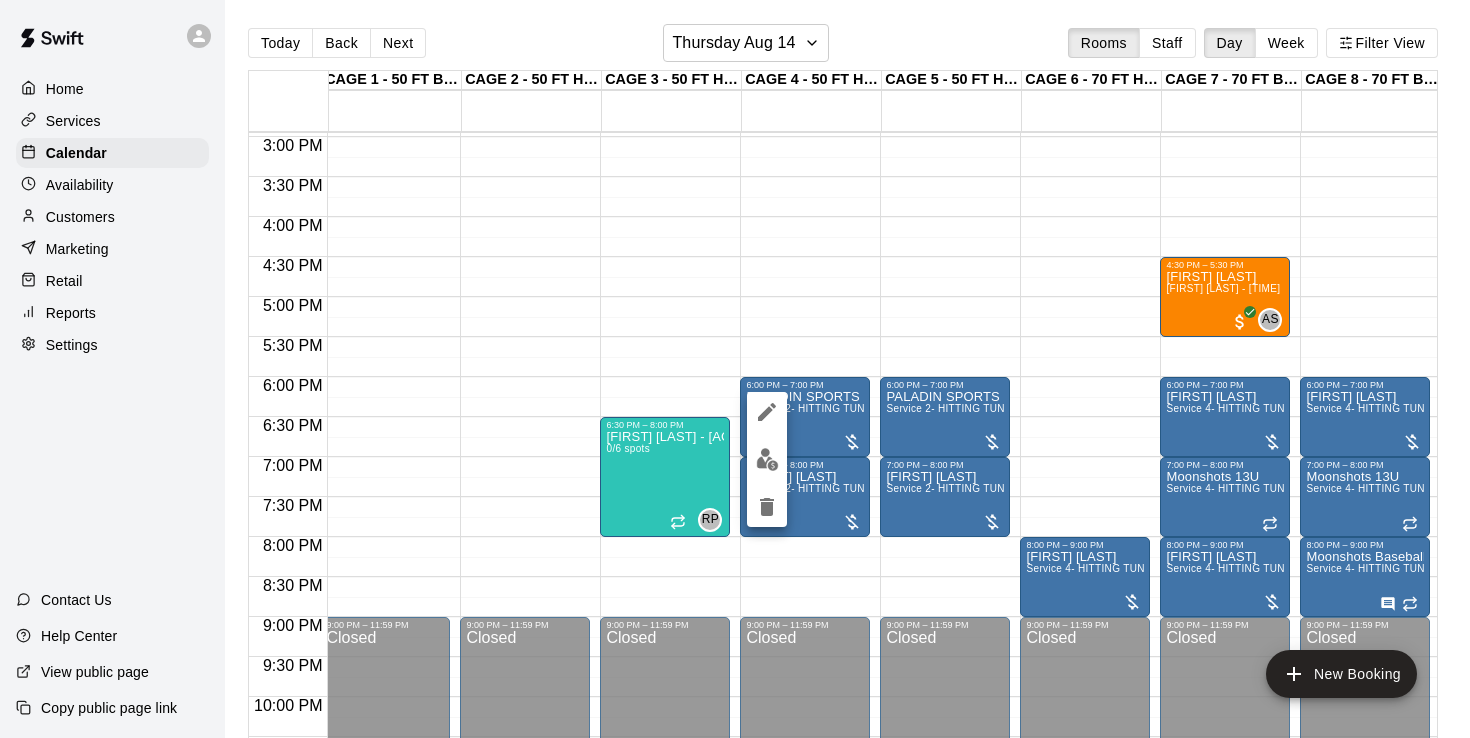 click at bounding box center [767, 459] 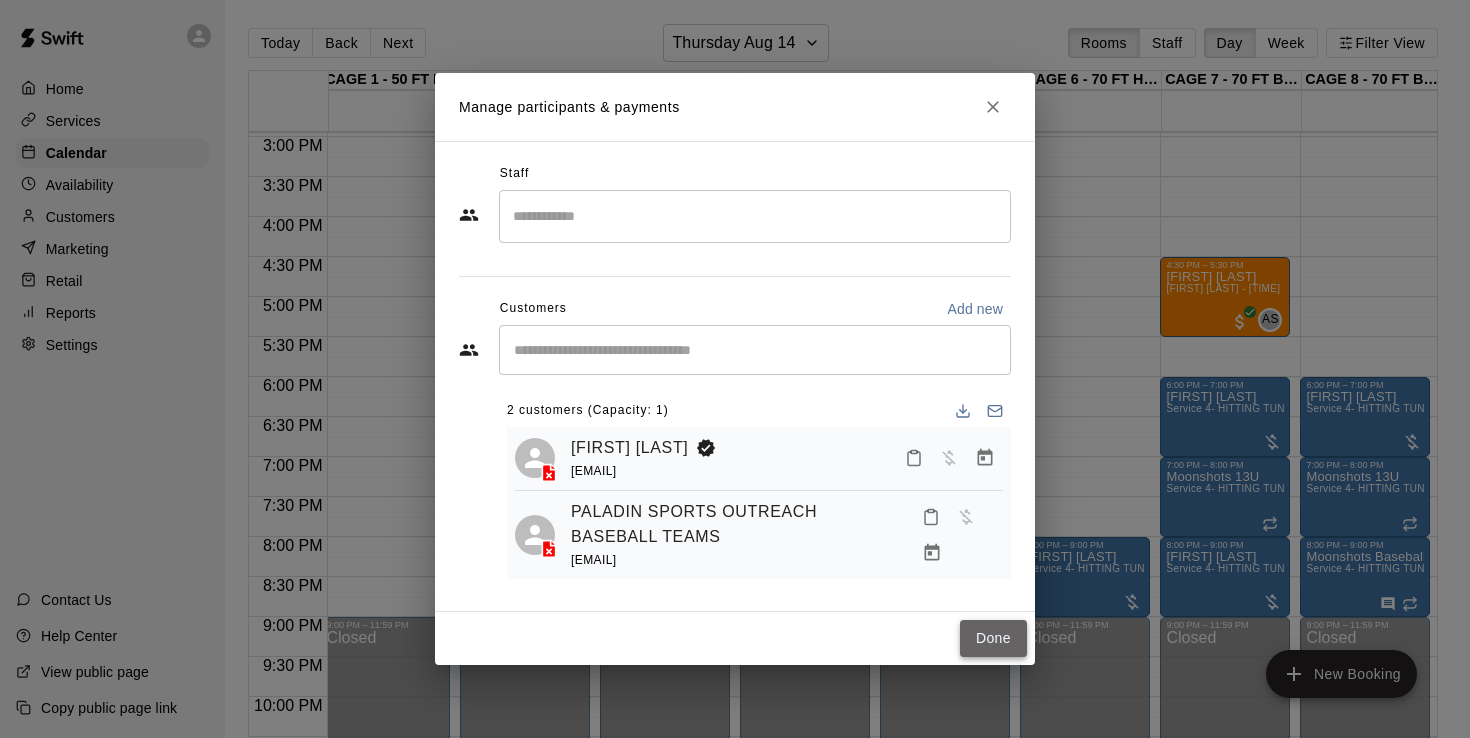click on "Done" at bounding box center (993, 638) 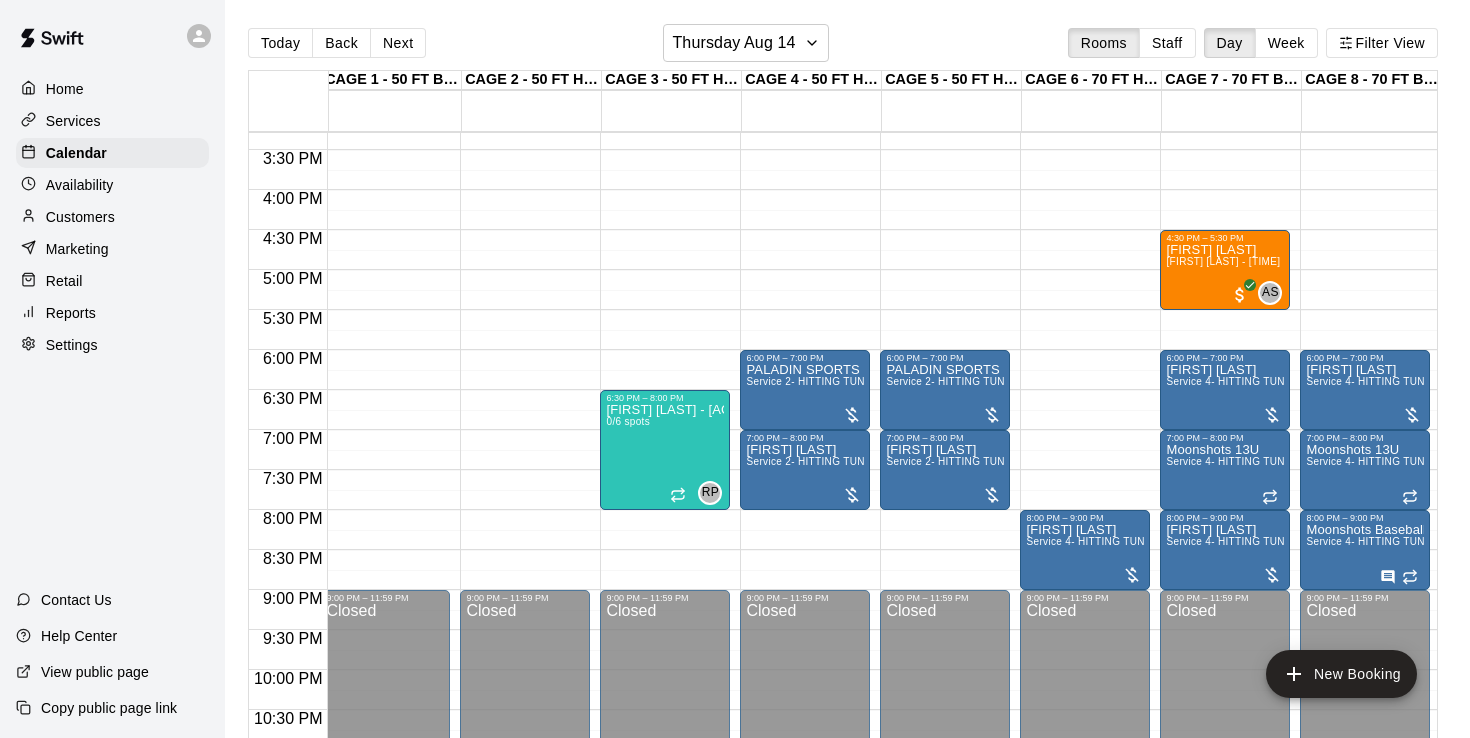scroll, scrollTop: 1225, scrollLeft: 9, axis: both 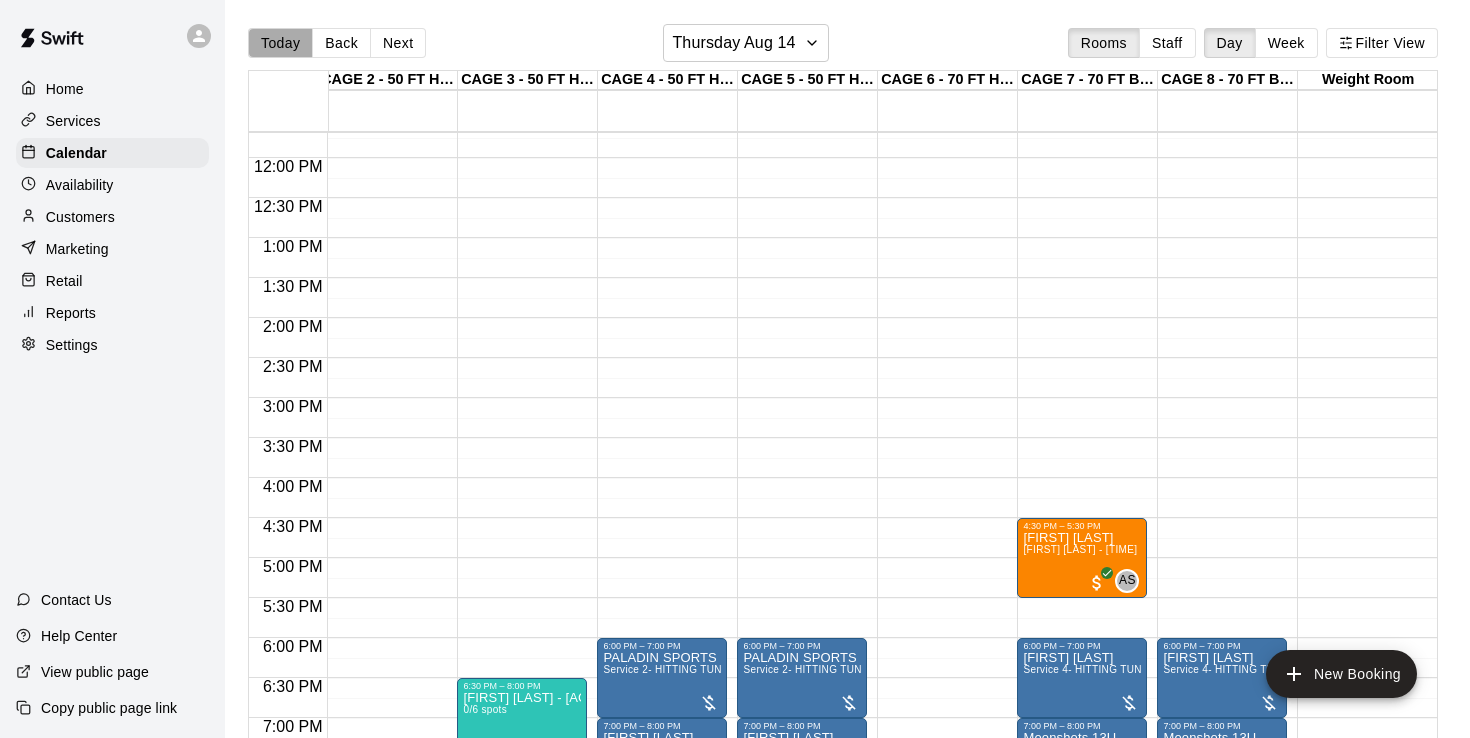 click on "Today" at bounding box center (280, 43) 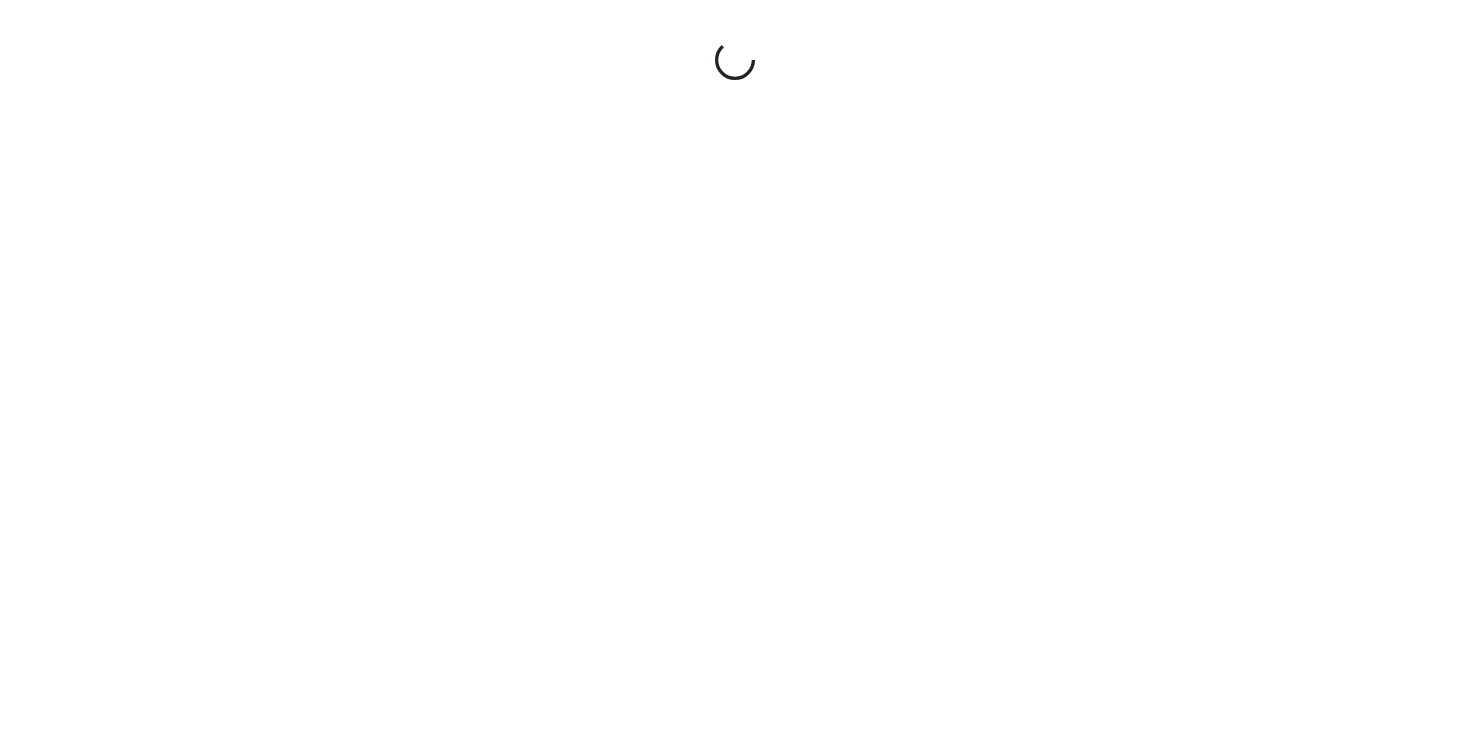 scroll, scrollTop: 0, scrollLeft: 0, axis: both 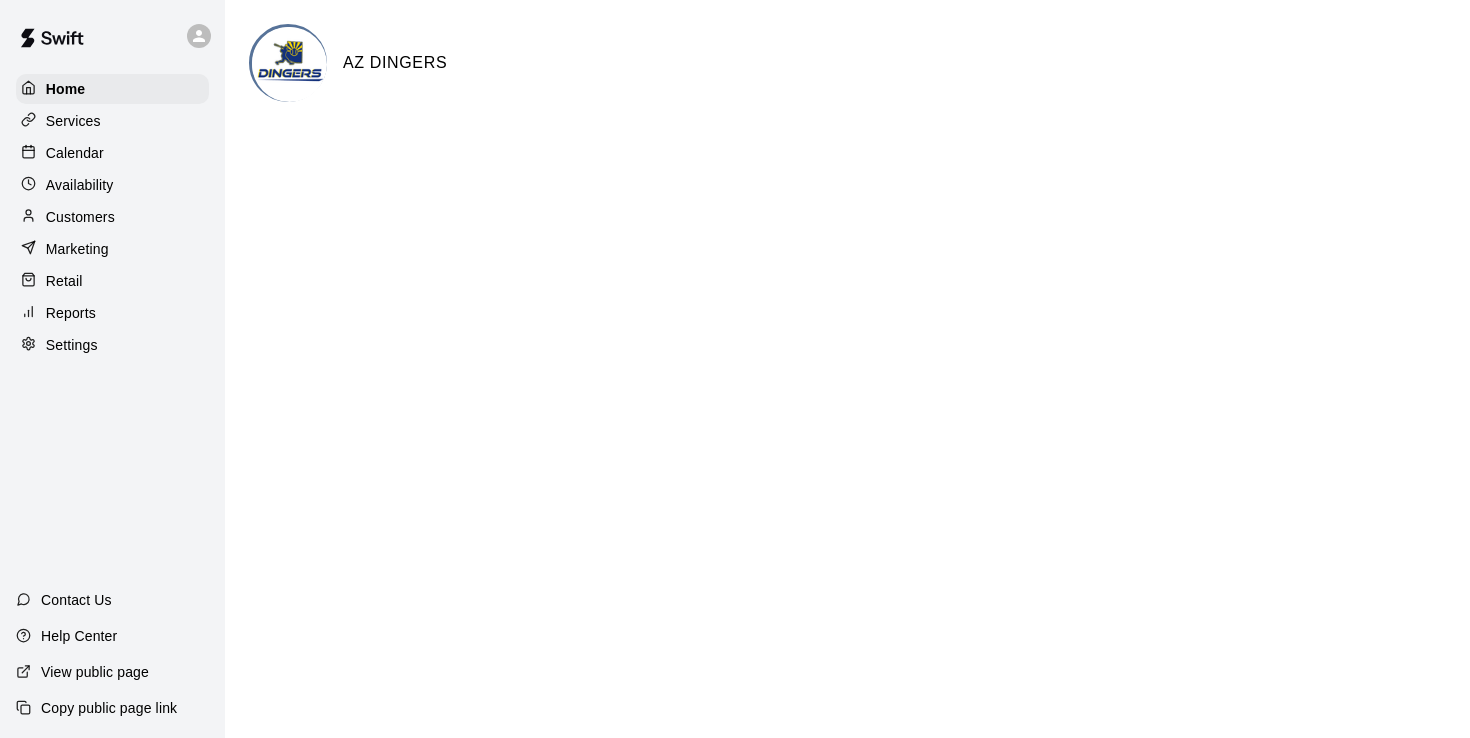 click on "Calendar" at bounding box center [75, 153] 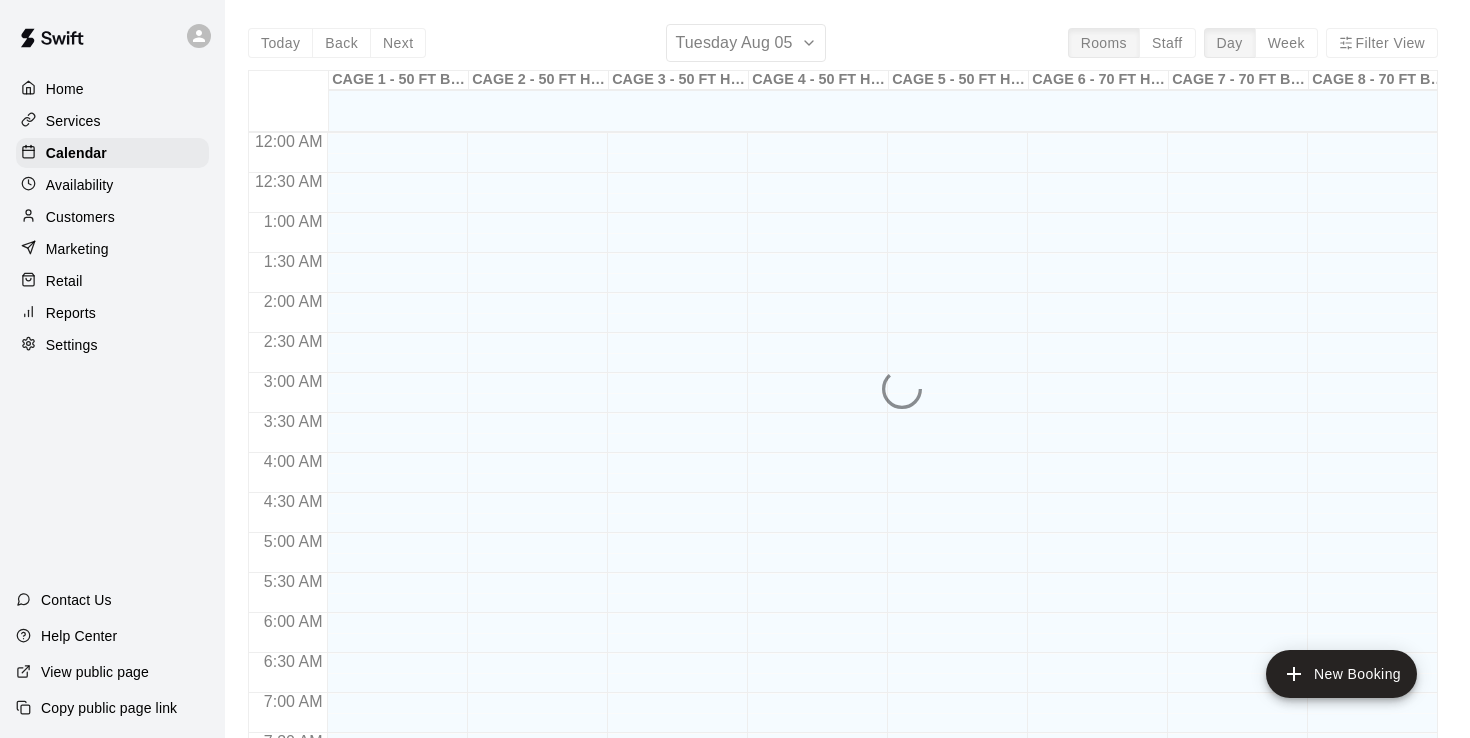 scroll, scrollTop: 841, scrollLeft: 0, axis: vertical 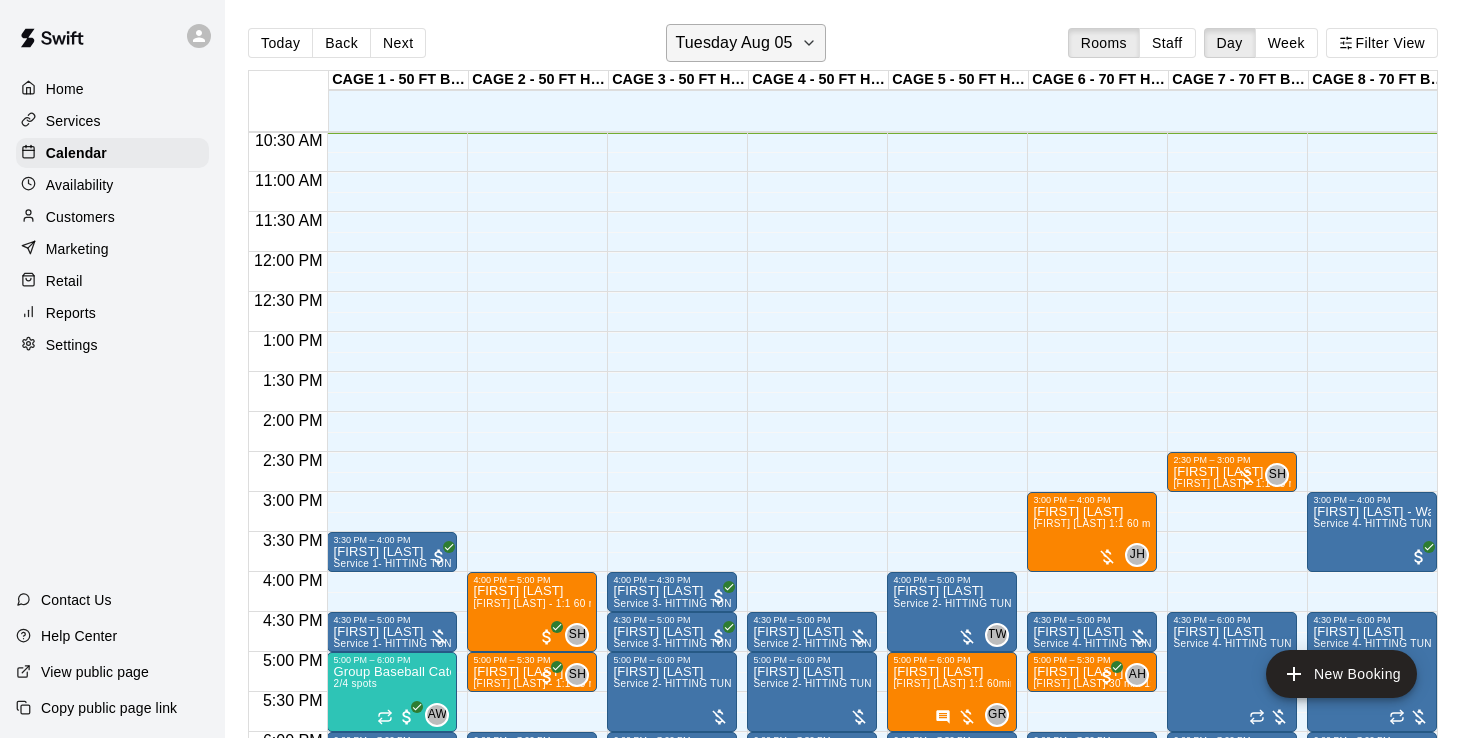 click on "Tuesday Aug 05" at bounding box center [733, 43] 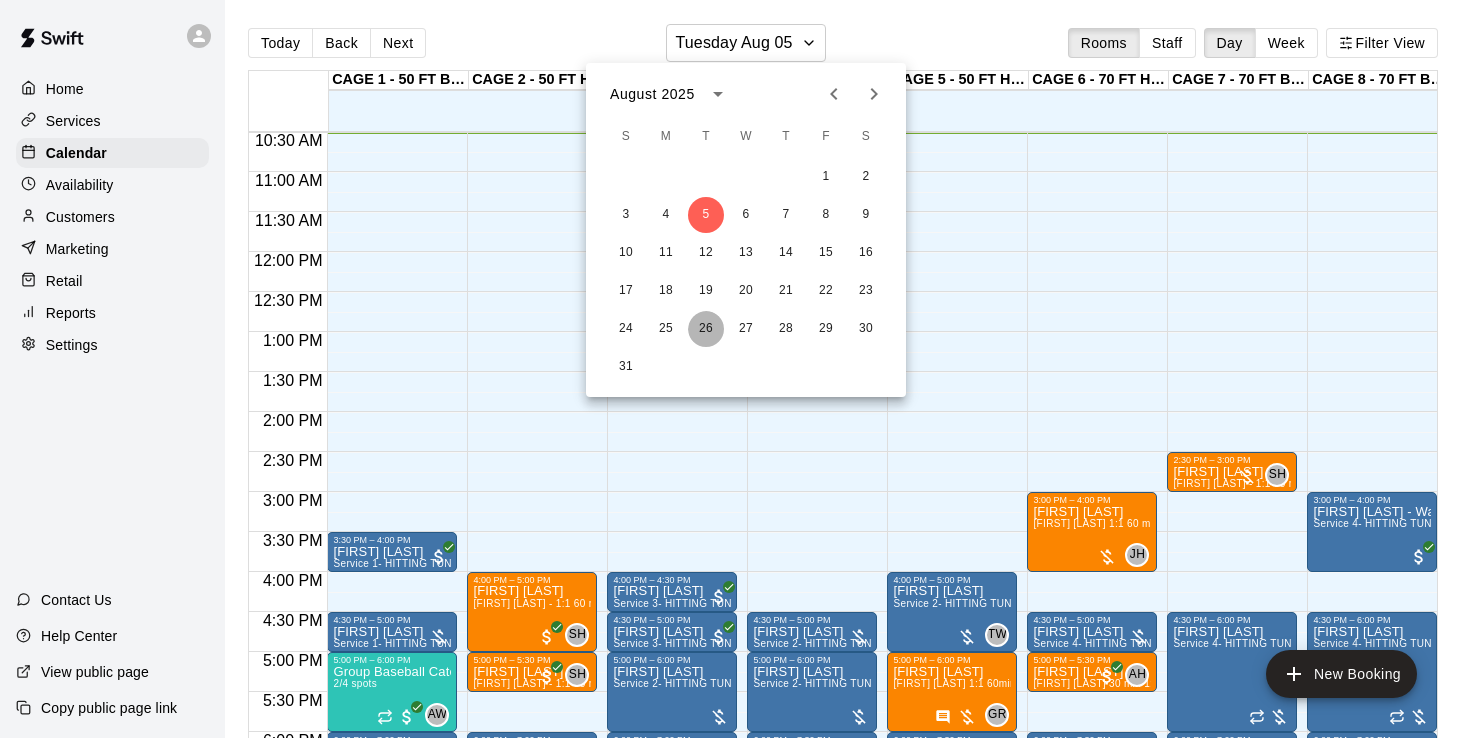 click on "26" at bounding box center [706, 329] 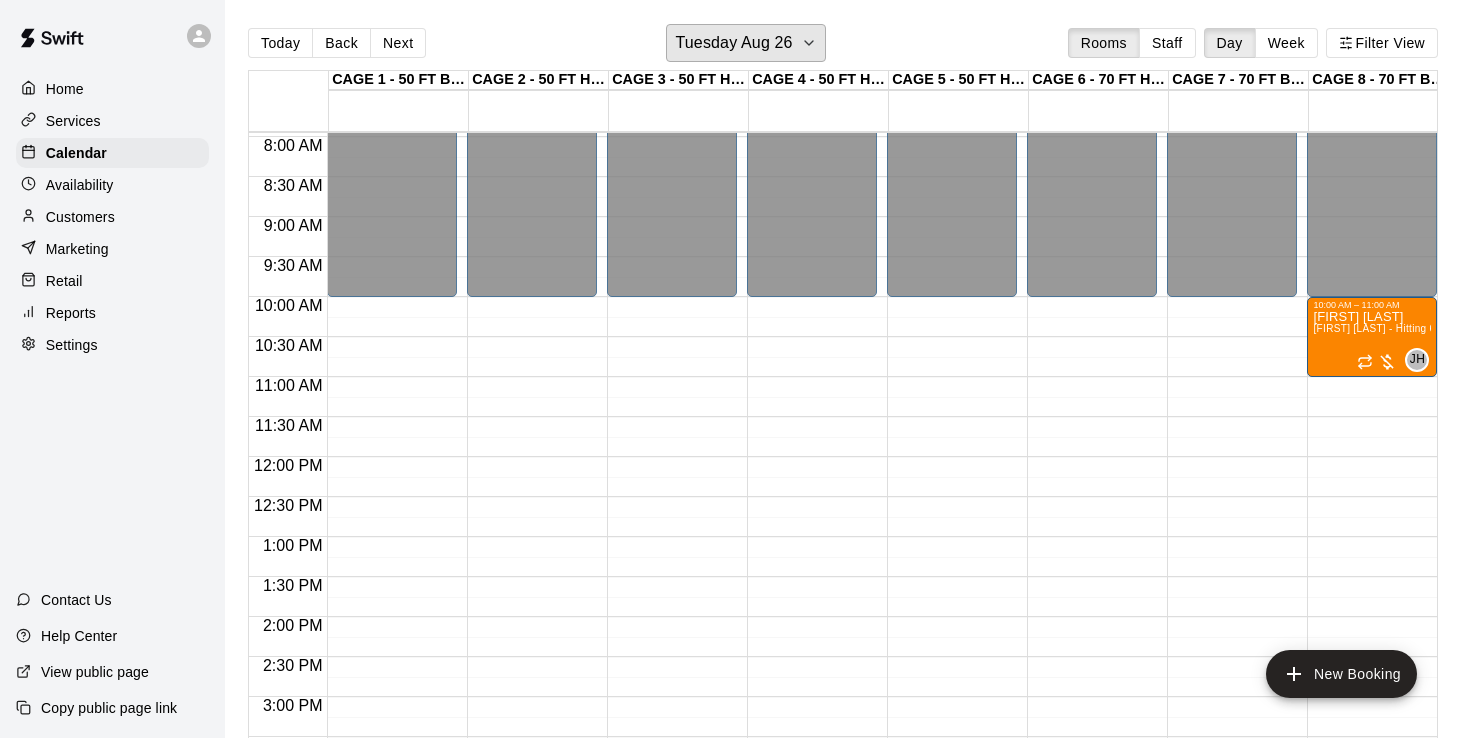 scroll, scrollTop: 638, scrollLeft: 0, axis: vertical 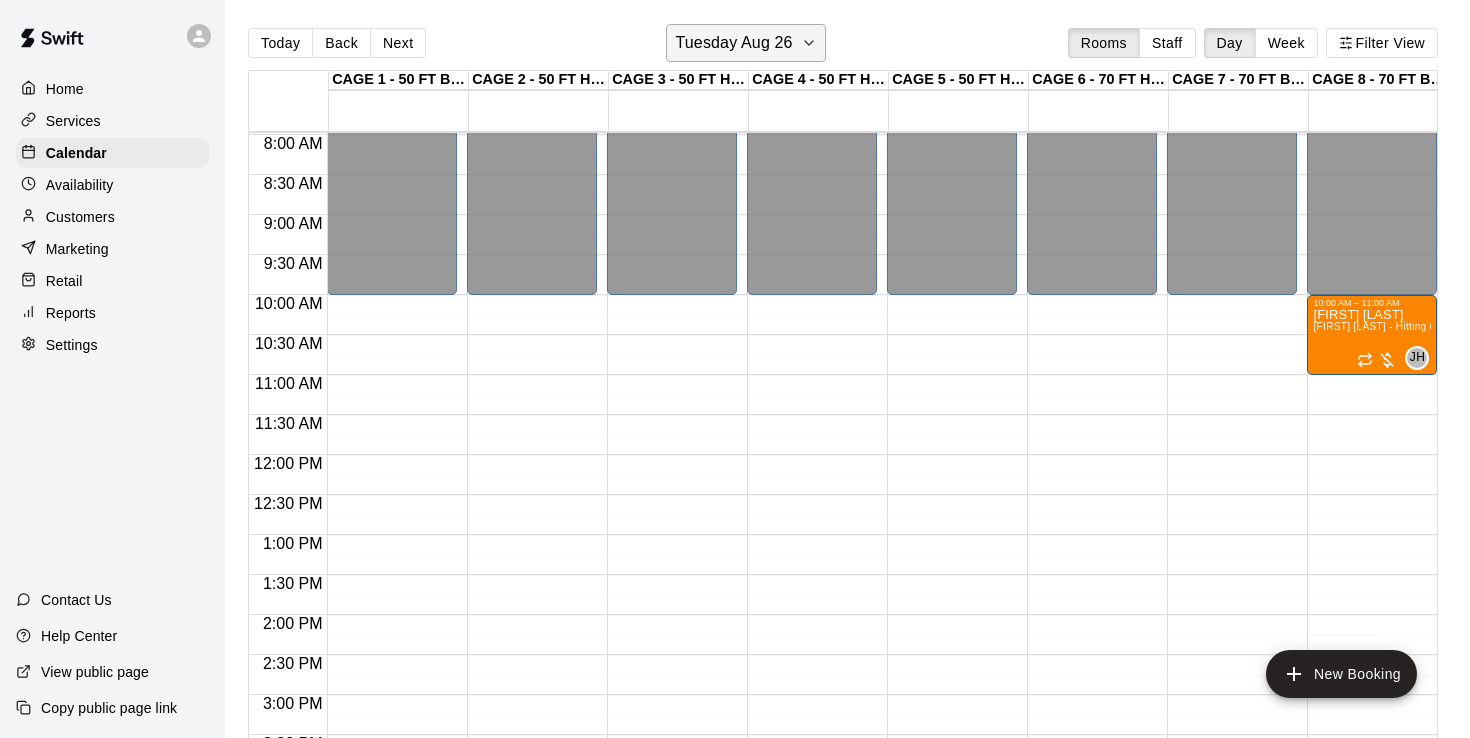 click on "Tuesday Aug 26" at bounding box center (733, 43) 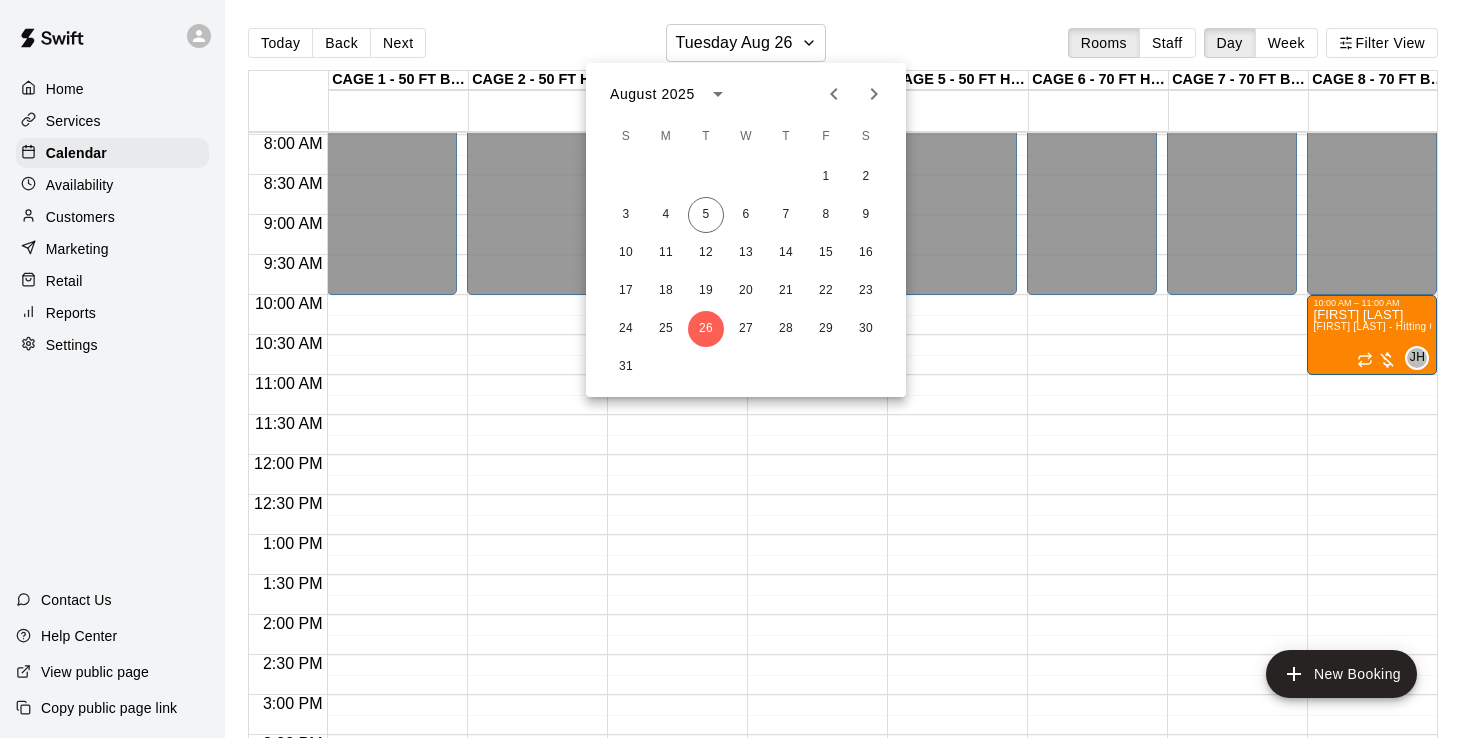 click 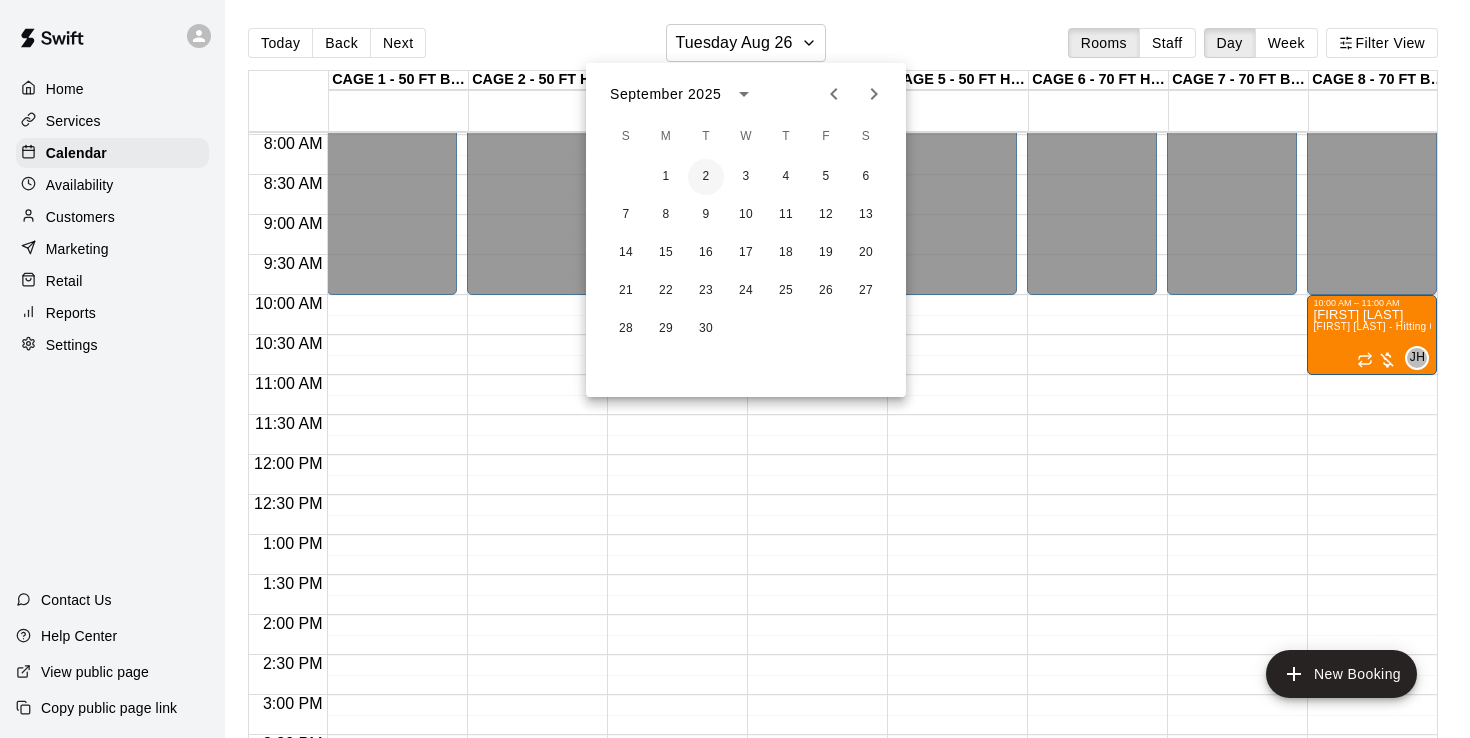 click on "2" at bounding box center [706, 177] 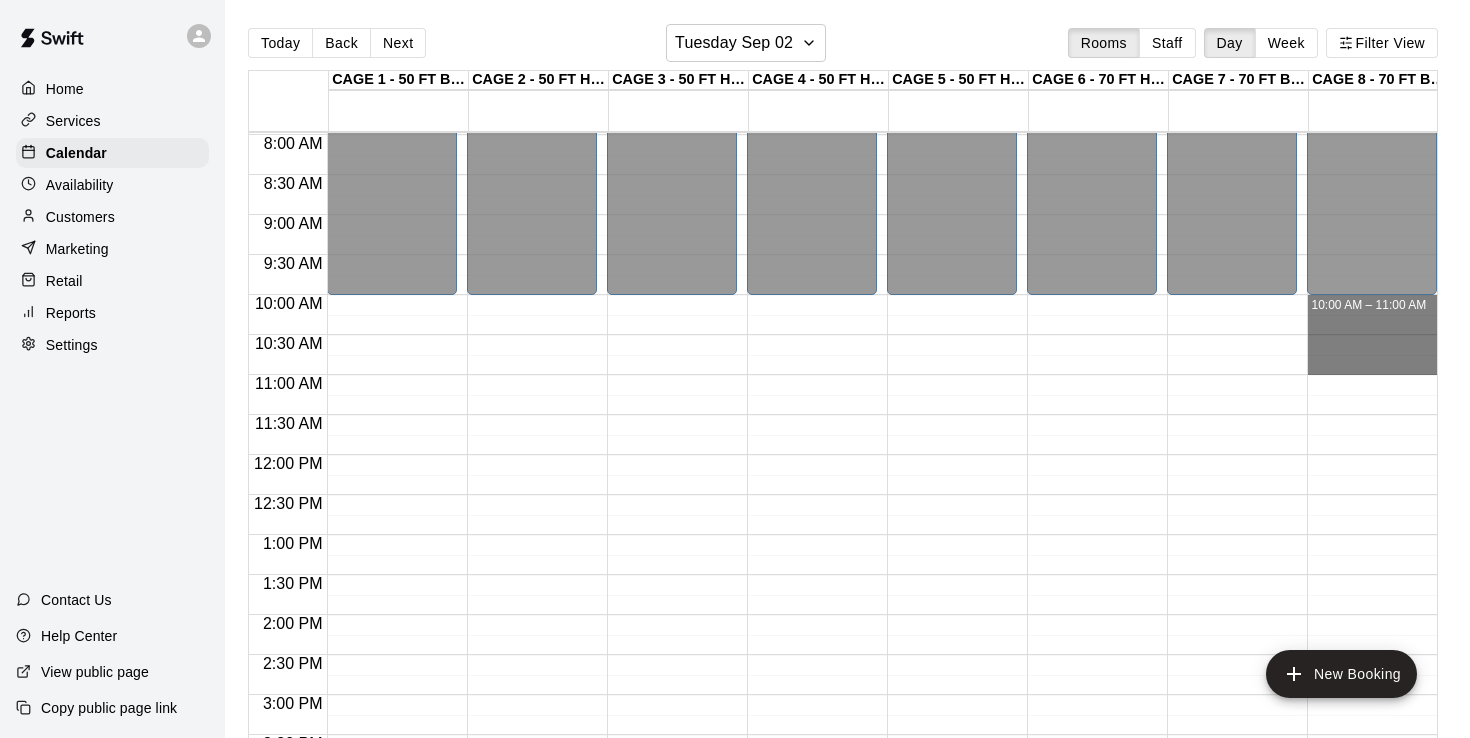 drag, startPoint x: 1354, startPoint y: 305, endPoint x: 1364, endPoint y: 363, distance: 58.855755 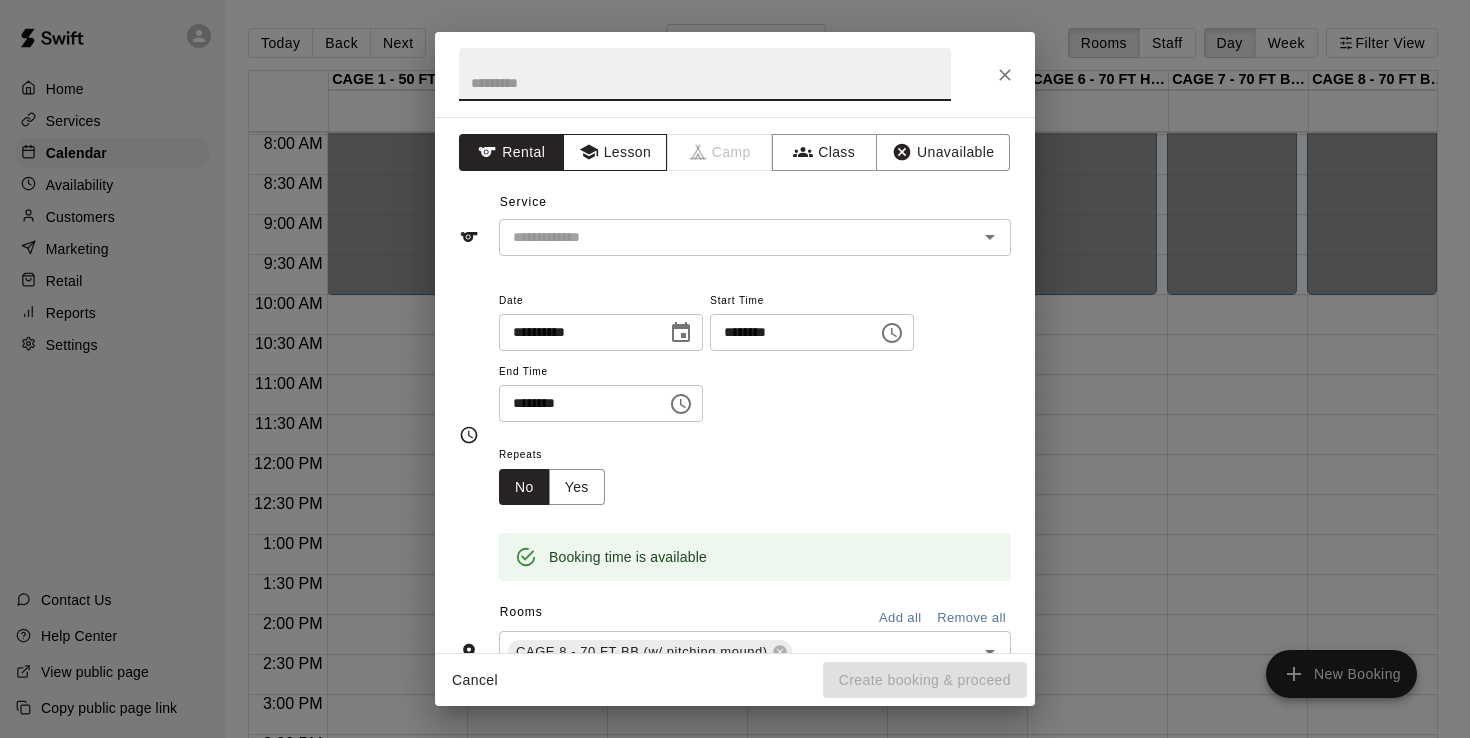 click on "Lesson" at bounding box center [615, 152] 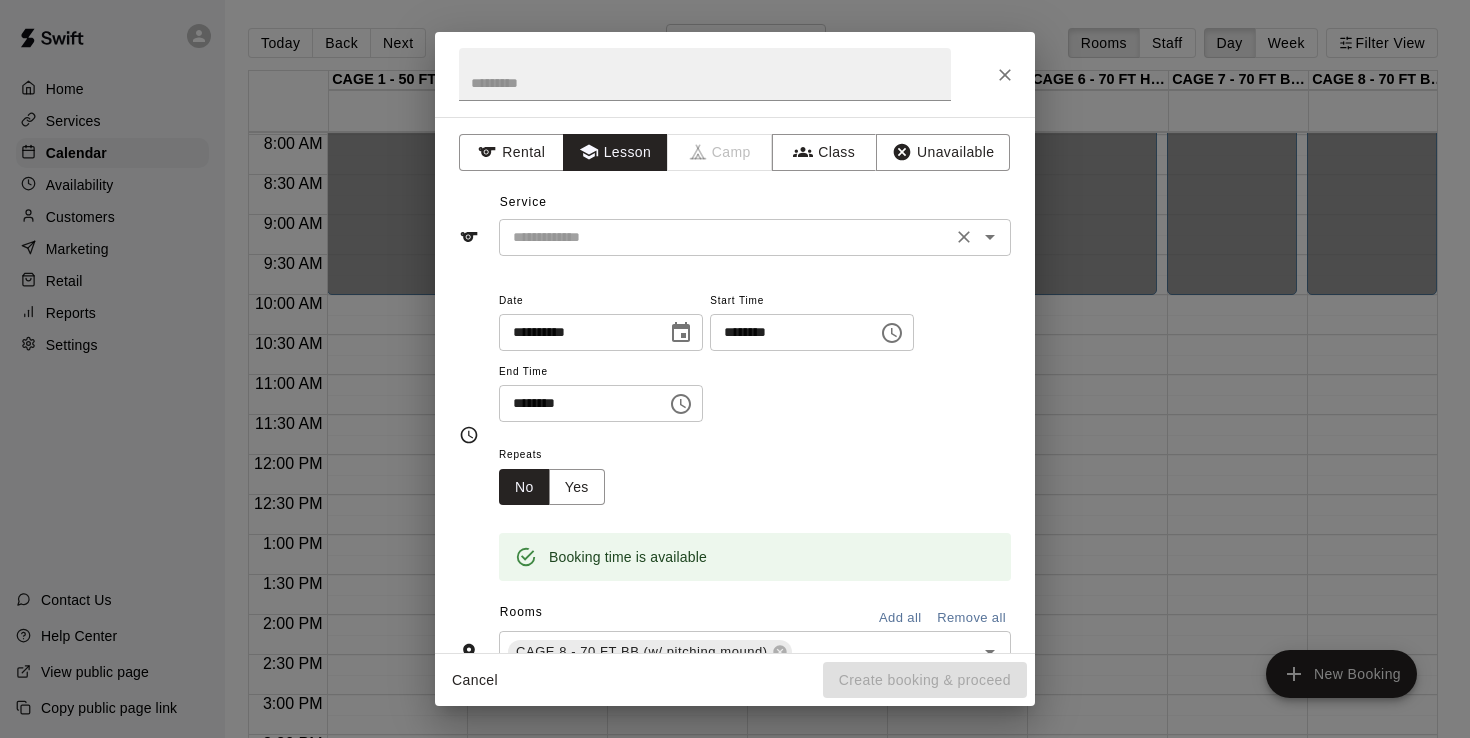 click at bounding box center (725, 237) 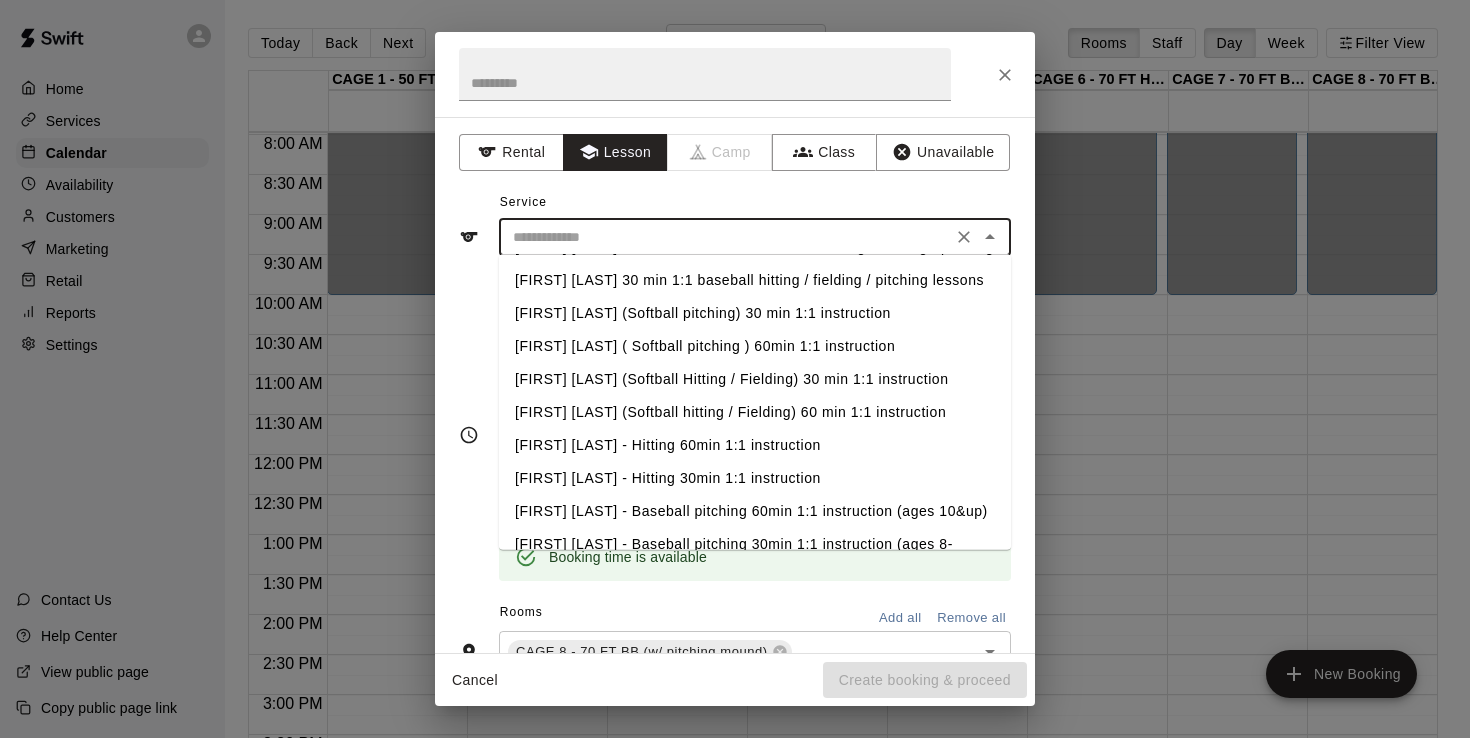 scroll, scrollTop: 1128, scrollLeft: 0, axis: vertical 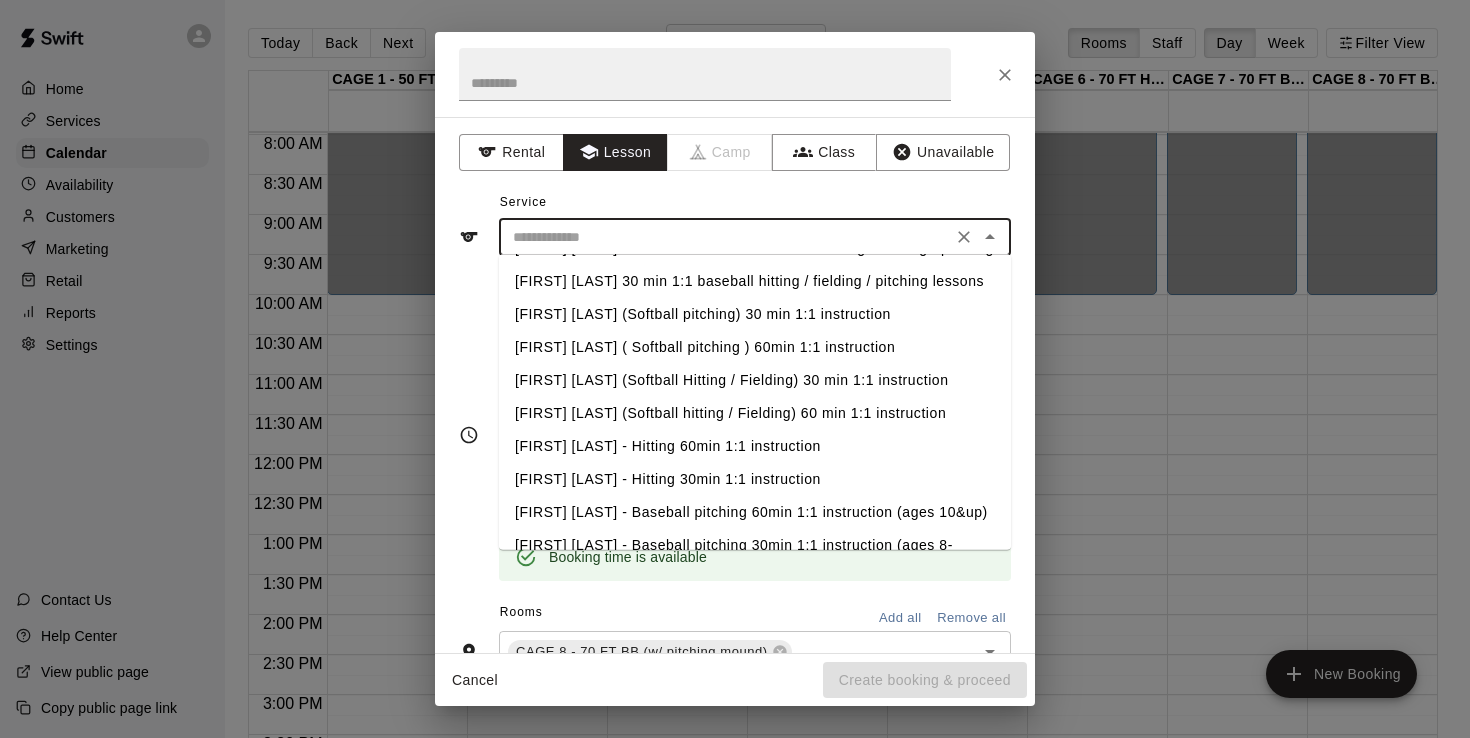 click on "[FIRST] [LAST] - [ACTIVITY] [TIME] [ACTIVITY]" at bounding box center (755, 447) 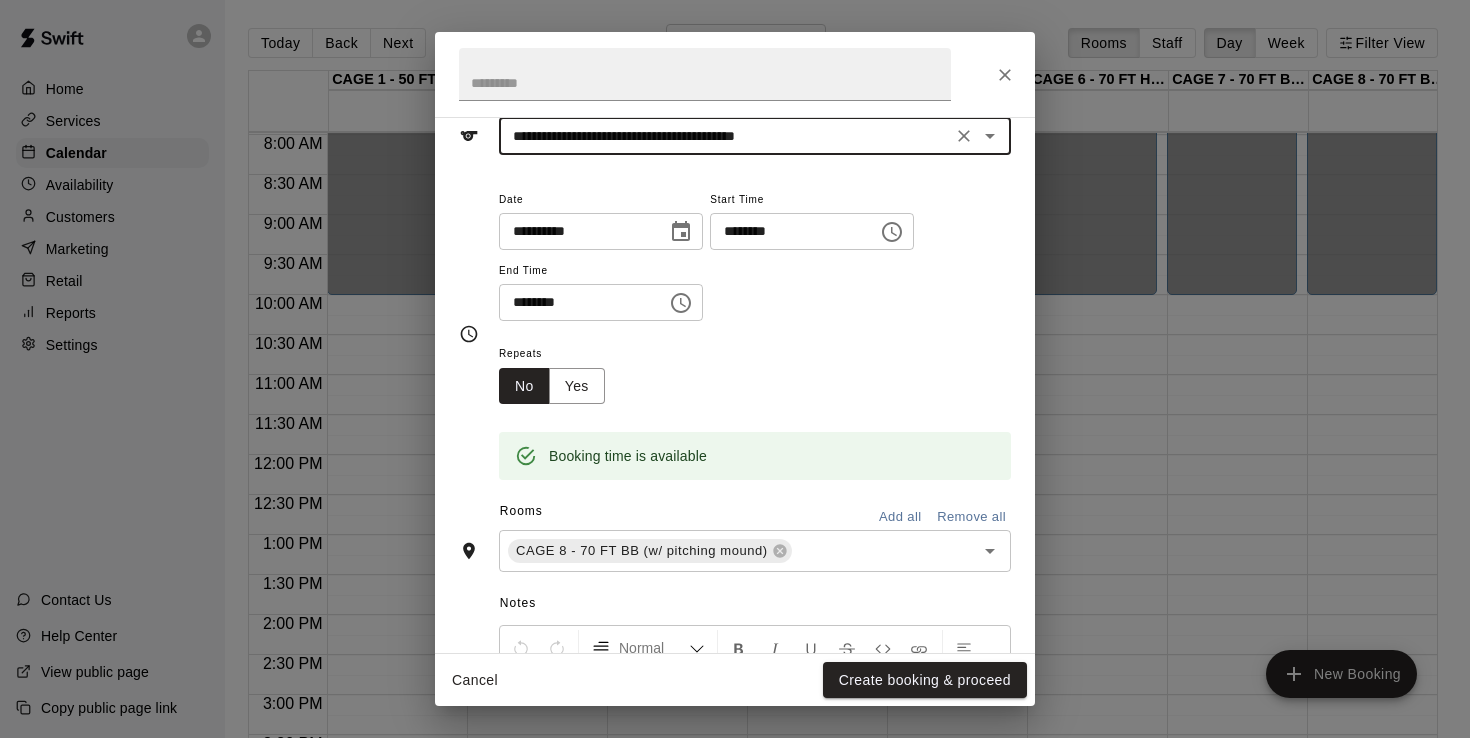 scroll, scrollTop: 205, scrollLeft: 0, axis: vertical 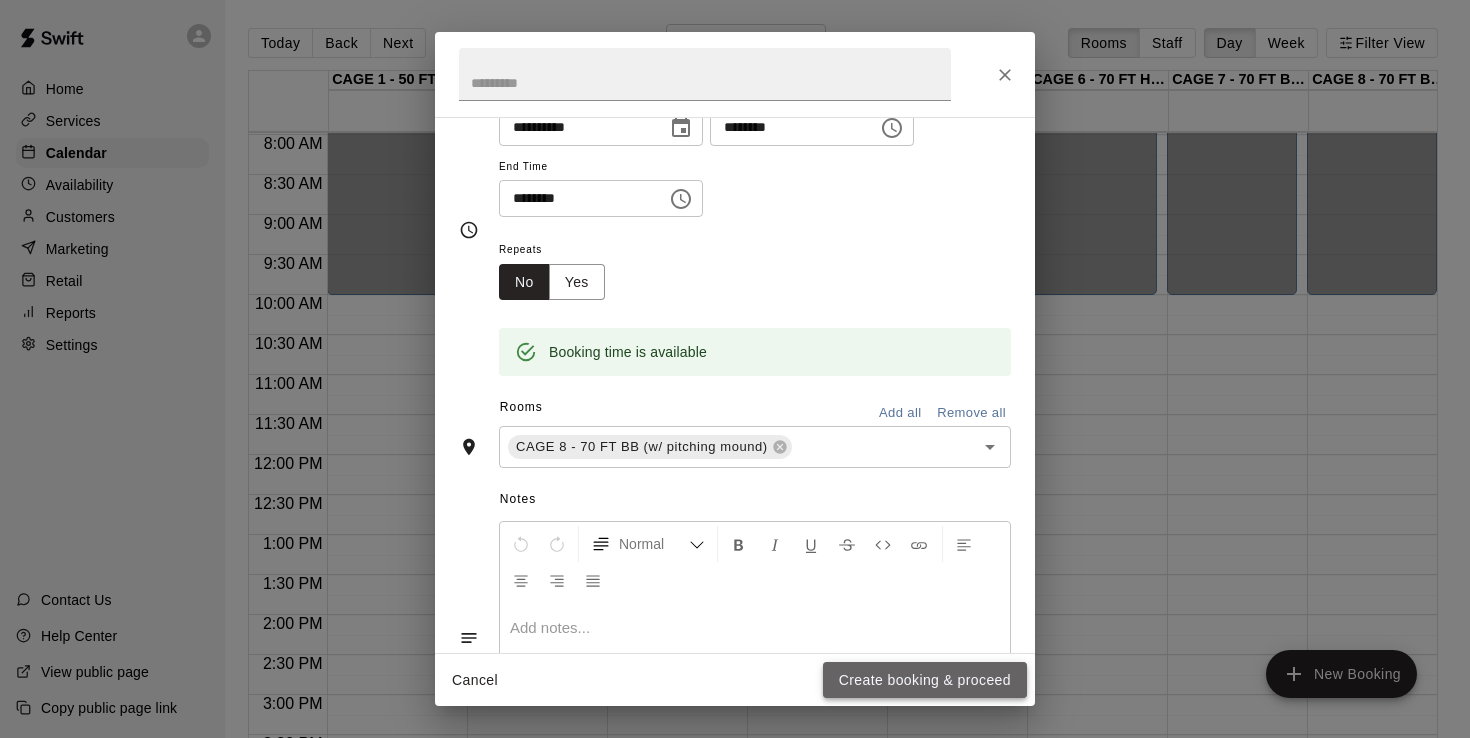 click on "Create booking & proceed" at bounding box center (925, 680) 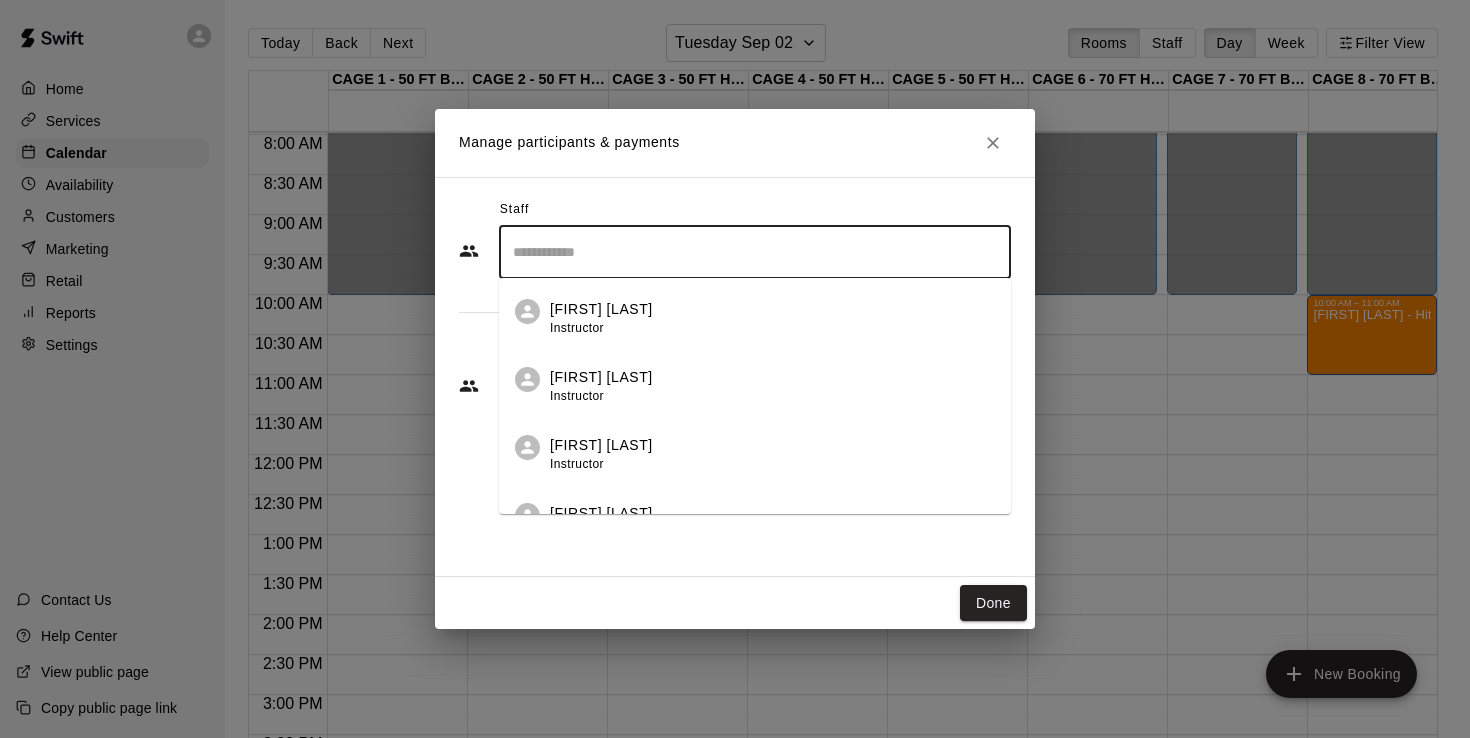 click at bounding box center (755, 252) 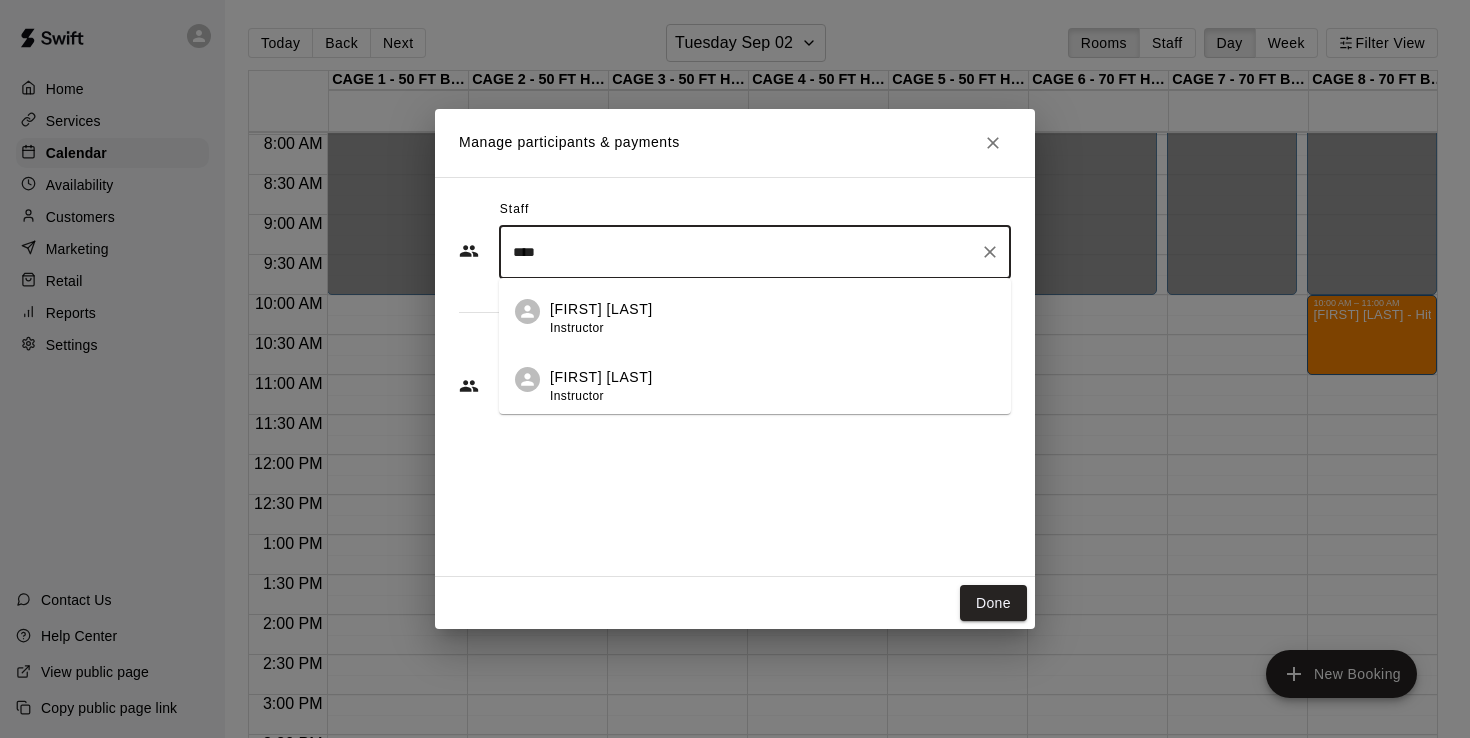 click on "John Havird Instructor" at bounding box center [601, 318] 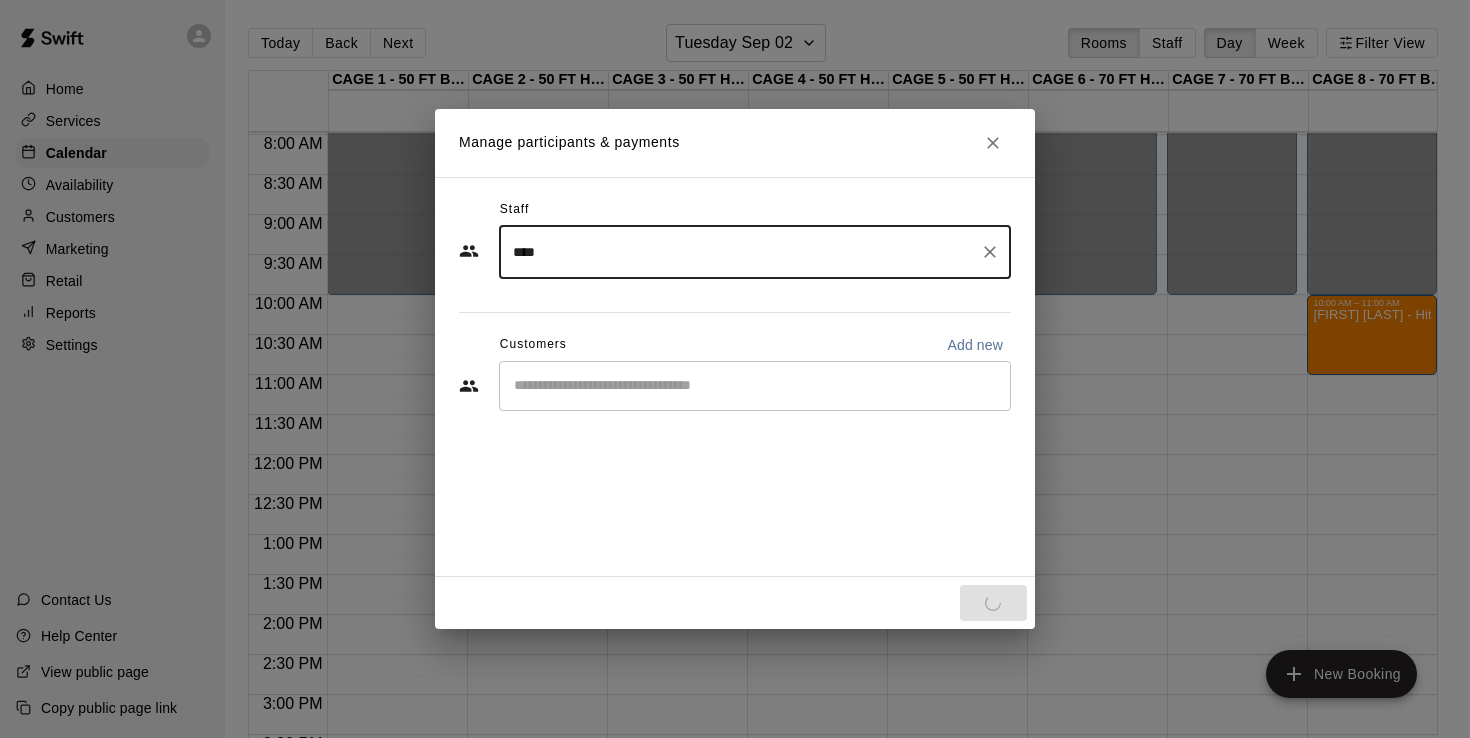 type on "****" 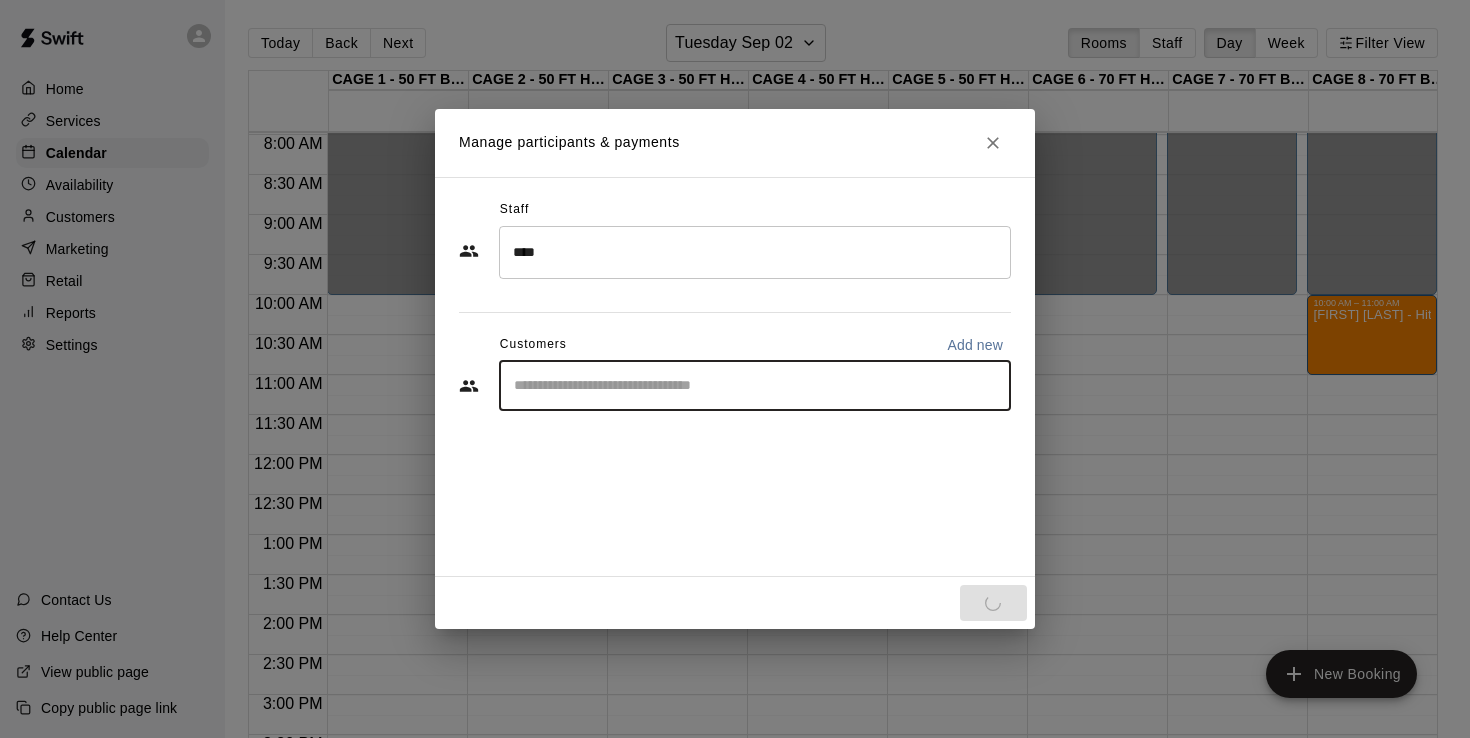 click at bounding box center (755, 386) 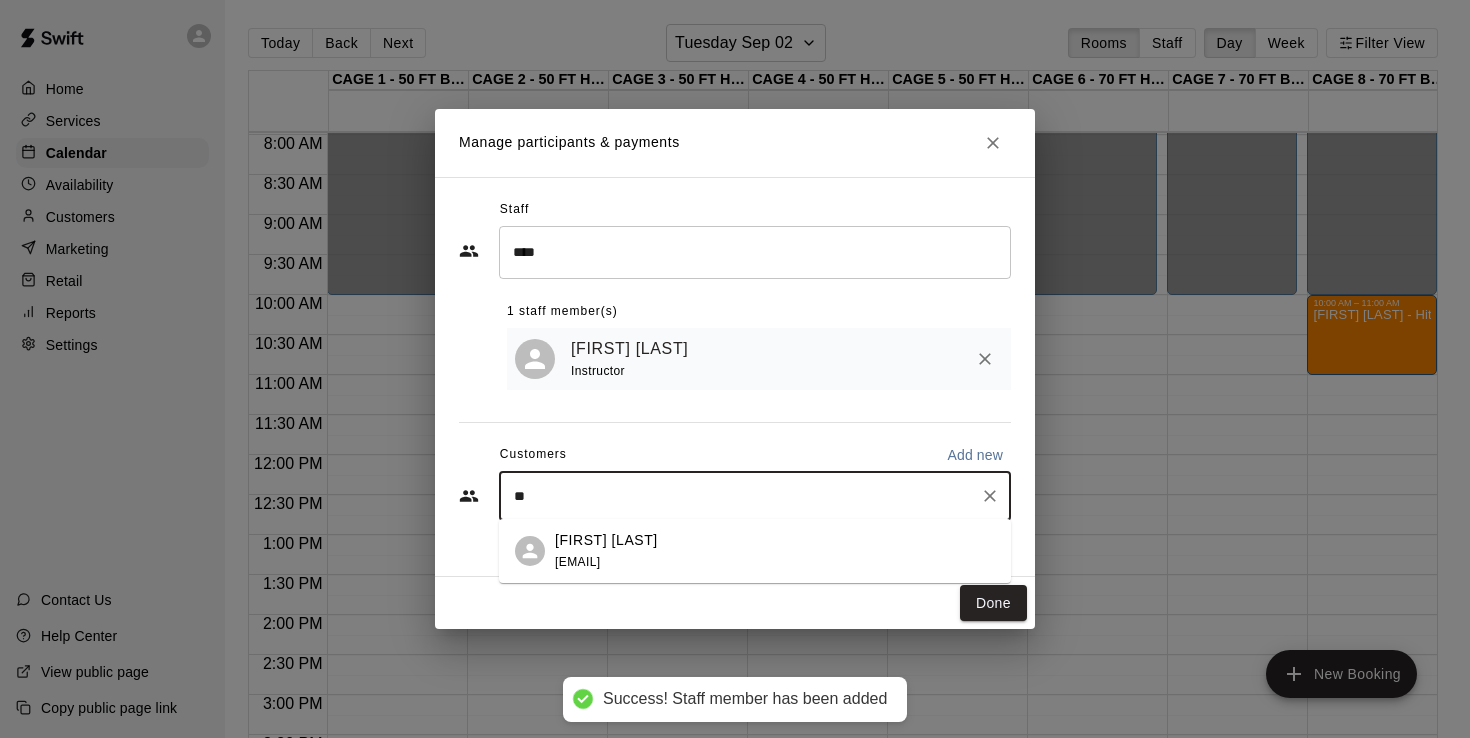 type on "*" 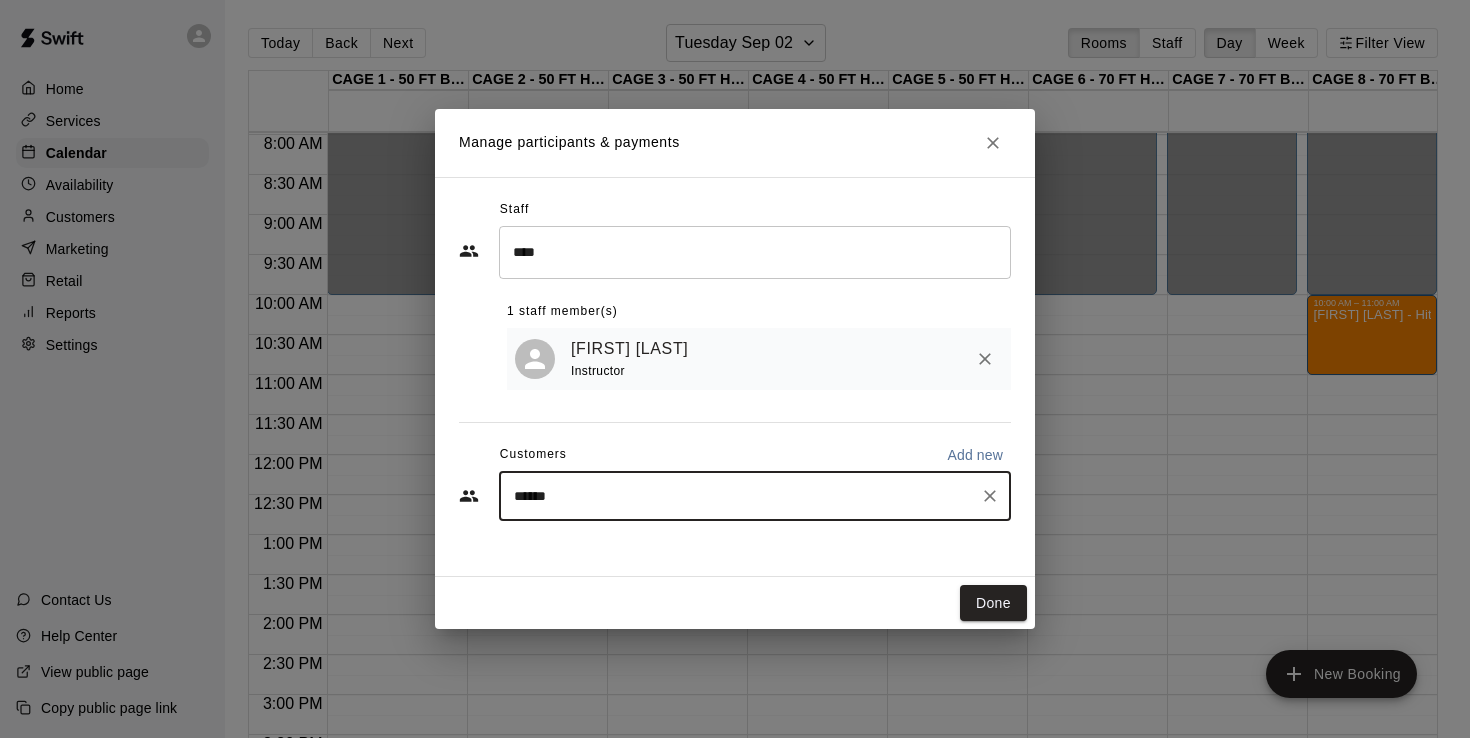 type on "*******" 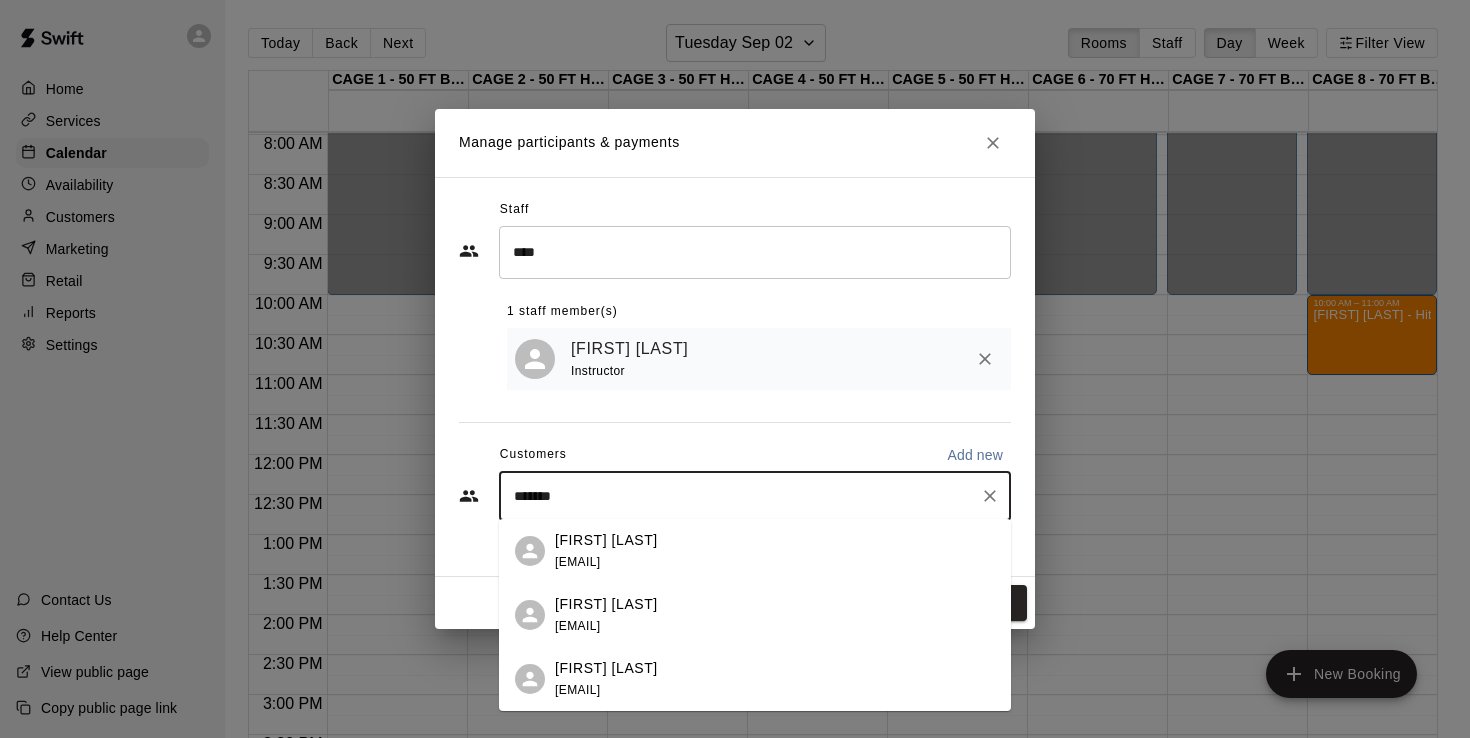click on "cindysersig@gmail.com" at bounding box center [577, 562] 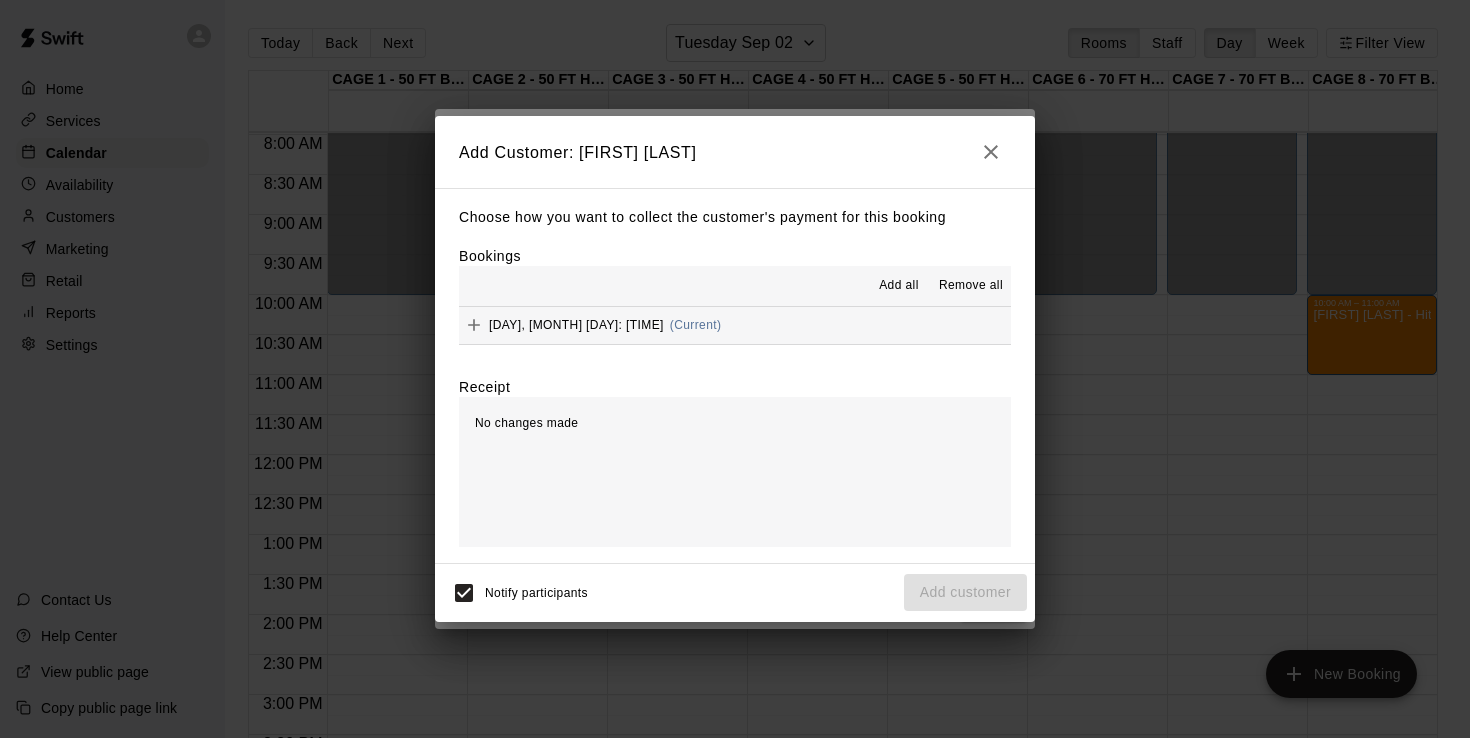 click on "Tuesday, September 02: 10:00 AM" at bounding box center [576, 325] 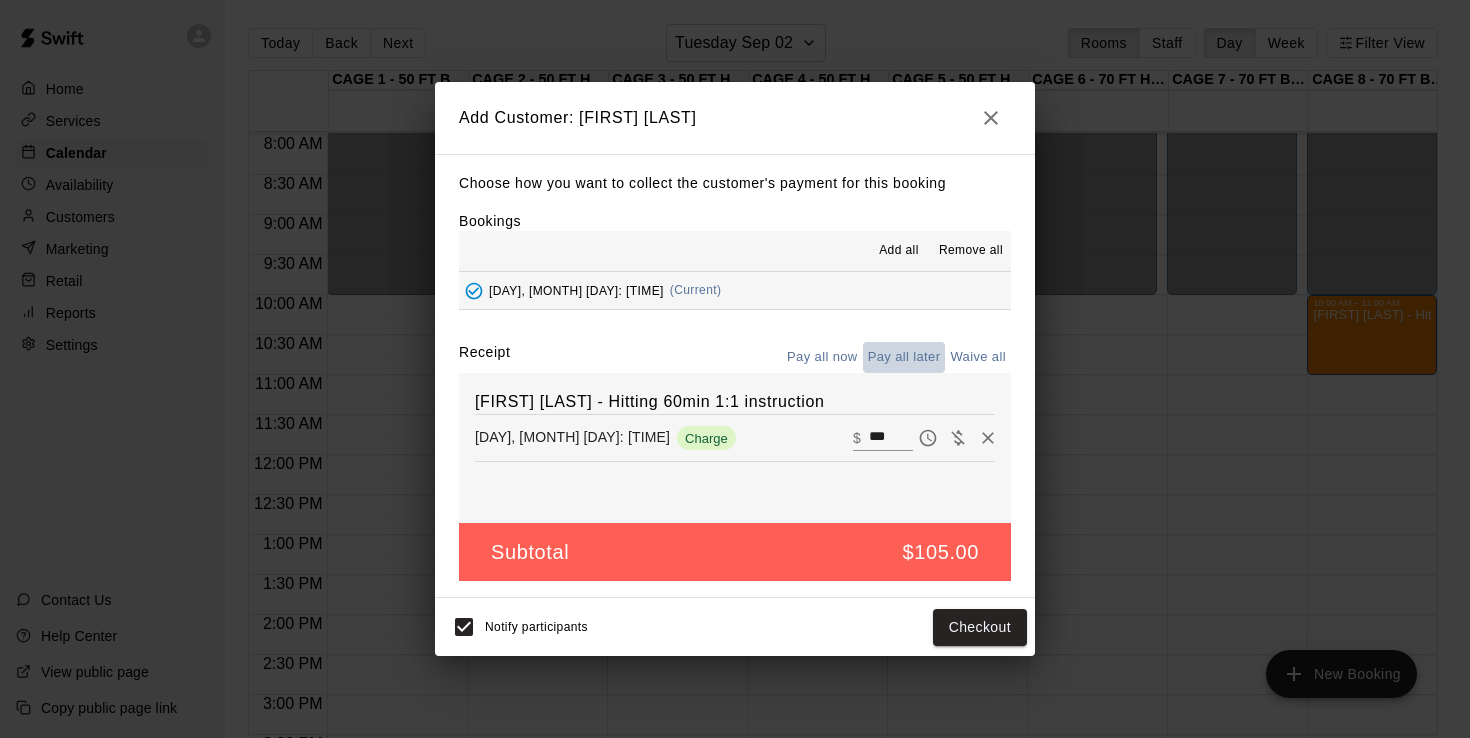 click on "Pay all later" at bounding box center (904, 357) 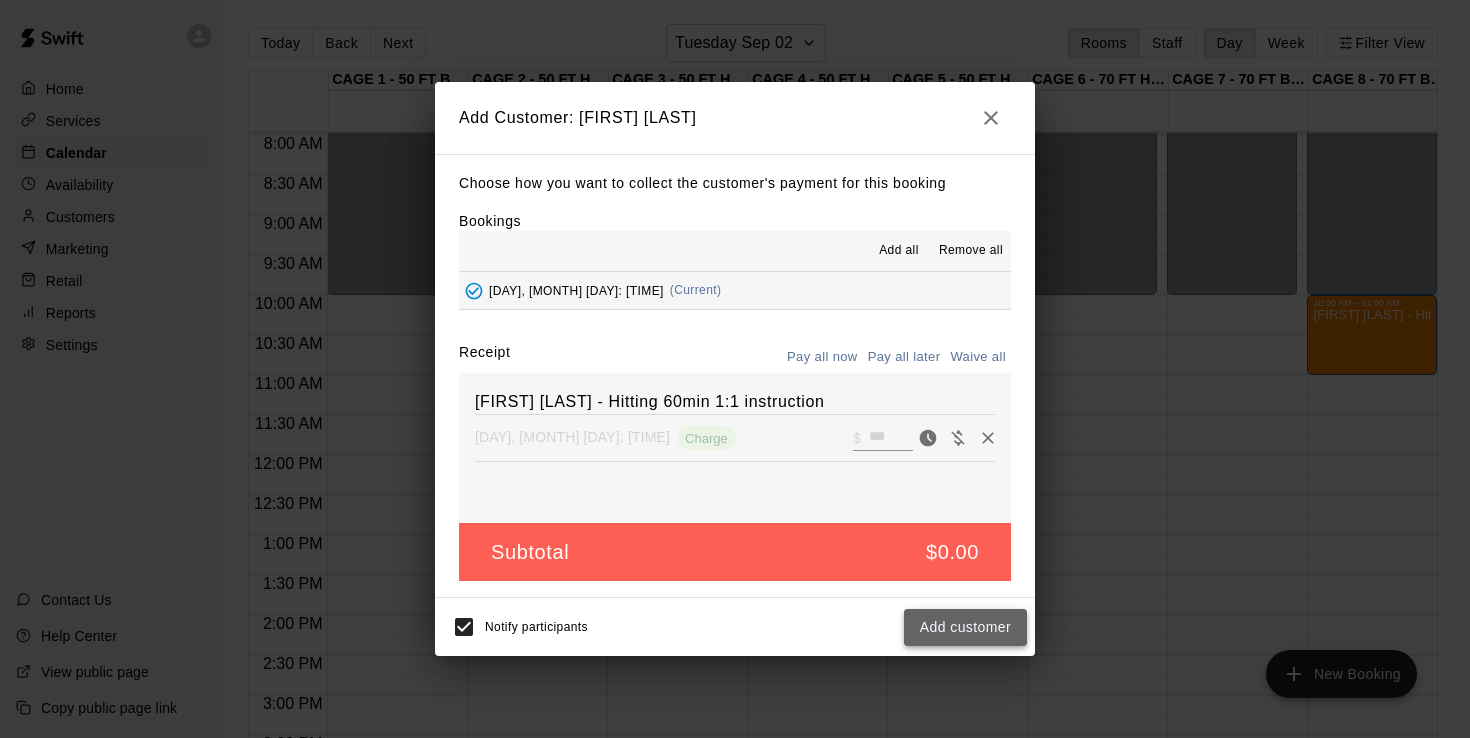 click on "Add customer" at bounding box center (965, 627) 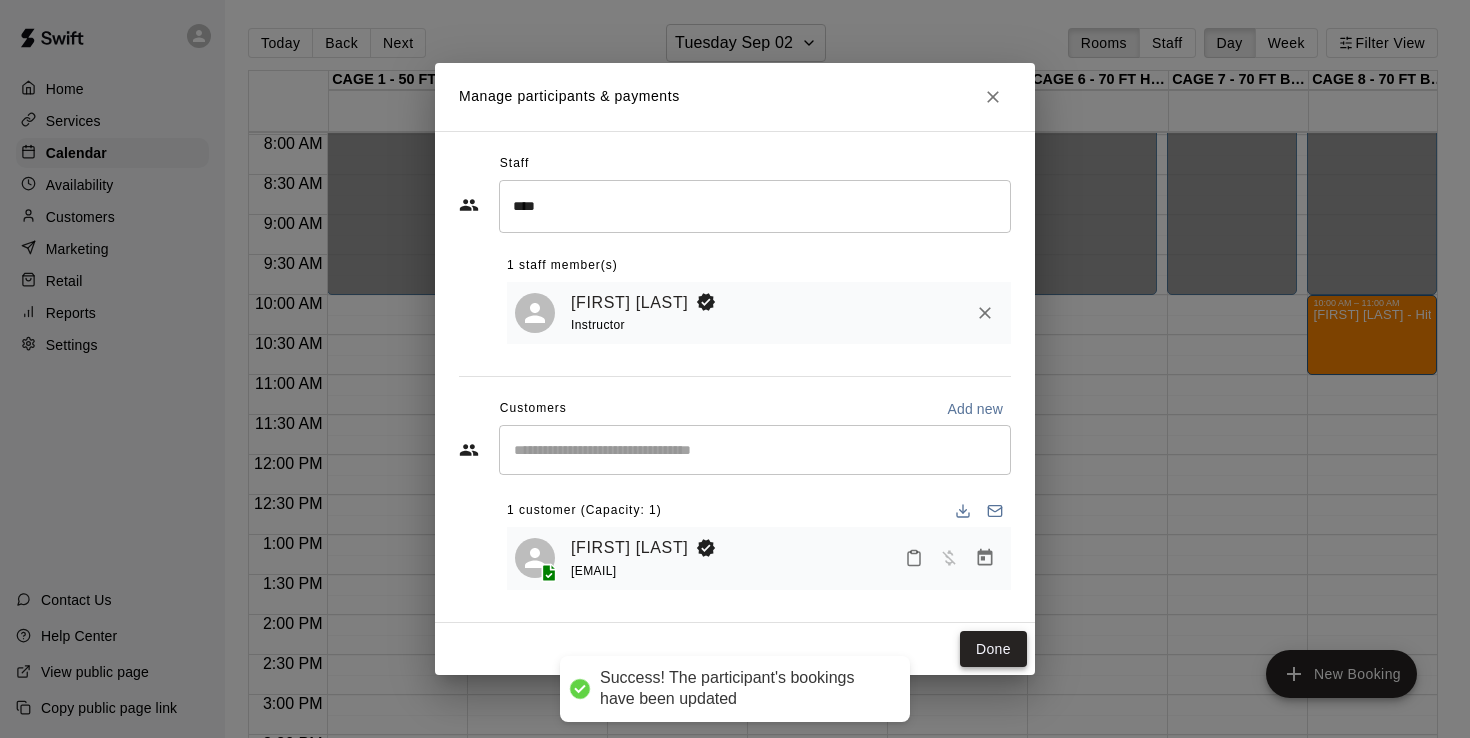 click on "Done" at bounding box center [993, 649] 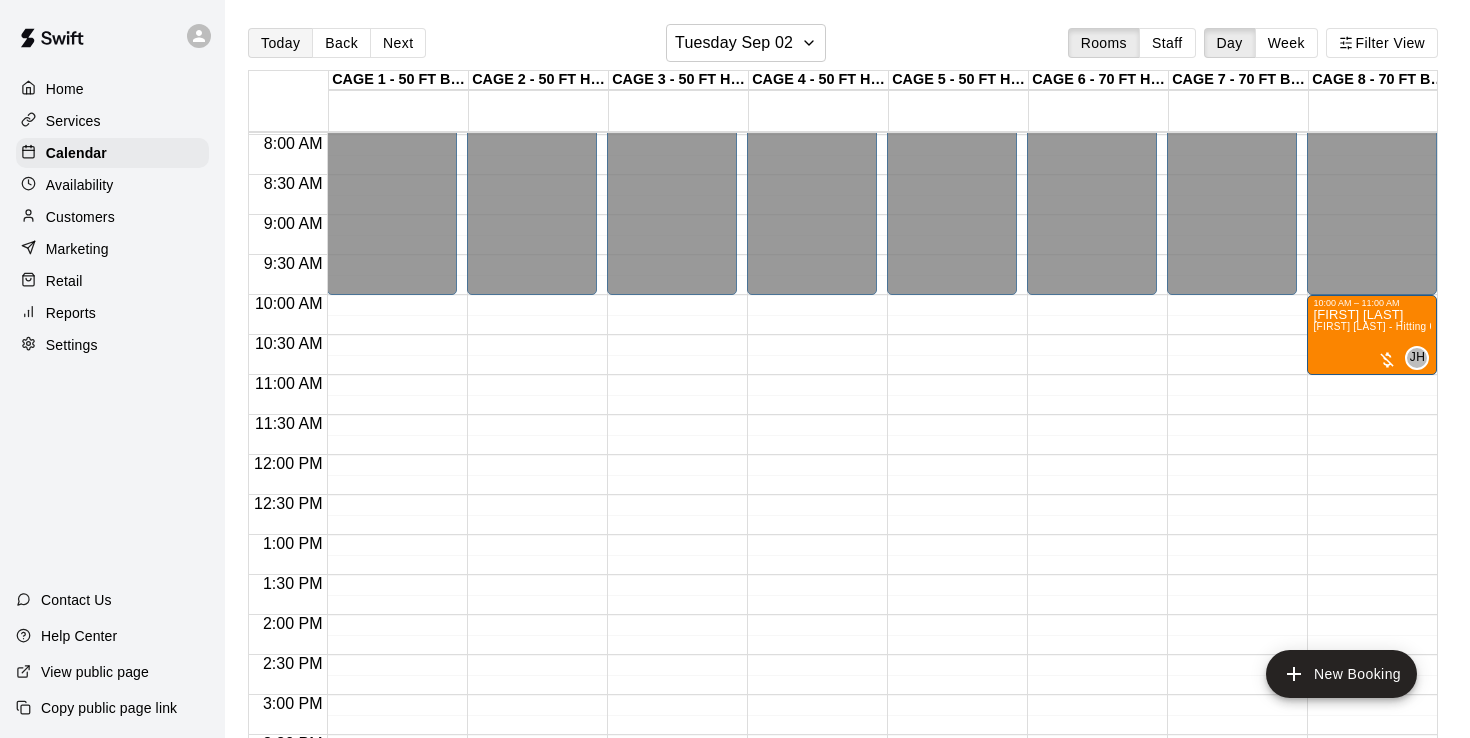 click on "Today" at bounding box center [280, 43] 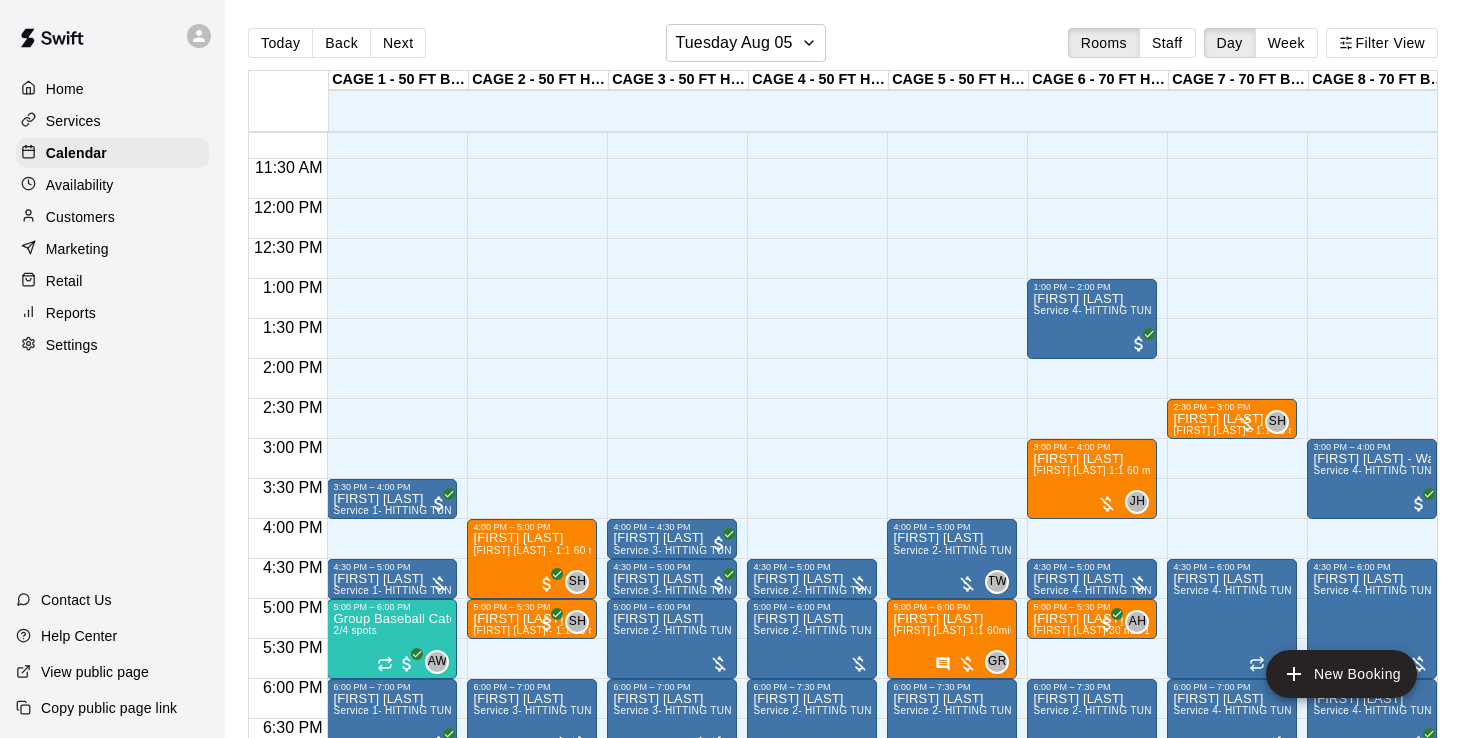 scroll, scrollTop: 894, scrollLeft: 1, axis: both 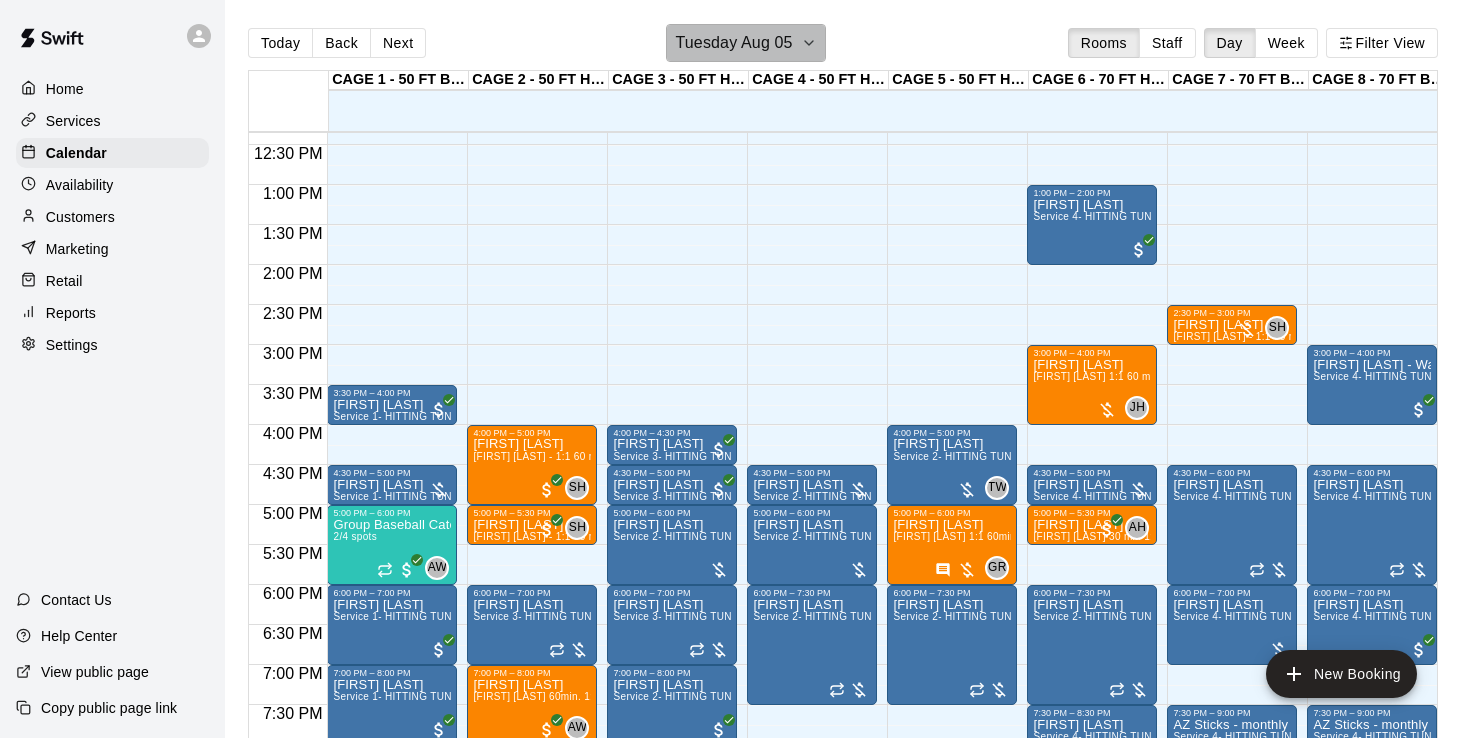 click on "Tuesday Aug 05" at bounding box center [733, 43] 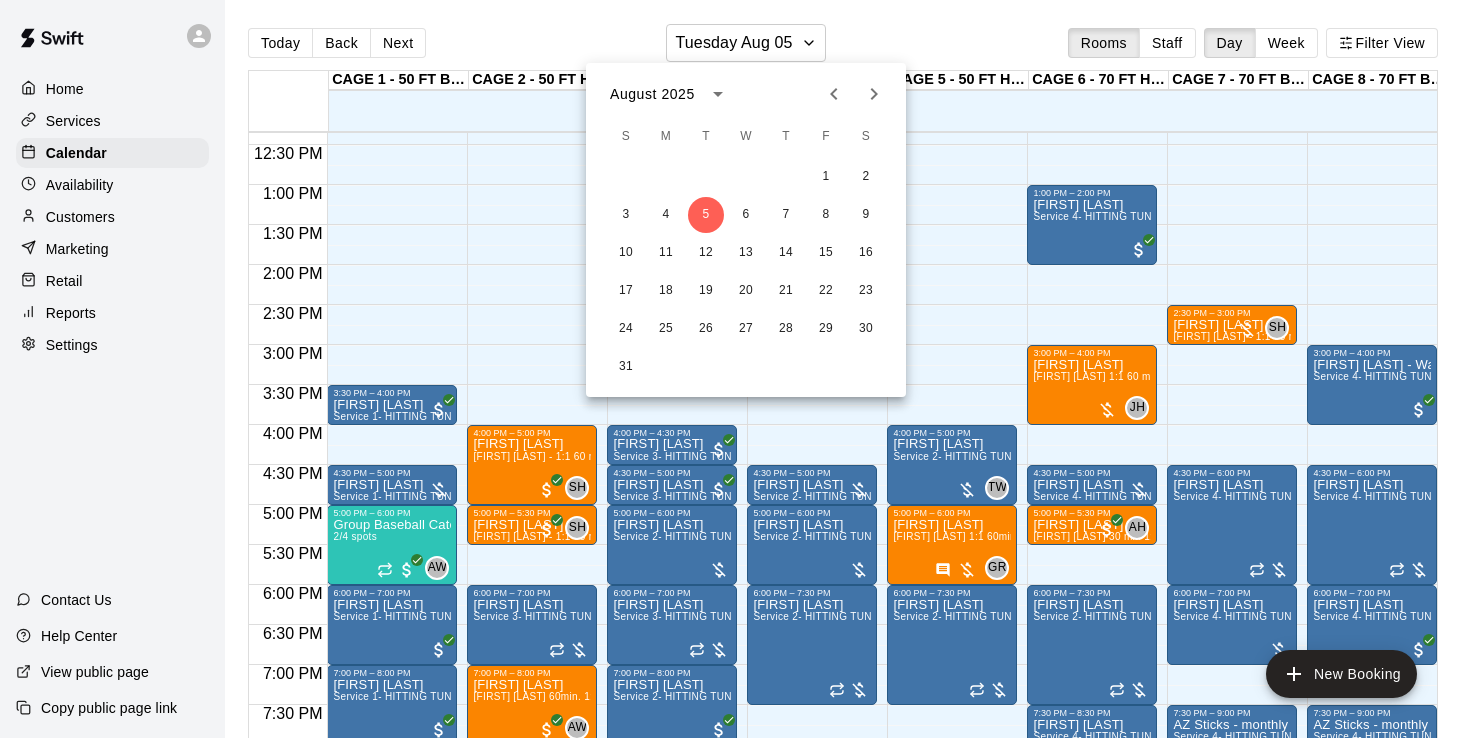 click 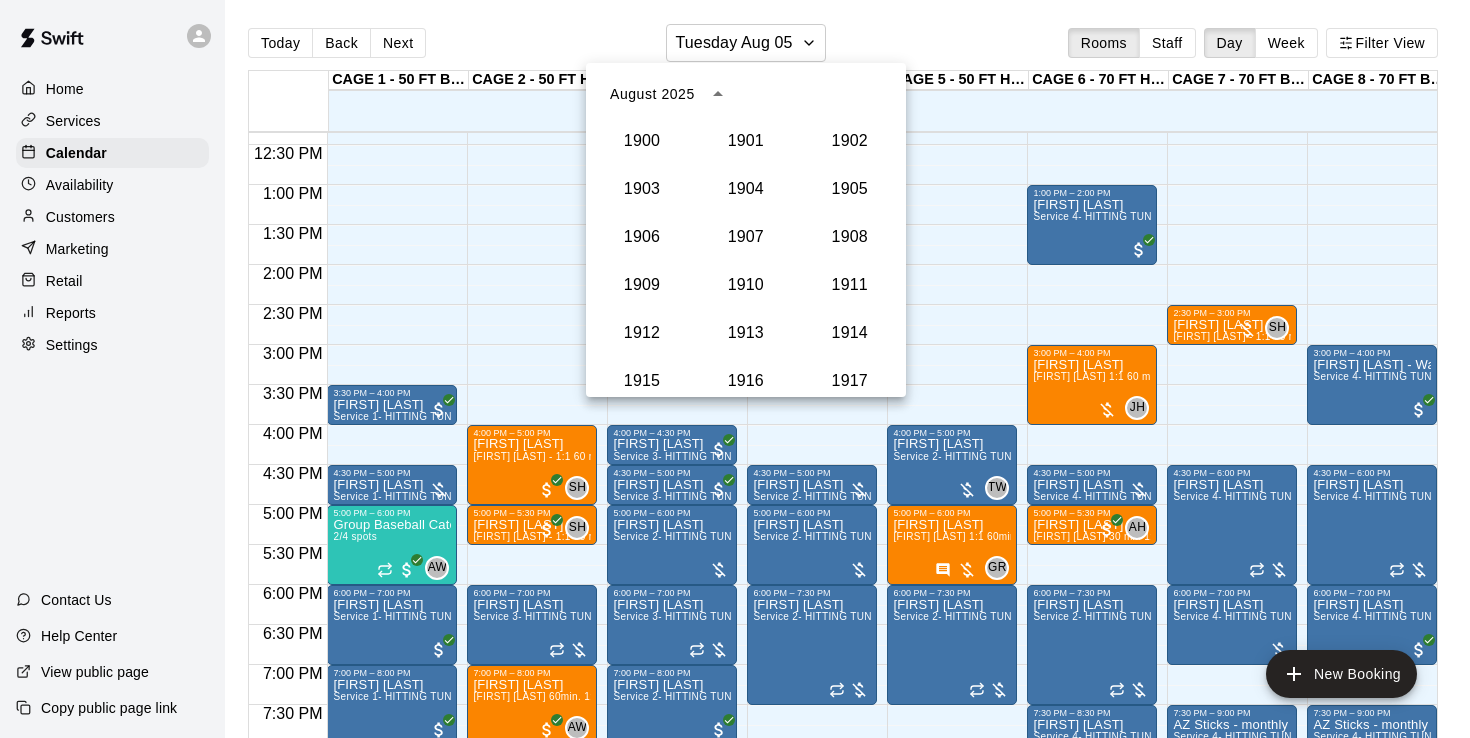 scroll, scrollTop: 1852, scrollLeft: 0, axis: vertical 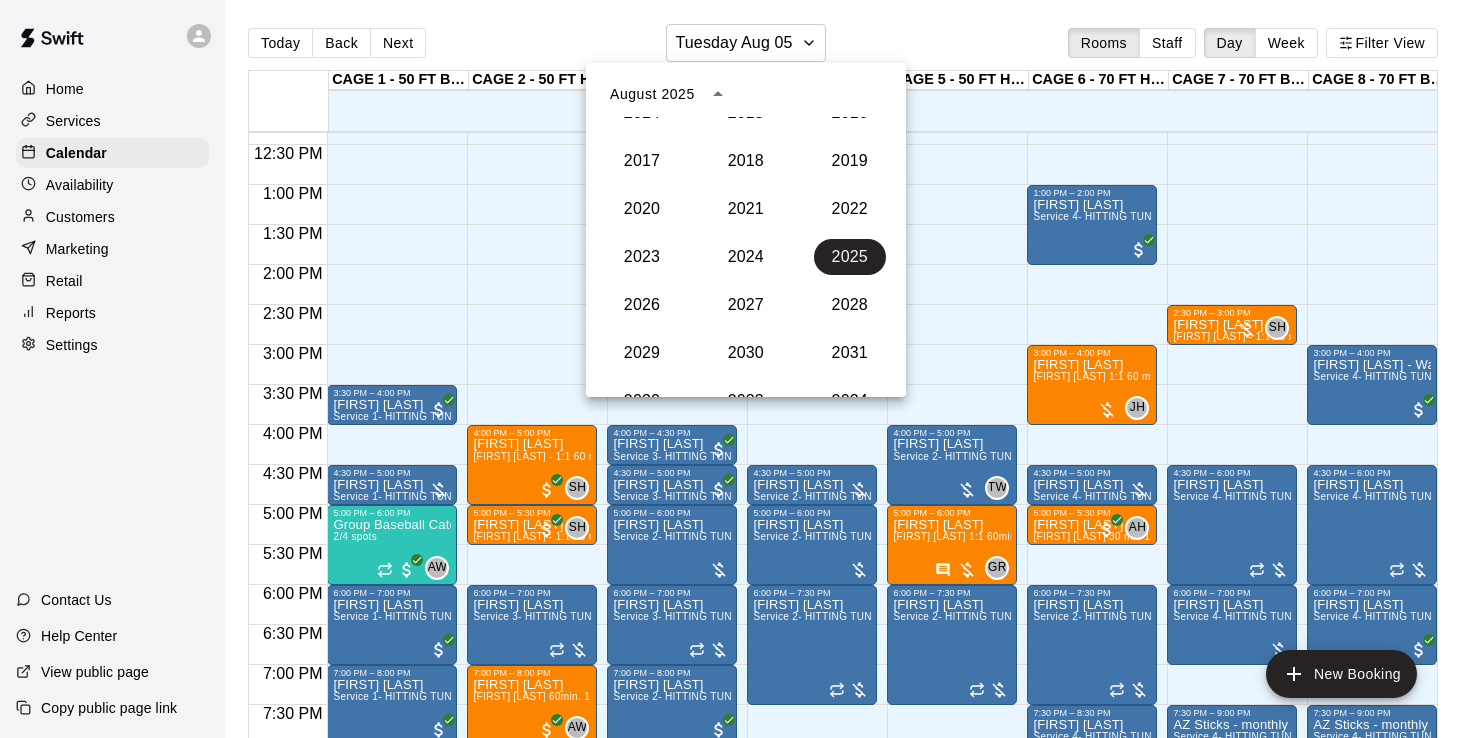 click 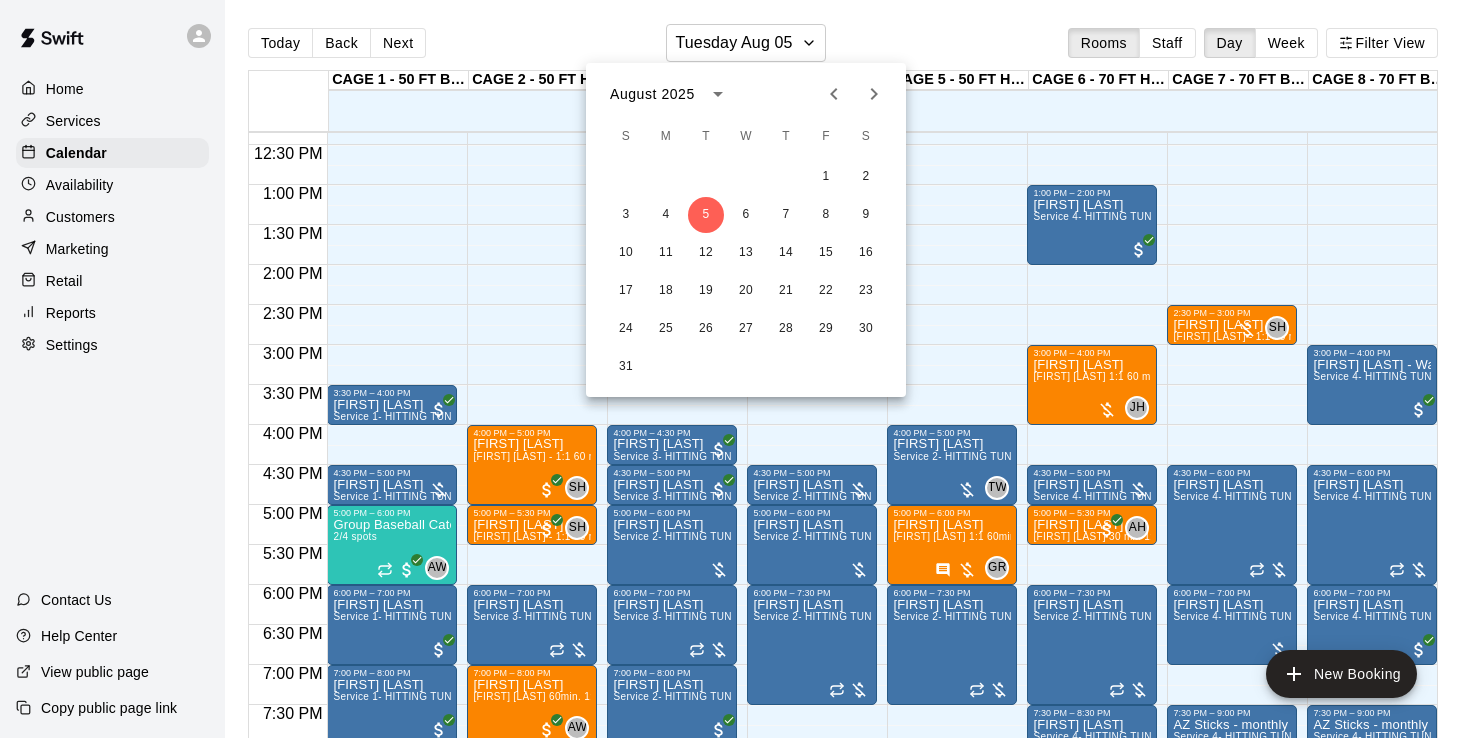 click 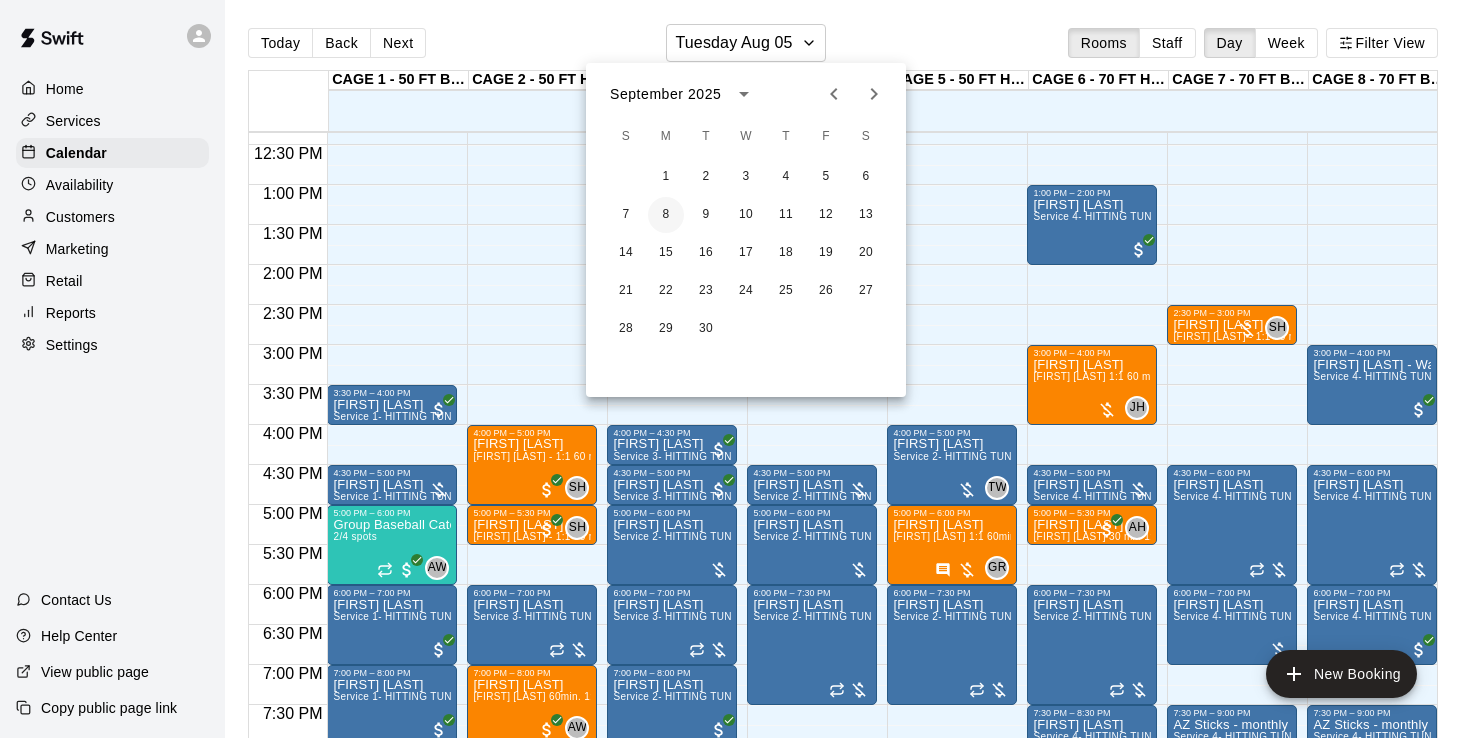click on "8" at bounding box center (666, 215) 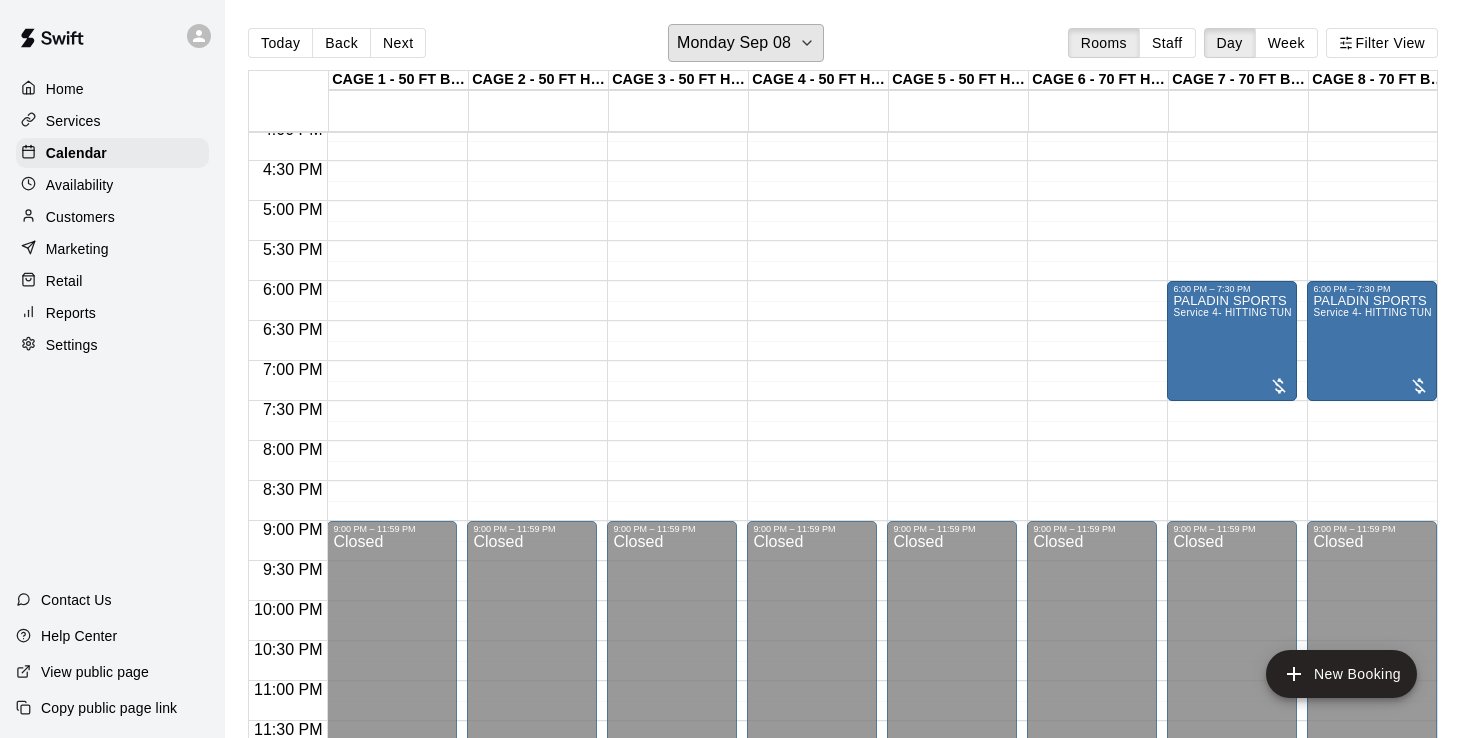 scroll, scrollTop: 1293, scrollLeft: 0, axis: vertical 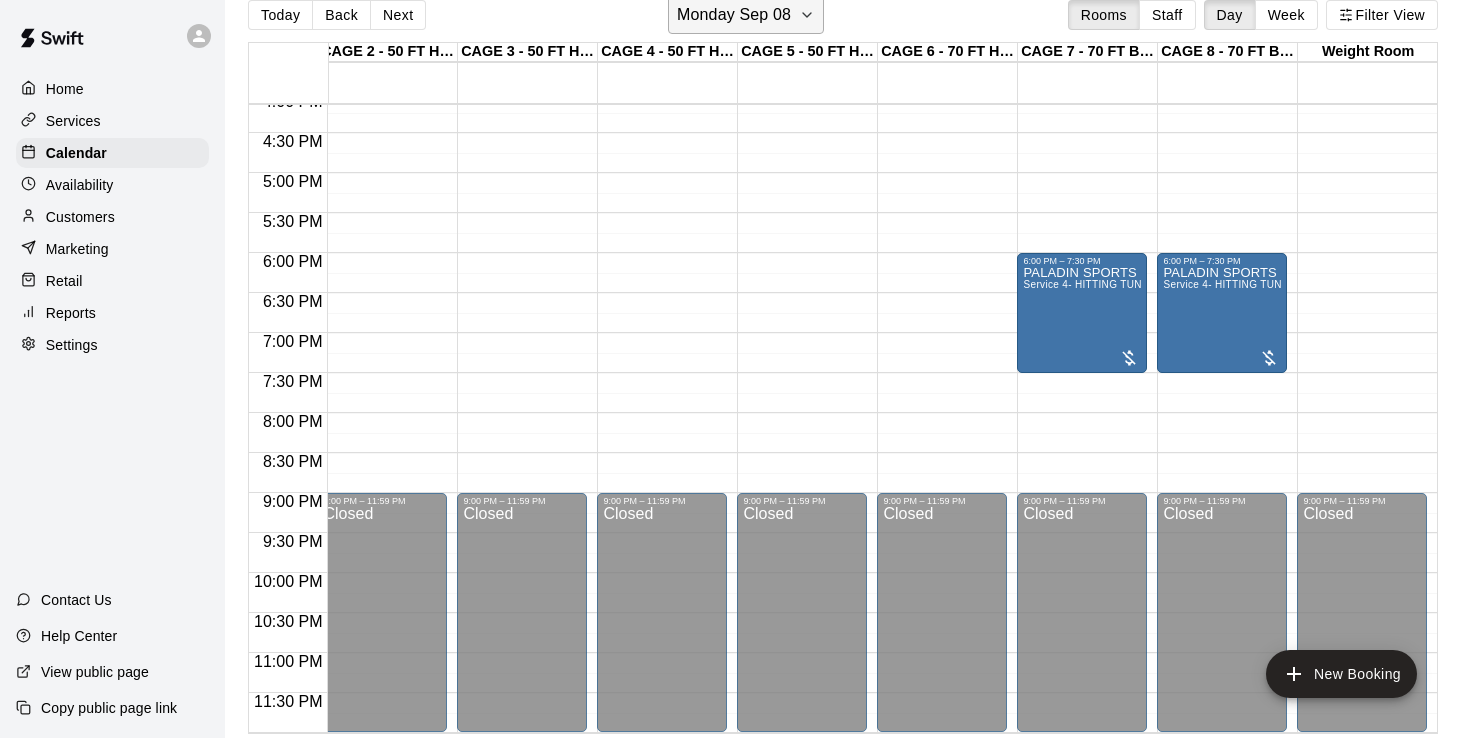 click on "Monday Sep 08" at bounding box center [734, 15] 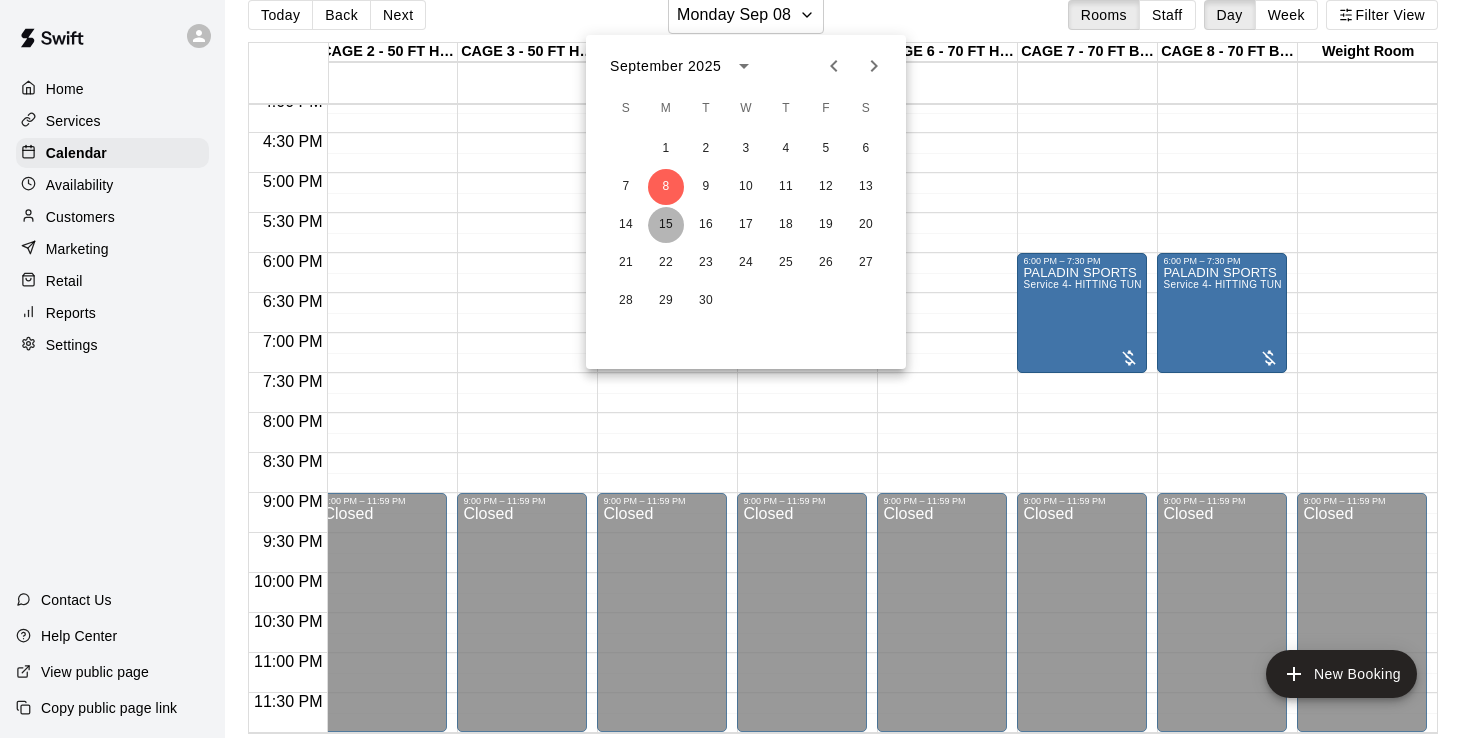 click on "15" at bounding box center (666, 225) 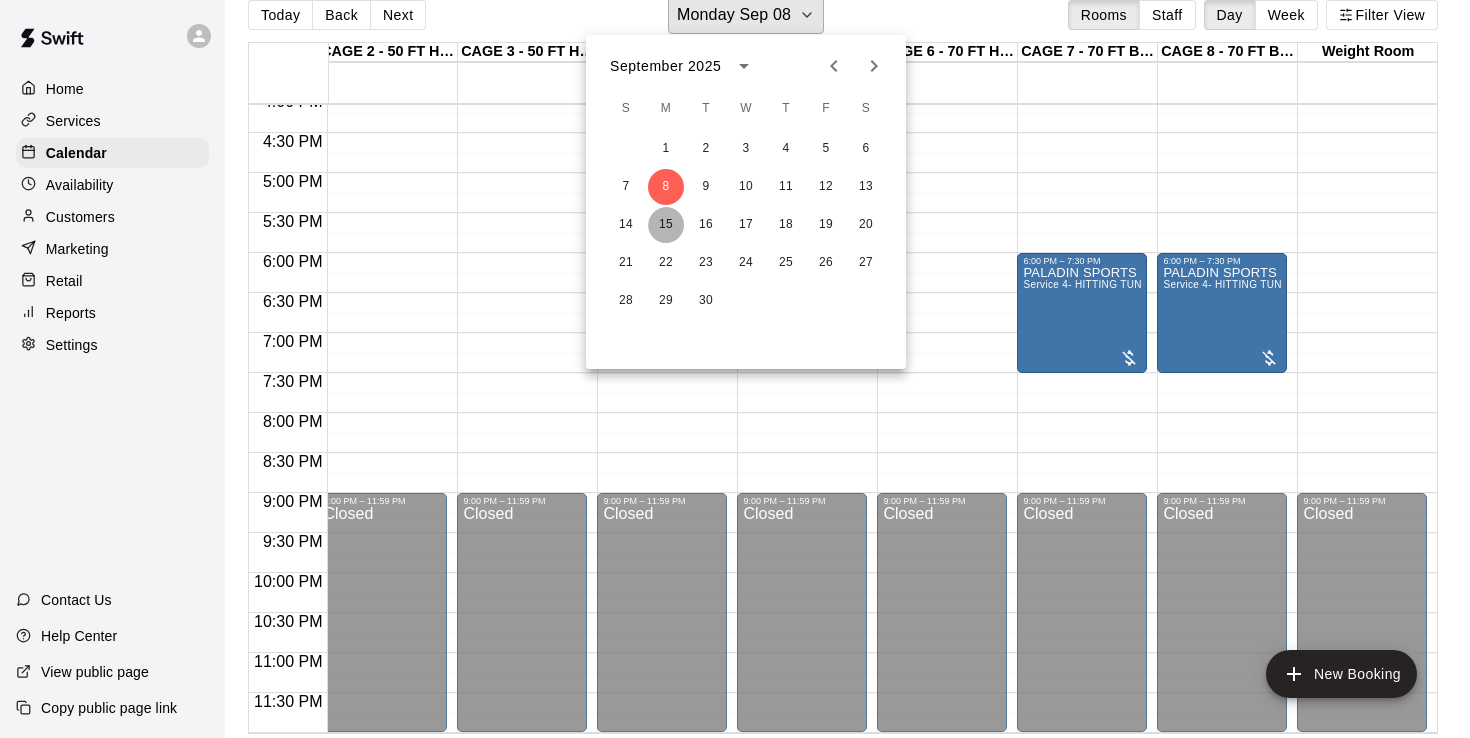 scroll, scrollTop: 24, scrollLeft: 0, axis: vertical 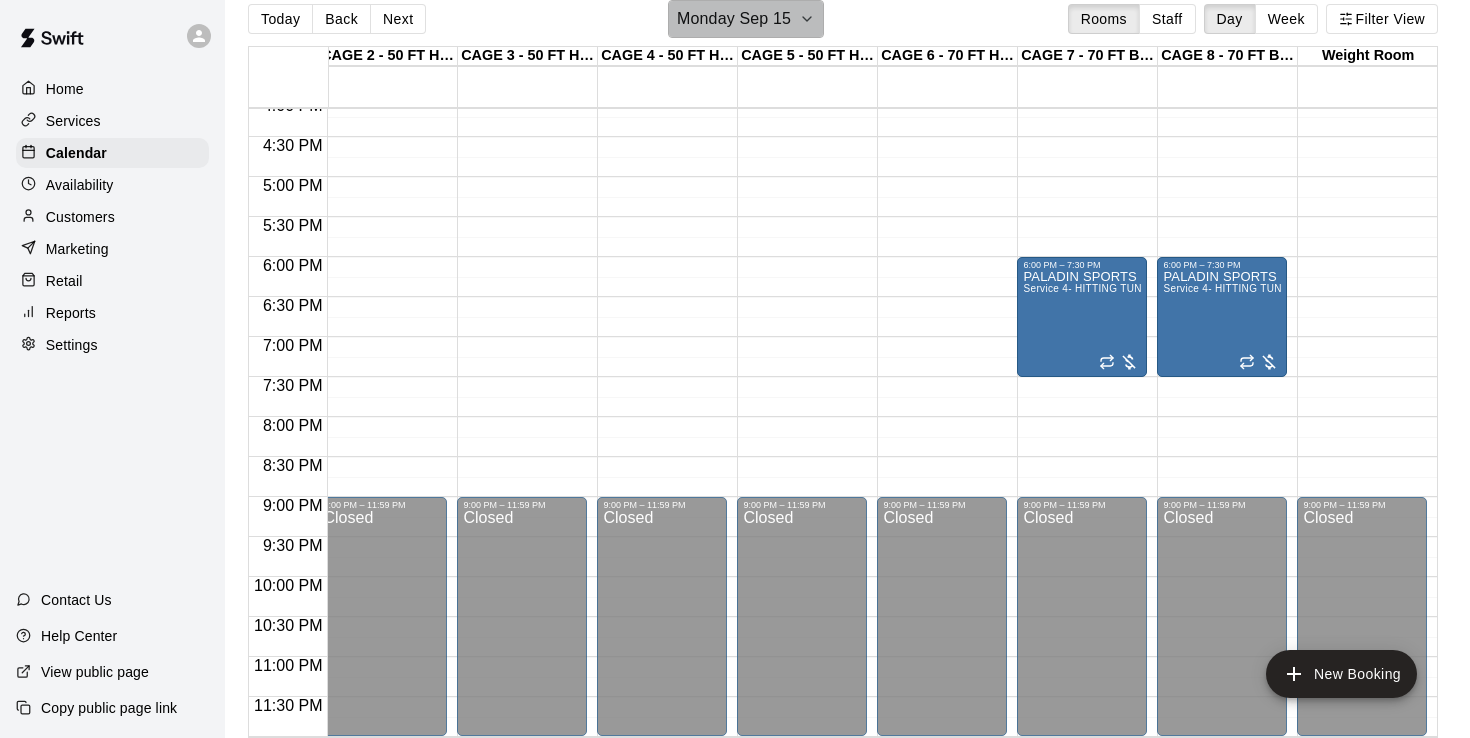 click on "Monday Sep 15" at bounding box center (734, 19) 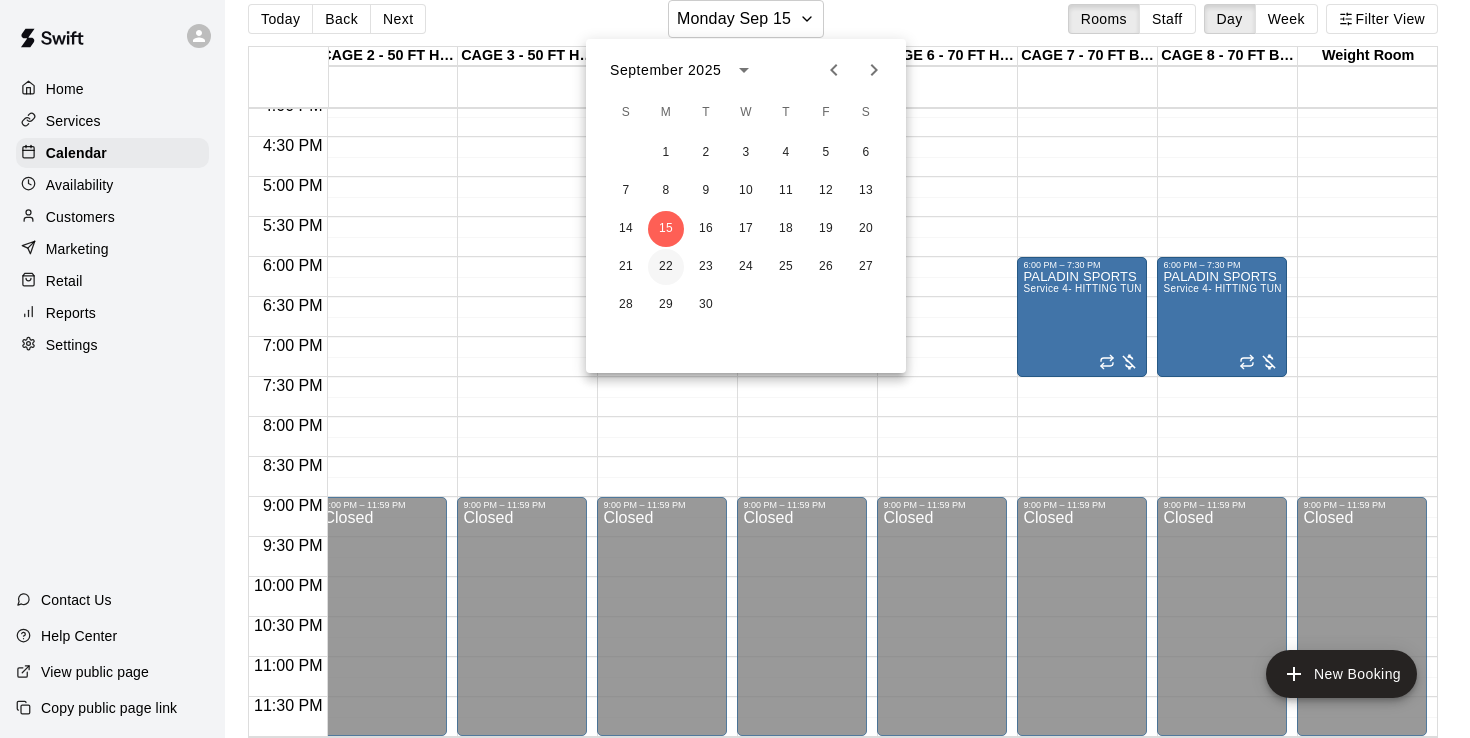 click on "22" at bounding box center (666, 267) 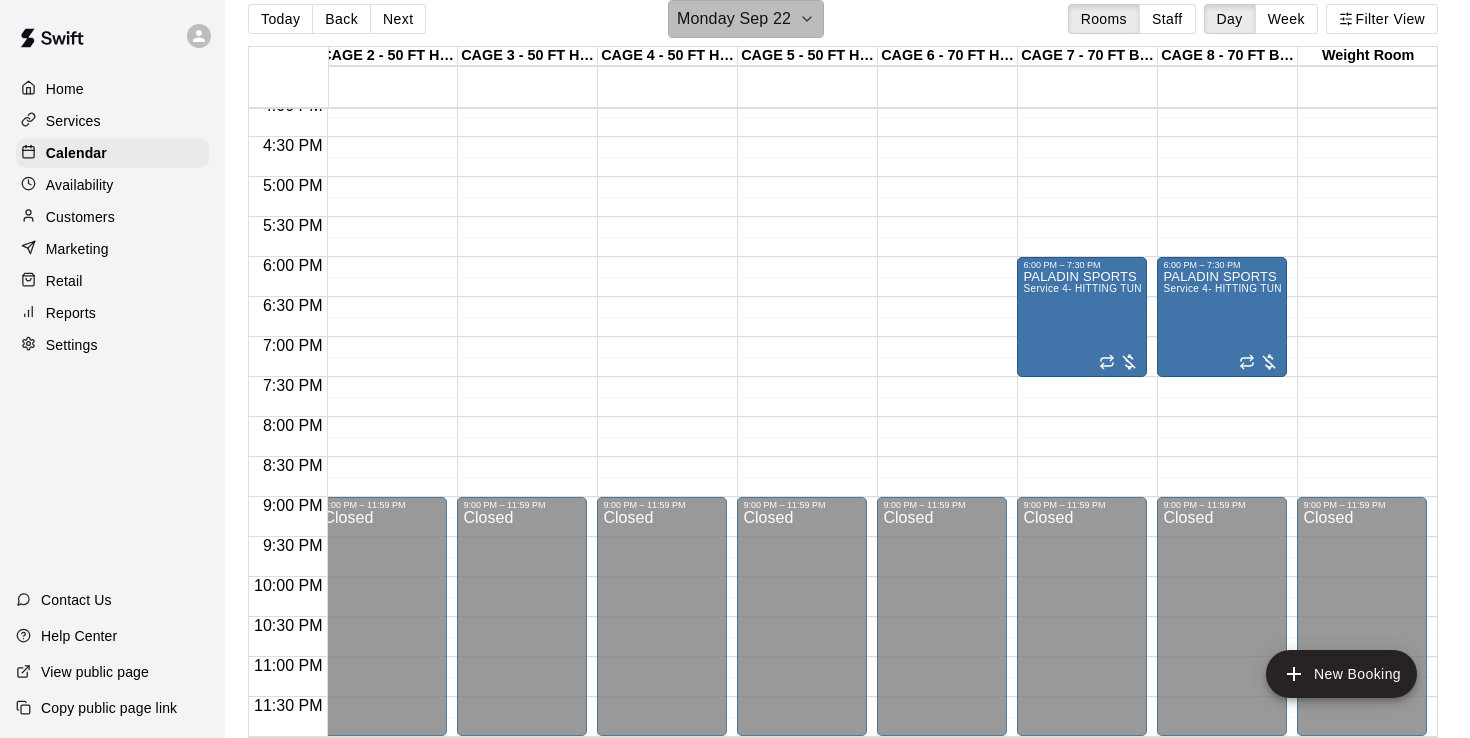 click on "Monday Sep 22" at bounding box center [734, 19] 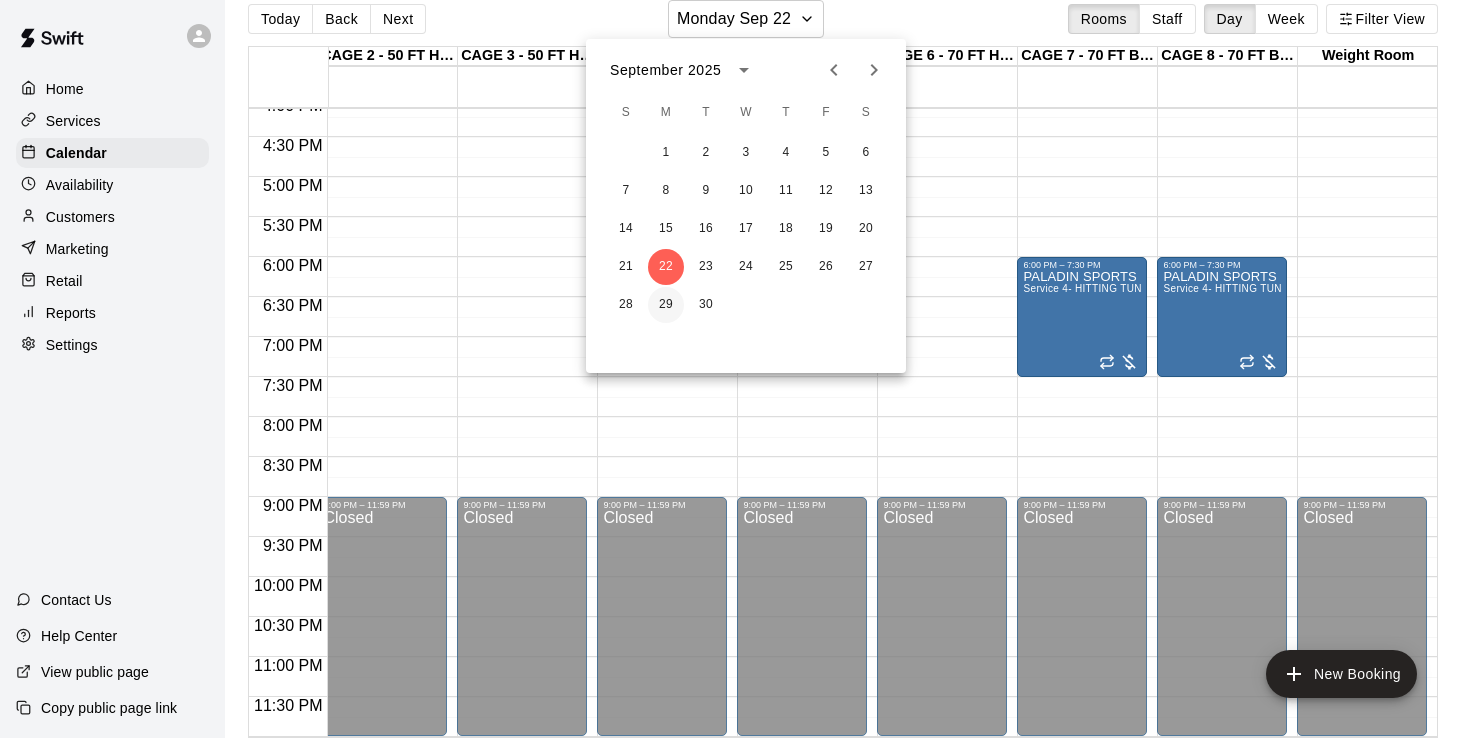 click on "29" at bounding box center (666, 305) 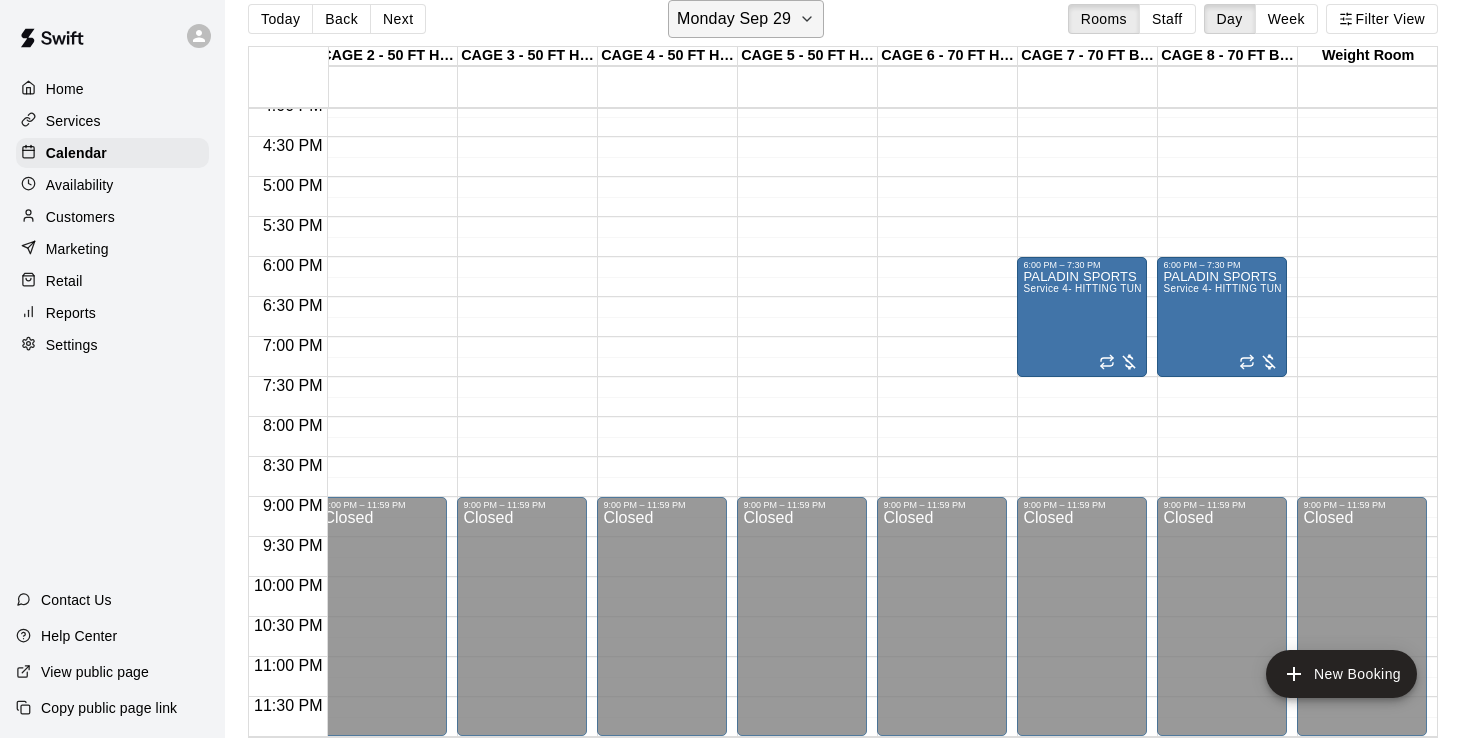 click on "Monday Sep 29" at bounding box center (734, 19) 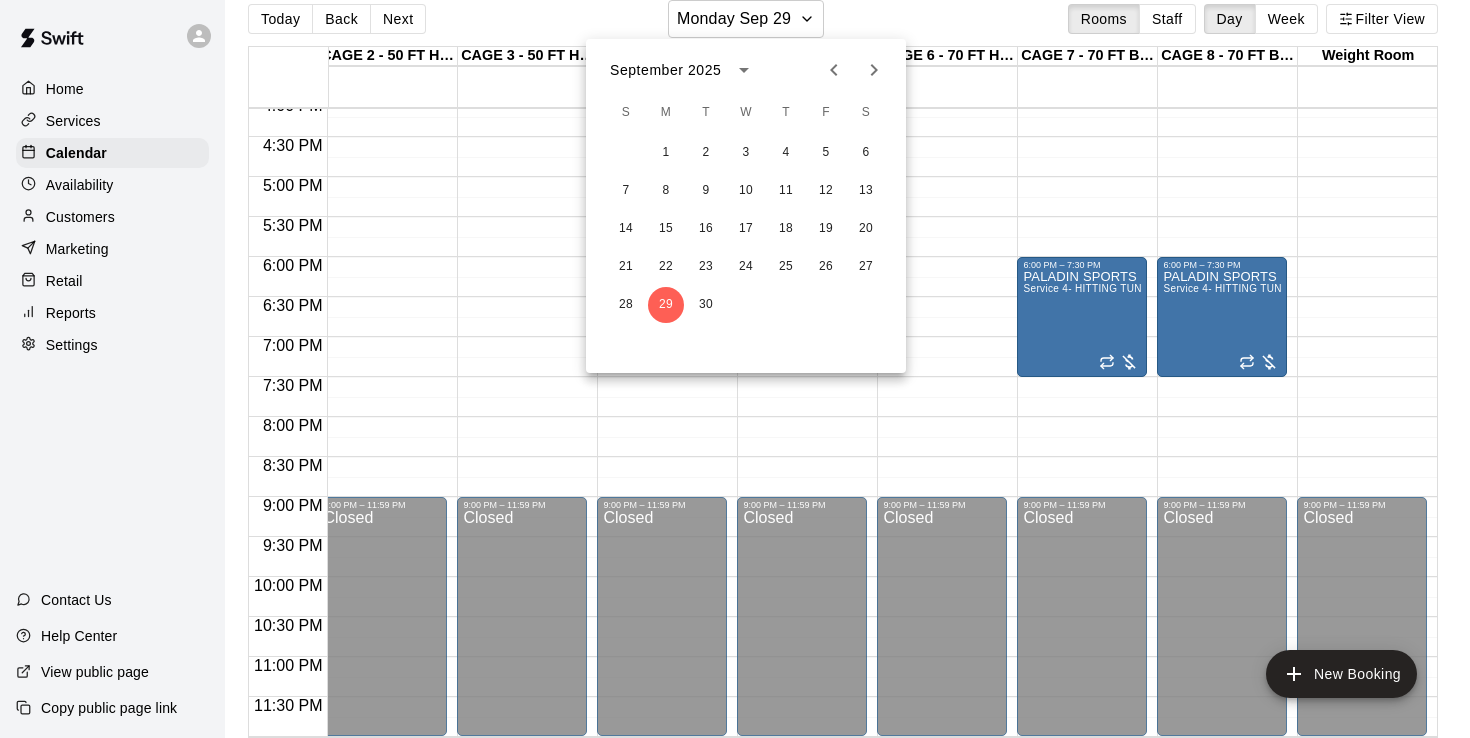 click 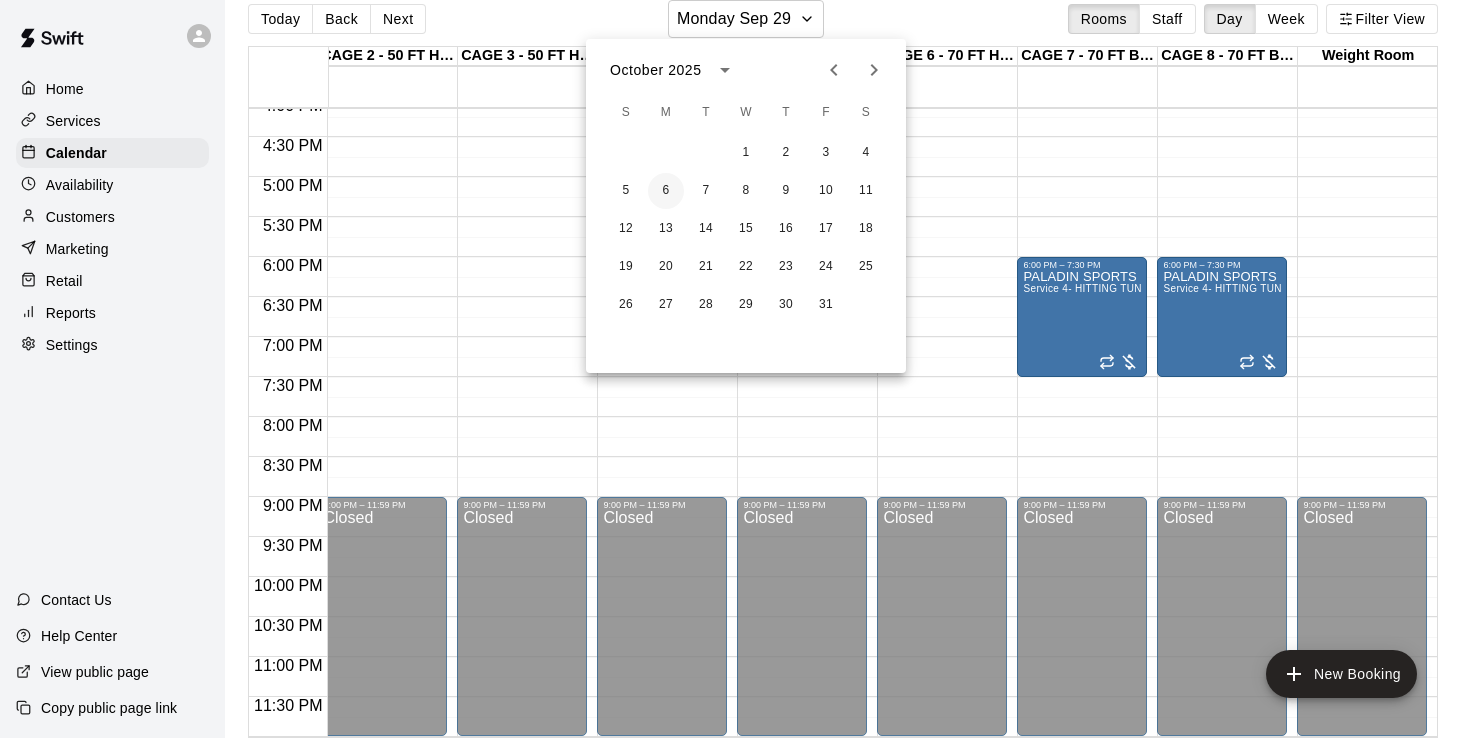 click on "6" at bounding box center [666, 191] 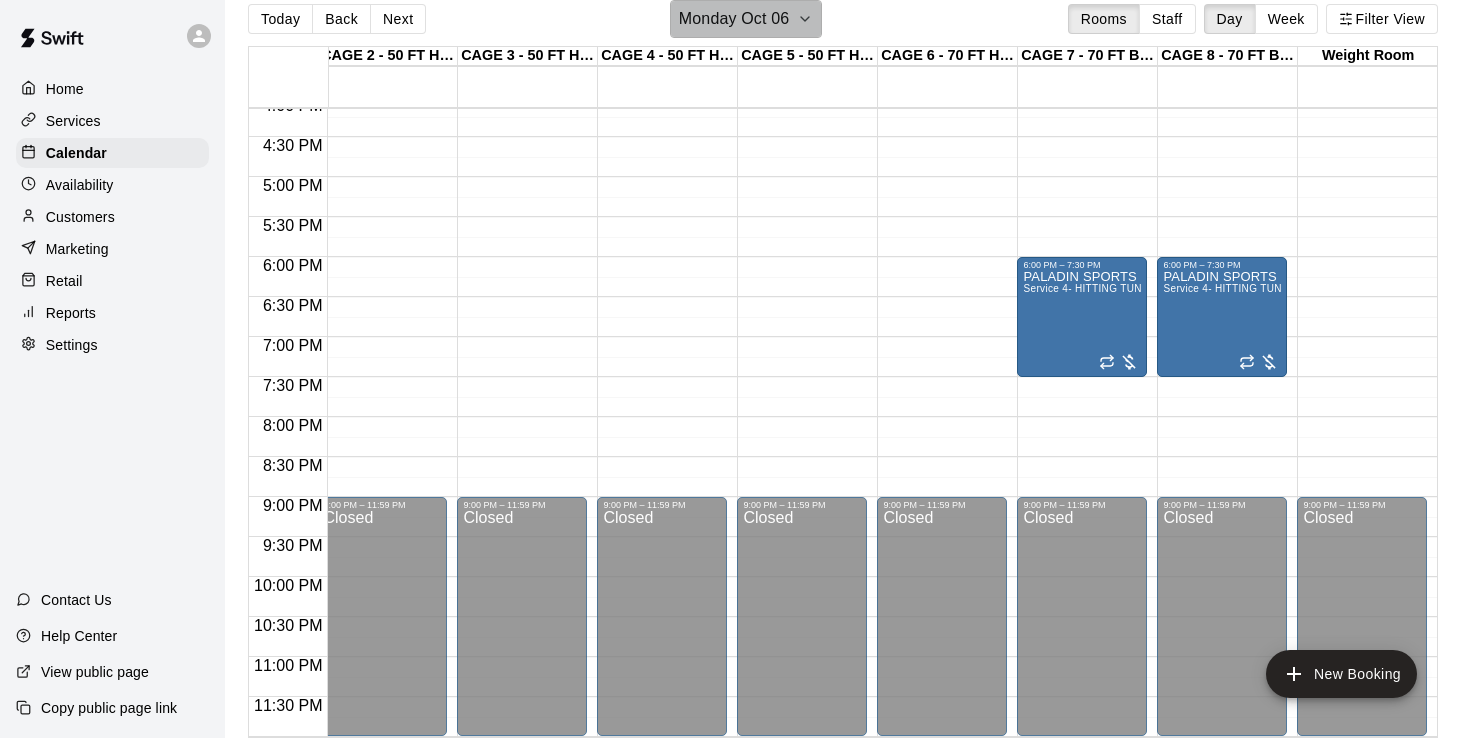 click on "Monday Oct 06" at bounding box center [734, 19] 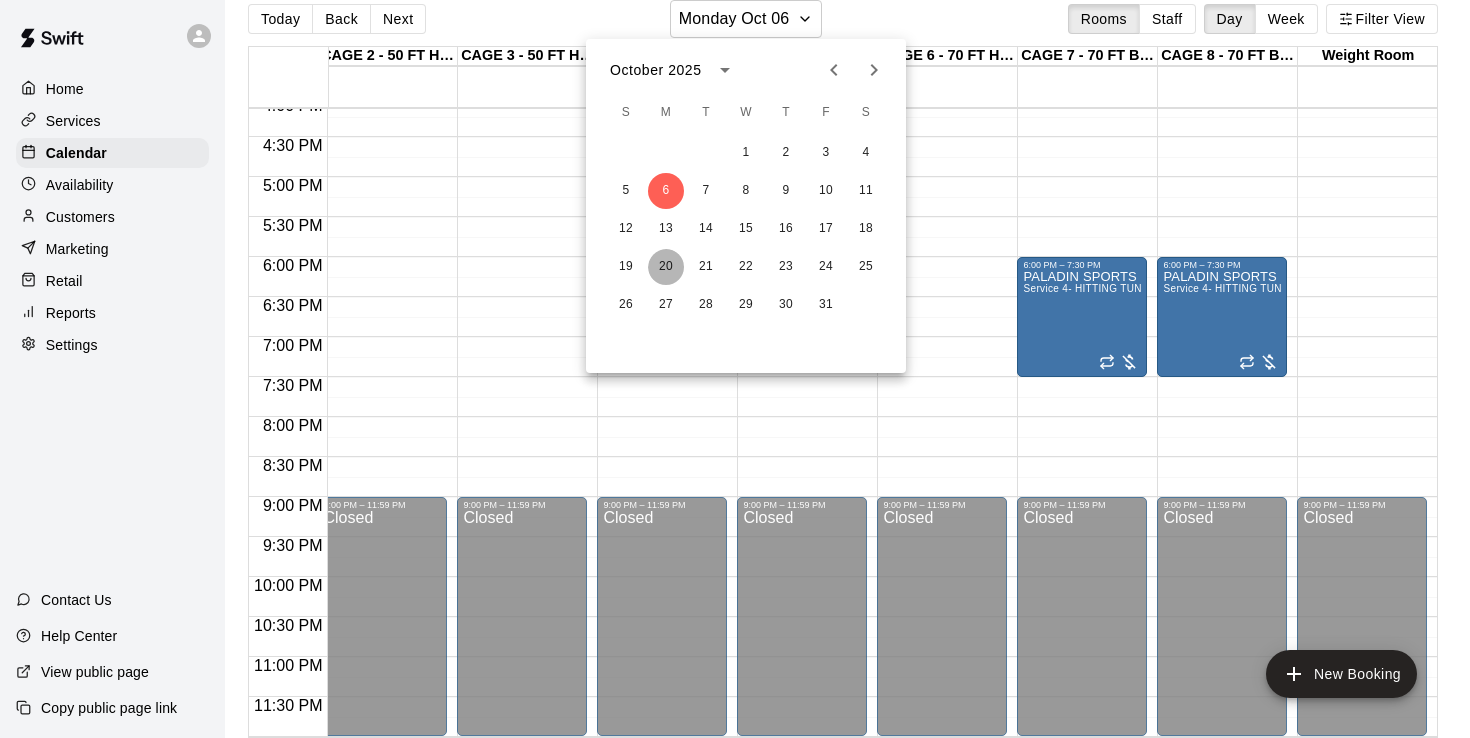 click on "20" at bounding box center [666, 267] 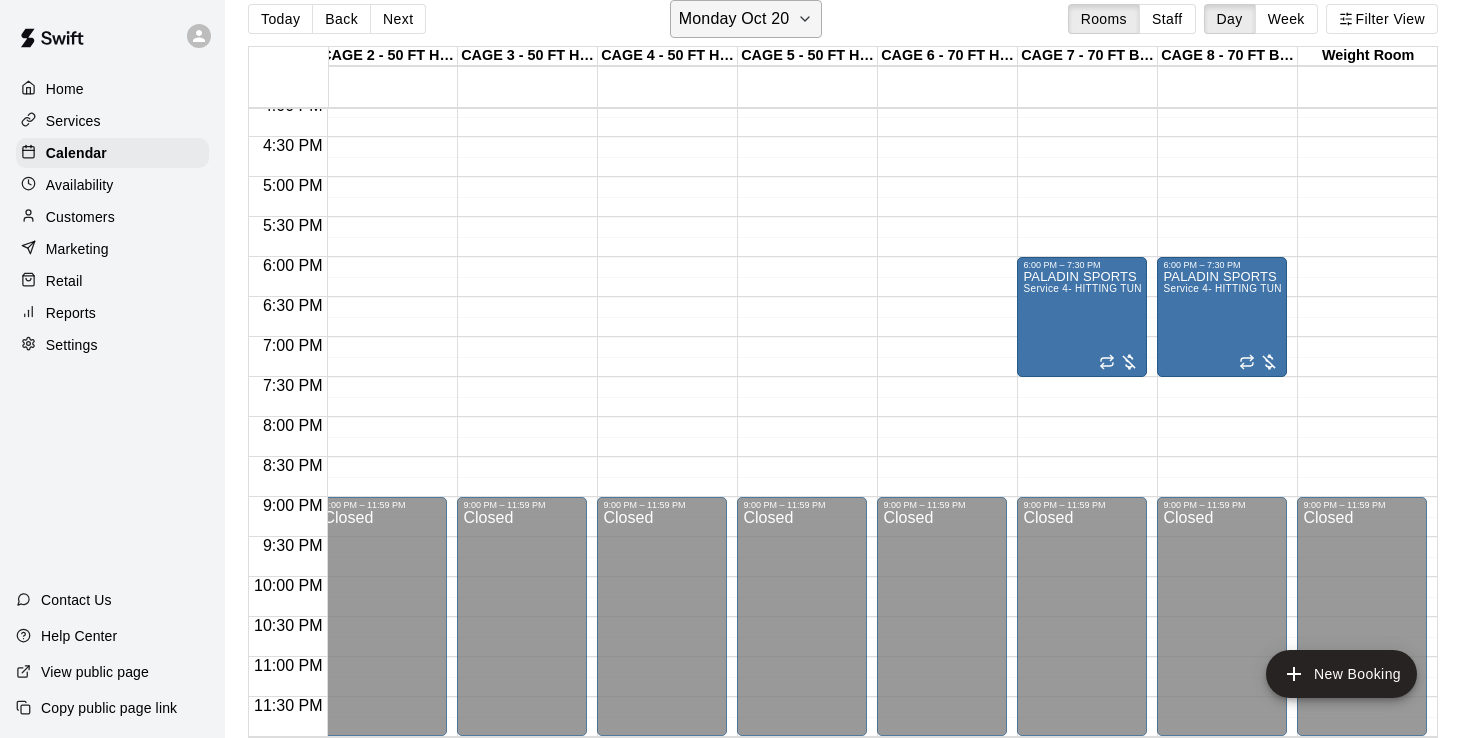 click on "Monday Oct 20" at bounding box center (734, 19) 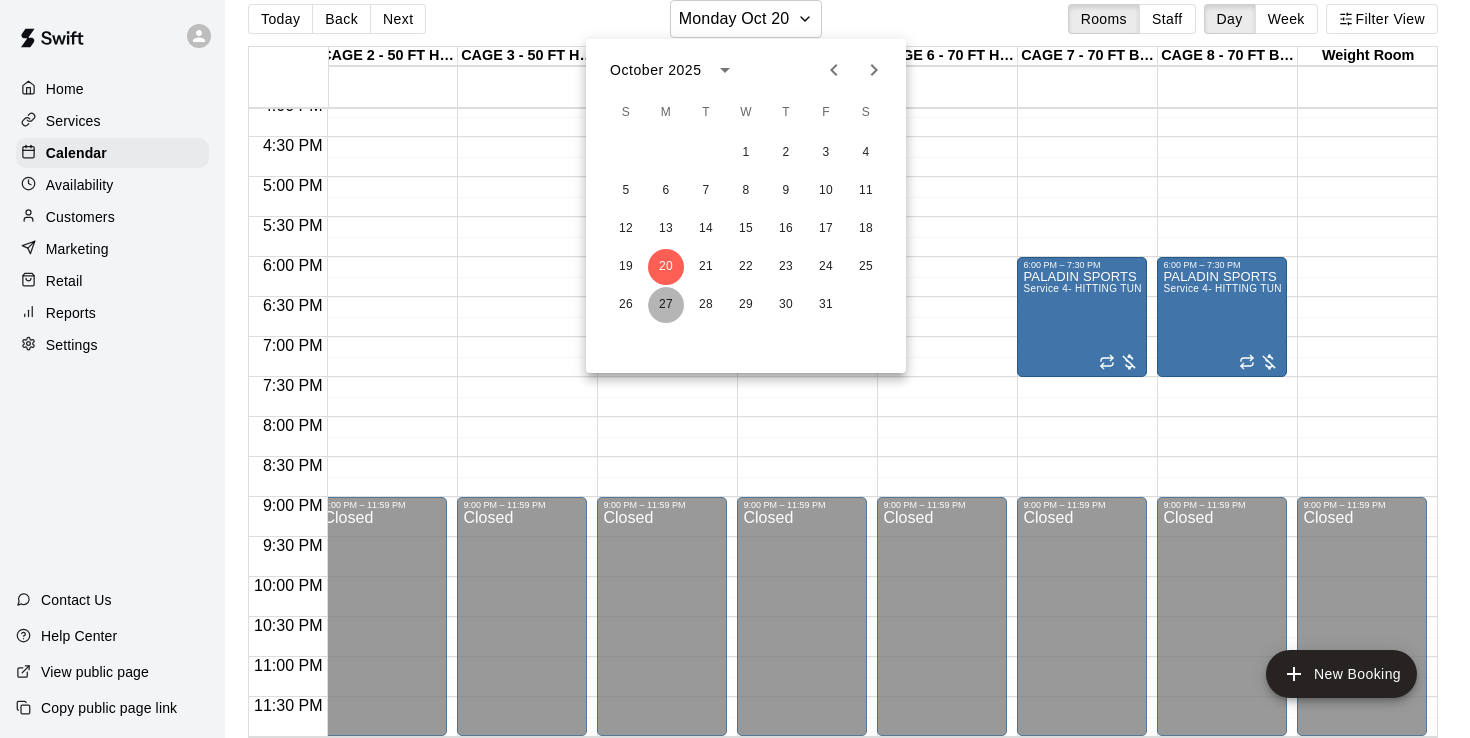 click on "27" at bounding box center [666, 305] 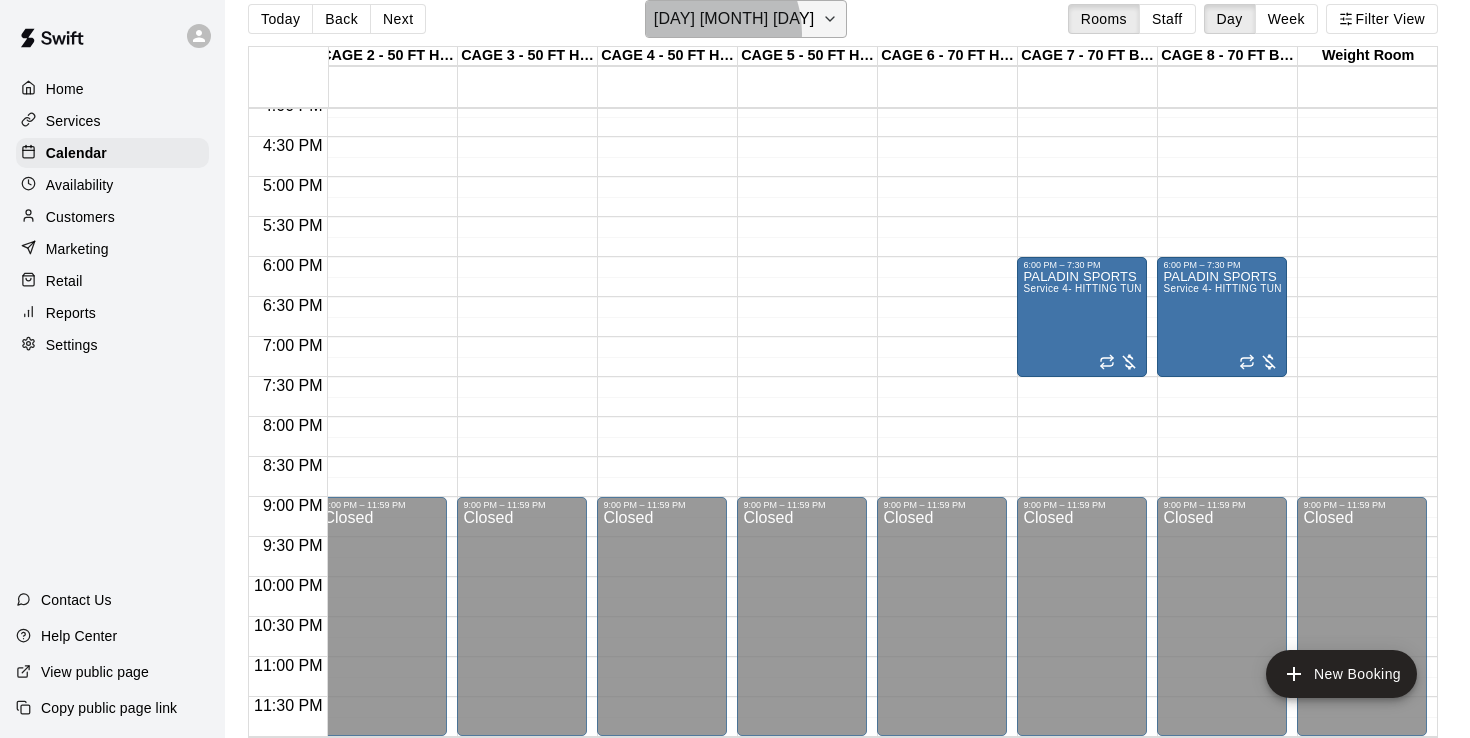 click on "Monday Oct 27" at bounding box center [734, 19] 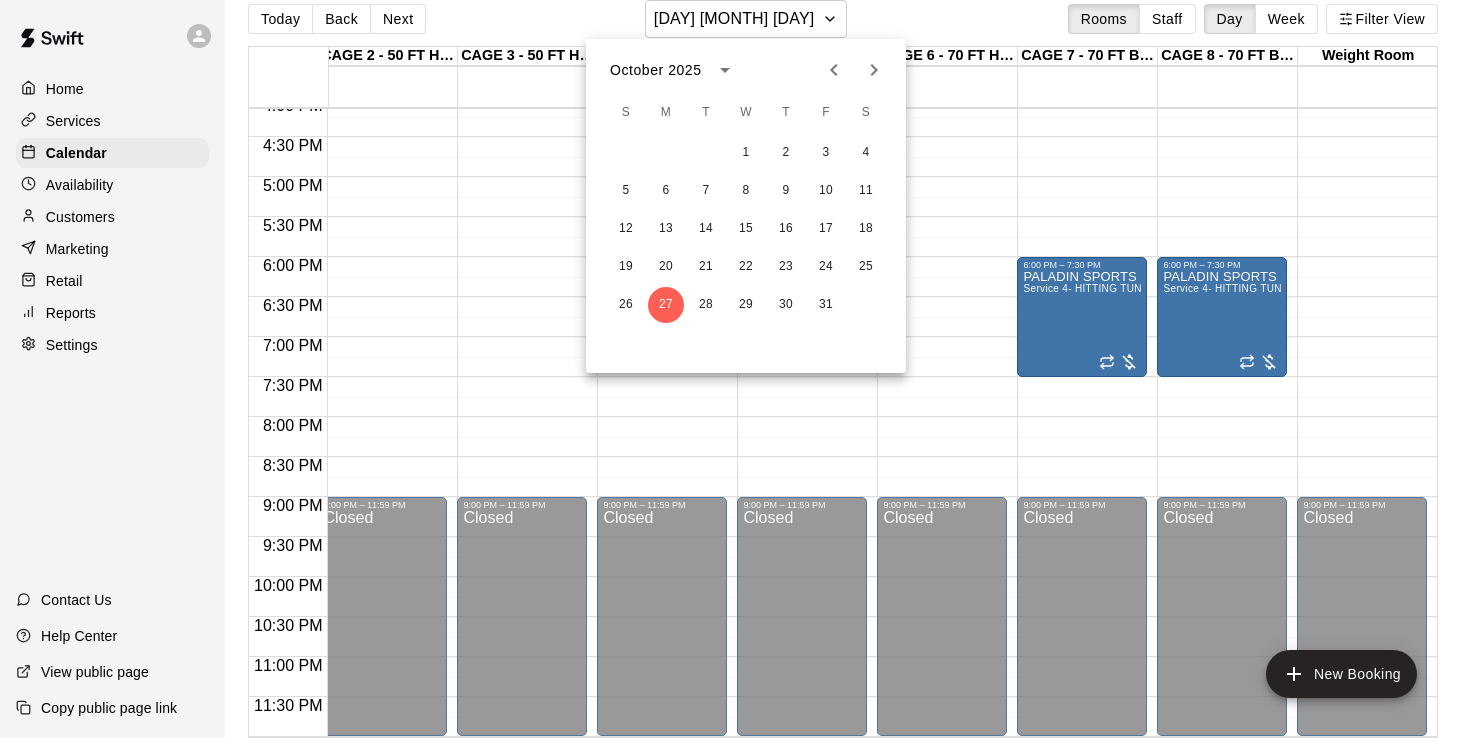 click 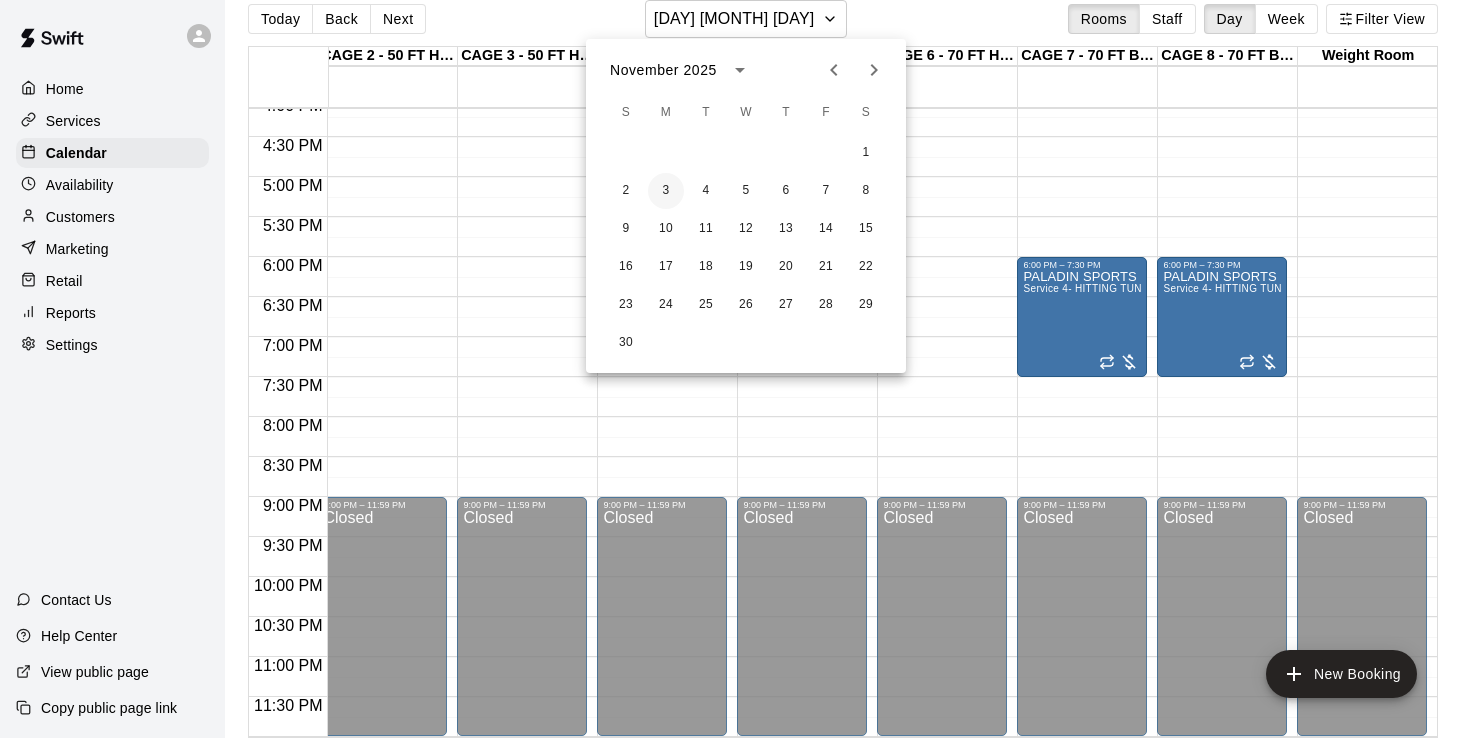 click on "3" at bounding box center (666, 191) 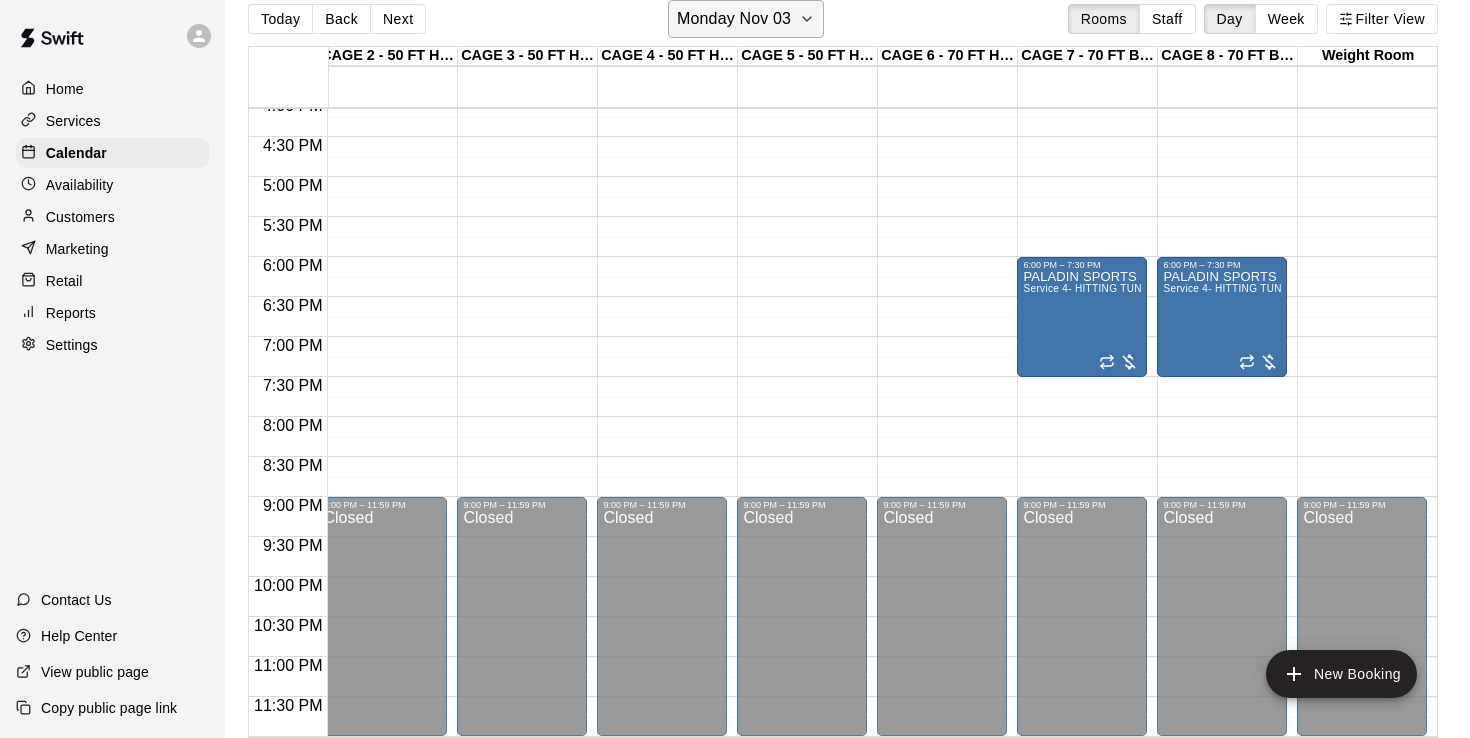 click on "Monday Nov 03" at bounding box center (734, 19) 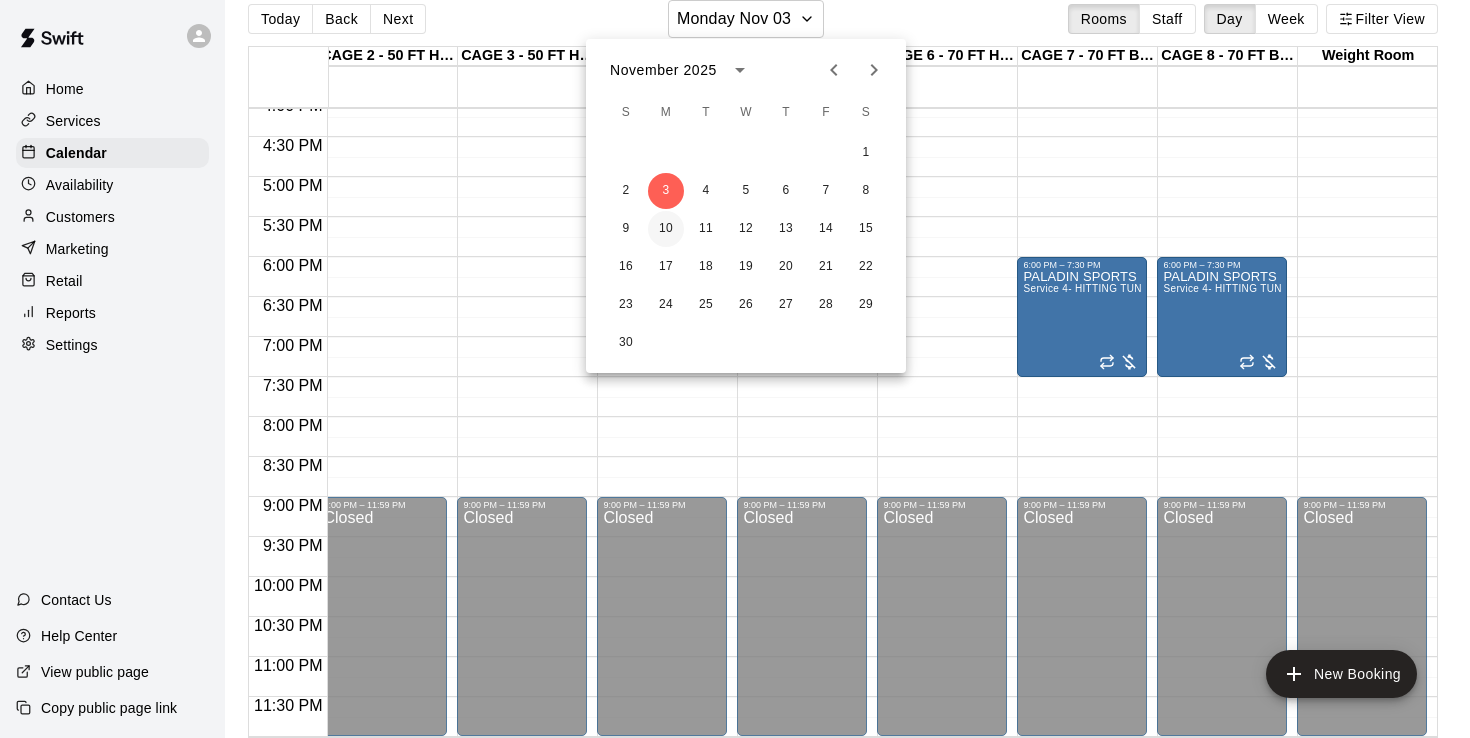 click on "10" at bounding box center (666, 229) 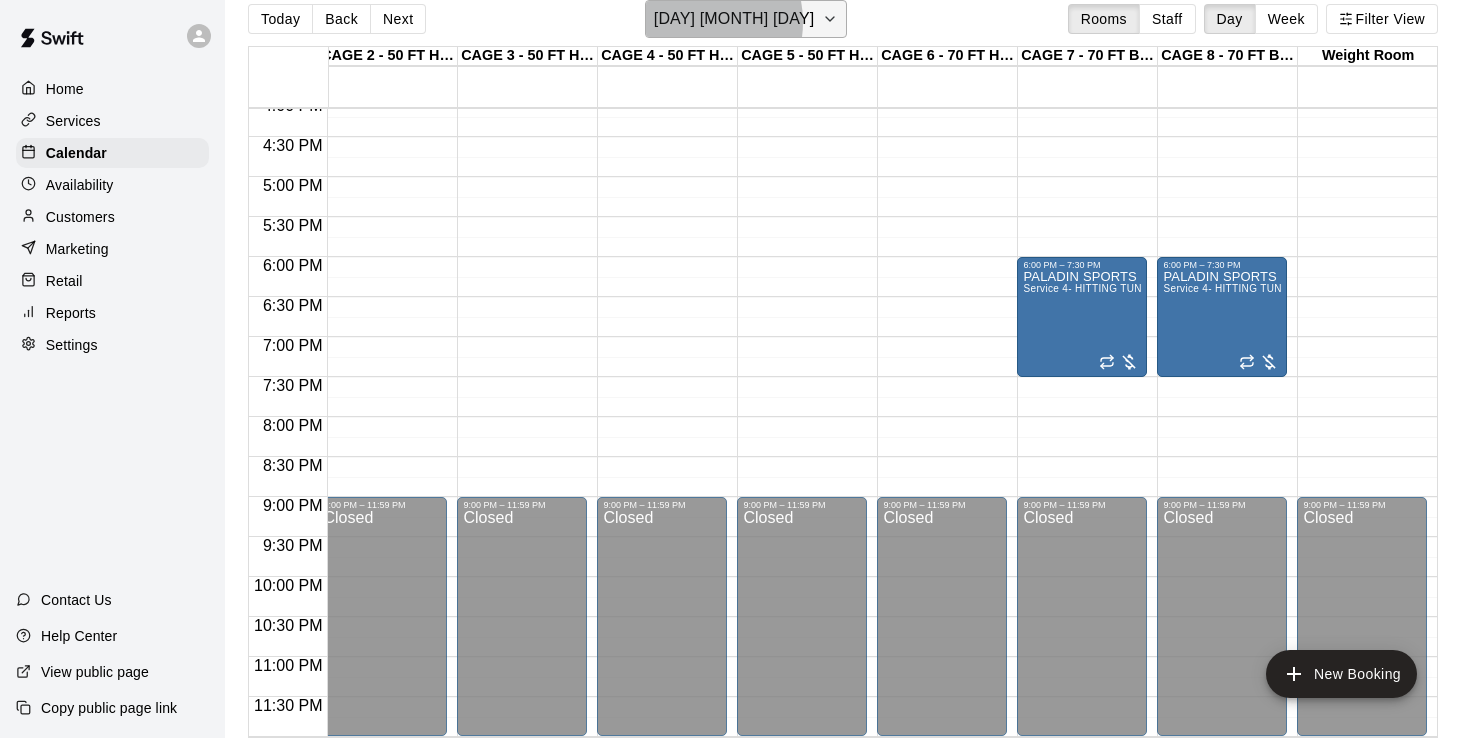 click on "Monday Nov 10" at bounding box center (734, 19) 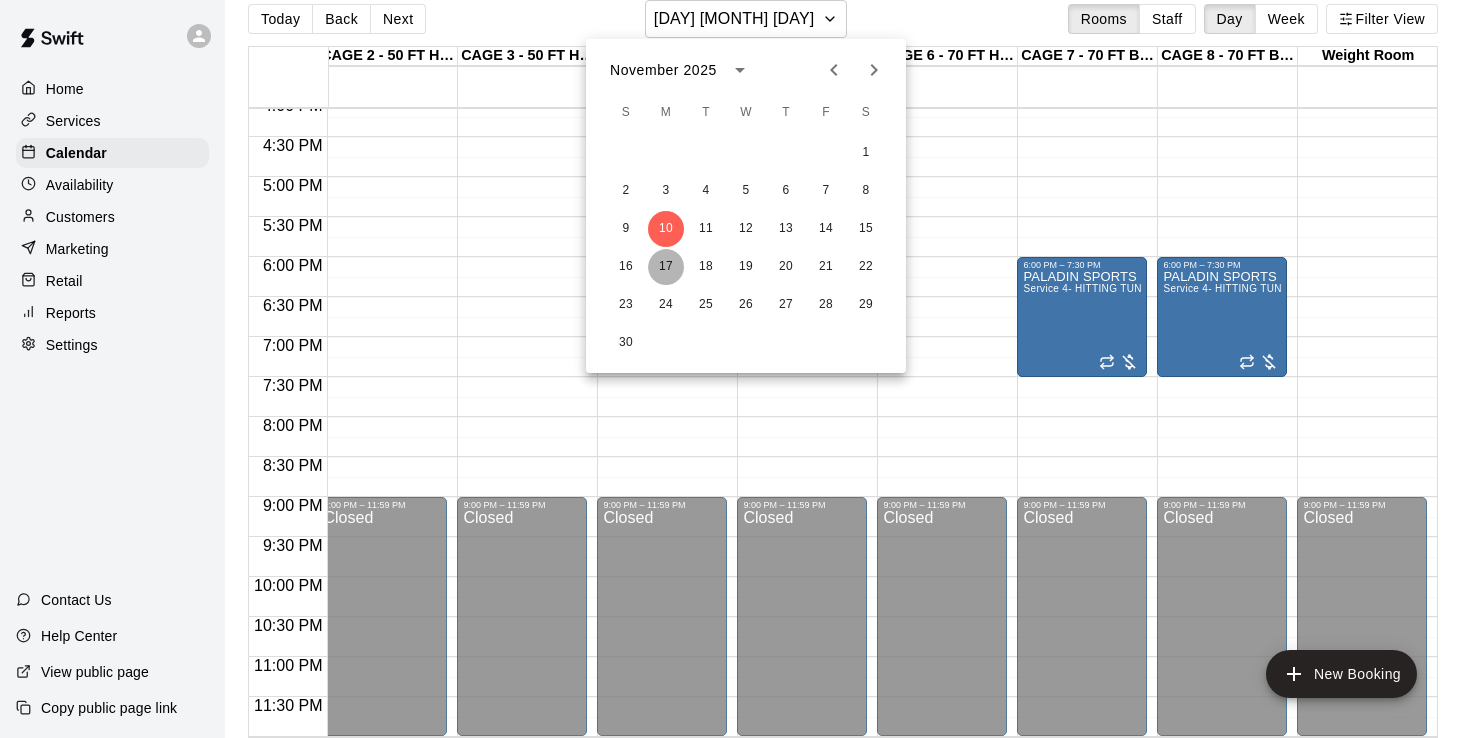 click on "17" at bounding box center [666, 267] 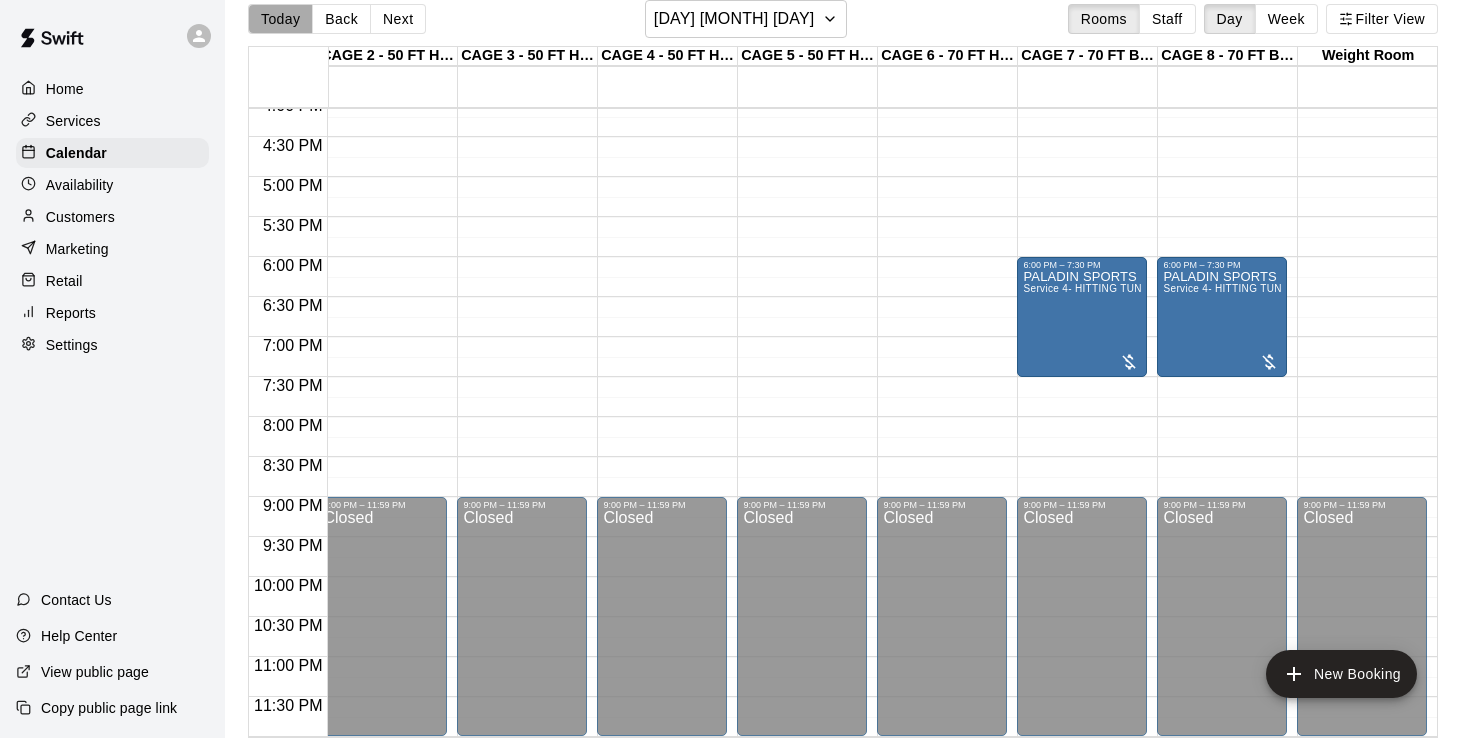 click on "Today" at bounding box center (280, 19) 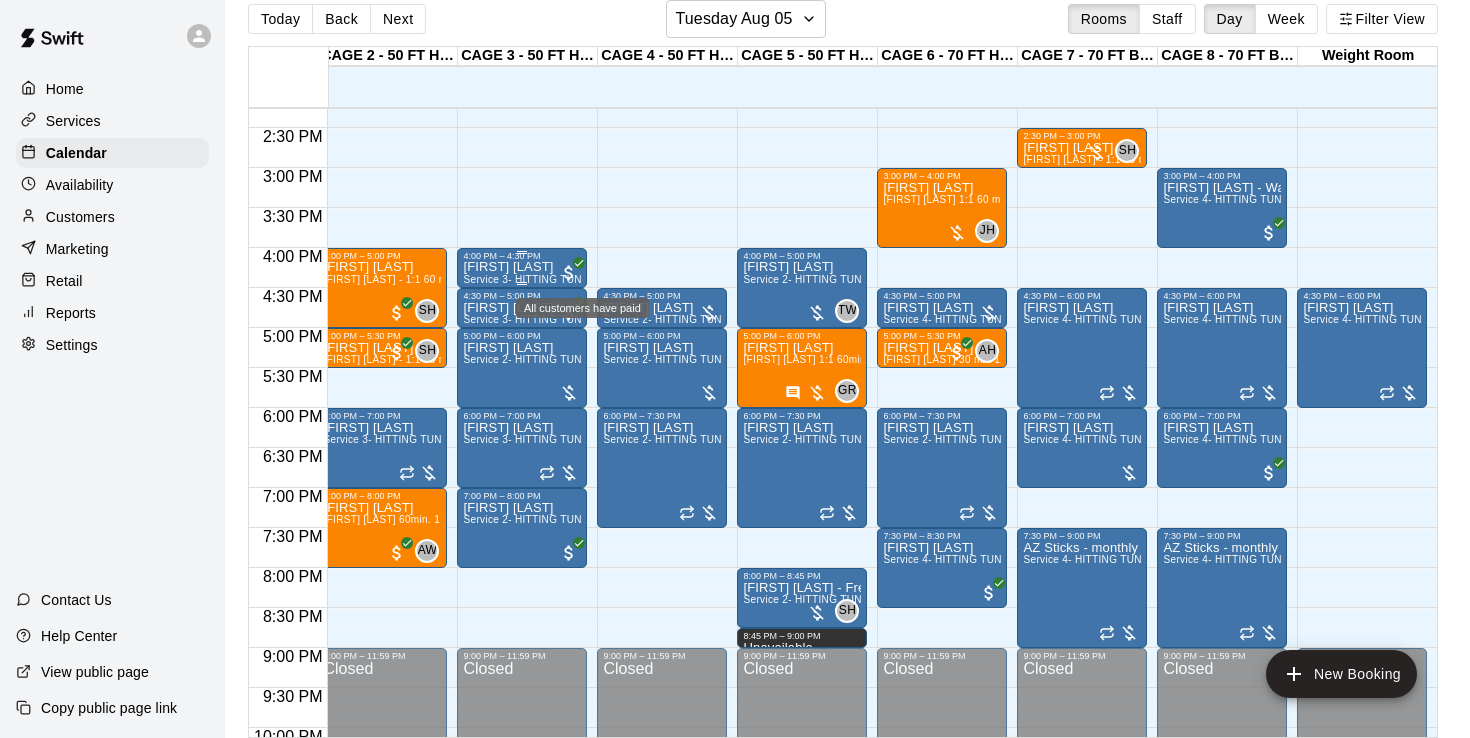 scroll, scrollTop: 1141, scrollLeft: 78, axis: both 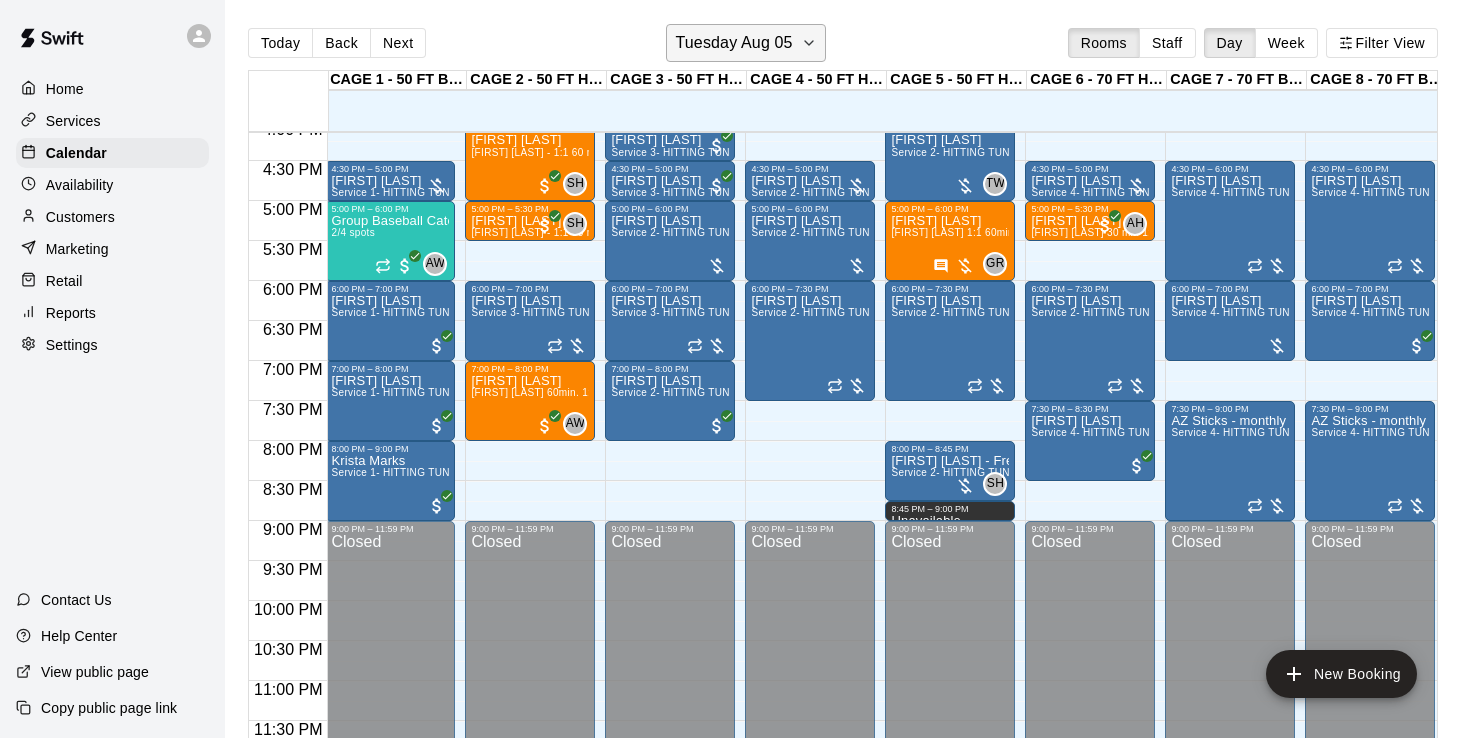 click on "Tuesday Aug 05" at bounding box center (733, 43) 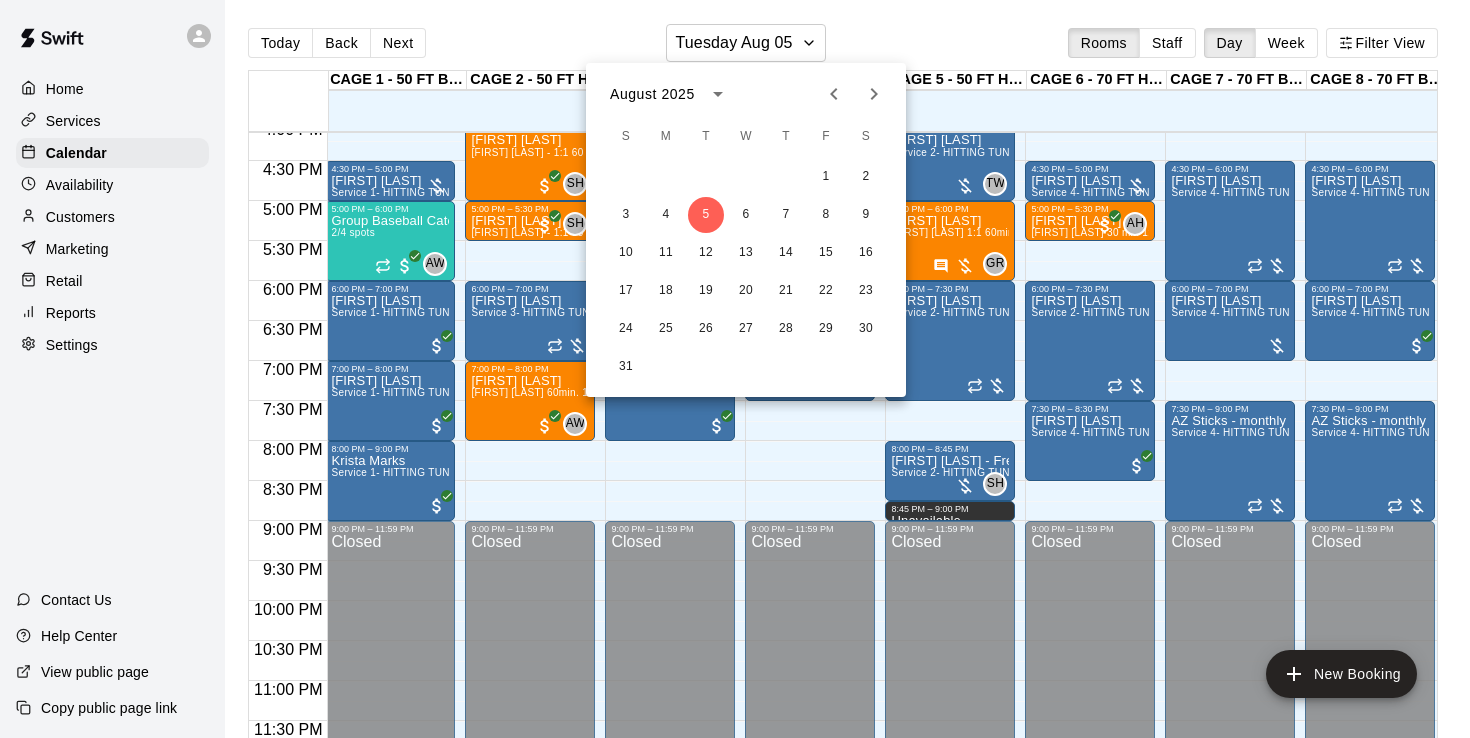 click 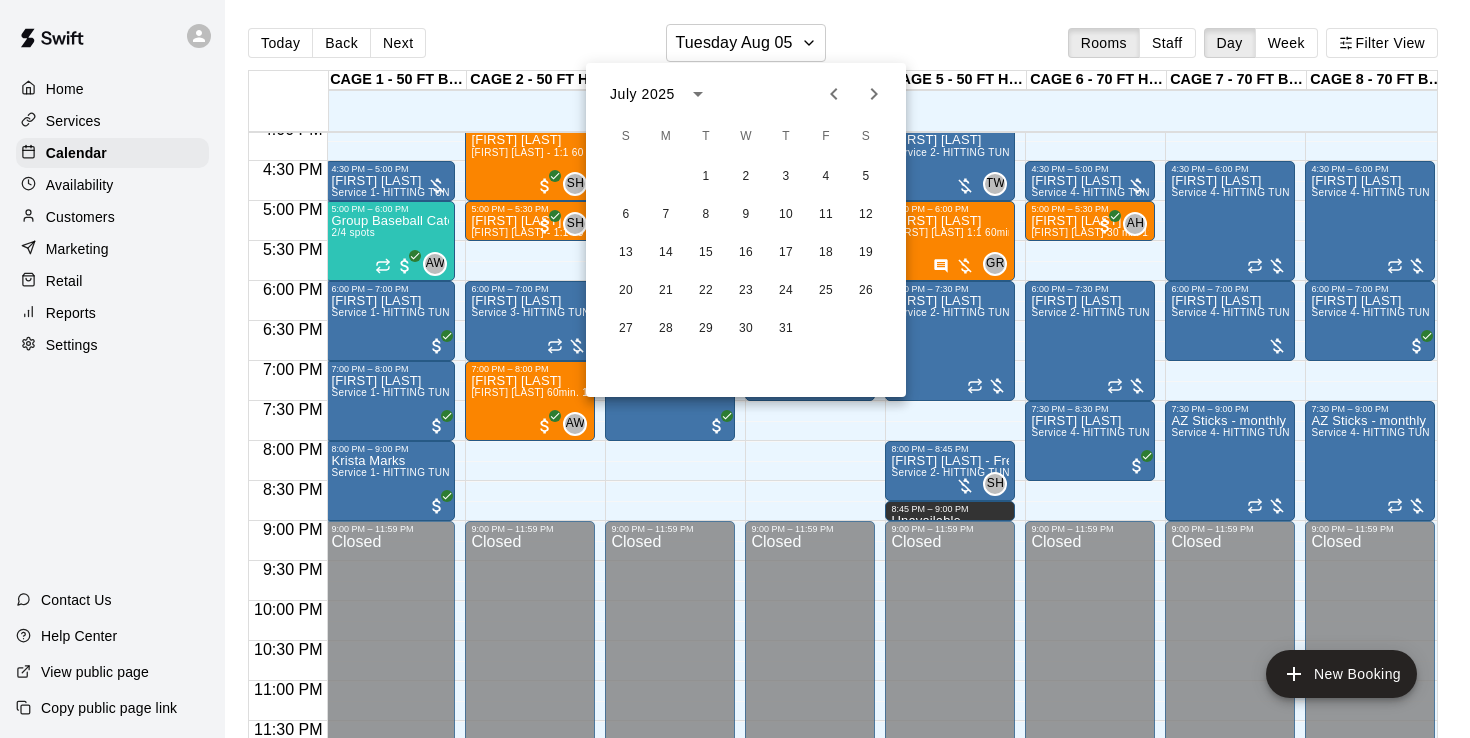 click at bounding box center (735, 369) 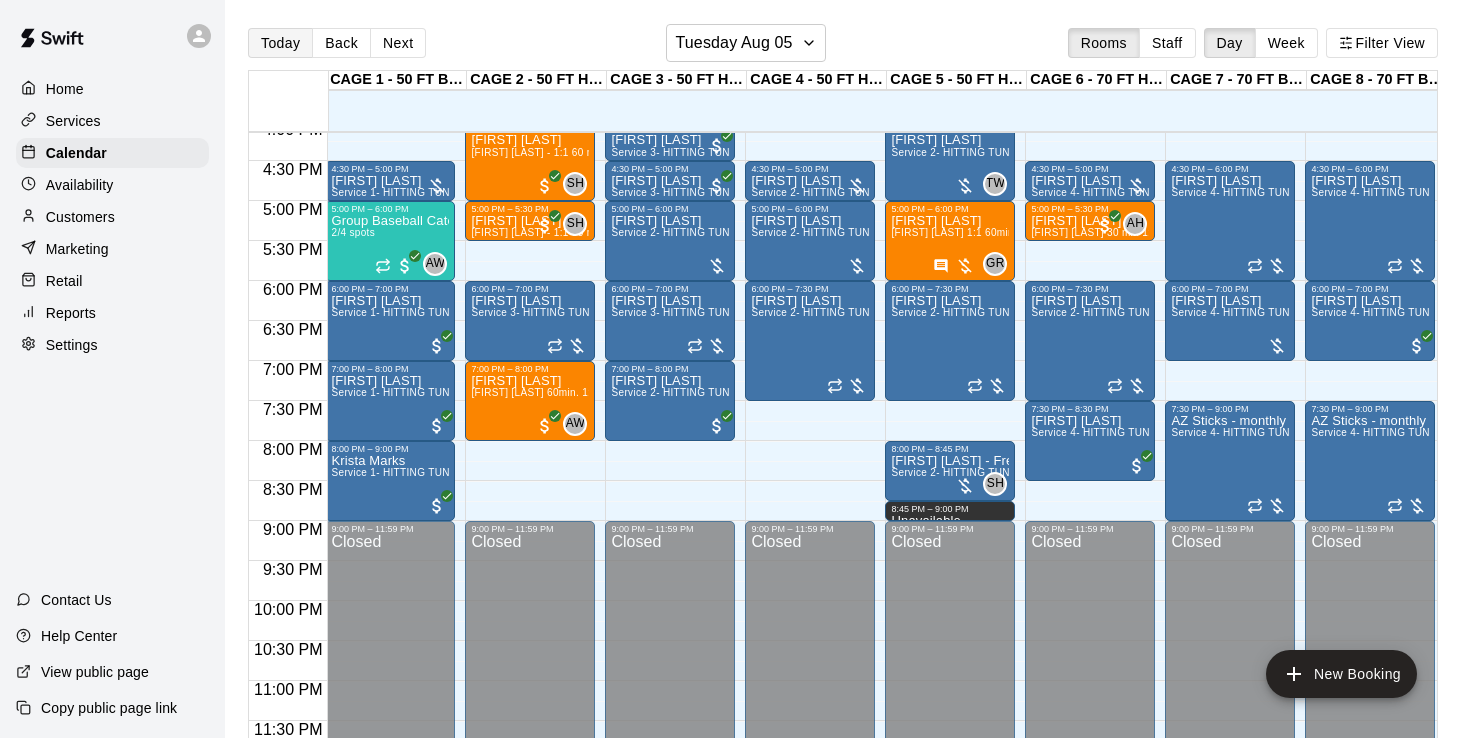 click on "Today" at bounding box center (280, 43) 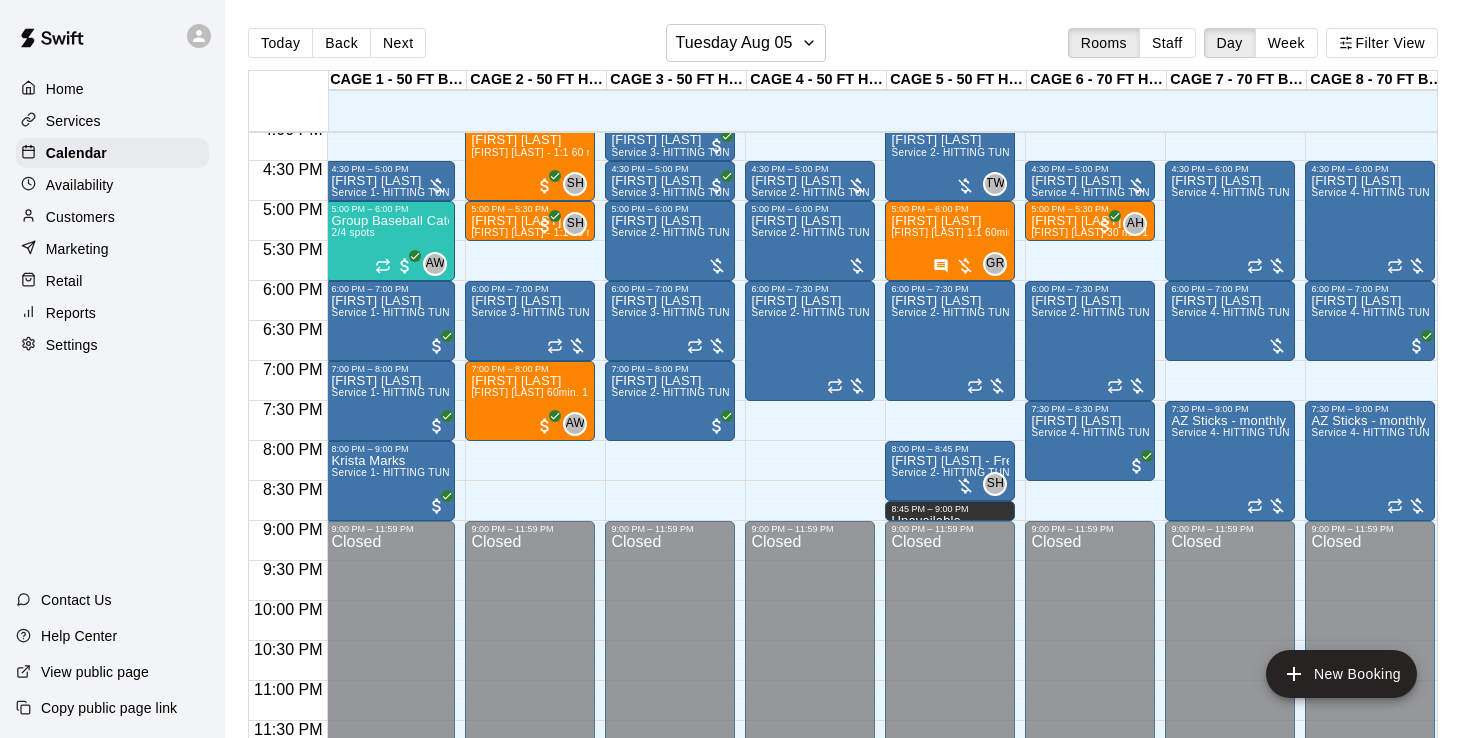 click on "Home" at bounding box center (65, 89) 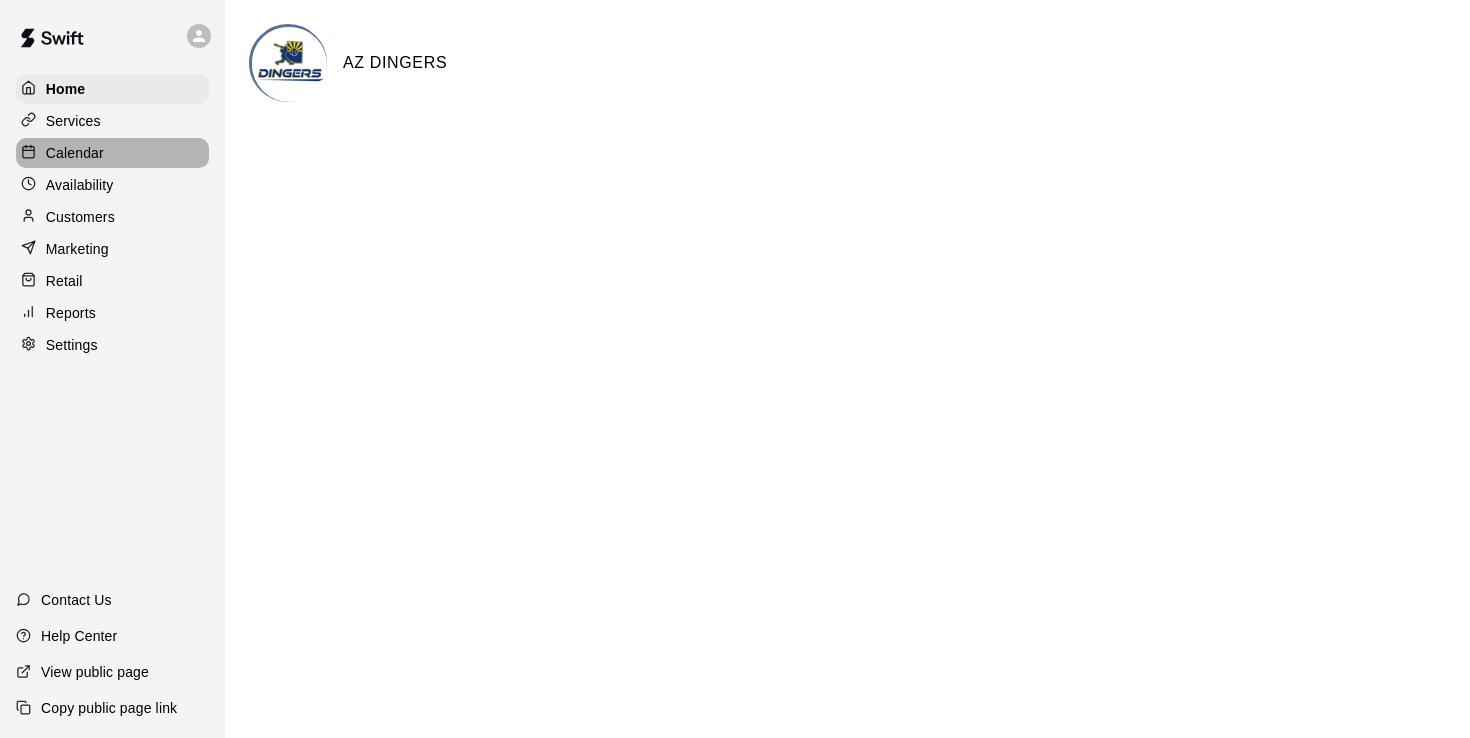 click on "Calendar" at bounding box center [75, 153] 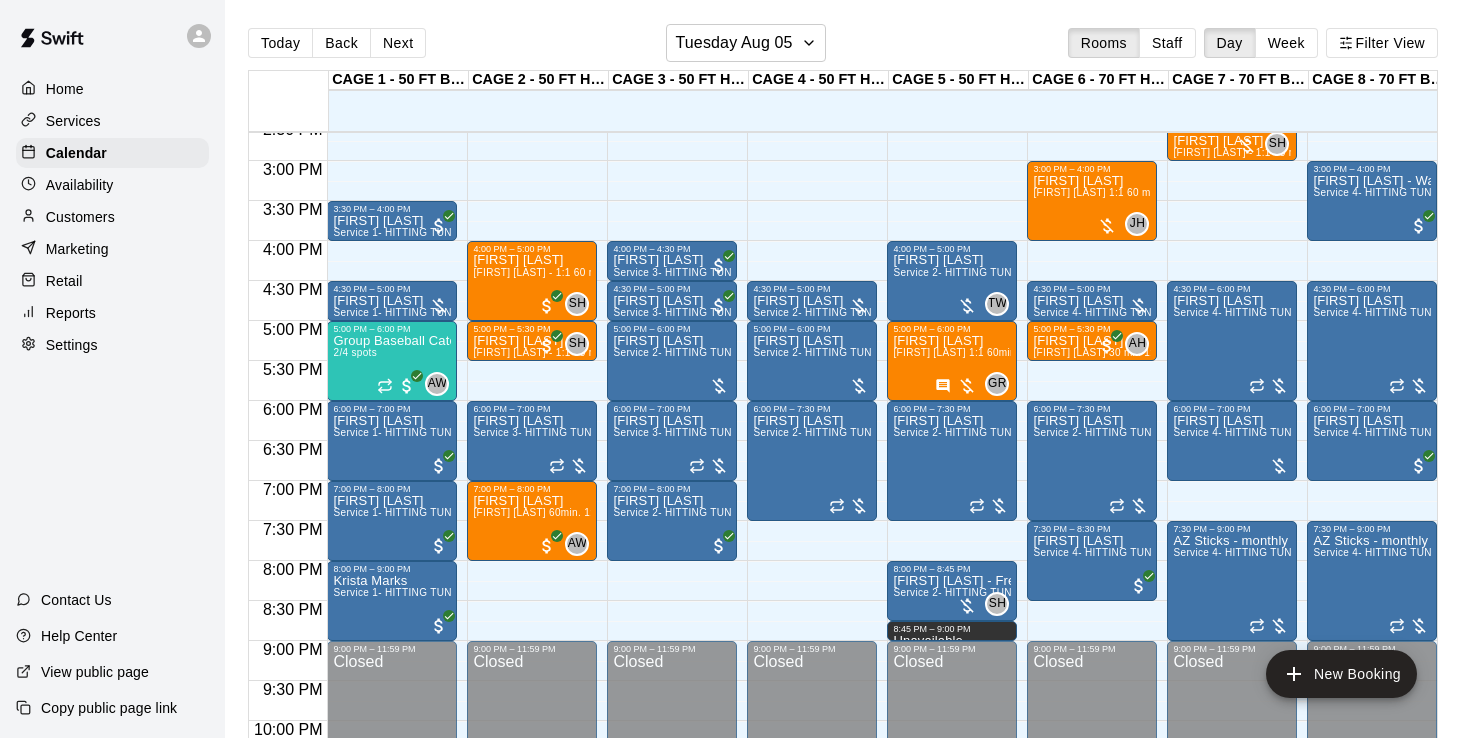 scroll, scrollTop: 1176, scrollLeft: 0, axis: vertical 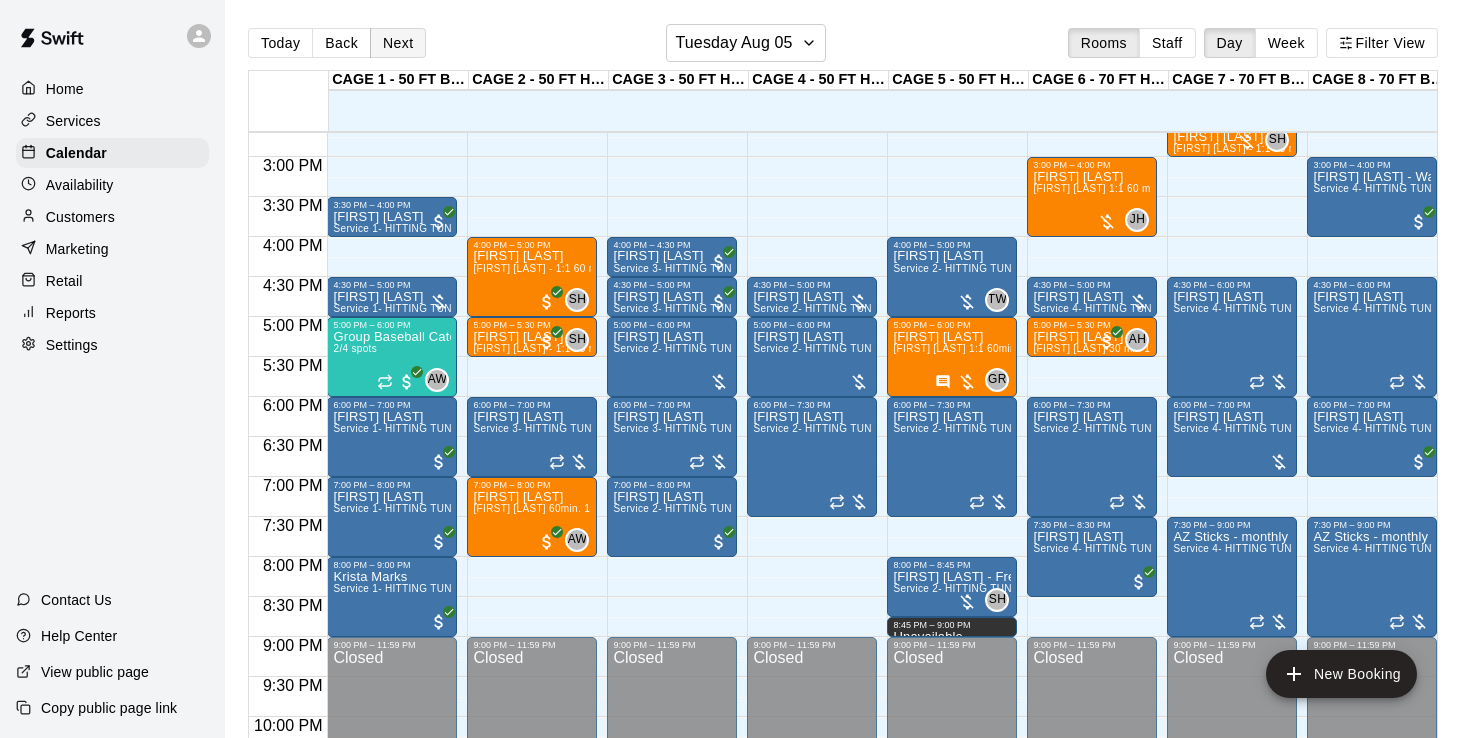 click on "Next" at bounding box center [398, 43] 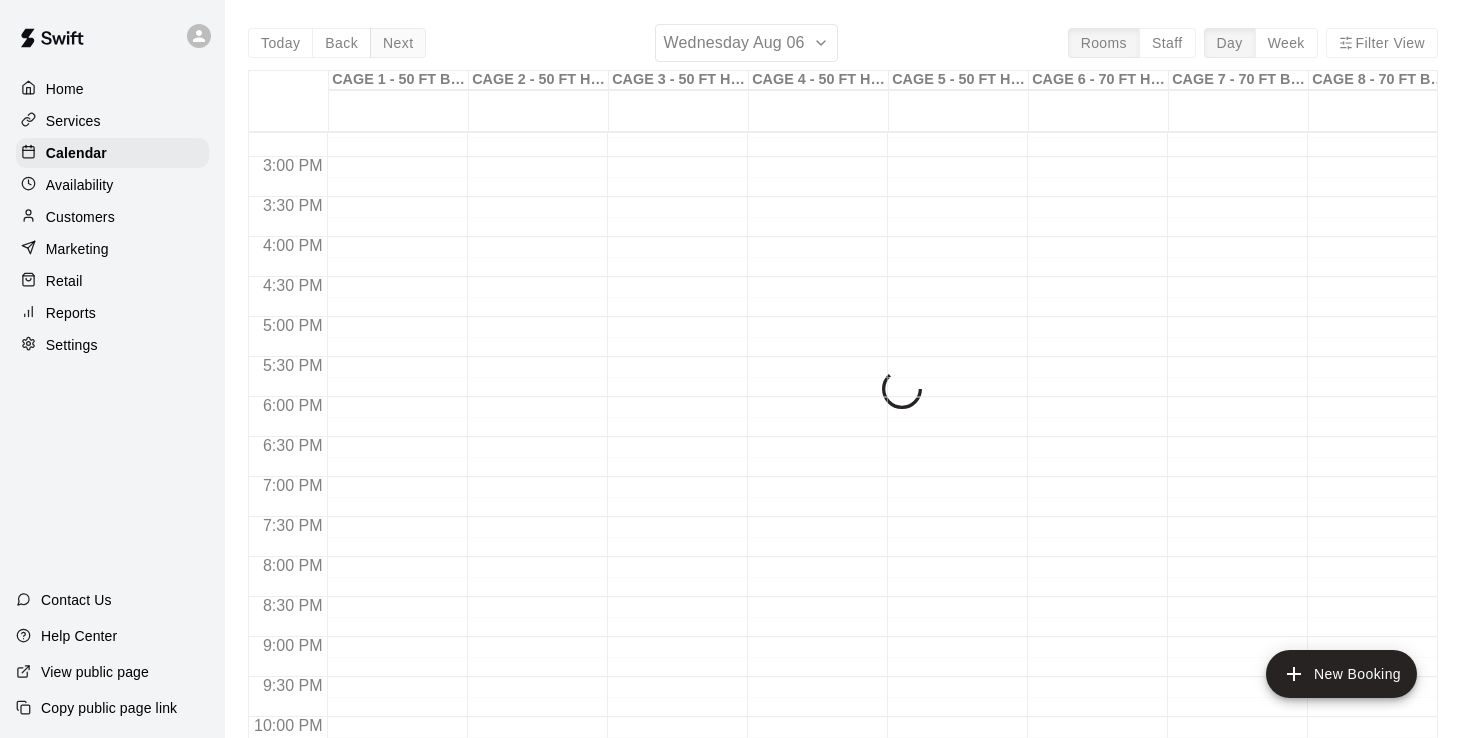 click on "Today Back Next Wednesday Aug 06 Rooms Staff Day Week Filter View CAGE 1 - 50 FT BASEBALL w/ Auto Feeder 06 Wed CAGE 2 - 50 FT HYBRID BB/SB 06 Wed CAGE 3 - 50 FT HYBRID BB/SB 06 Wed CAGE 4 - 50 FT HYBRID BB/SB 06 Wed CAGE 5 - 50 FT HYBRID SB/BB 06 Wed CAGE 6 - 70 FT HIT TRAX  06 Wed CAGE 7 - 70 FT BB (w/ pitching mound) 06 Wed CAGE 8 - 70 FT BB (w/ pitching mound)  06 Wed Weight Room 06 Wed 12:00 AM 12:30 AM 1:00 AM 1:30 AM 2:00 AM 2:30 AM 3:00 AM 3:30 AM 4:00 AM 4:30 AM 5:00 AM 5:30 AM 6:00 AM 6:30 AM 7:00 AM 7:30 AM 8:00 AM 8:30 AM 9:00 AM 9:30 AM 10:00 AM 10:30 AM 11:00 AM 11:30 AM 12:00 PM 12:30 PM 1:00 PM 1:30 PM 2:00 PM 2:30 PM 3:00 PM 3:30 PM 4:00 PM 4:30 PM 5:00 PM 5:30 PM 6:00 PM 6:30 PM 7:00 PM 7:30 PM 8:00 PM 8:30 PM 9:00 PM 9:30 PM 10:00 PM 10:30 PM 11:00 PM 11:30 PM" at bounding box center [843, 393] 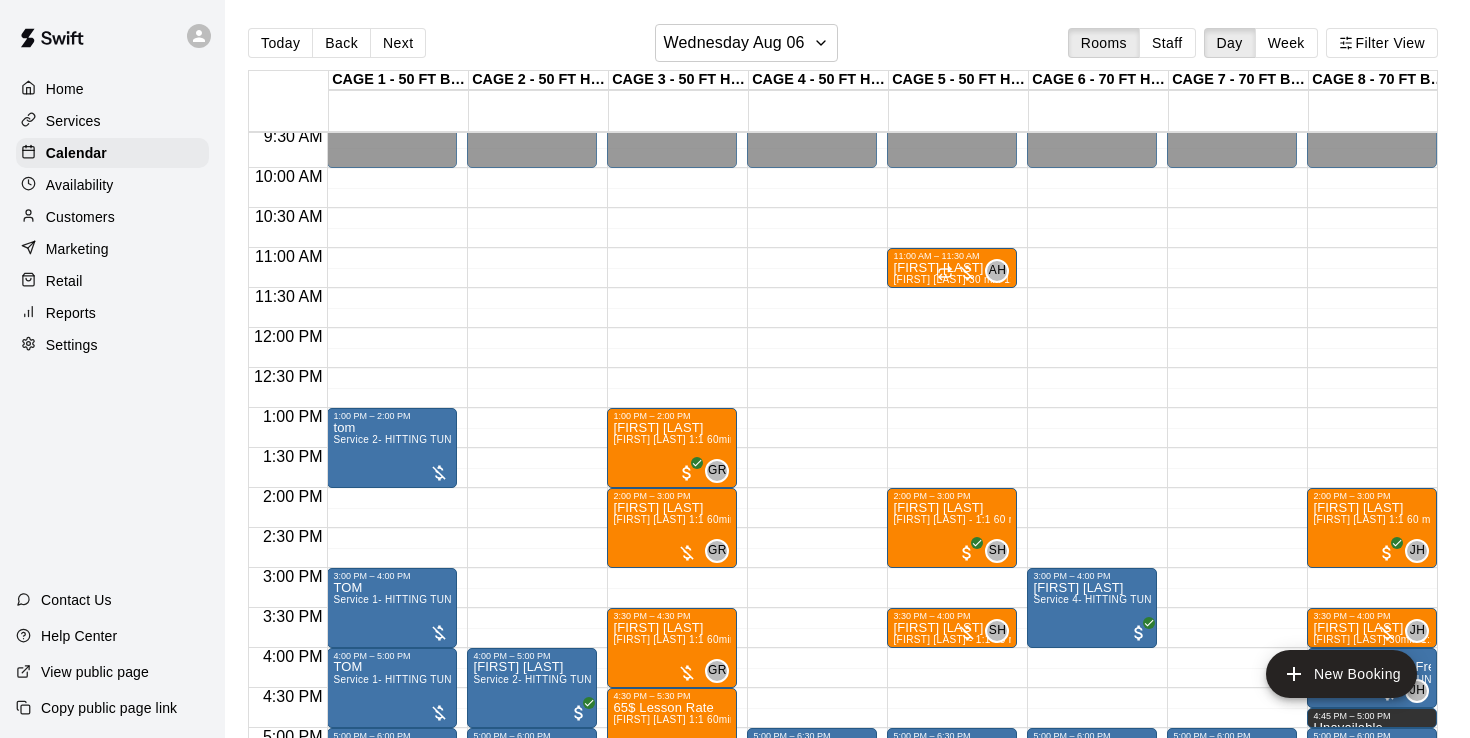 scroll, scrollTop: 770, scrollLeft: 0, axis: vertical 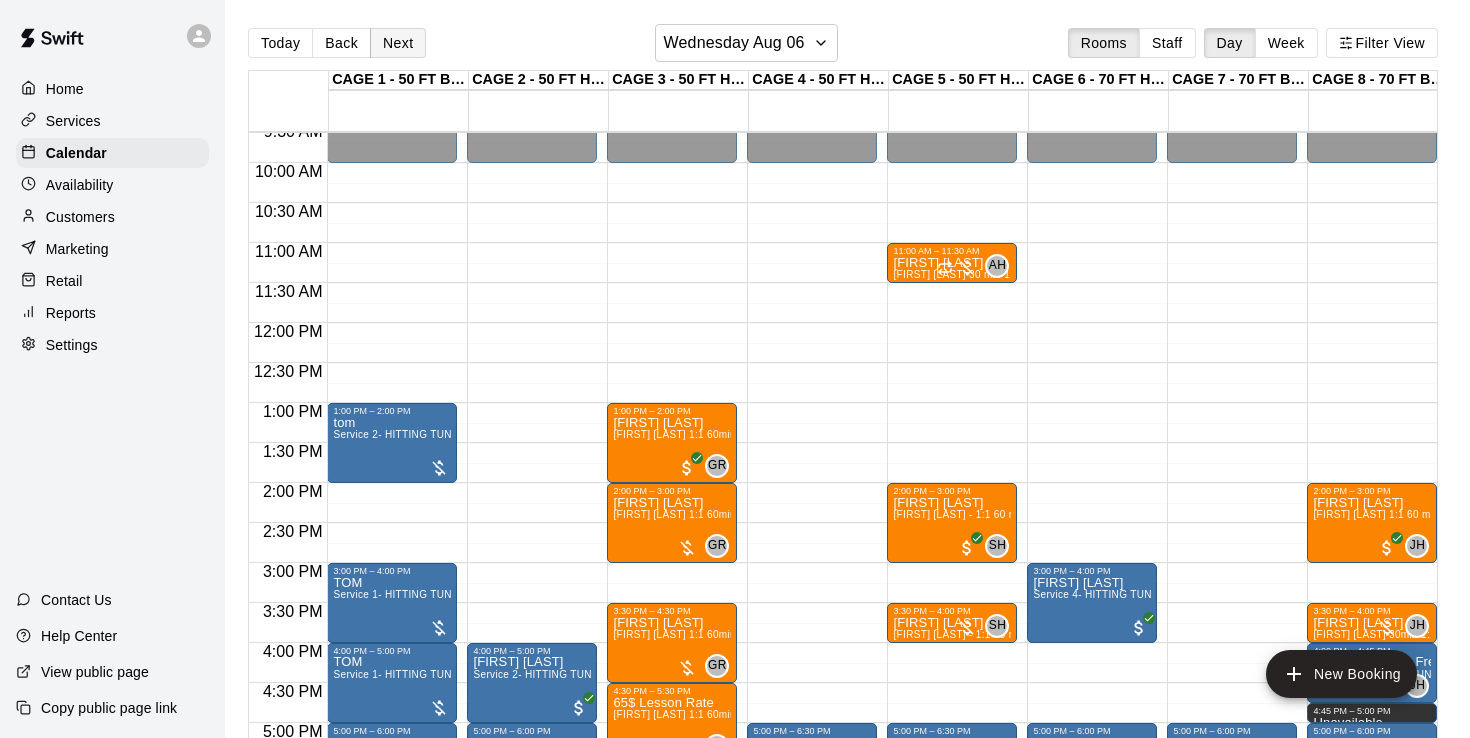 click on "Next" at bounding box center (398, 43) 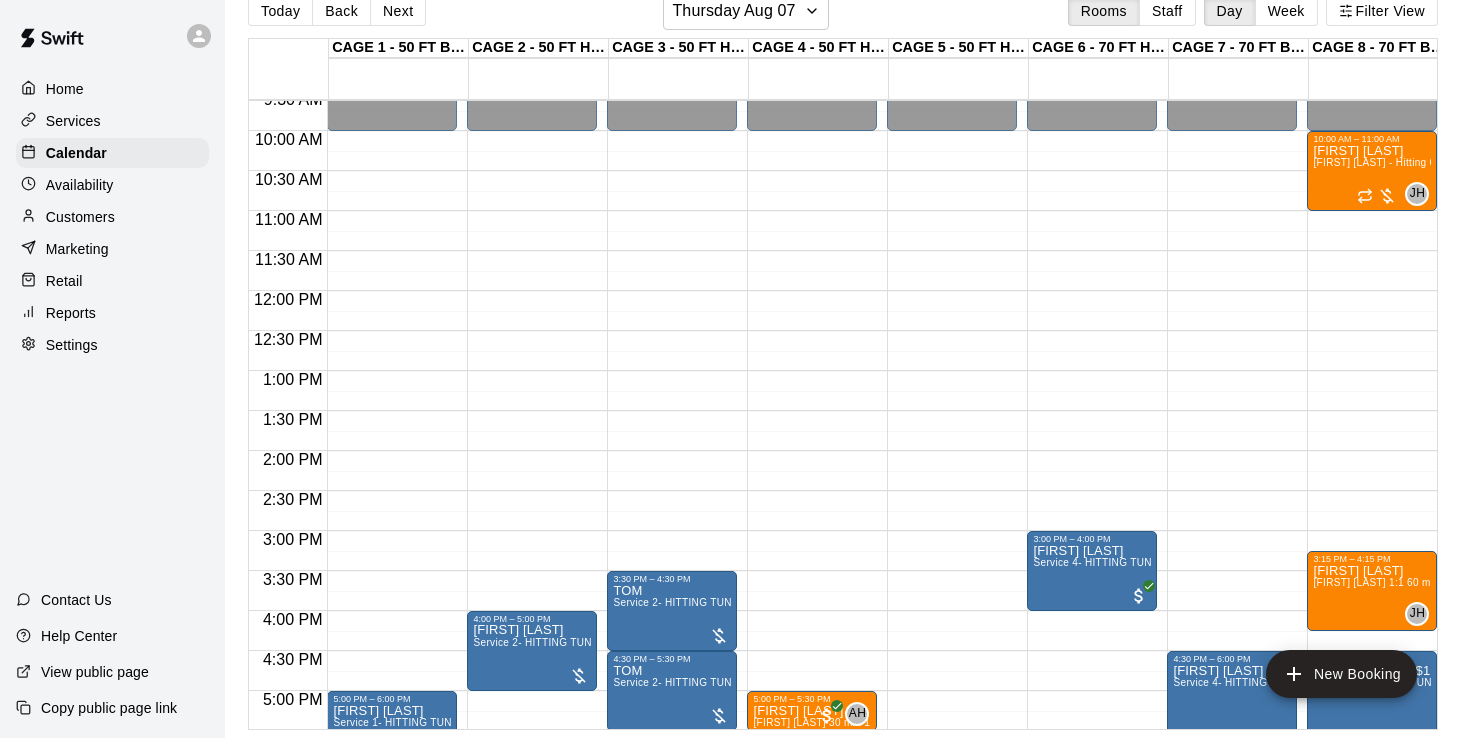 scroll, scrollTop: 32, scrollLeft: 0, axis: vertical 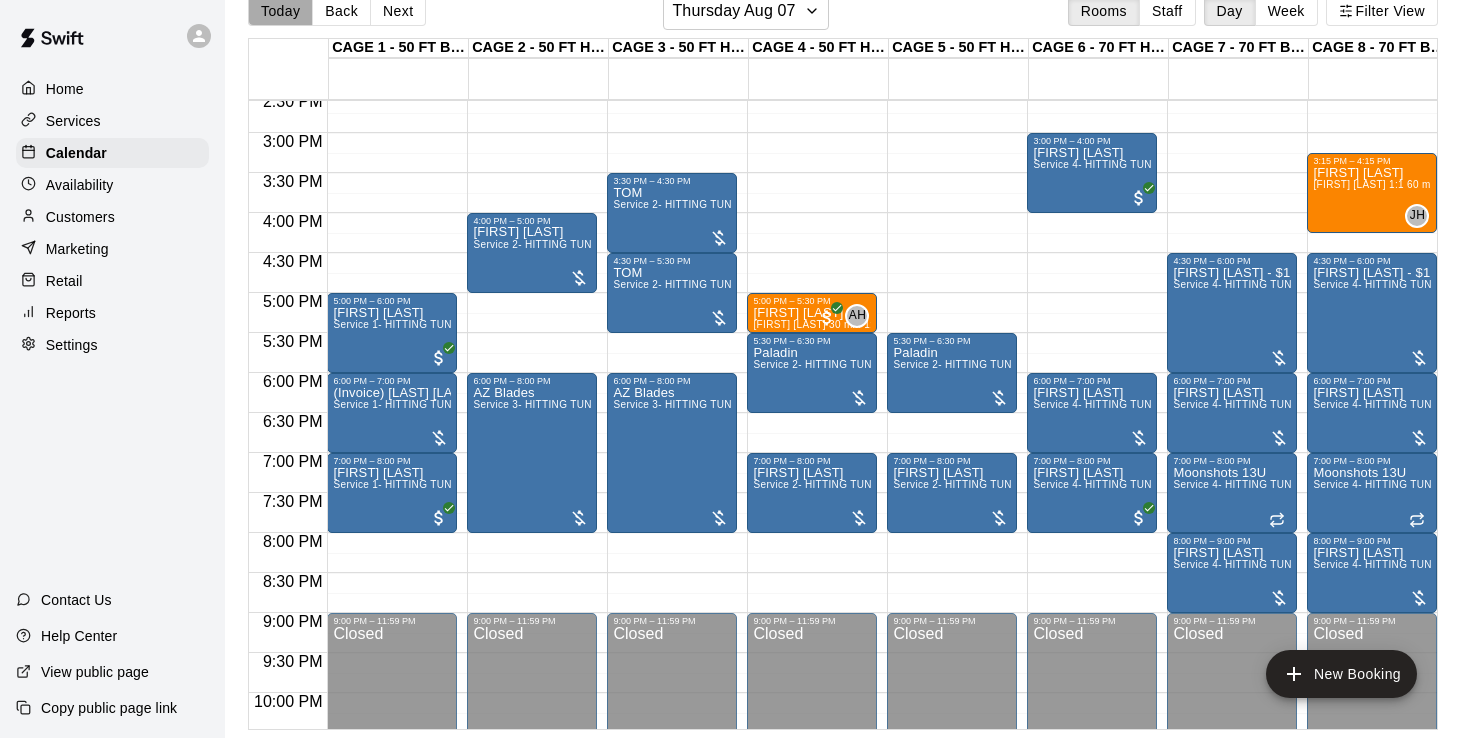 click on "Today" at bounding box center (280, 11) 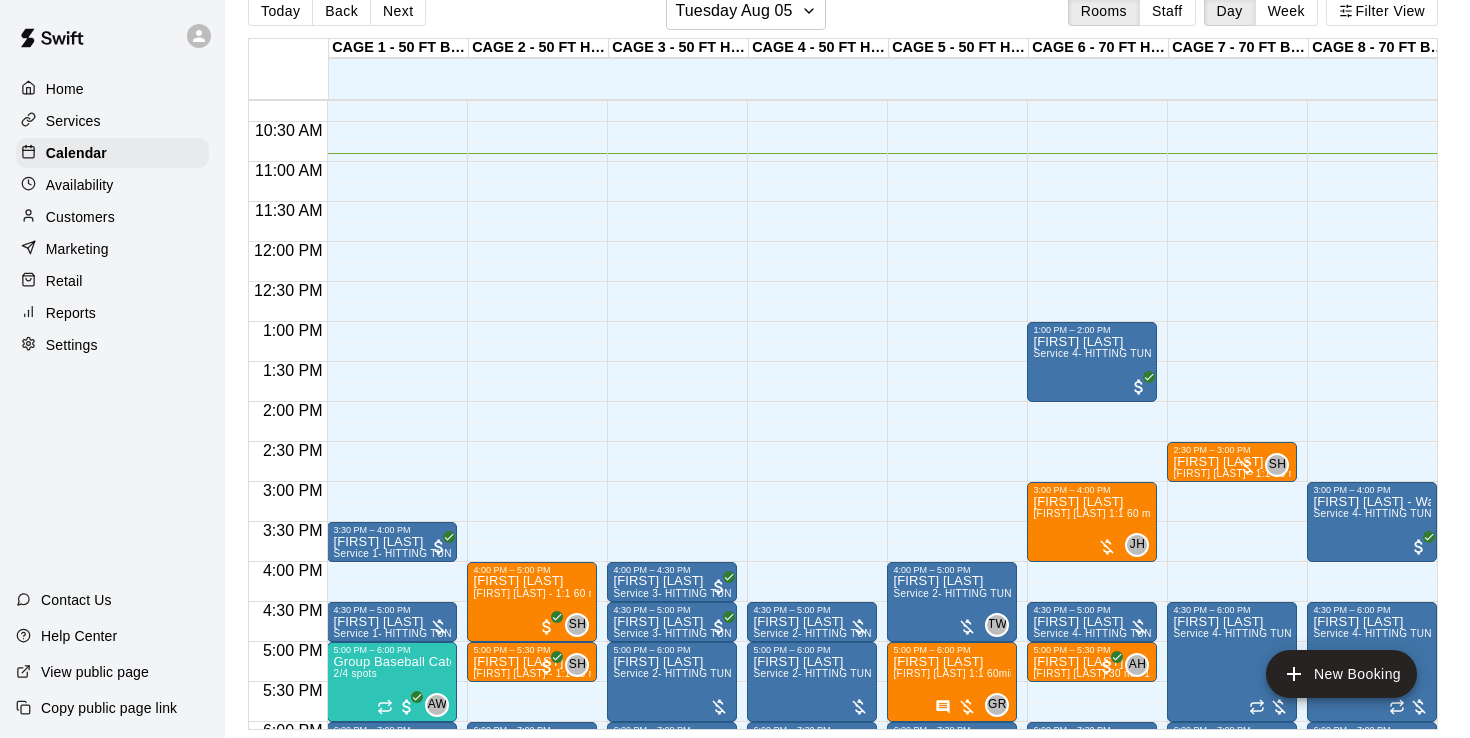scroll, scrollTop: 818, scrollLeft: 0, axis: vertical 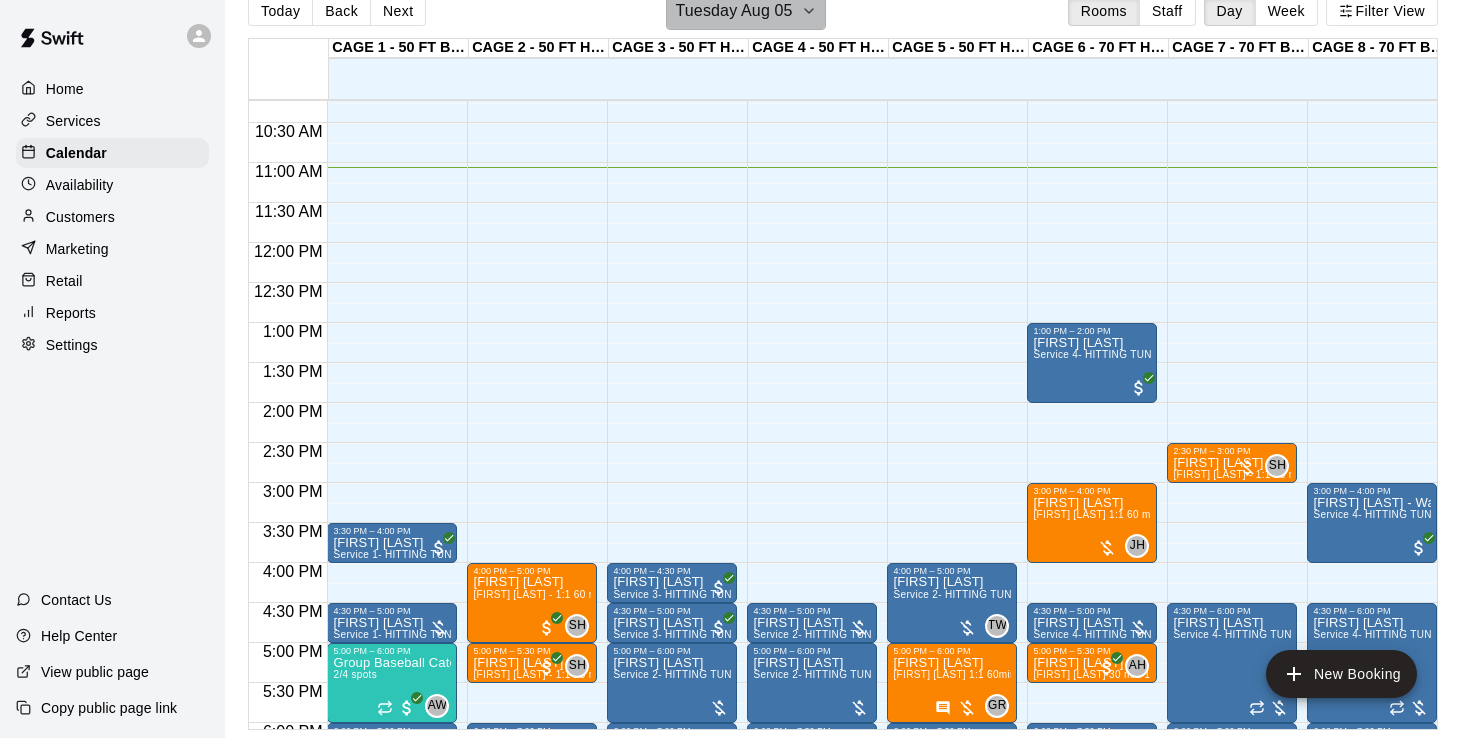 click on "Tuesday Aug 05" at bounding box center [733, 11] 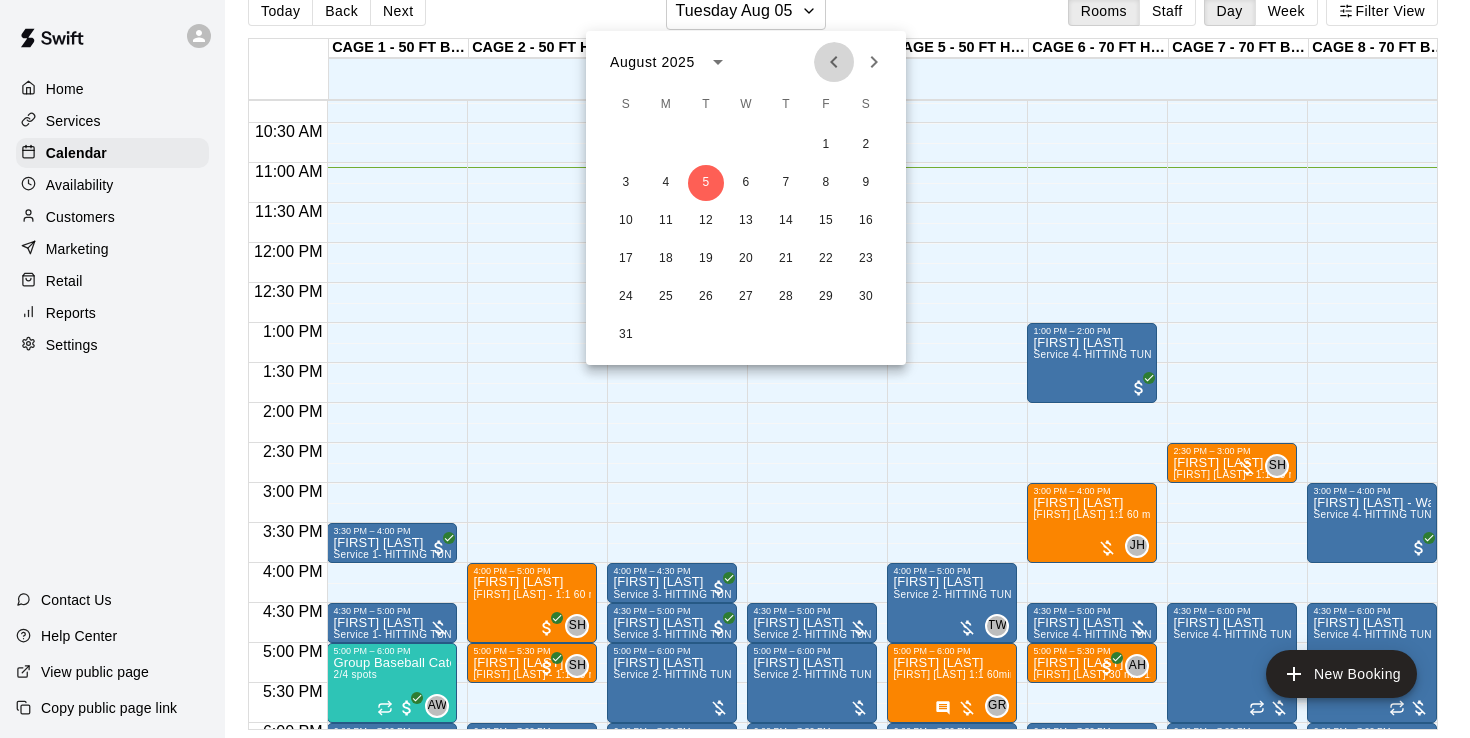 click 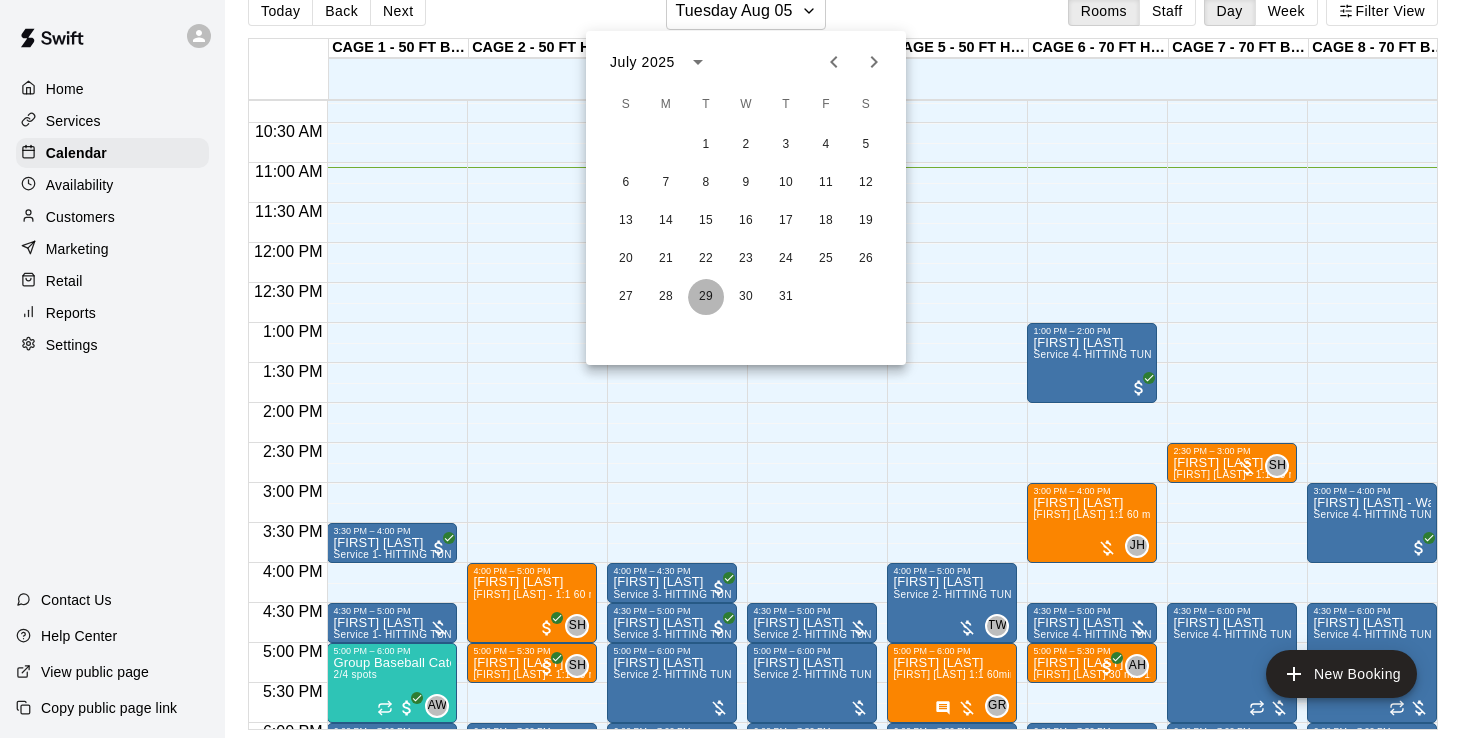 click on "29" at bounding box center (706, 297) 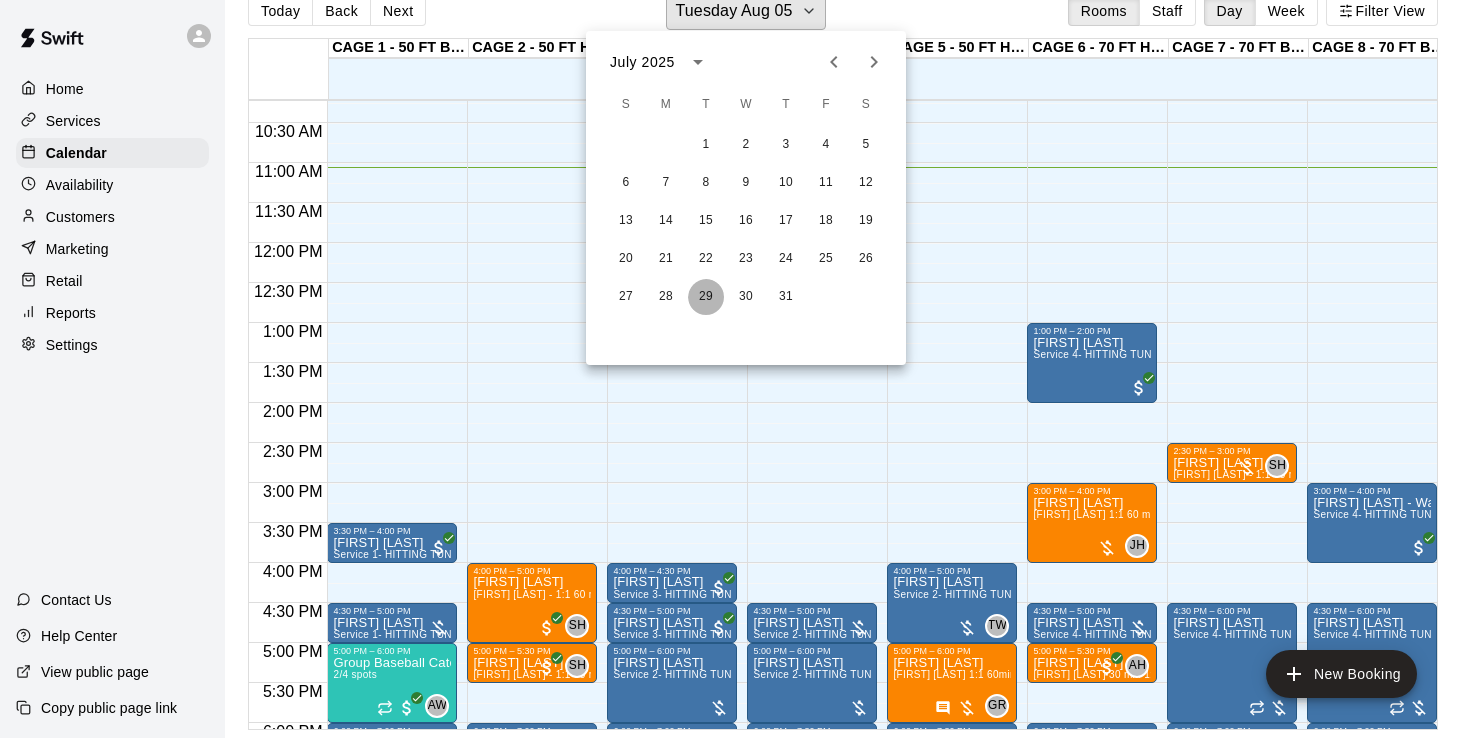 scroll, scrollTop: 24, scrollLeft: 0, axis: vertical 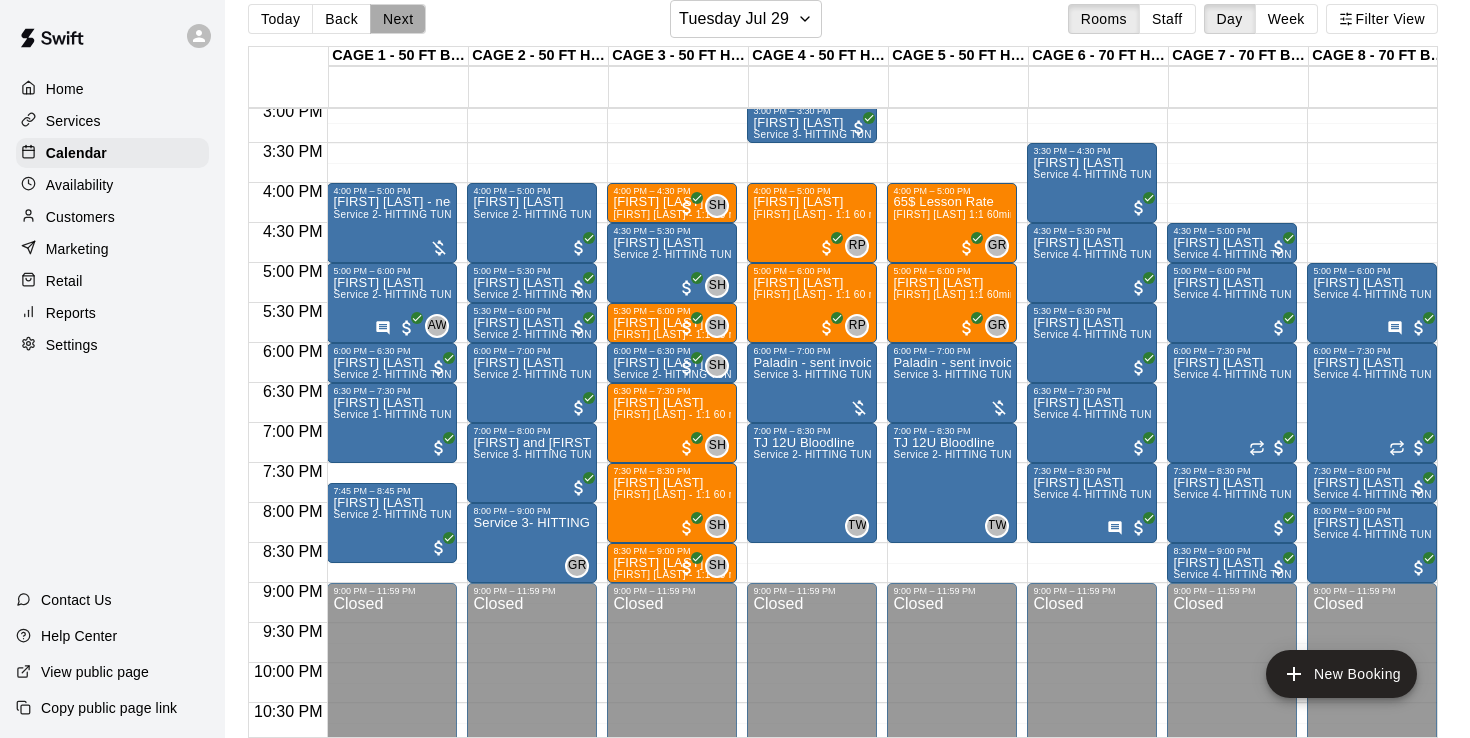 click on "Next" at bounding box center (398, 19) 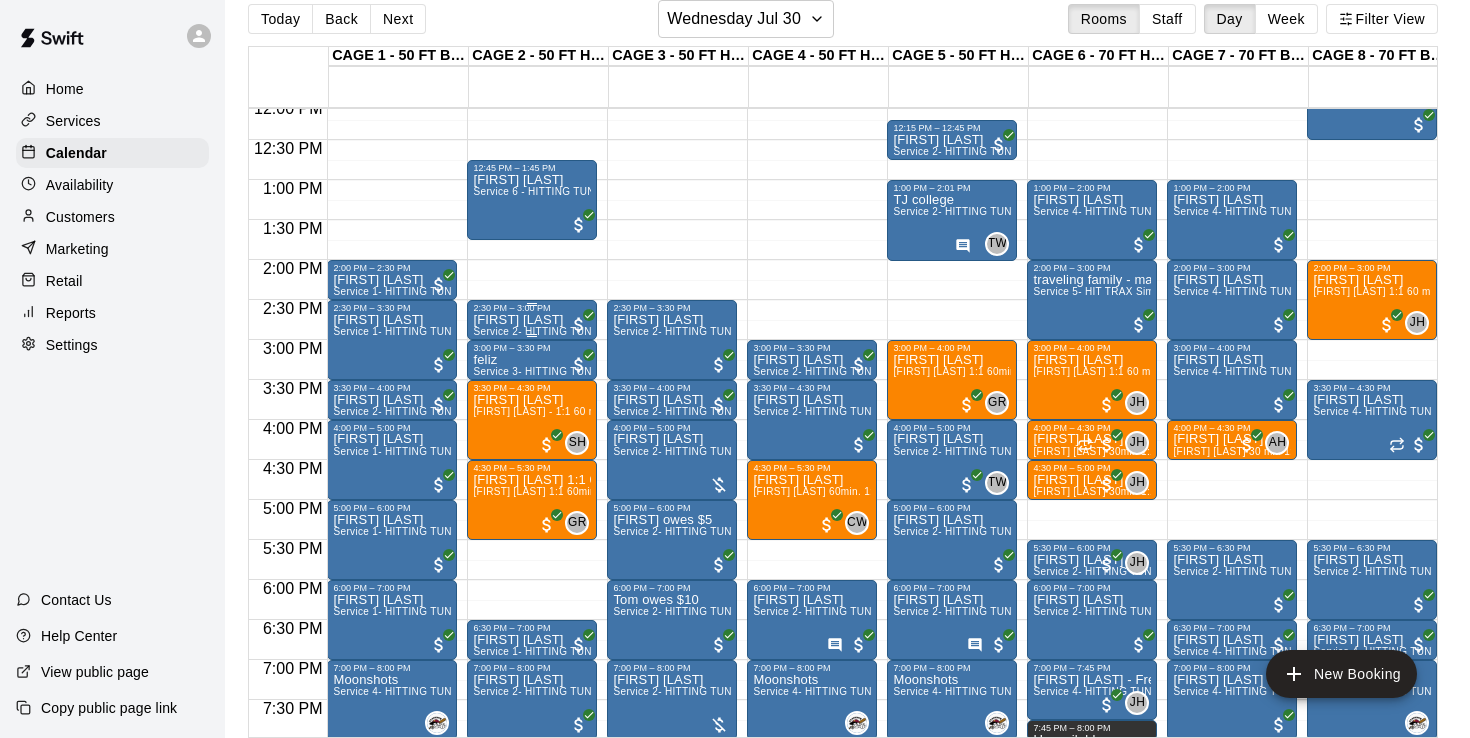 scroll, scrollTop: 978, scrollLeft: 1, axis: both 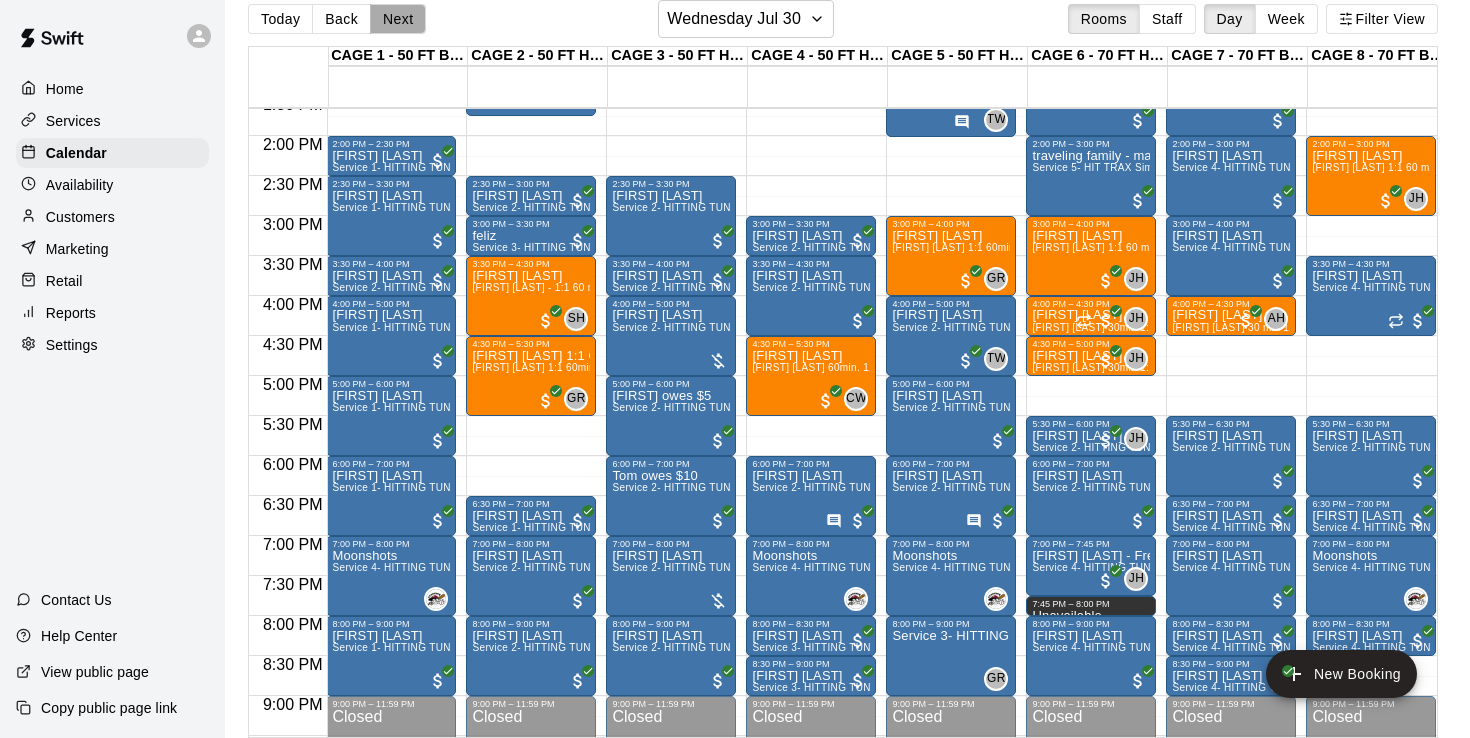 click on "Next" at bounding box center [398, 19] 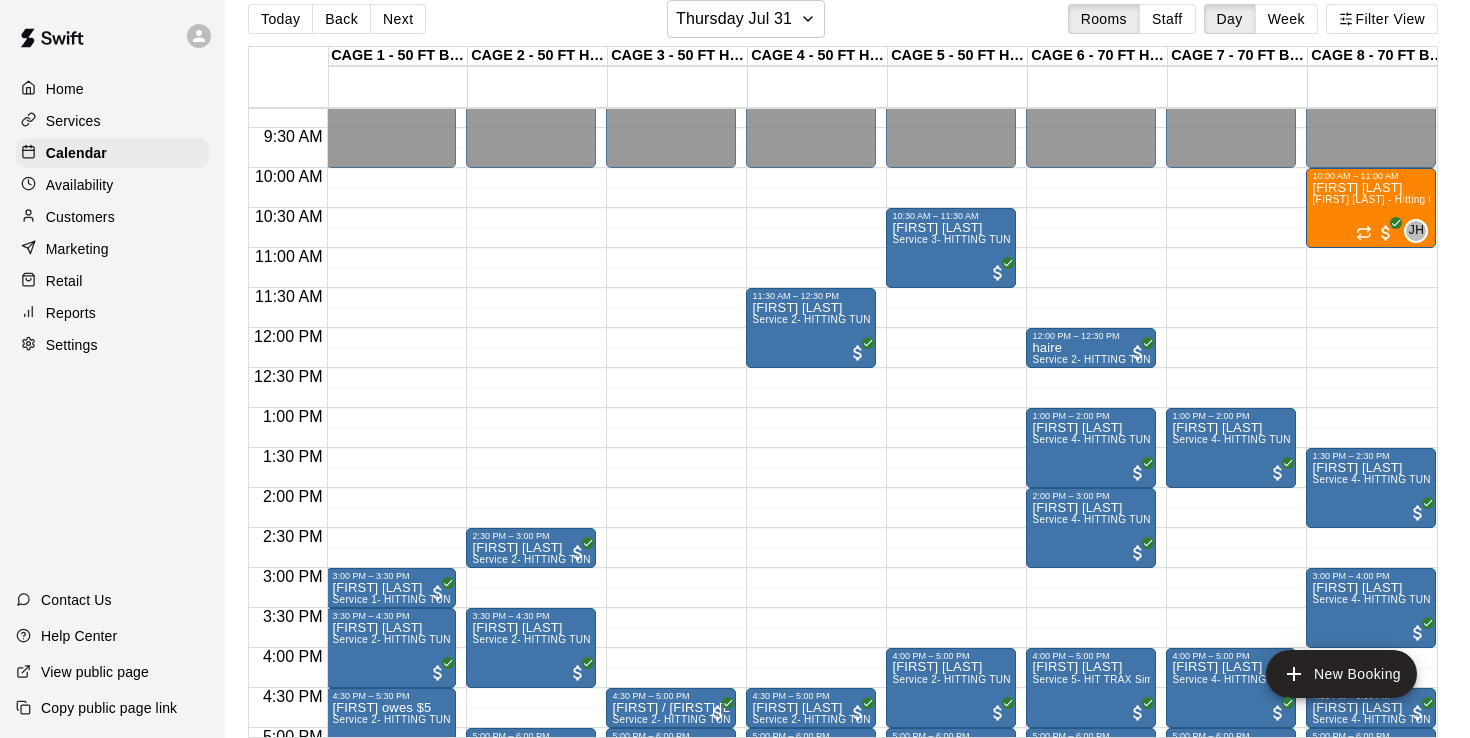 scroll, scrollTop: 736, scrollLeft: 1, axis: both 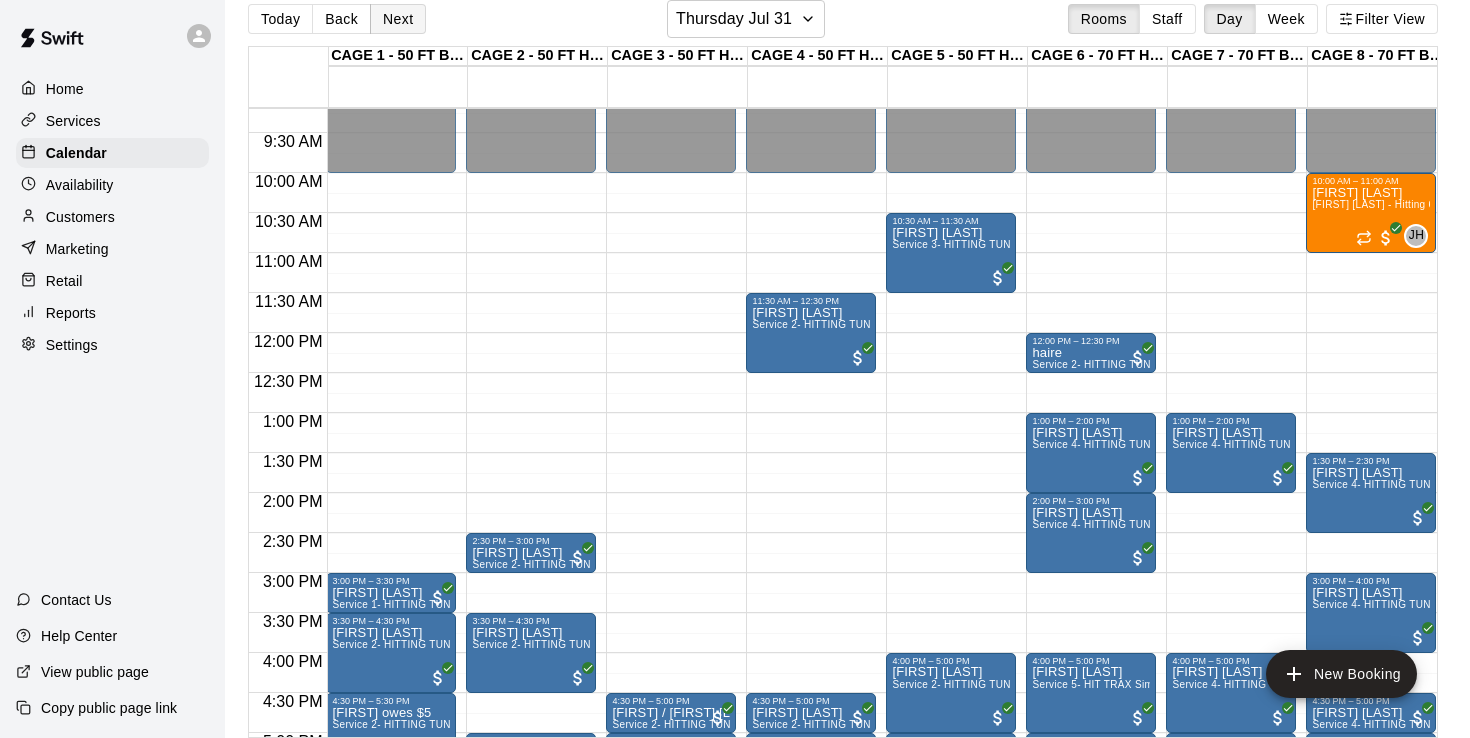 click on "Next" at bounding box center [398, 19] 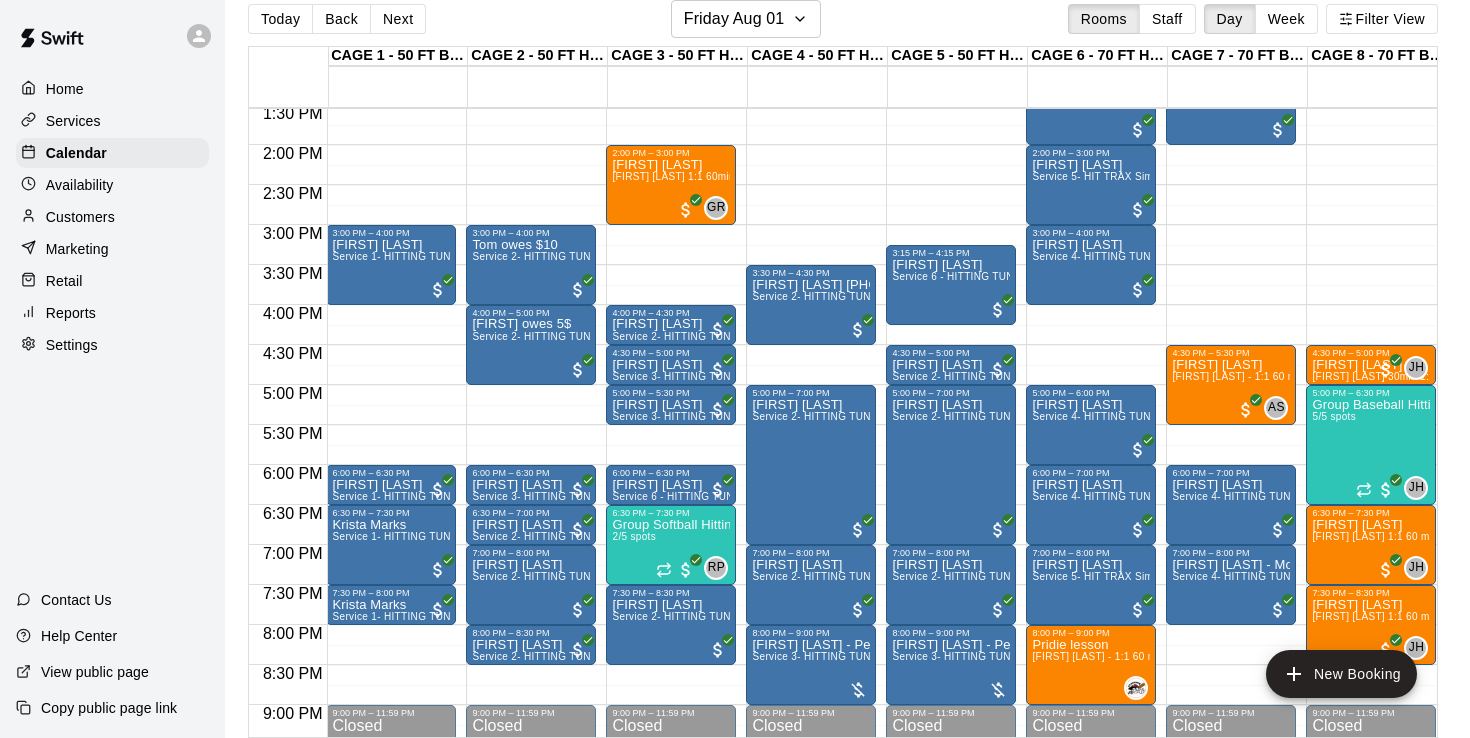 scroll, scrollTop: 1084, scrollLeft: 3, axis: both 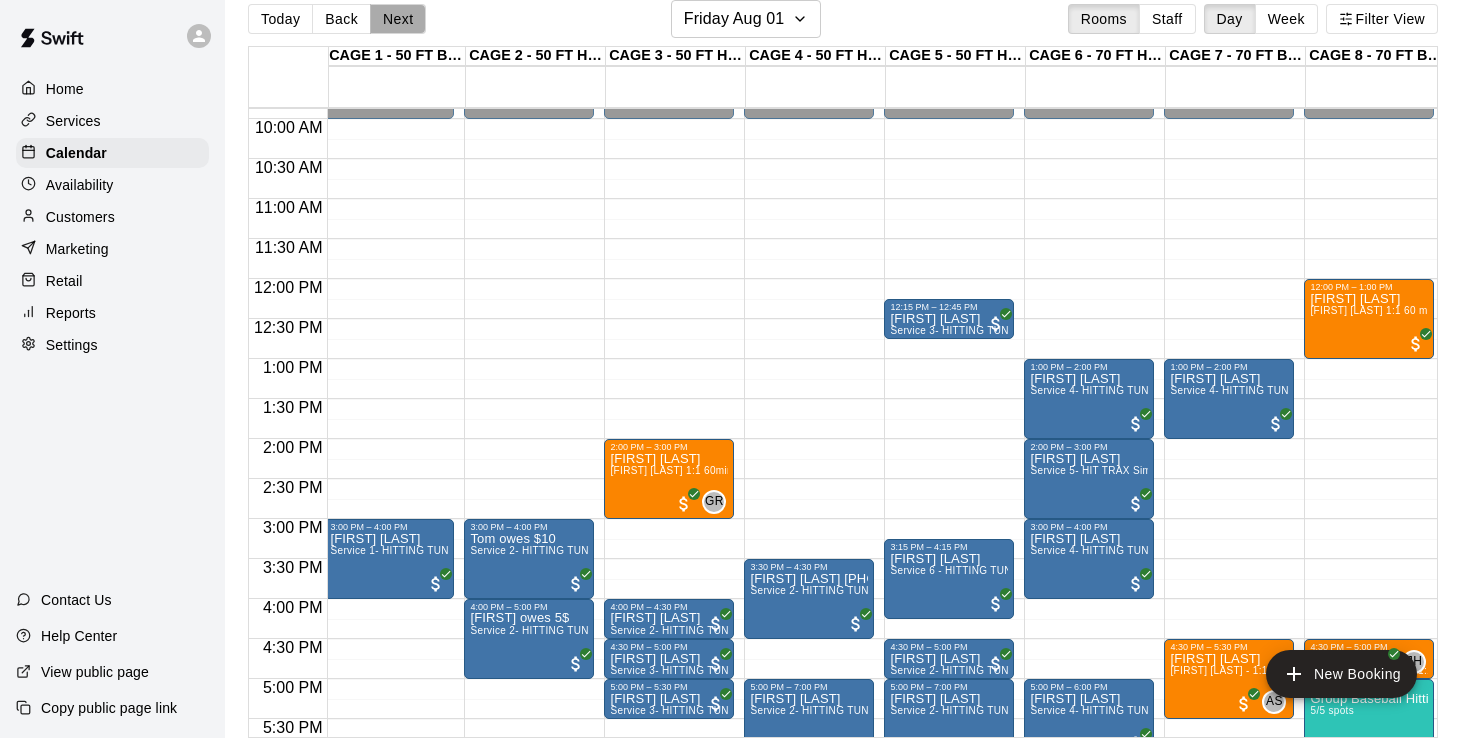 click on "Next" at bounding box center (398, 19) 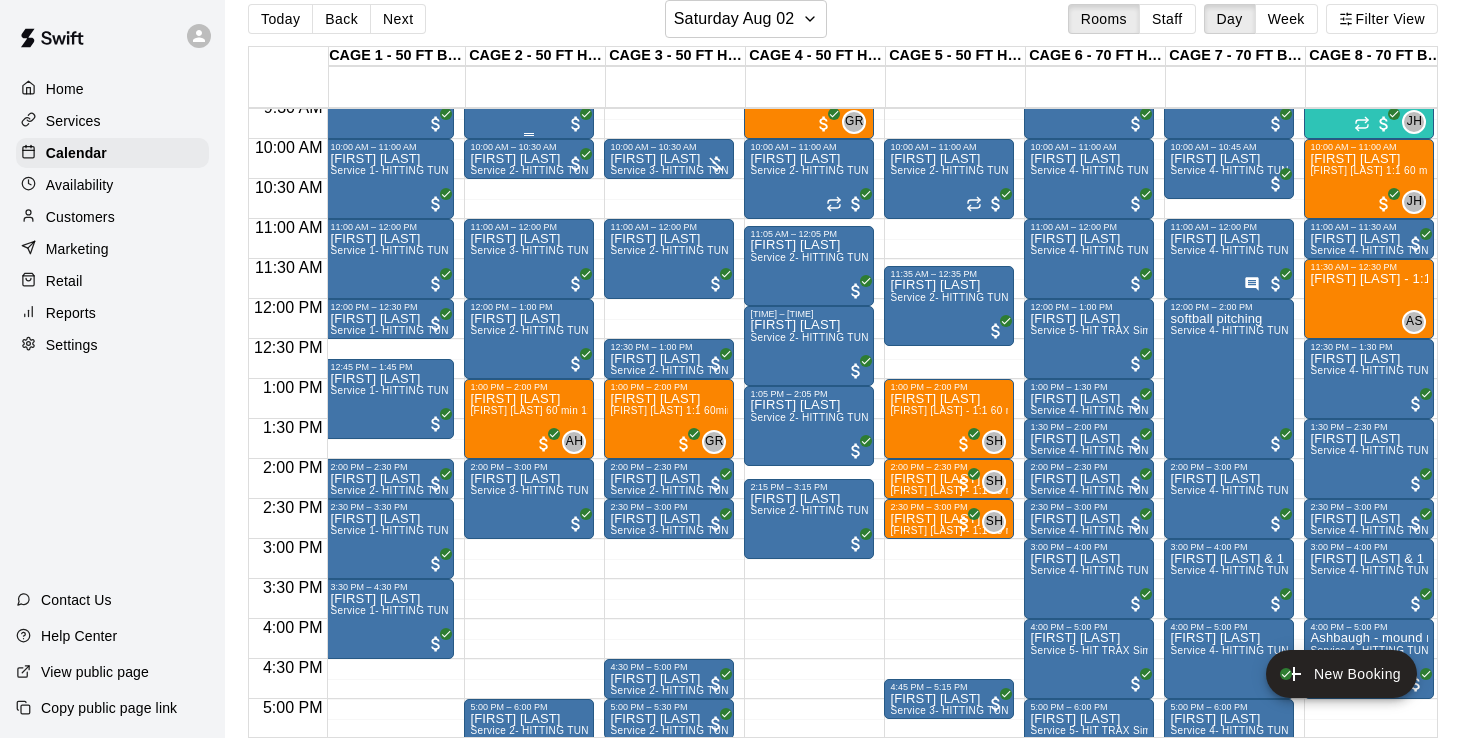 scroll, scrollTop: 786, scrollLeft: 2, axis: both 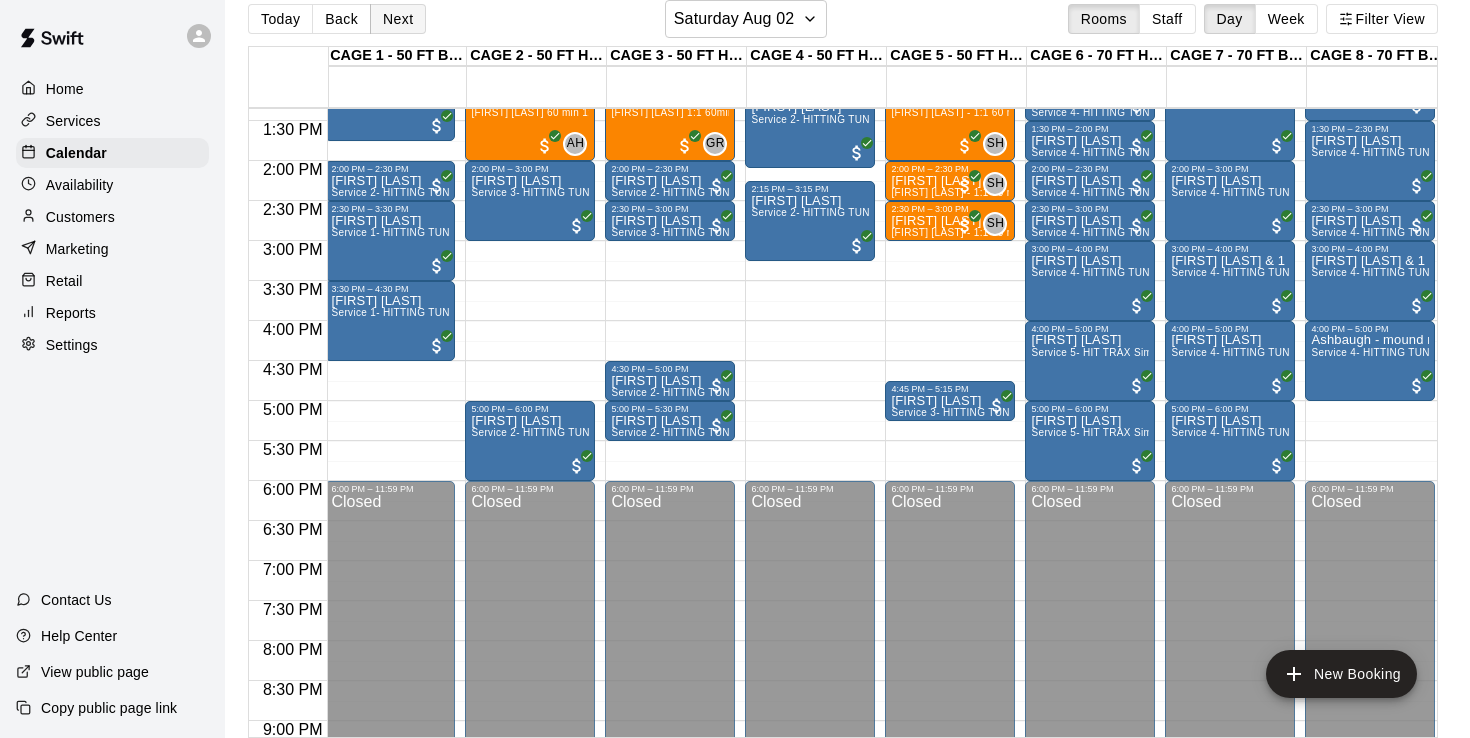 click on "Next" at bounding box center (398, 19) 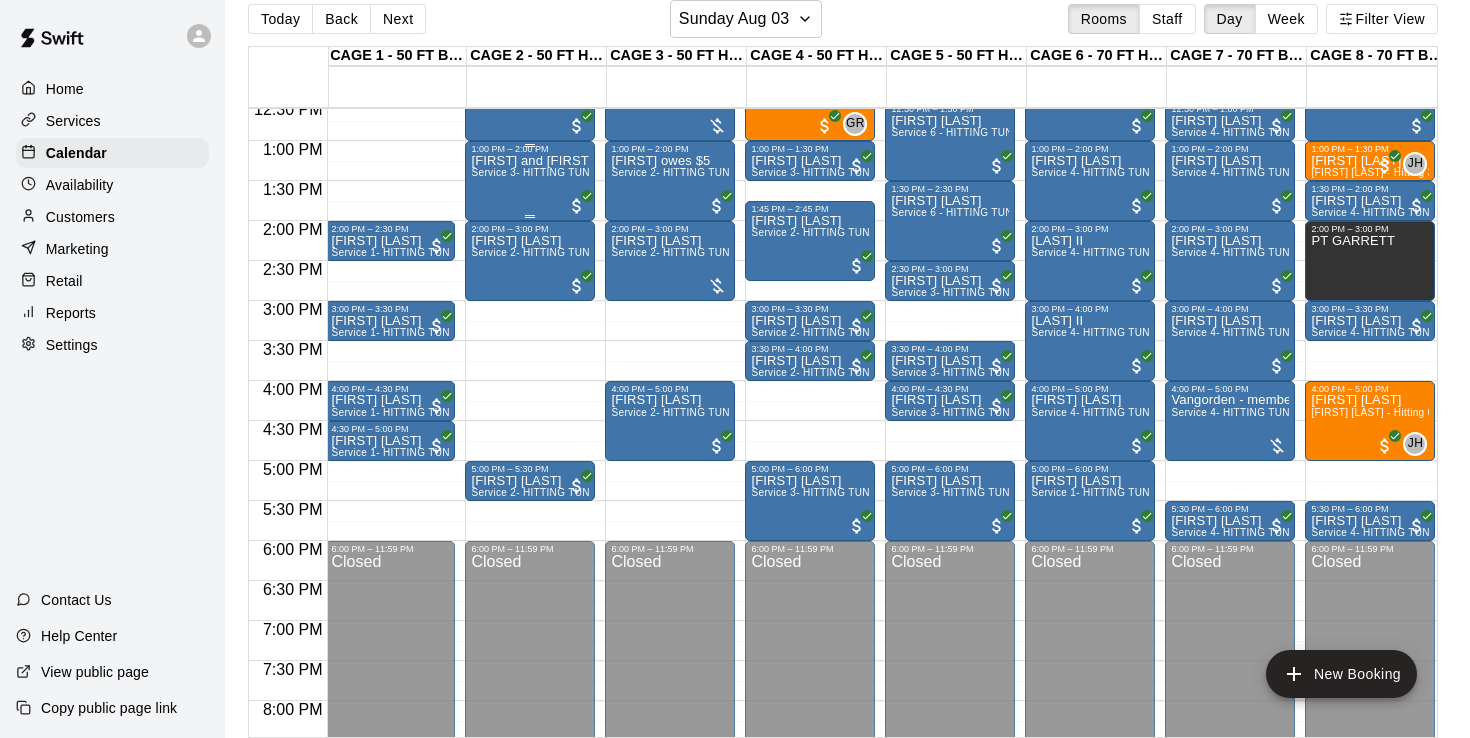 scroll, scrollTop: 996, scrollLeft: 1, axis: both 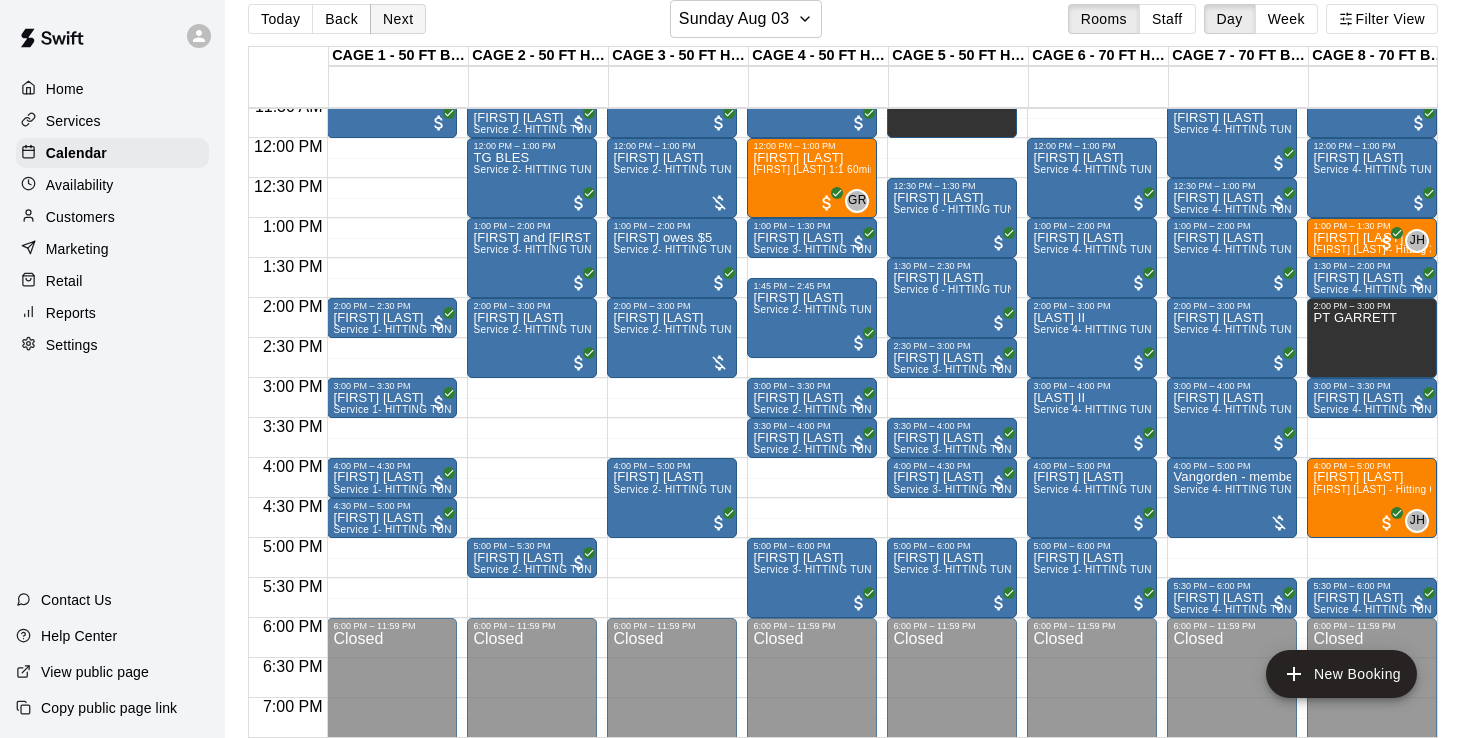 click on "Next" at bounding box center [398, 19] 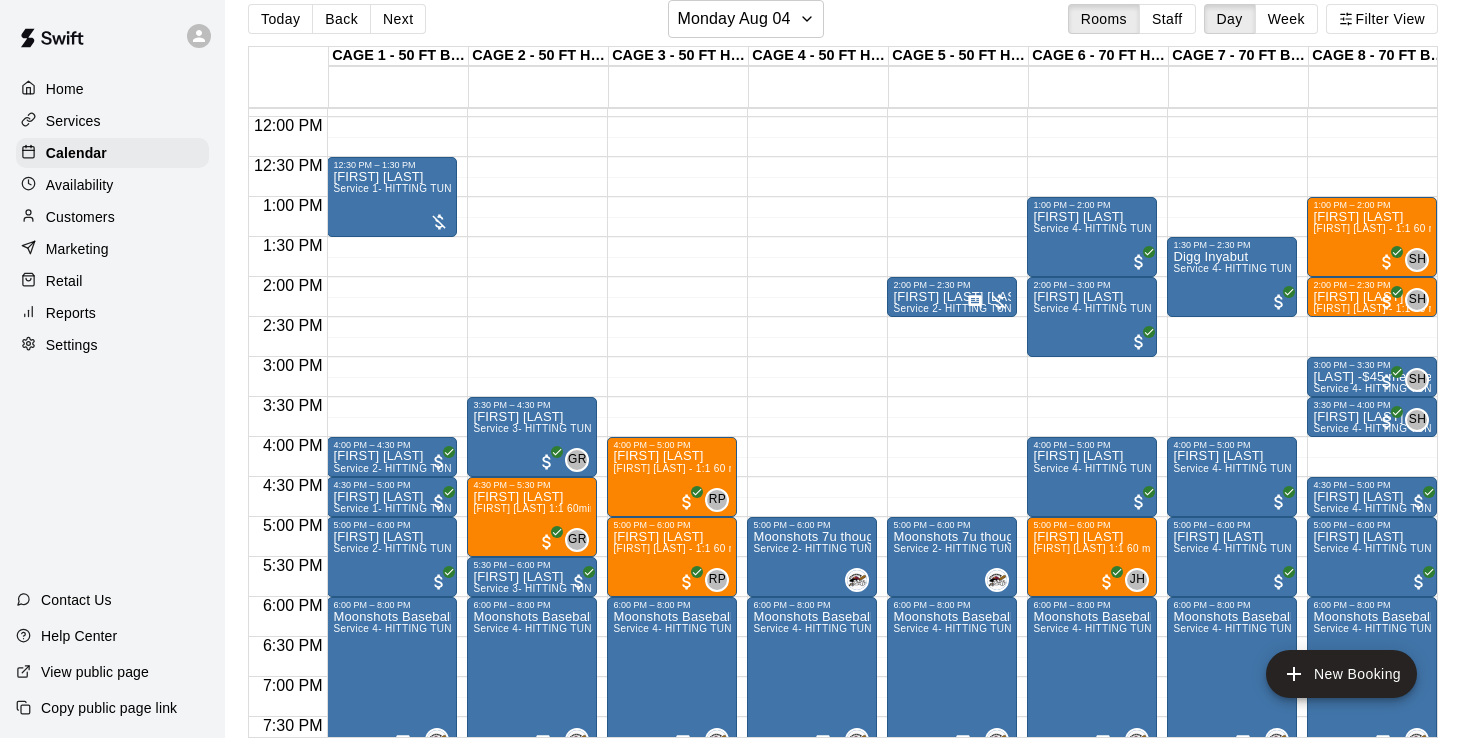 scroll, scrollTop: 986, scrollLeft: 0, axis: vertical 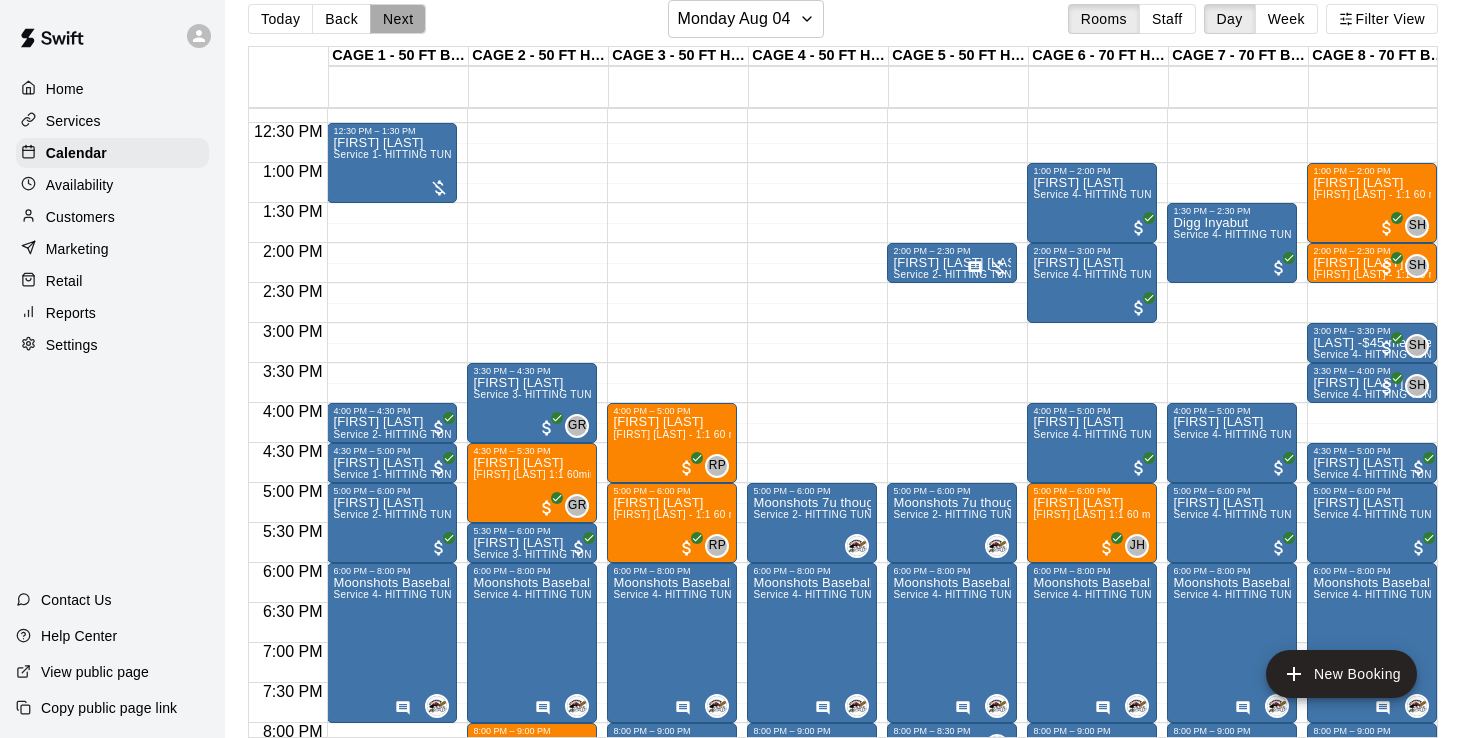 click on "Next" at bounding box center (398, 19) 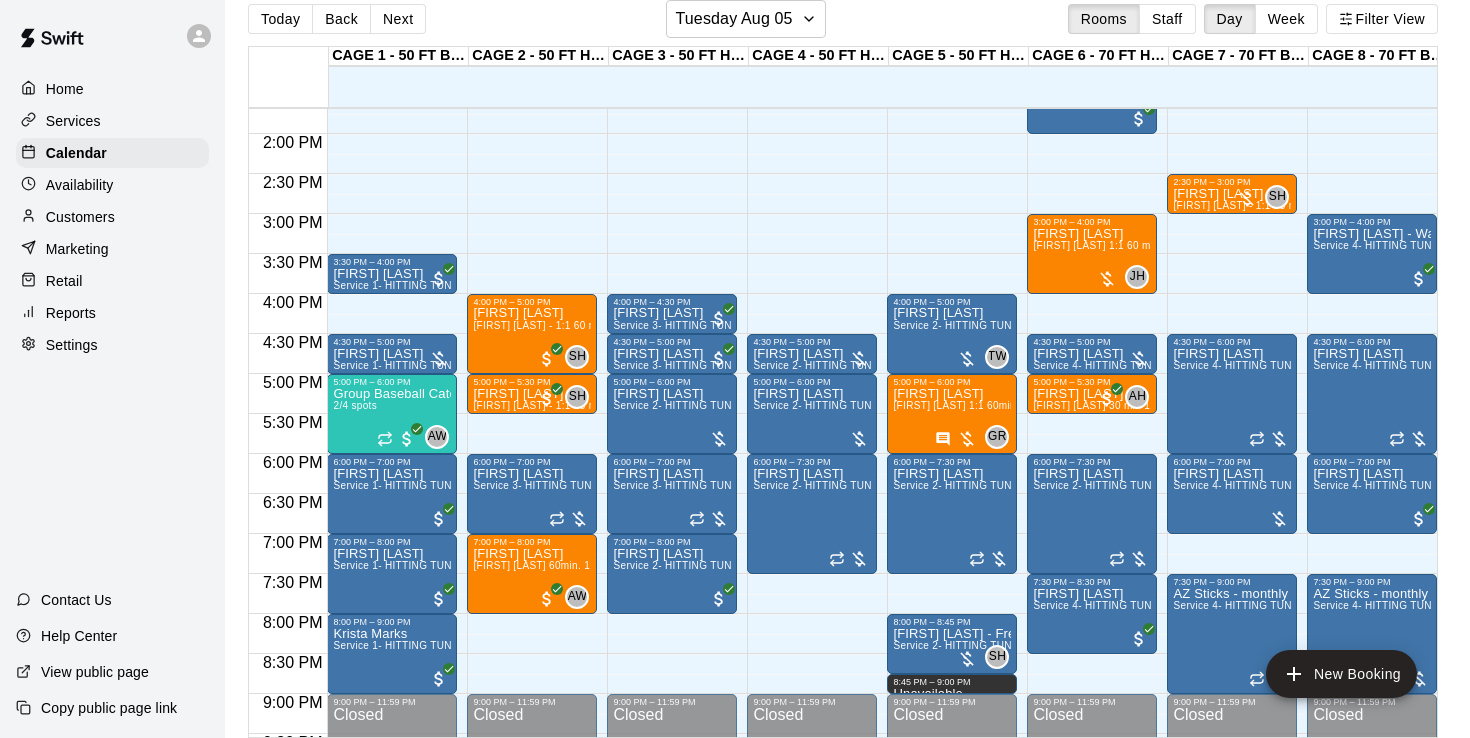 scroll, scrollTop: 1093, scrollLeft: 0, axis: vertical 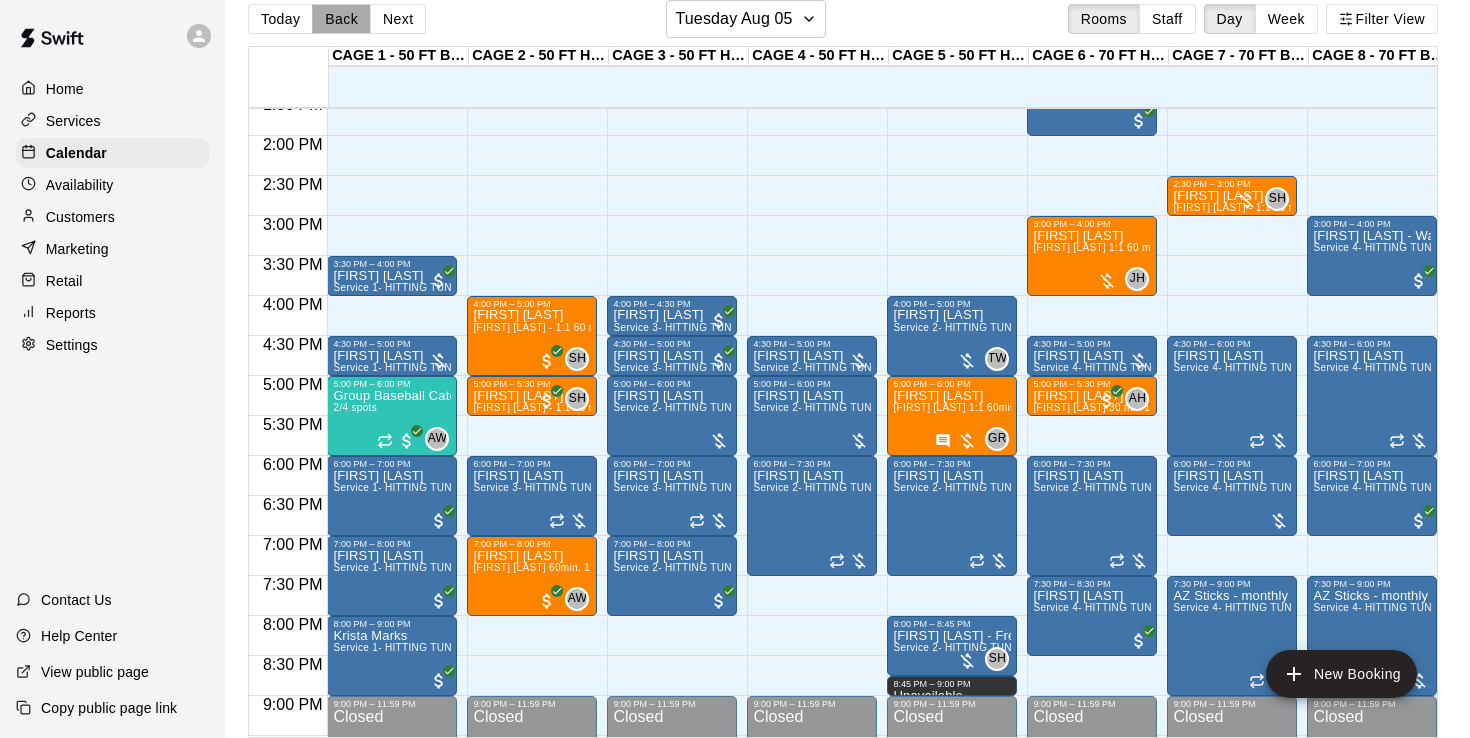 click on "Back" at bounding box center [341, 19] 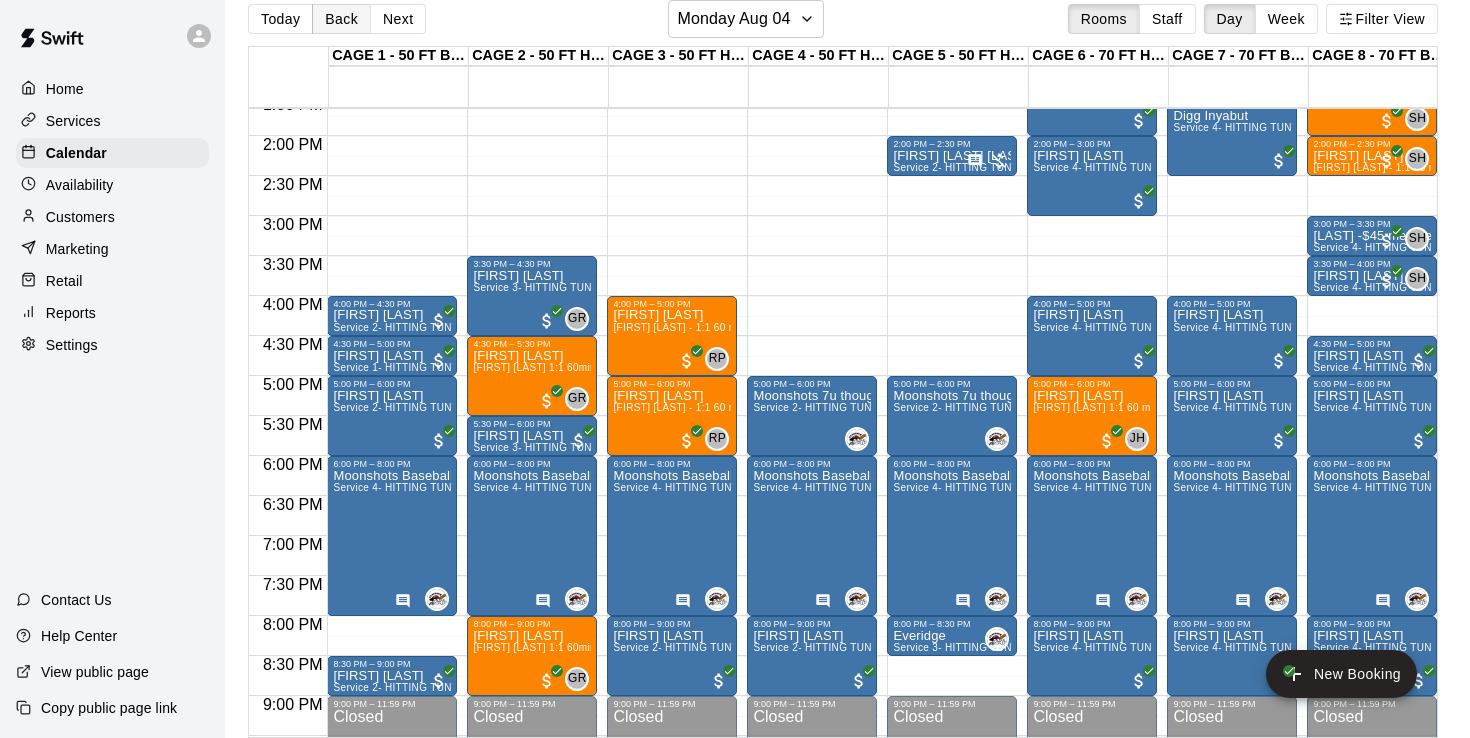 click on "Back" at bounding box center (341, 19) 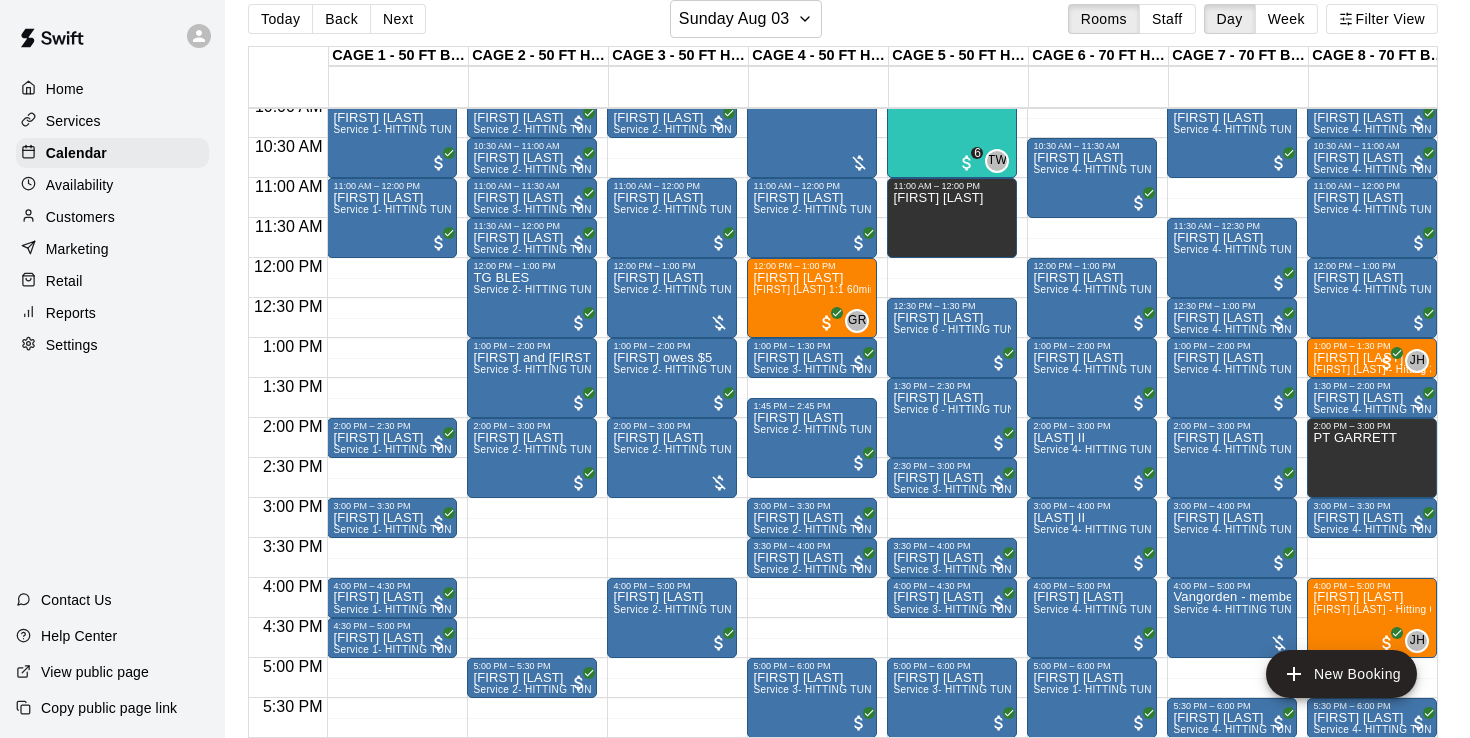 scroll, scrollTop: 765, scrollLeft: 0, axis: vertical 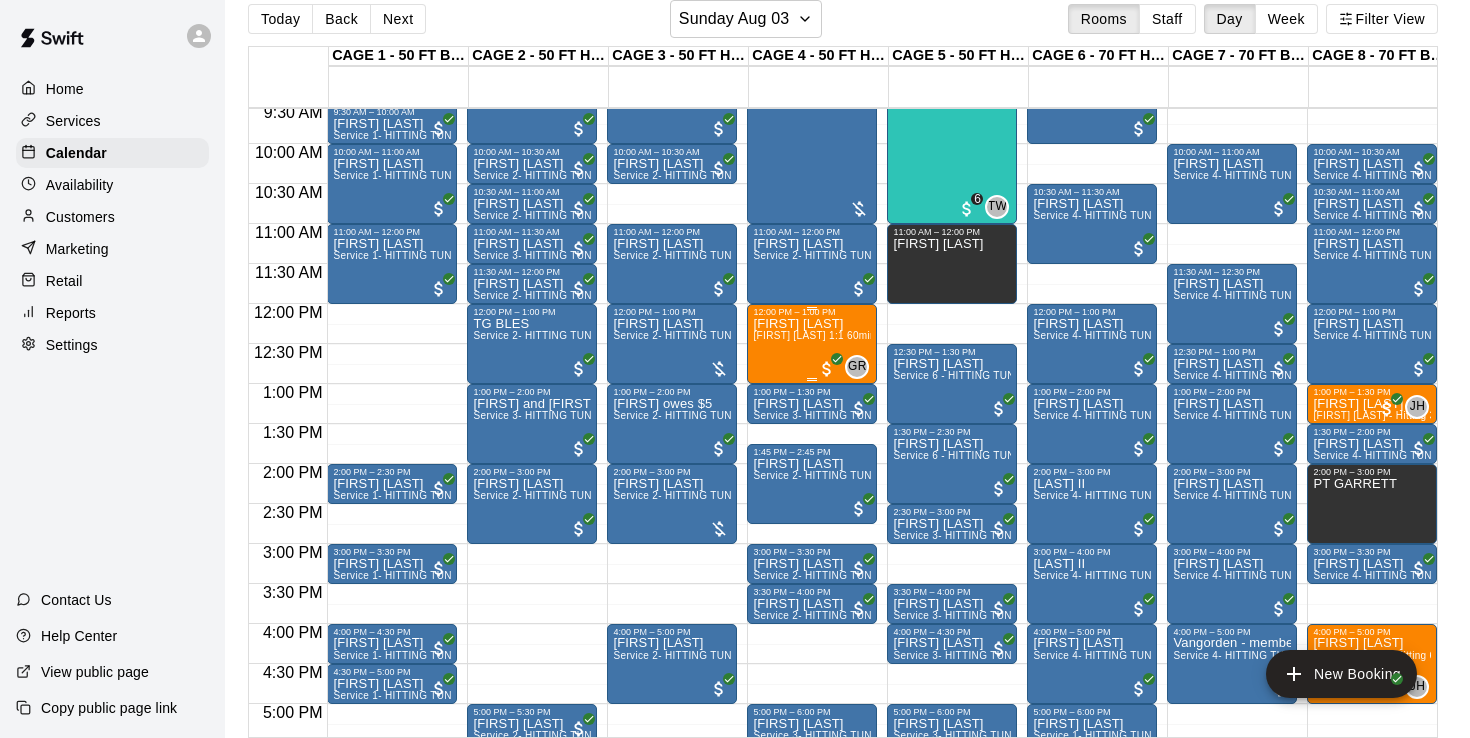 click on "Alizae  Gonzales Grace Rana 1:1 60min Softball Catcher / Hitting / Pitching instruction" at bounding box center (812, 686) 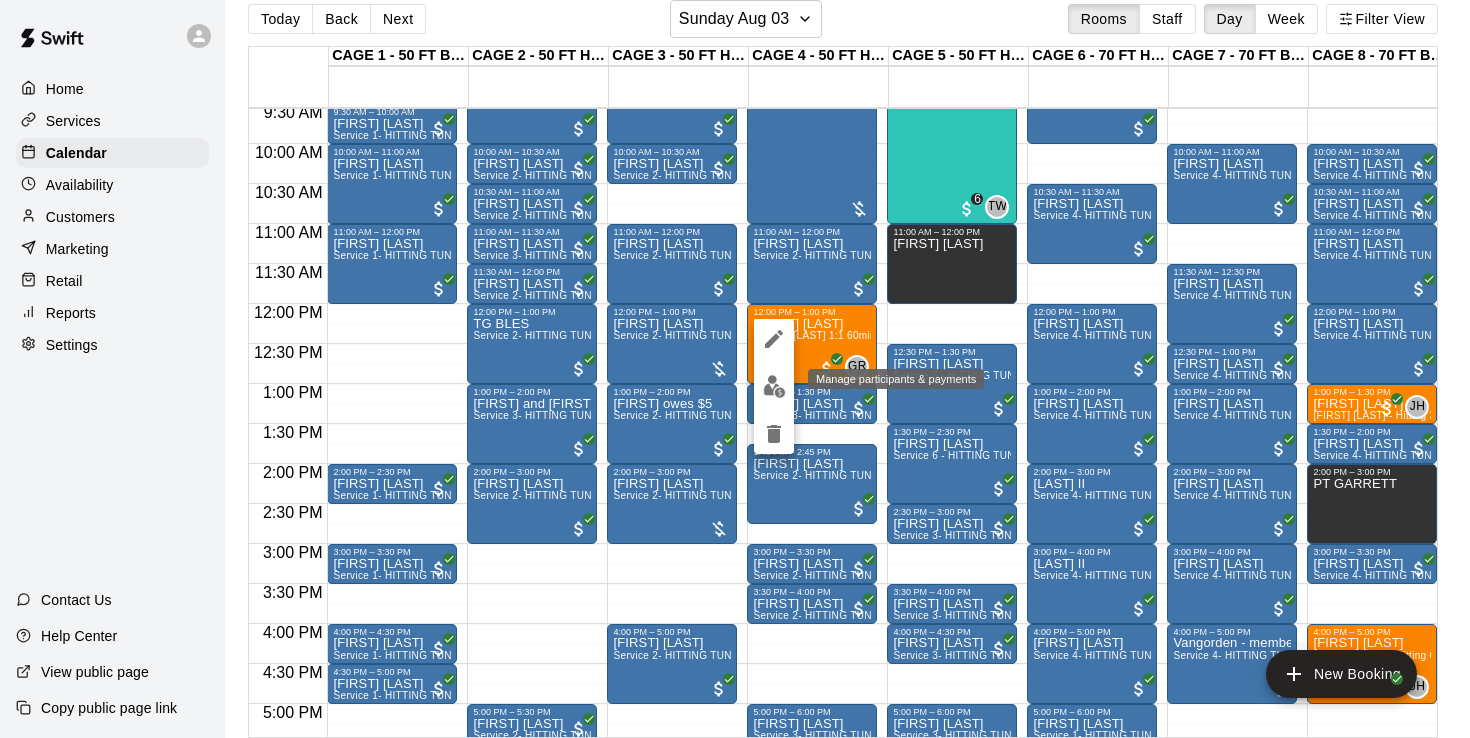 click at bounding box center (774, 386) 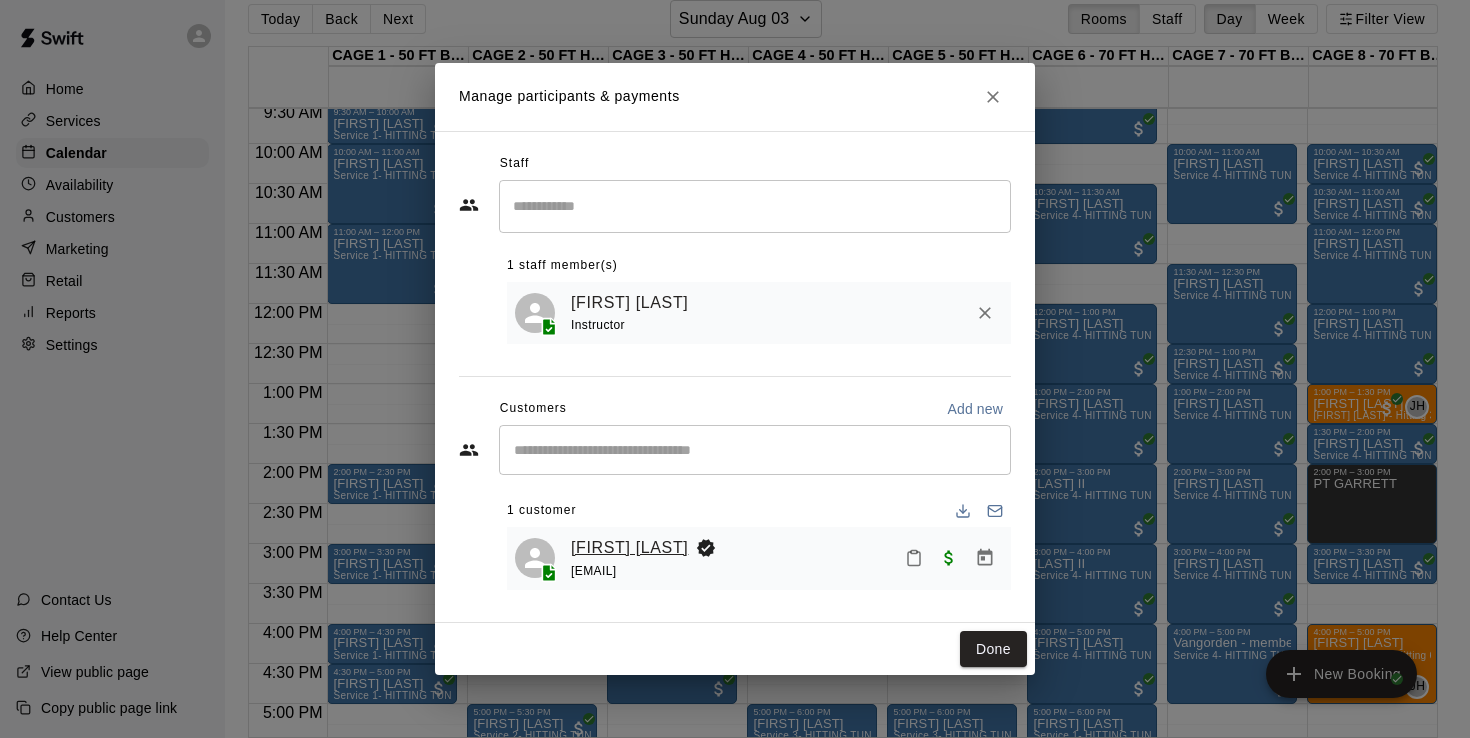 click on "Alizae  Gonzales" at bounding box center [629, 548] 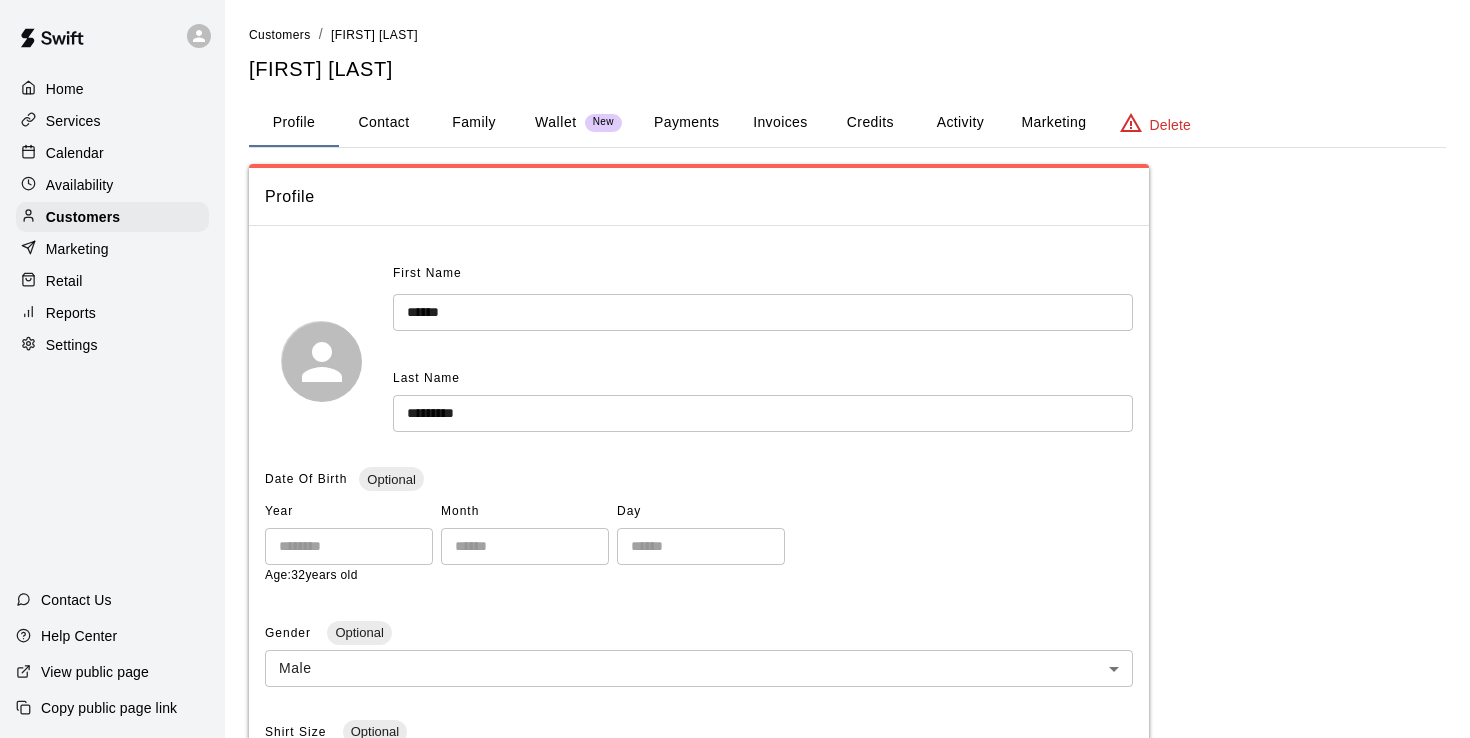 scroll, scrollTop: 0, scrollLeft: 0, axis: both 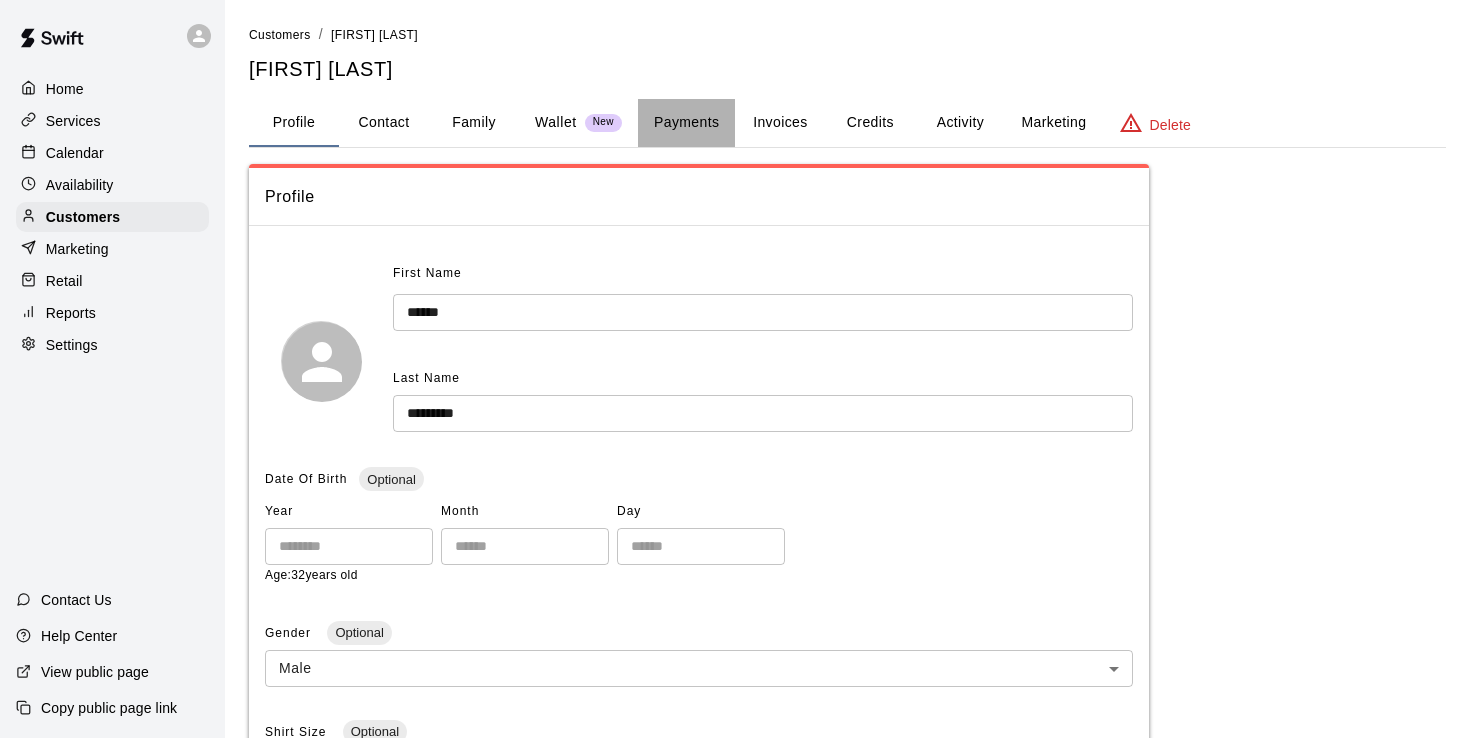click on "Payments" at bounding box center (686, 123) 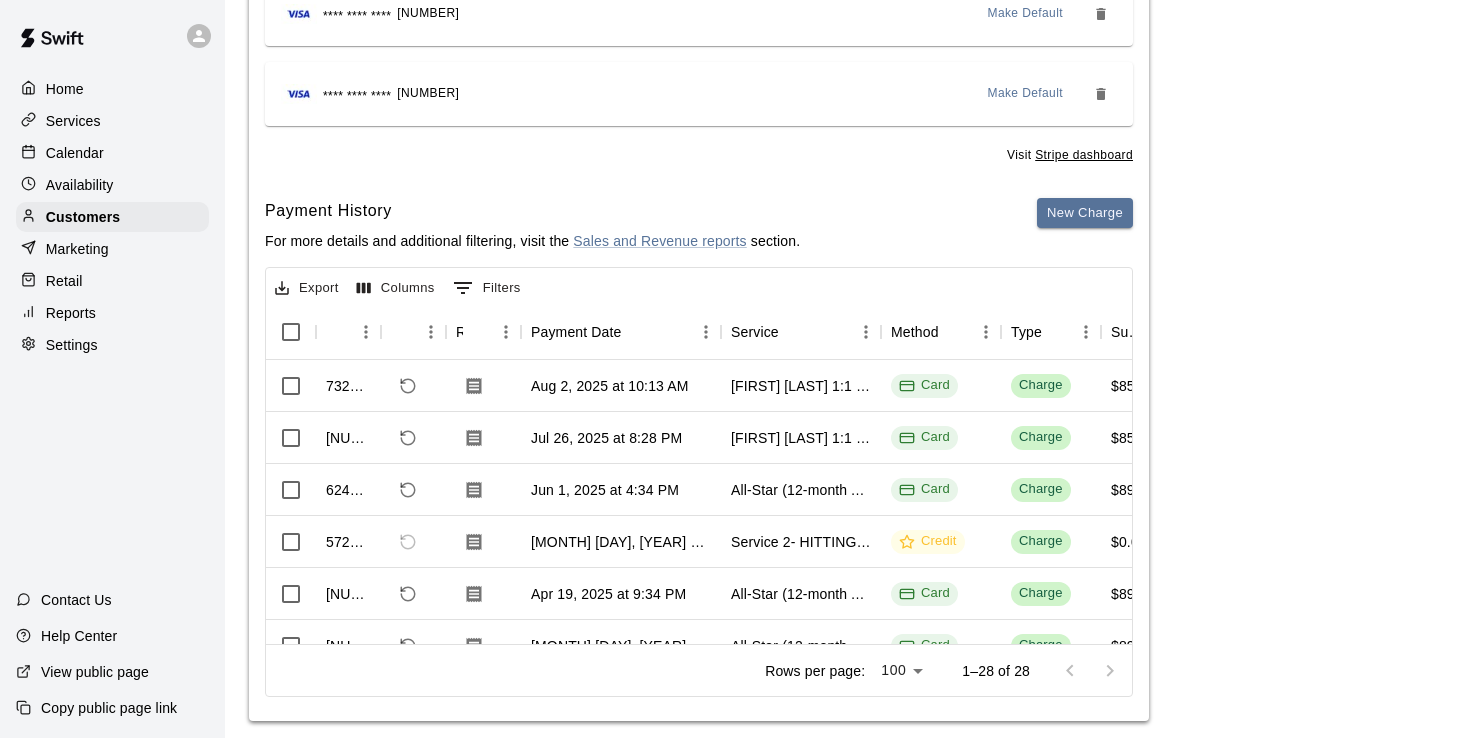 scroll, scrollTop: 410, scrollLeft: 0, axis: vertical 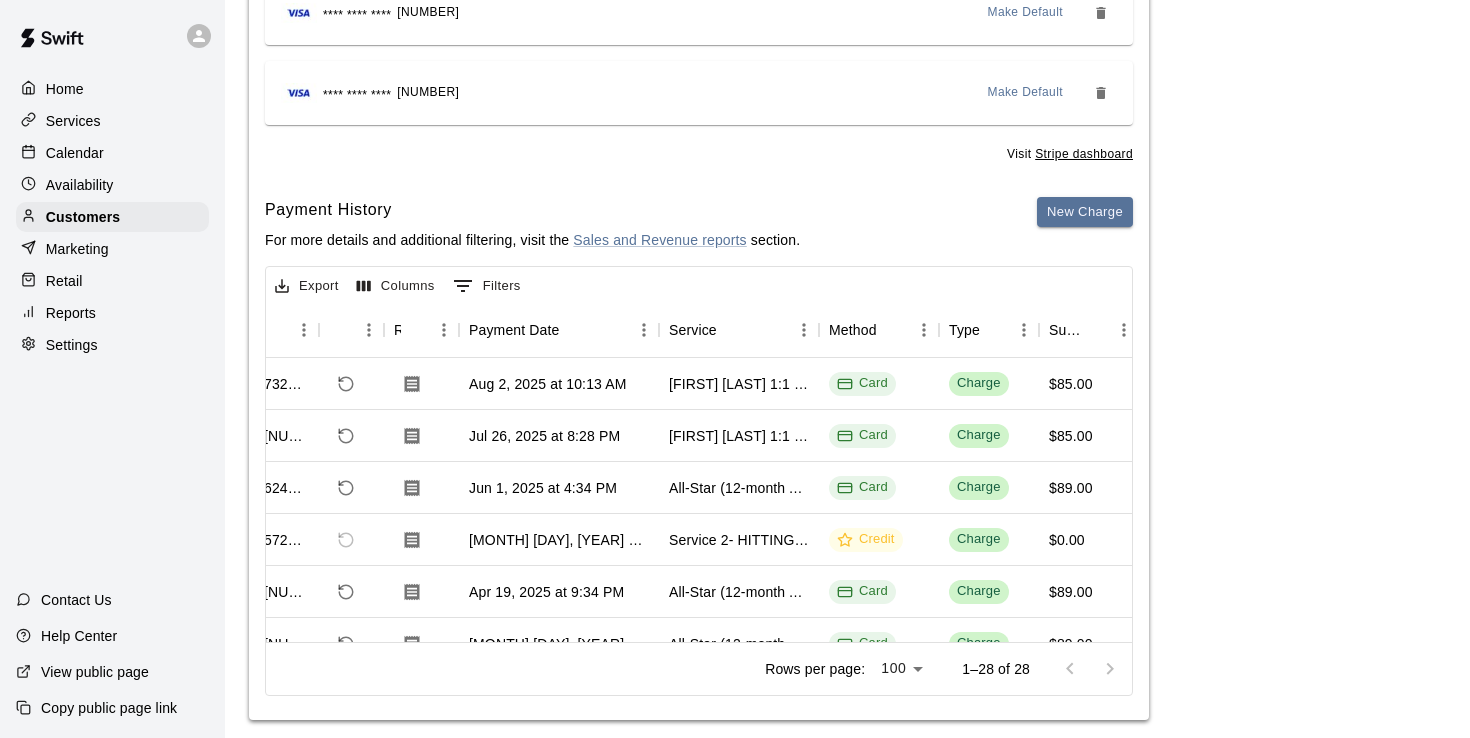 click on "Calendar" at bounding box center (75, 153) 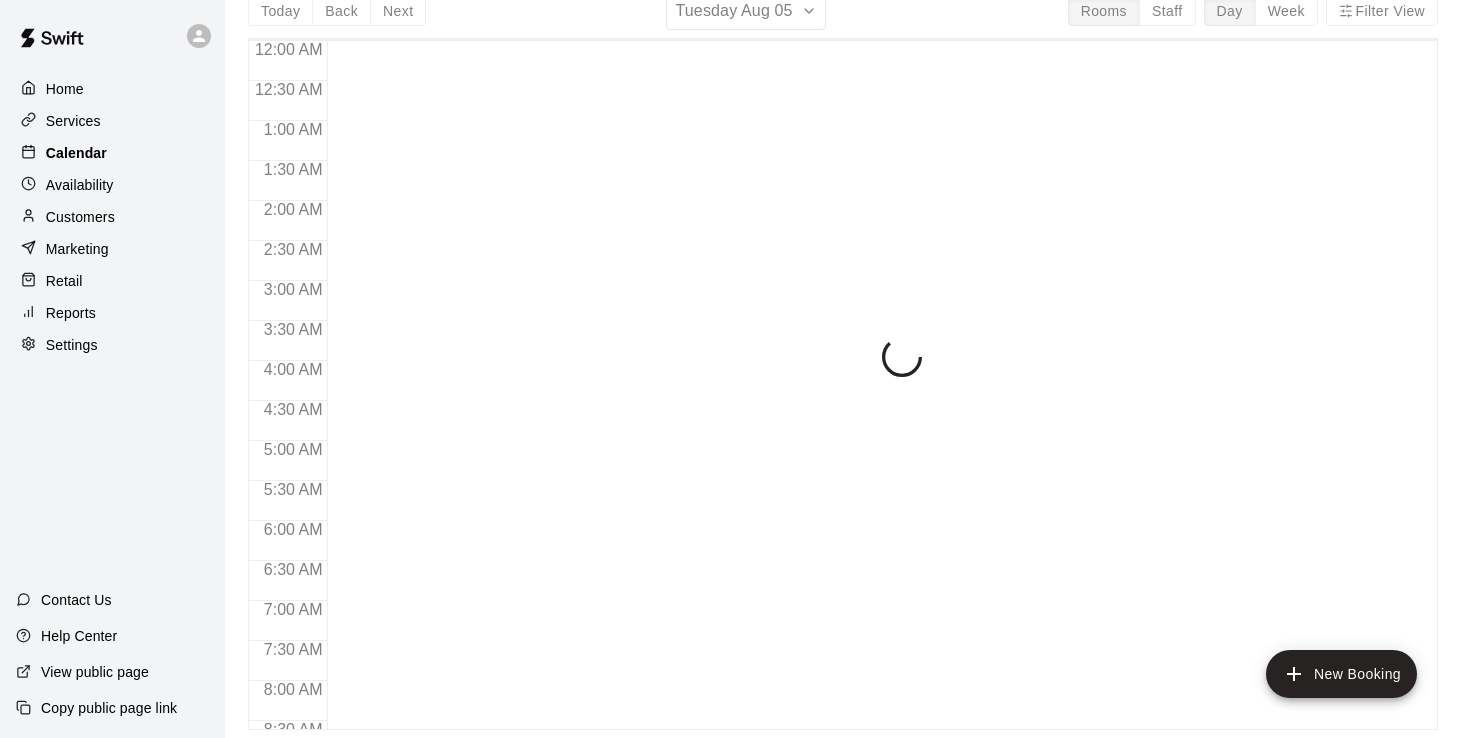 scroll, scrollTop: 0, scrollLeft: 0, axis: both 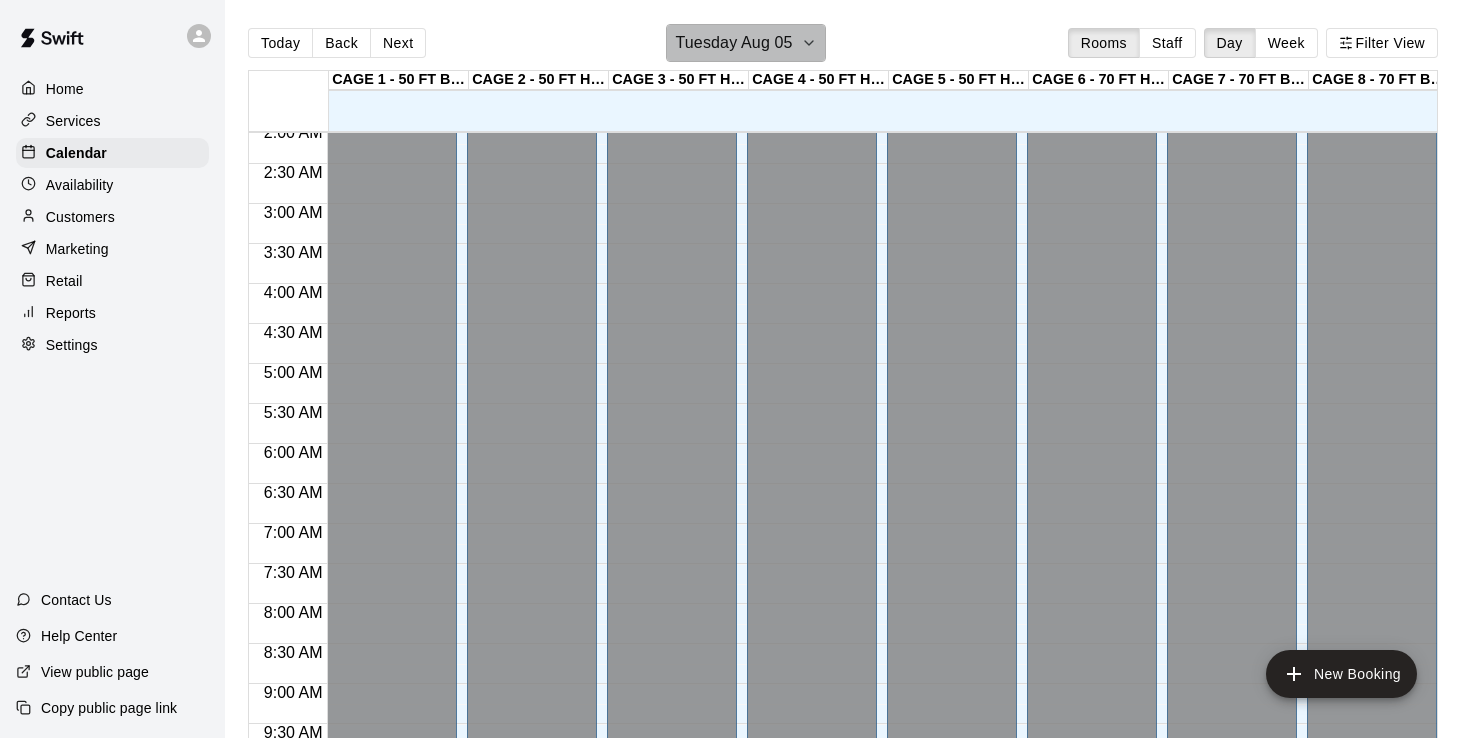 click on "Tuesday Aug 05" at bounding box center (733, 43) 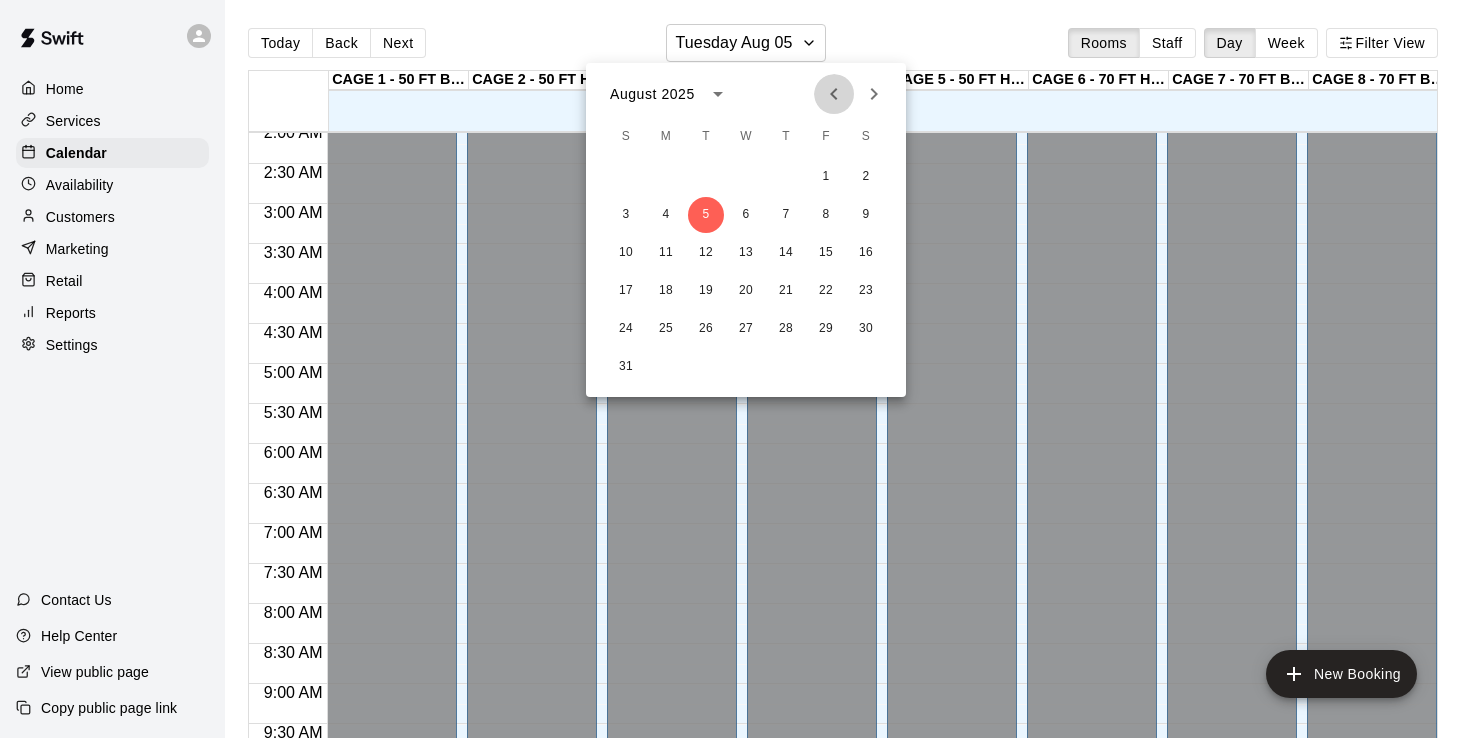 click 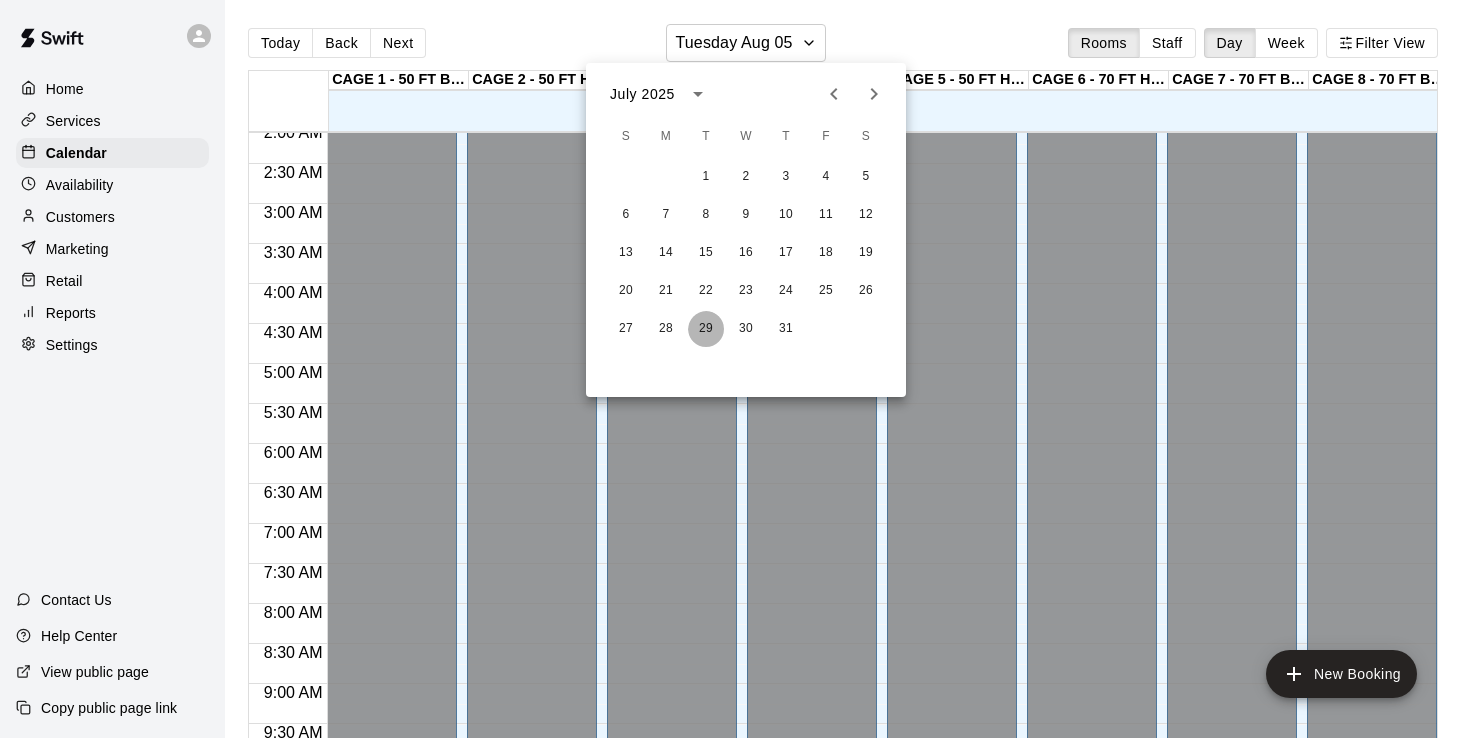 click on "29" at bounding box center [706, 329] 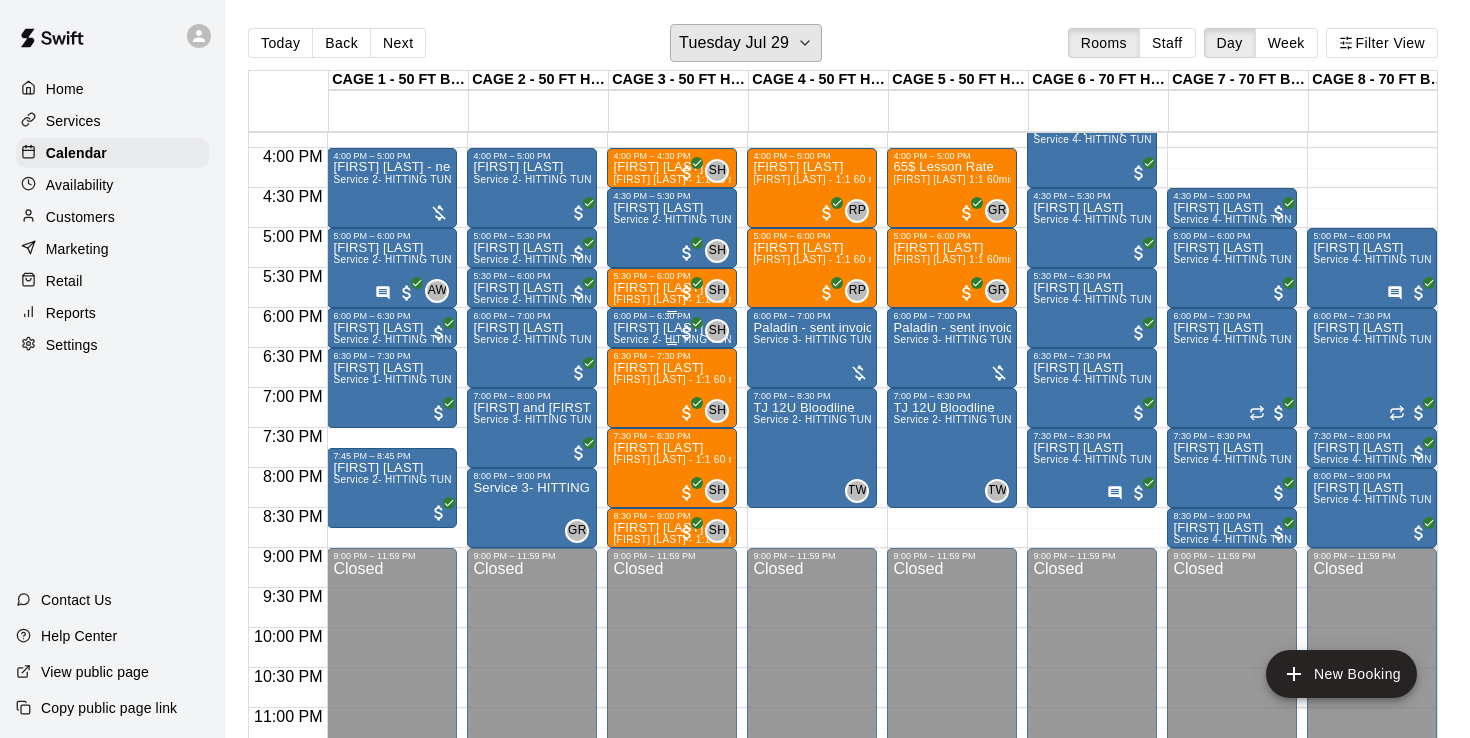 scroll, scrollTop: 1271, scrollLeft: 4, axis: both 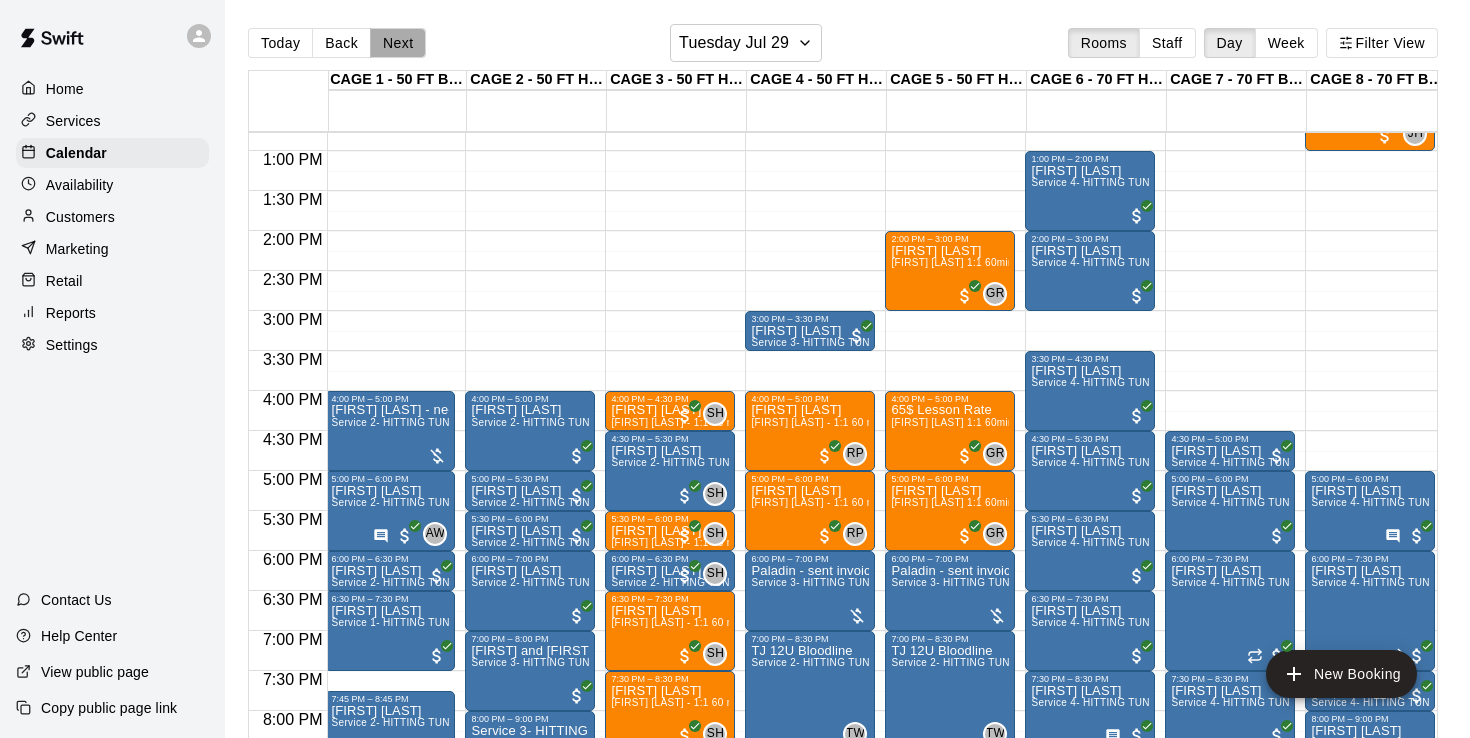 click on "Next" at bounding box center (398, 43) 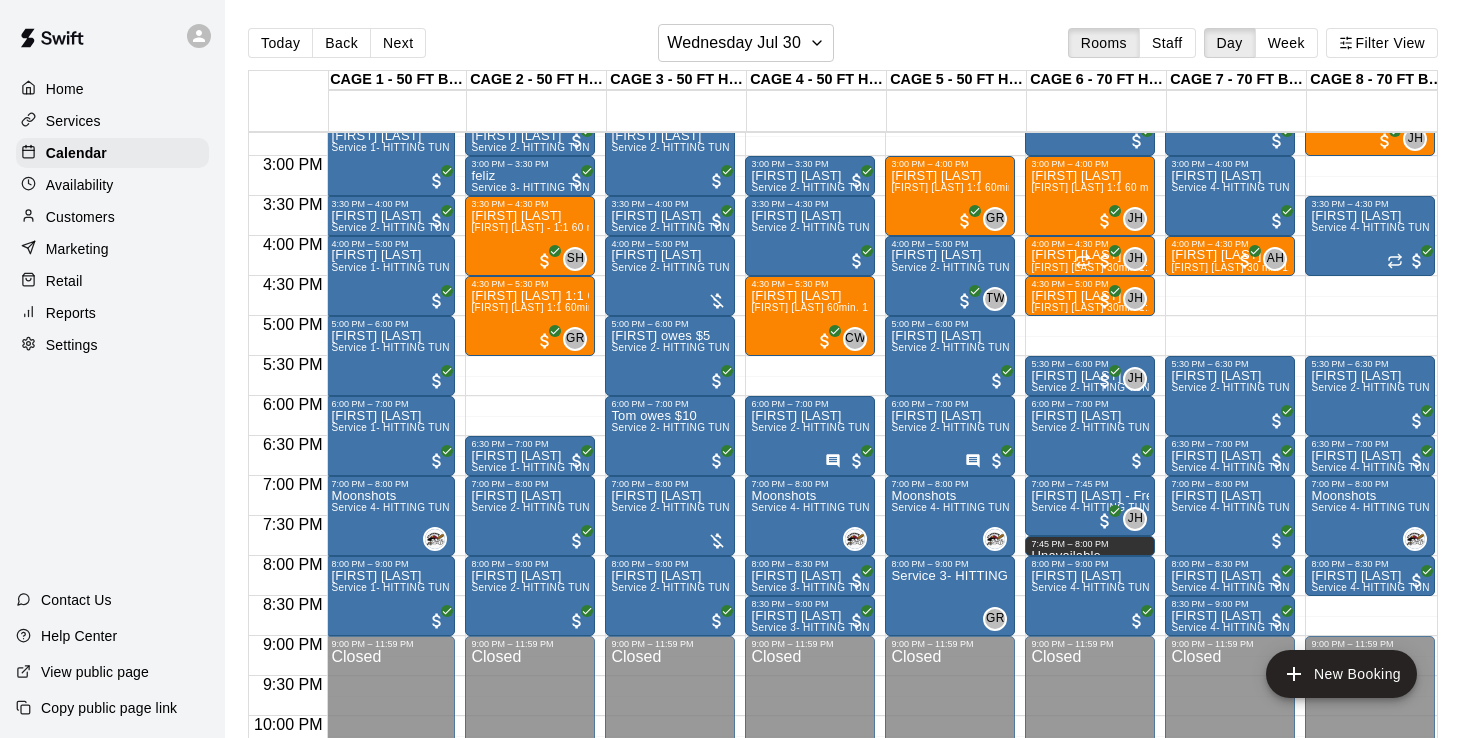 scroll, scrollTop: 1183, scrollLeft: 2, axis: both 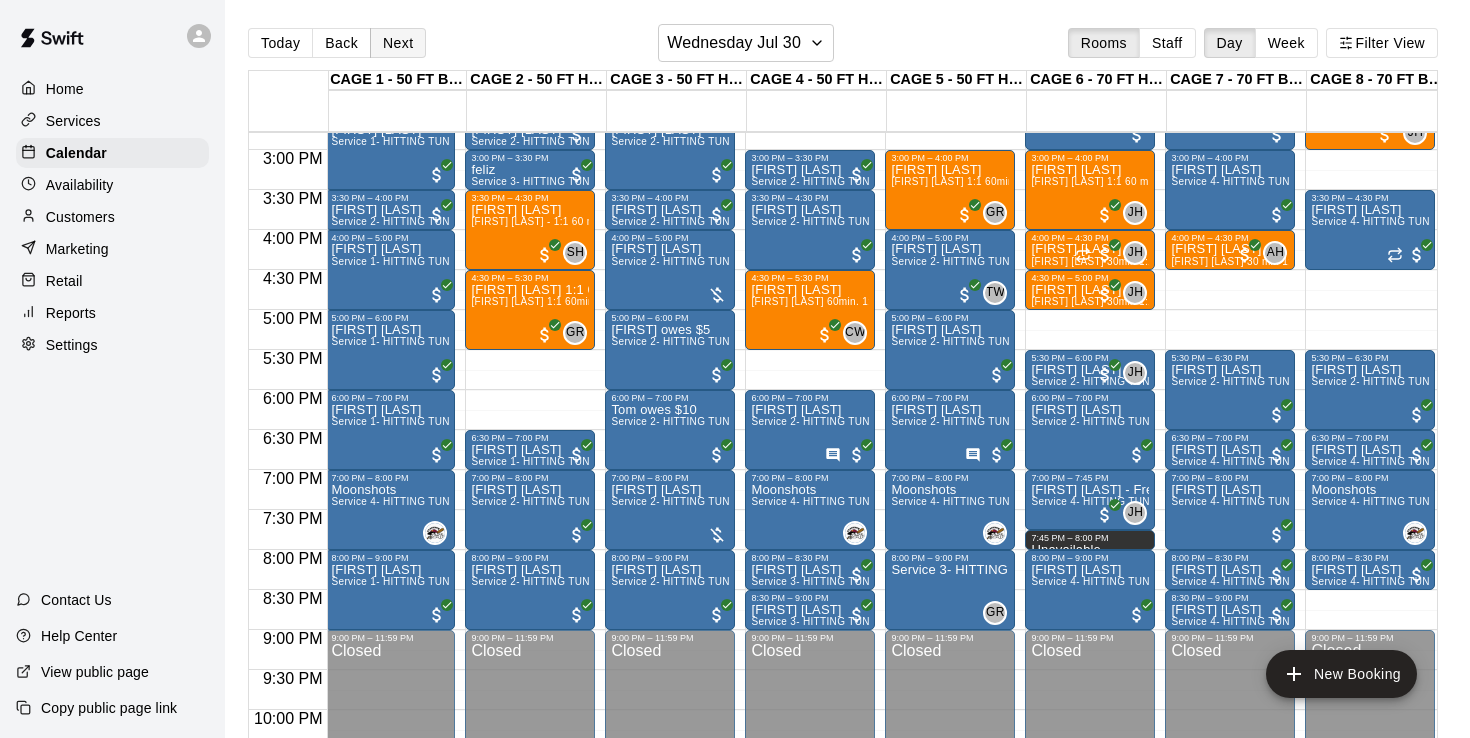 click on "Next" at bounding box center [398, 43] 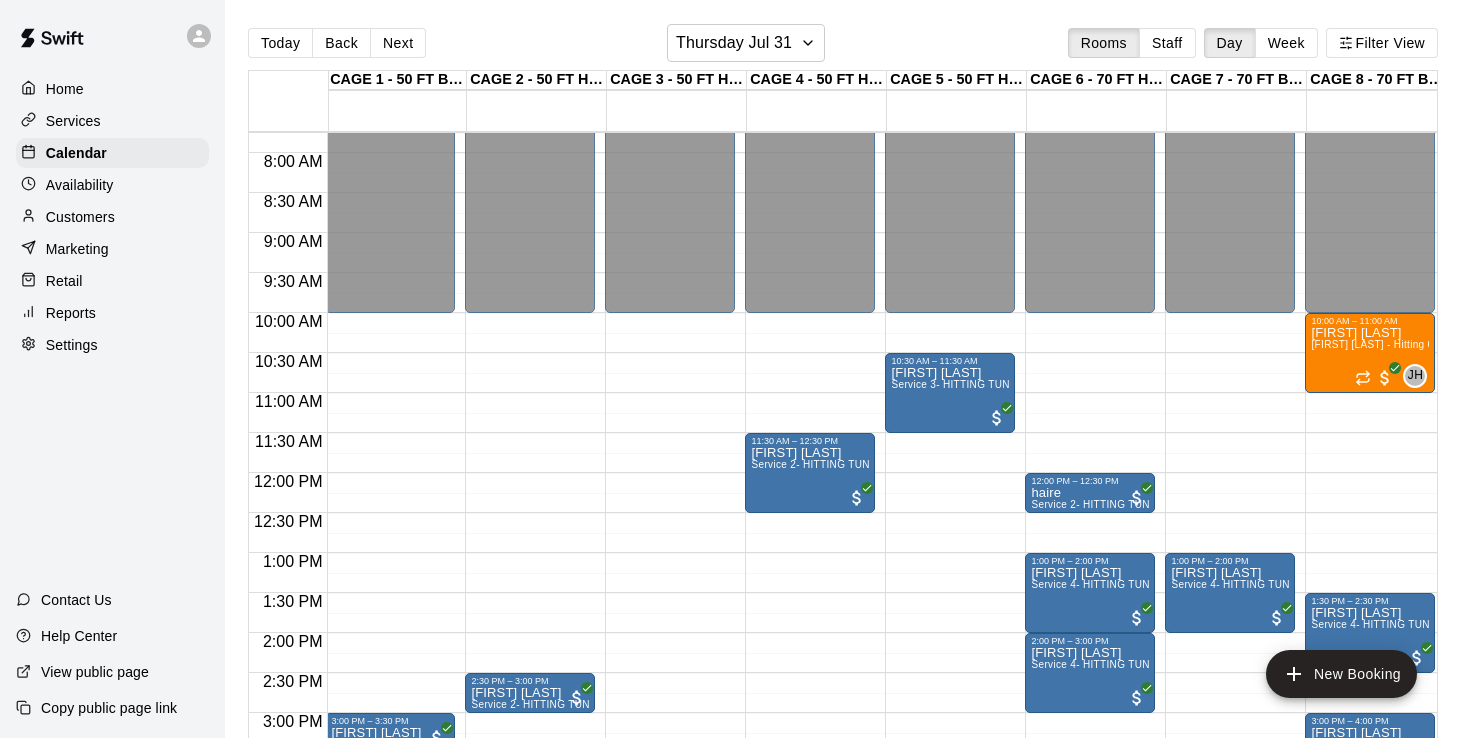 scroll, scrollTop: 616, scrollLeft: 2, axis: both 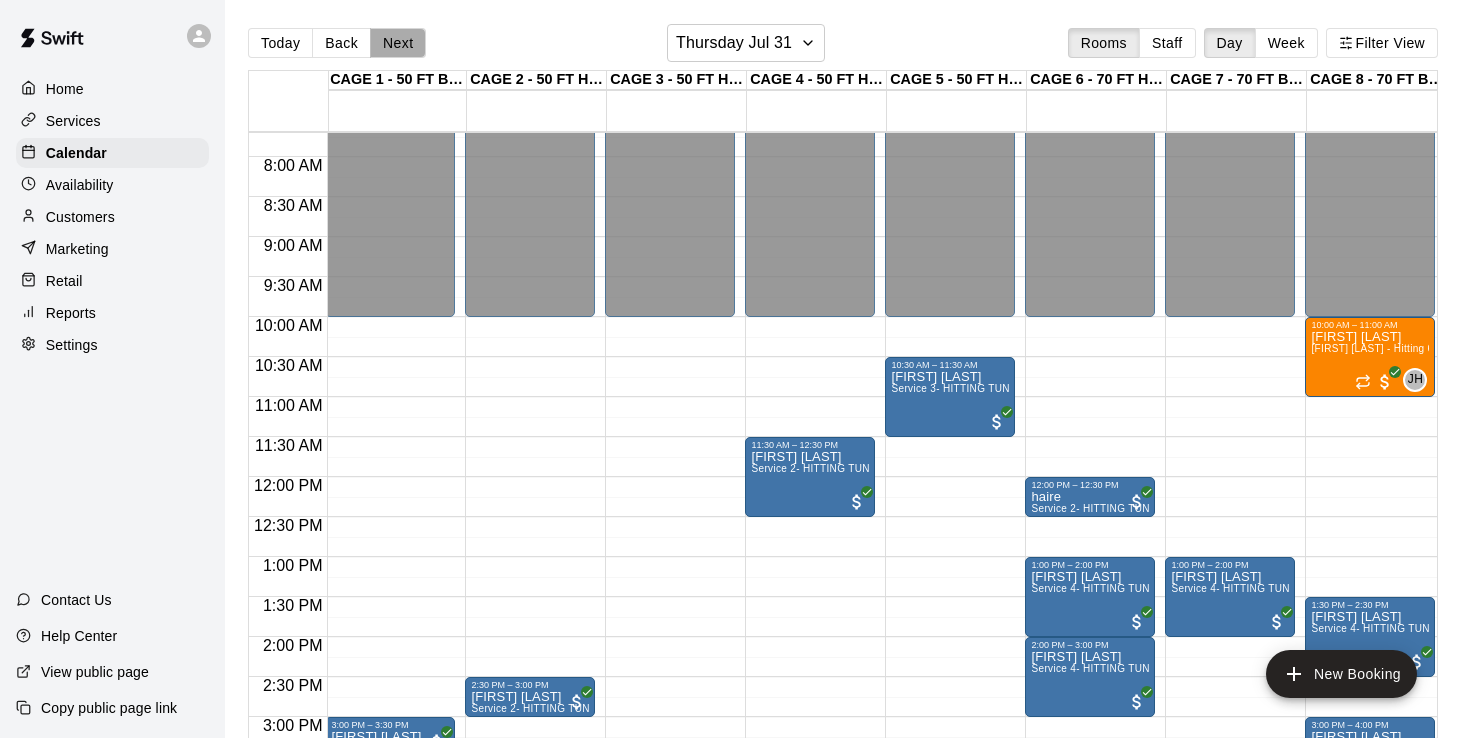 click on "Next" at bounding box center (398, 43) 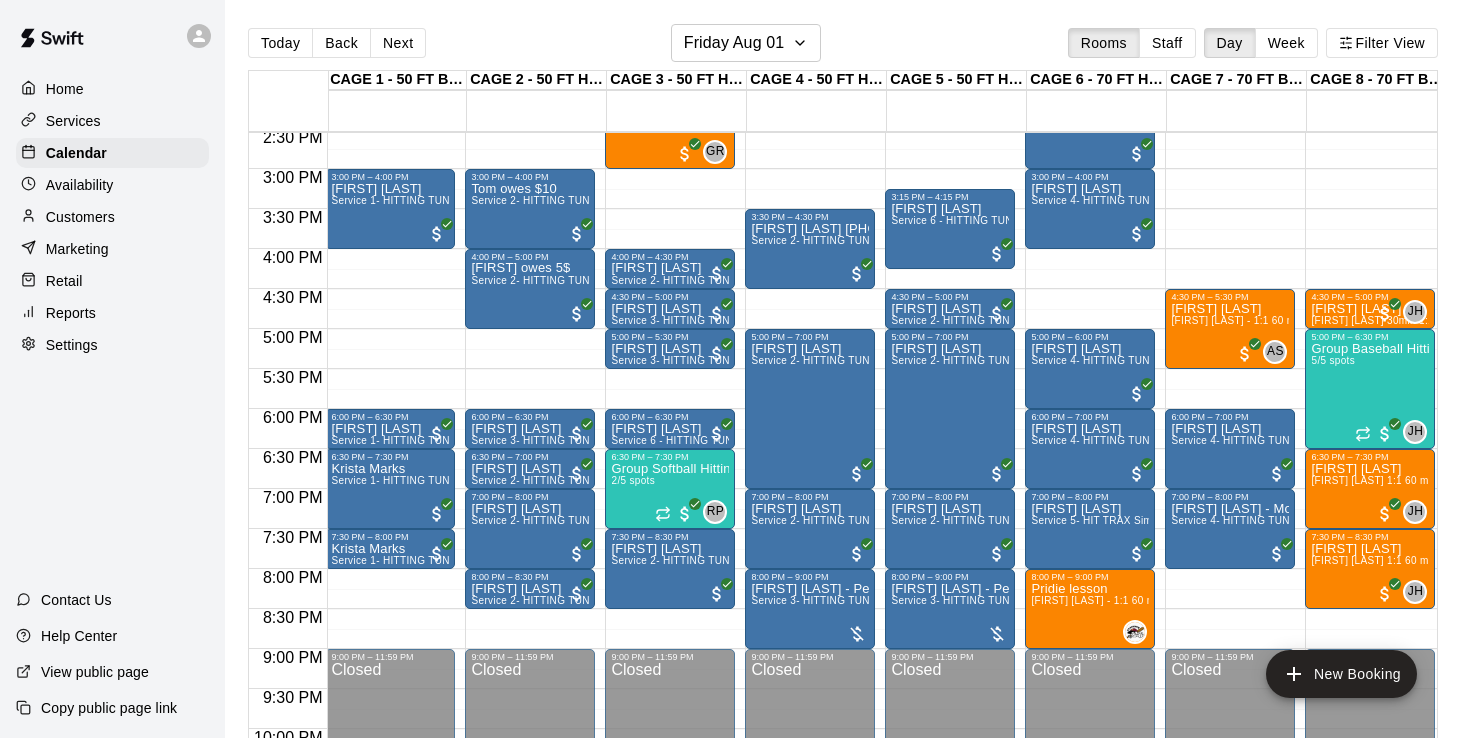 scroll, scrollTop: 1153, scrollLeft: 0, axis: vertical 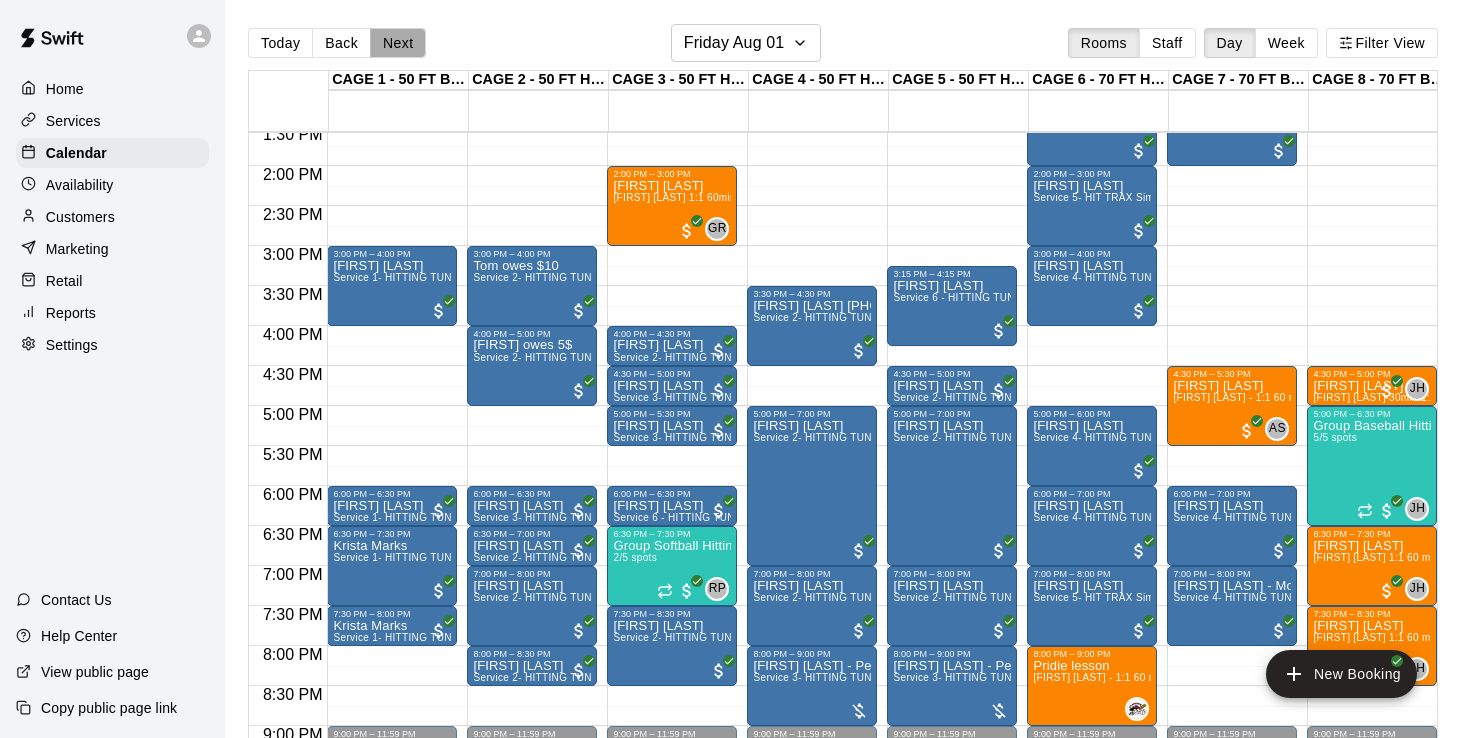 click on "Next" at bounding box center (398, 43) 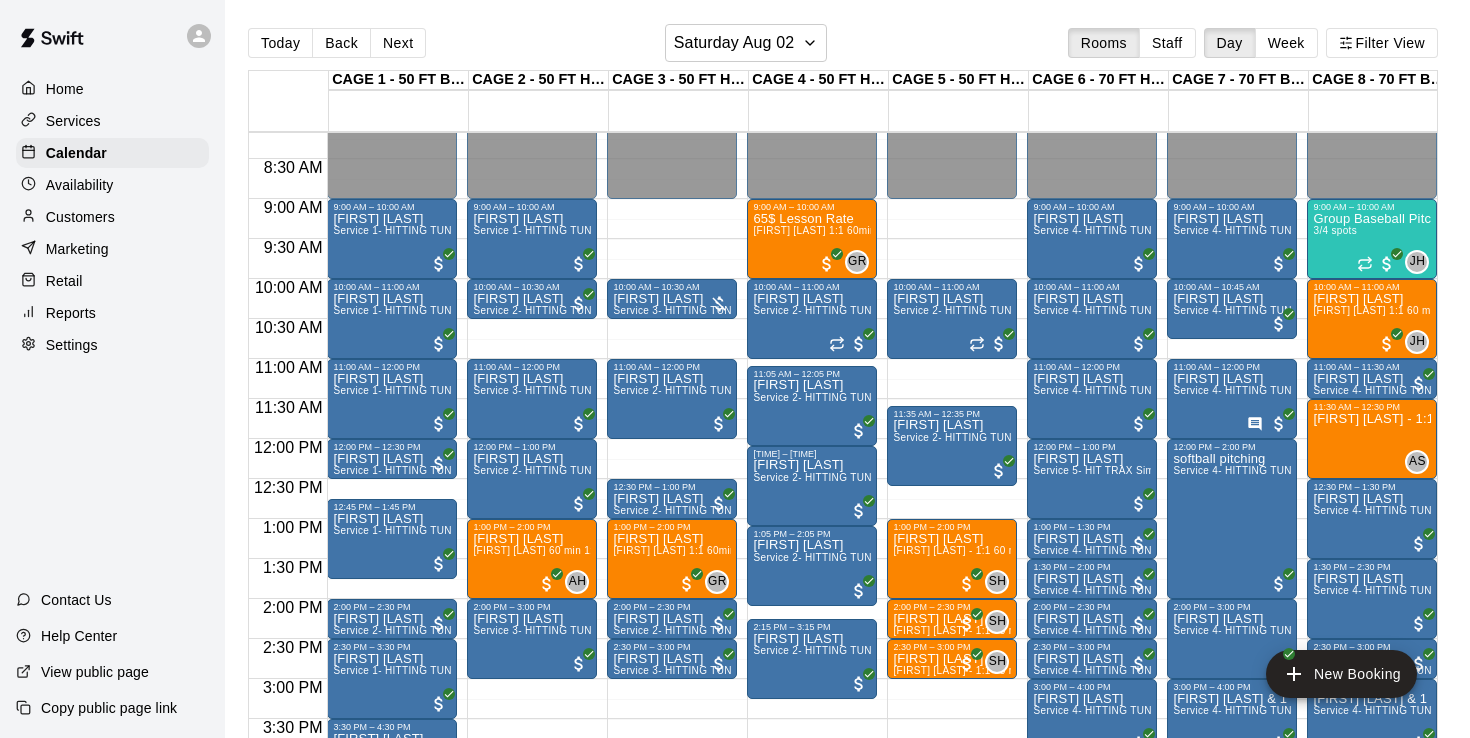 scroll, scrollTop: 652, scrollLeft: 0, axis: vertical 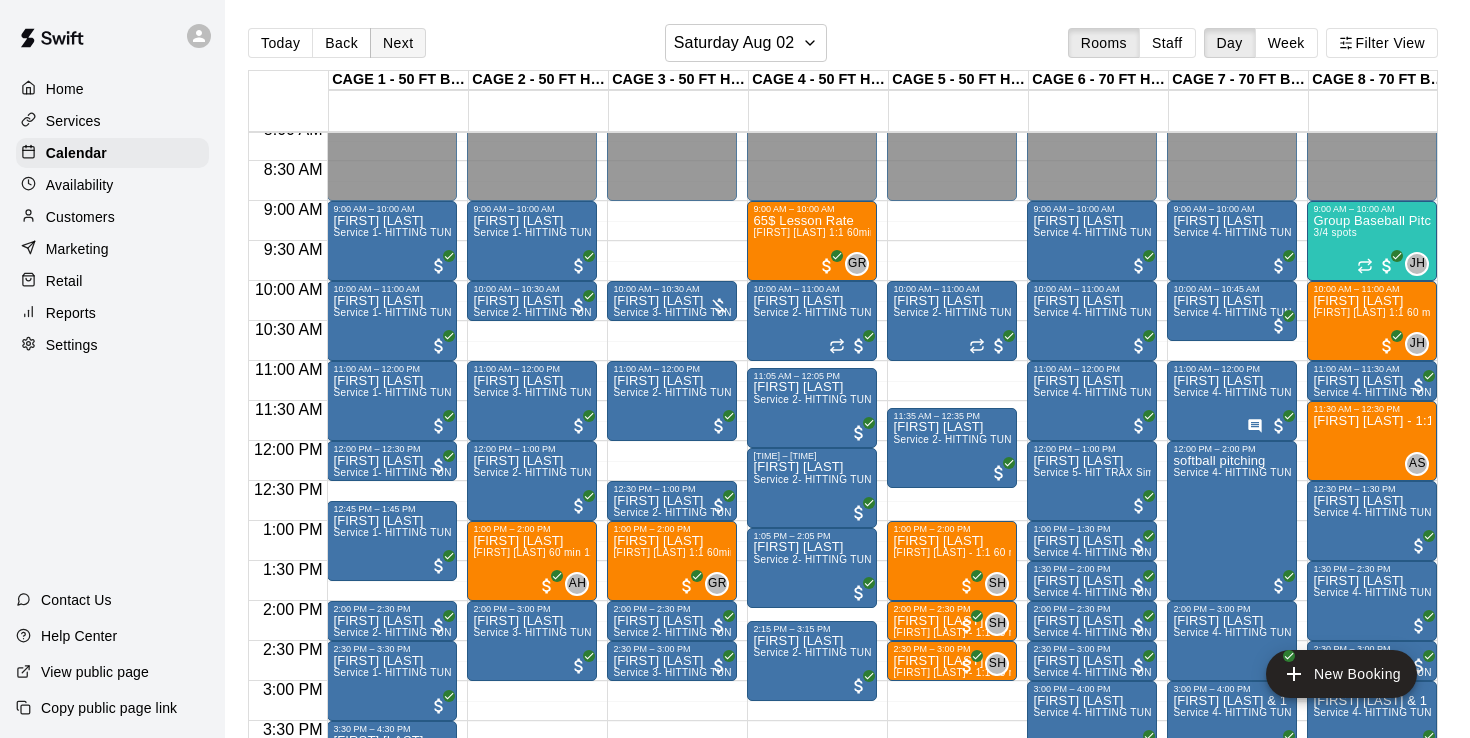 click on "Next" at bounding box center [398, 43] 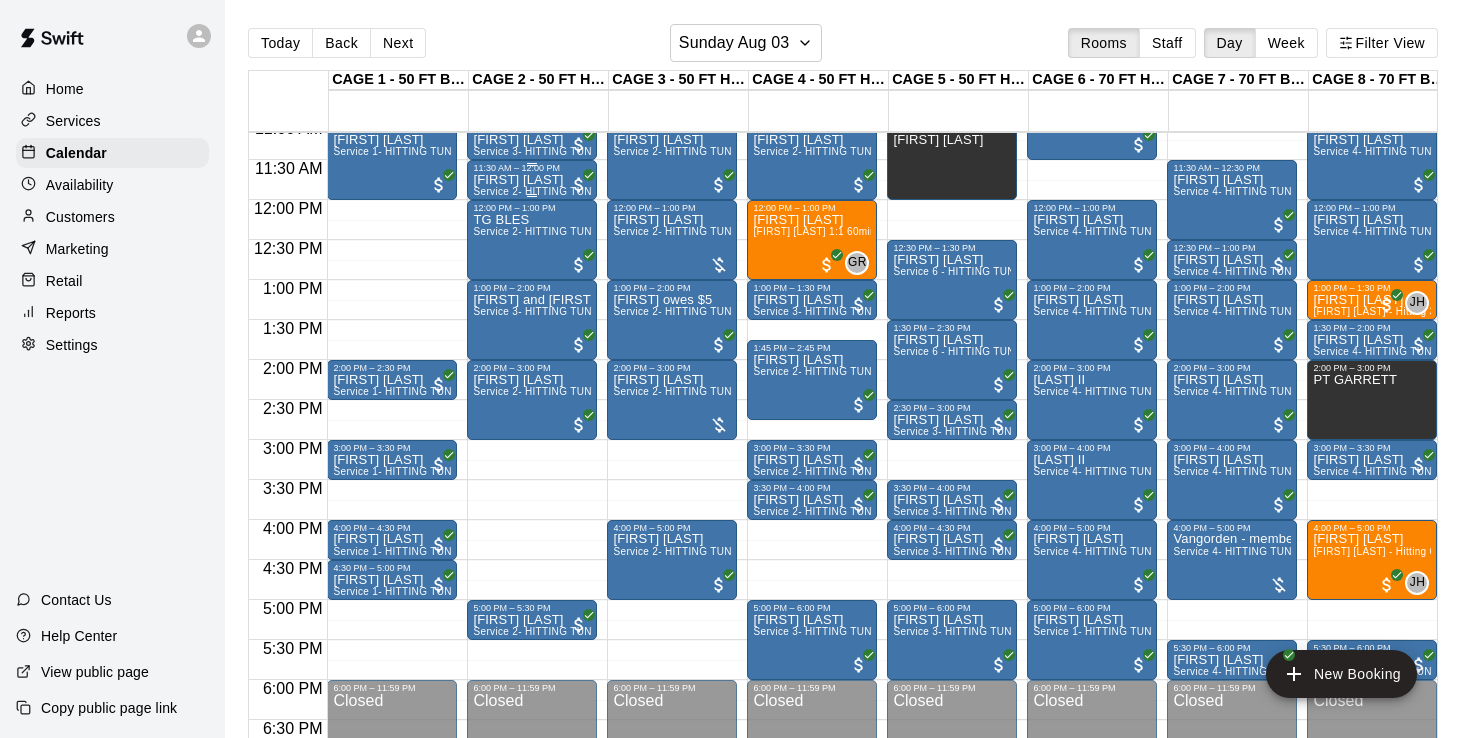 scroll, scrollTop: 895, scrollLeft: 1, axis: both 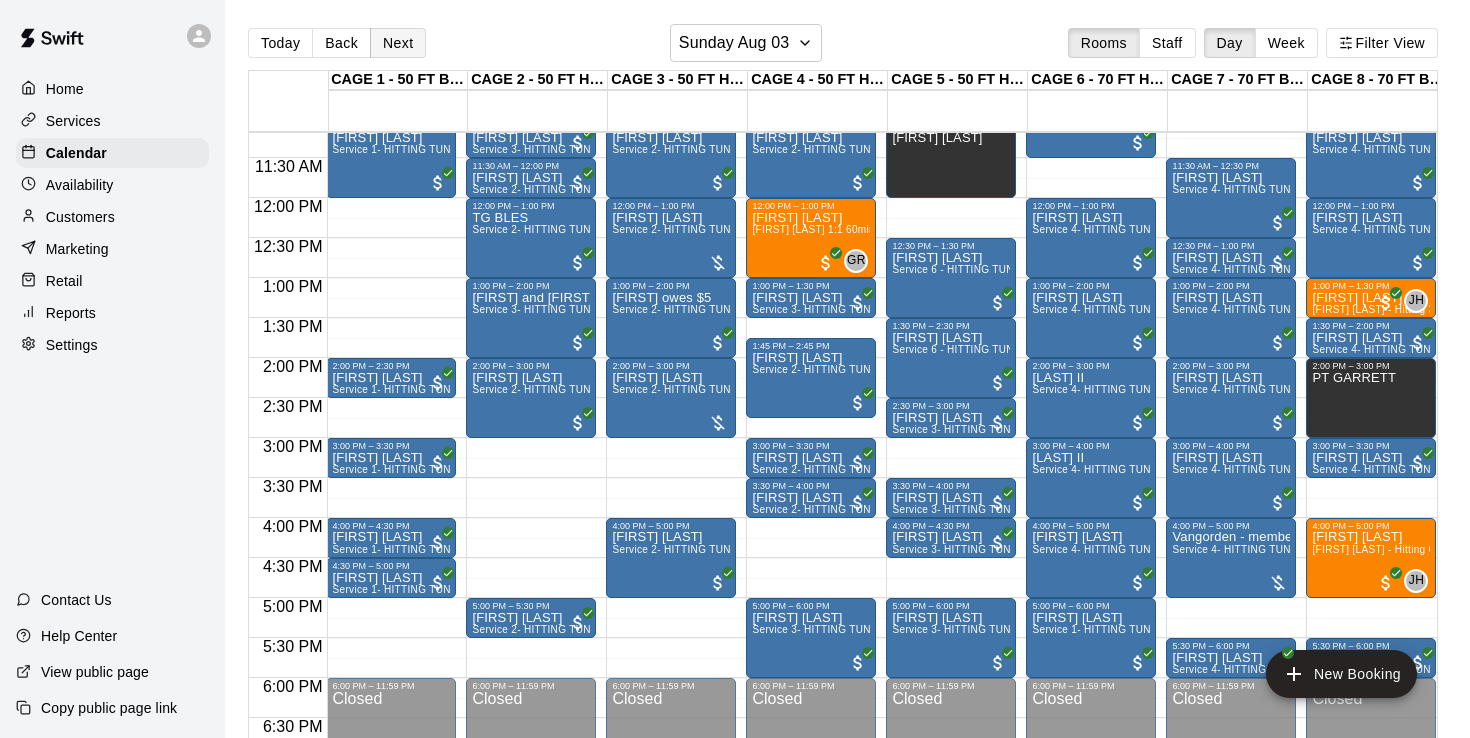click on "Next" at bounding box center [398, 43] 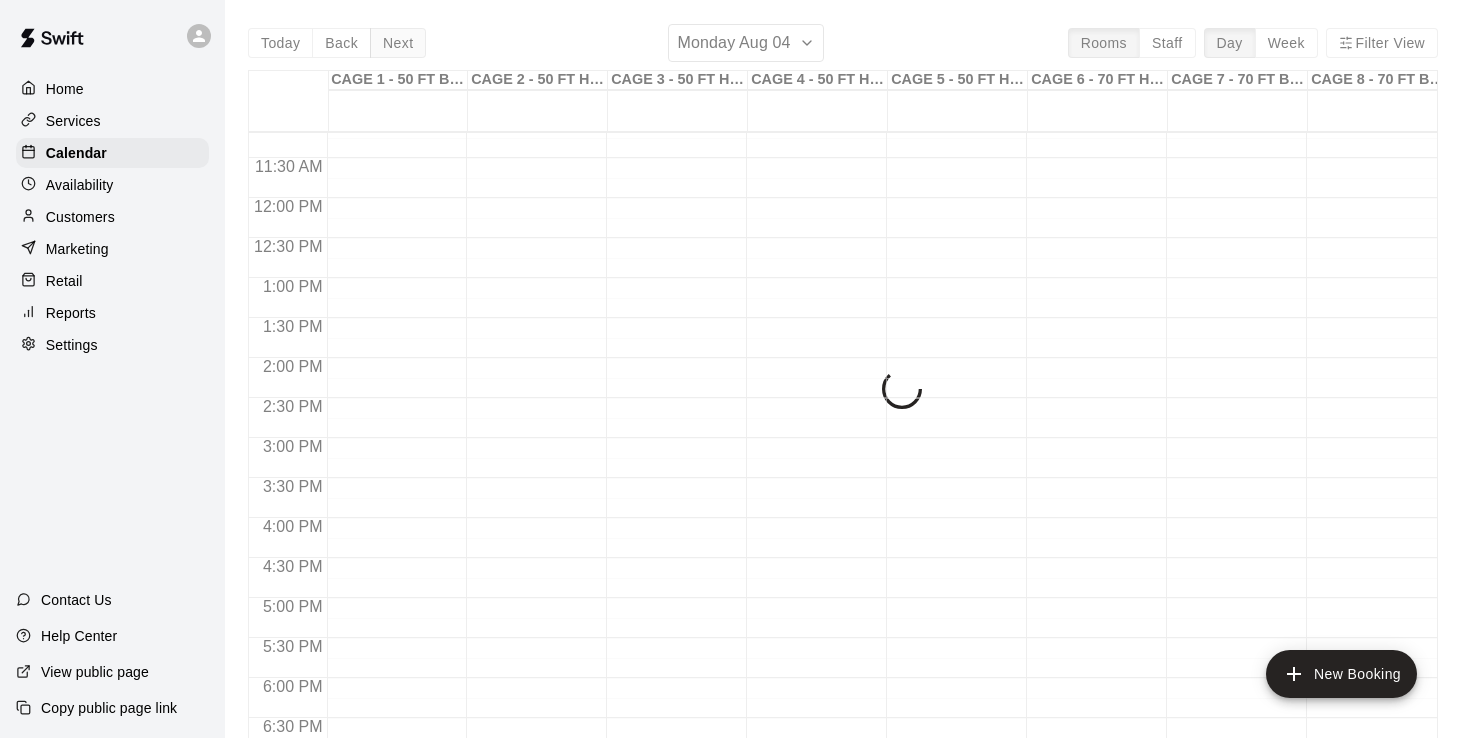 click on "Today Back Next Monday Aug 04 Rooms Staff Day Week Filter View CAGE 1 - 50 FT BASEBALL w/ Auto Feeder 04 Mon CAGE 2 - 50 FT HYBRID BB/SB 04 Mon CAGE 3 - 50 FT HYBRID BB/SB 04 Mon CAGE 4 - 50 FT HYBRID BB/SB 04 Mon CAGE 5 - 50 FT HYBRID SB/BB 04 Mon CAGE 6 - 70 FT HIT TRAX  04 Mon CAGE 7 - 70 FT BB (w/ pitching mound) 04 Mon CAGE 8 - 70 FT BB (w/ pitching mound)  04 Mon Weight Room 04 Mon 12:00 AM 12:30 AM 1:00 AM 1:30 AM 2:00 AM 2:30 AM 3:00 AM 3:30 AM 4:00 AM 4:30 AM 5:00 AM 5:30 AM 6:00 AM 6:30 AM 7:00 AM 7:30 AM 8:00 AM 8:30 AM 9:00 AM 9:30 AM 10:00 AM 10:30 AM 11:00 AM 11:30 AM 12:00 PM 12:30 PM 1:00 PM 1:30 PM 2:00 PM 2:30 PM 3:00 PM 3:30 PM 4:00 PM 4:30 PM 5:00 PM 5:30 PM 6:00 PM 6:30 PM 7:00 PM 7:30 PM 8:00 PM 8:30 PM 9:00 PM 9:30 PM 10:00 PM 10:30 PM 11:00 PM 11:30 PM" at bounding box center (843, 393) 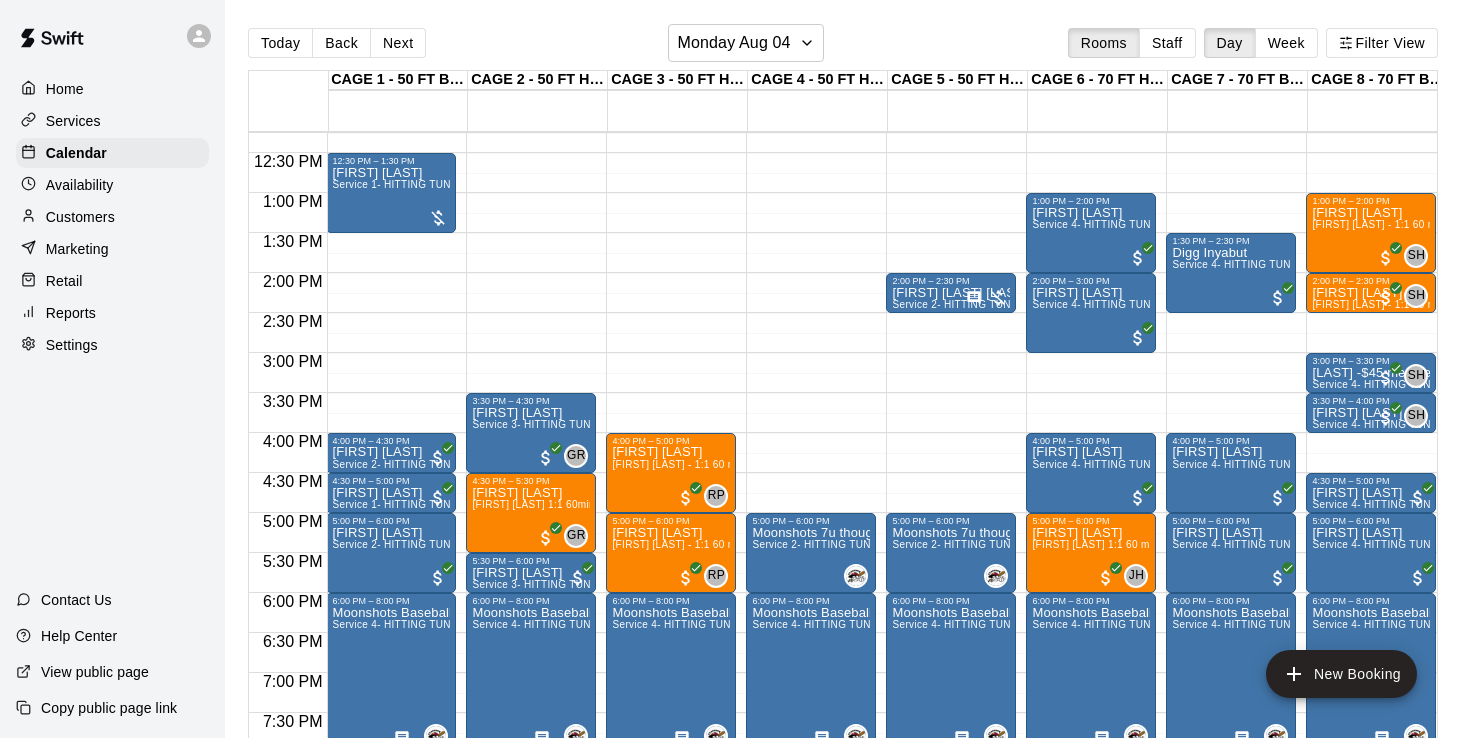 scroll, scrollTop: 980, scrollLeft: 2, axis: both 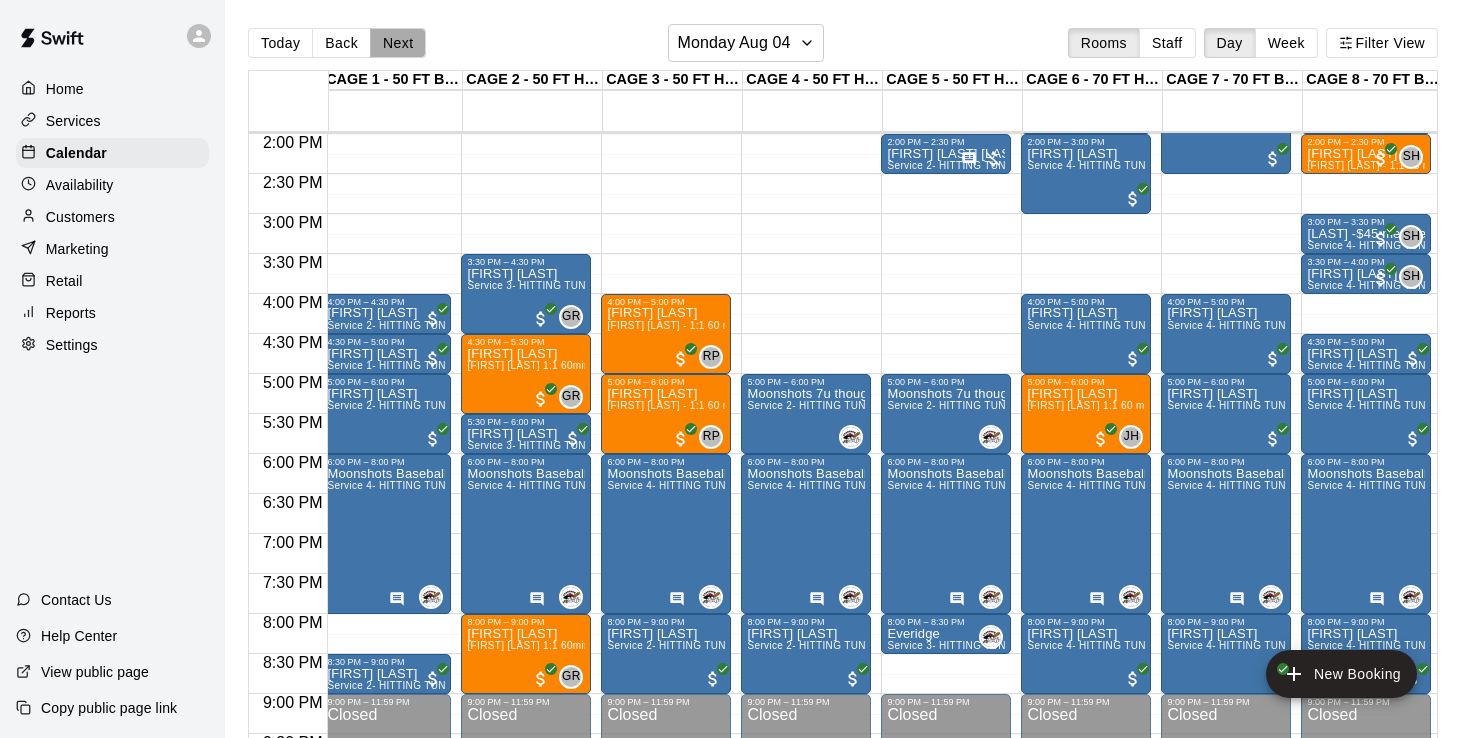 click on "Next" at bounding box center (398, 43) 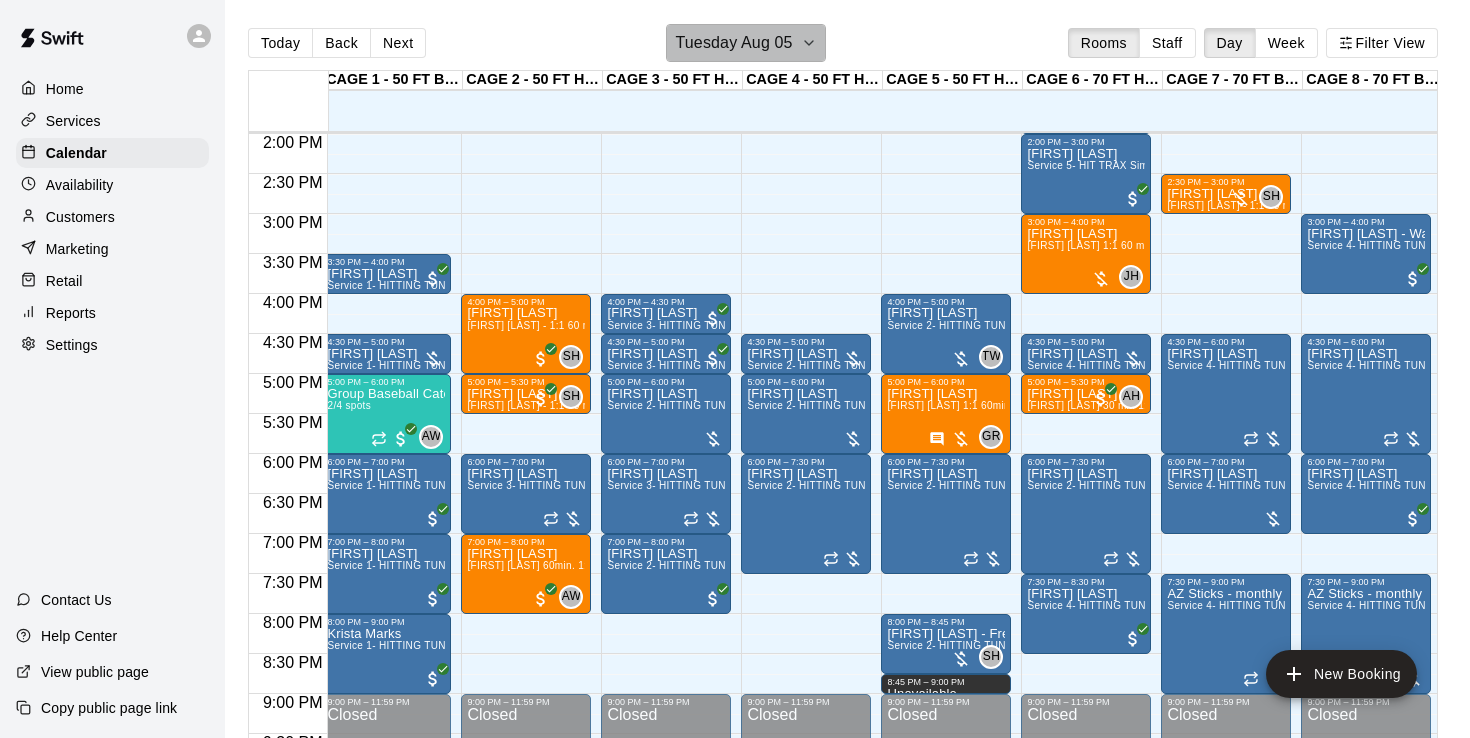 click on "Tuesday Aug 05" at bounding box center [733, 43] 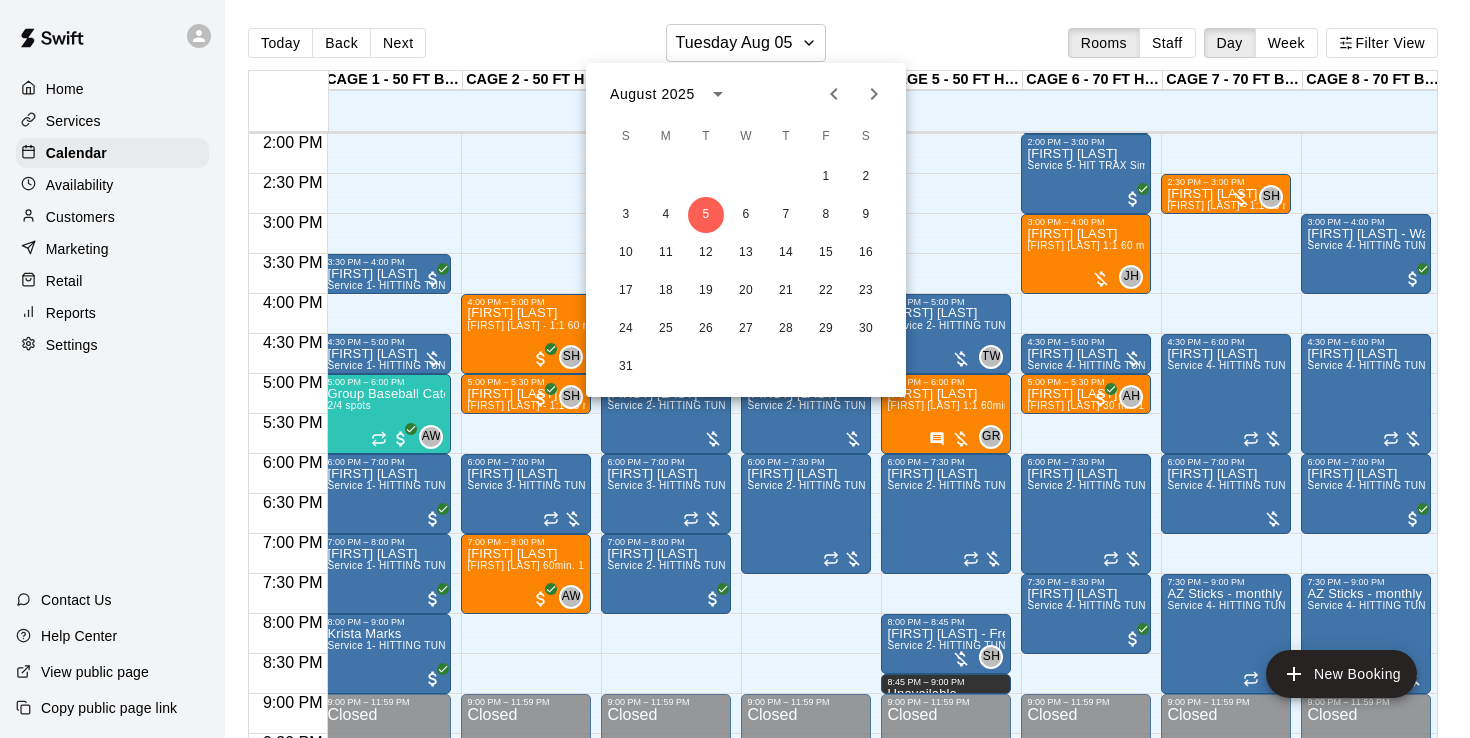 click at bounding box center [834, 94] 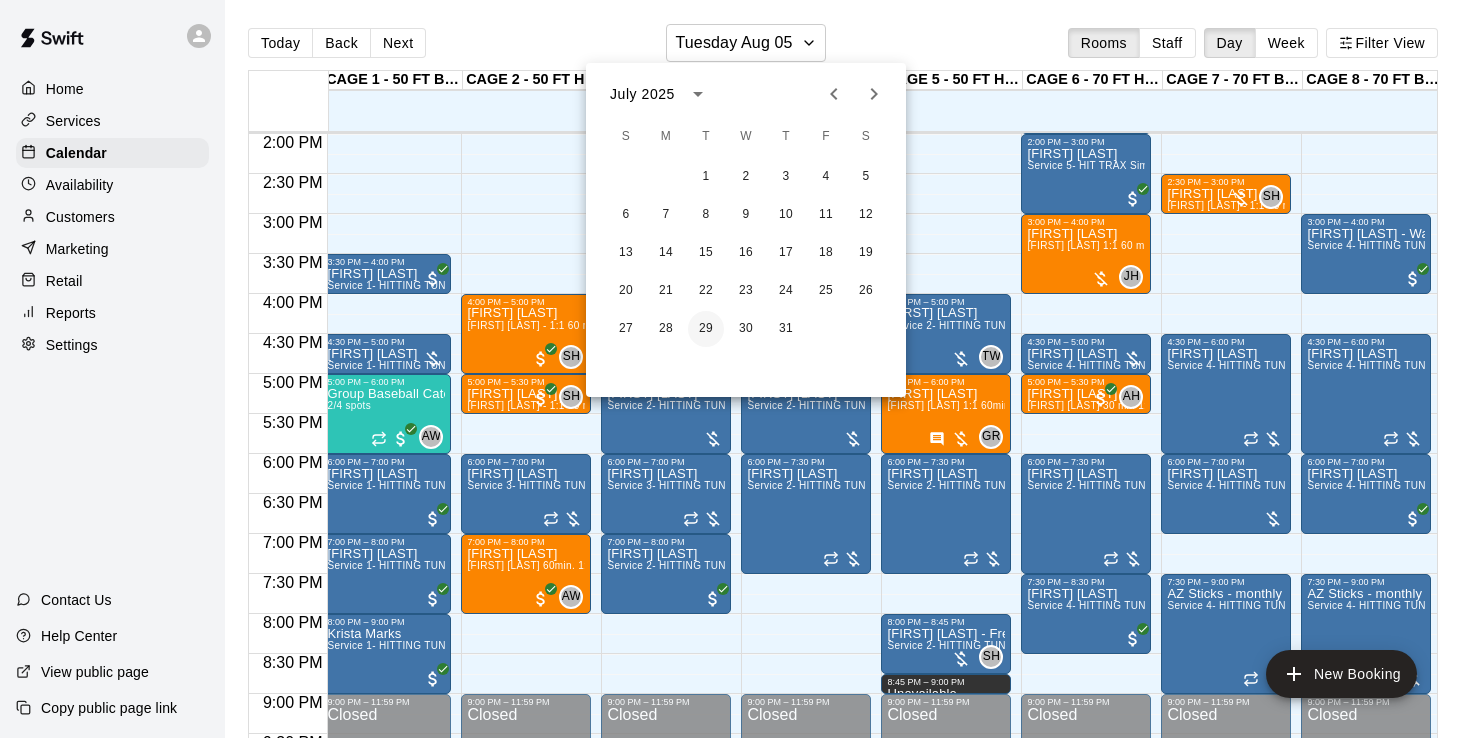 click on "29" at bounding box center (706, 329) 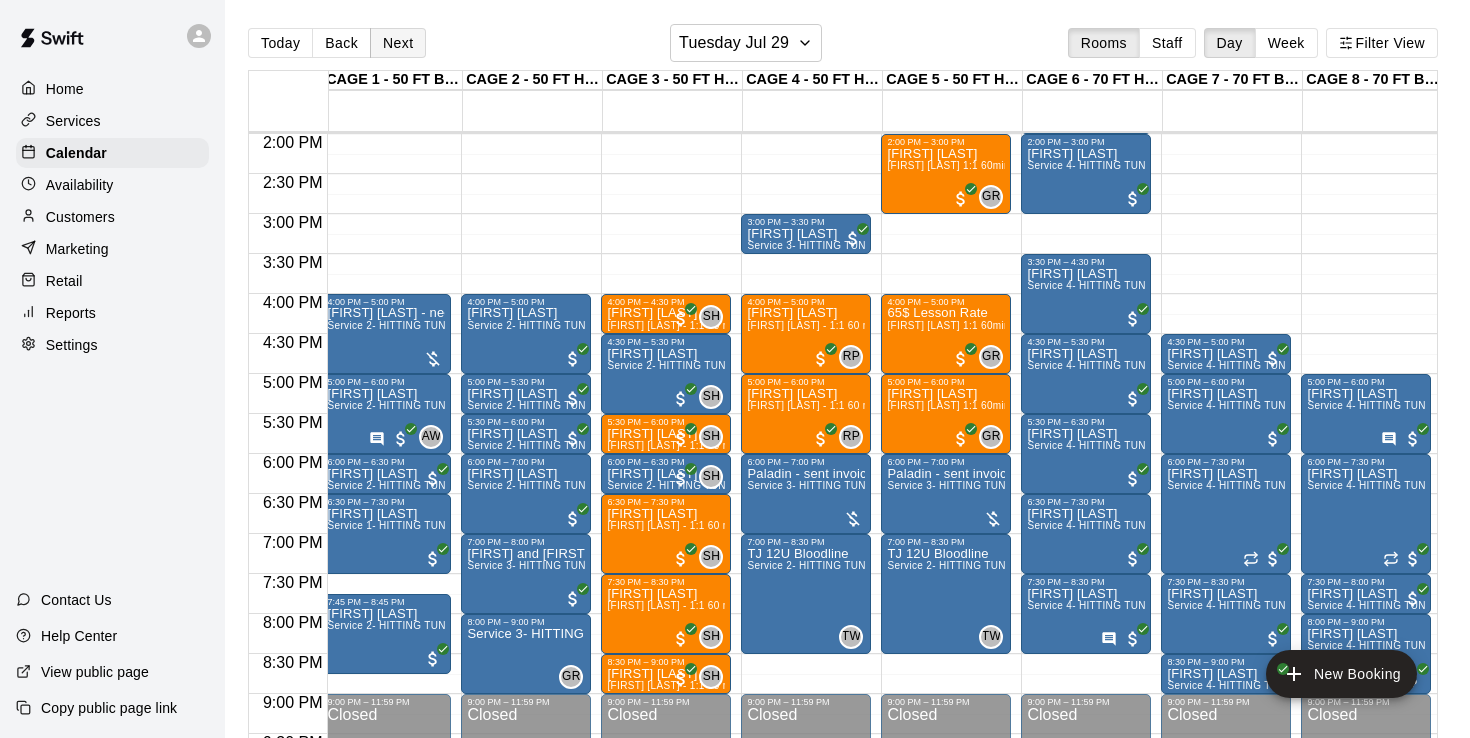 click on "Next" at bounding box center (398, 43) 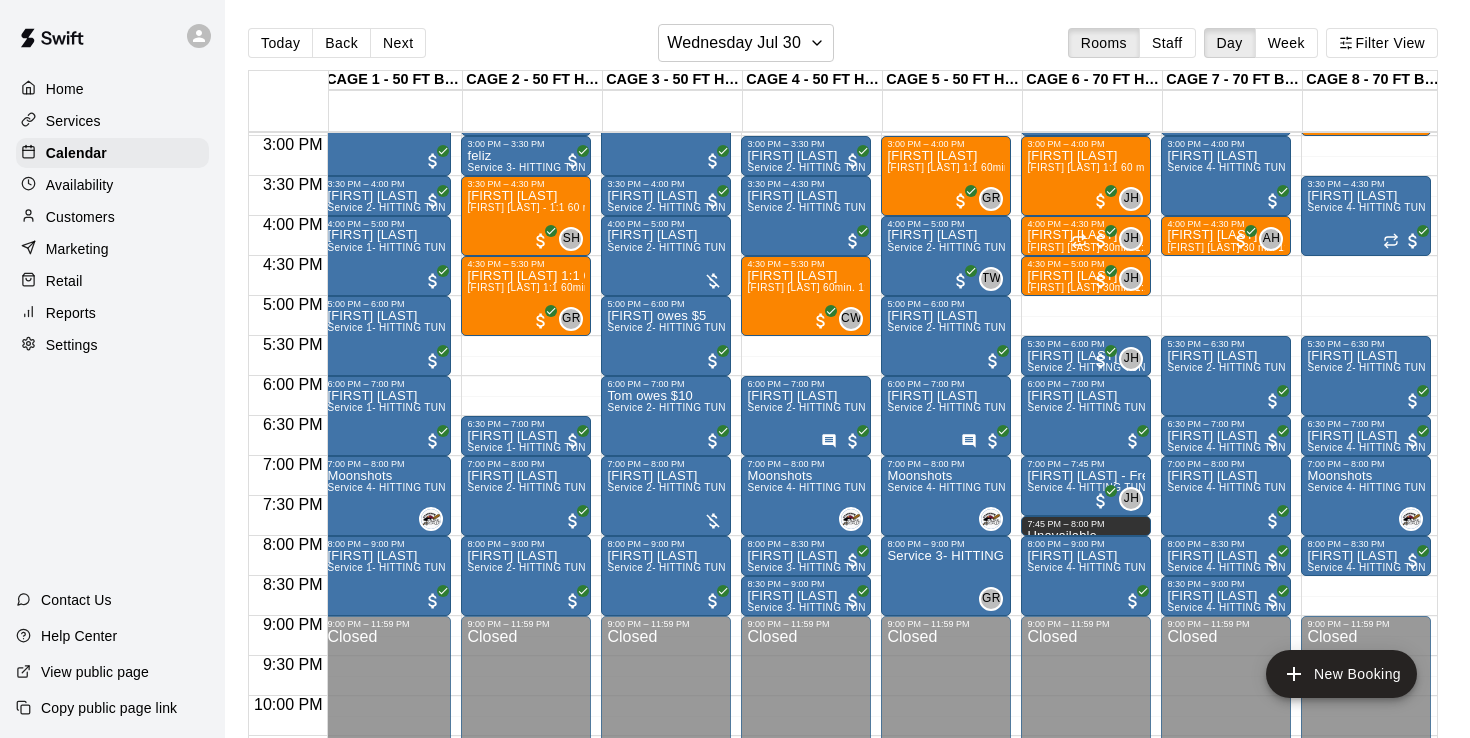scroll, scrollTop: 1270, scrollLeft: 6, axis: both 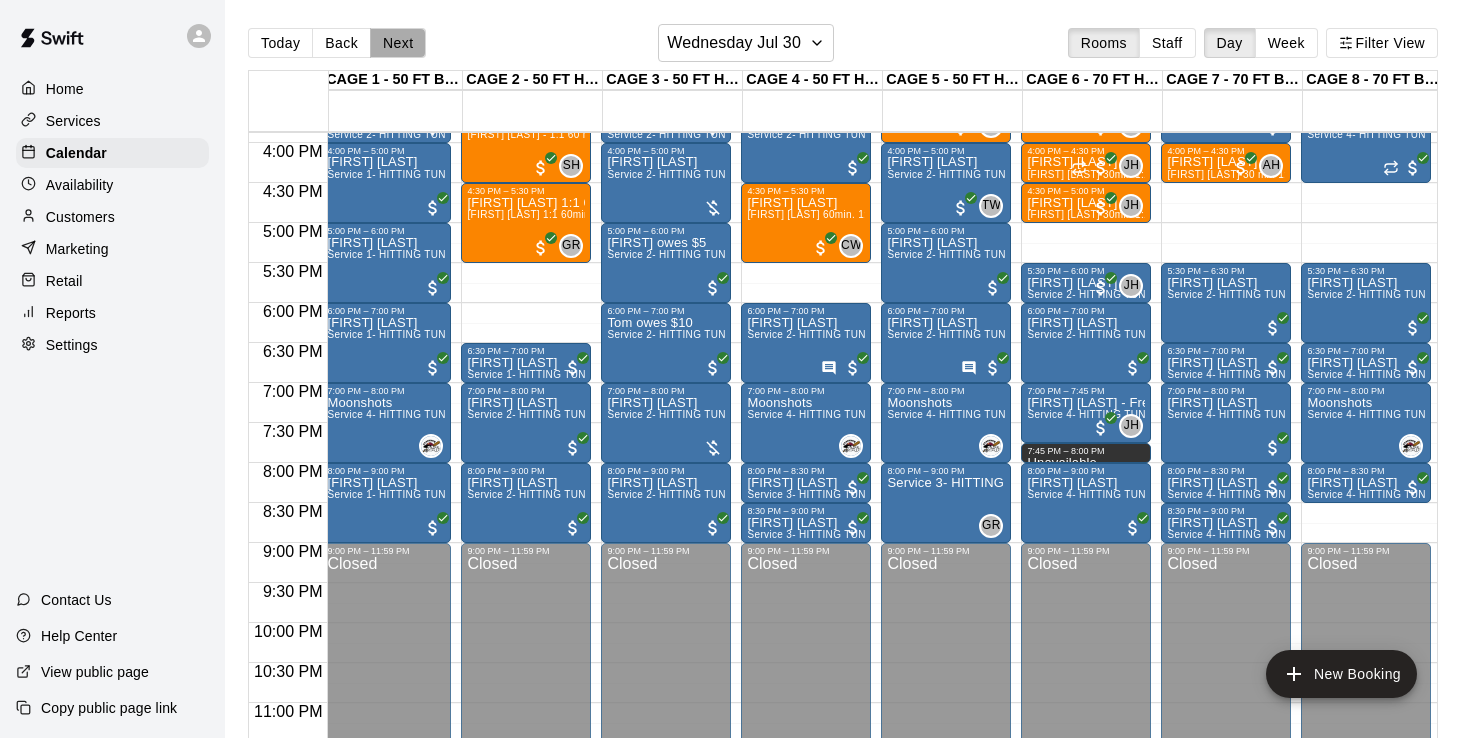 click on "Next" at bounding box center [398, 43] 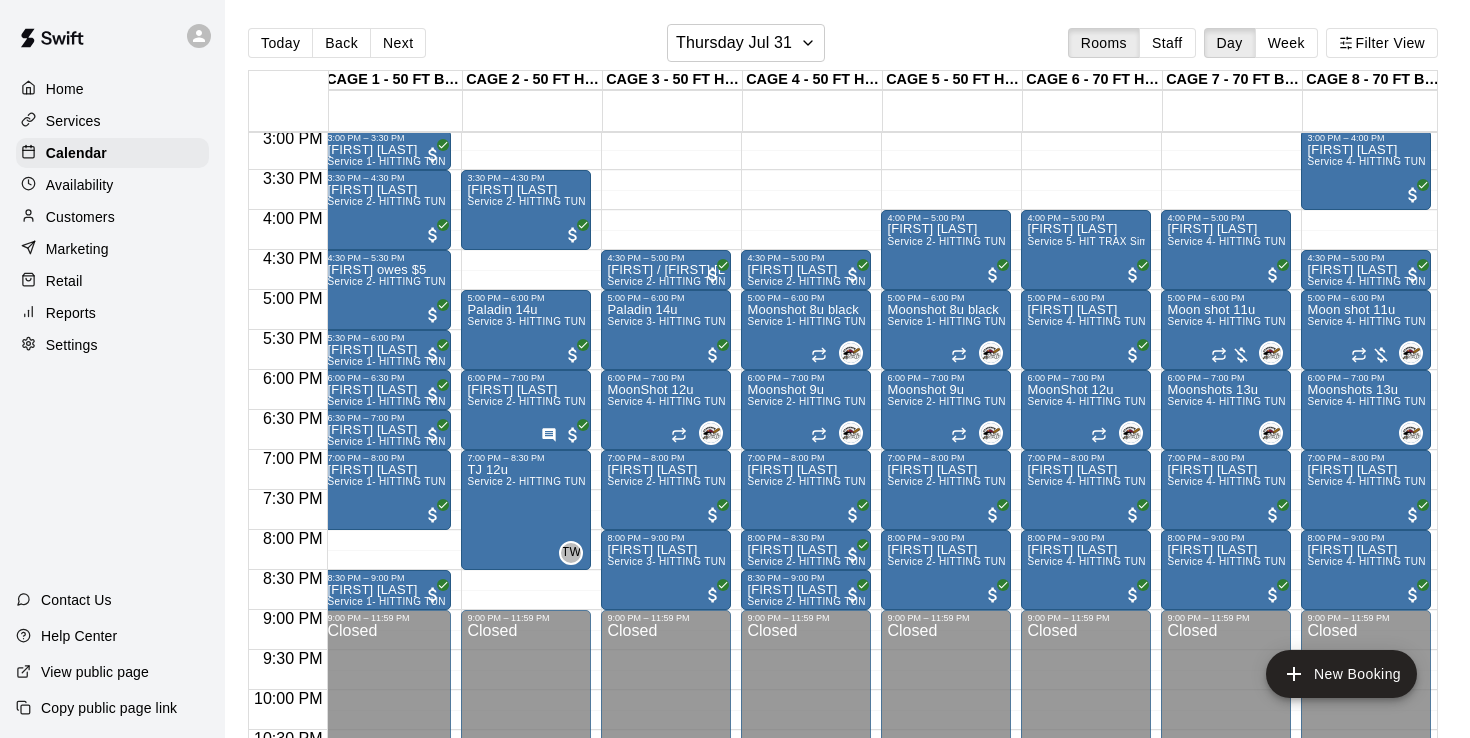 scroll, scrollTop: 1213, scrollLeft: 6, axis: both 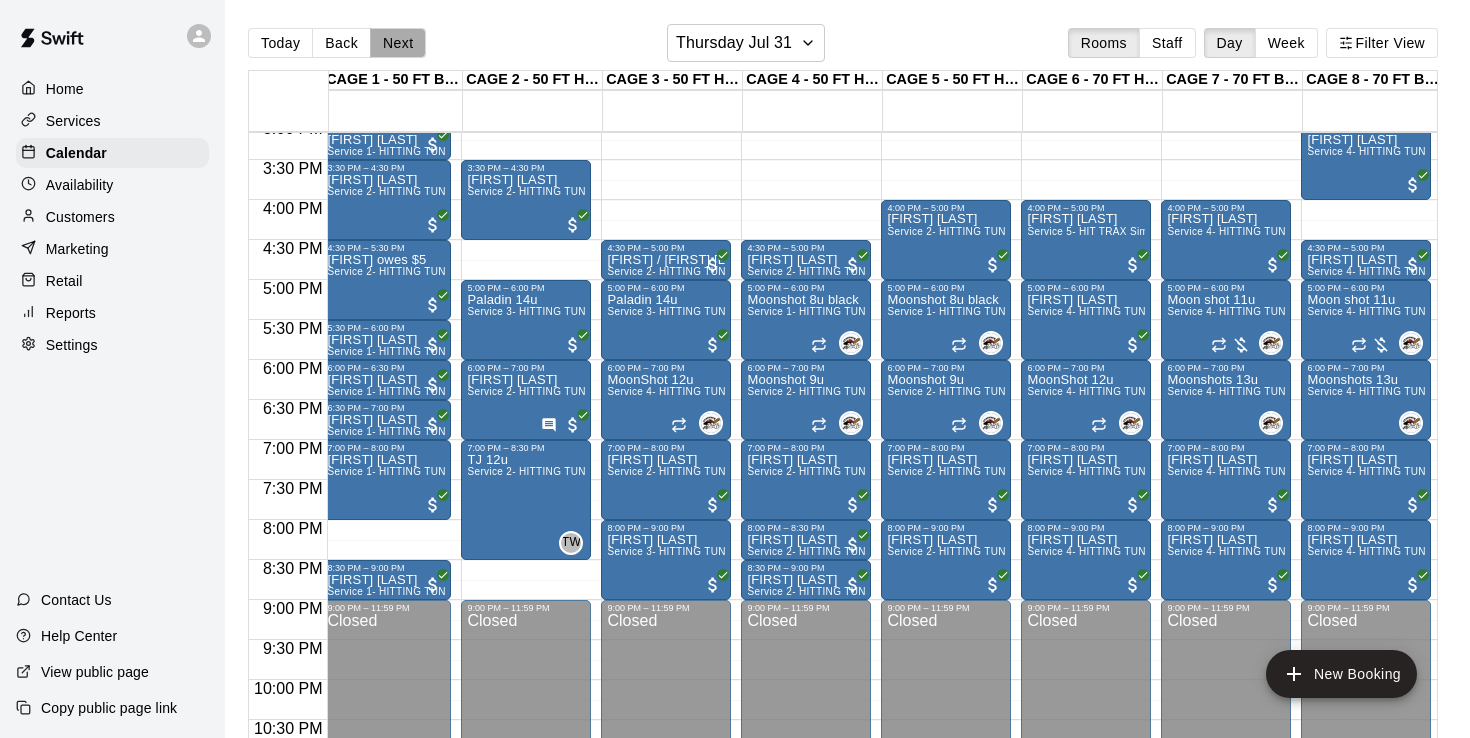click on "Next" at bounding box center [398, 43] 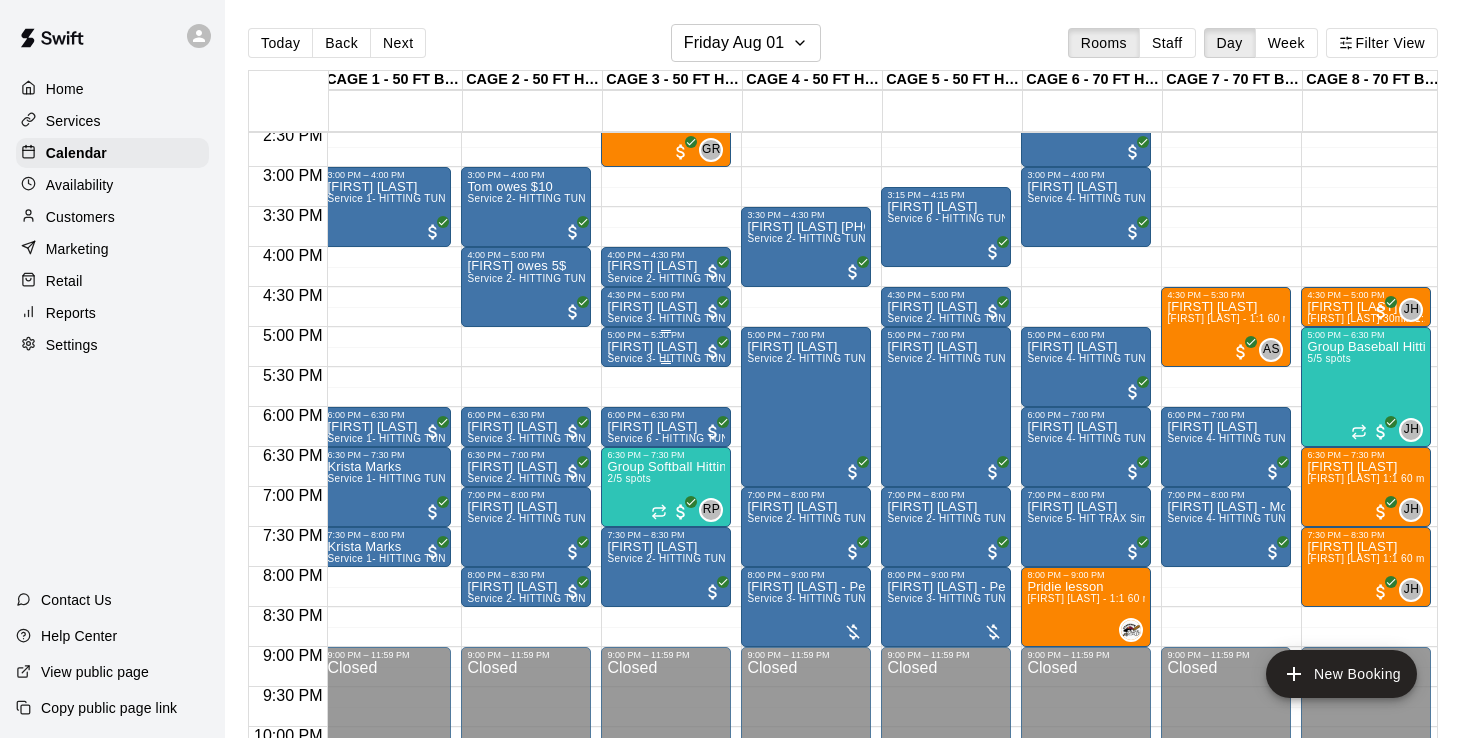 scroll, scrollTop: 1166, scrollLeft: 4, axis: both 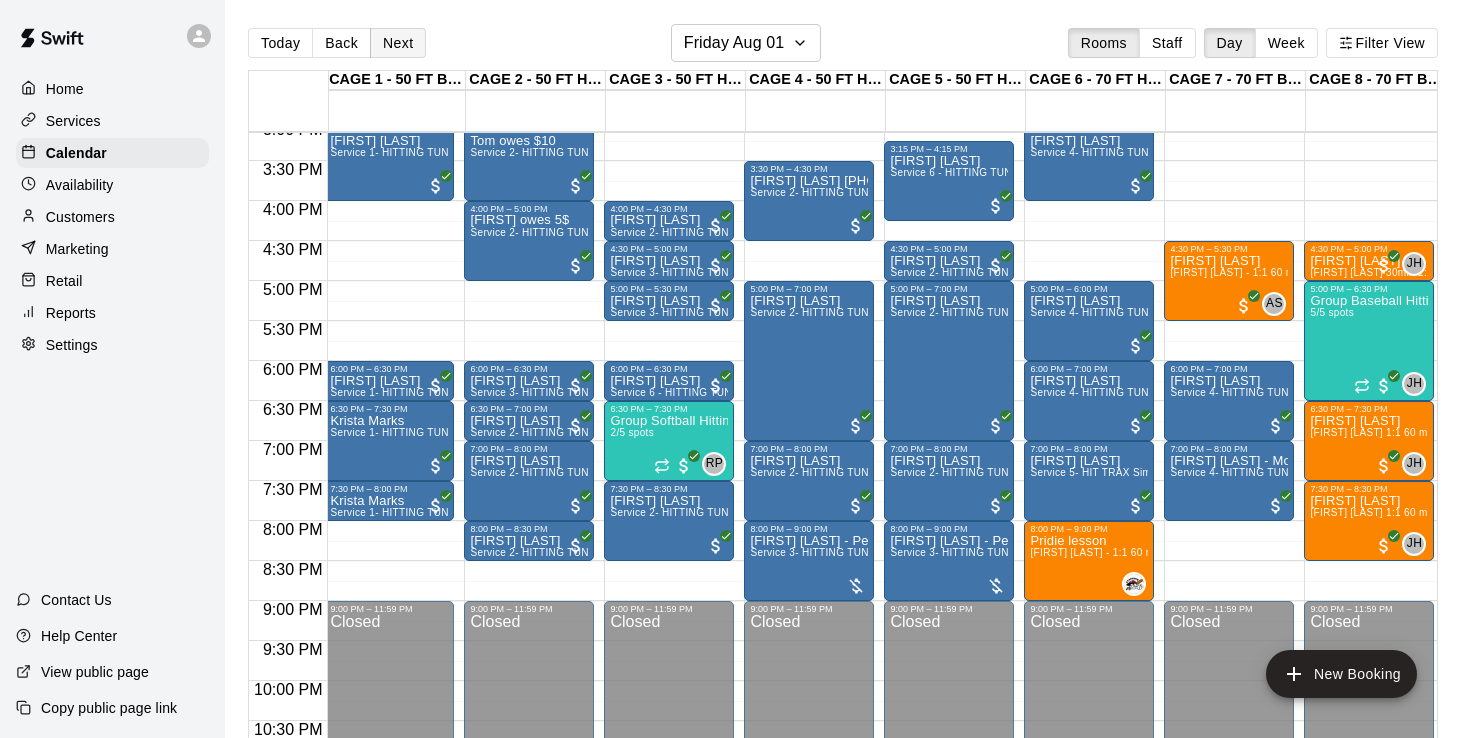 click on "Next" at bounding box center [398, 43] 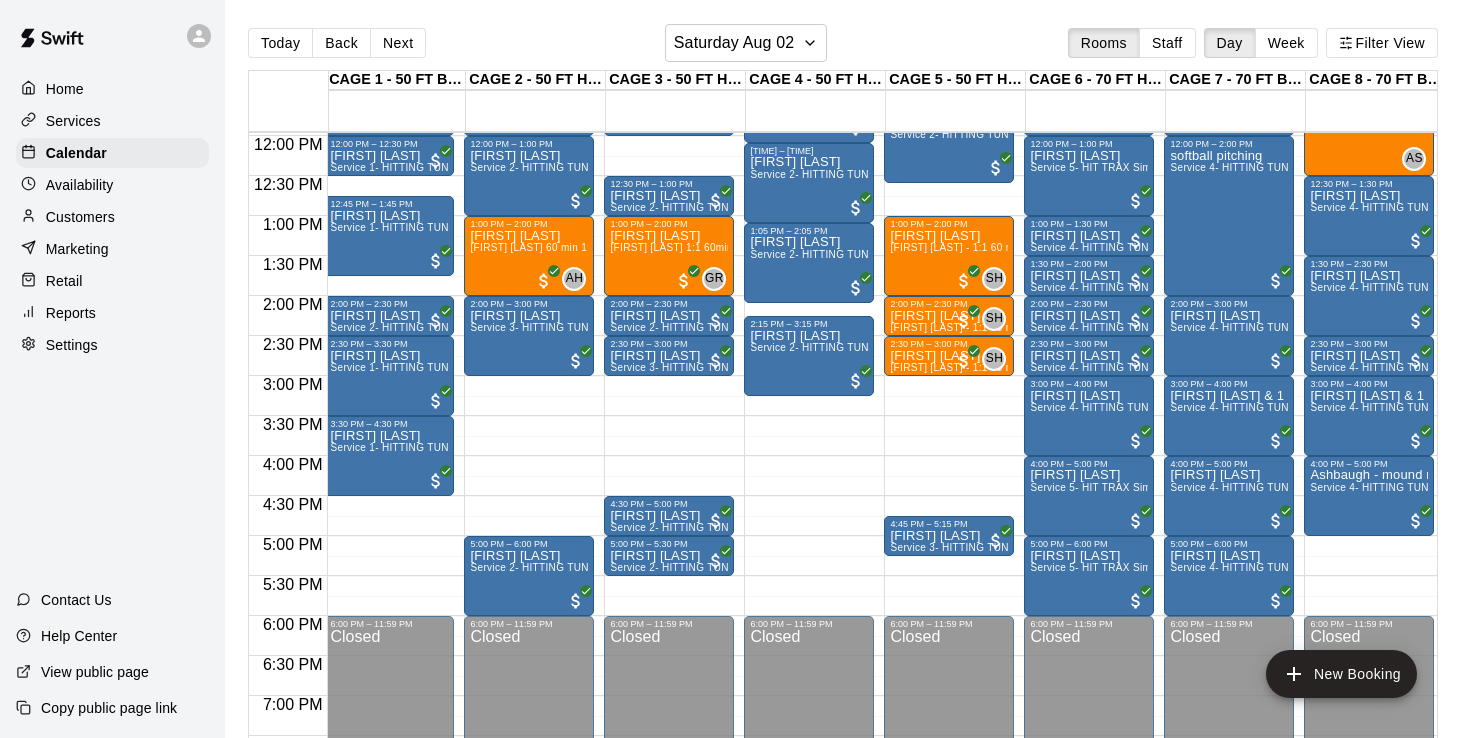scroll, scrollTop: 951, scrollLeft: 2, axis: both 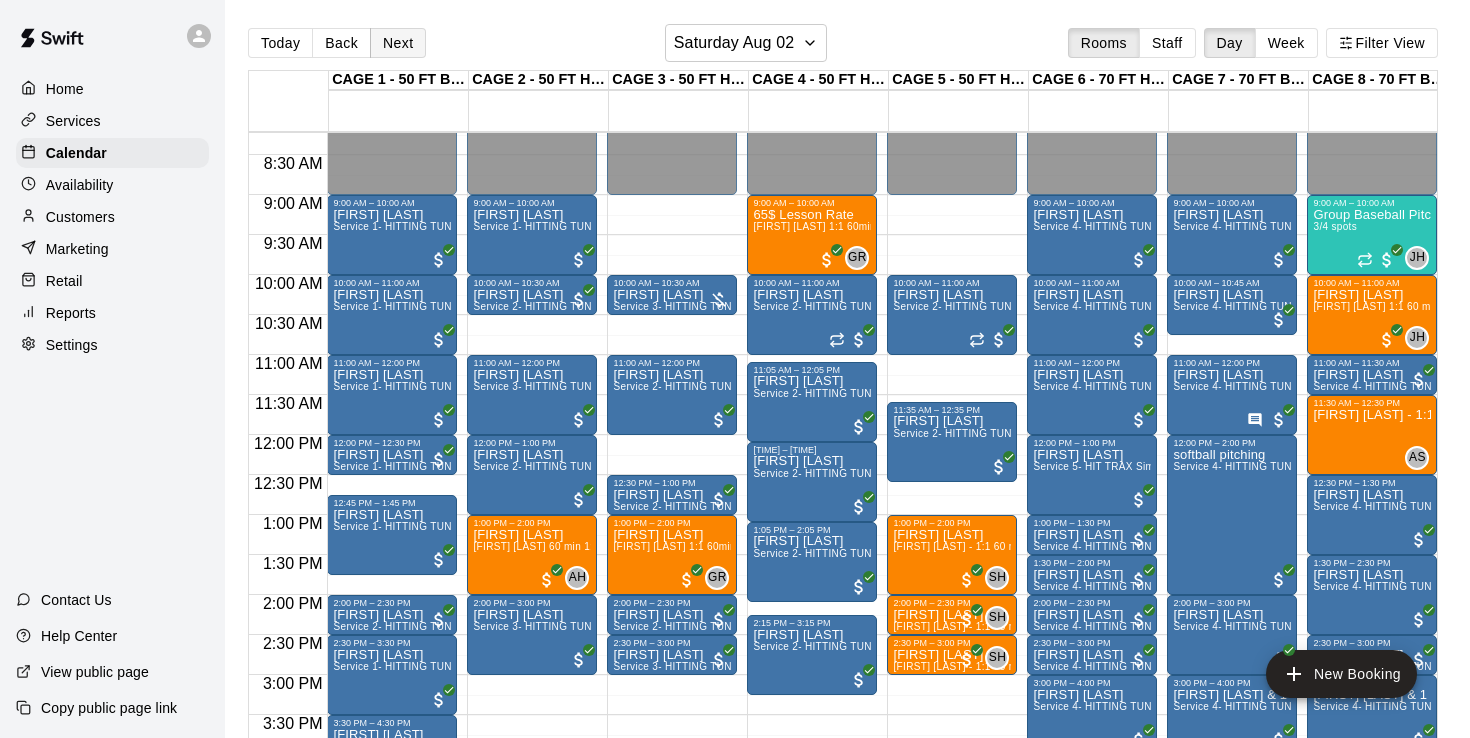 click on "Next" at bounding box center [398, 43] 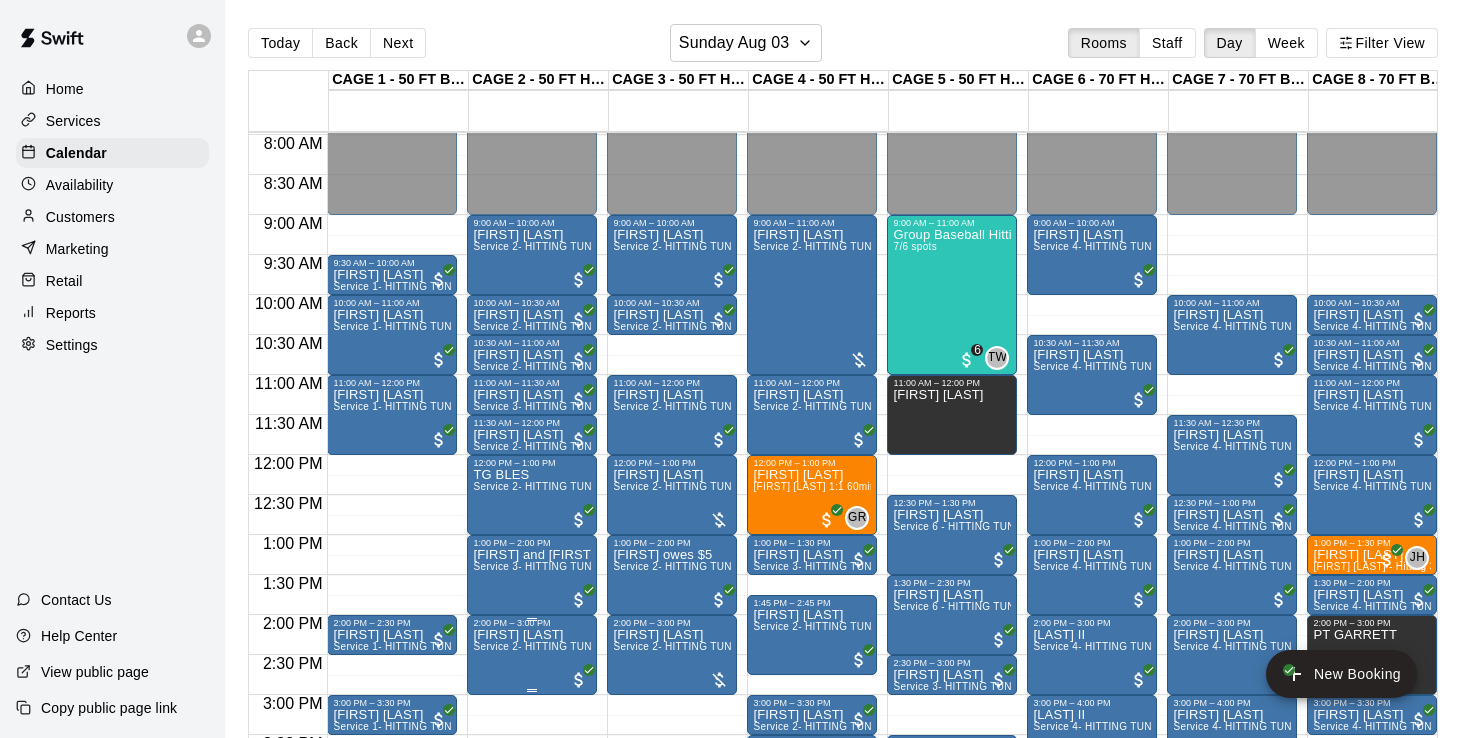 scroll, scrollTop: 604, scrollLeft: 0, axis: vertical 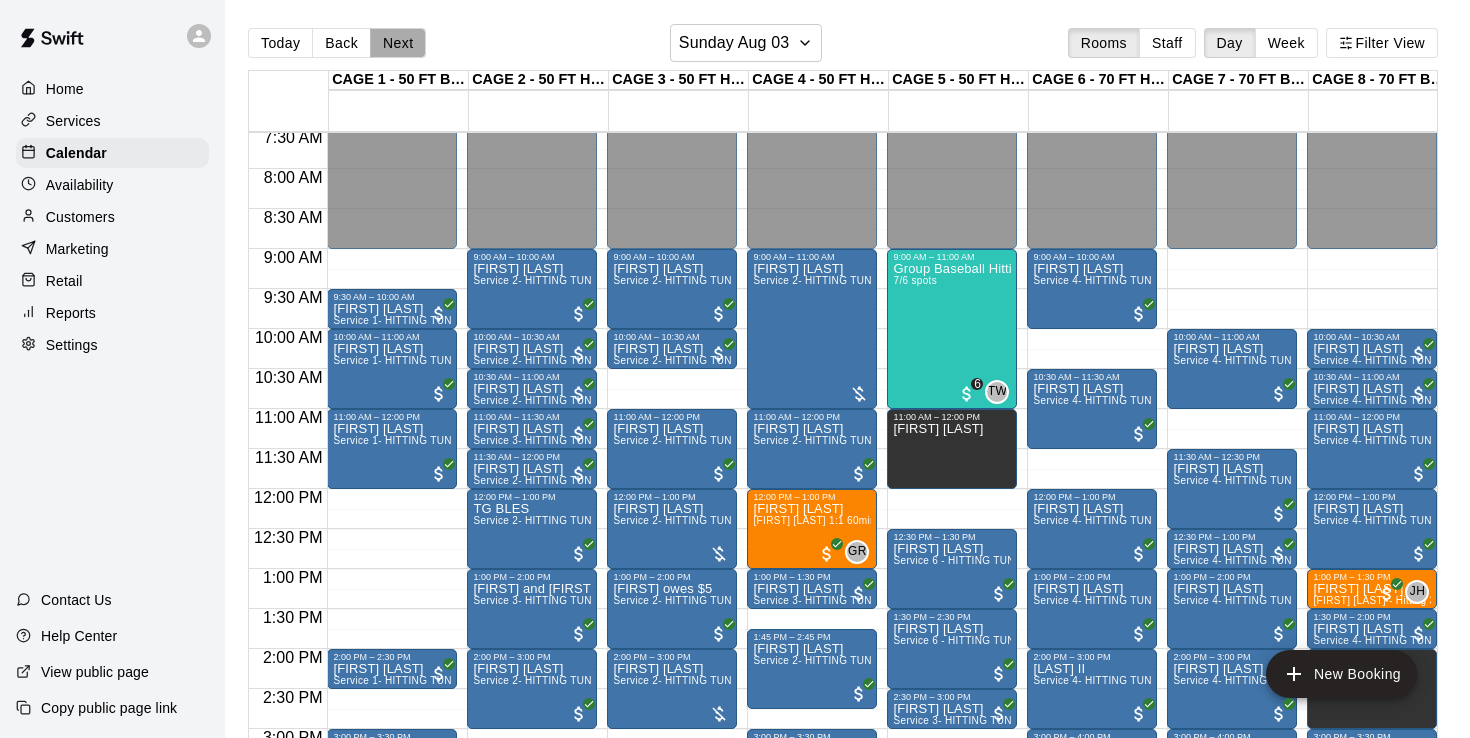 click on "Next" at bounding box center [398, 43] 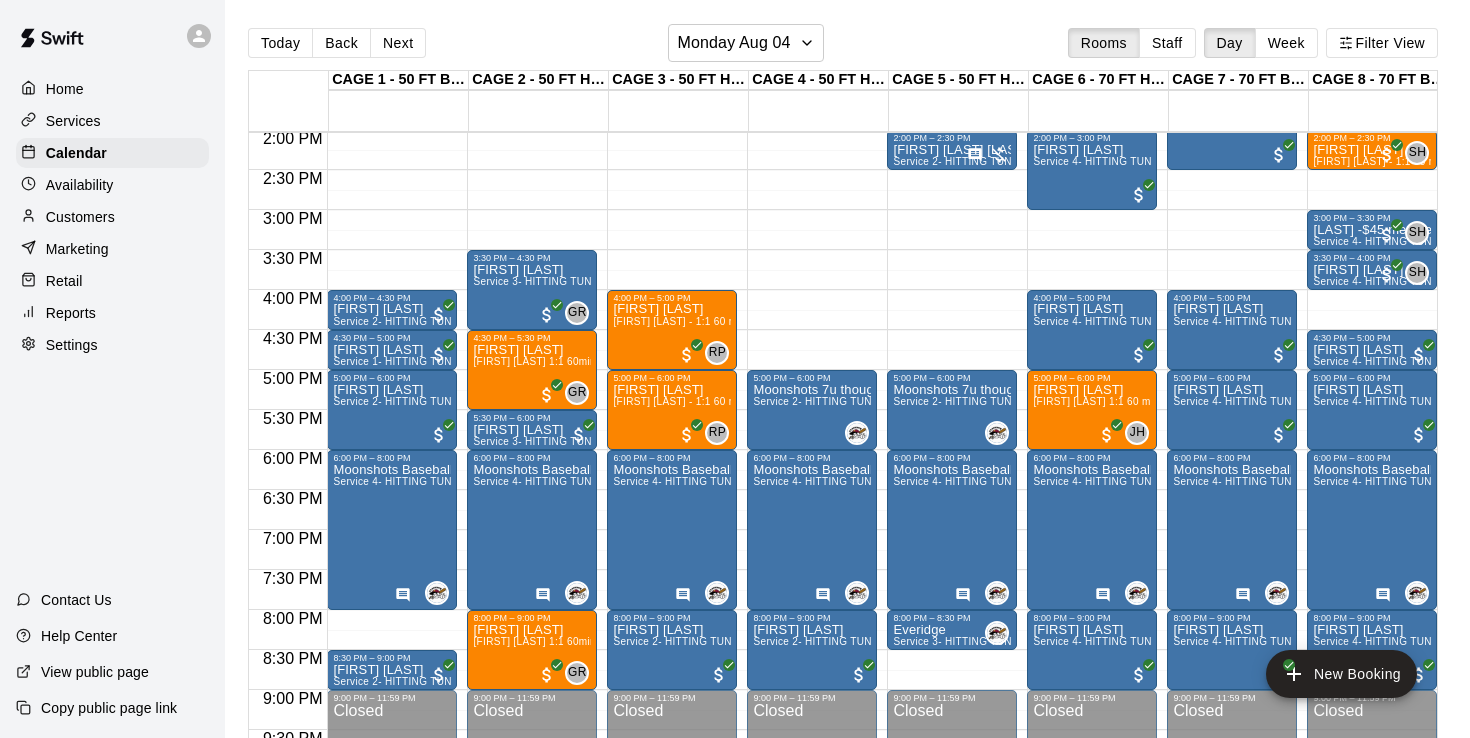 scroll, scrollTop: 1124, scrollLeft: 1, axis: both 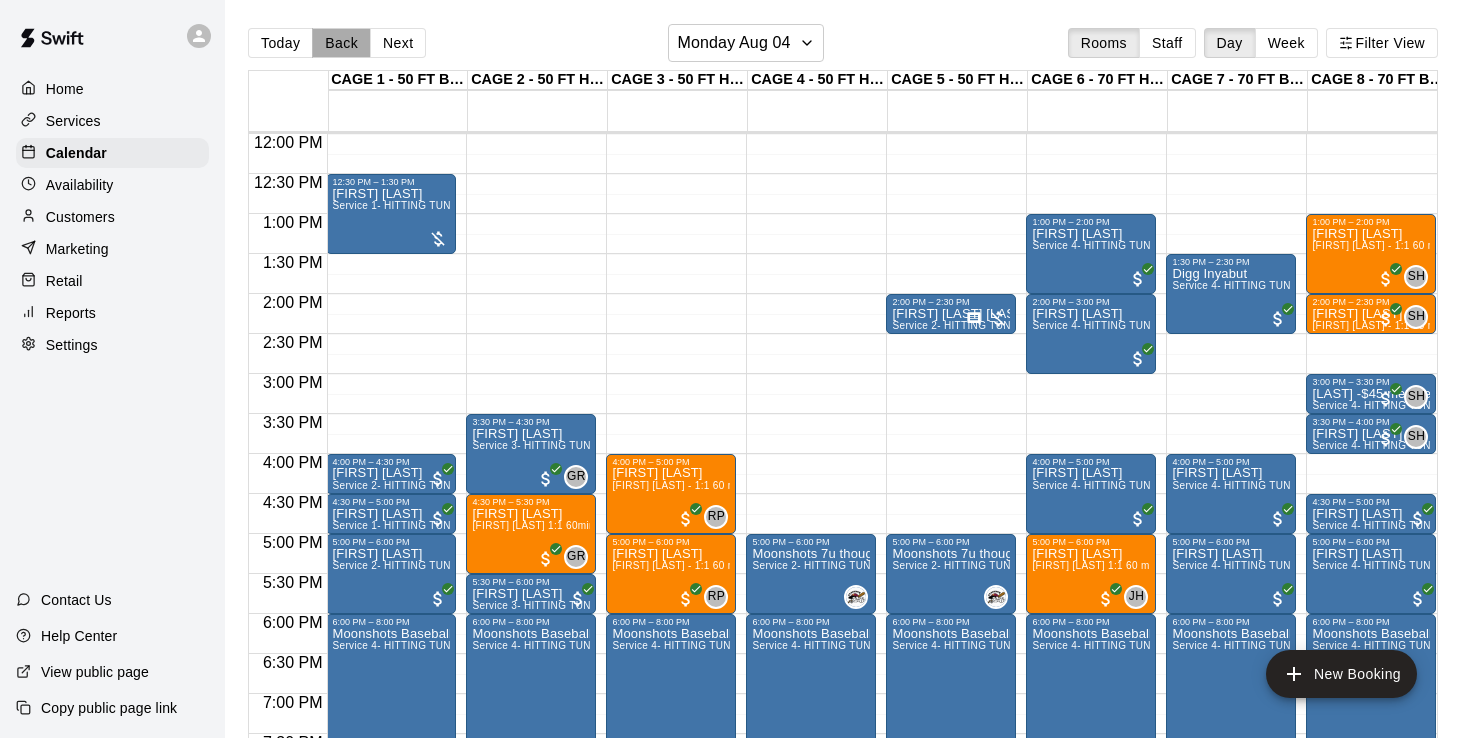 click on "Back" at bounding box center (341, 43) 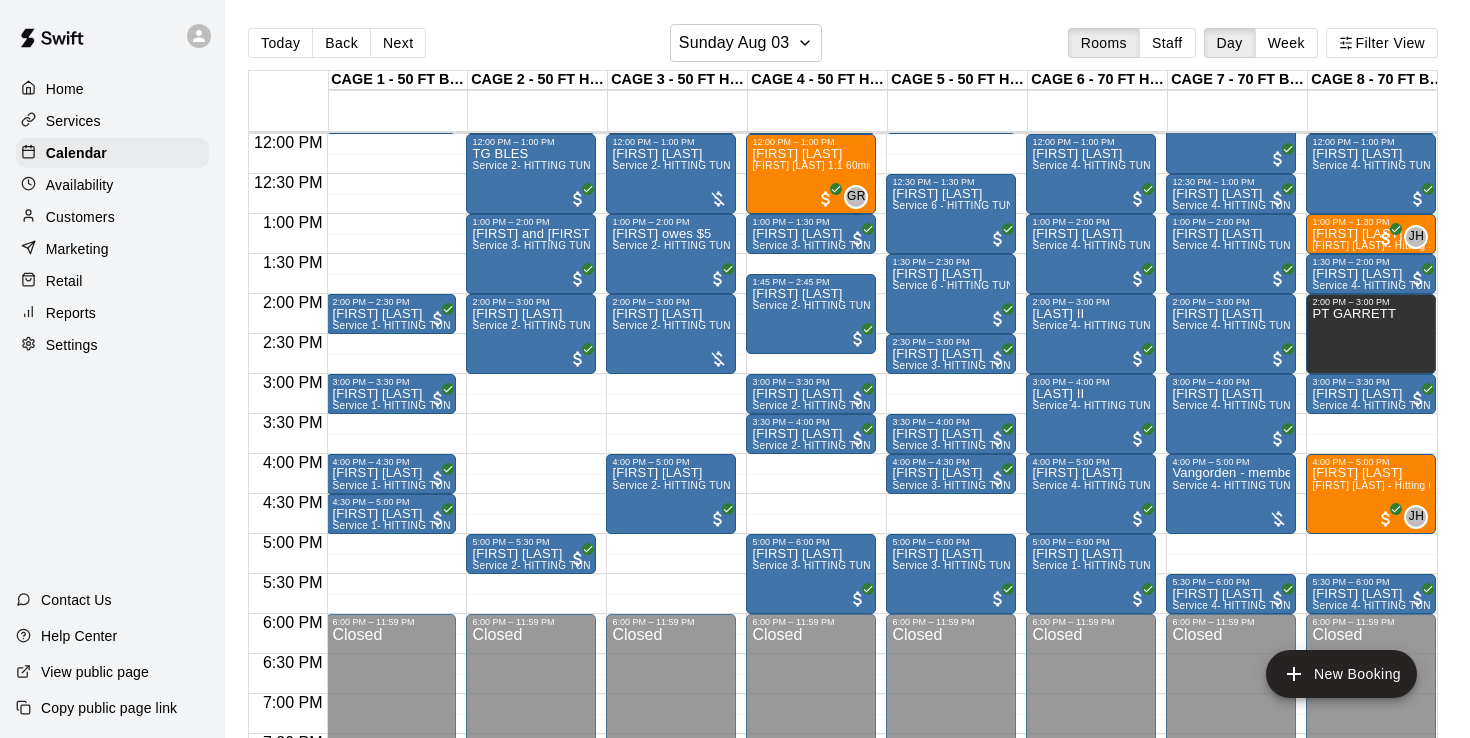 scroll, scrollTop: 0, scrollLeft: 0, axis: both 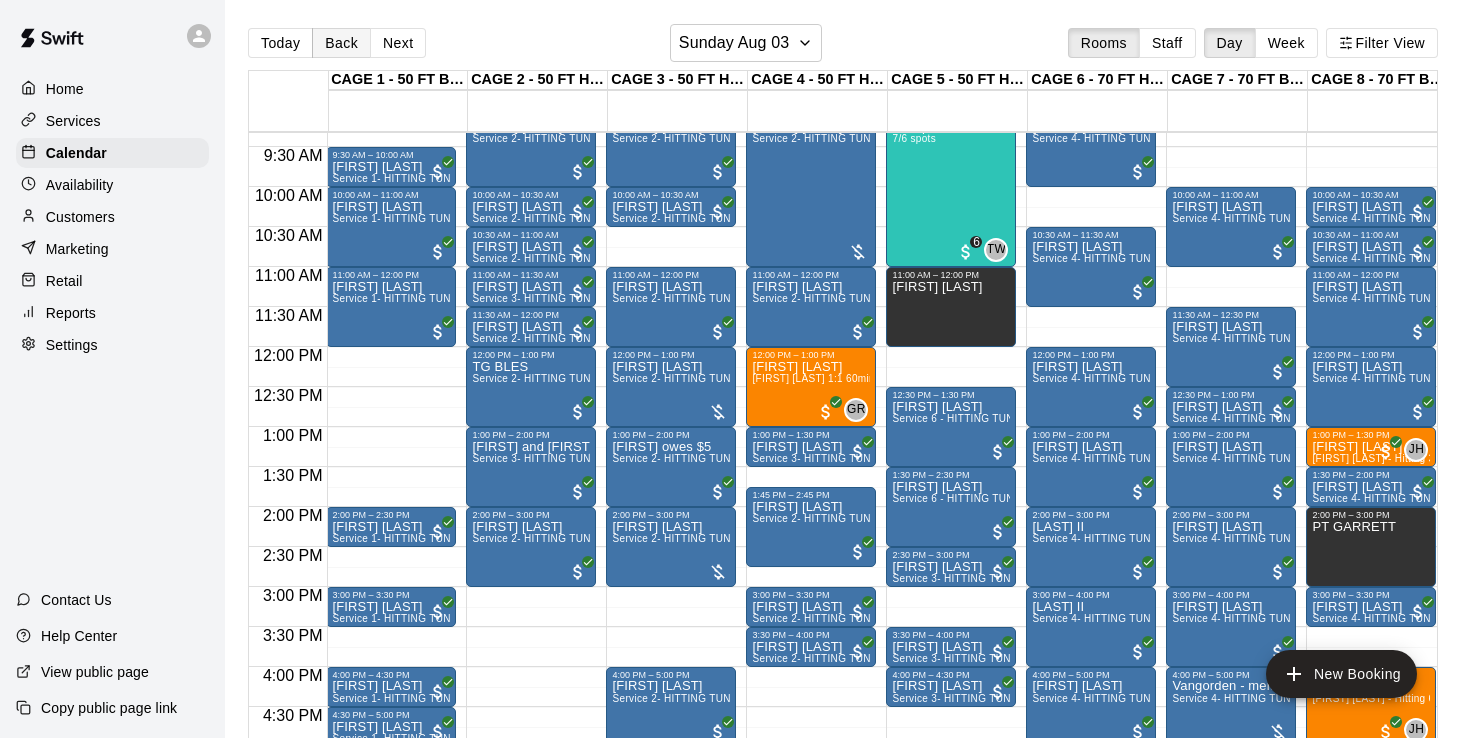 click on "Back" at bounding box center (341, 43) 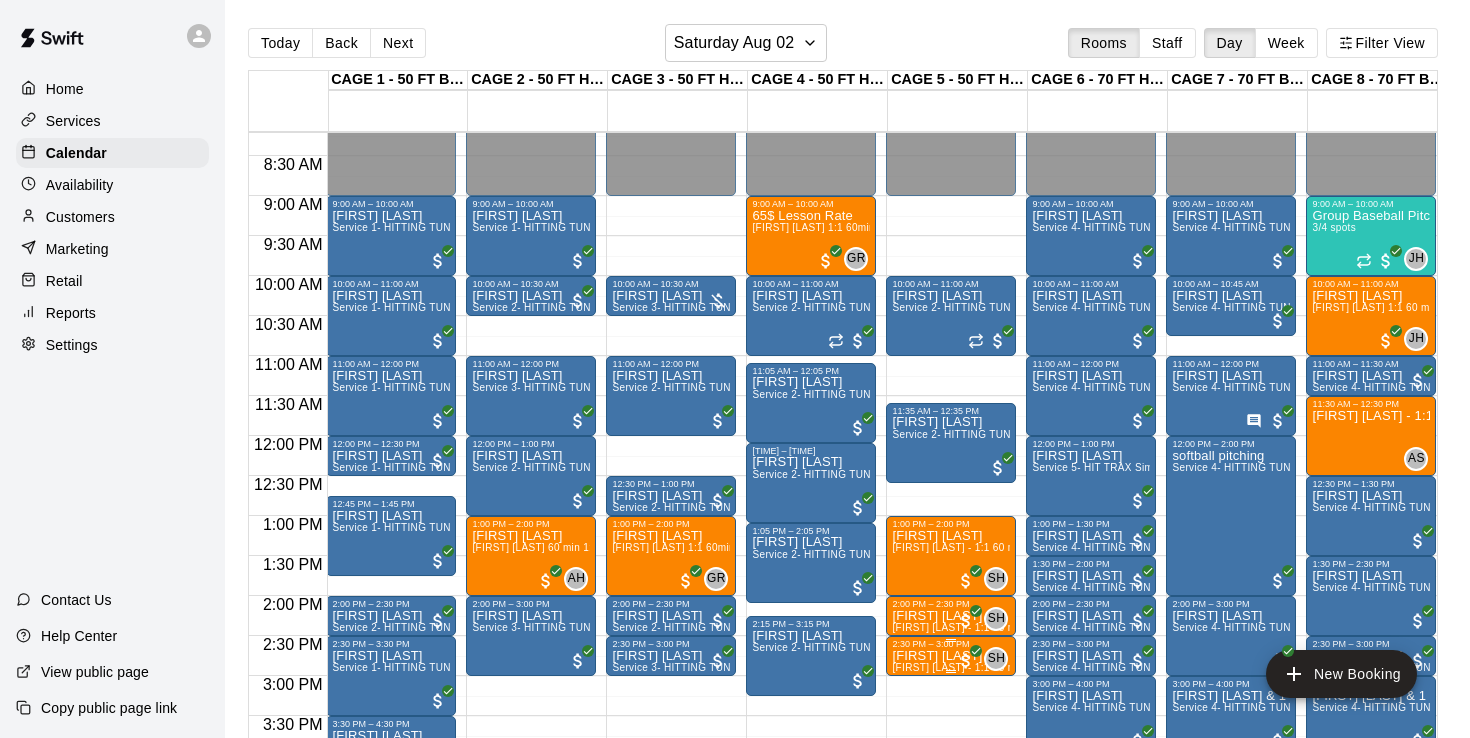 scroll, scrollTop: 651, scrollLeft: 1, axis: both 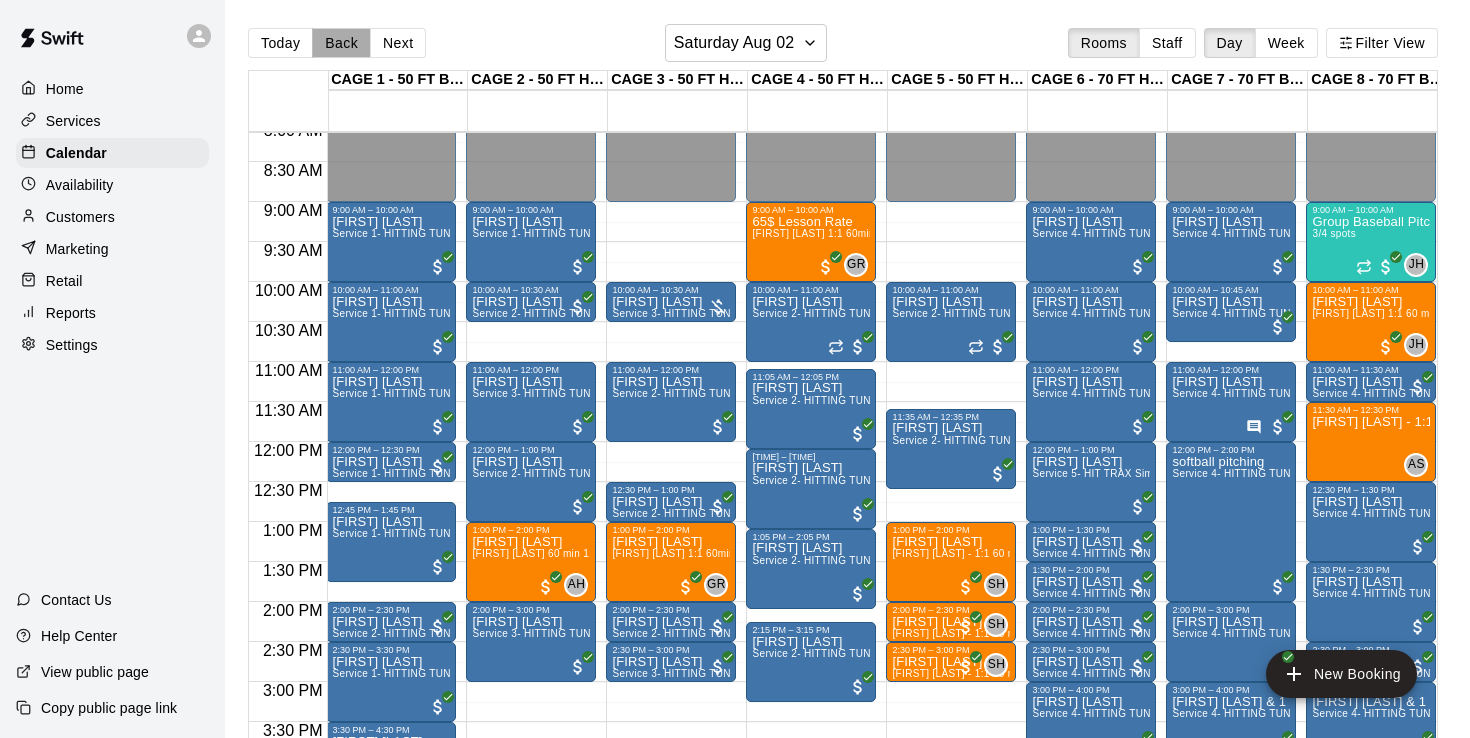 click on "Back" at bounding box center (341, 43) 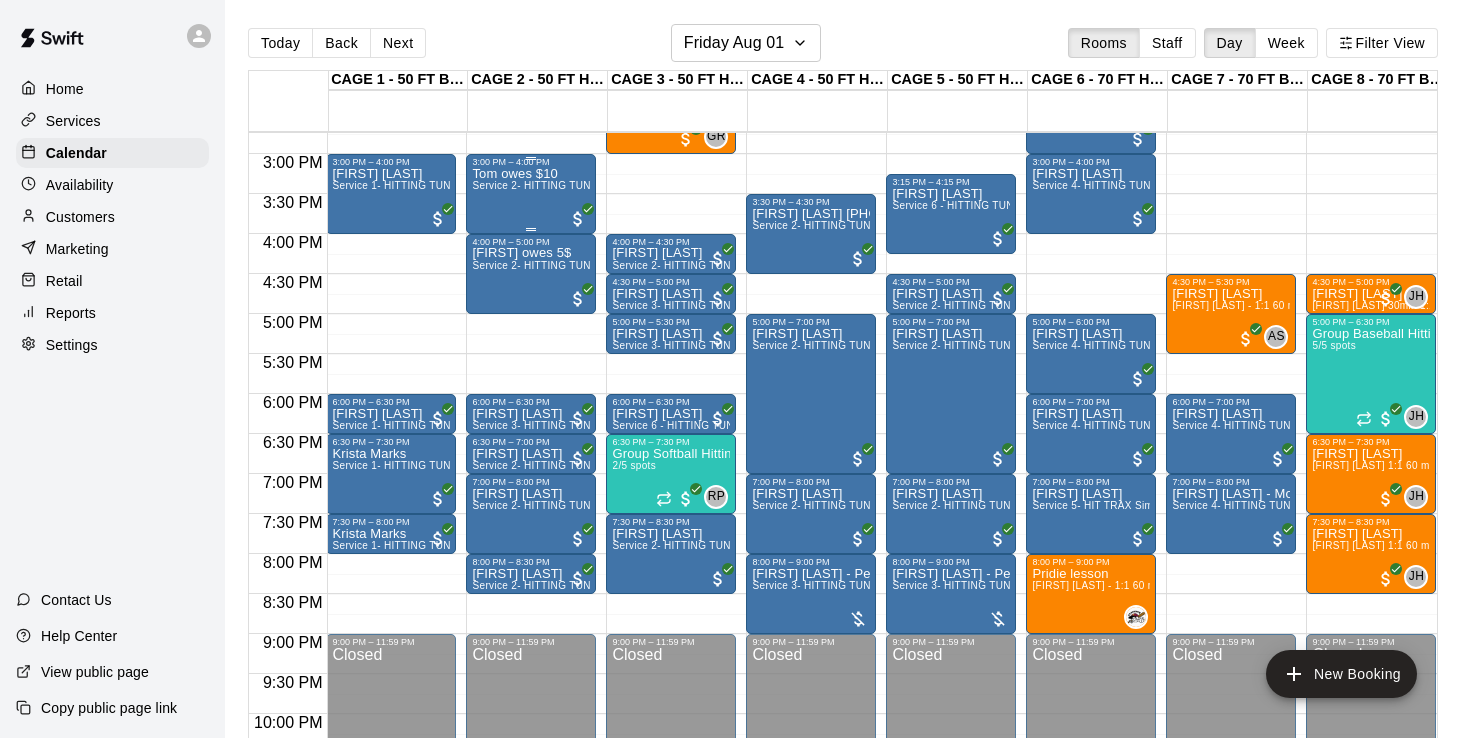 scroll, scrollTop: 1181, scrollLeft: 2, axis: both 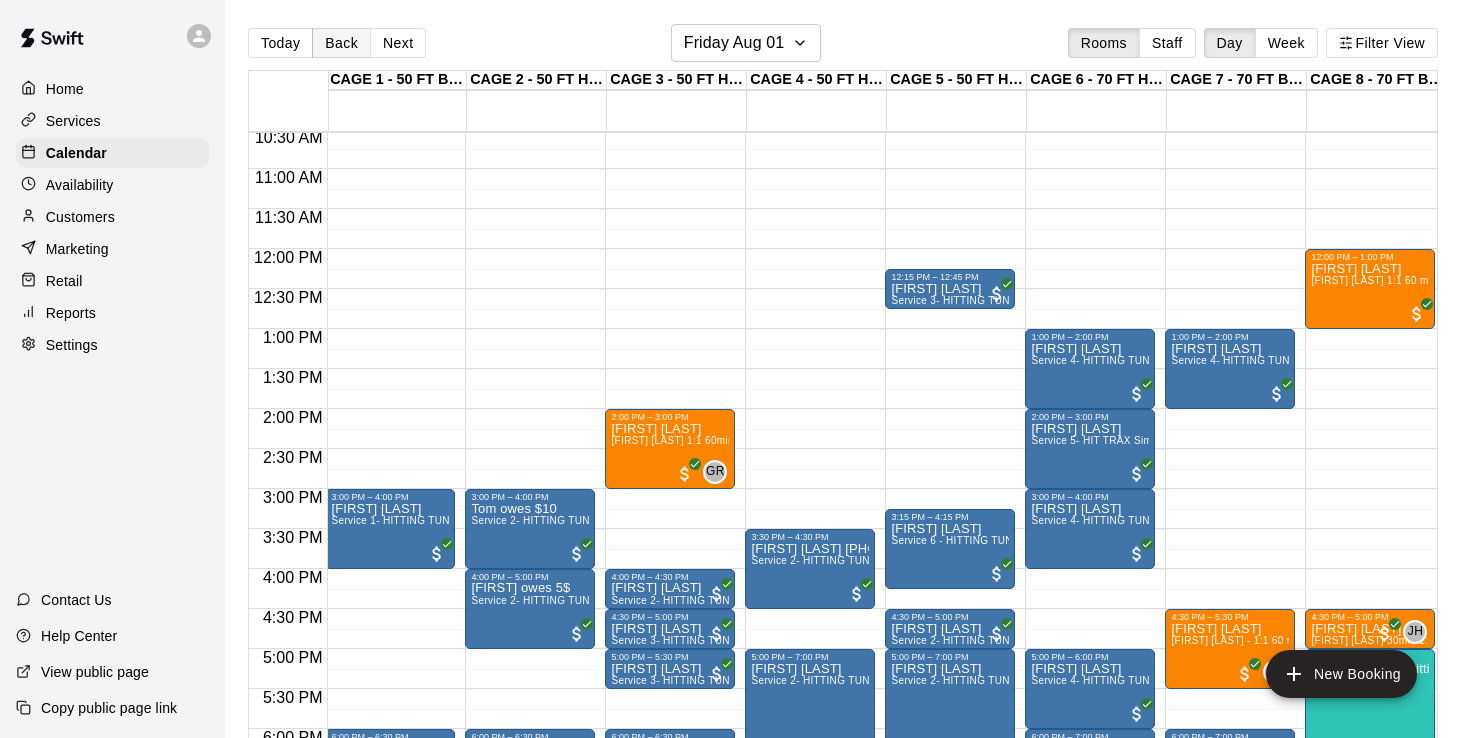 click on "Back" at bounding box center (341, 43) 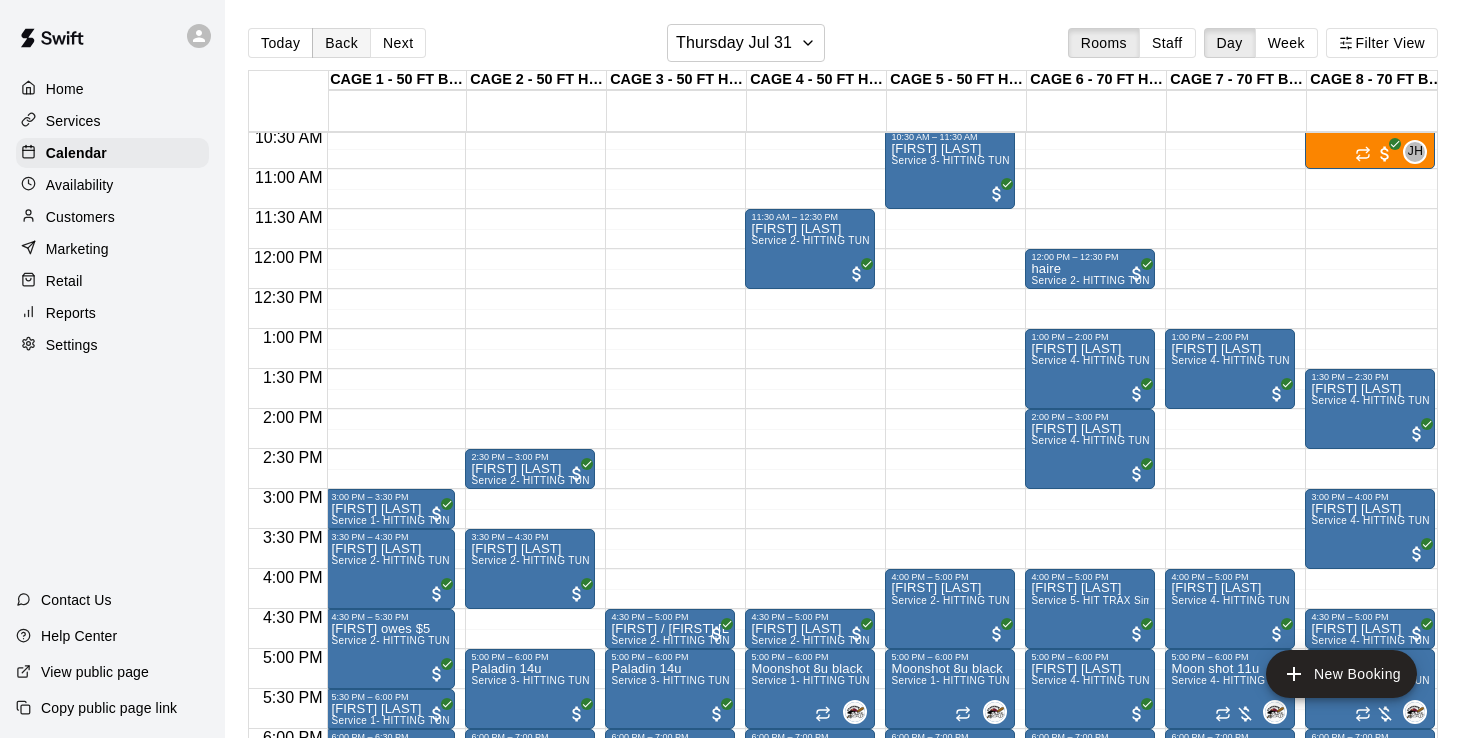 scroll, scrollTop: 0, scrollLeft: 0, axis: both 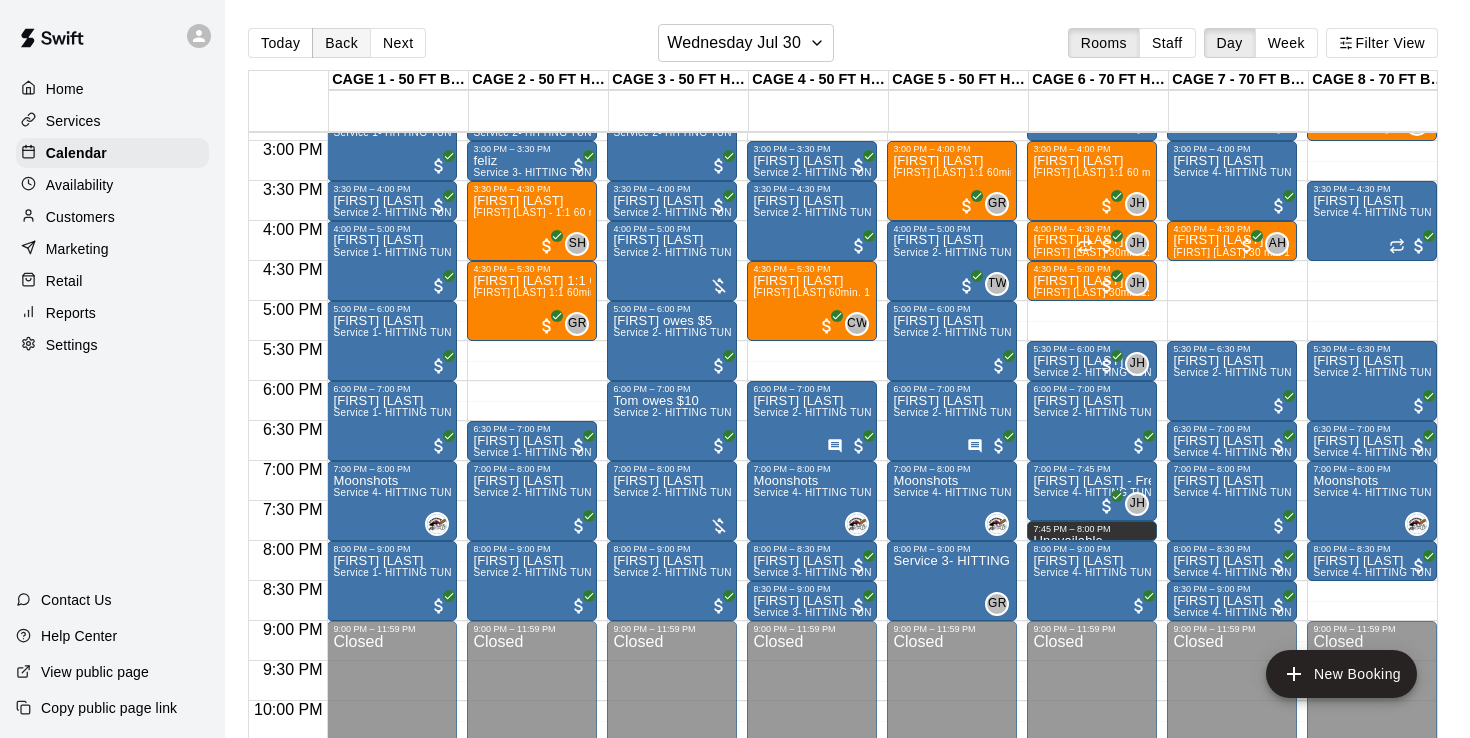click on "Back" at bounding box center (341, 43) 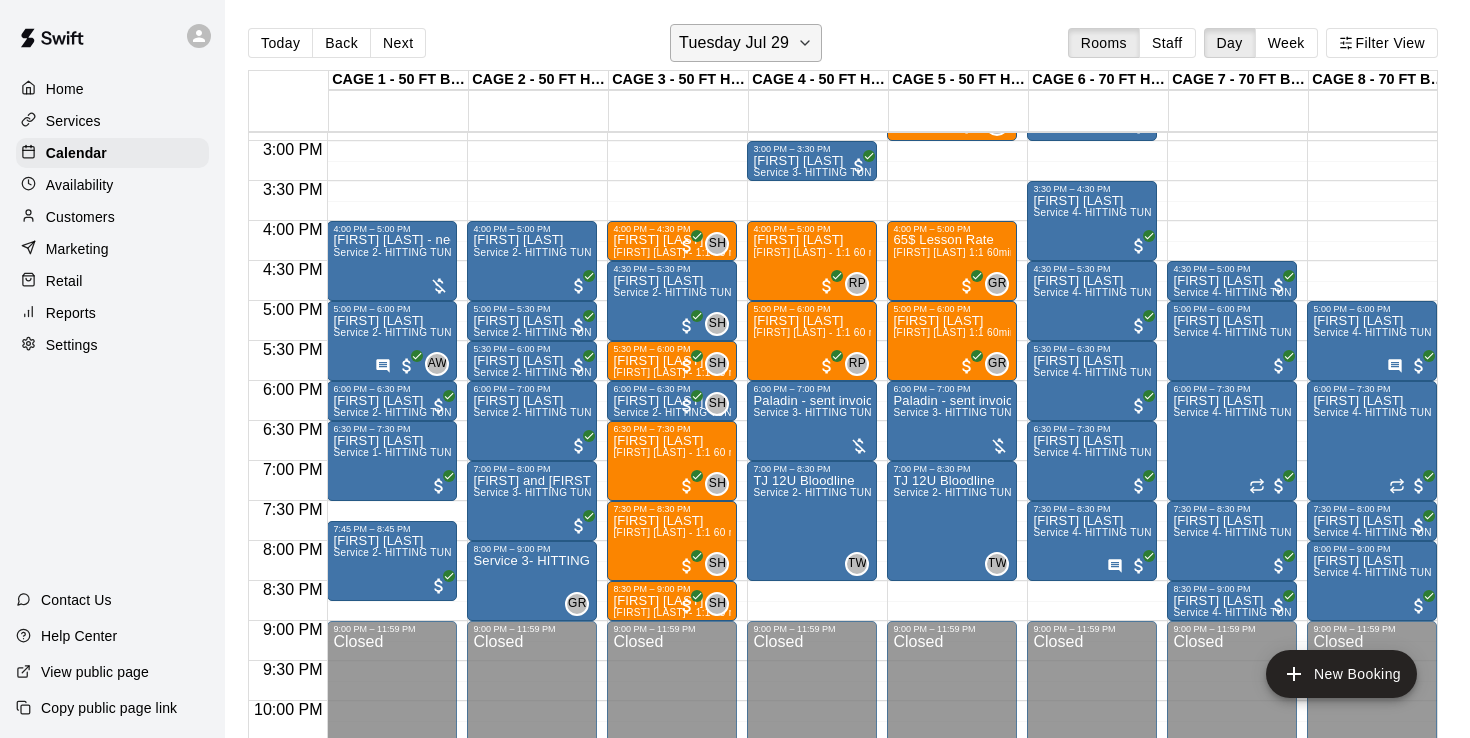 click on "Tuesday Jul 29" at bounding box center (746, 43) 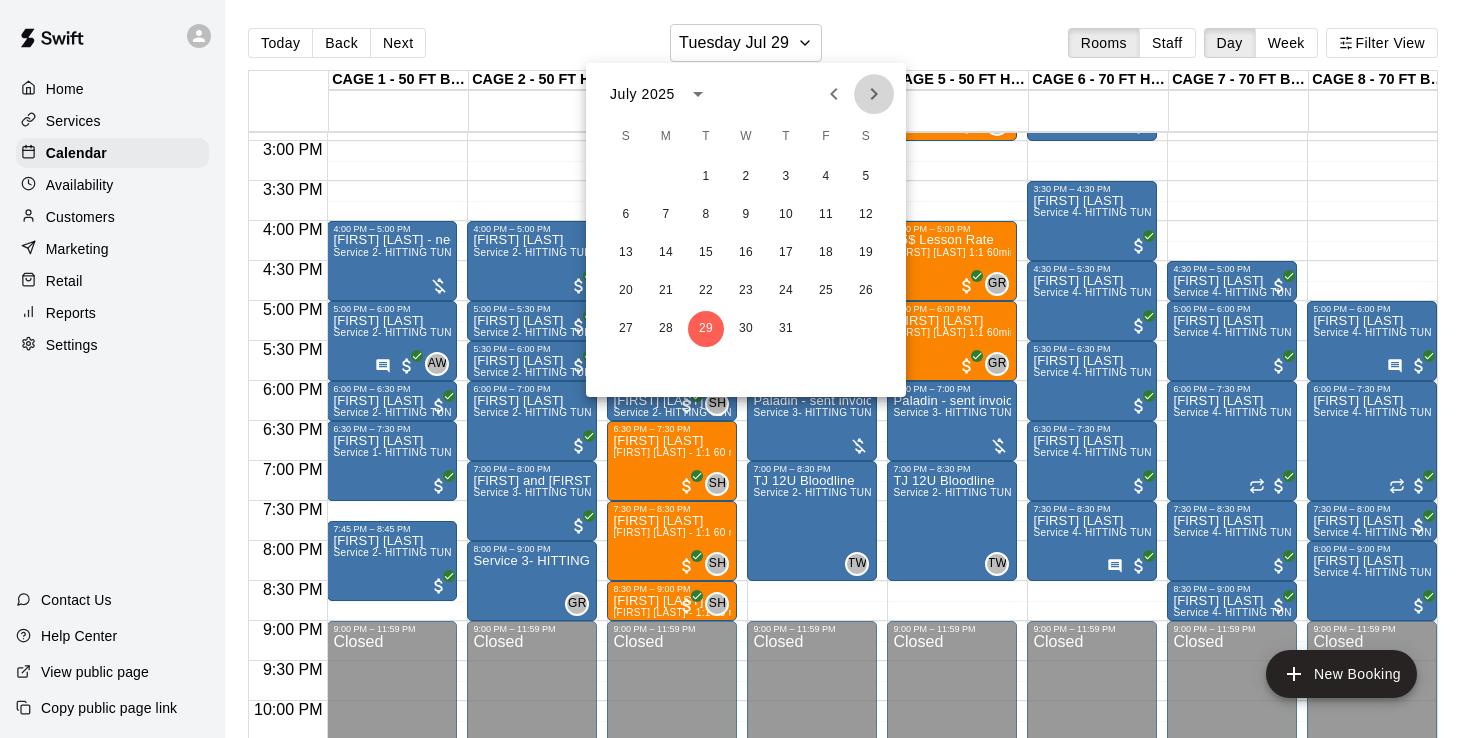 click 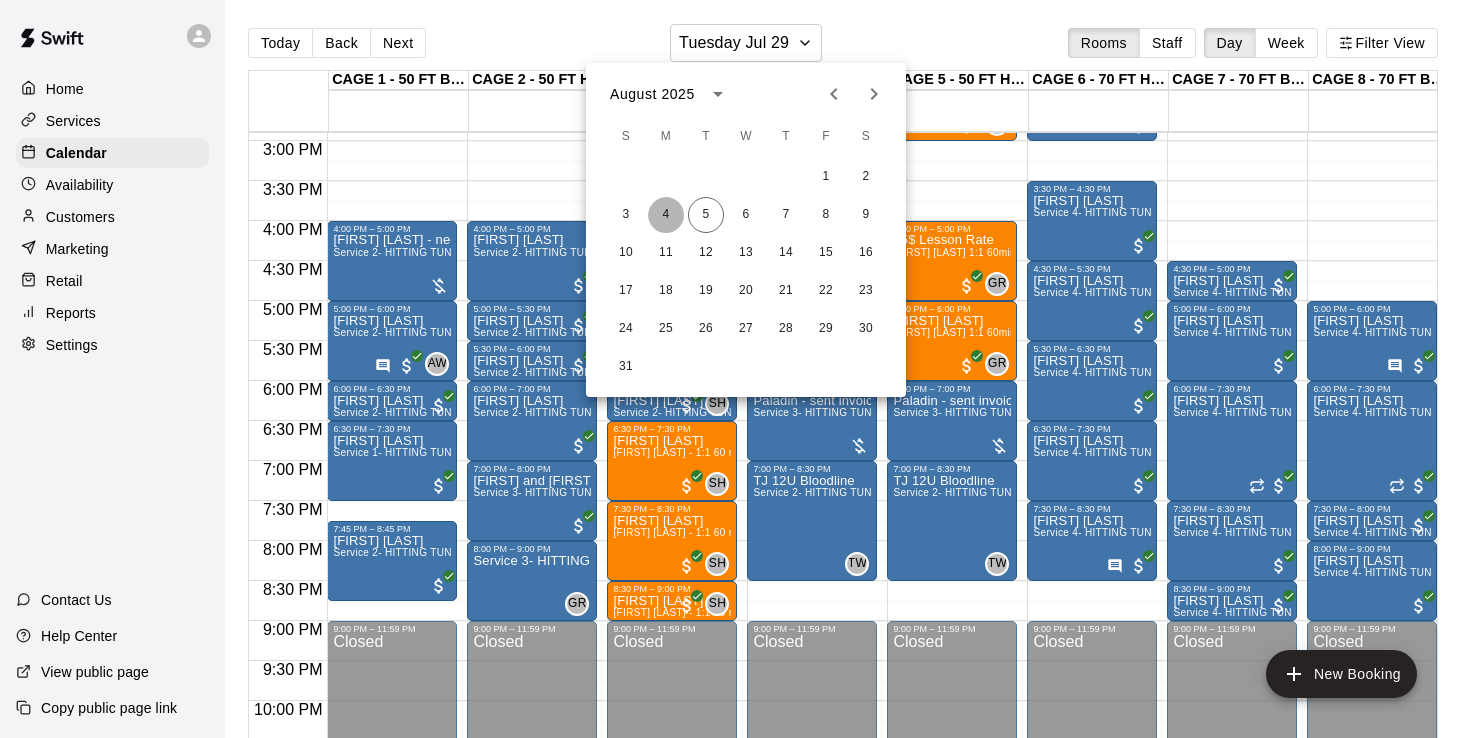 click on "4" at bounding box center [666, 215] 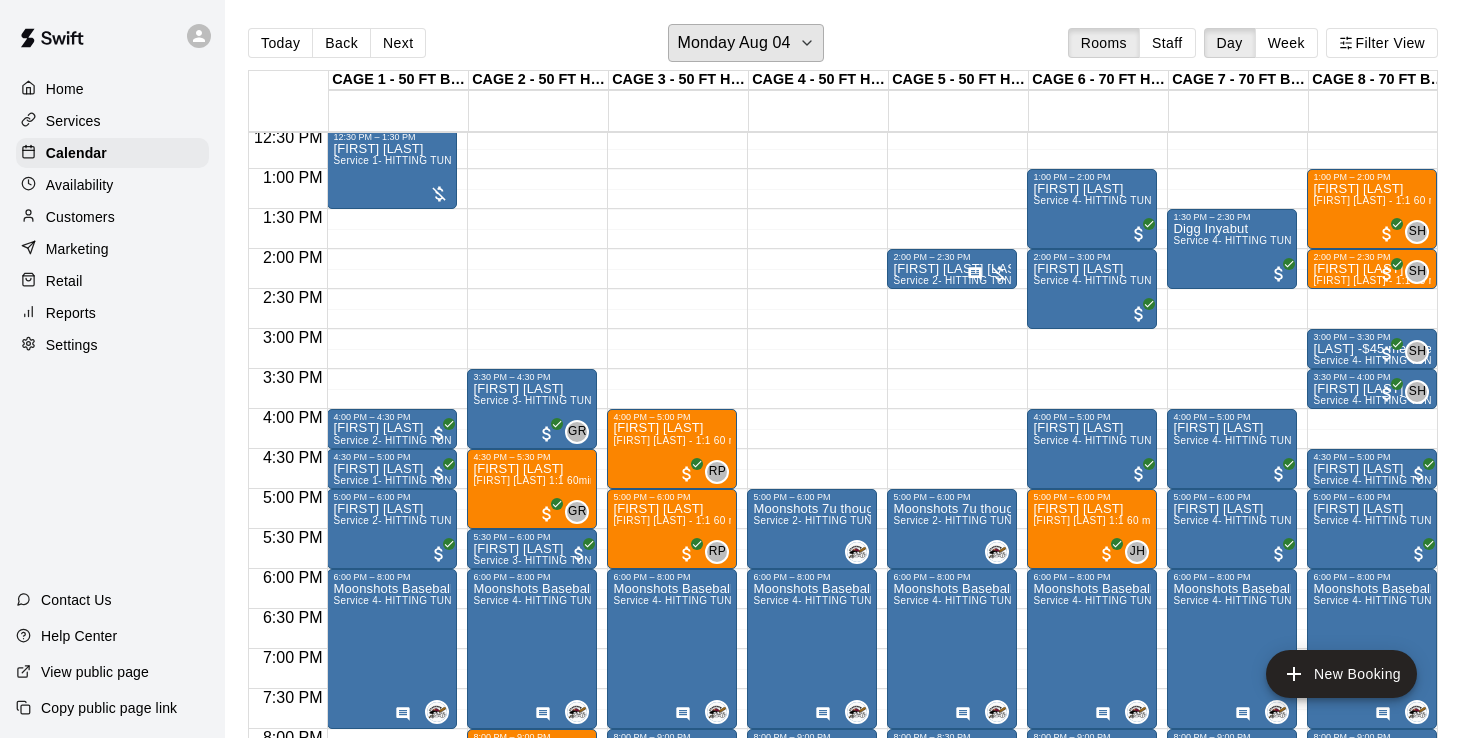 scroll, scrollTop: 1001, scrollLeft: 0, axis: vertical 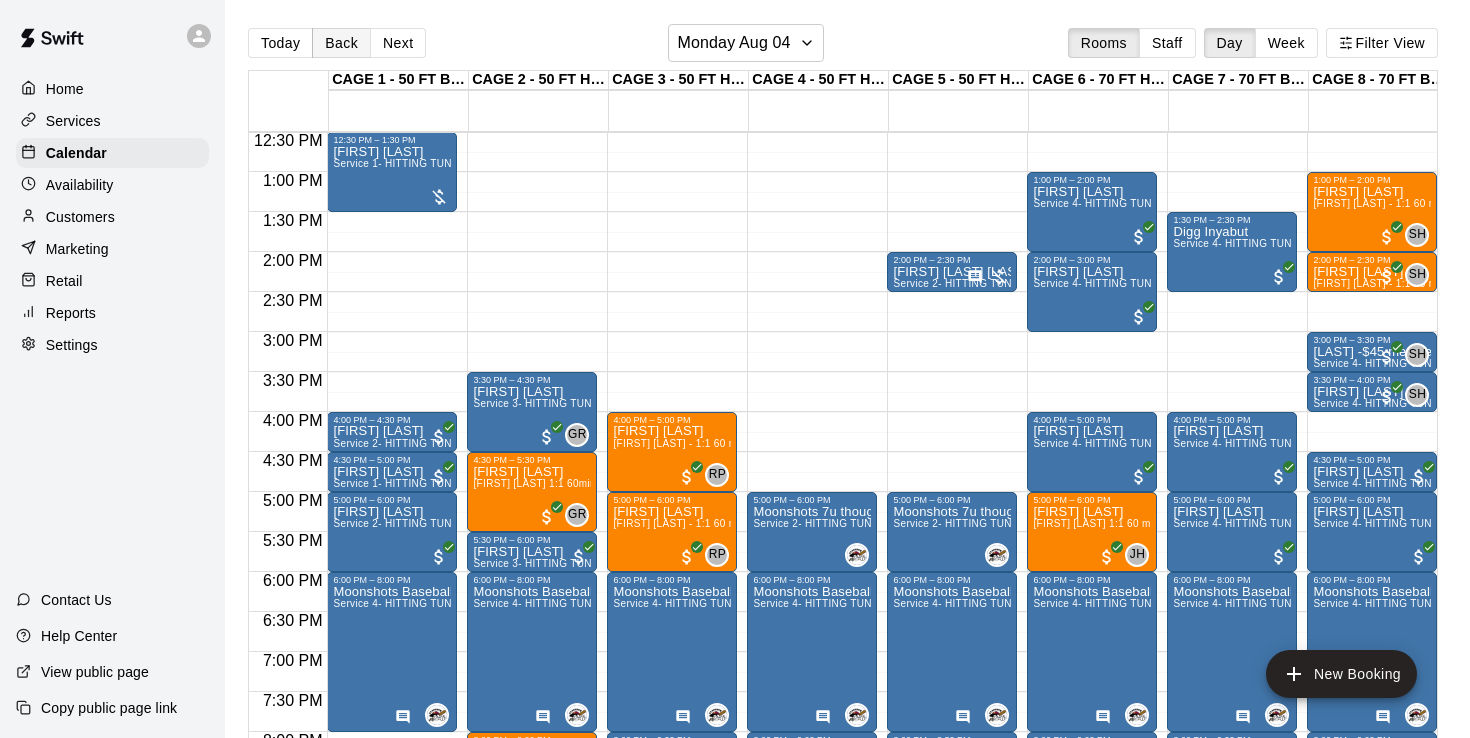 click on "Back" at bounding box center (341, 43) 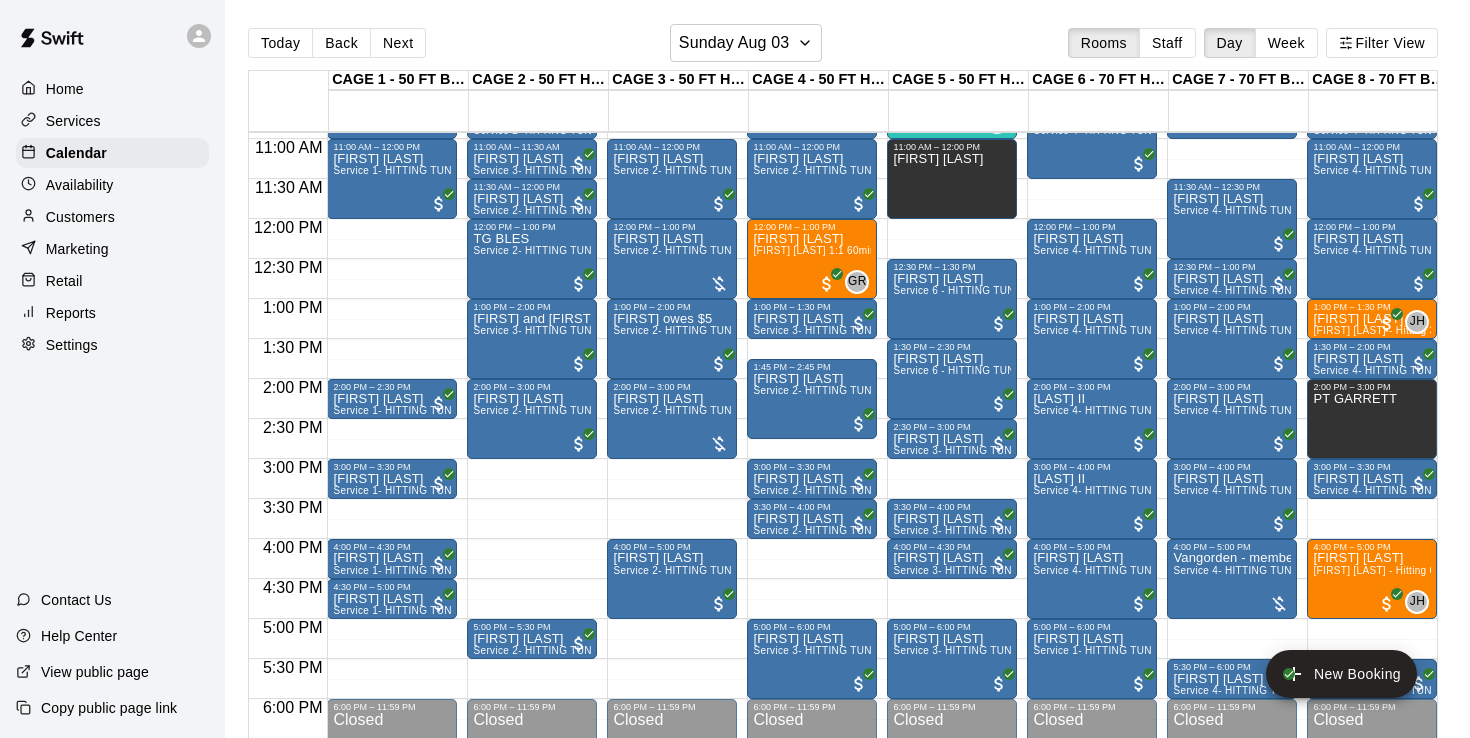 scroll, scrollTop: 882, scrollLeft: 0, axis: vertical 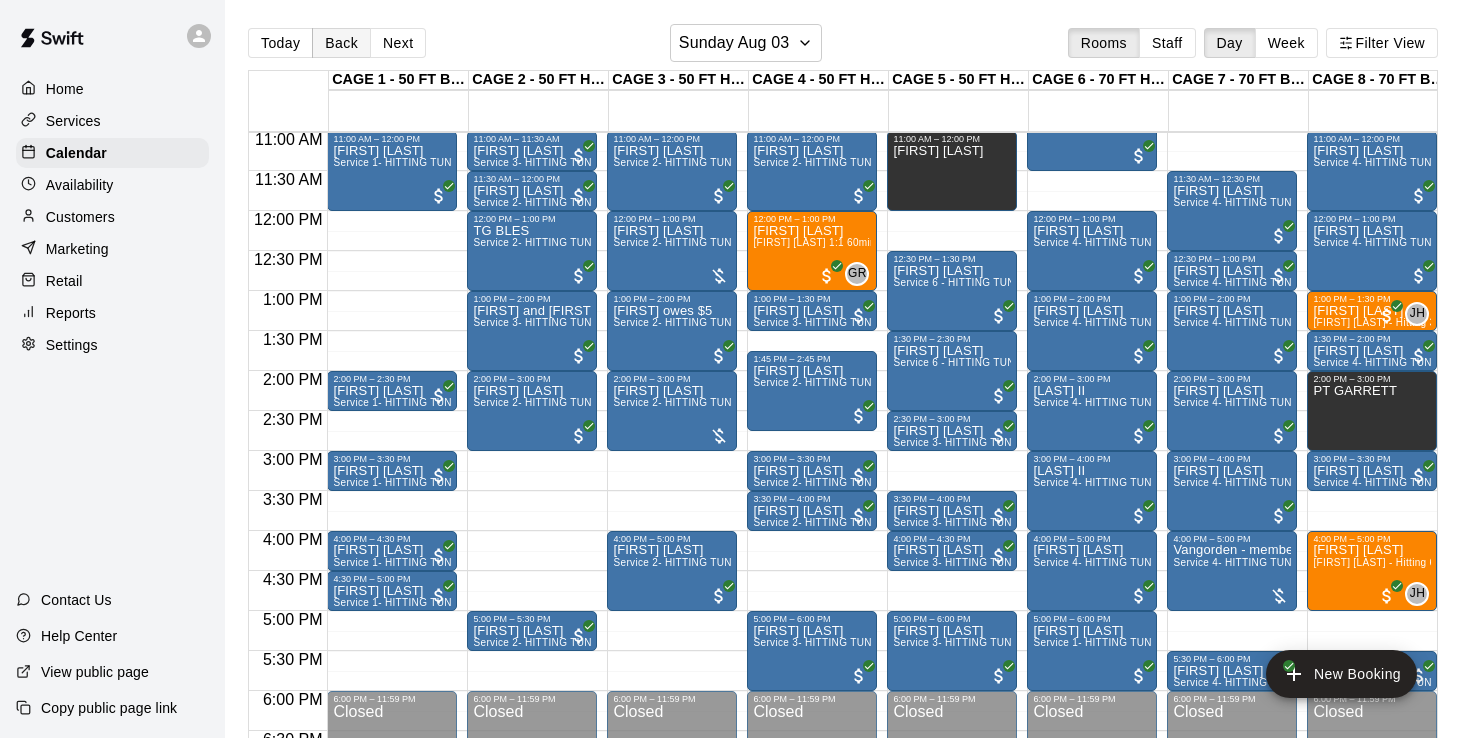 click on "Back" at bounding box center [341, 43] 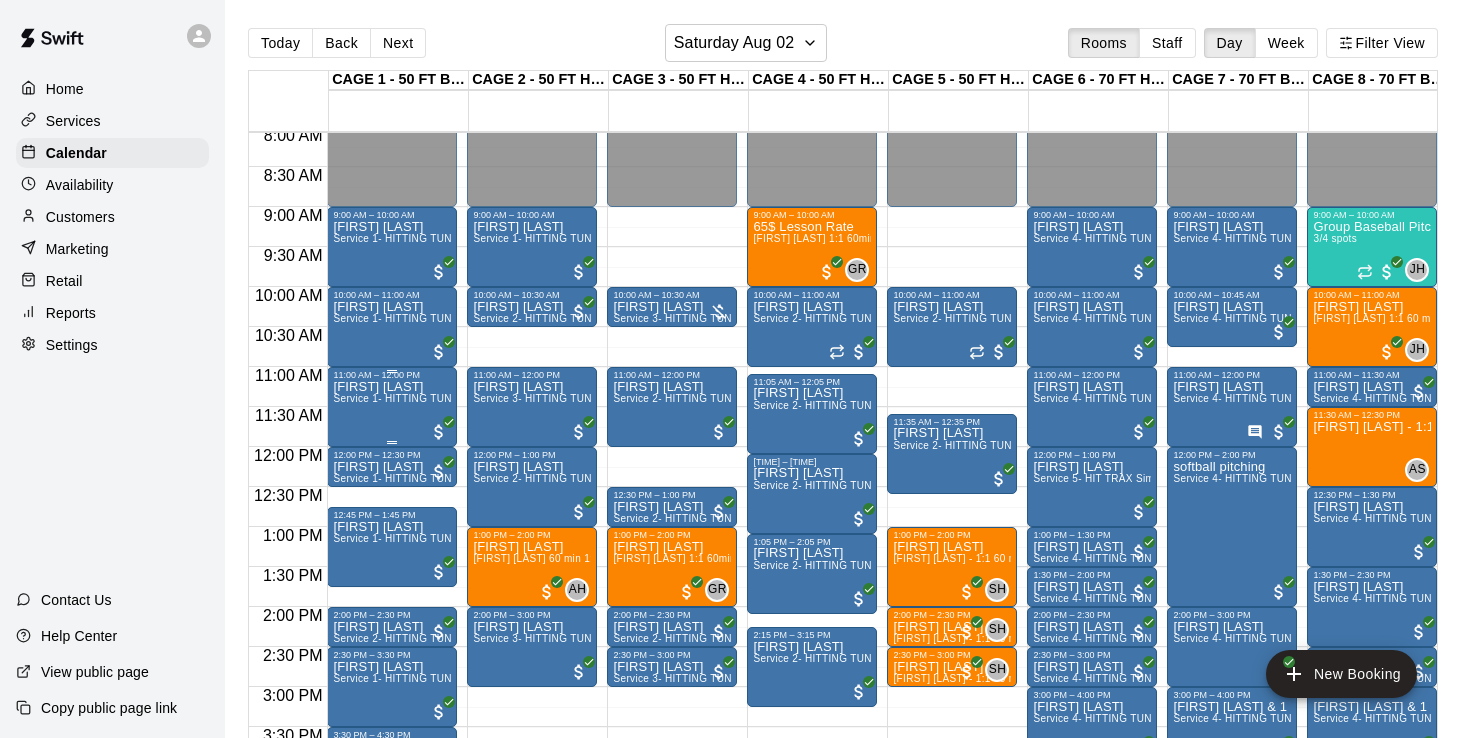 scroll, scrollTop: 643, scrollLeft: 0, axis: vertical 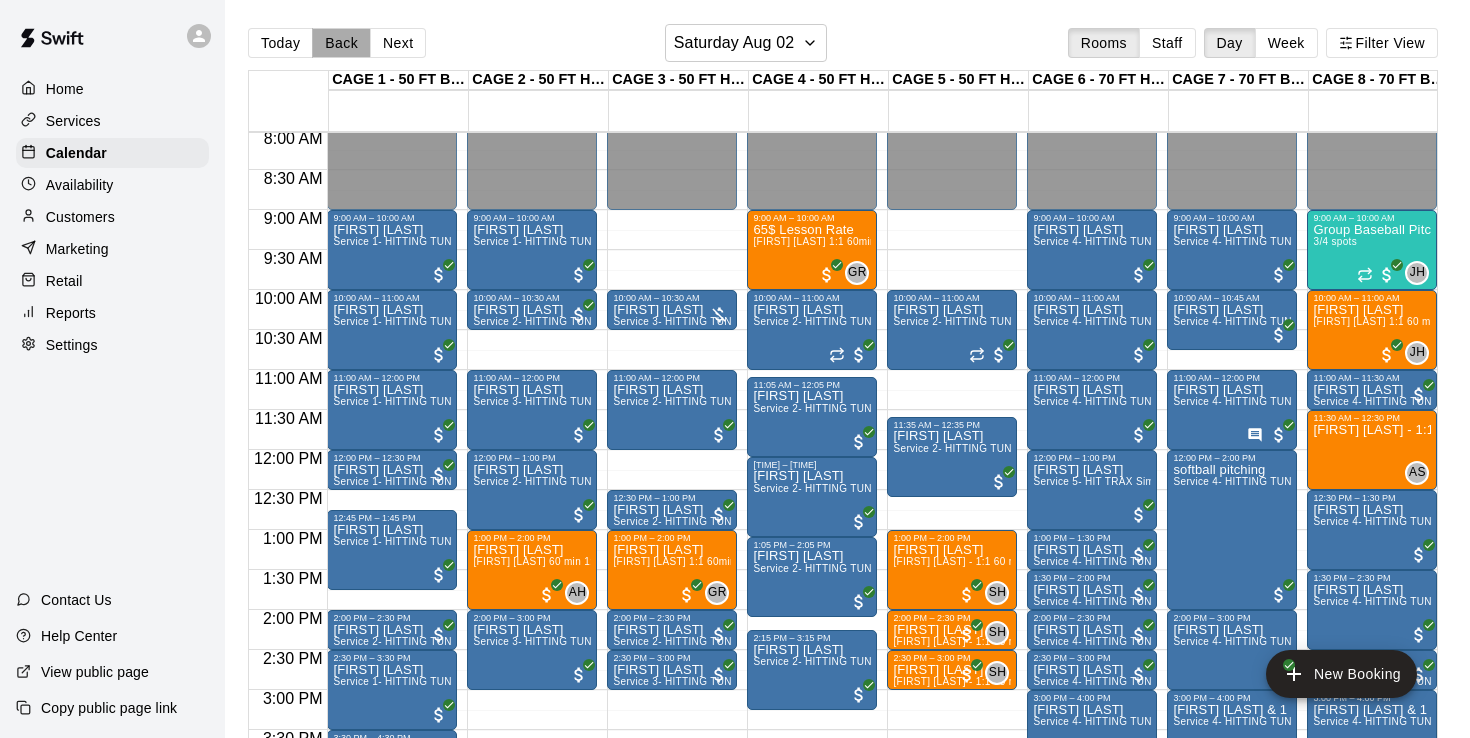 click on "Back" at bounding box center [341, 43] 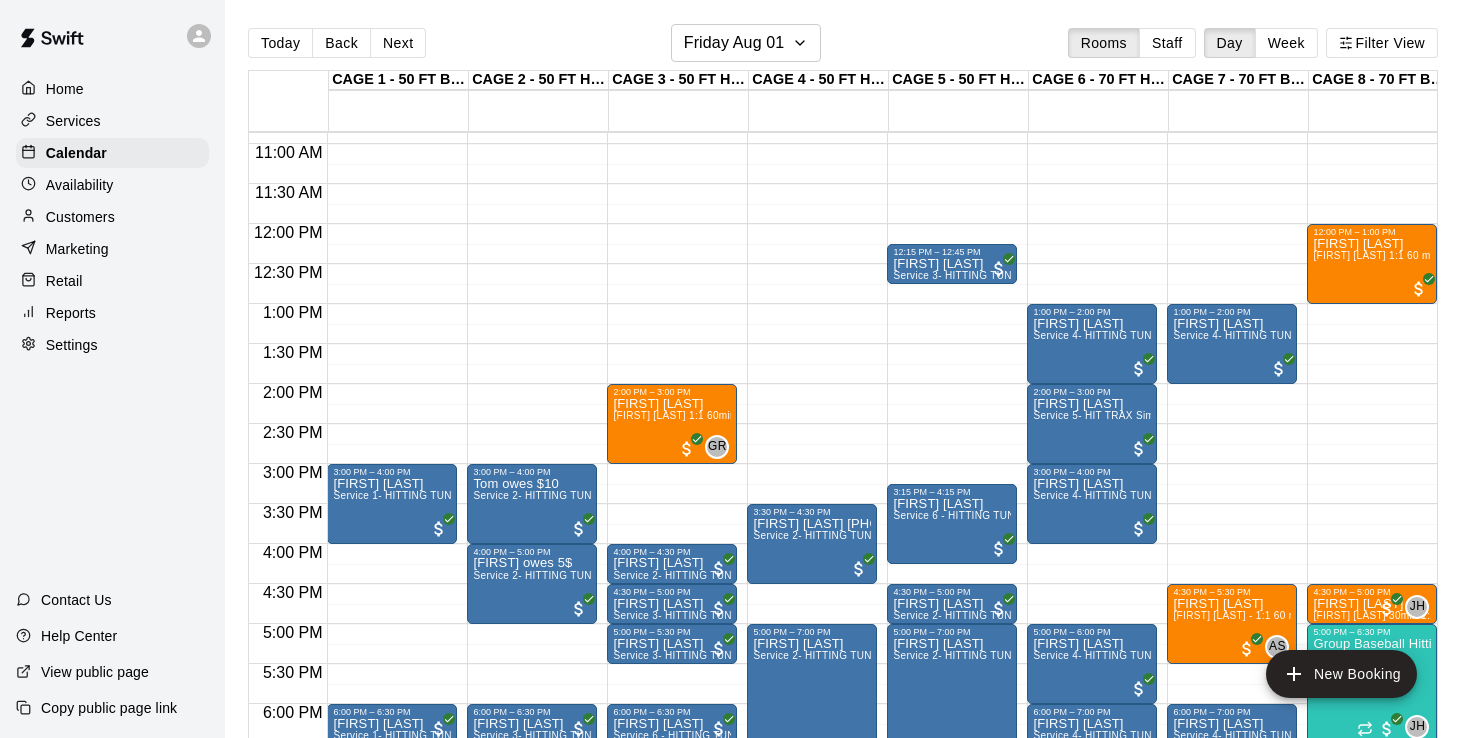 scroll, scrollTop: 867, scrollLeft: 0, axis: vertical 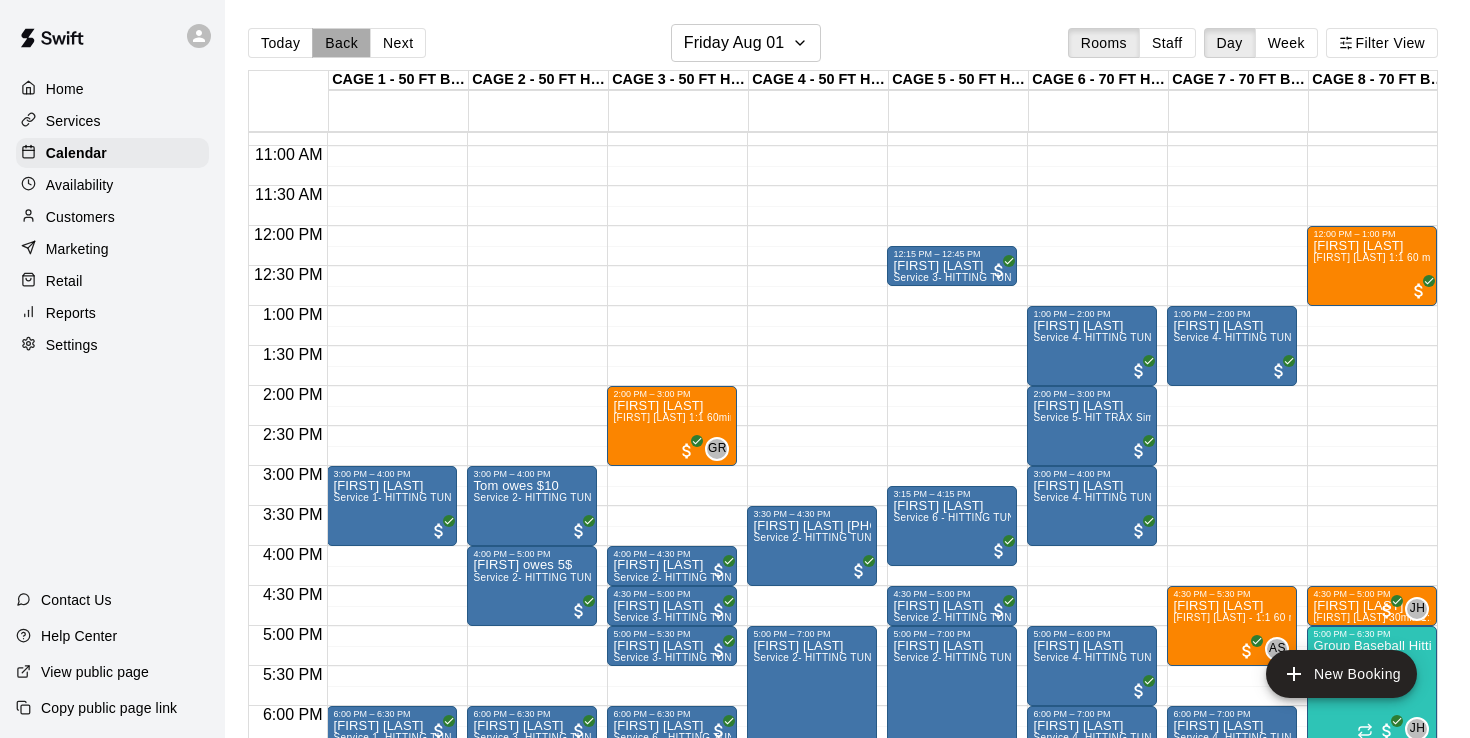 click on "Back" at bounding box center (341, 43) 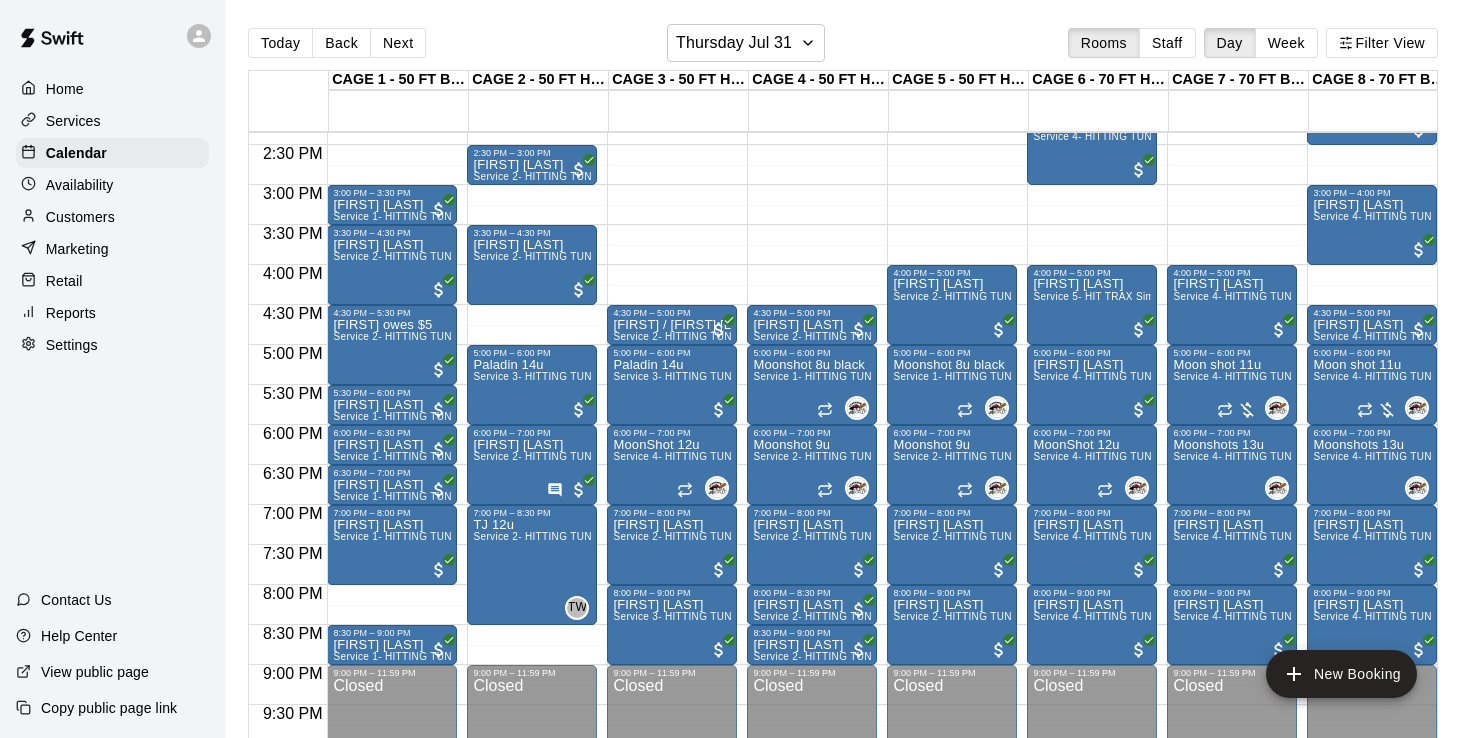 scroll, scrollTop: 1199, scrollLeft: 0, axis: vertical 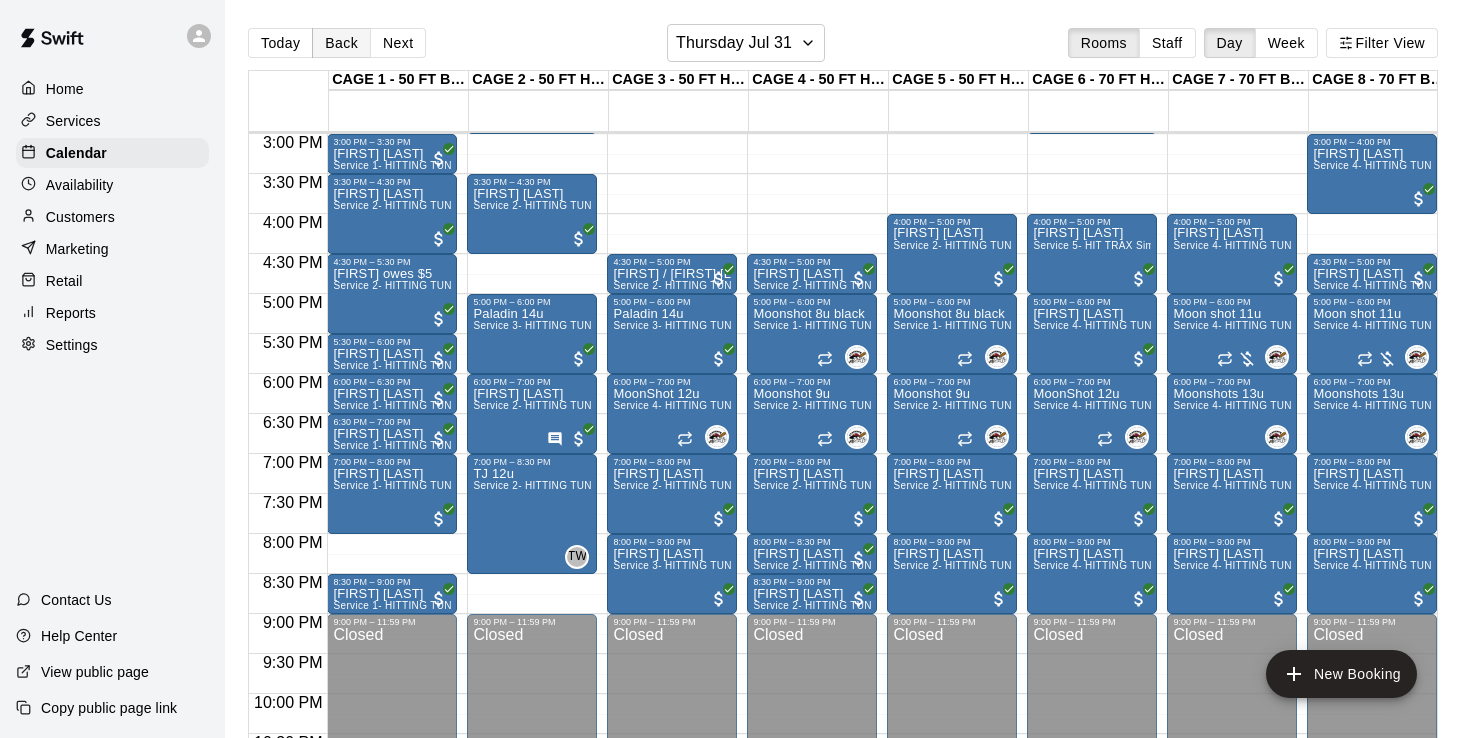 click on "Back" at bounding box center (341, 43) 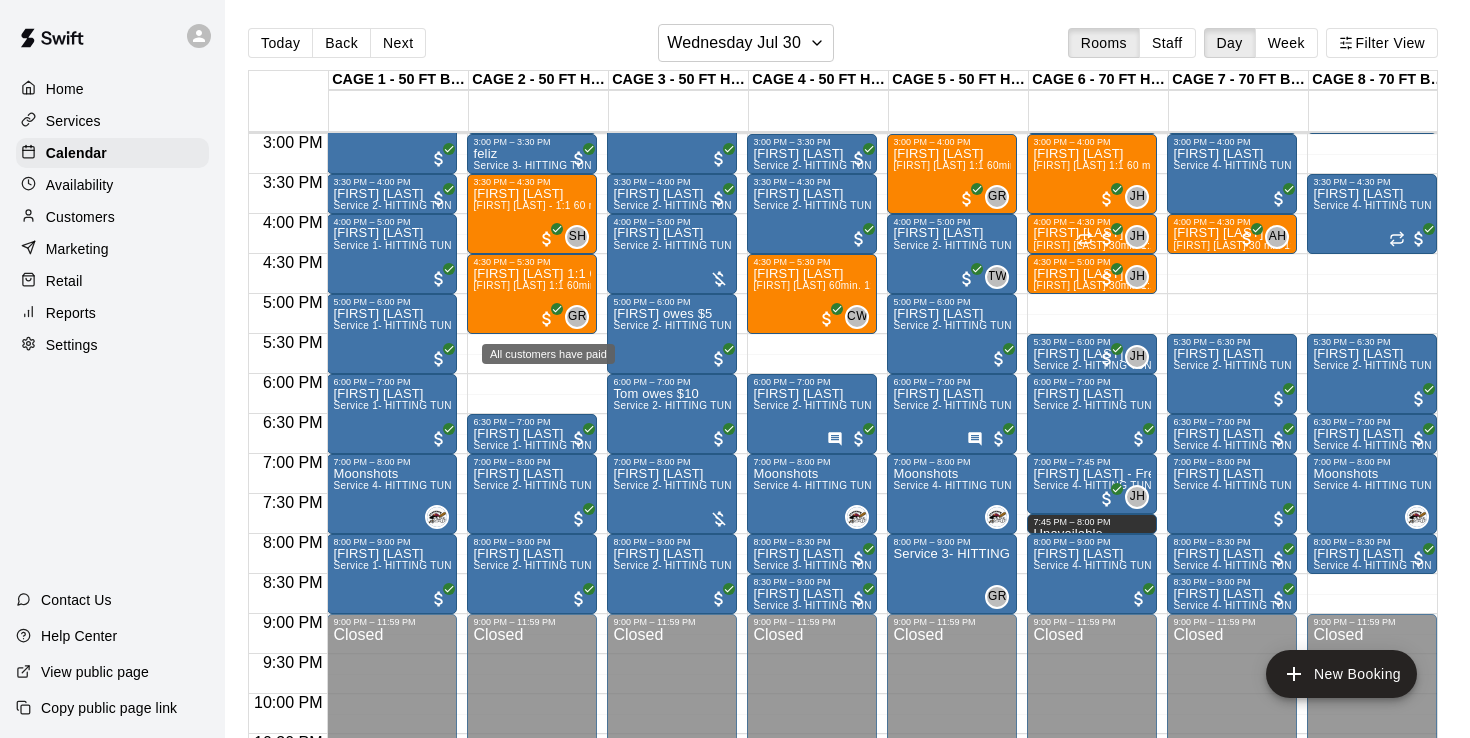 scroll, scrollTop: 0, scrollLeft: 0, axis: both 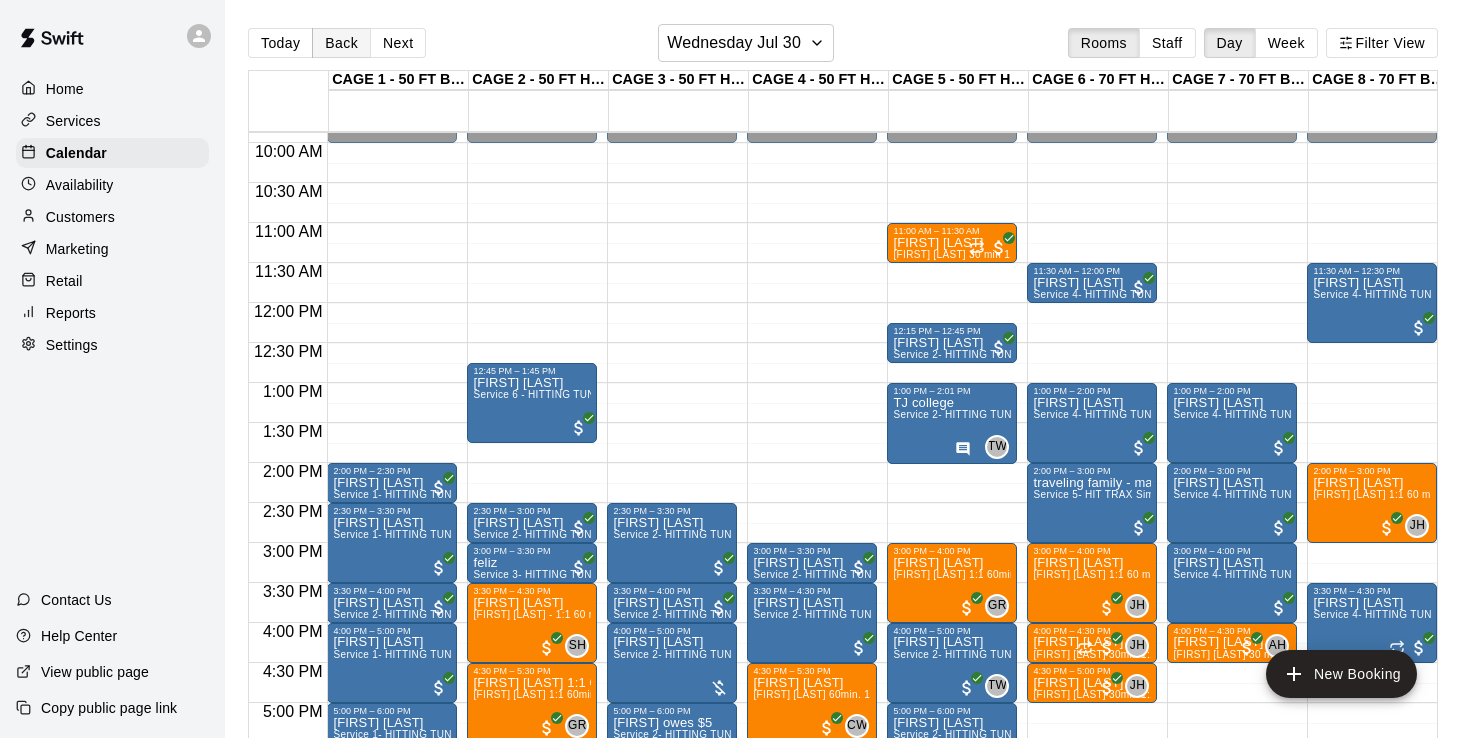 click on "Back" at bounding box center (341, 43) 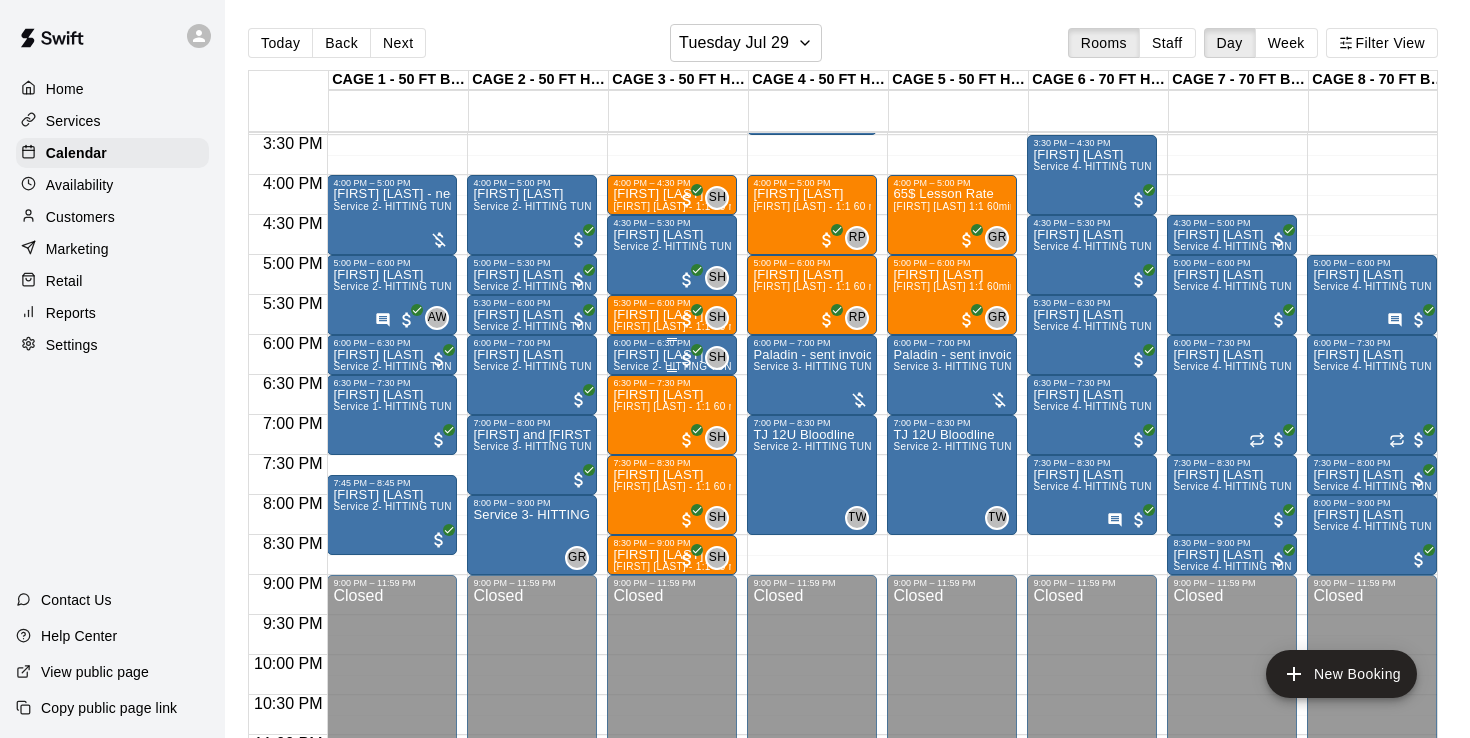 scroll, scrollTop: 1213, scrollLeft: 0, axis: vertical 